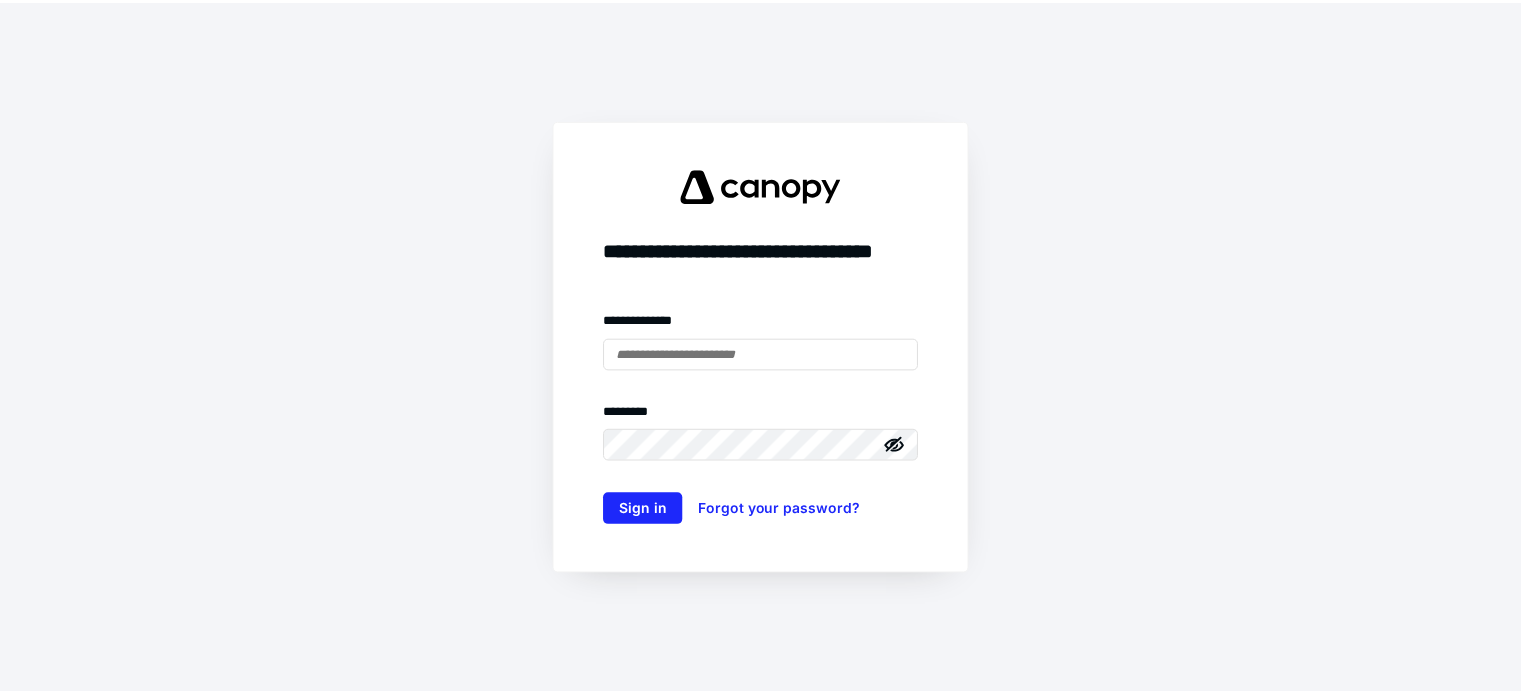 scroll, scrollTop: 0, scrollLeft: 0, axis: both 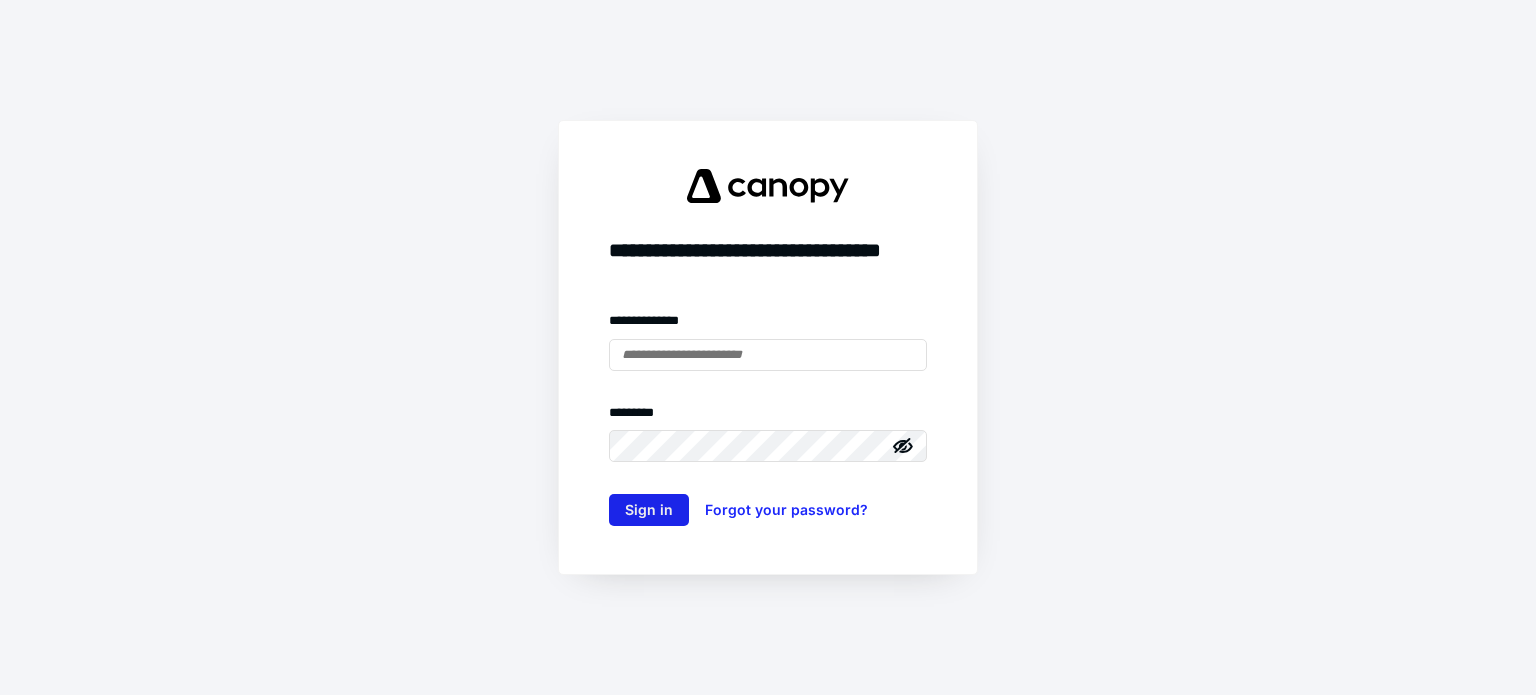 type on "**********" 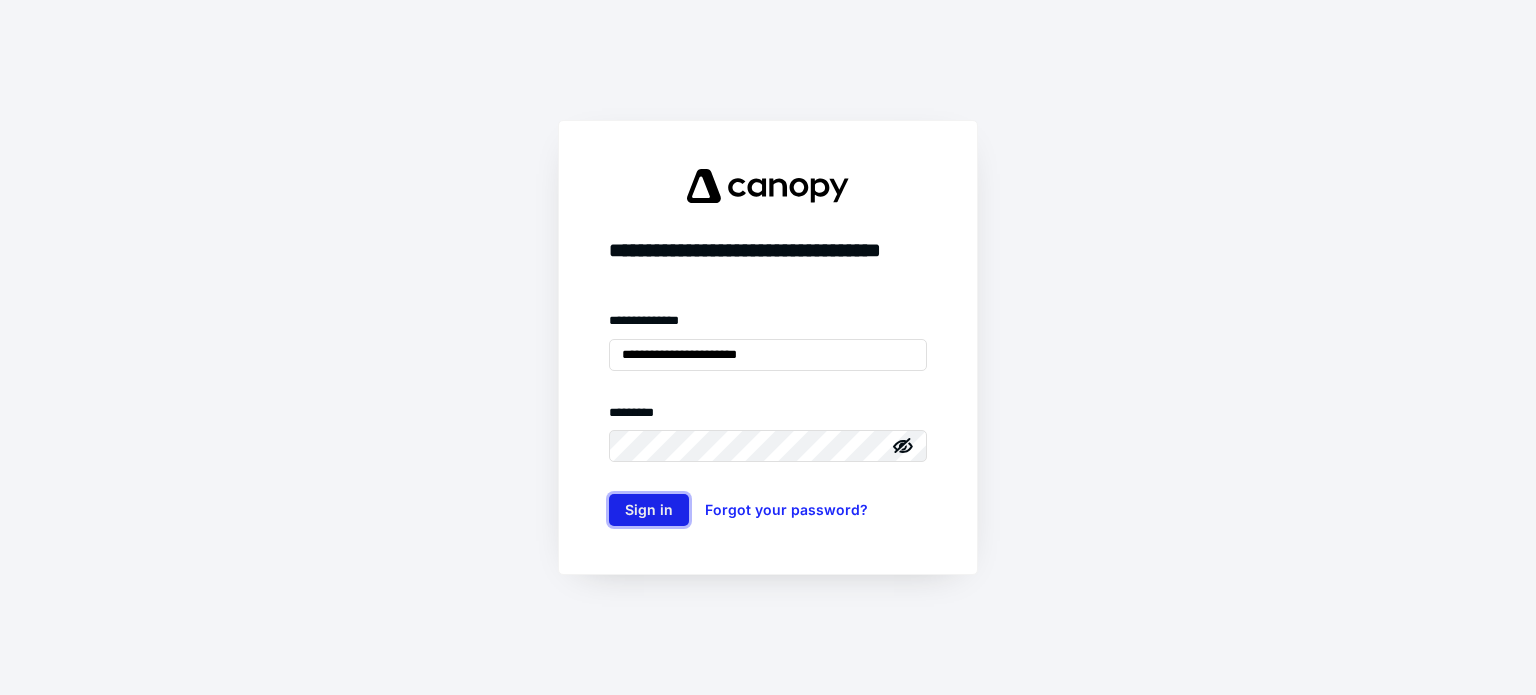 click on "Sign in" at bounding box center [649, 510] 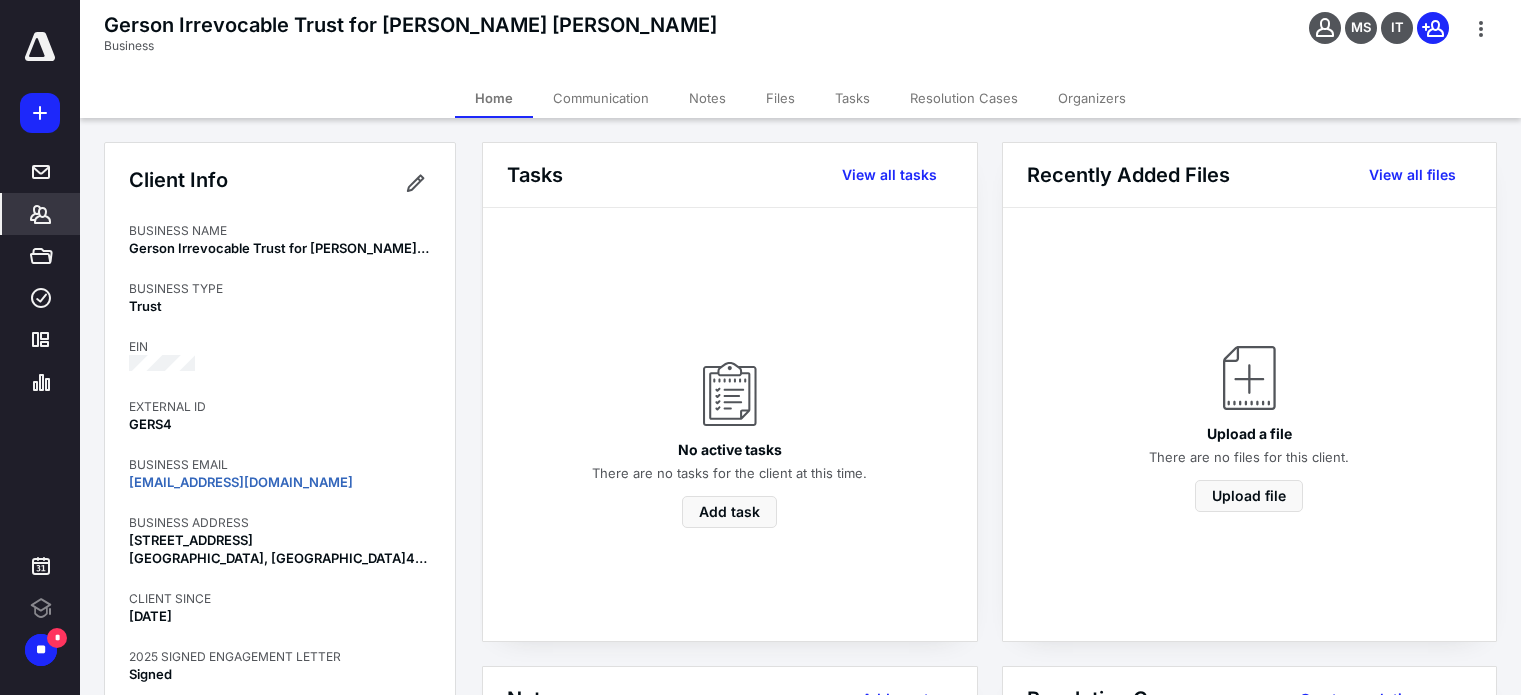 scroll, scrollTop: 0, scrollLeft: 0, axis: both 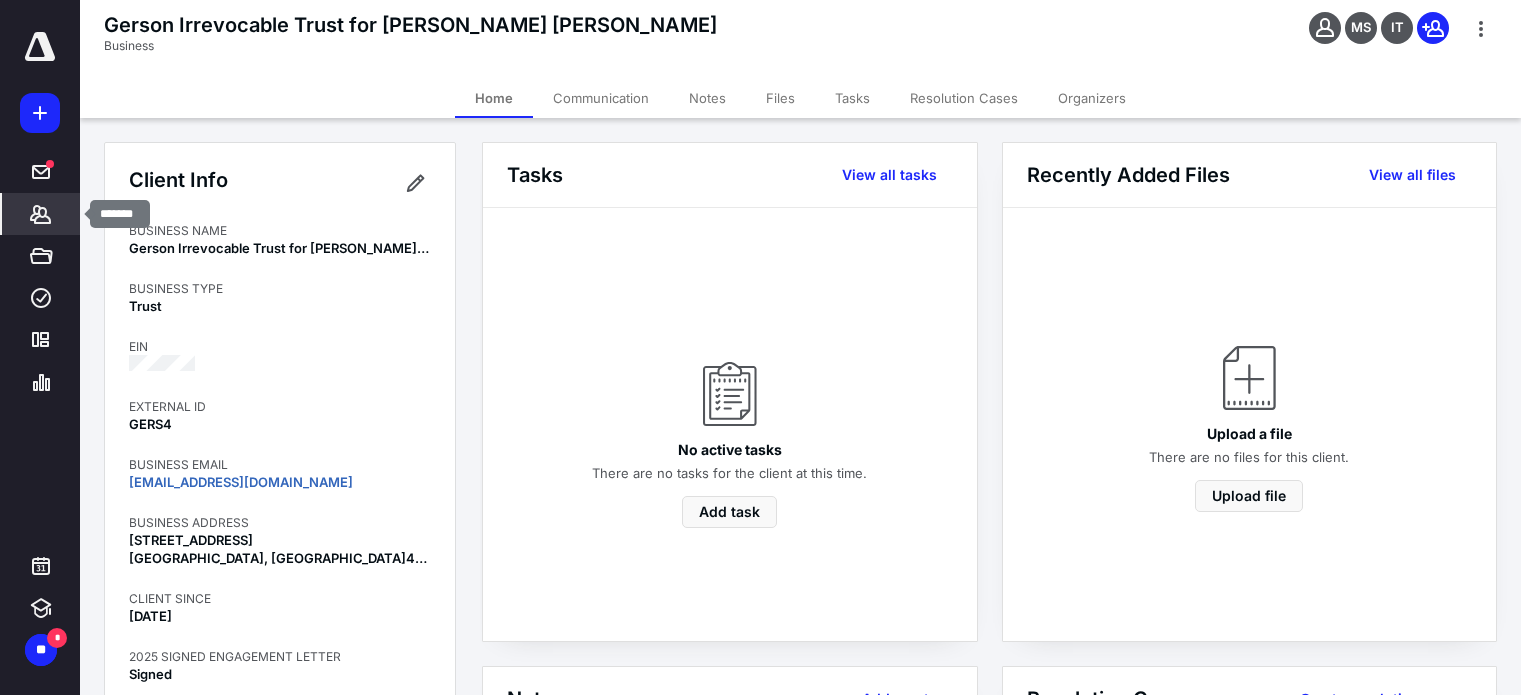 click 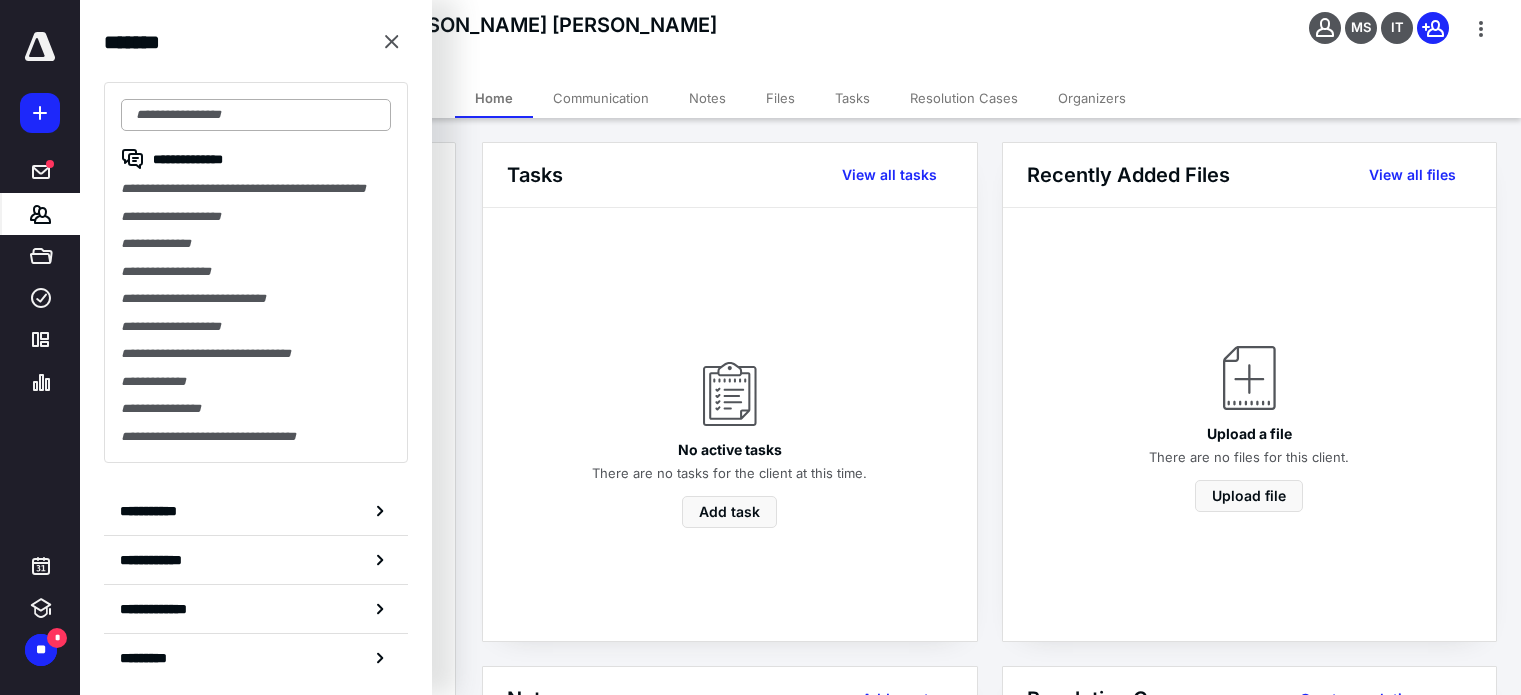 click at bounding box center (256, 115) 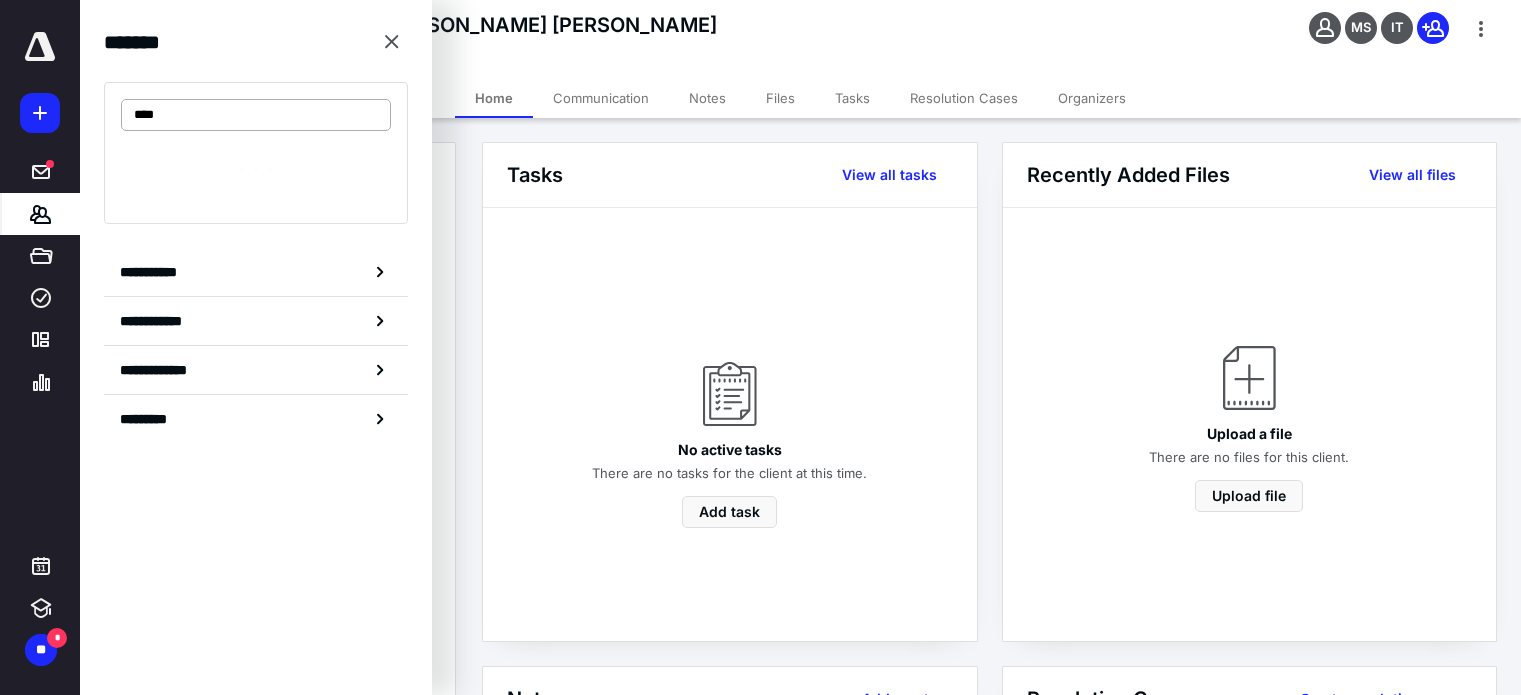 type on "****" 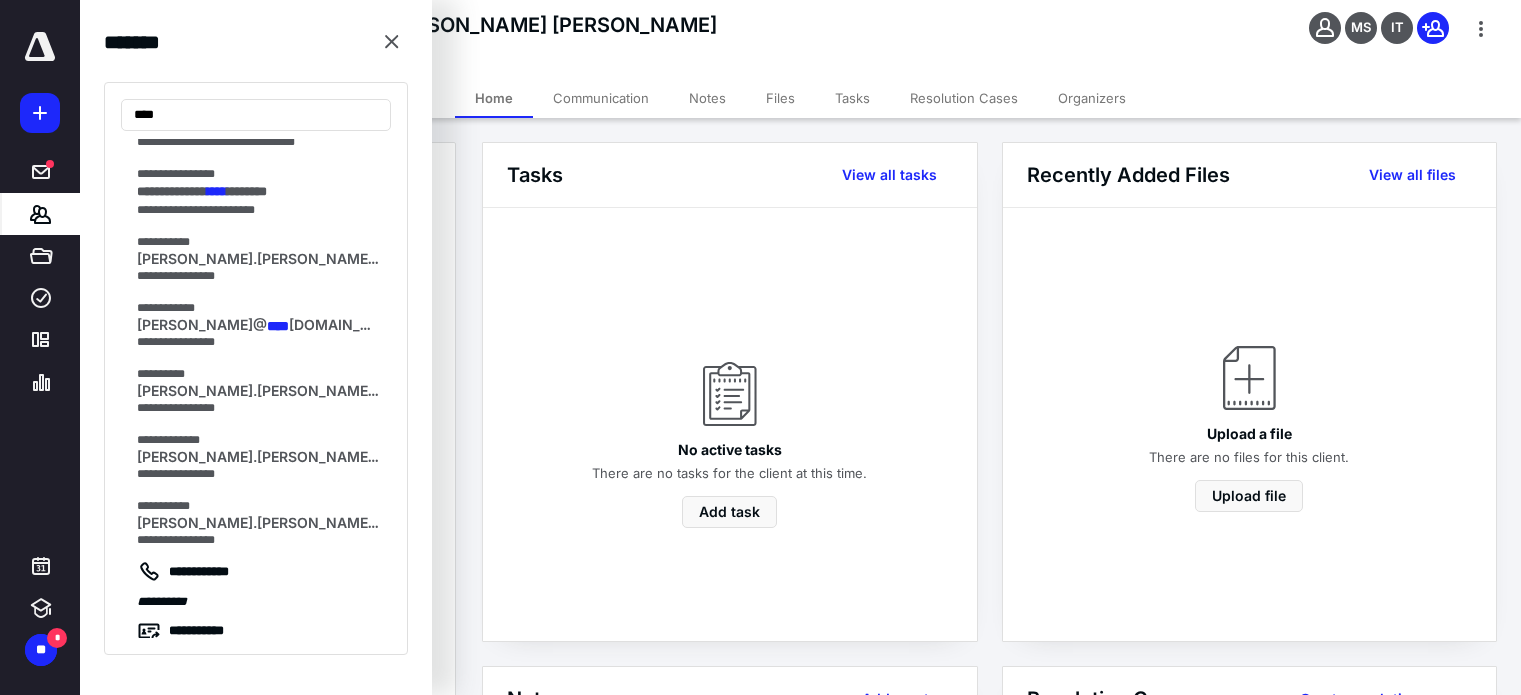 scroll, scrollTop: 966, scrollLeft: 0, axis: vertical 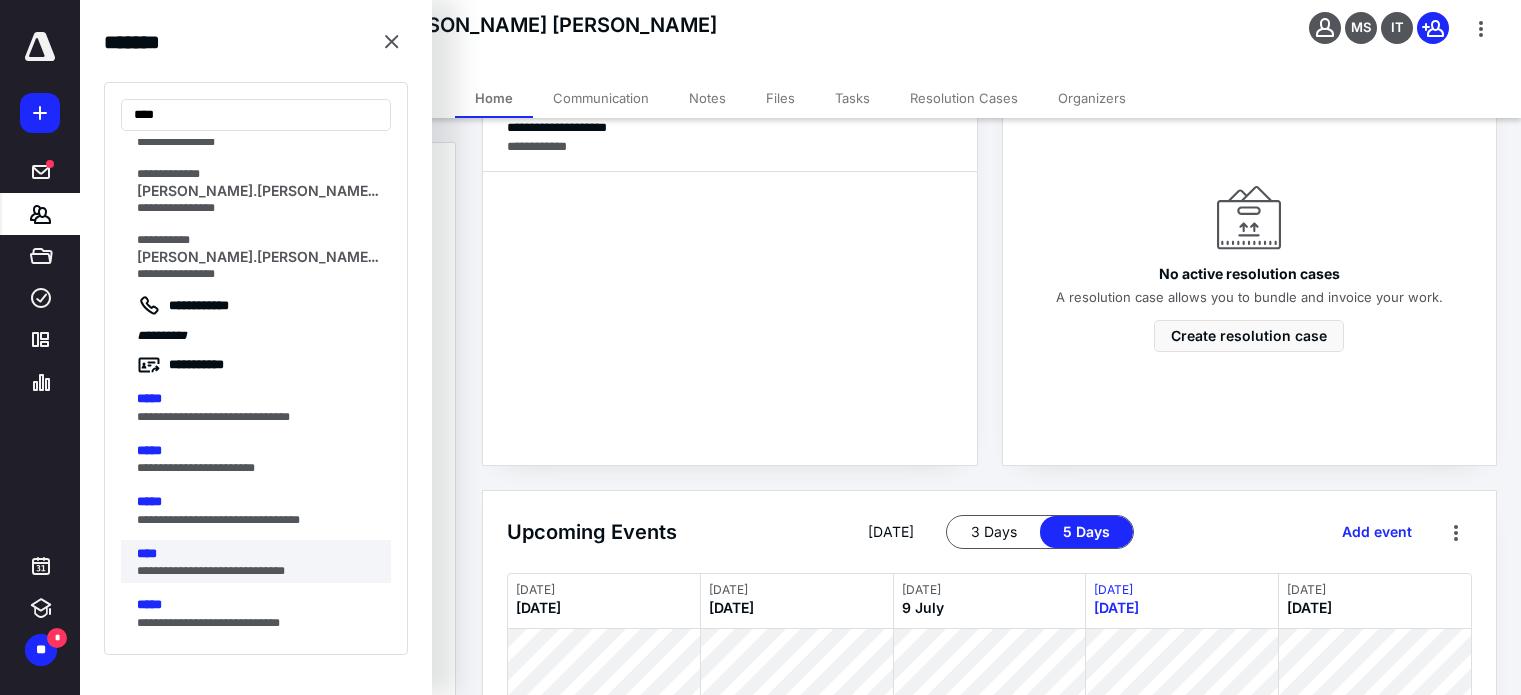 click on "****" at bounding box center (258, 554) 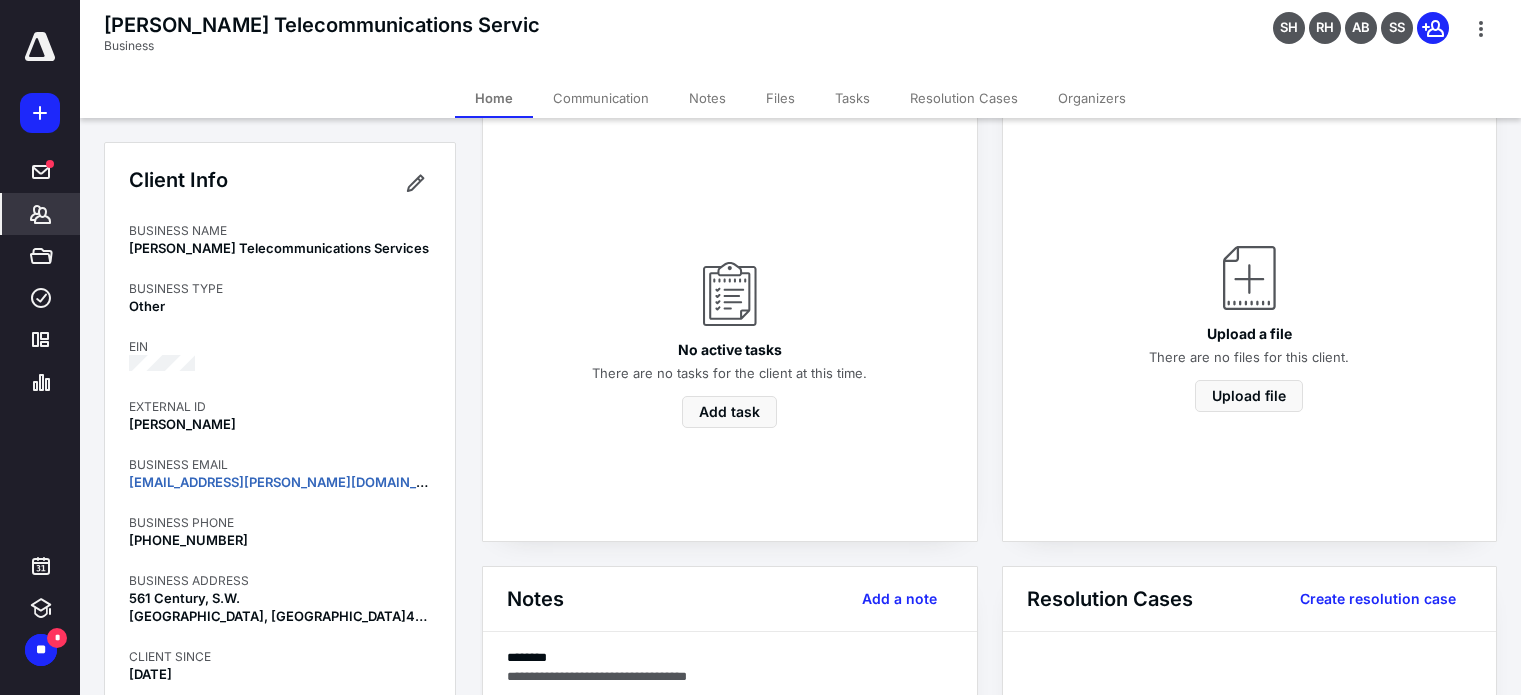 scroll, scrollTop: 200, scrollLeft: 0, axis: vertical 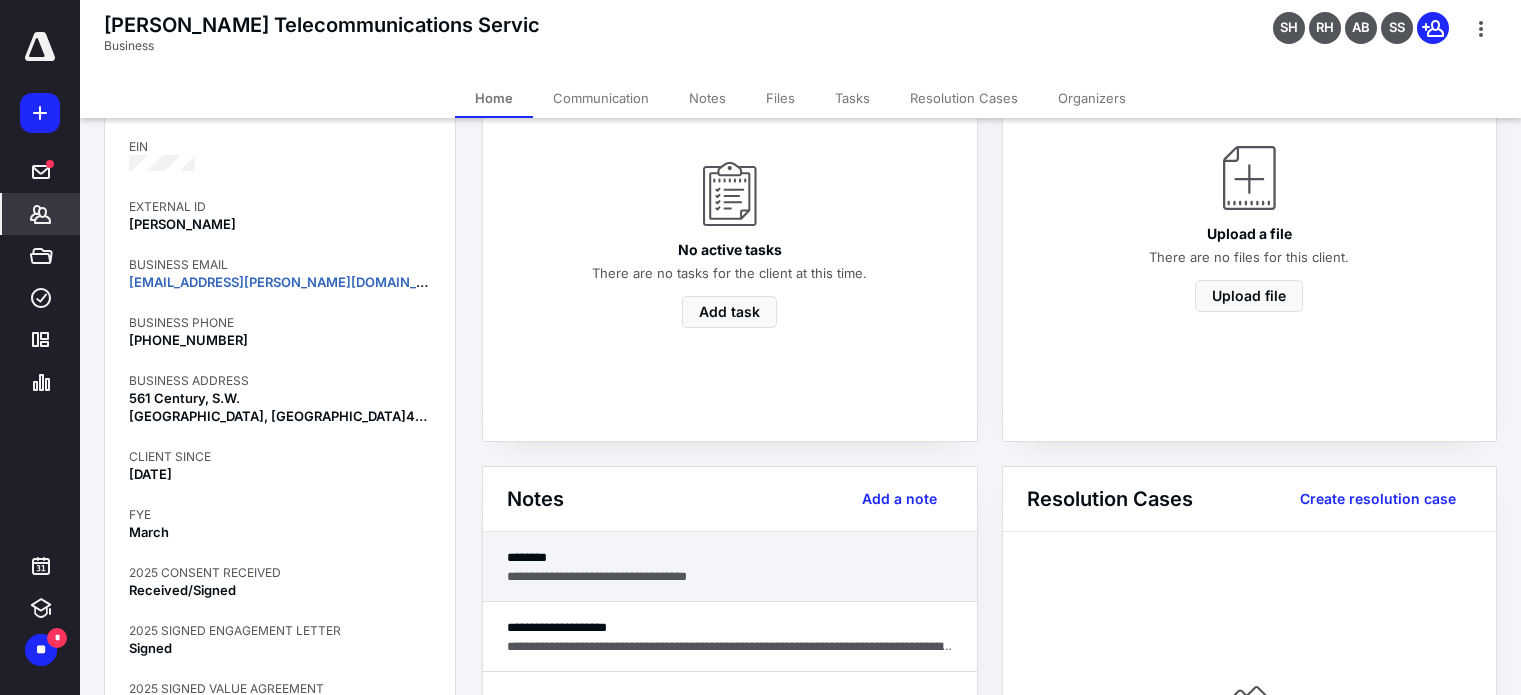 click on "**********" at bounding box center (730, 576) 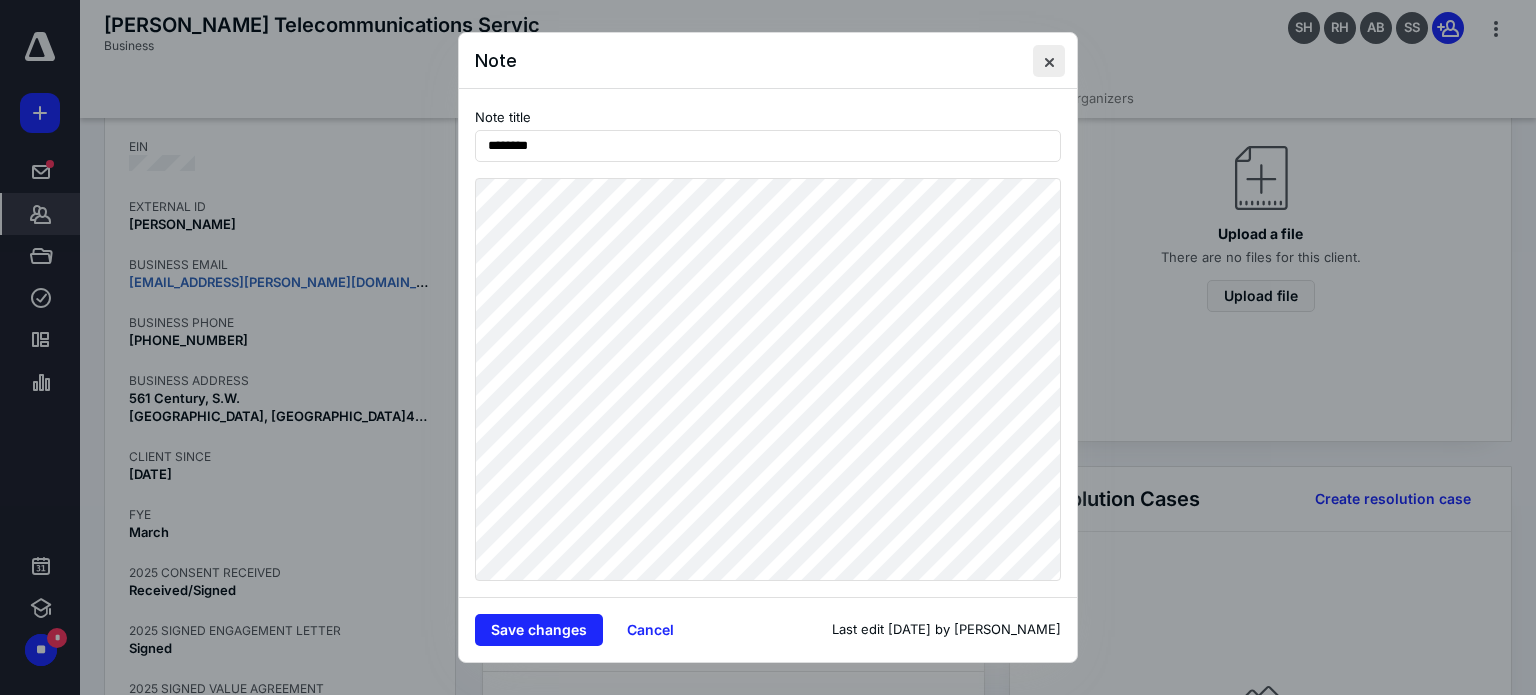click at bounding box center (1049, 61) 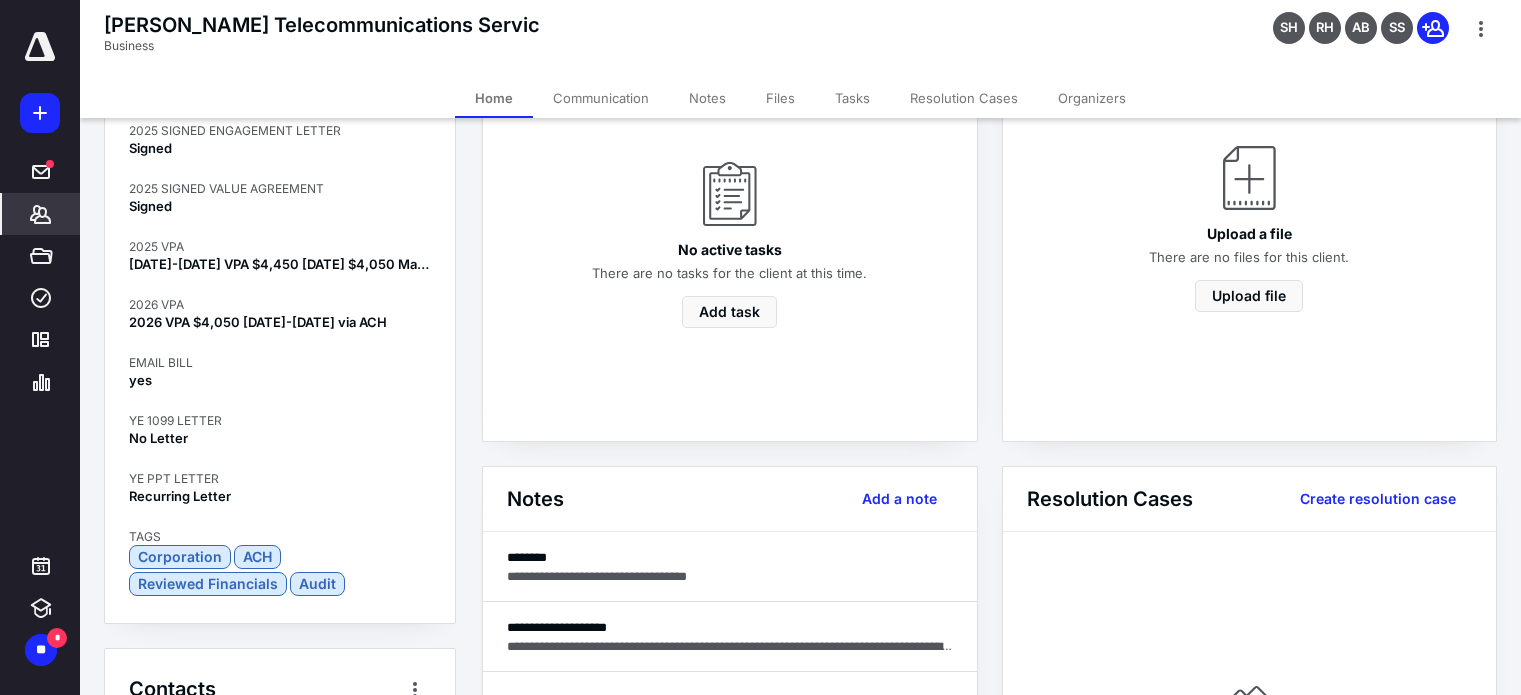 scroll, scrollTop: 200, scrollLeft: 0, axis: vertical 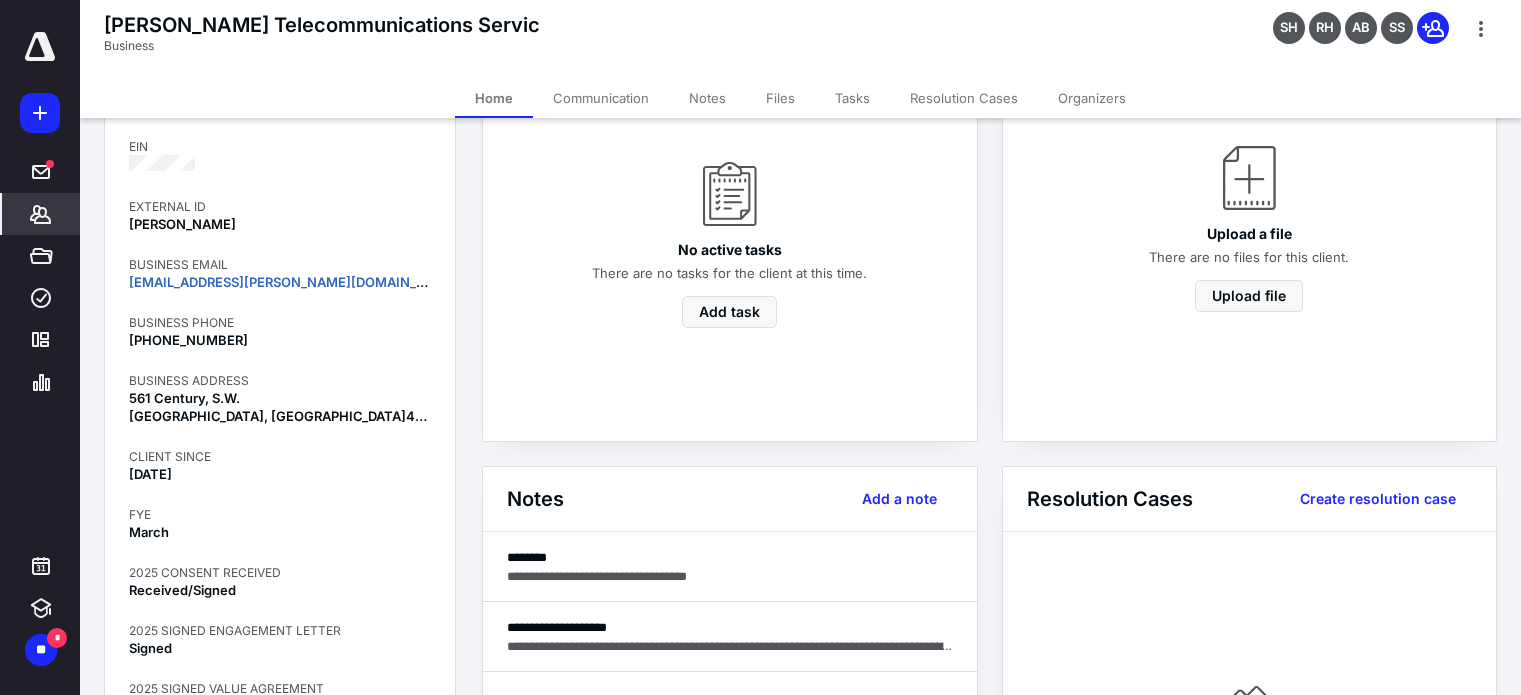 click 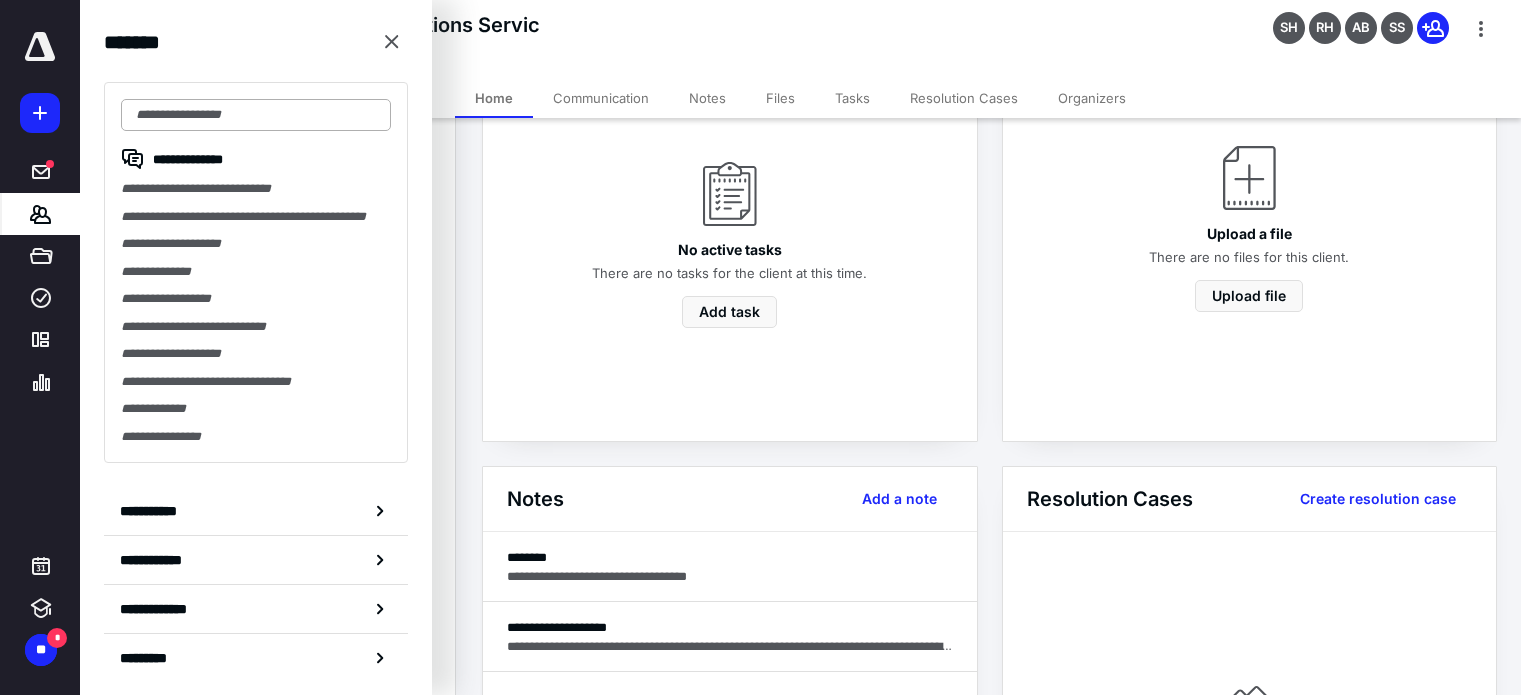 click at bounding box center (256, 115) 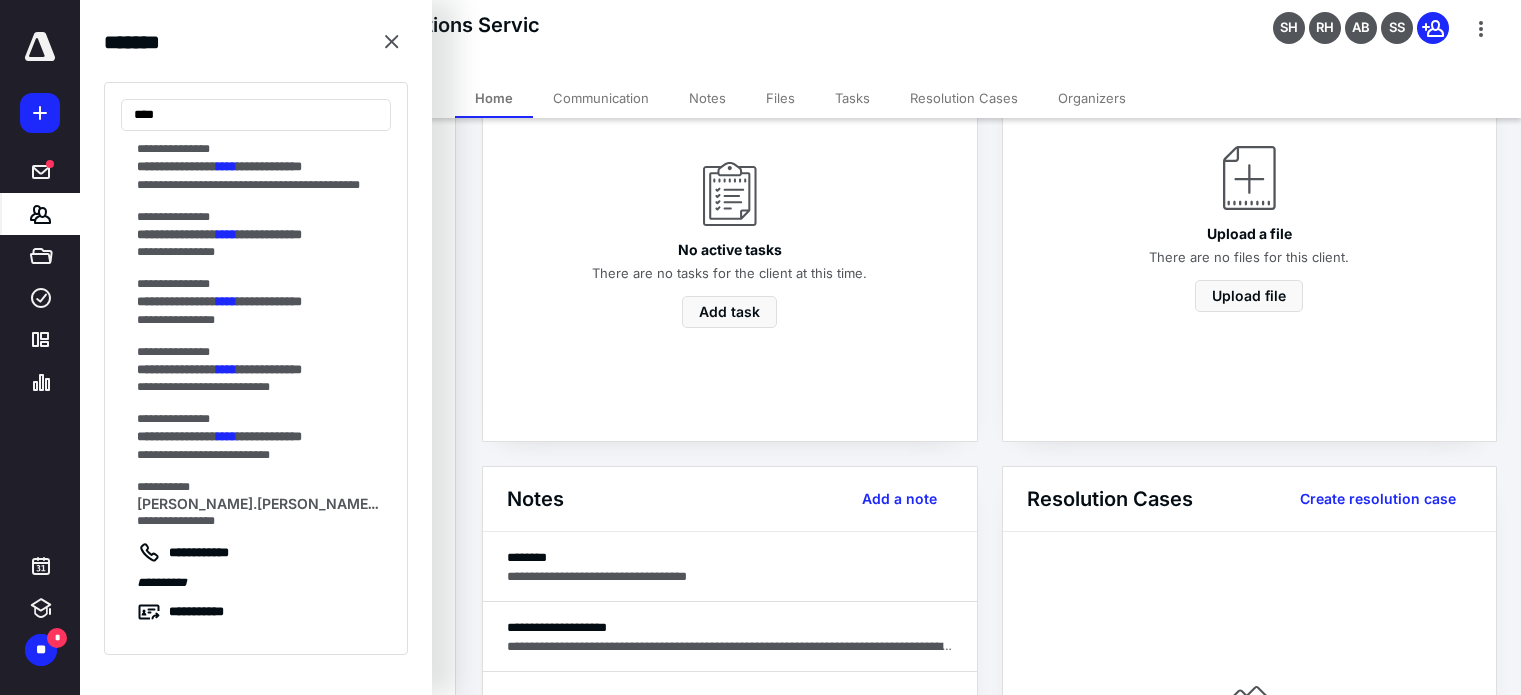 scroll, scrollTop: 1599, scrollLeft: 0, axis: vertical 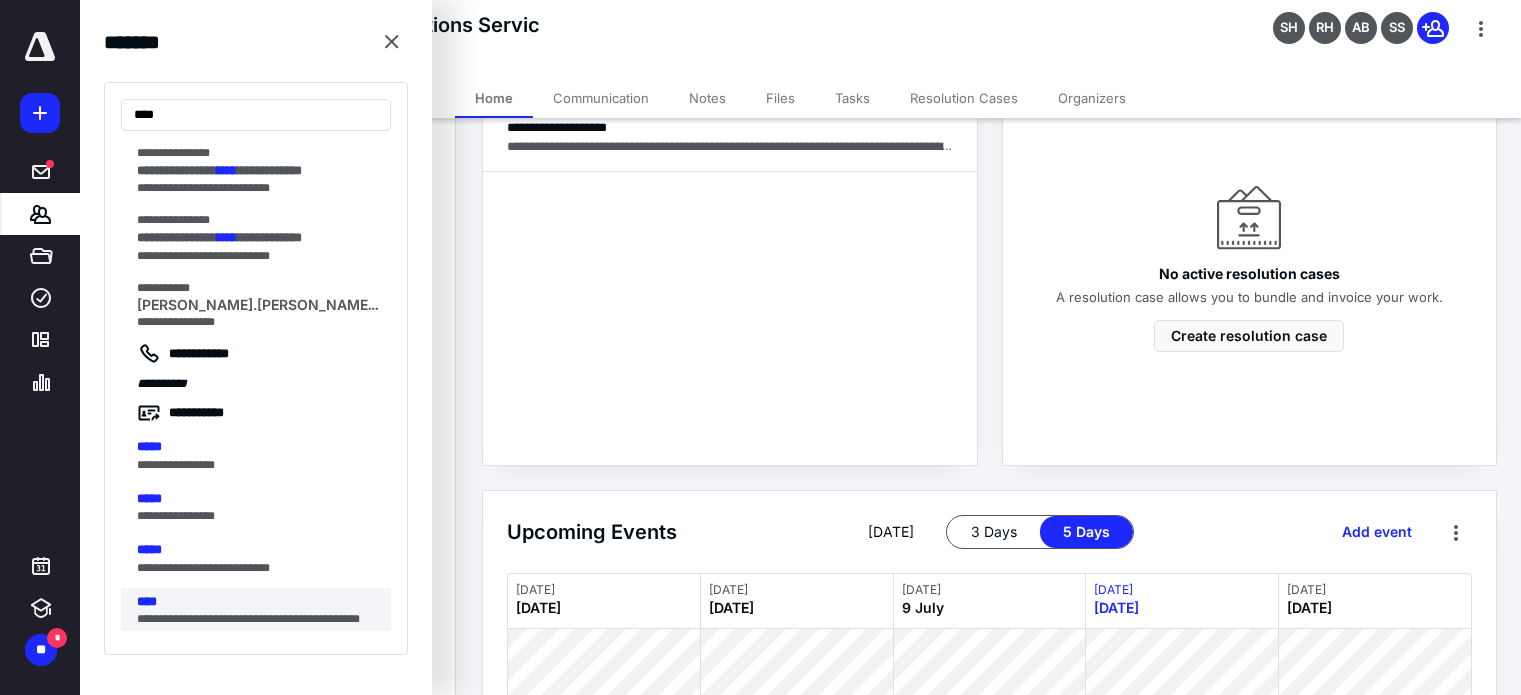 type on "****" 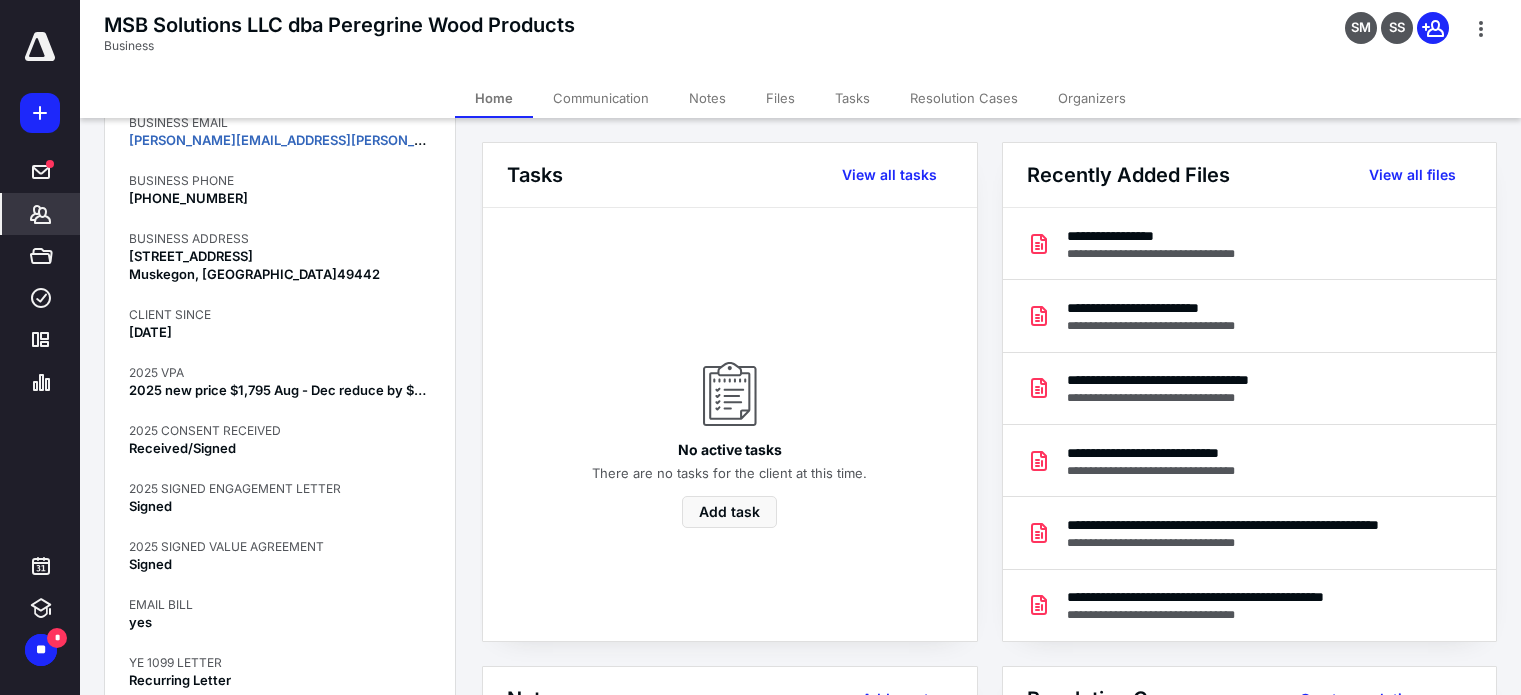 scroll, scrollTop: 600, scrollLeft: 0, axis: vertical 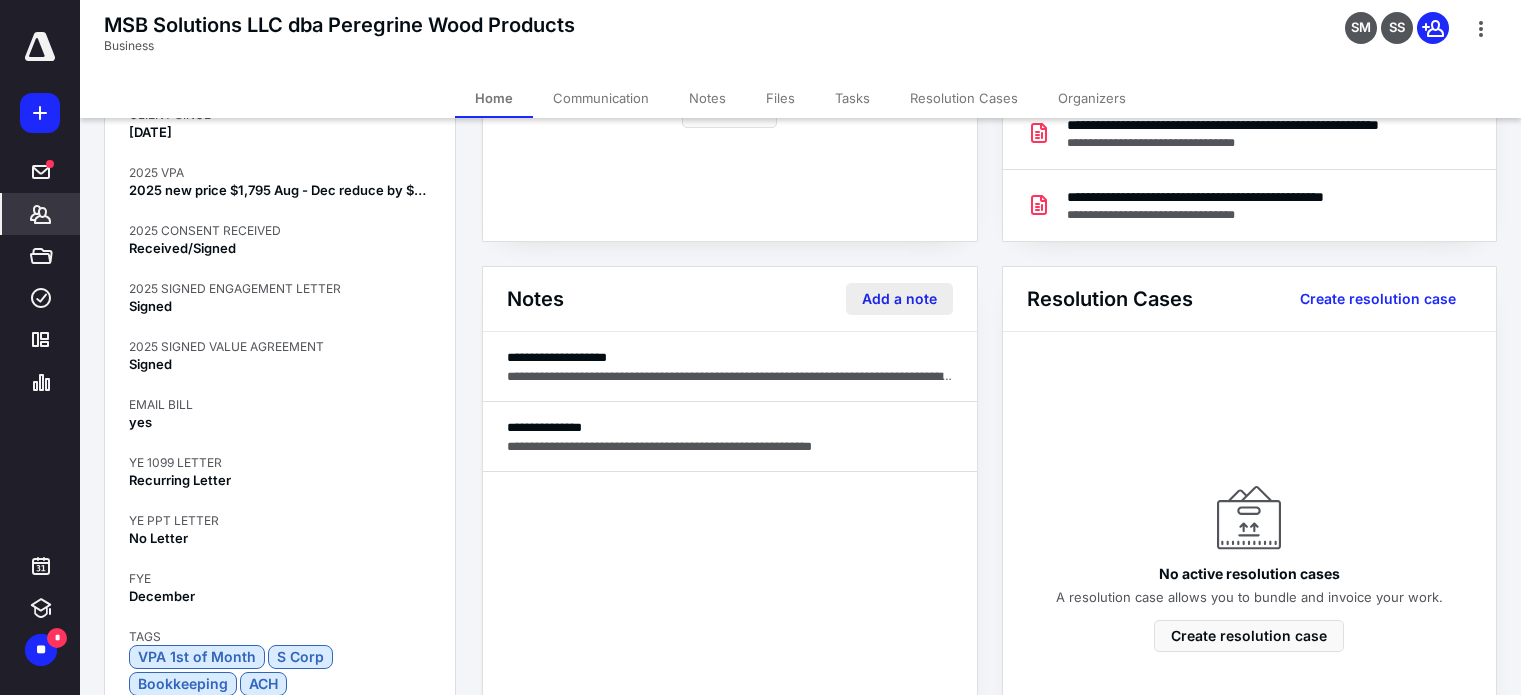 click on "Add a note" at bounding box center (899, 299) 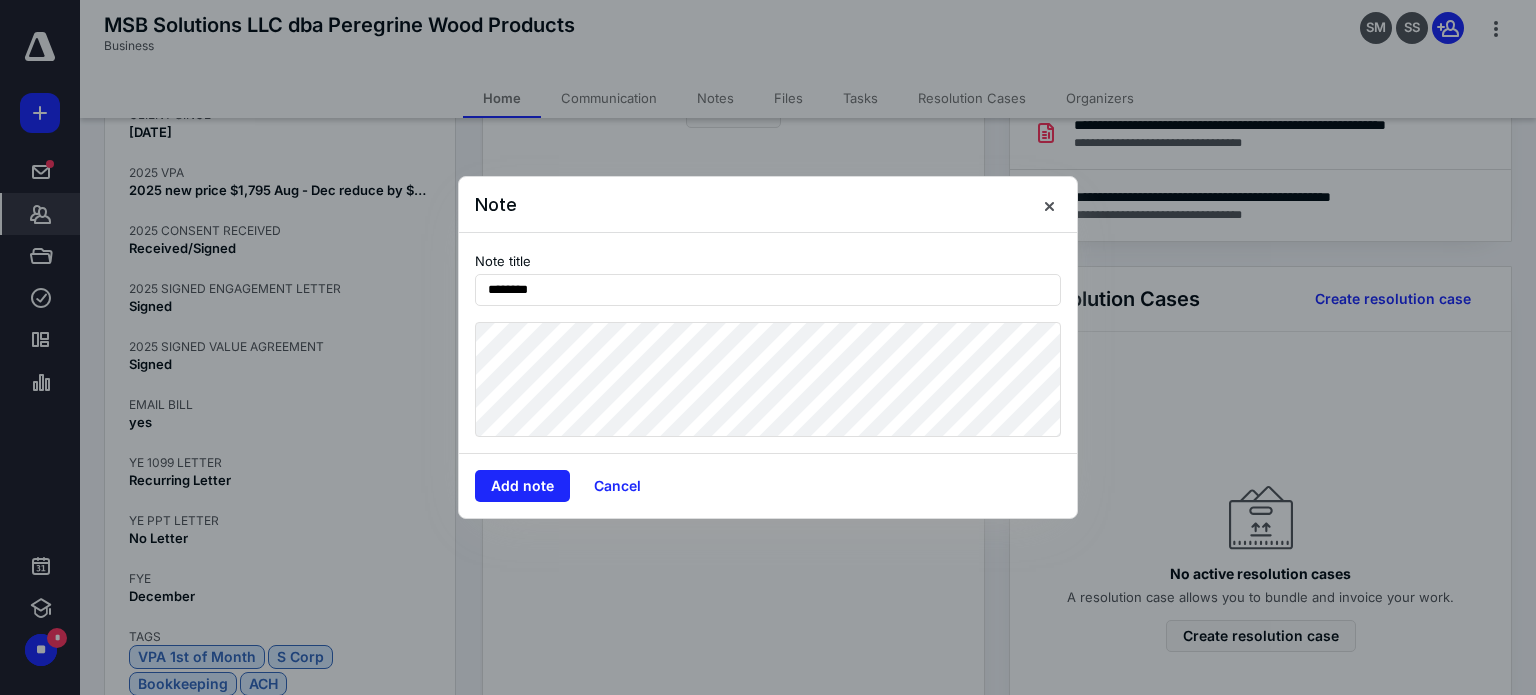 type on "********" 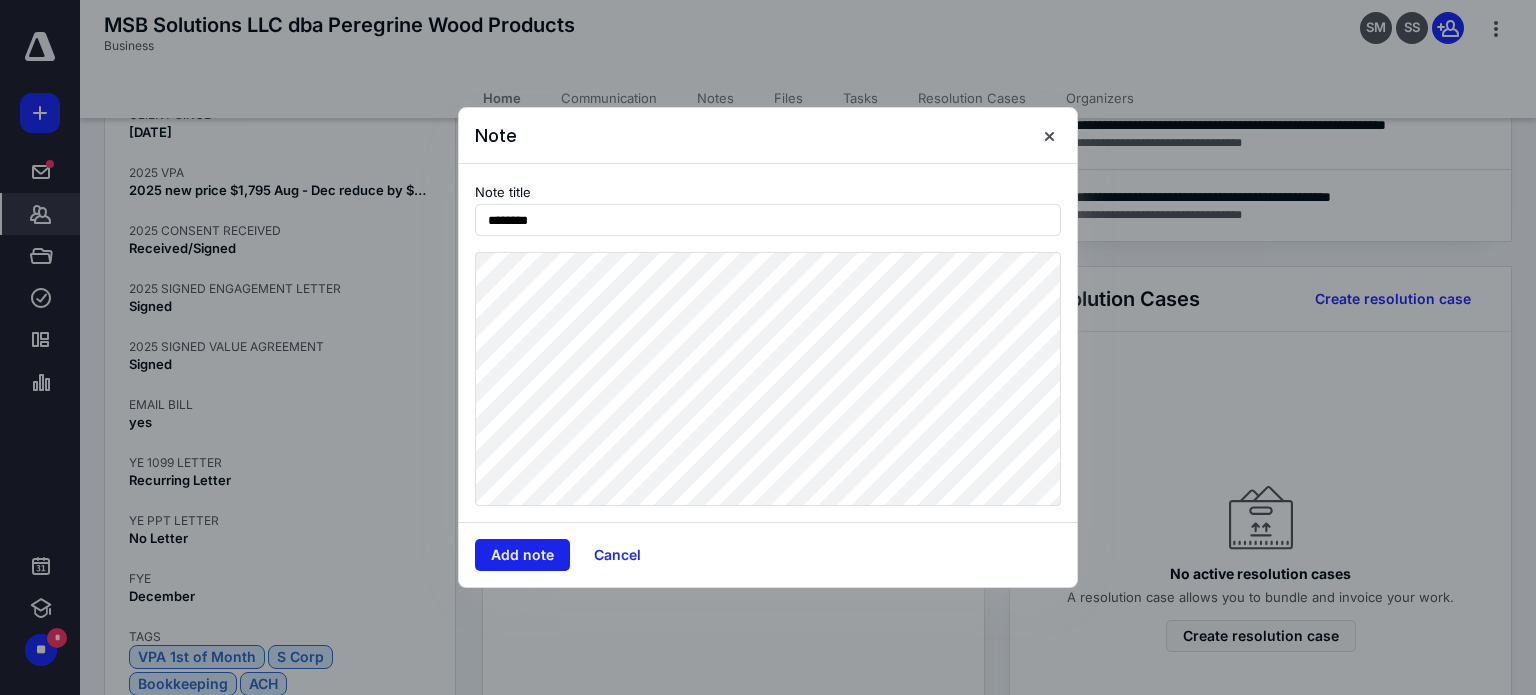 click on "Add note" at bounding box center (522, 555) 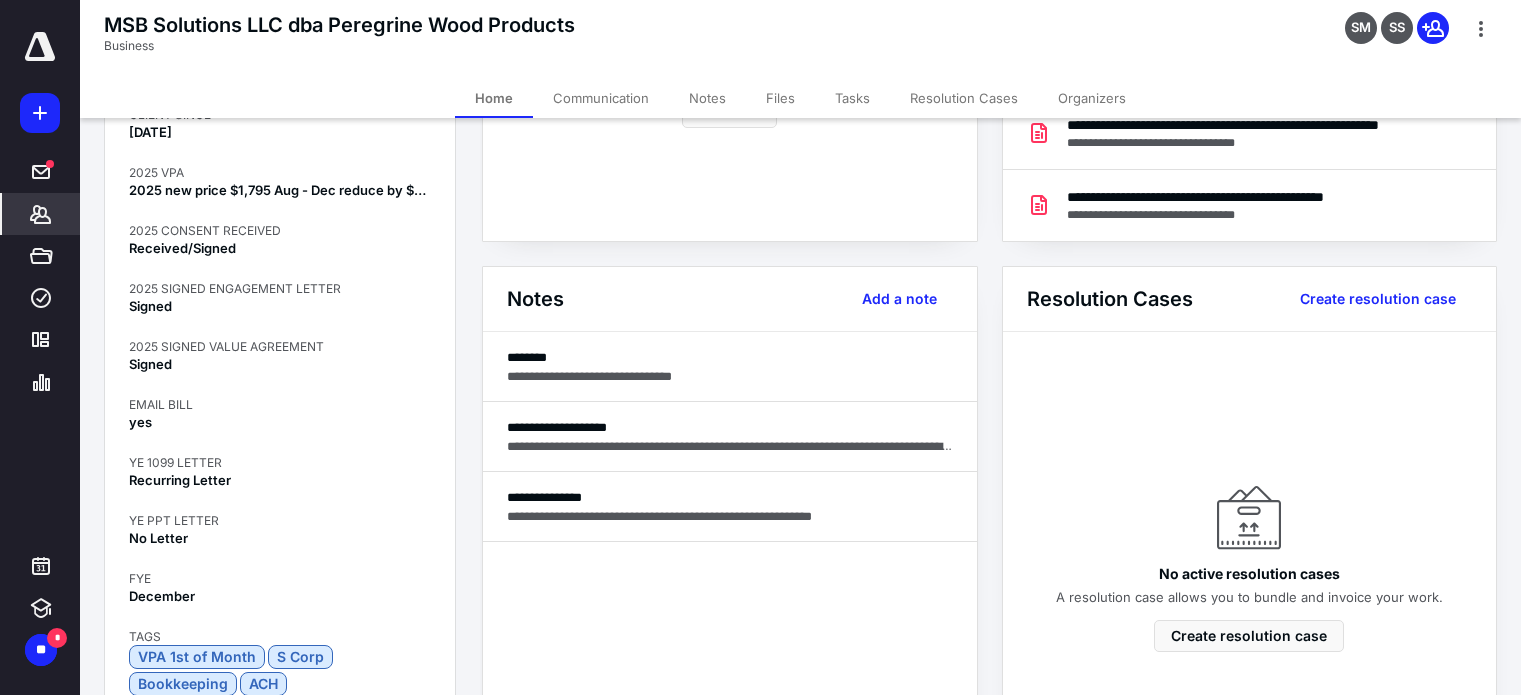 click 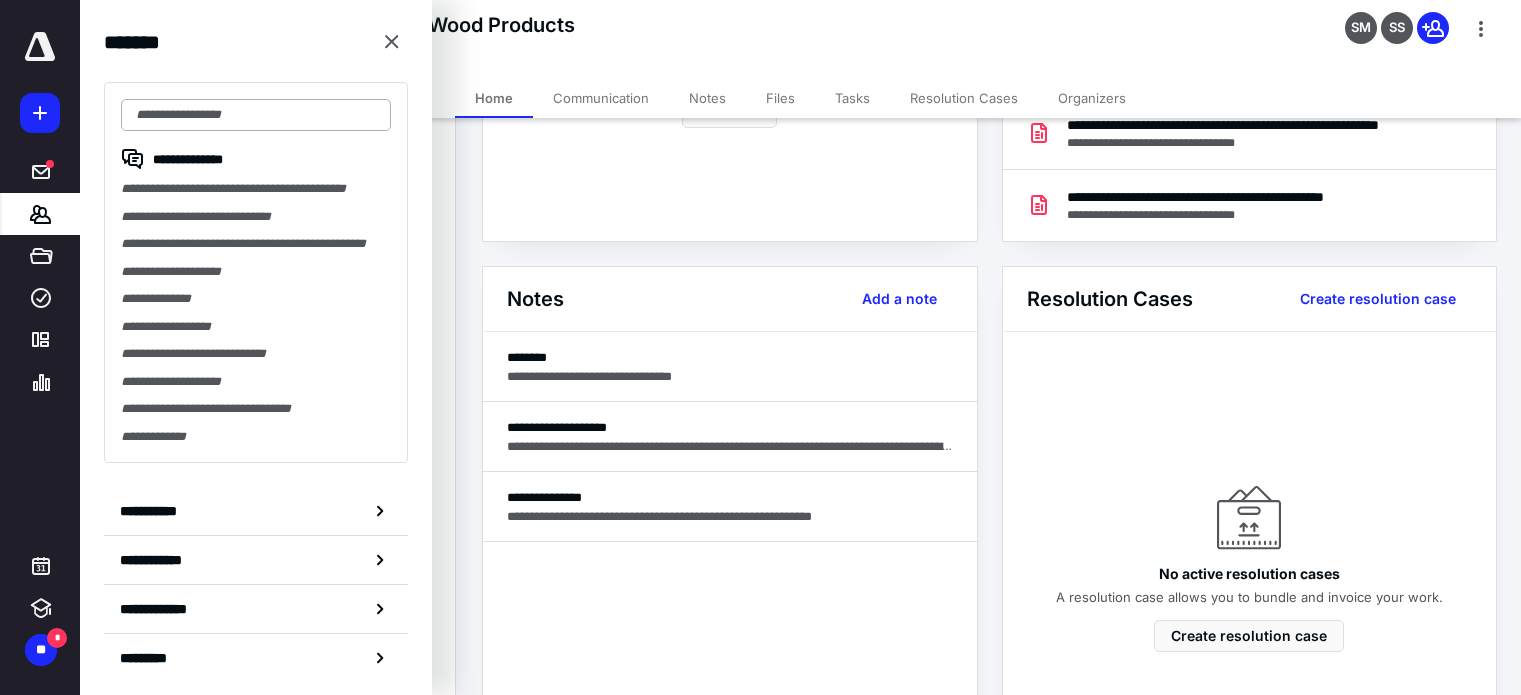 click at bounding box center [256, 115] 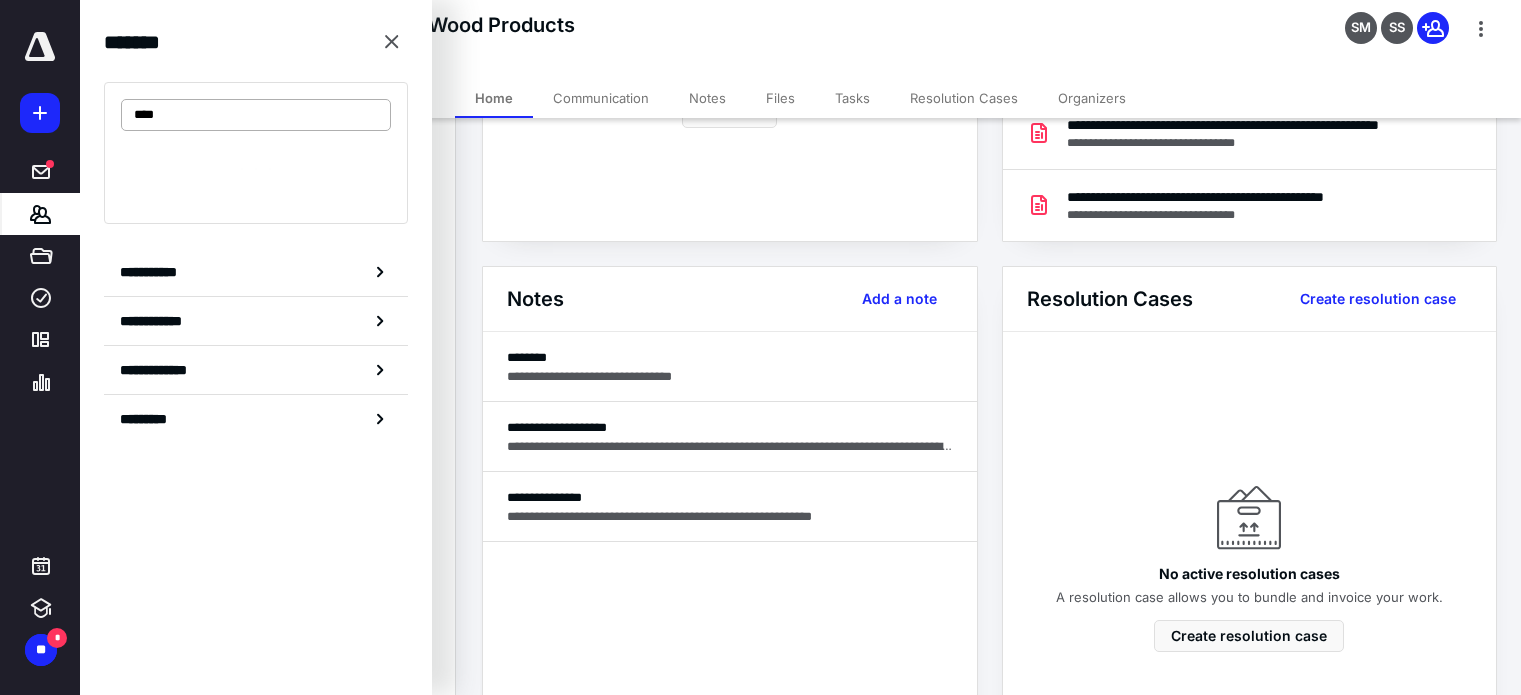 type on "****" 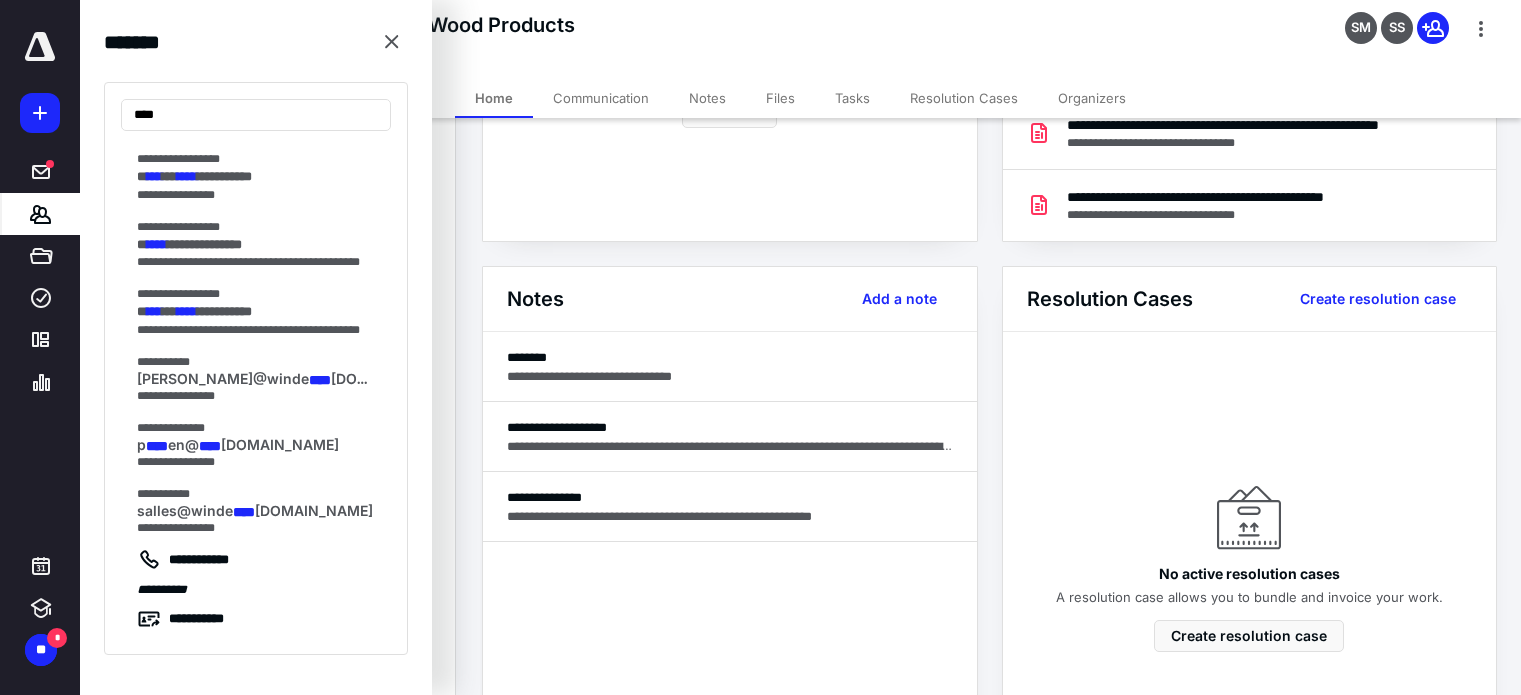 scroll, scrollTop: 3105, scrollLeft: 0, axis: vertical 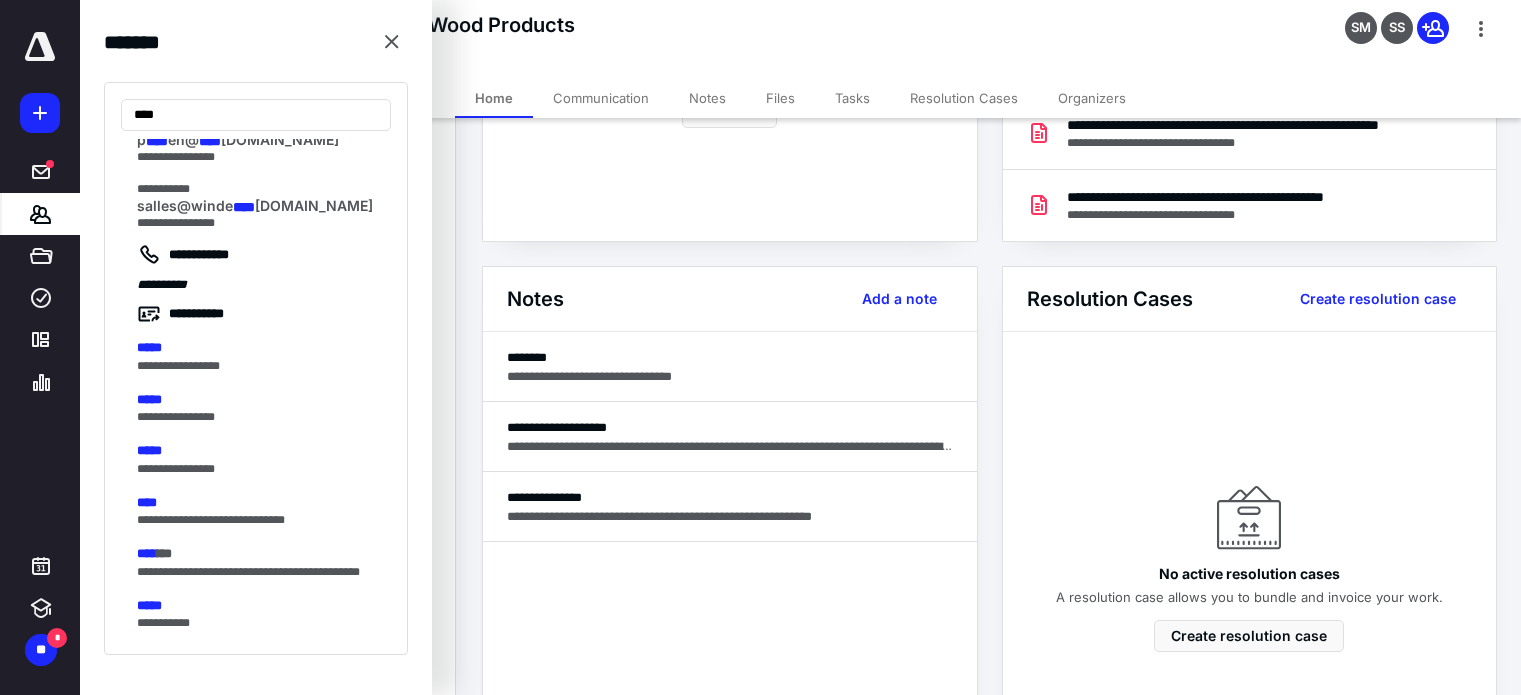 click on "****" at bounding box center (258, 503) 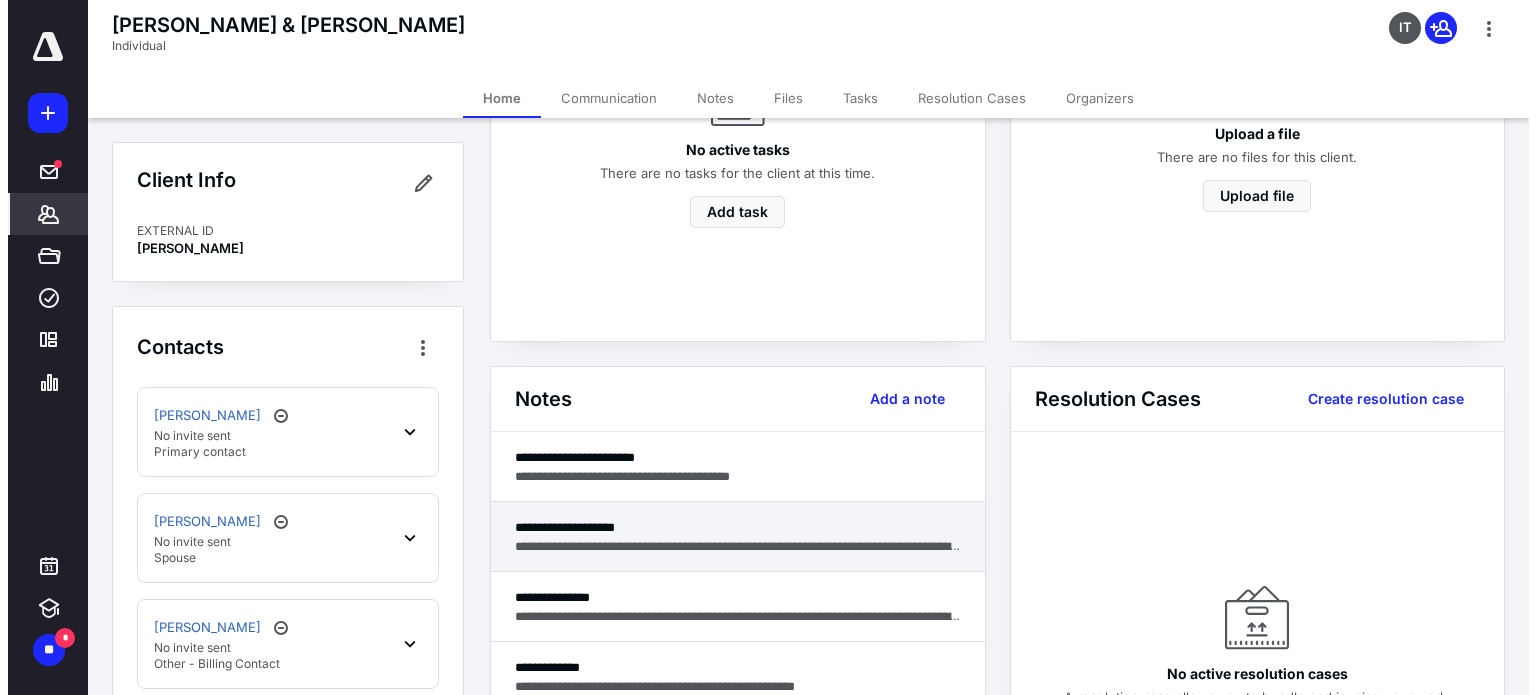scroll, scrollTop: 400, scrollLeft: 0, axis: vertical 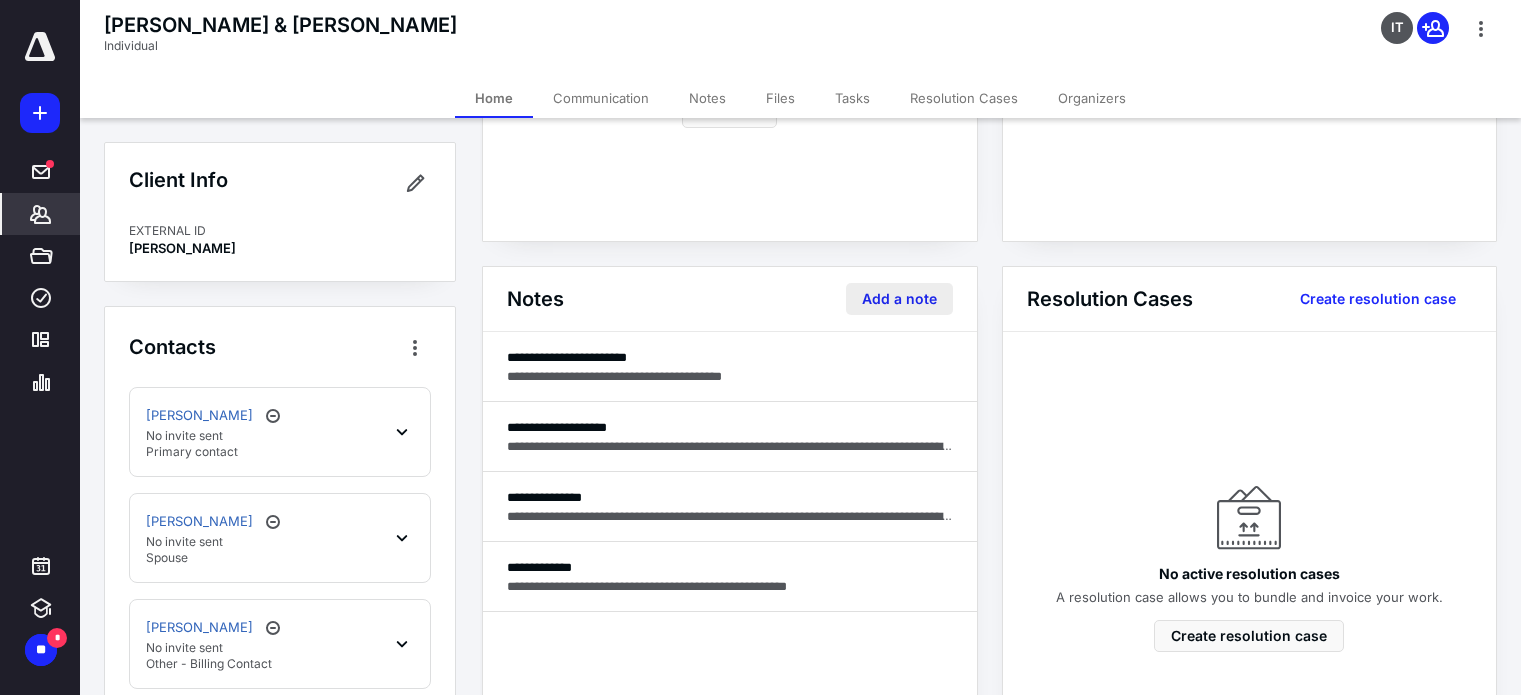 click on "Add a note" at bounding box center (899, 299) 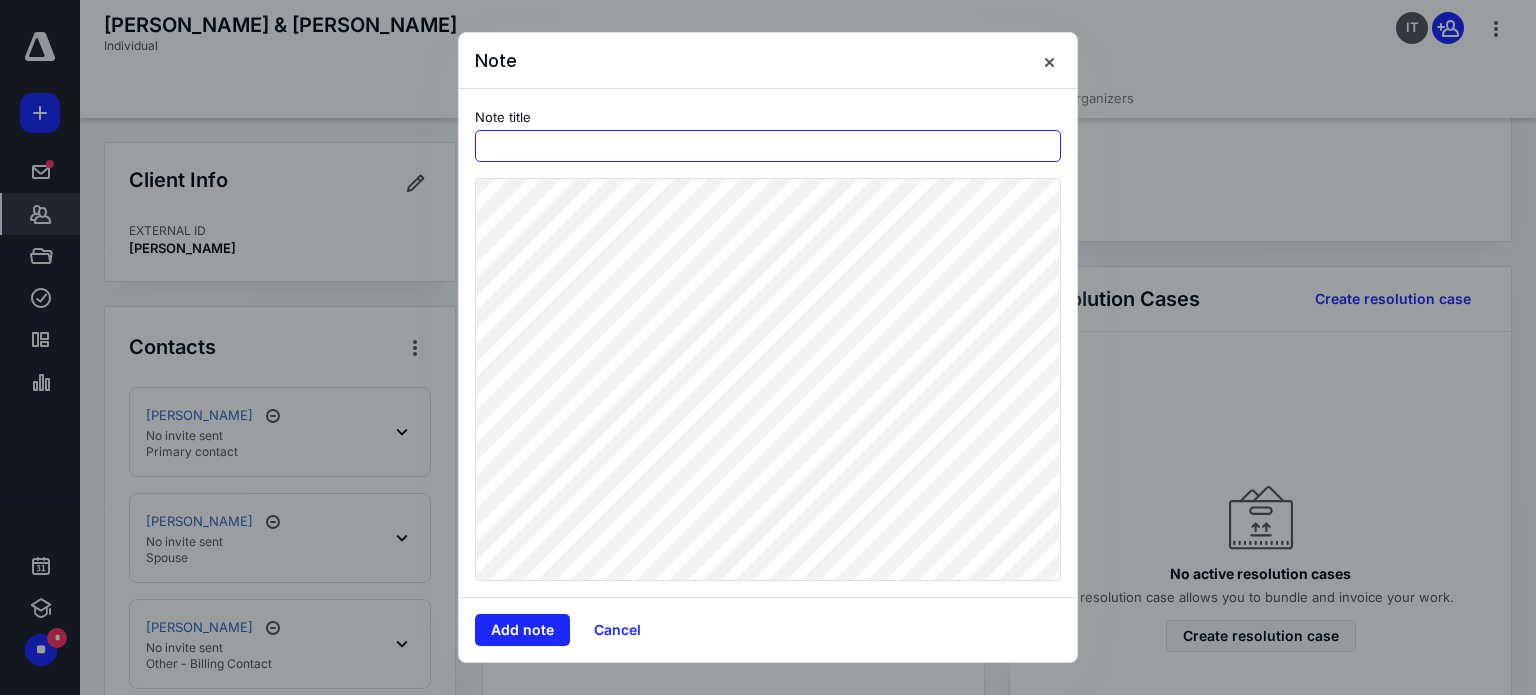 click at bounding box center (768, 146) 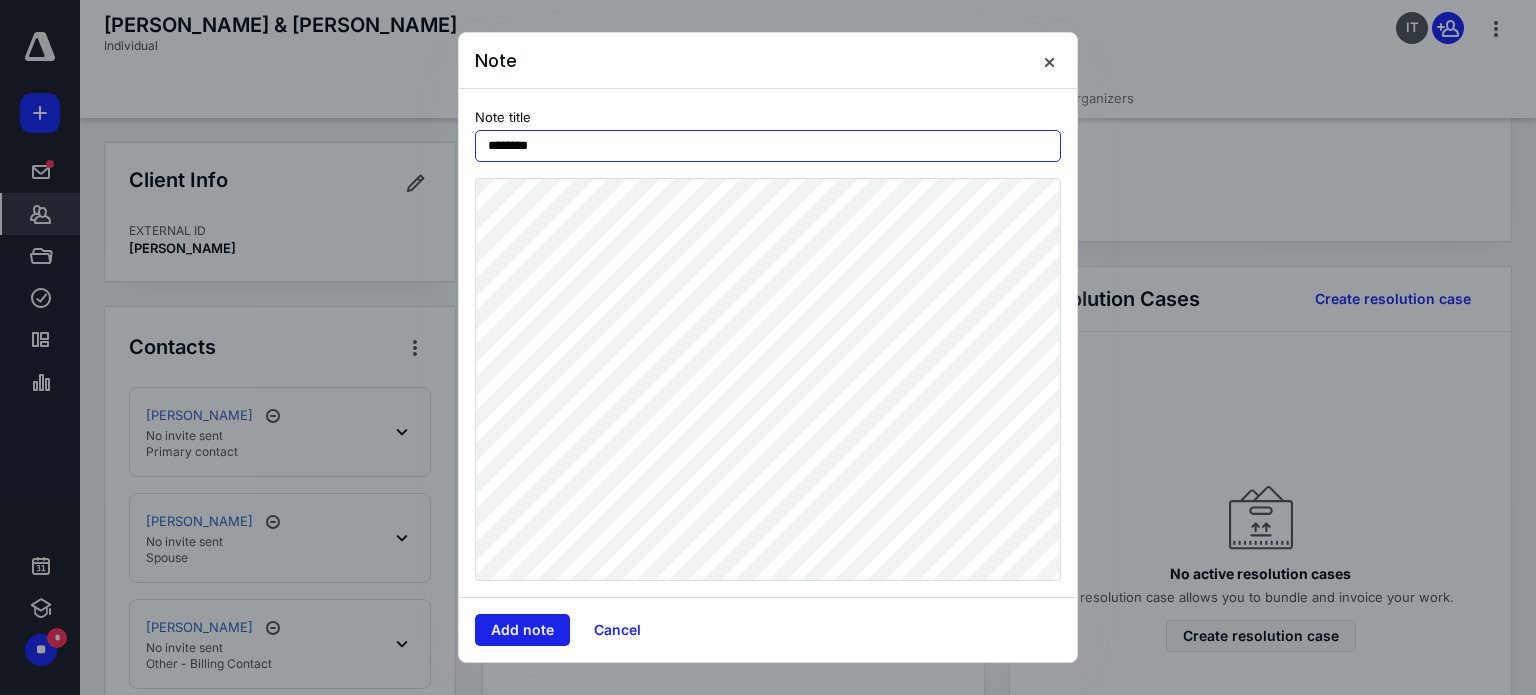 type on "********" 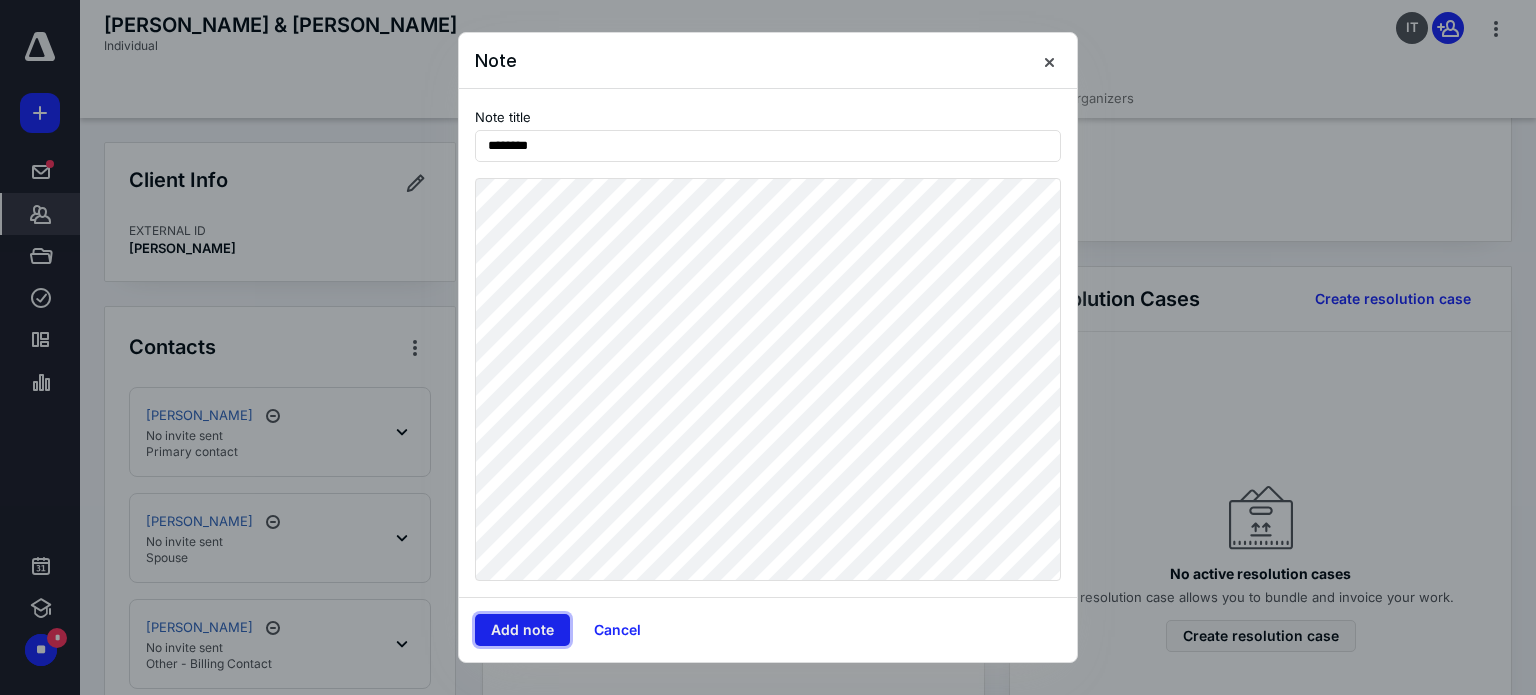 click on "Add note" at bounding box center (522, 630) 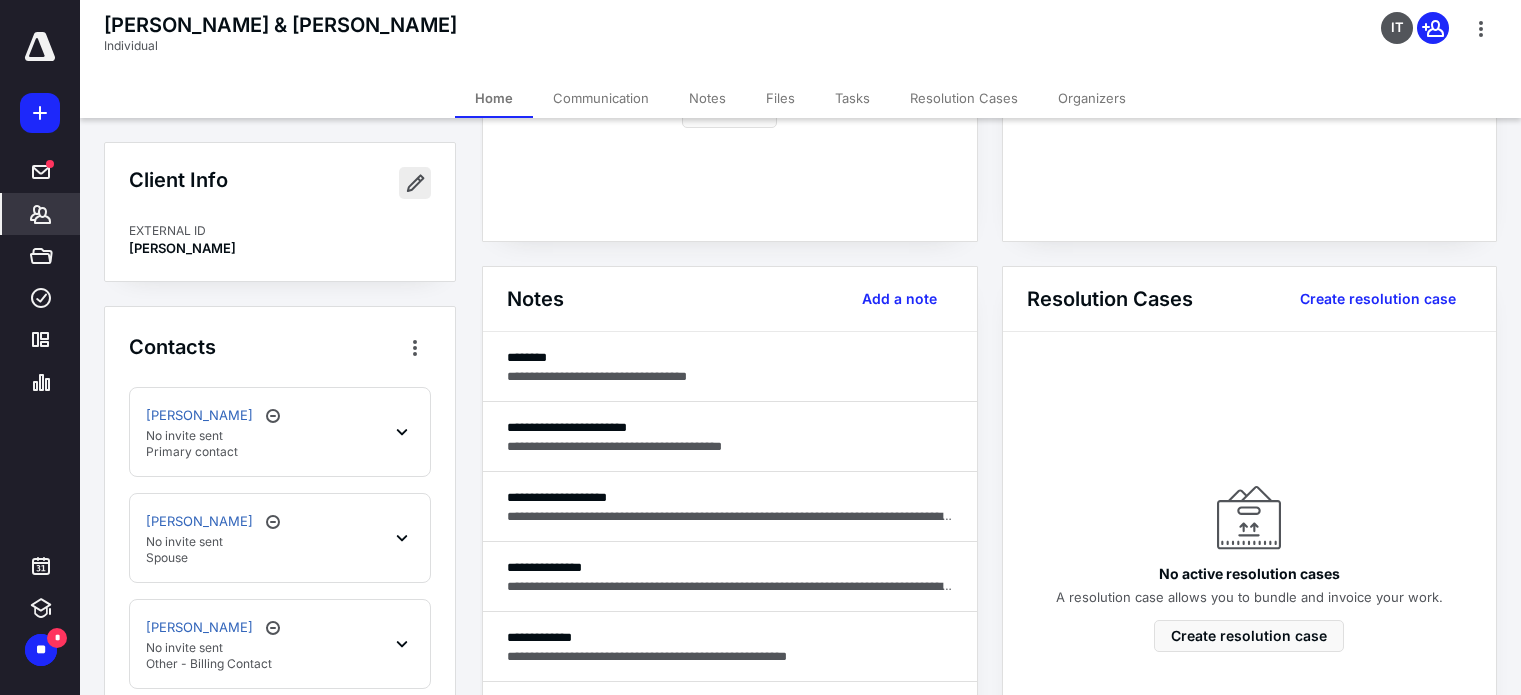 click at bounding box center [415, 183] 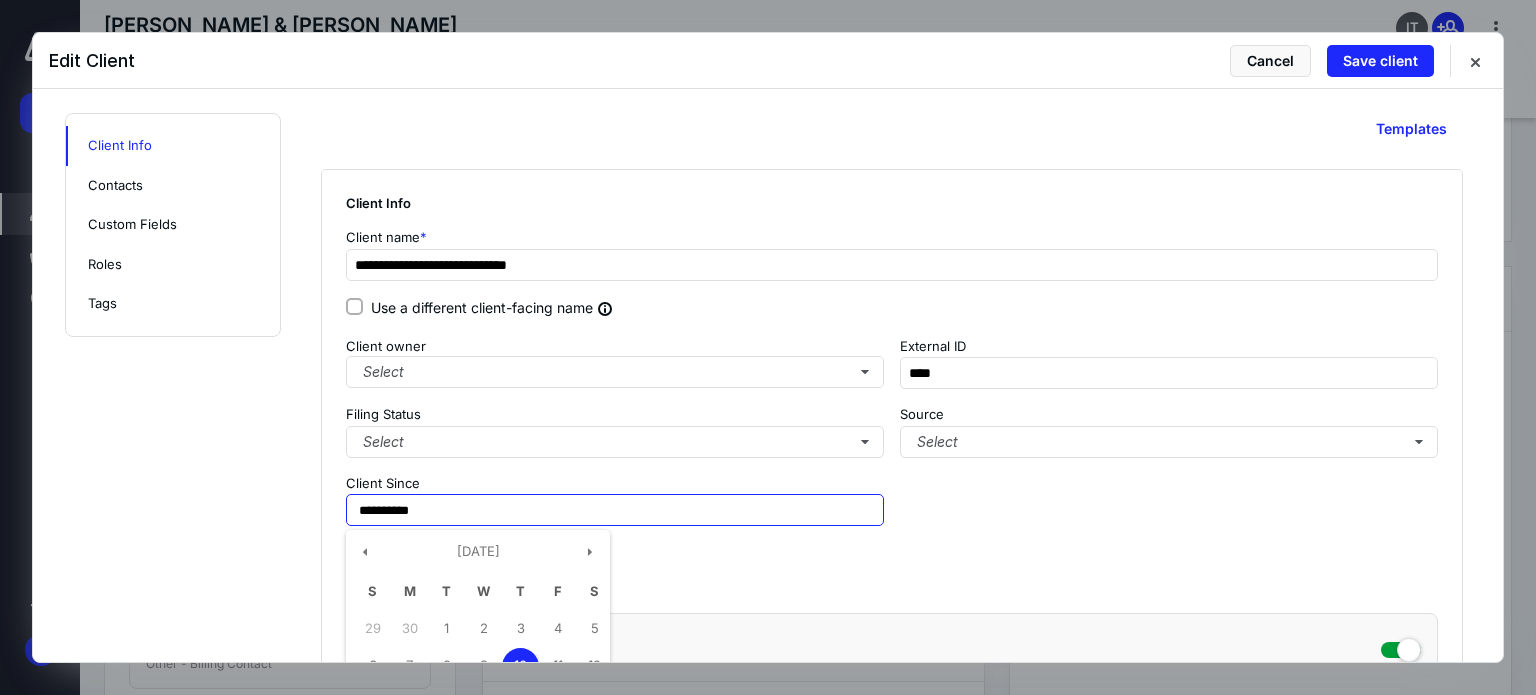 drag, startPoint x: 445, startPoint y: 513, endPoint x: 97, endPoint y: 469, distance: 350.77057 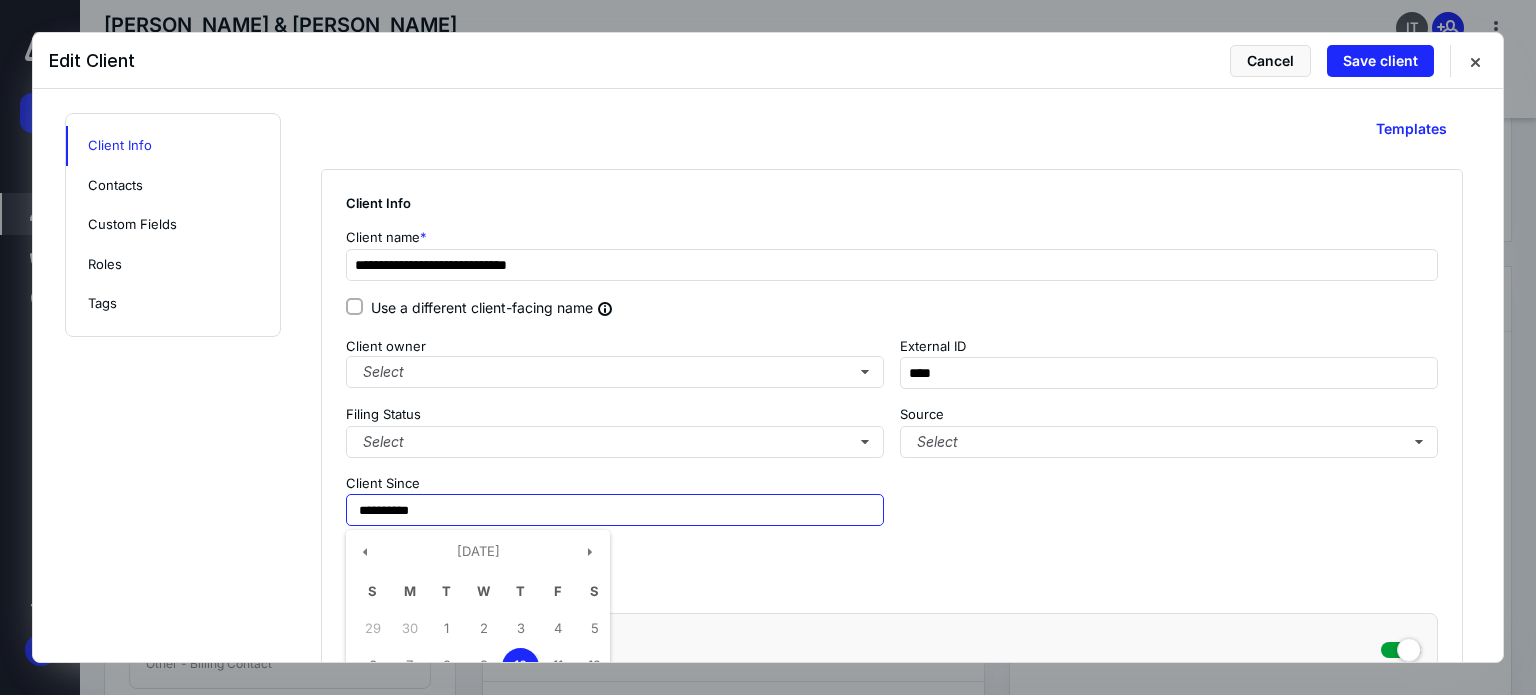 type on "**********" 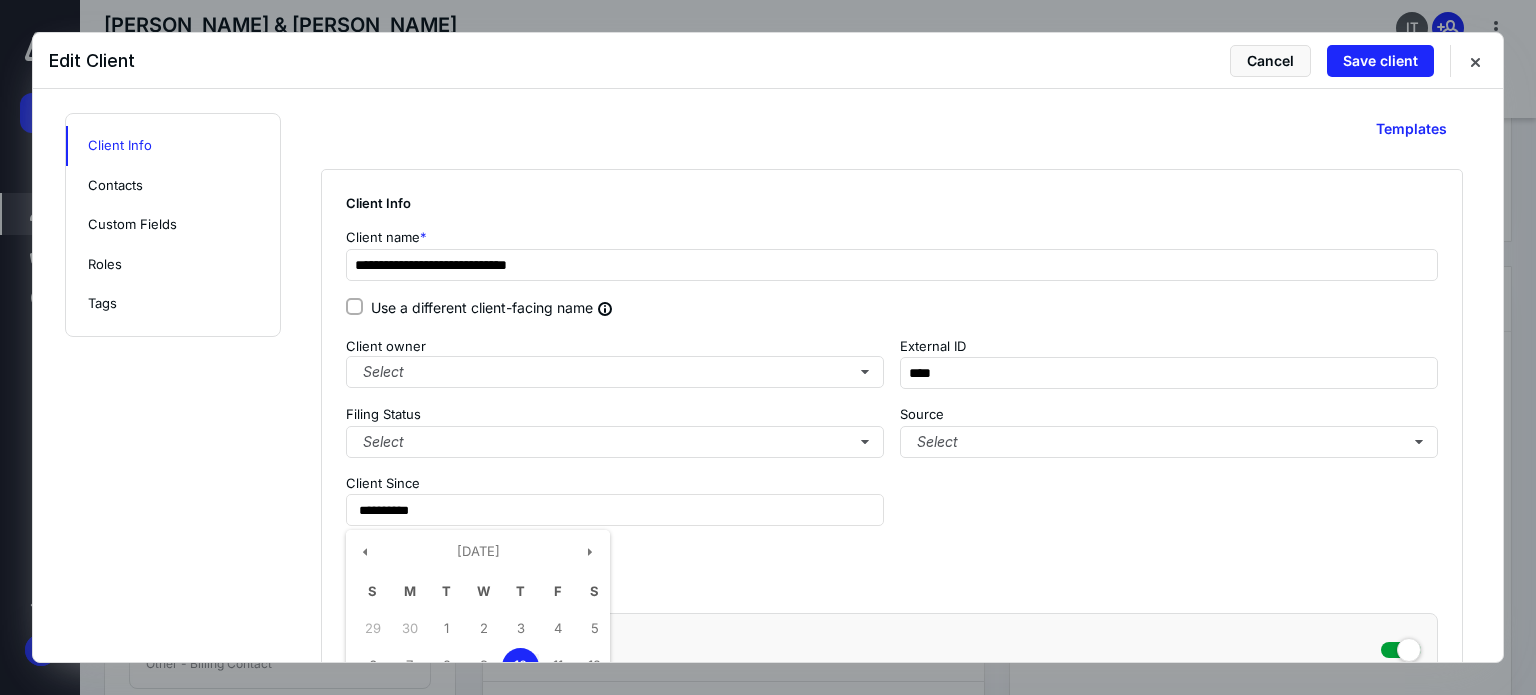 click on "**********" at bounding box center [768, 1856] 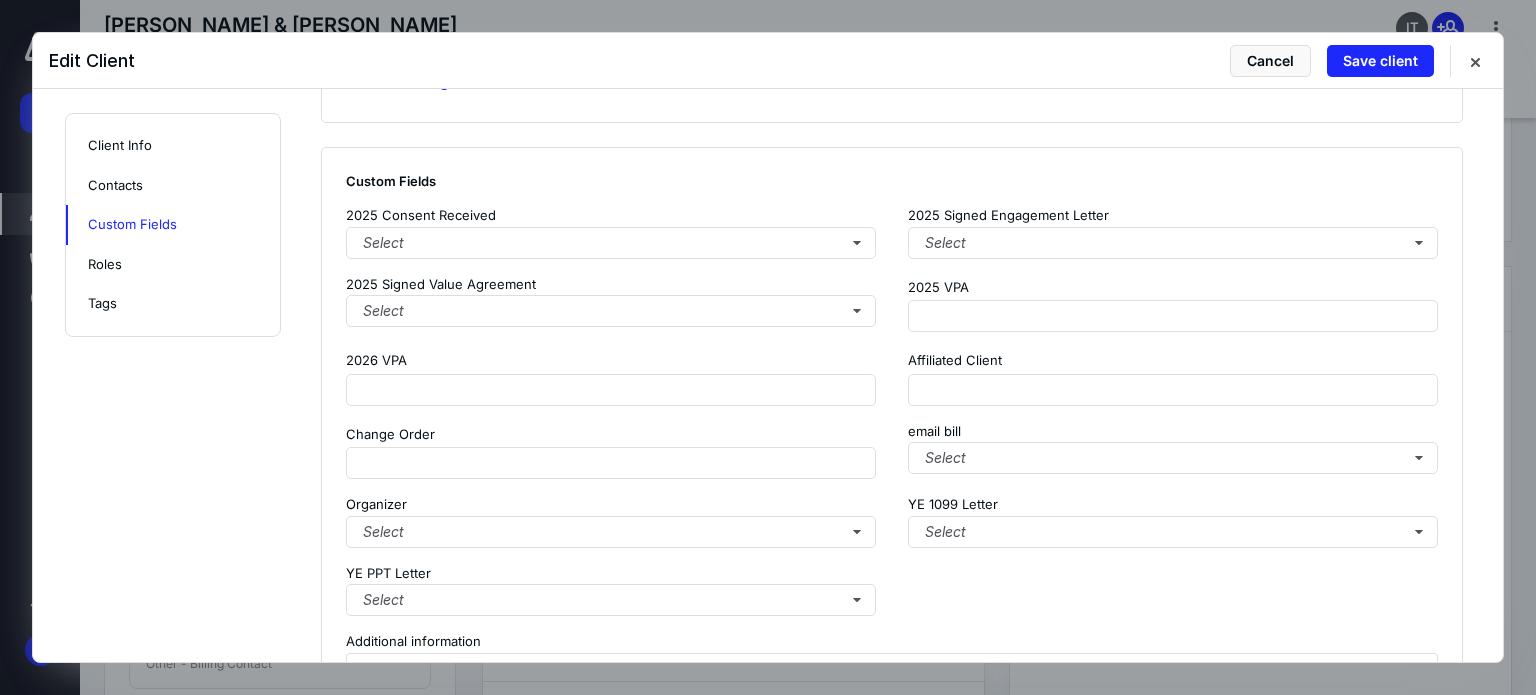scroll, scrollTop: 2400, scrollLeft: 0, axis: vertical 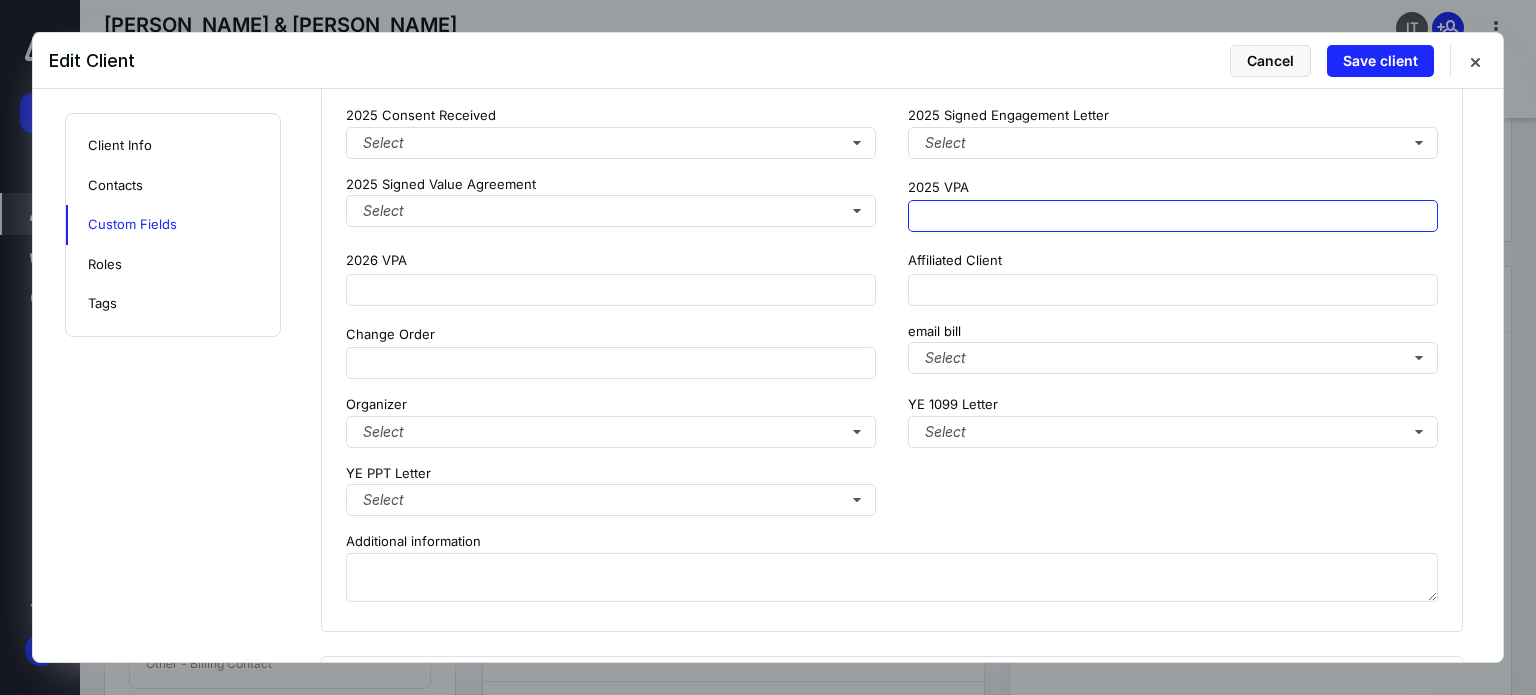 click at bounding box center (1173, 216) 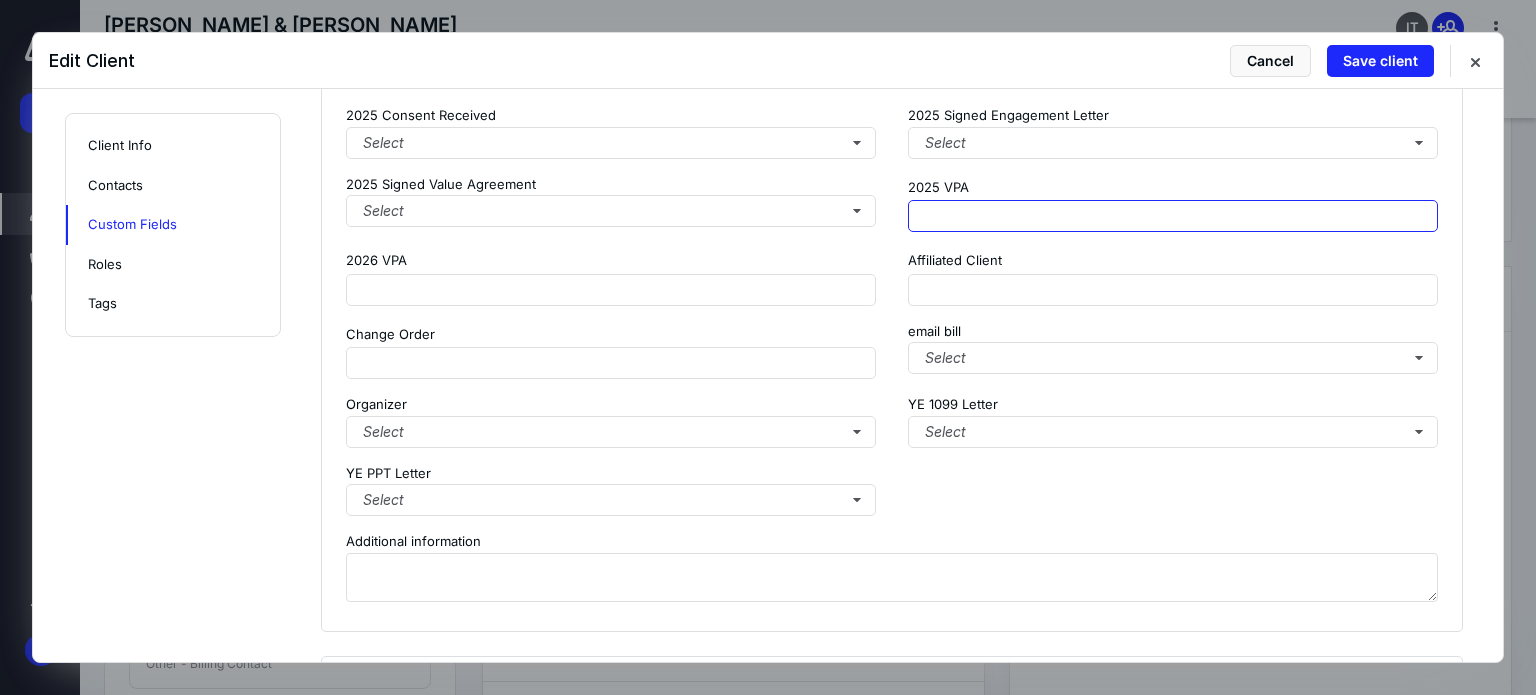 paste on "**********" 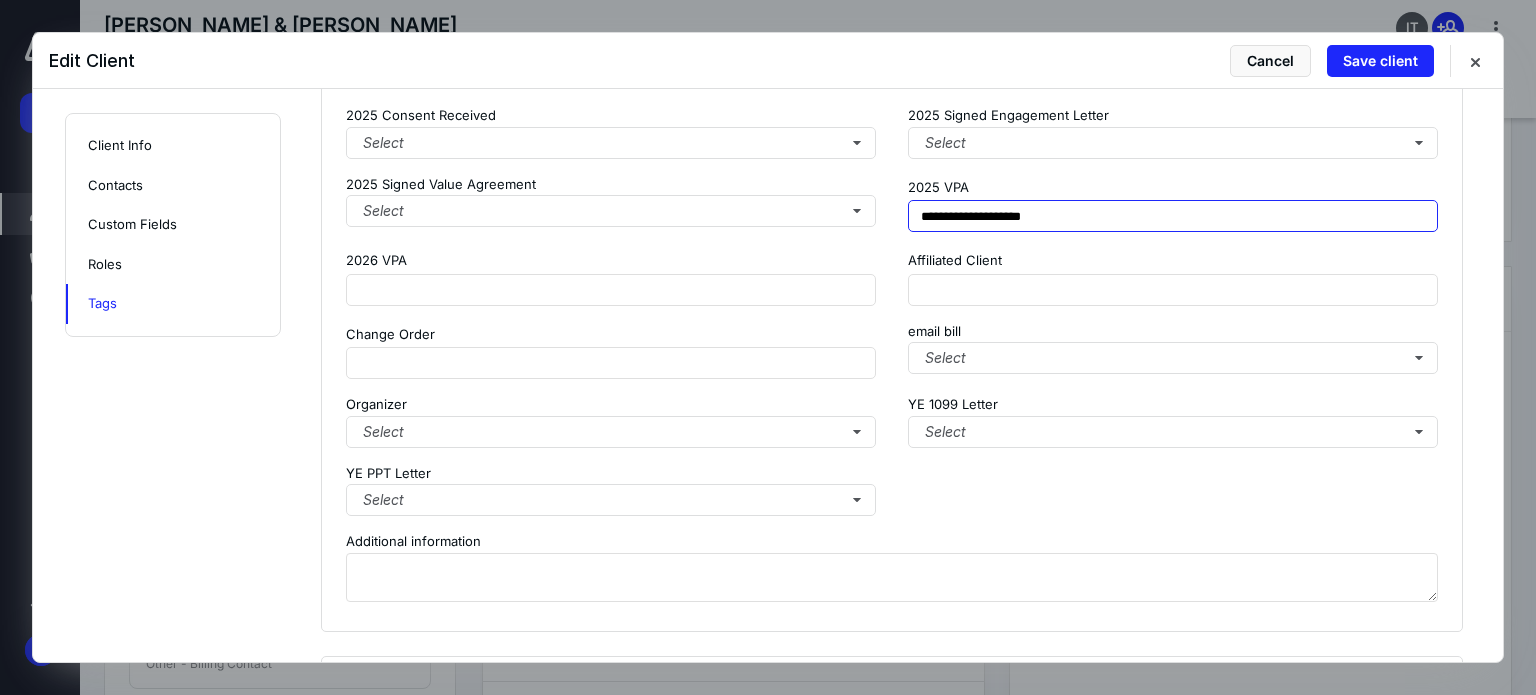 scroll, scrollTop: 2962, scrollLeft: 0, axis: vertical 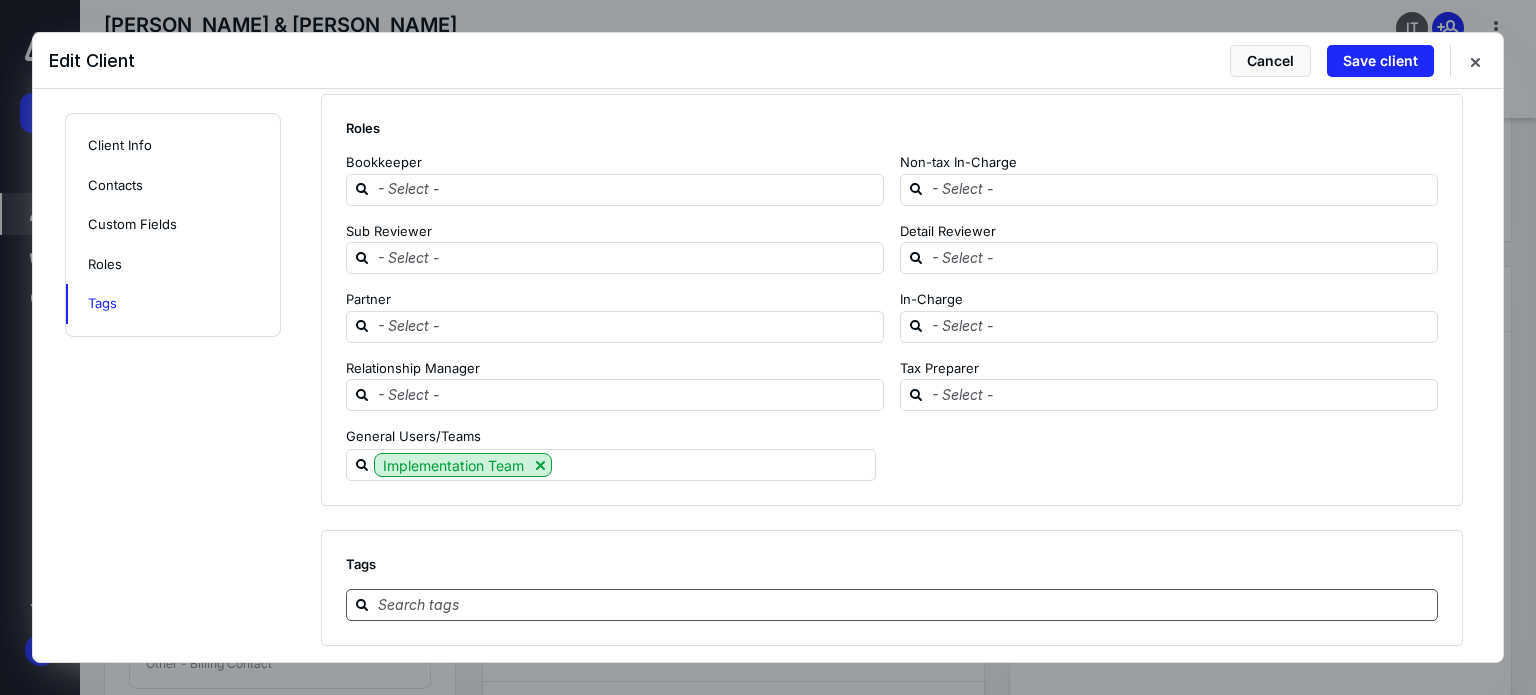 type on "**********" 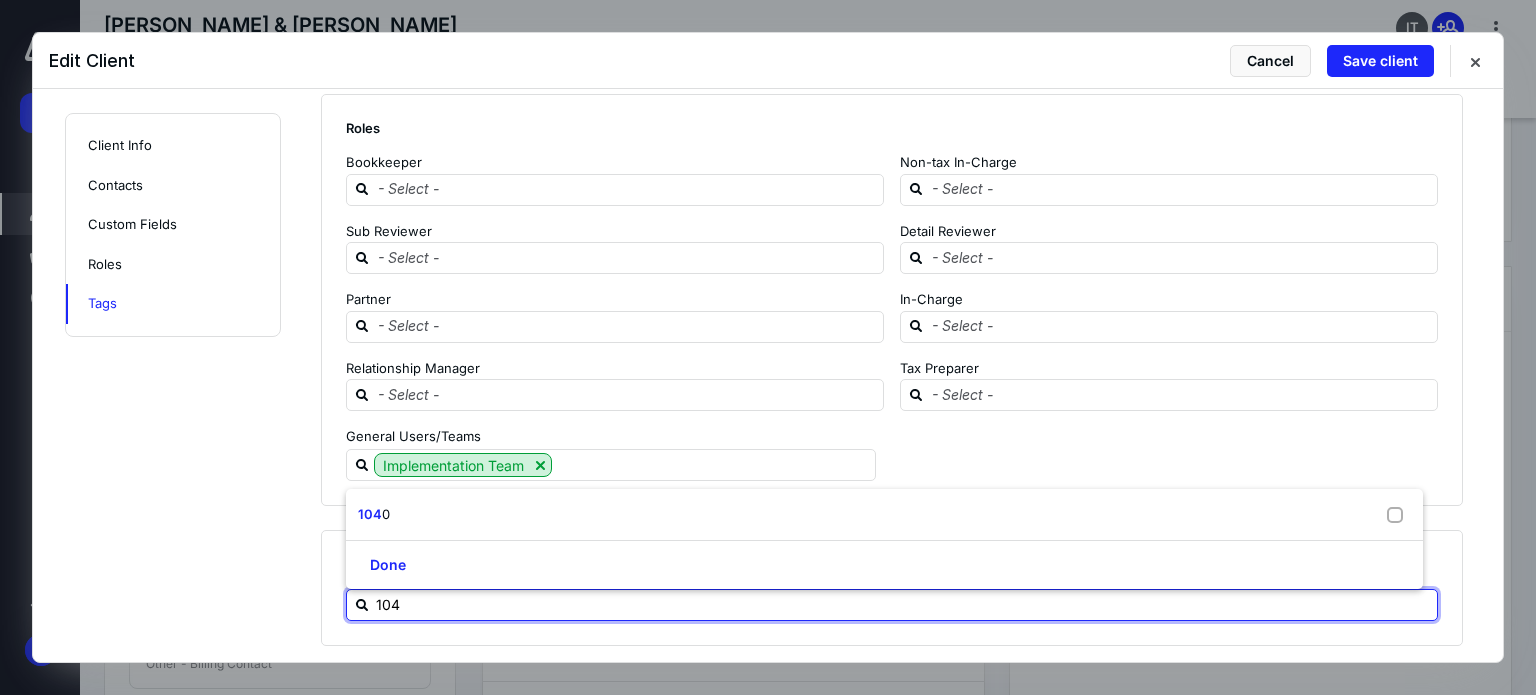 type on "1040" 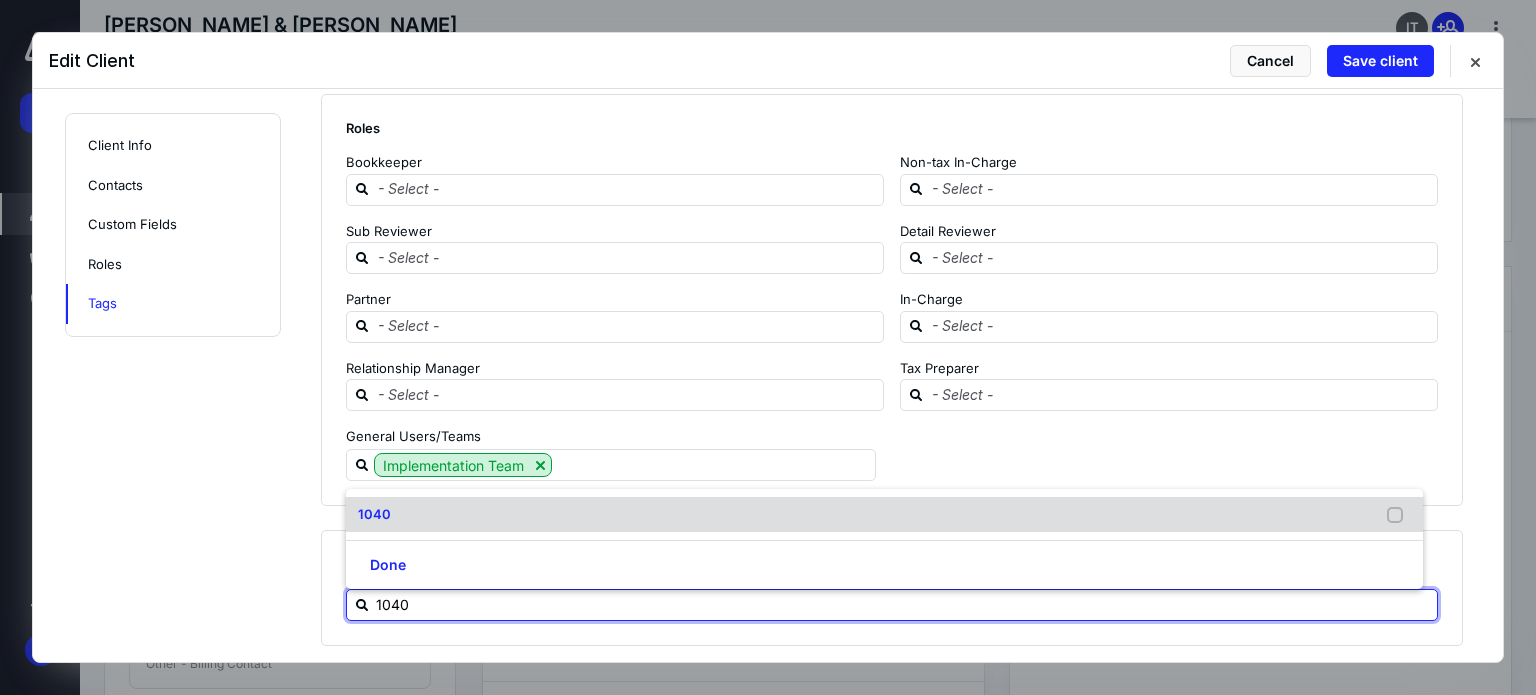 click on "1040" at bounding box center [884, 515] 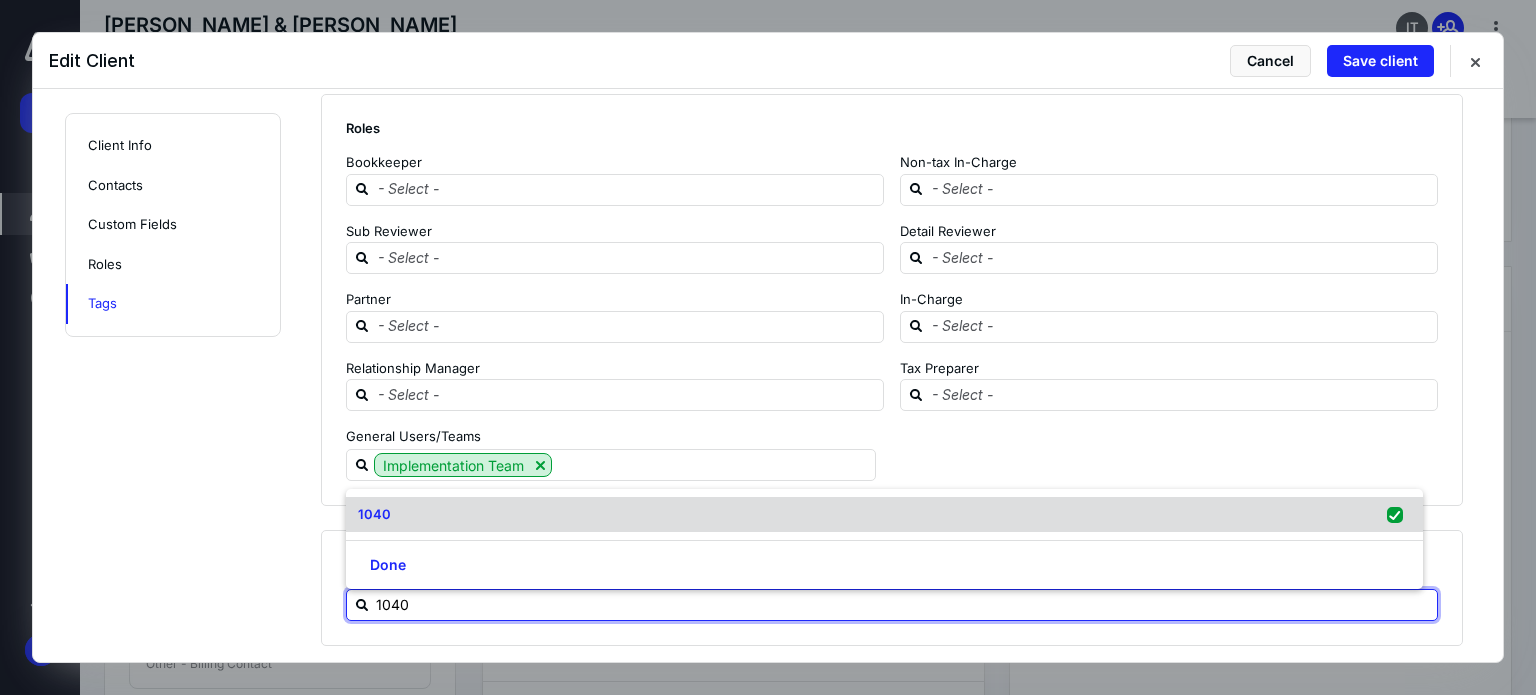 checkbox on "true" 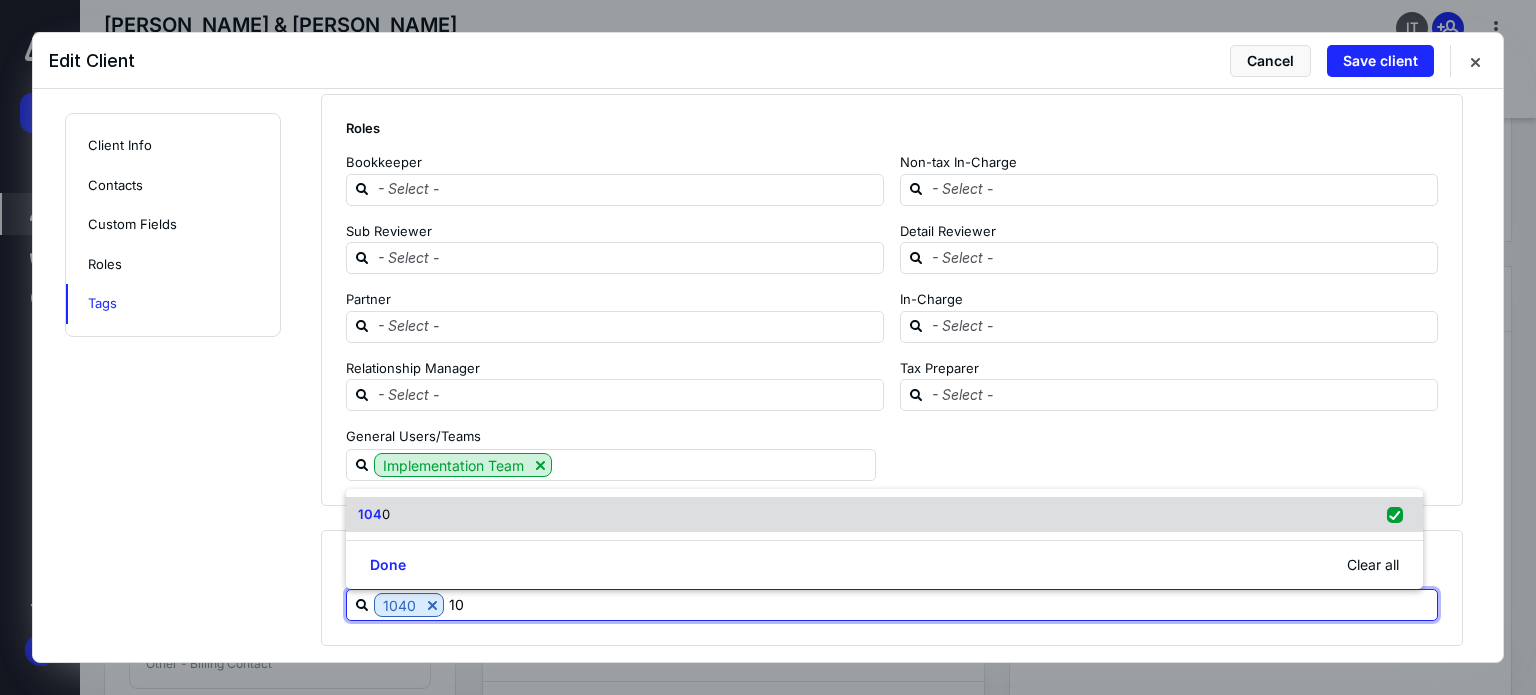 type on "1" 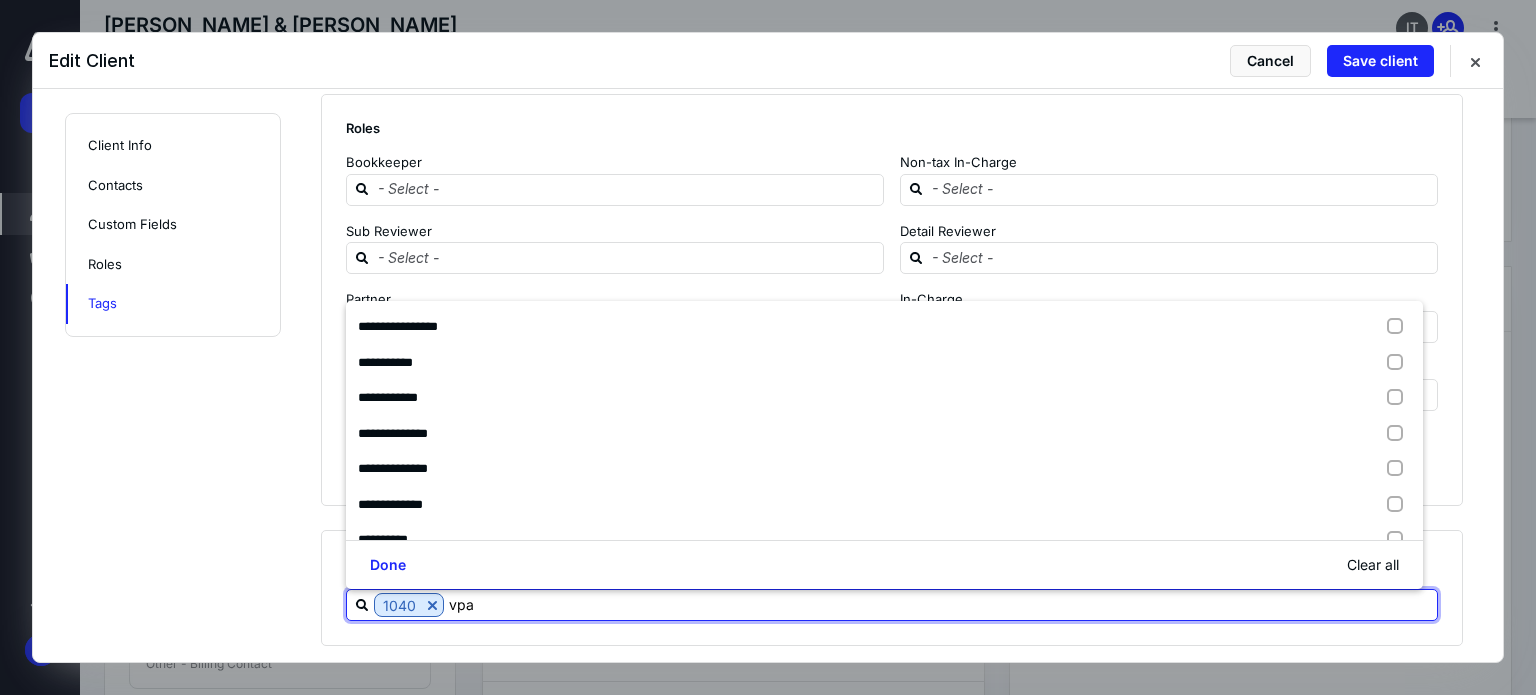 type on "vpa m" 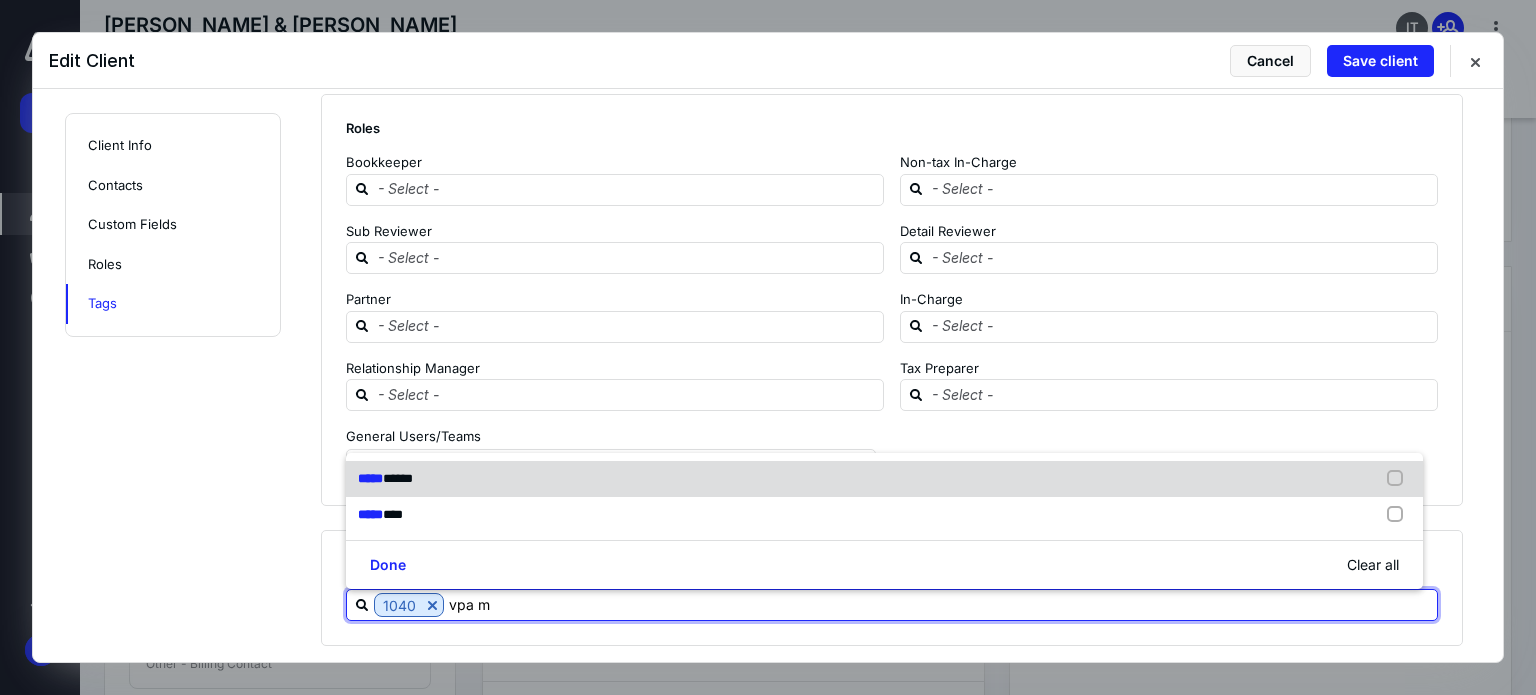 click on "******" at bounding box center [398, 478] 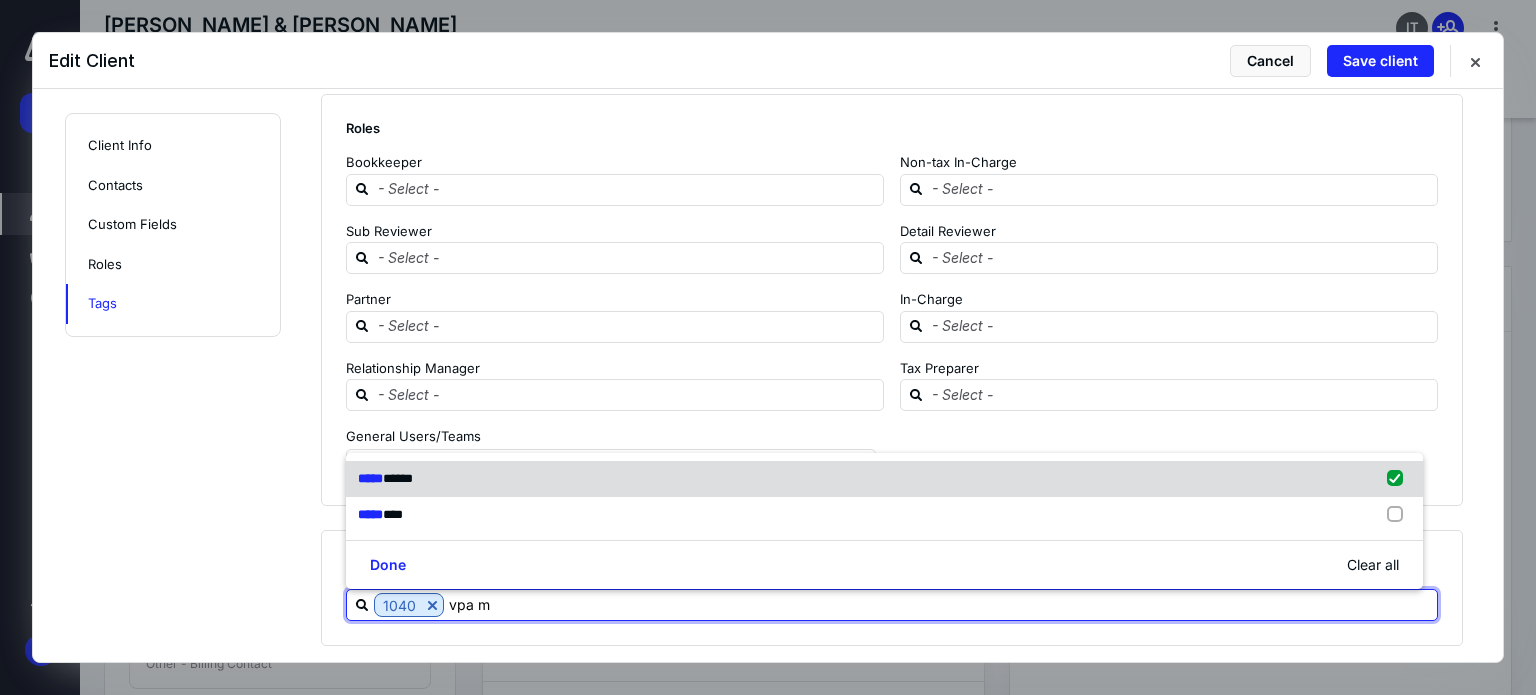 checkbox on "true" 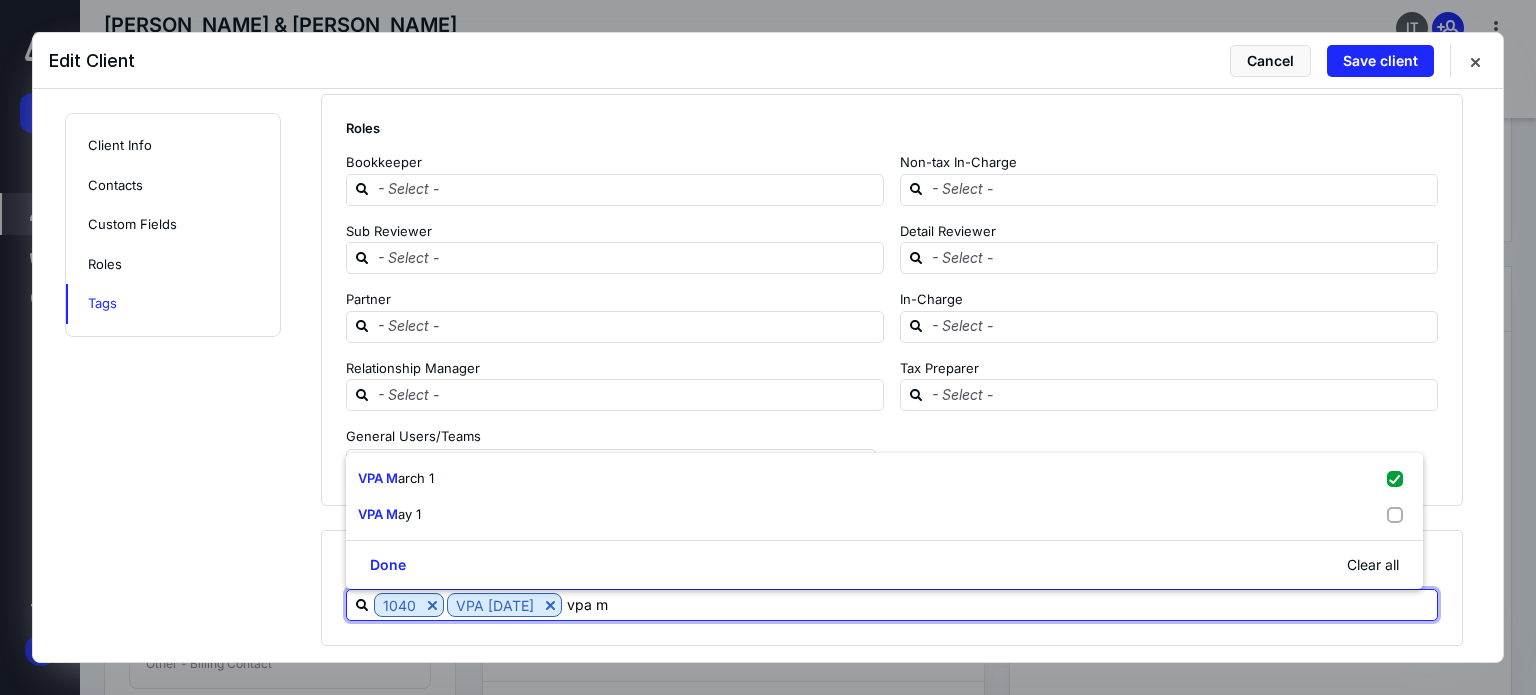 type on "vpa m" 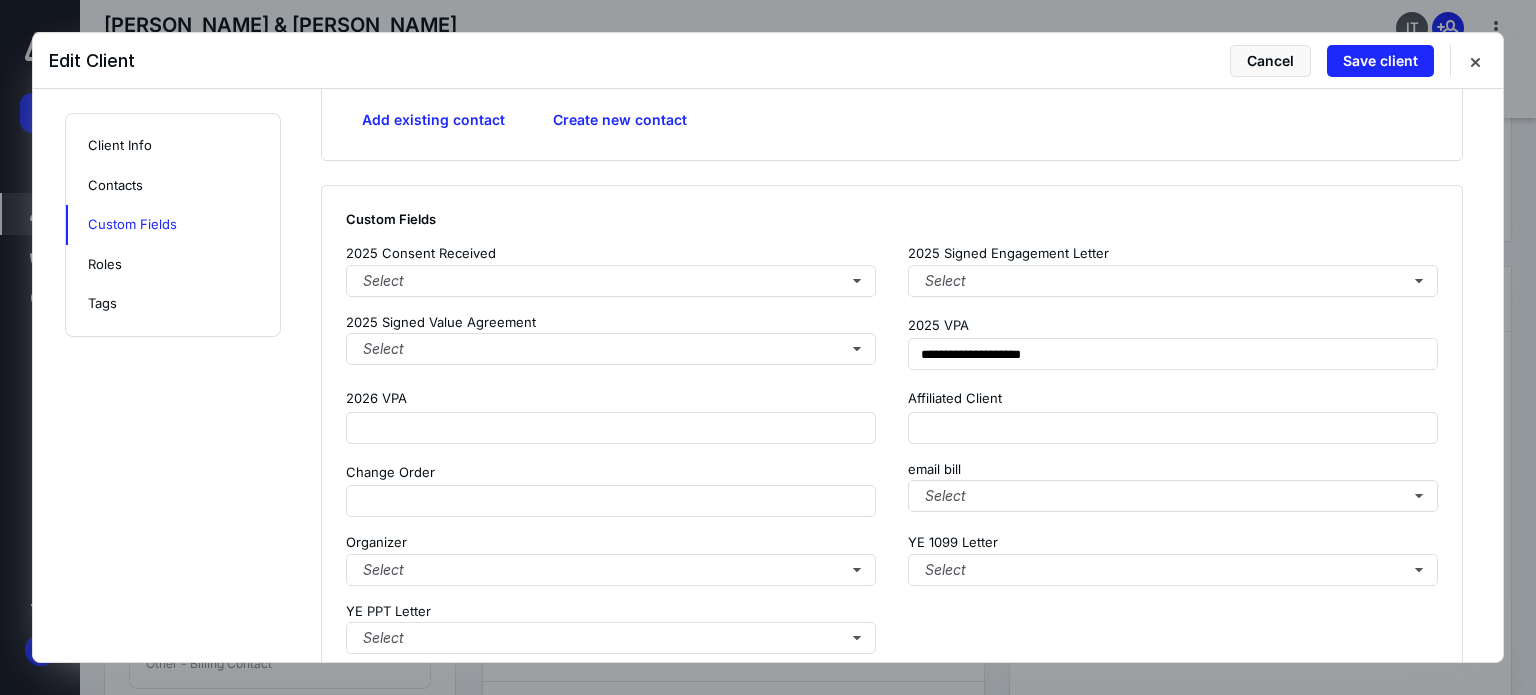 scroll, scrollTop: 2462, scrollLeft: 0, axis: vertical 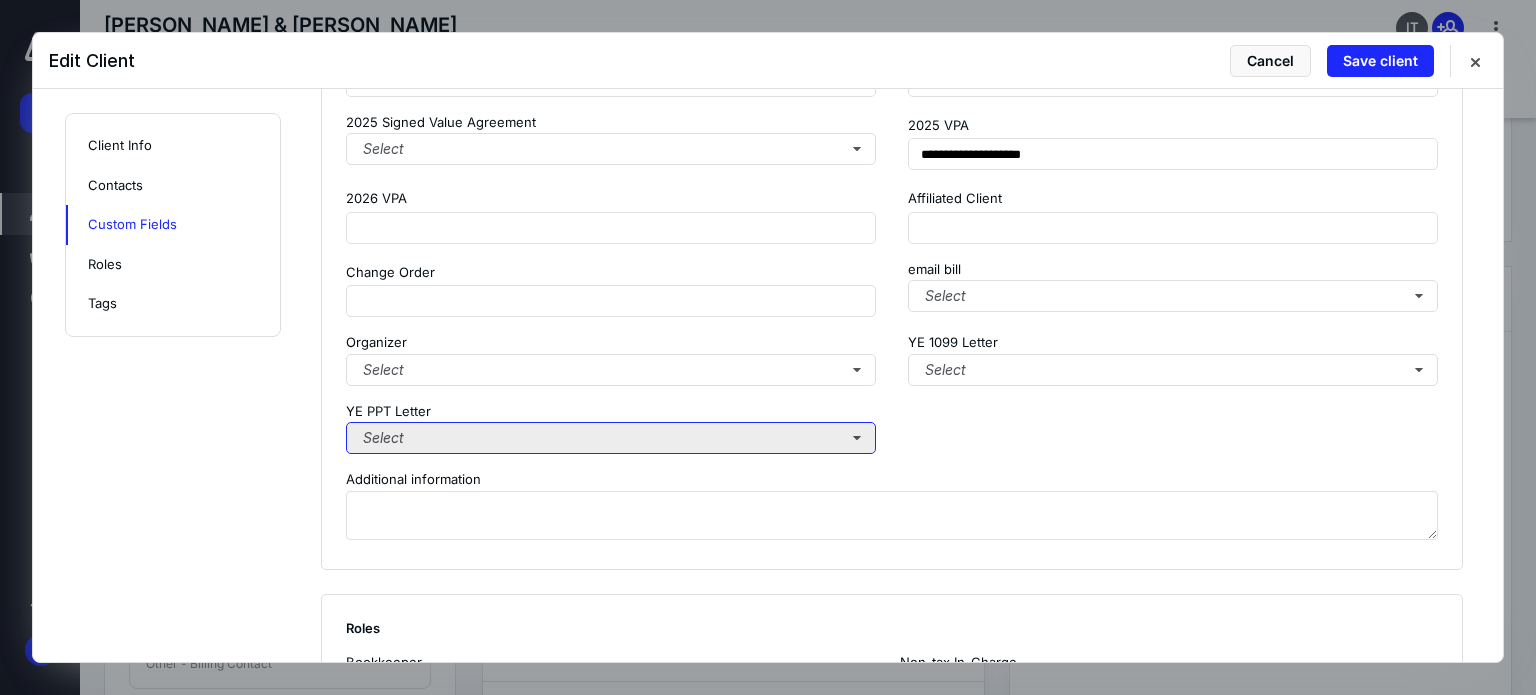 click on "Select" at bounding box center (611, 438) 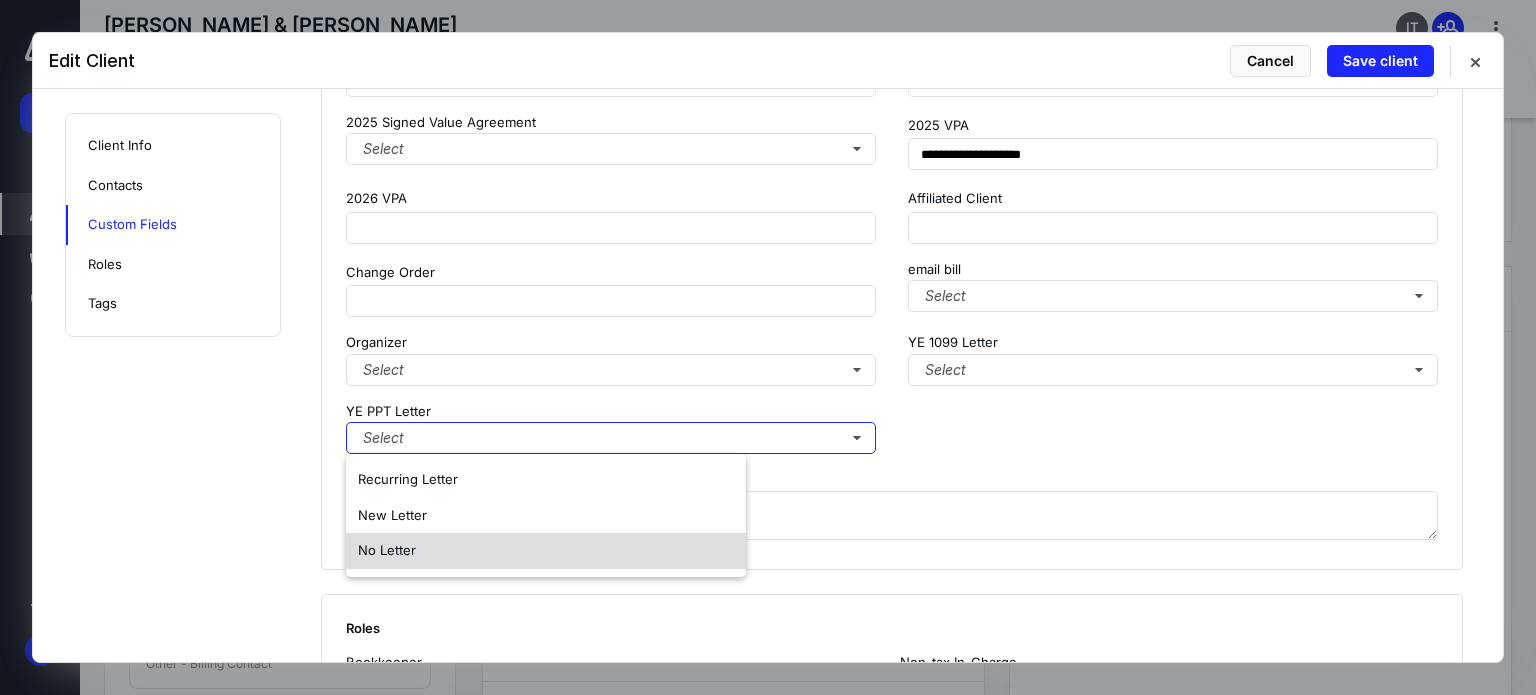 click on "No Letter" at bounding box center [546, 551] 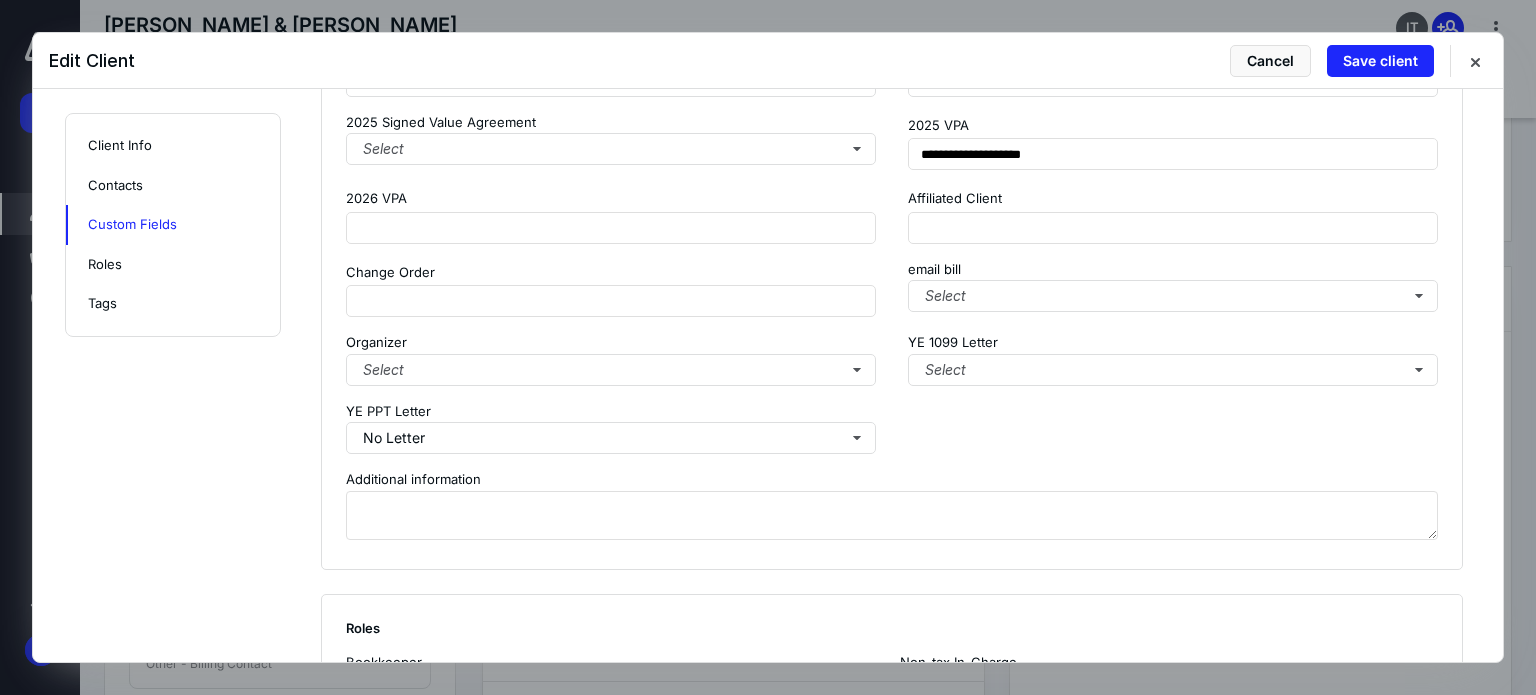 click on "**********" at bounding box center [892, 277] 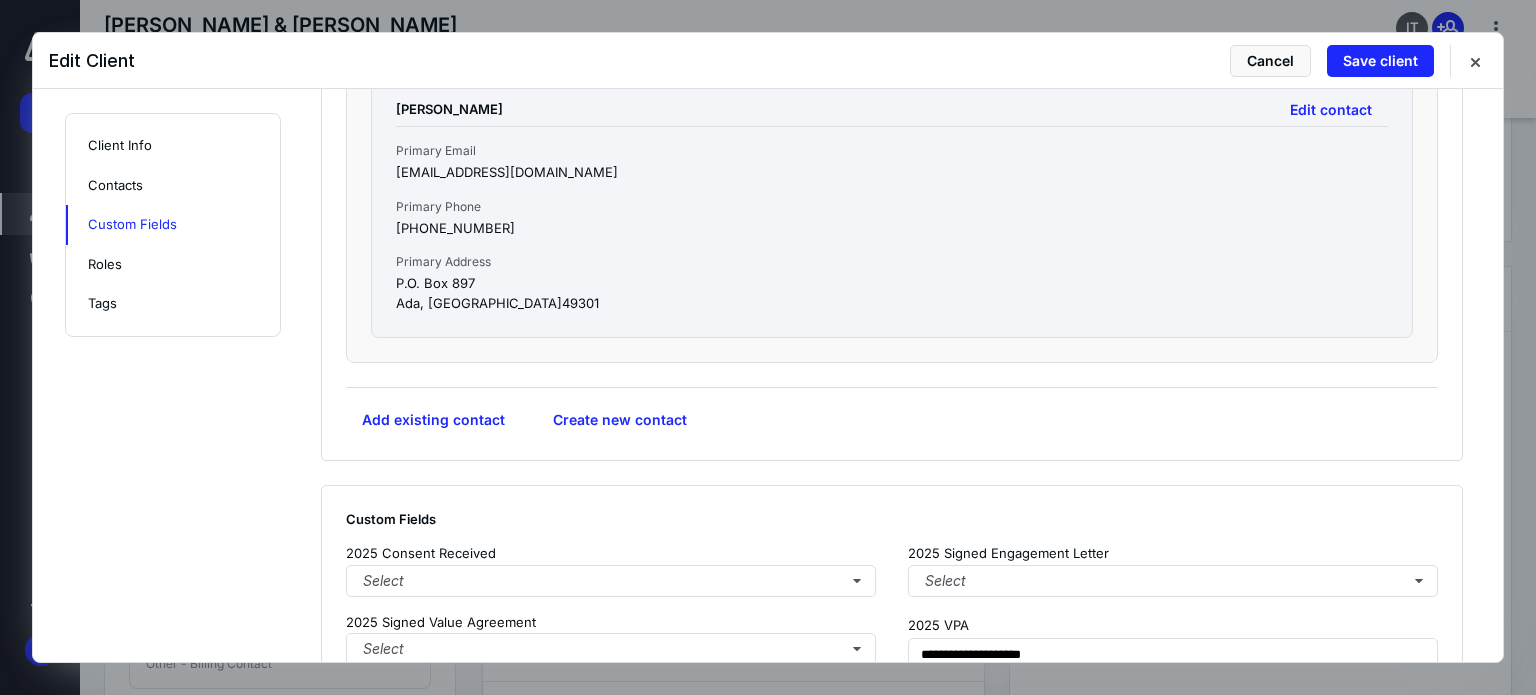 scroll, scrollTop: 2262, scrollLeft: 0, axis: vertical 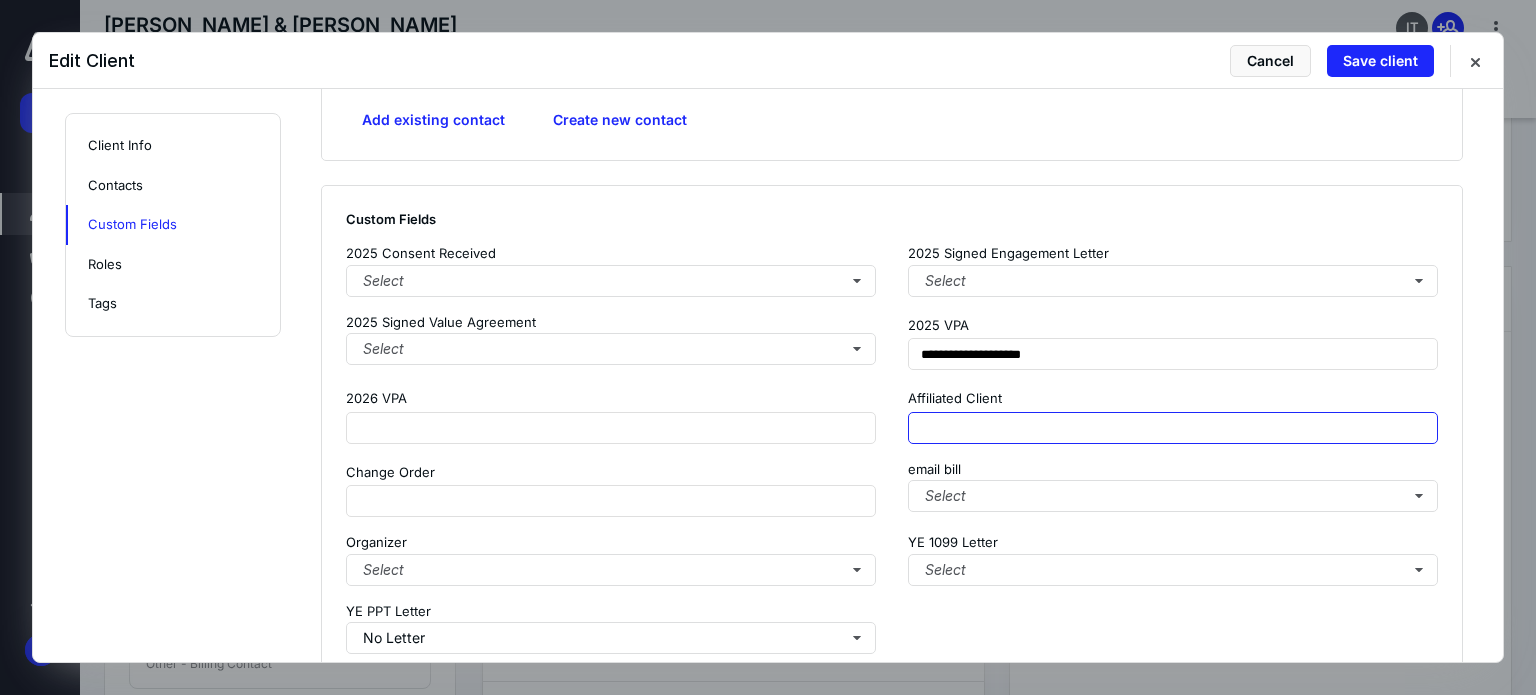 click at bounding box center [1173, 428] 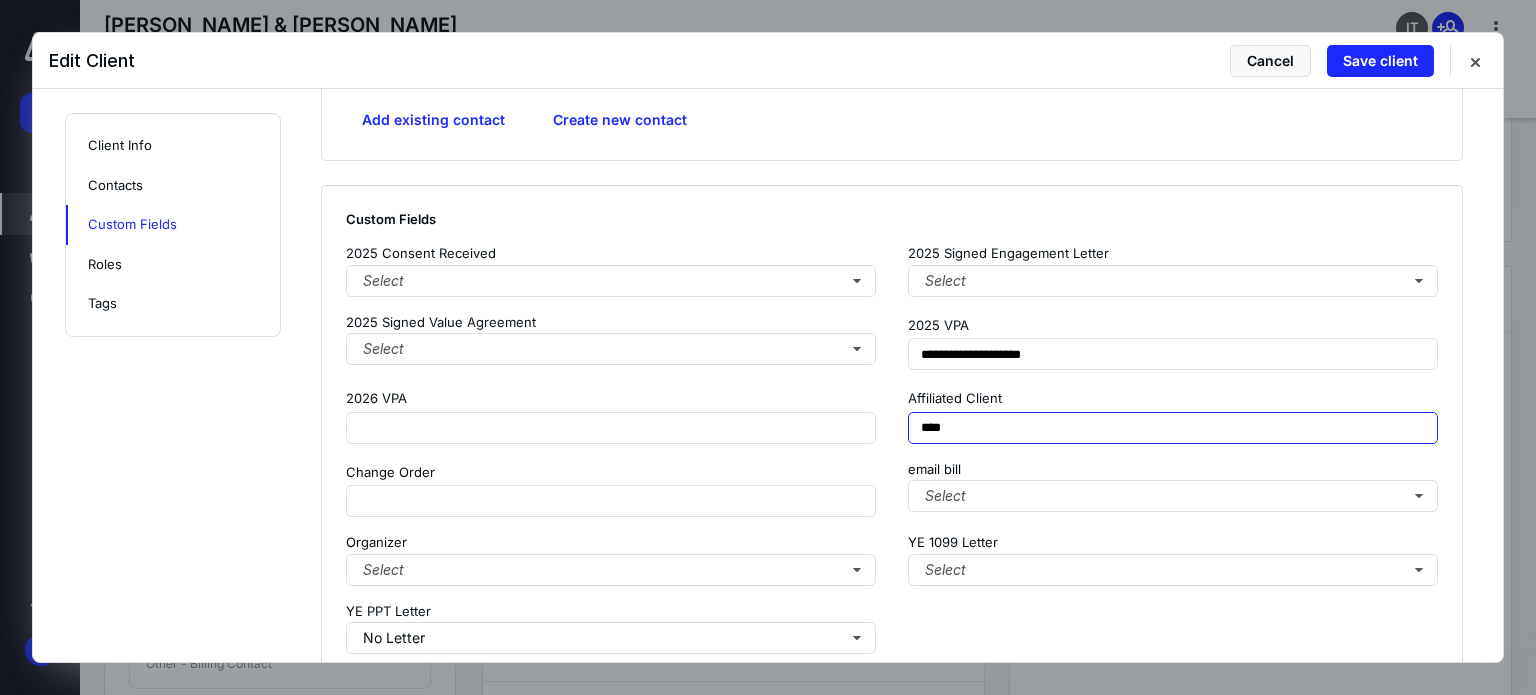 type on "****" 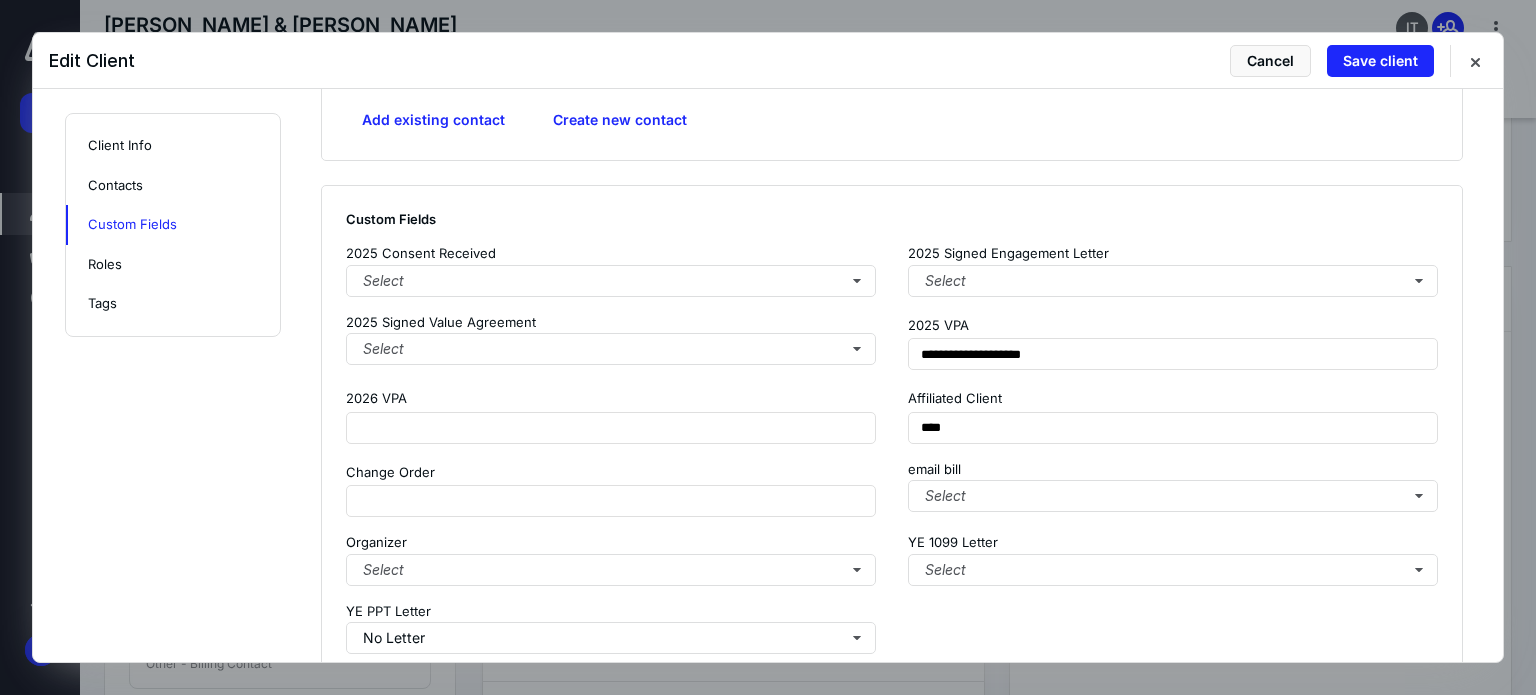 drag, startPoint x: 1261, startPoint y: 591, endPoint x: 1243, endPoint y: 560, distance: 35.846897 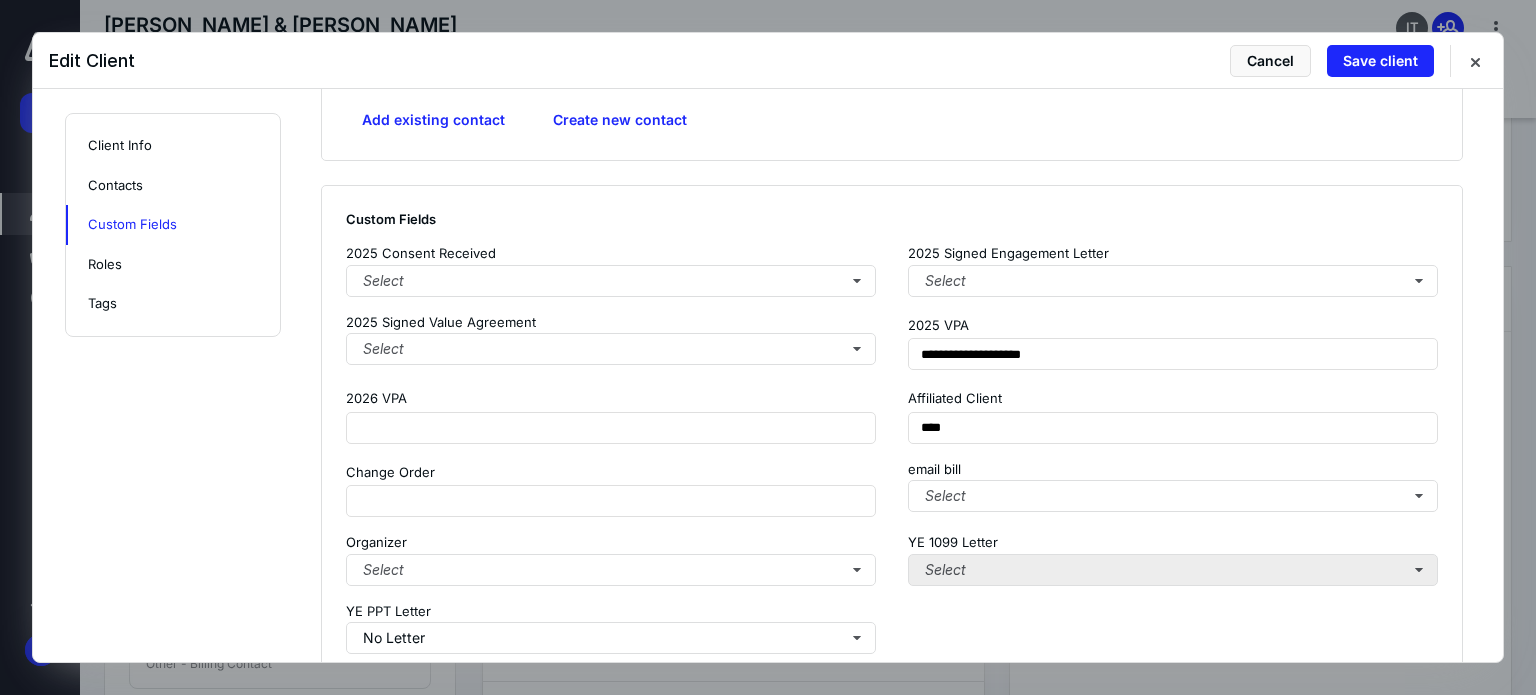 click on "**********" at bounding box center [892, 449] 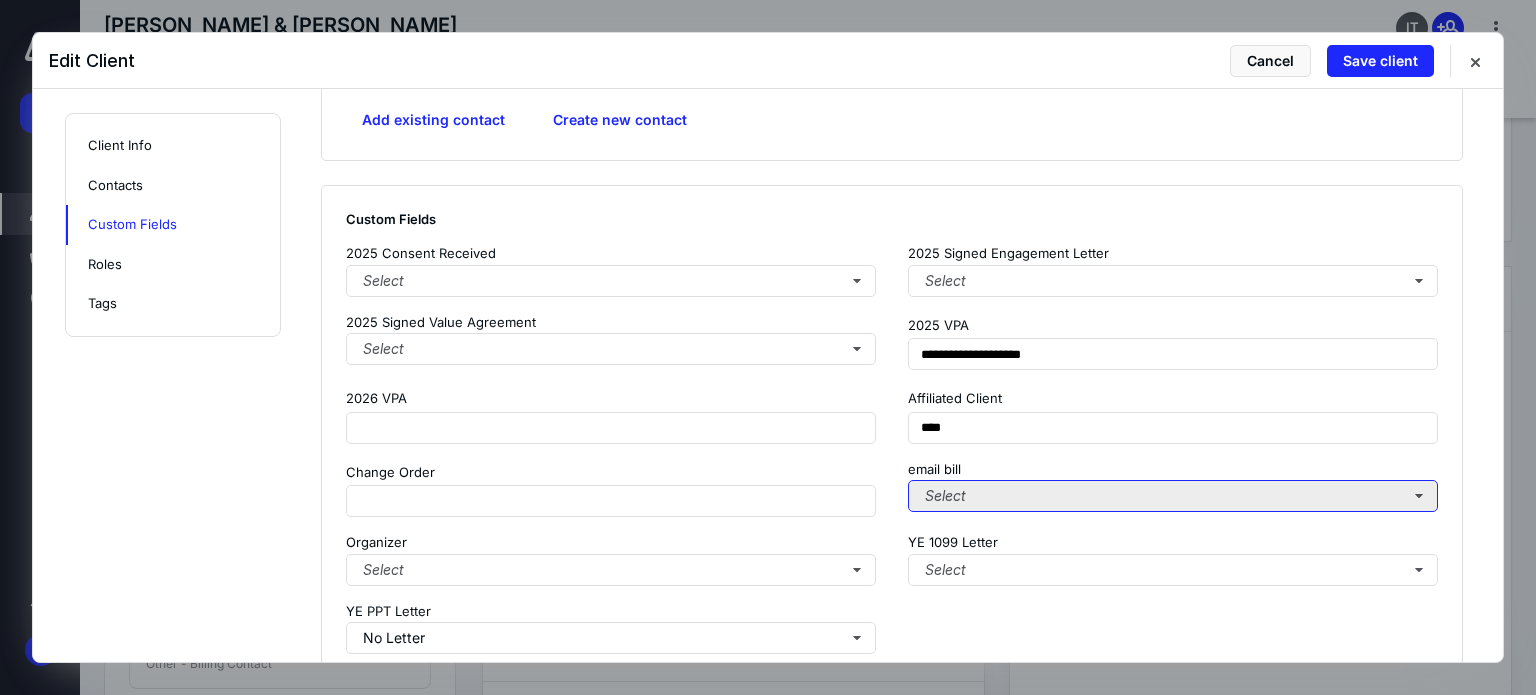 click on "Select" at bounding box center (1173, 496) 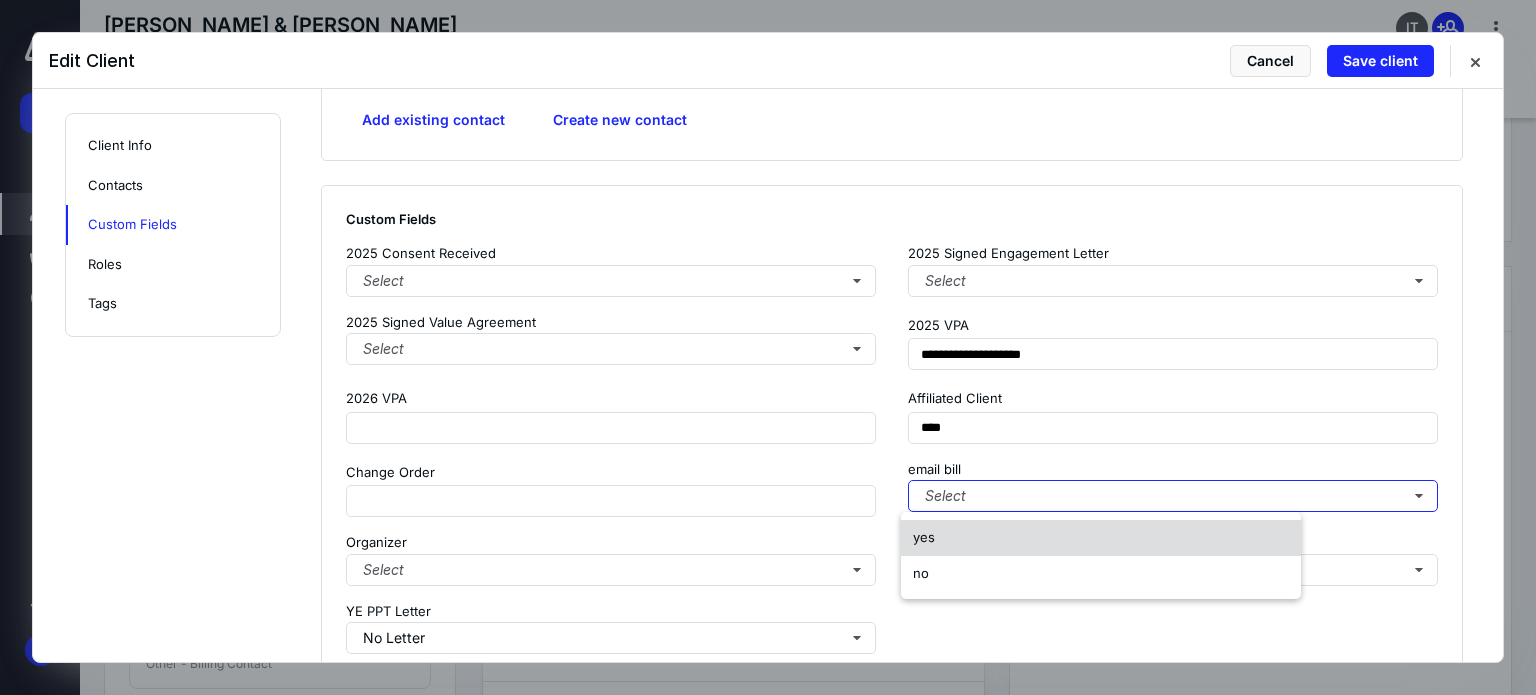 click on "yes" at bounding box center [1101, 538] 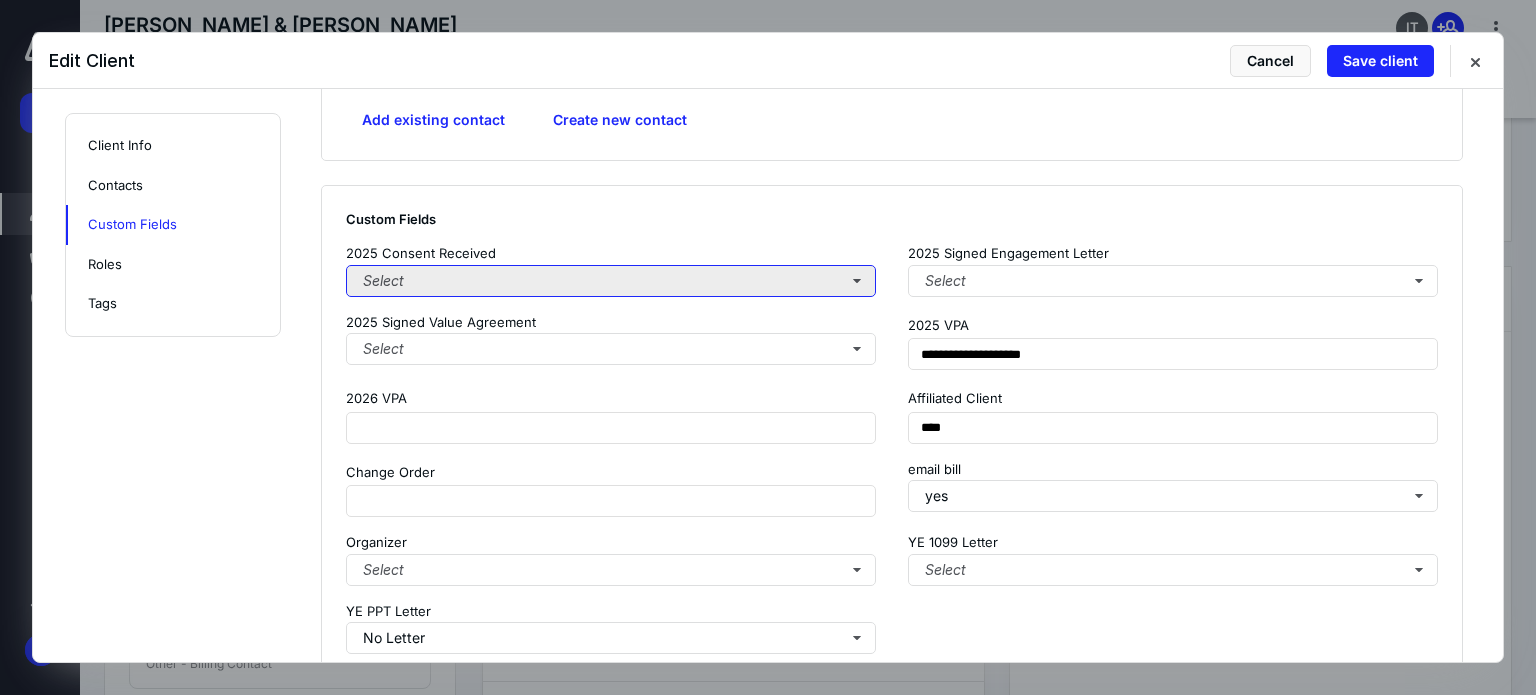click on "Select" at bounding box center [611, 281] 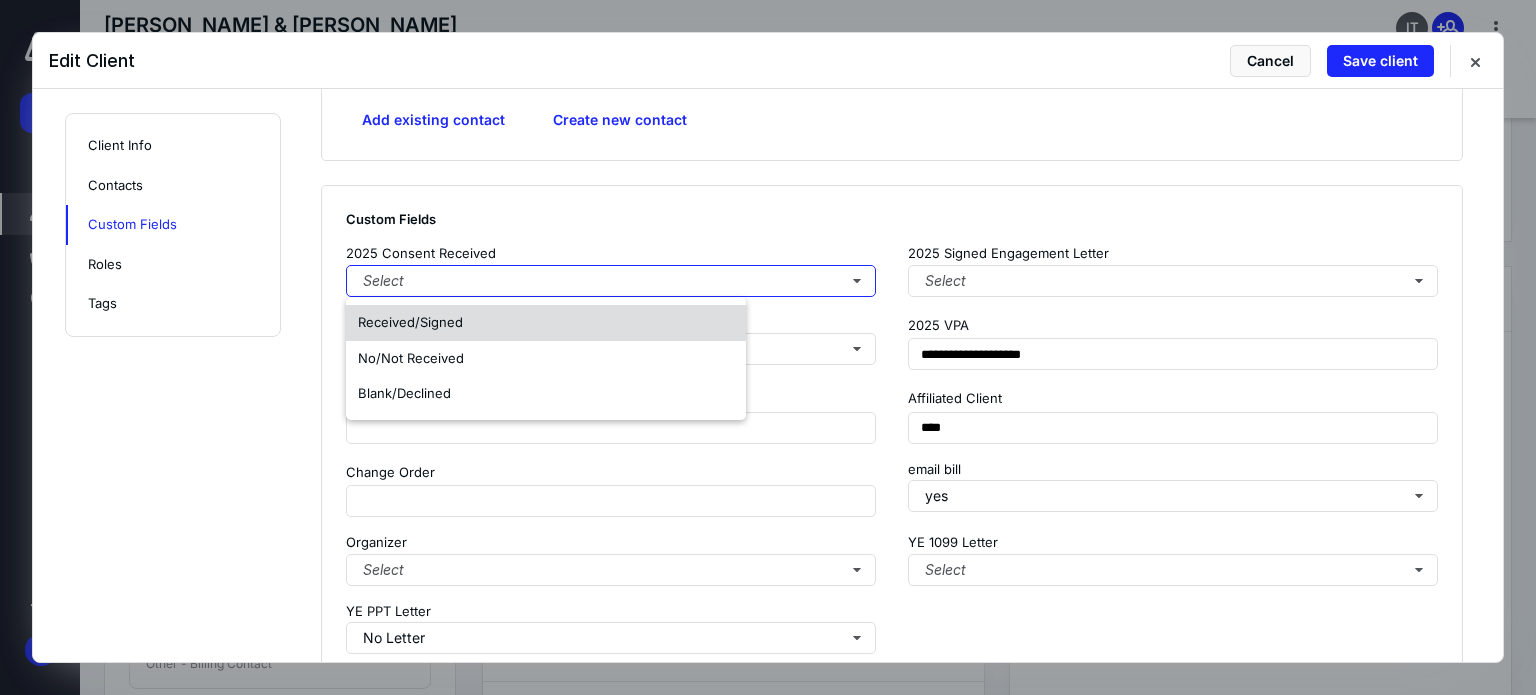 click on "Received/Signed" at bounding box center [546, 323] 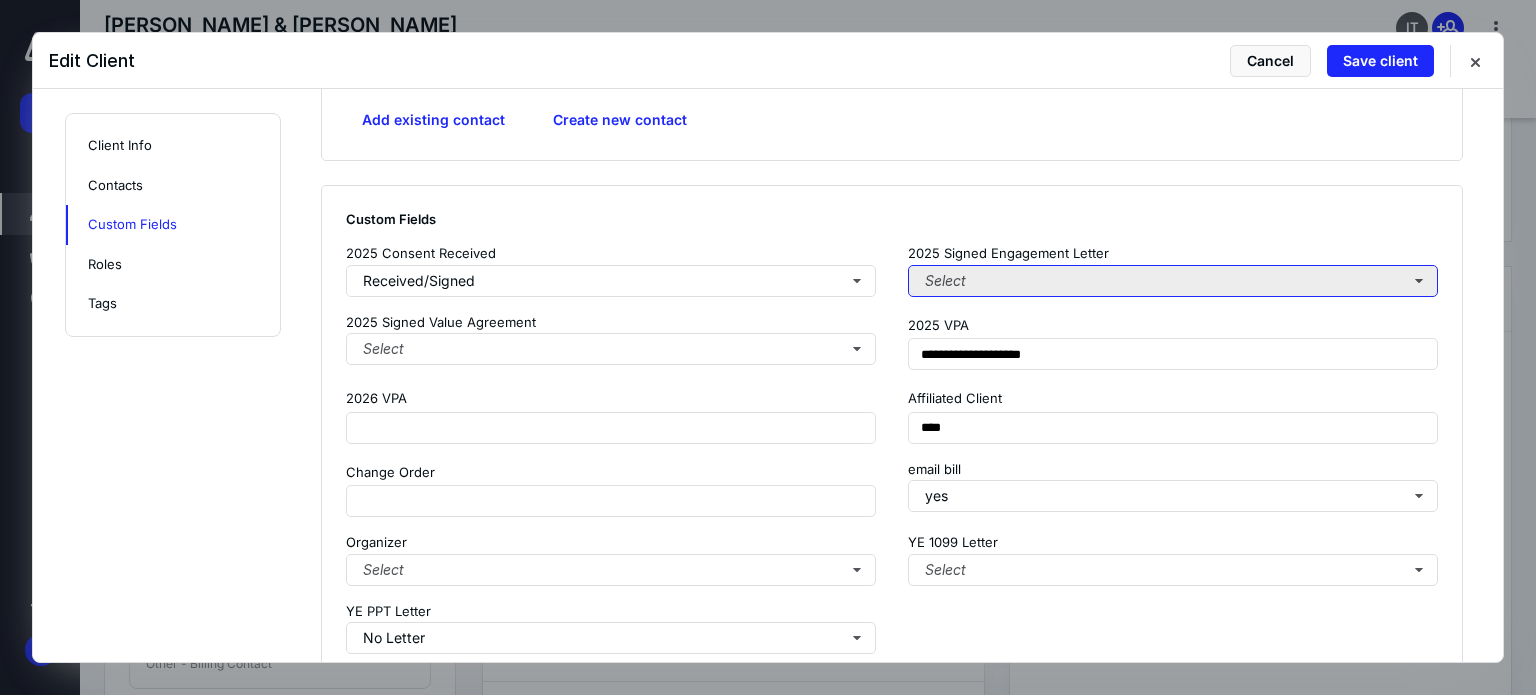 click on "Select" at bounding box center (1173, 281) 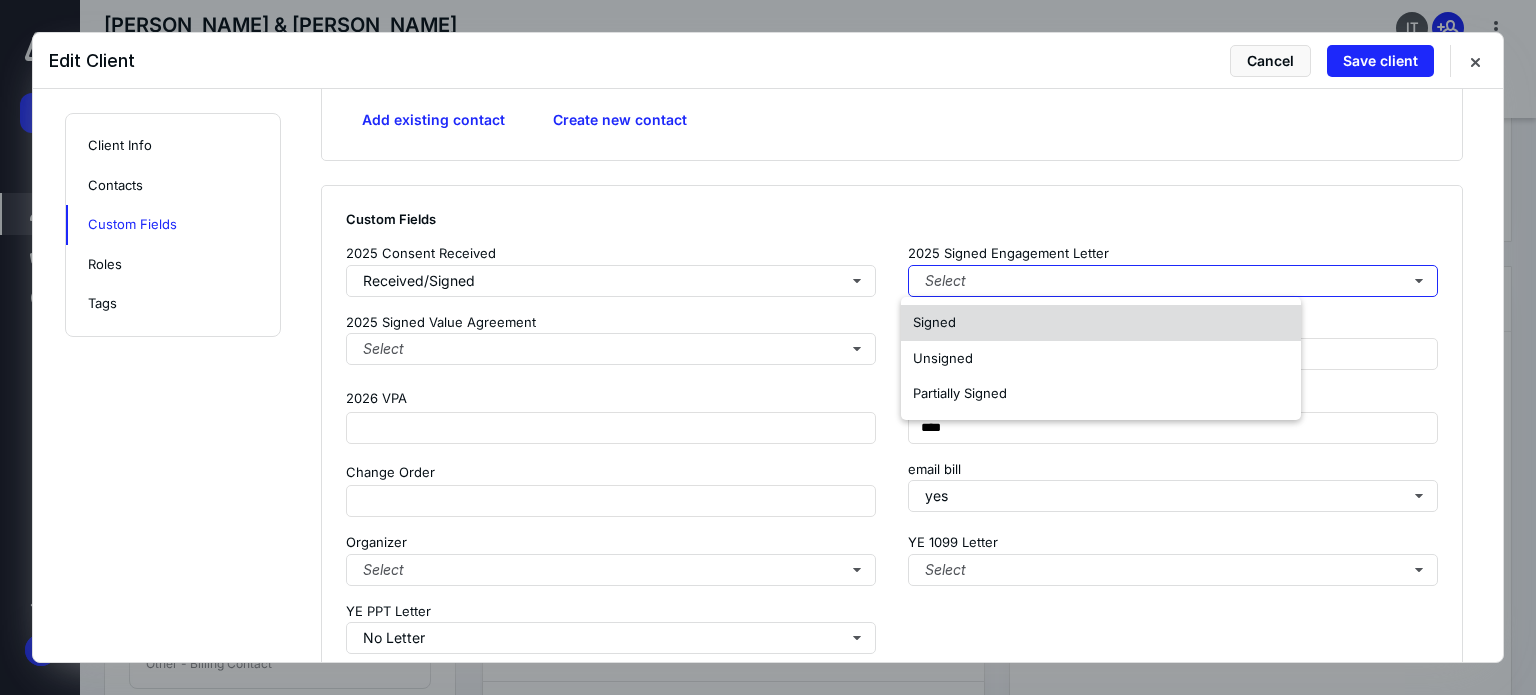 click on "Signed" at bounding box center [934, 322] 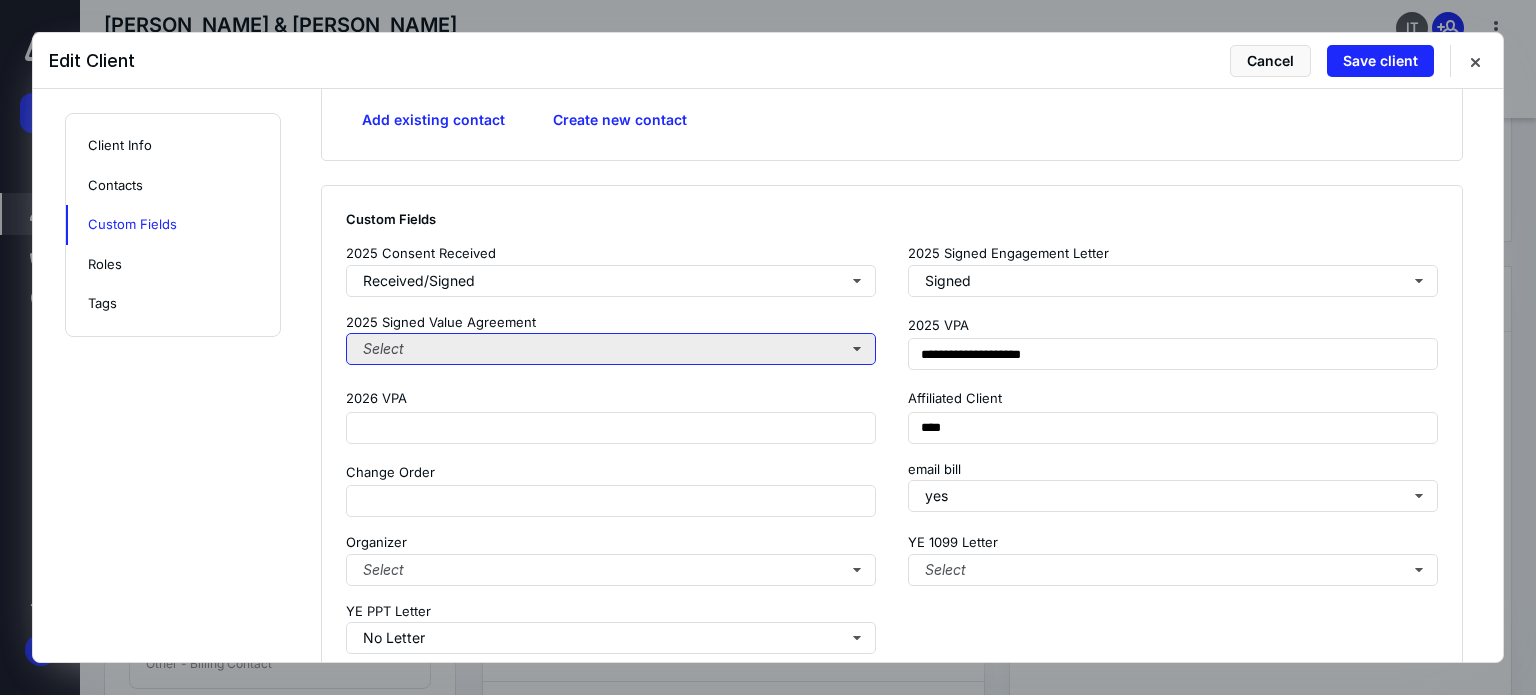 click on "Select" at bounding box center (611, 349) 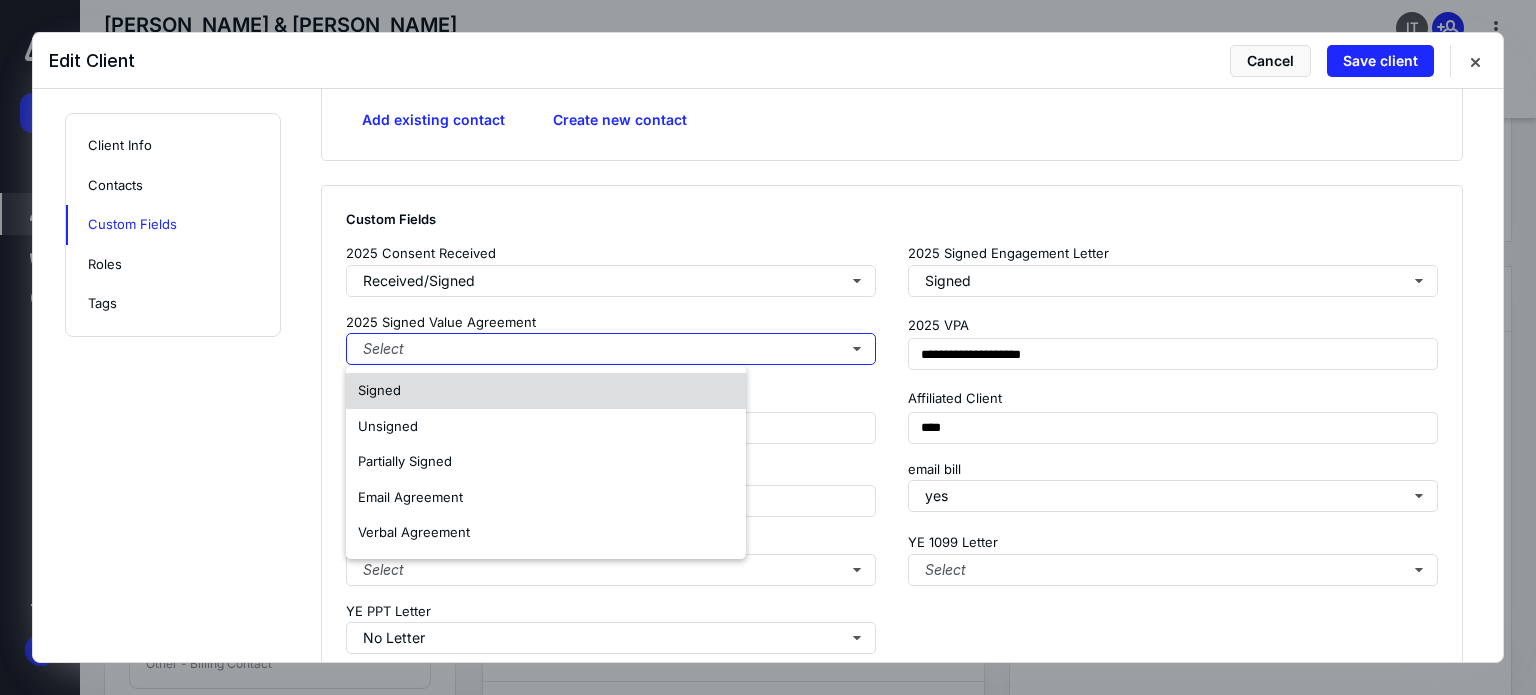 click on "Signed" at bounding box center [546, 391] 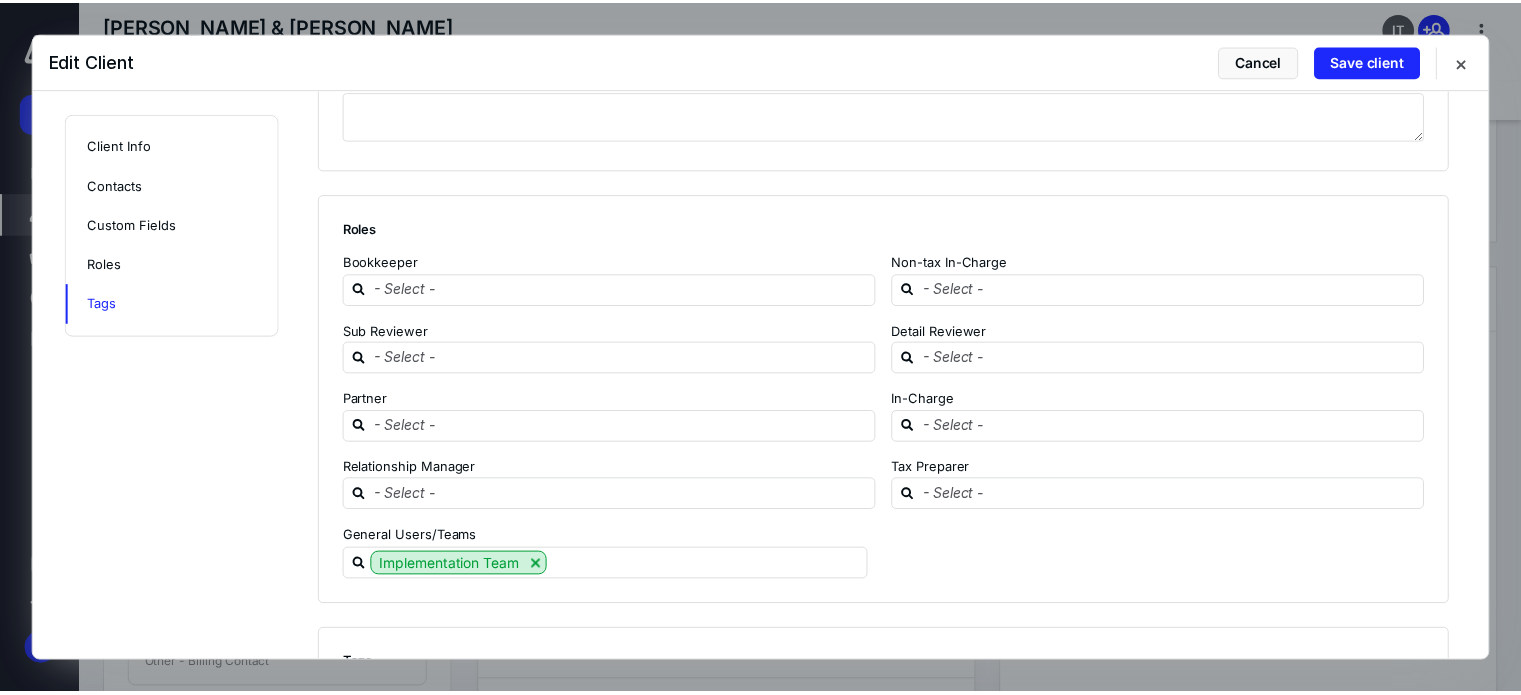 scroll, scrollTop: 2962, scrollLeft: 0, axis: vertical 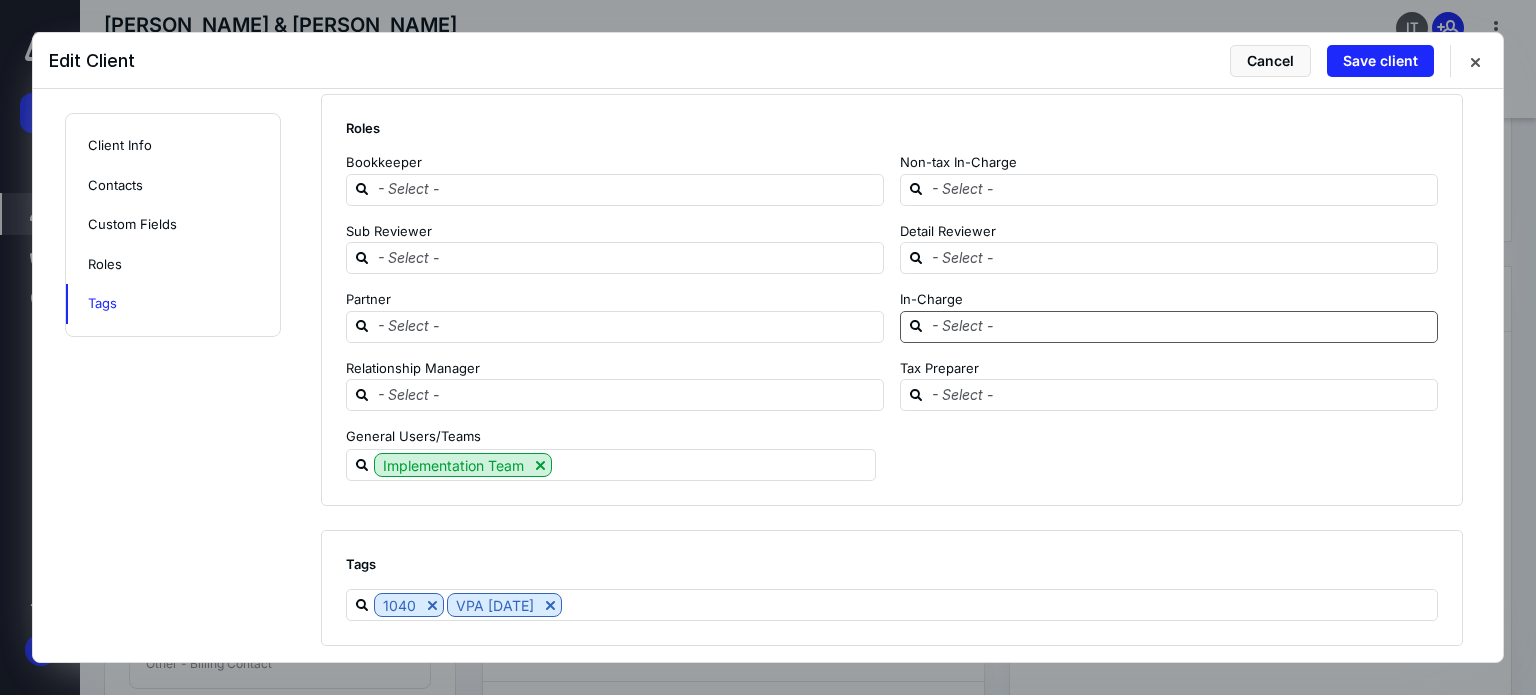 click at bounding box center (1181, 326) 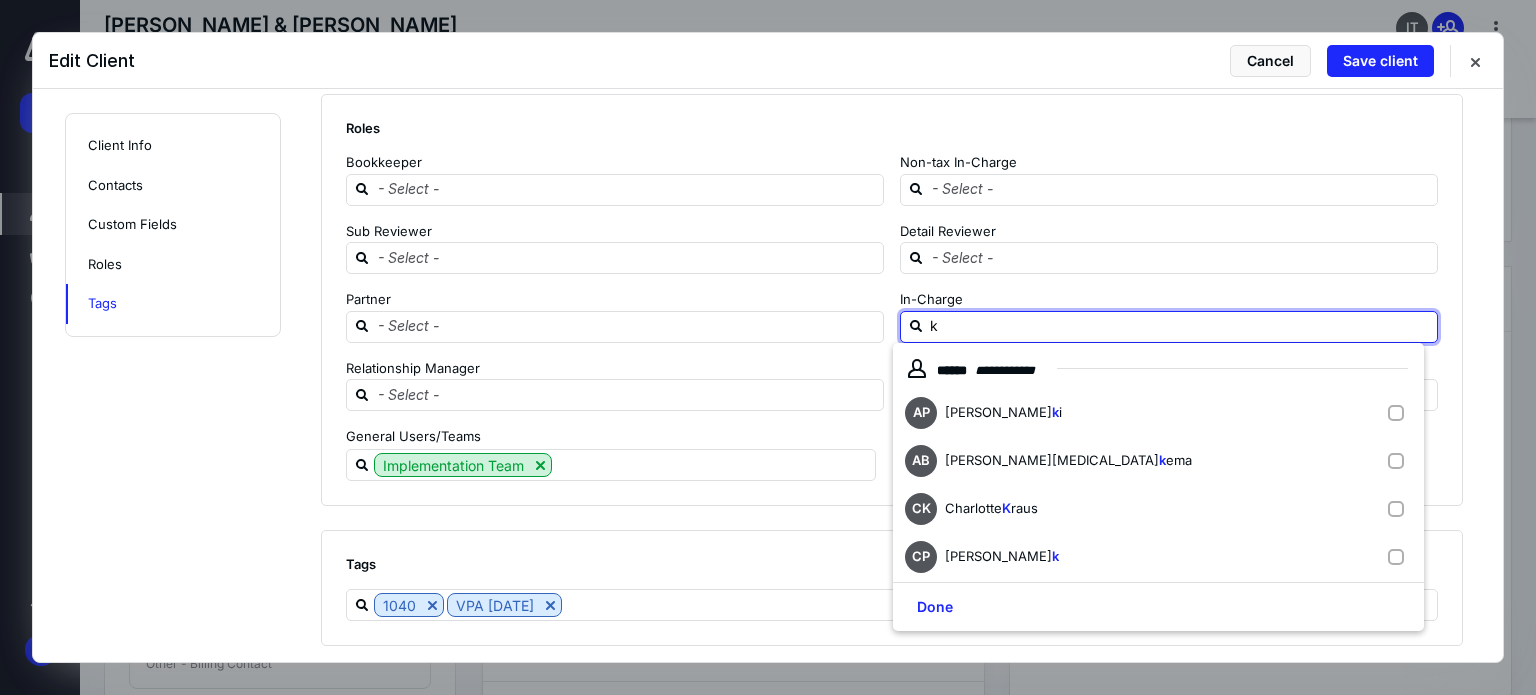 type on "ku" 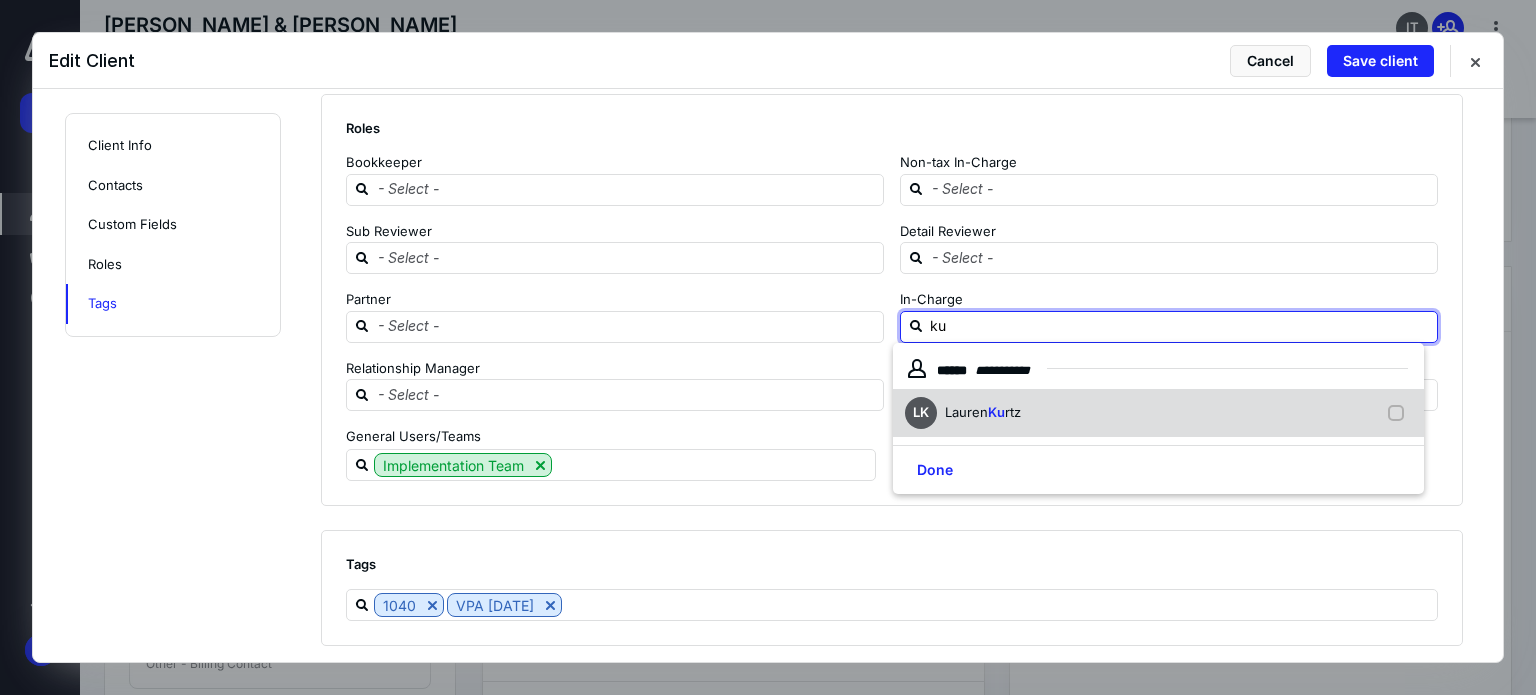 click on "[PERSON_NAME] rtz" at bounding box center [983, 413] 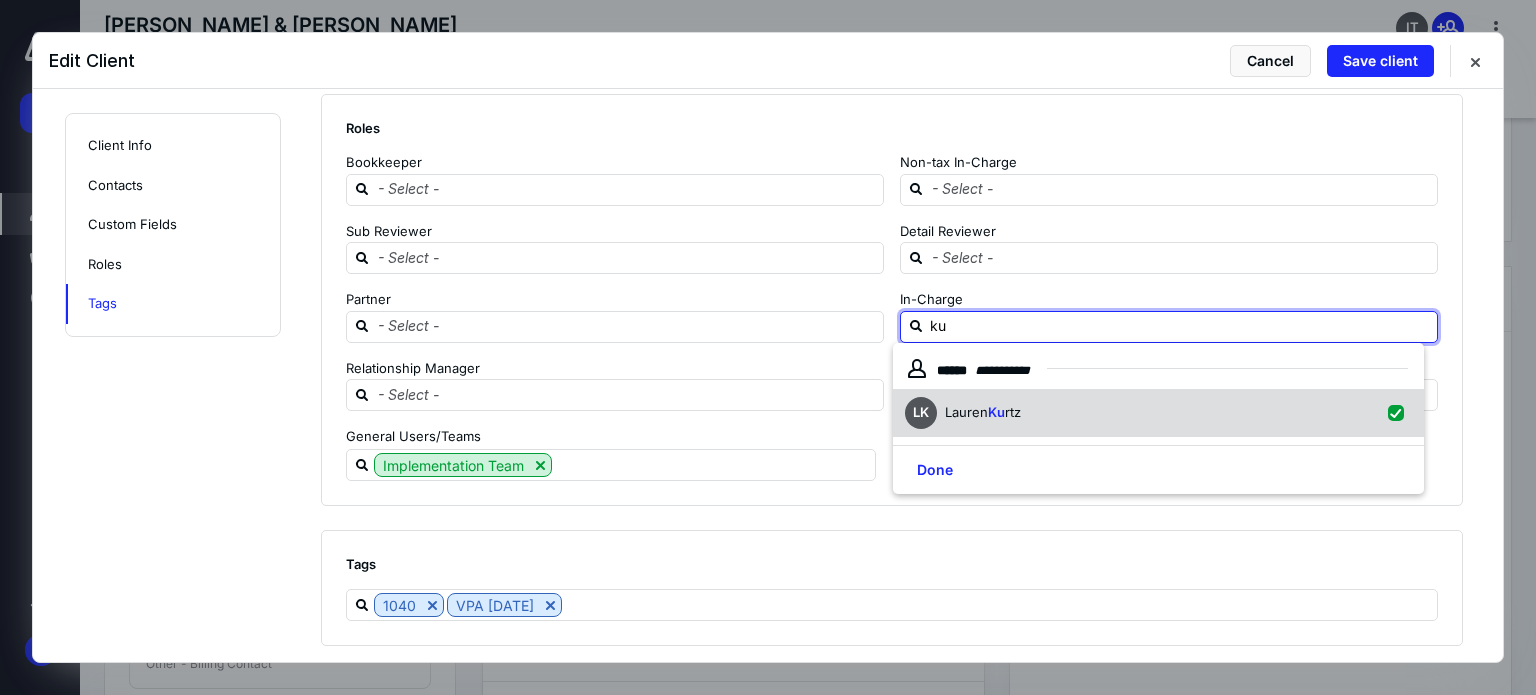 checkbox on "true" 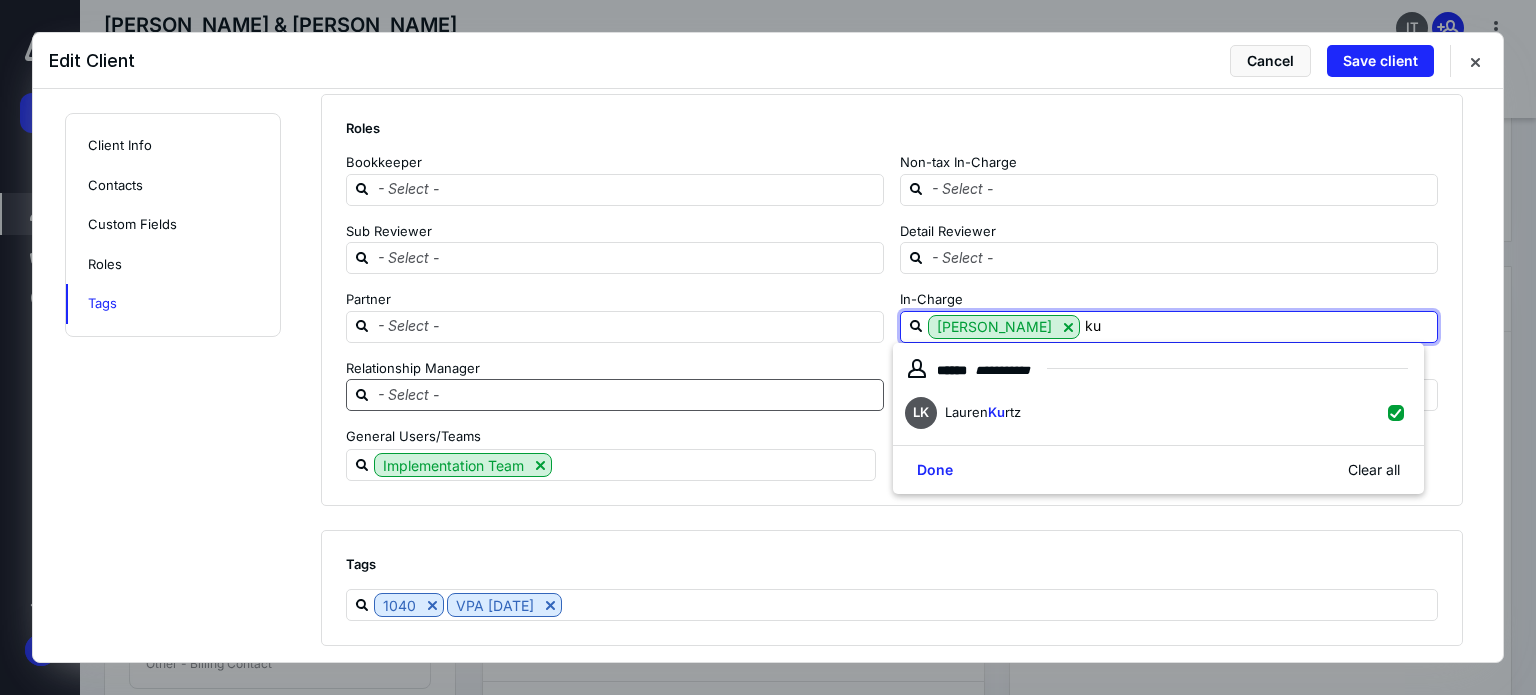 type on "ku" 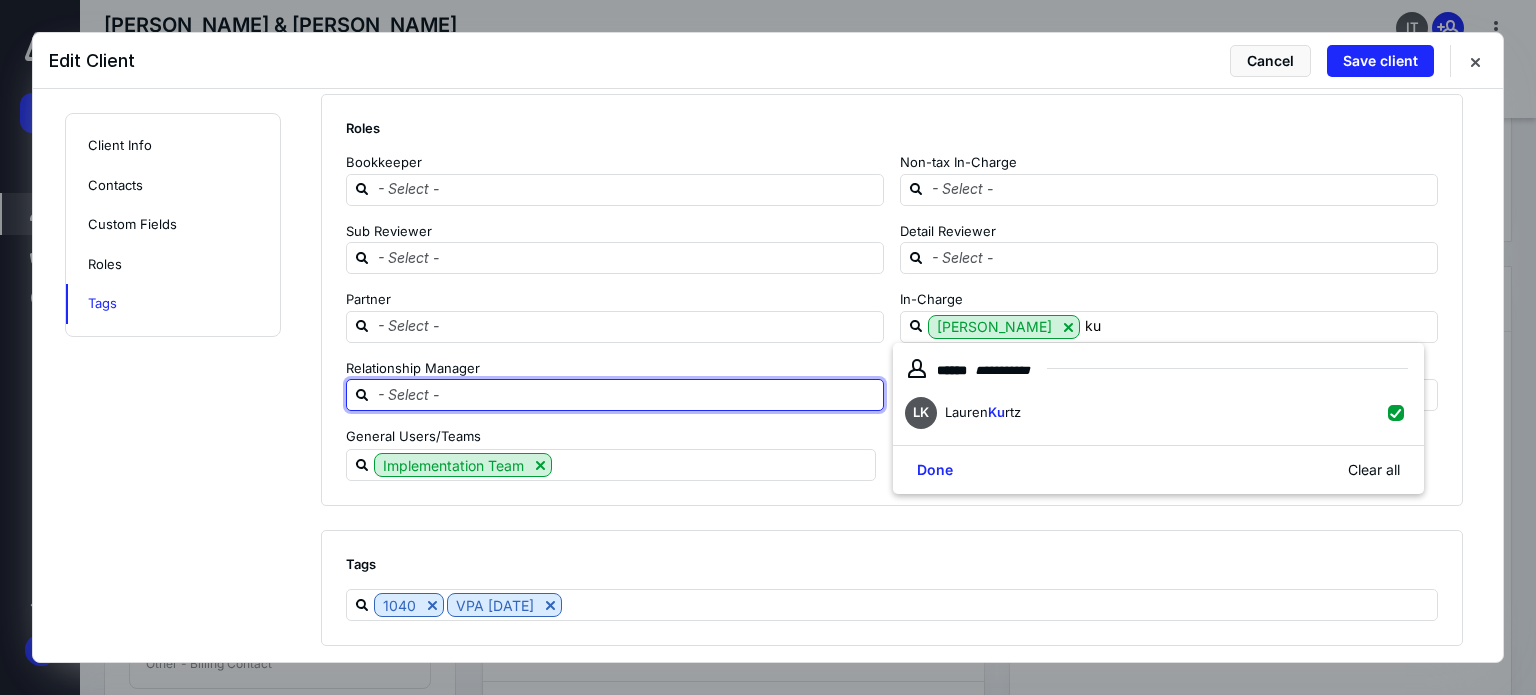 click at bounding box center (627, 394) 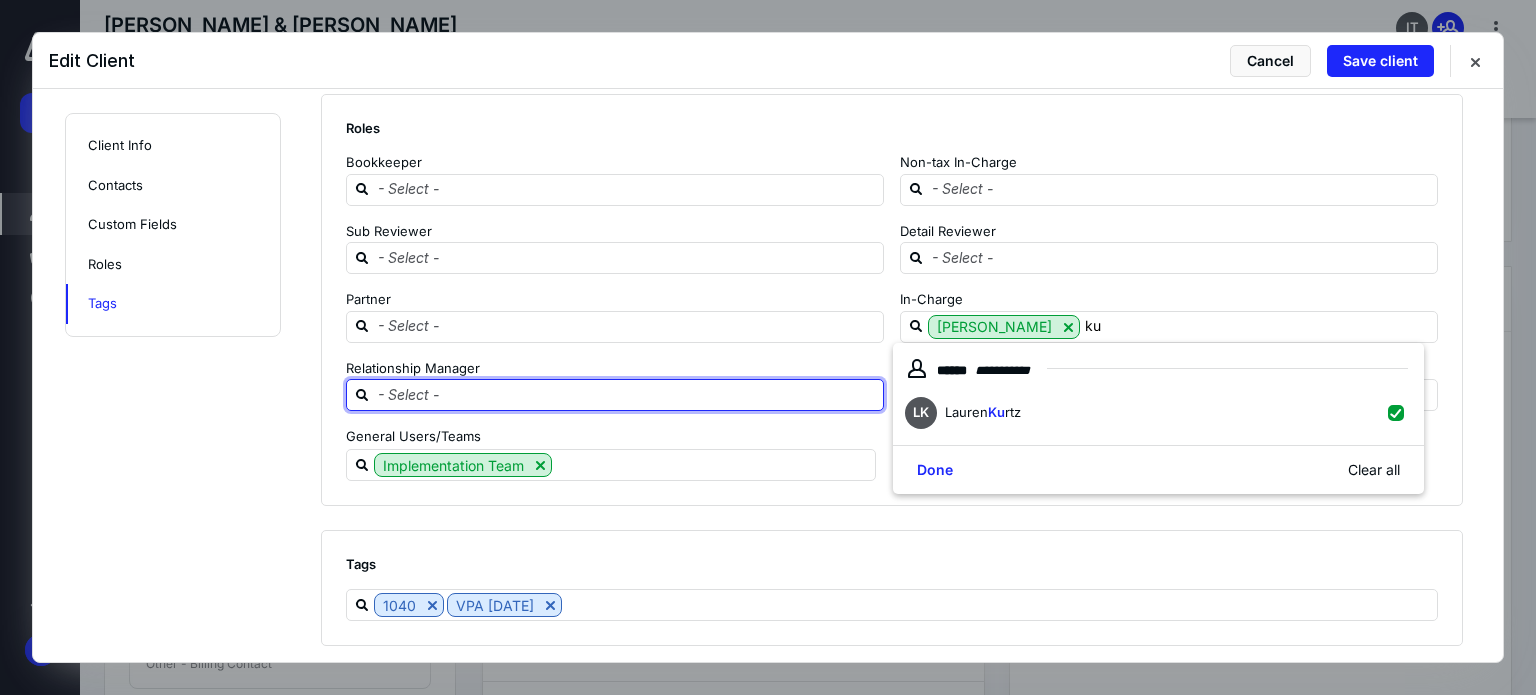 type 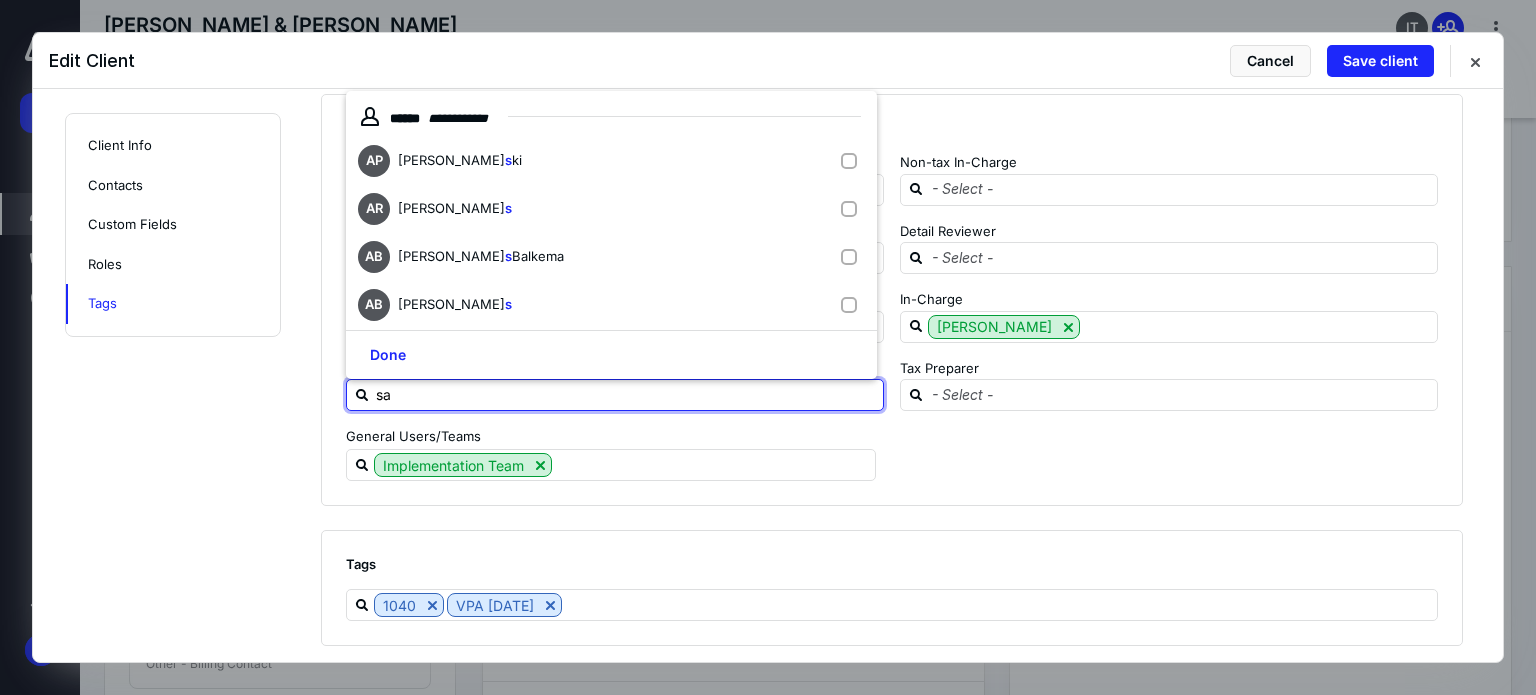 type on "sar" 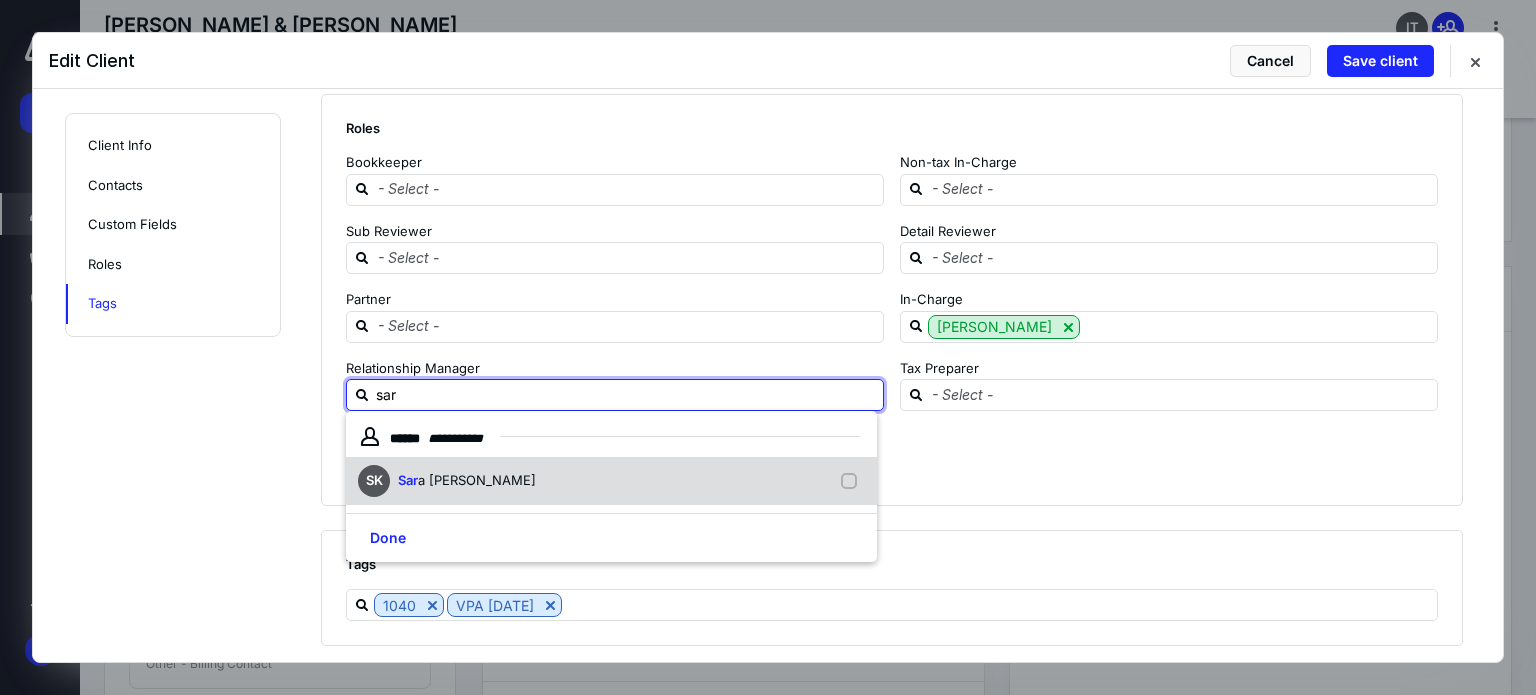 click on "SK Sar a [PERSON_NAME]" at bounding box center (611, 481) 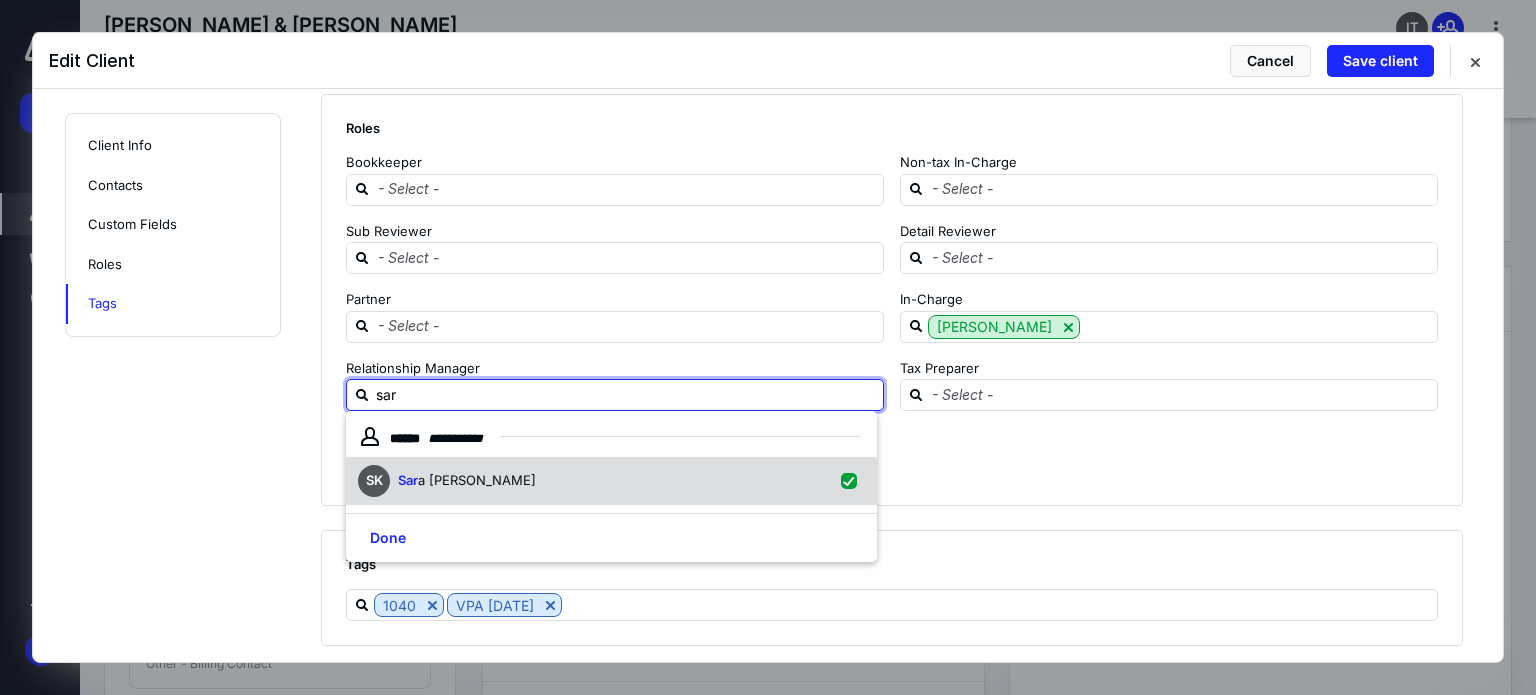 checkbox on "true" 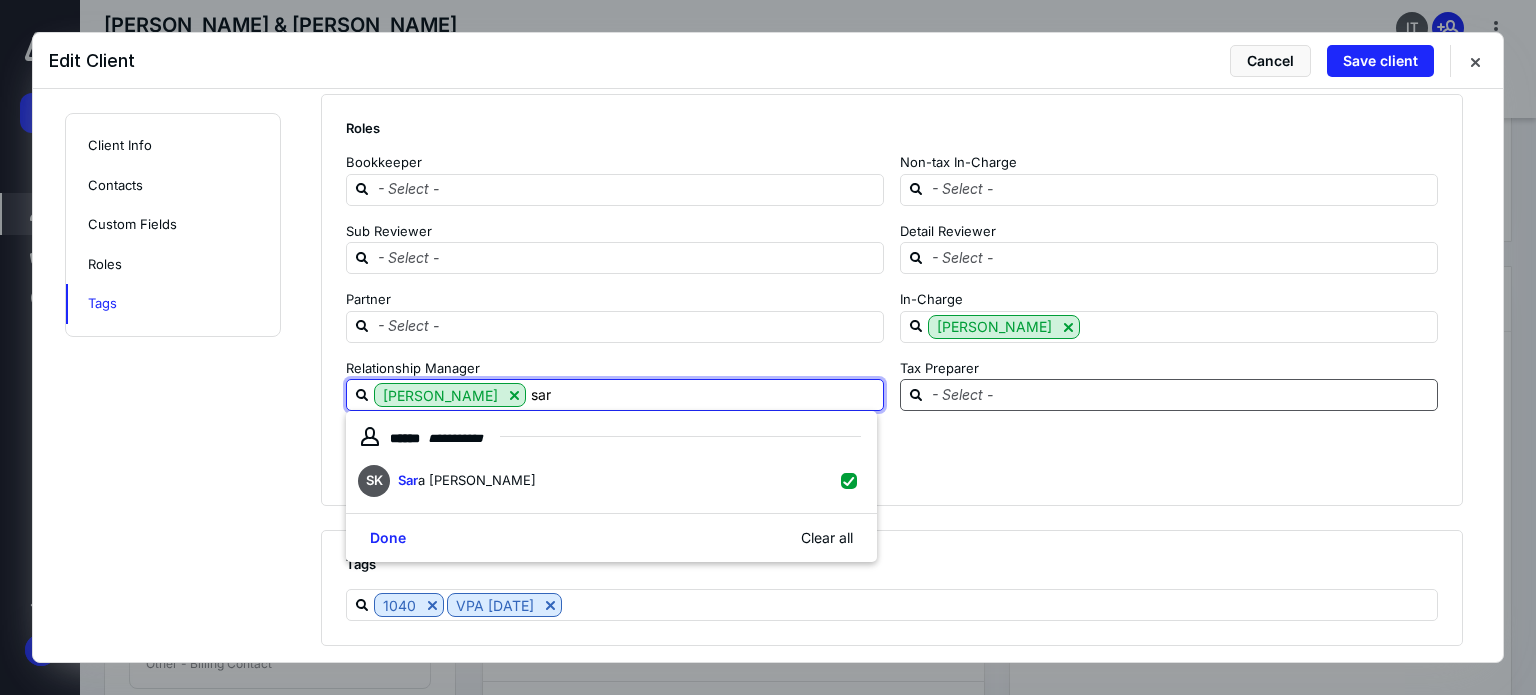 type on "sar" 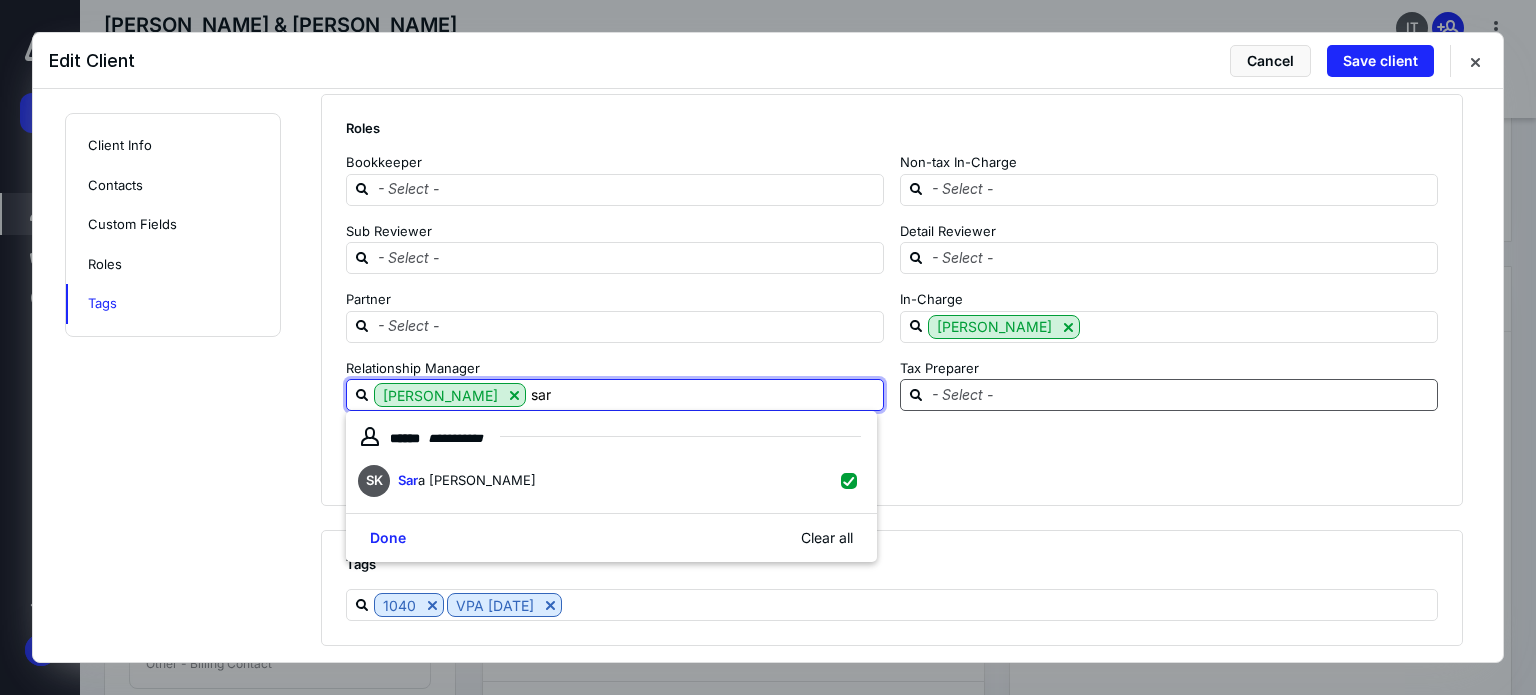 click at bounding box center [1181, 394] 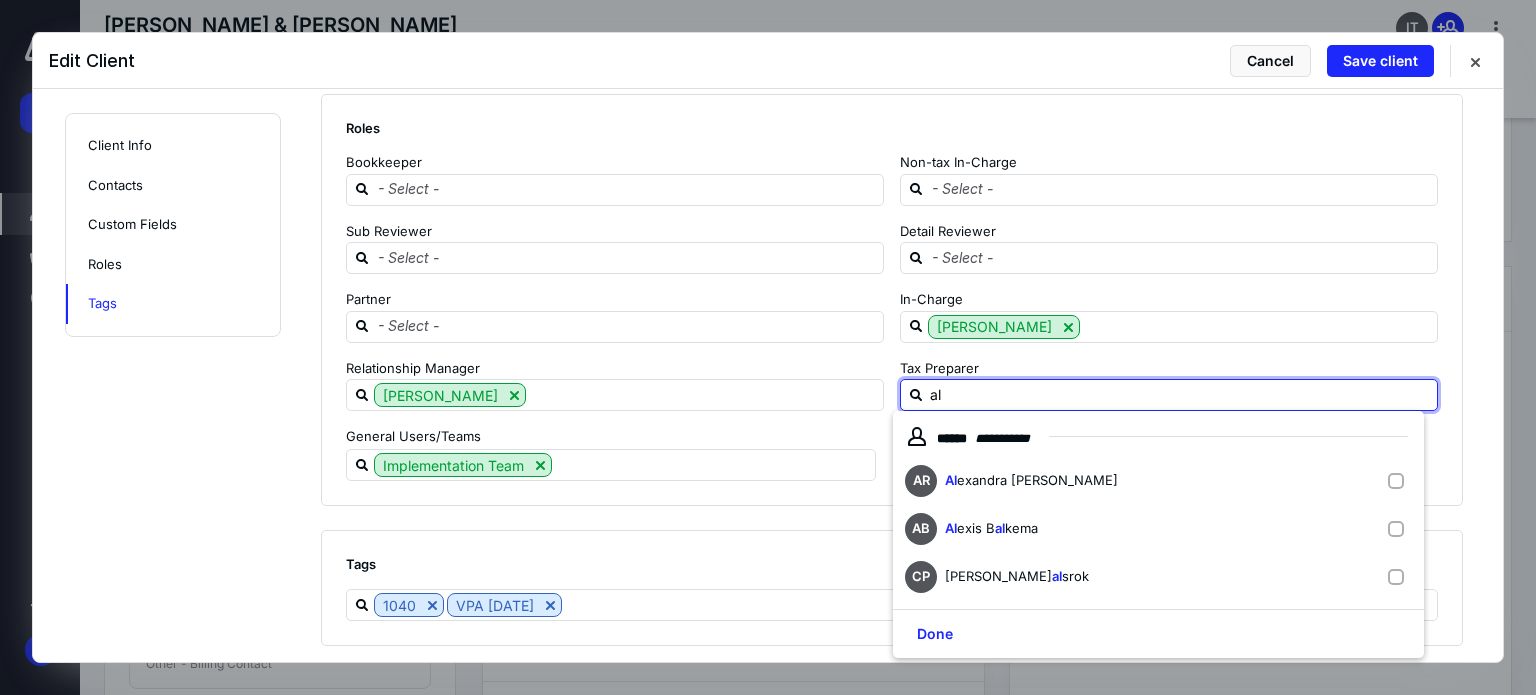 type on "ale" 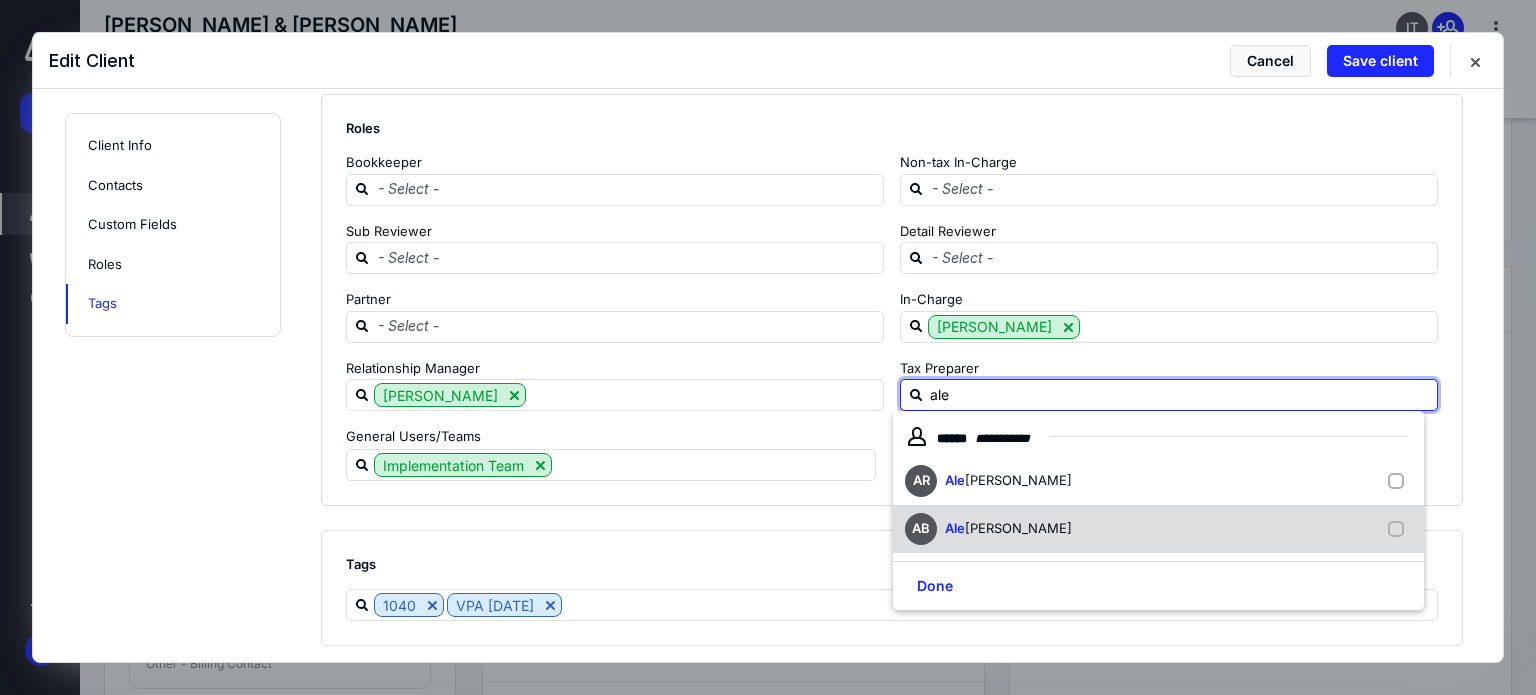 click on "[PERSON_NAME]" at bounding box center (1018, 528) 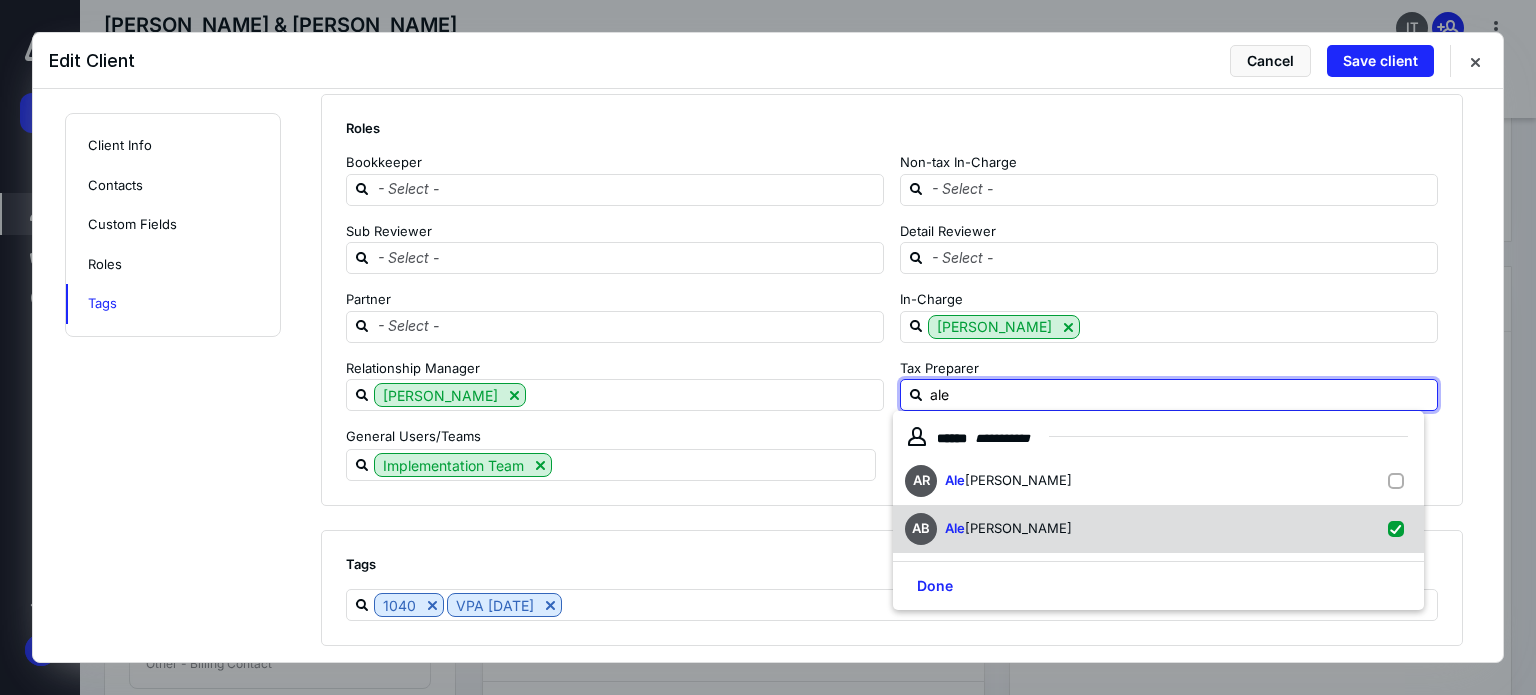 checkbox on "true" 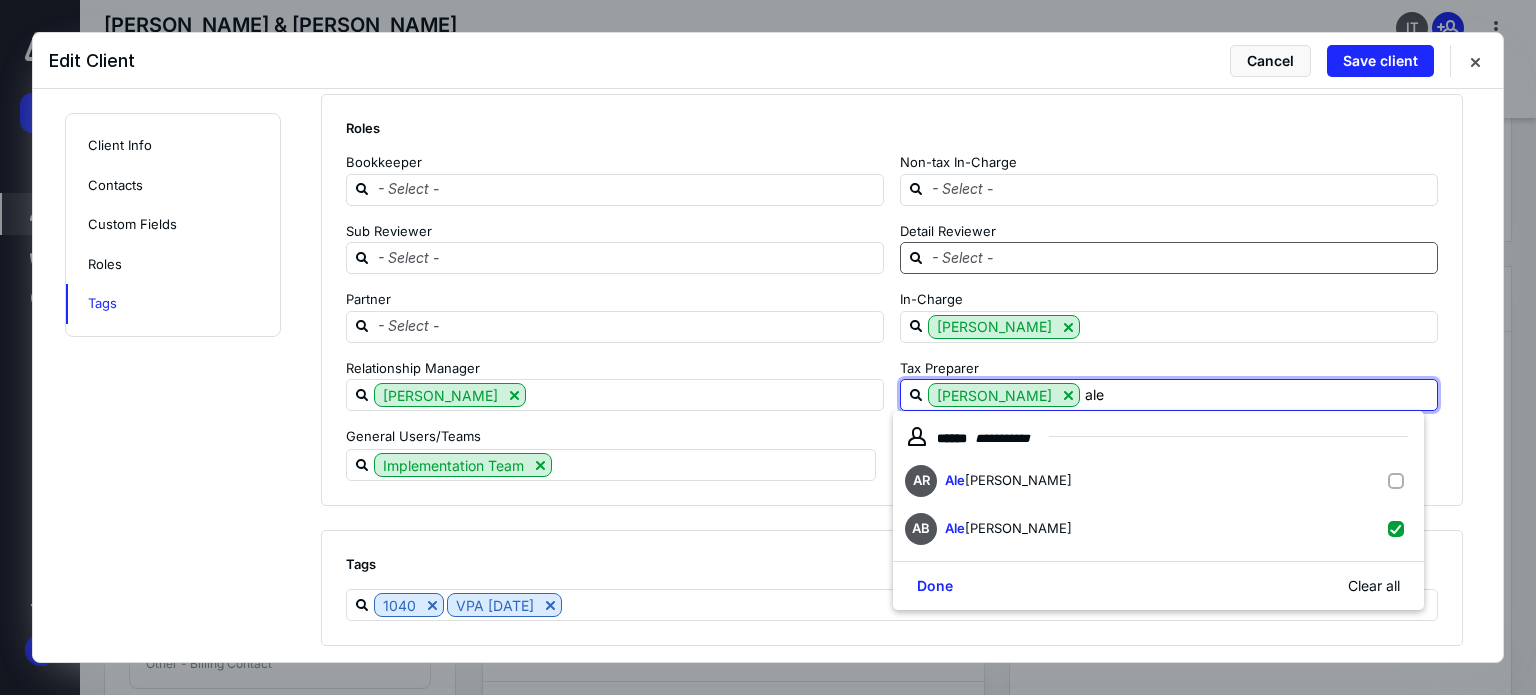 type on "ale" 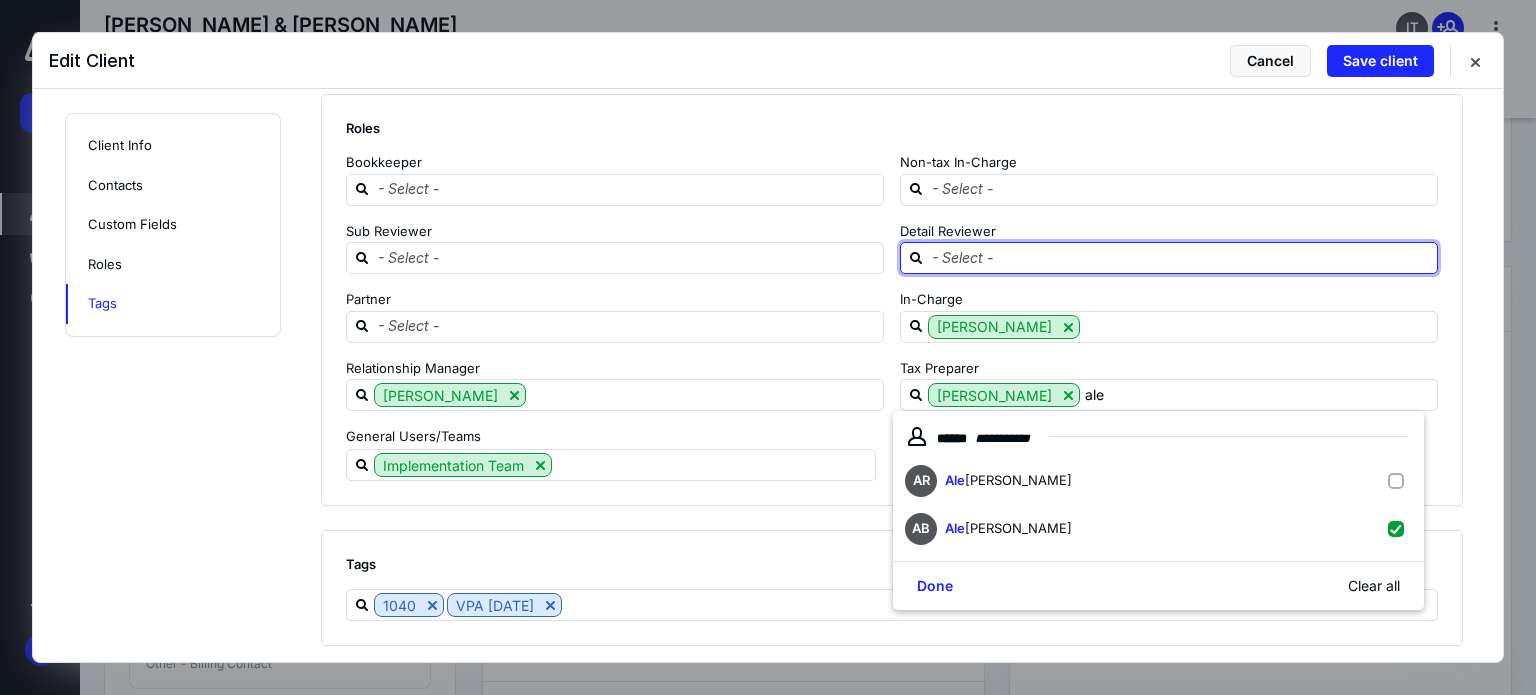 click at bounding box center (1181, 257) 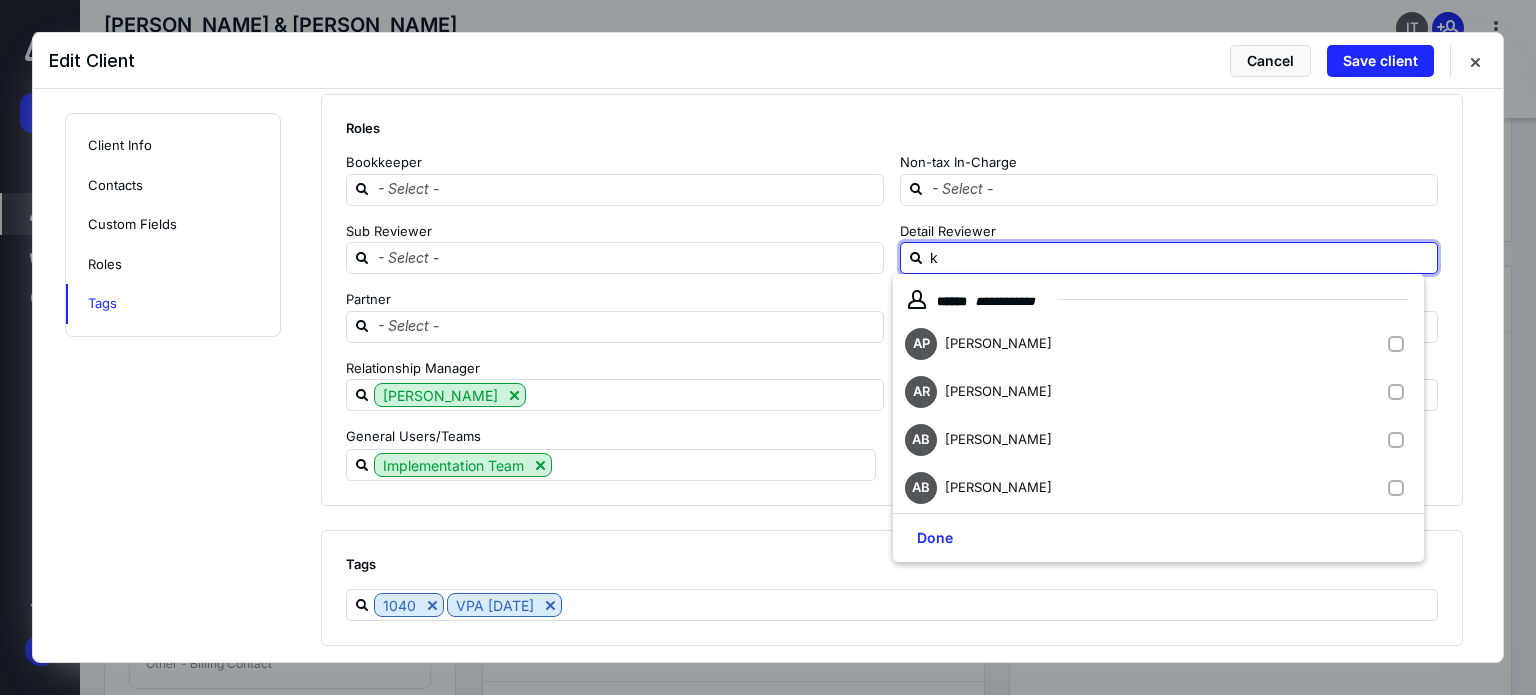 type on "ku" 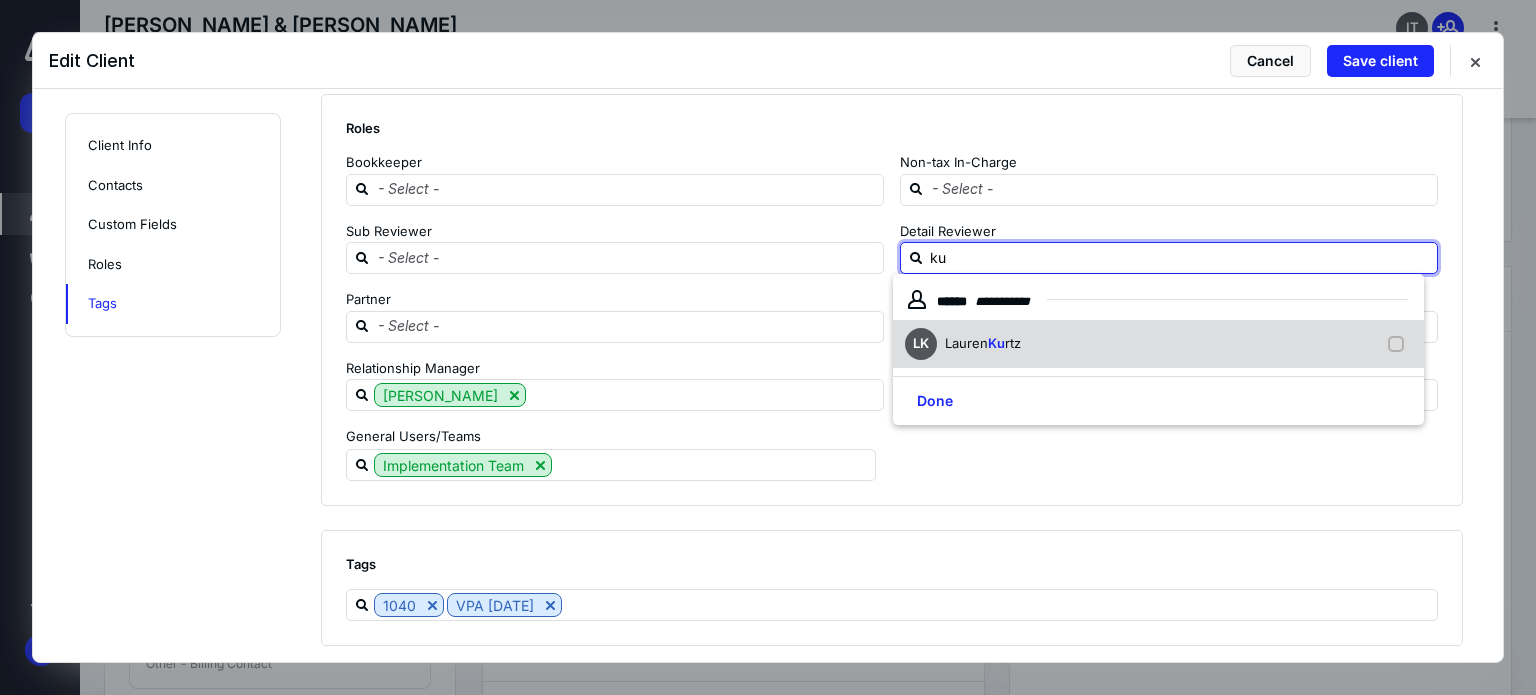 click on "[PERSON_NAME]  Ku rtz" at bounding box center [1158, 344] 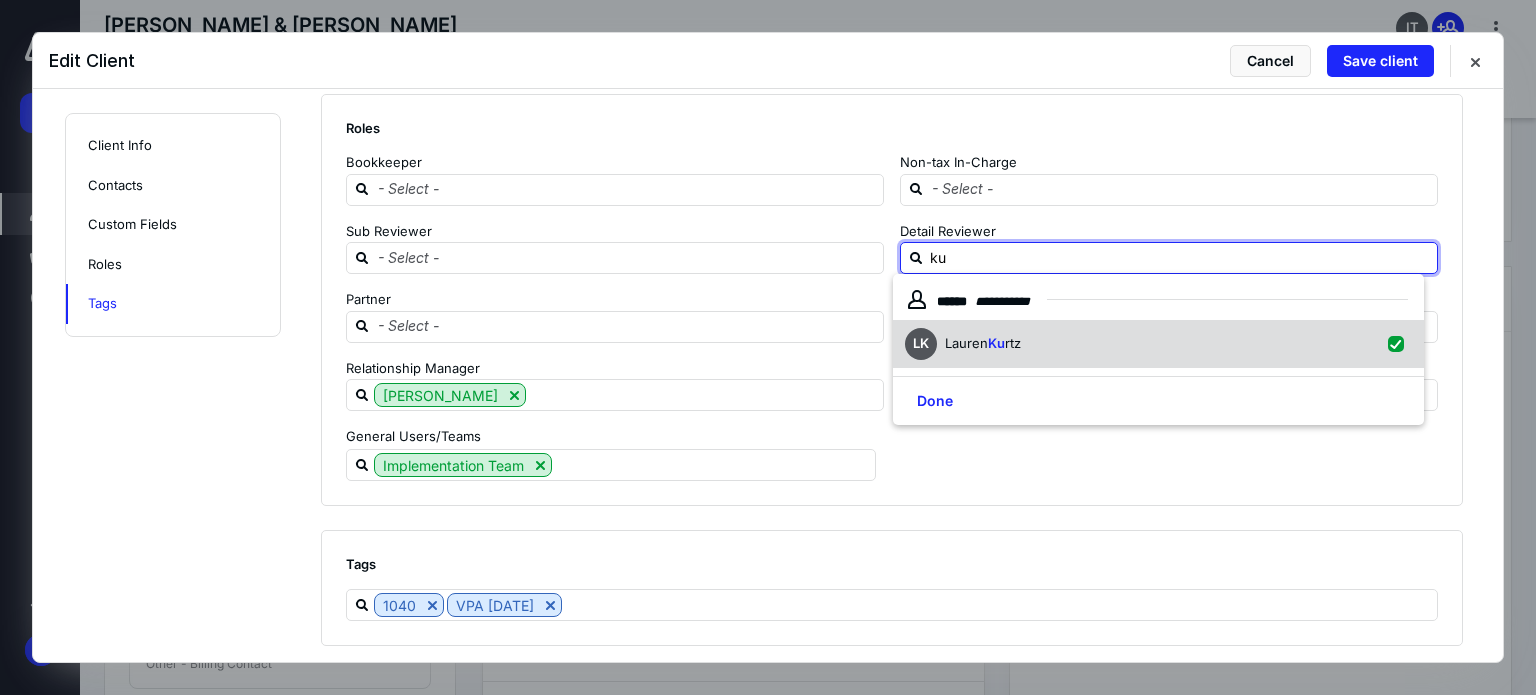checkbox on "true" 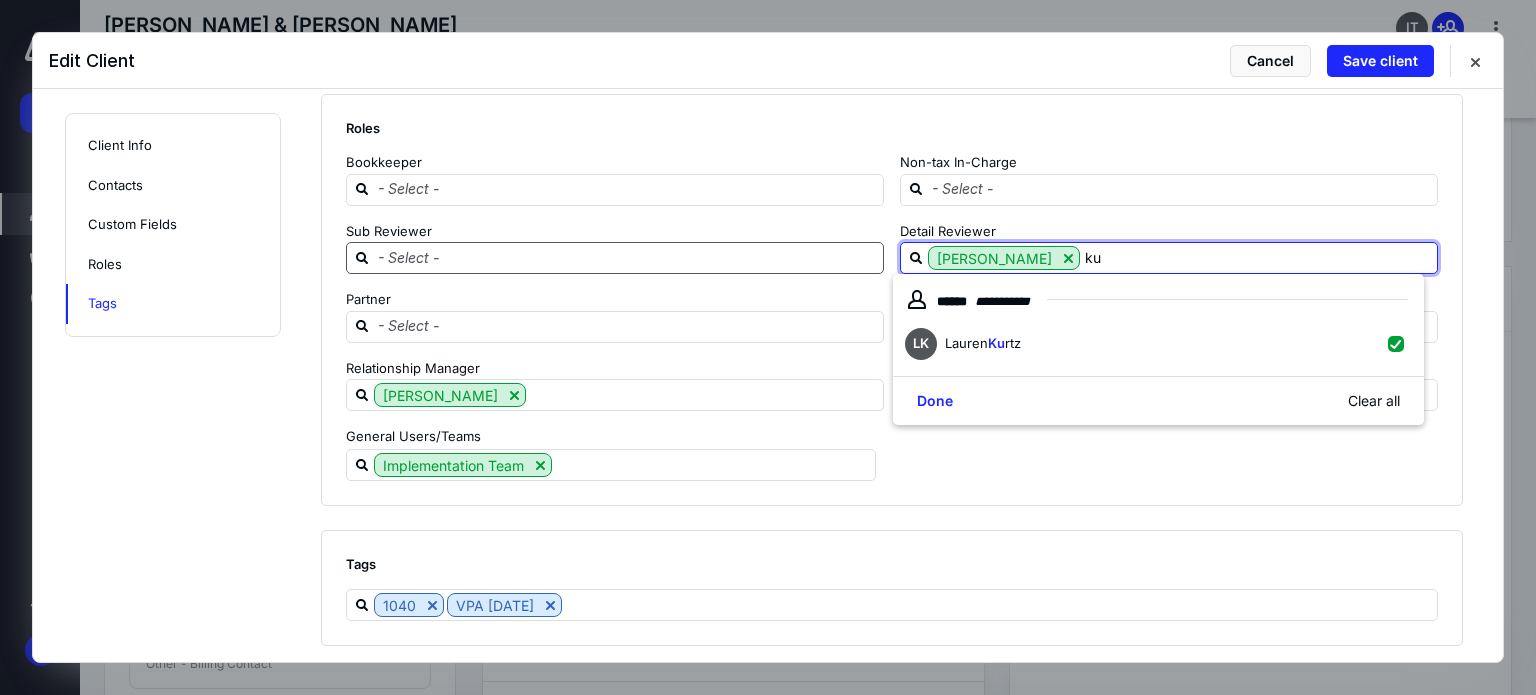 type on "ku" 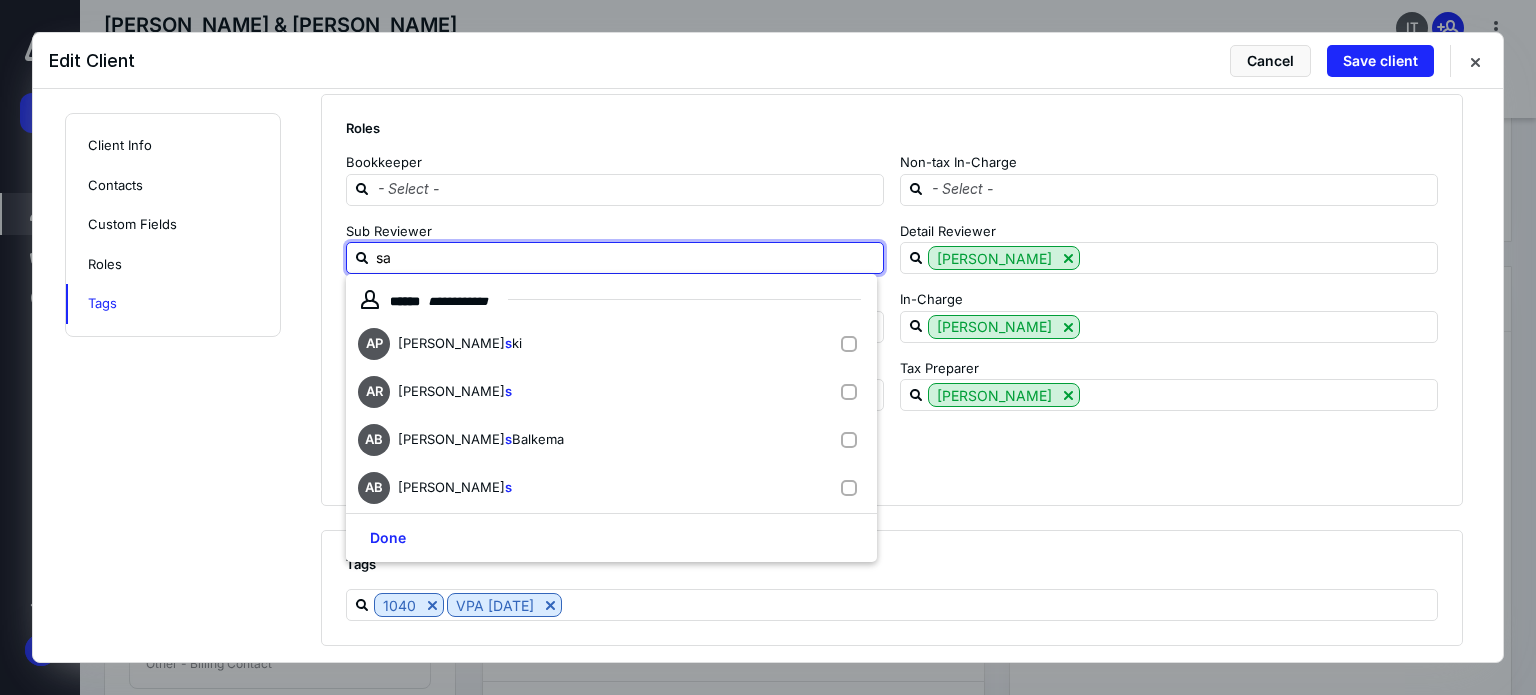 type on "sar" 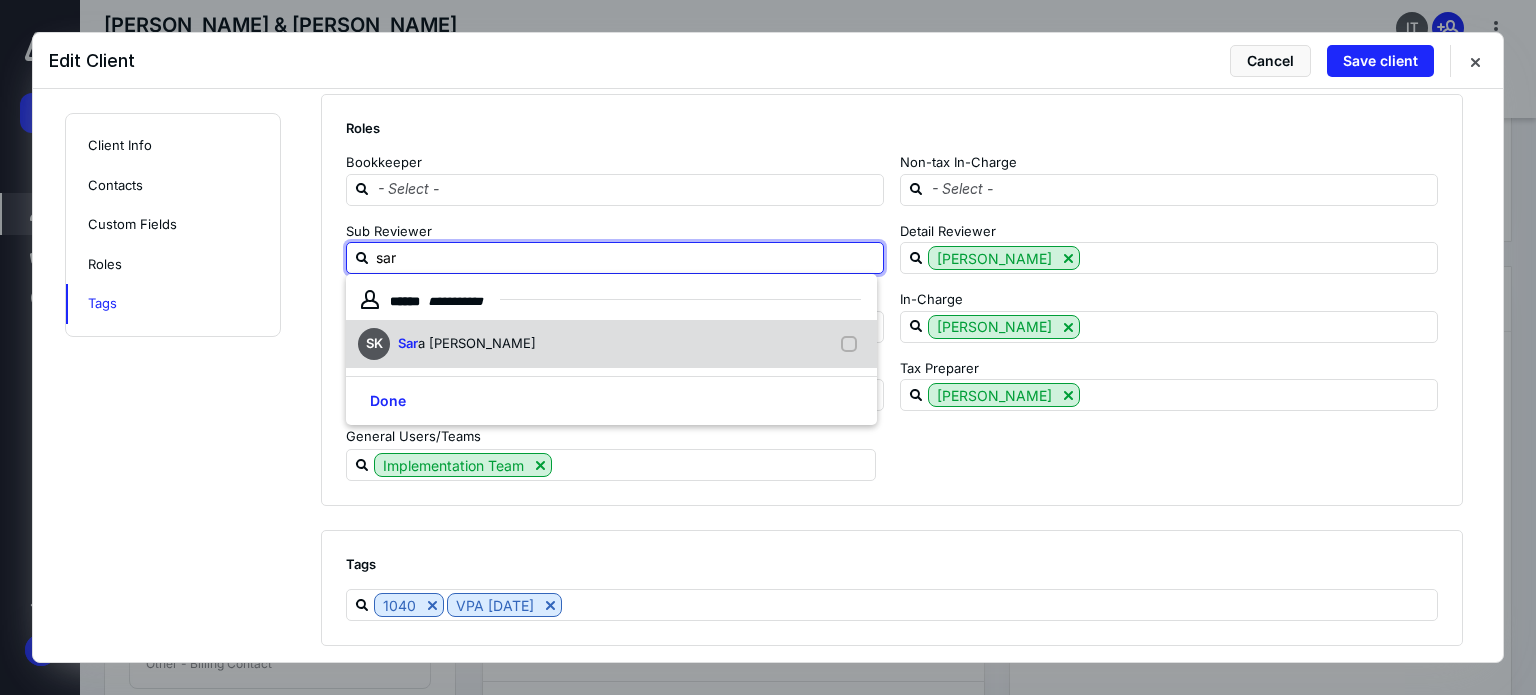 click on "SK Sar a [PERSON_NAME]" at bounding box center [611, 344] 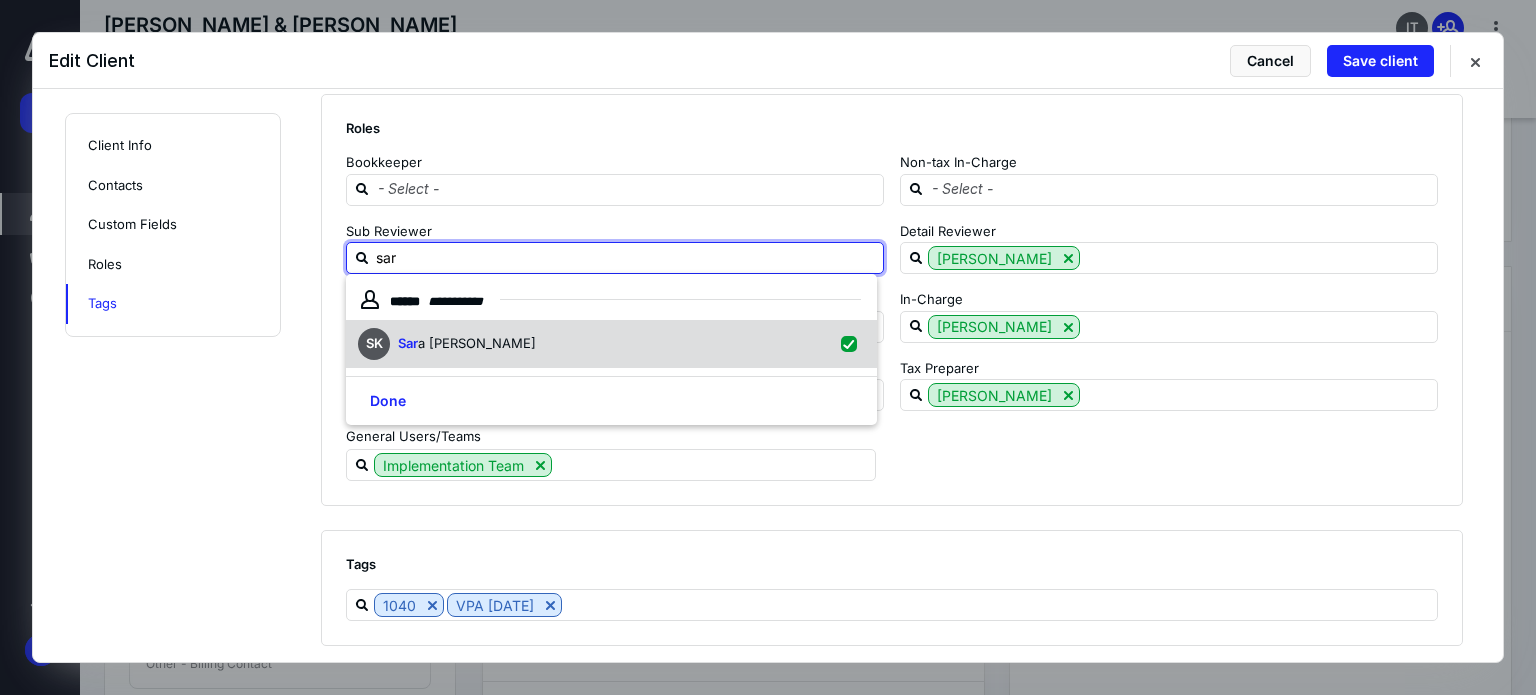 checkbox on "true" 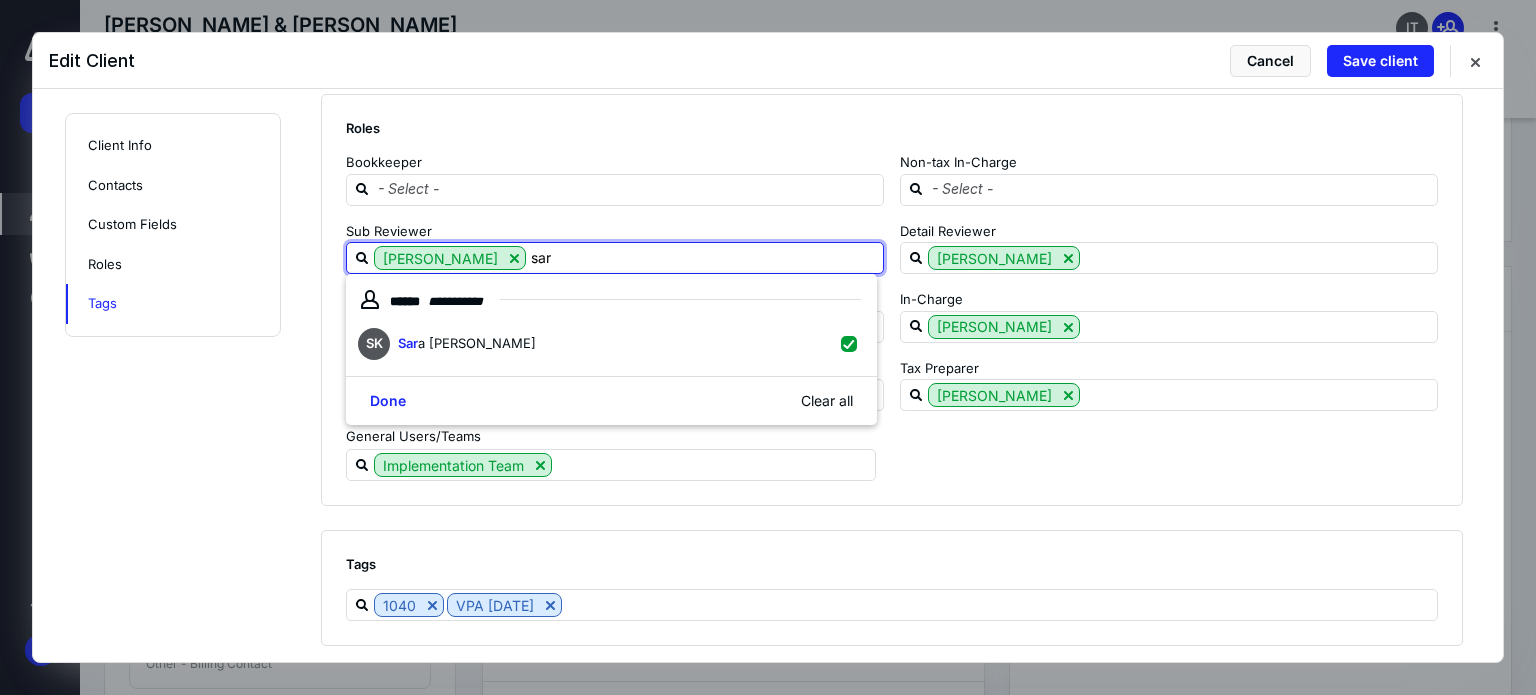 type on "sar" 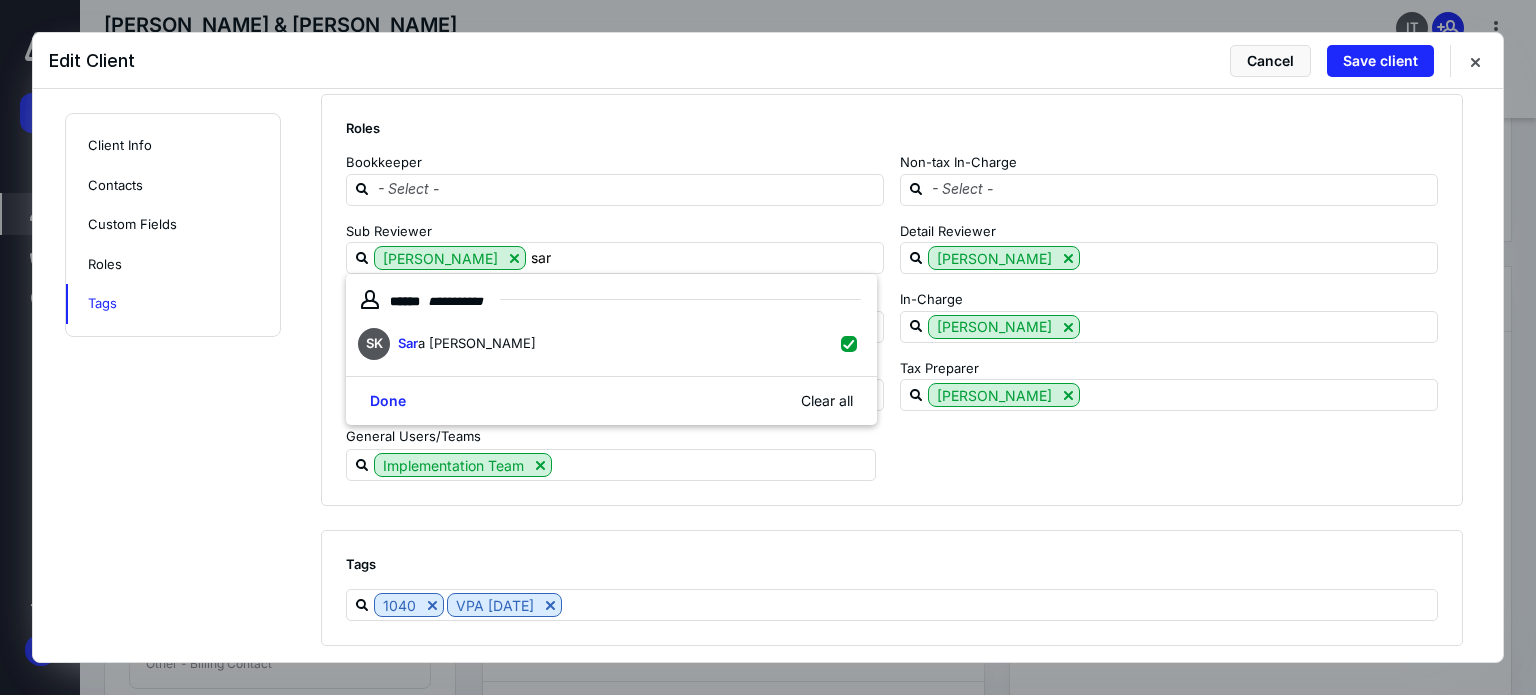 click on "**********" at bounding box center [768, -1106] 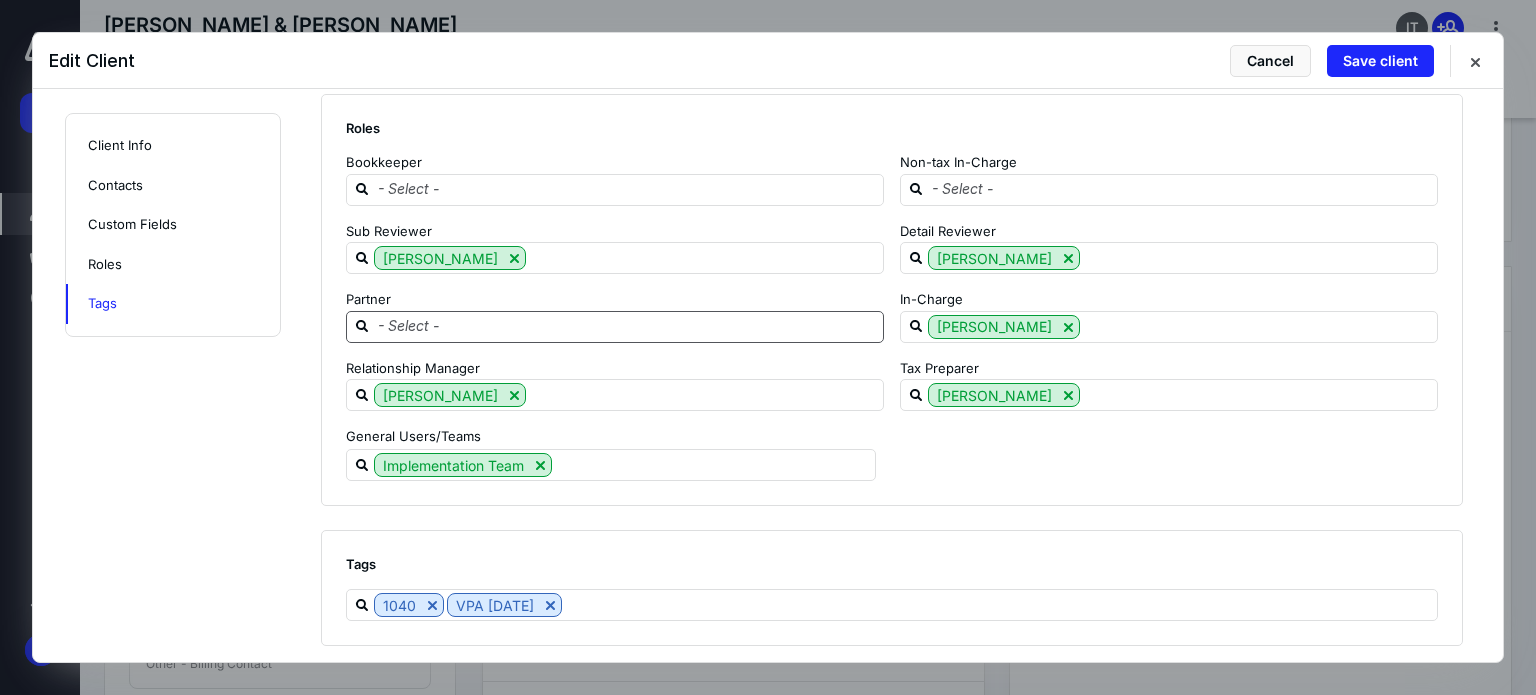 click at bounding box center [627, 326] 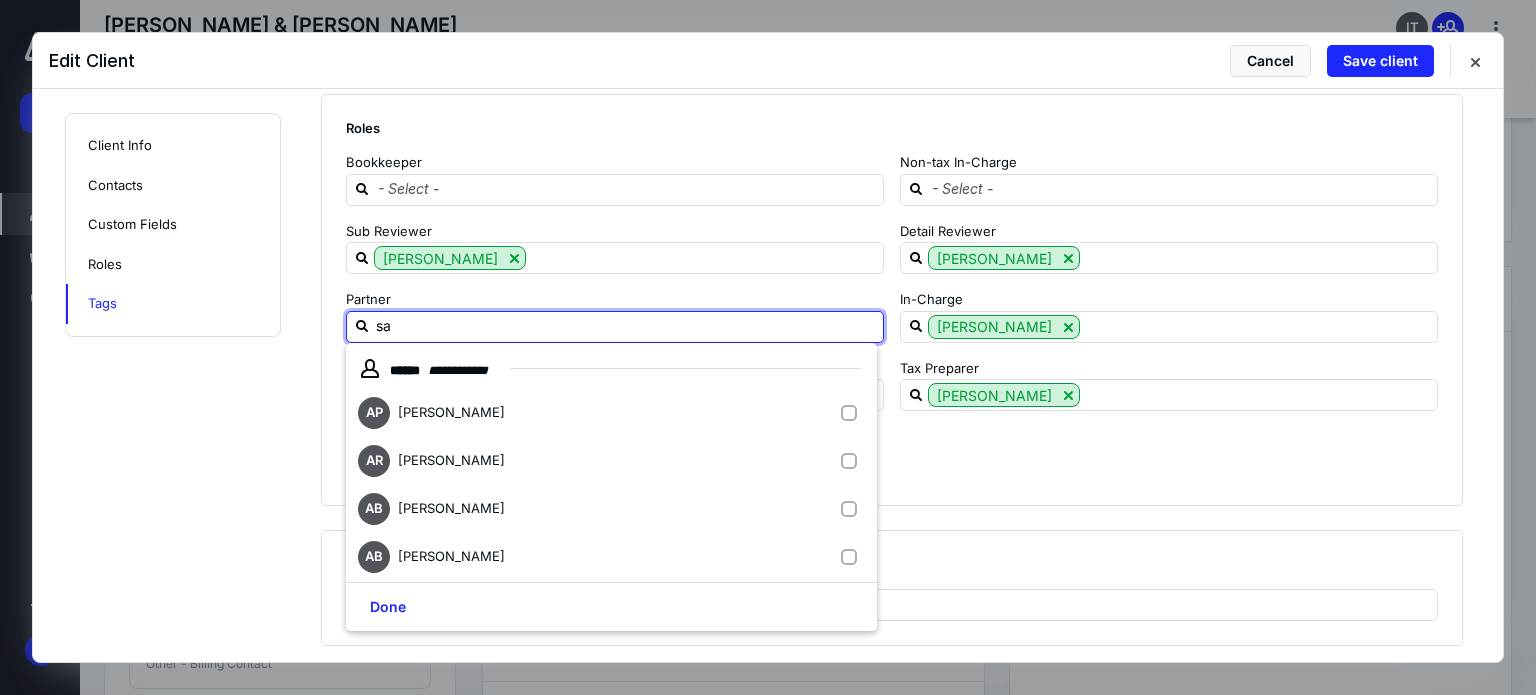 type on "sar" 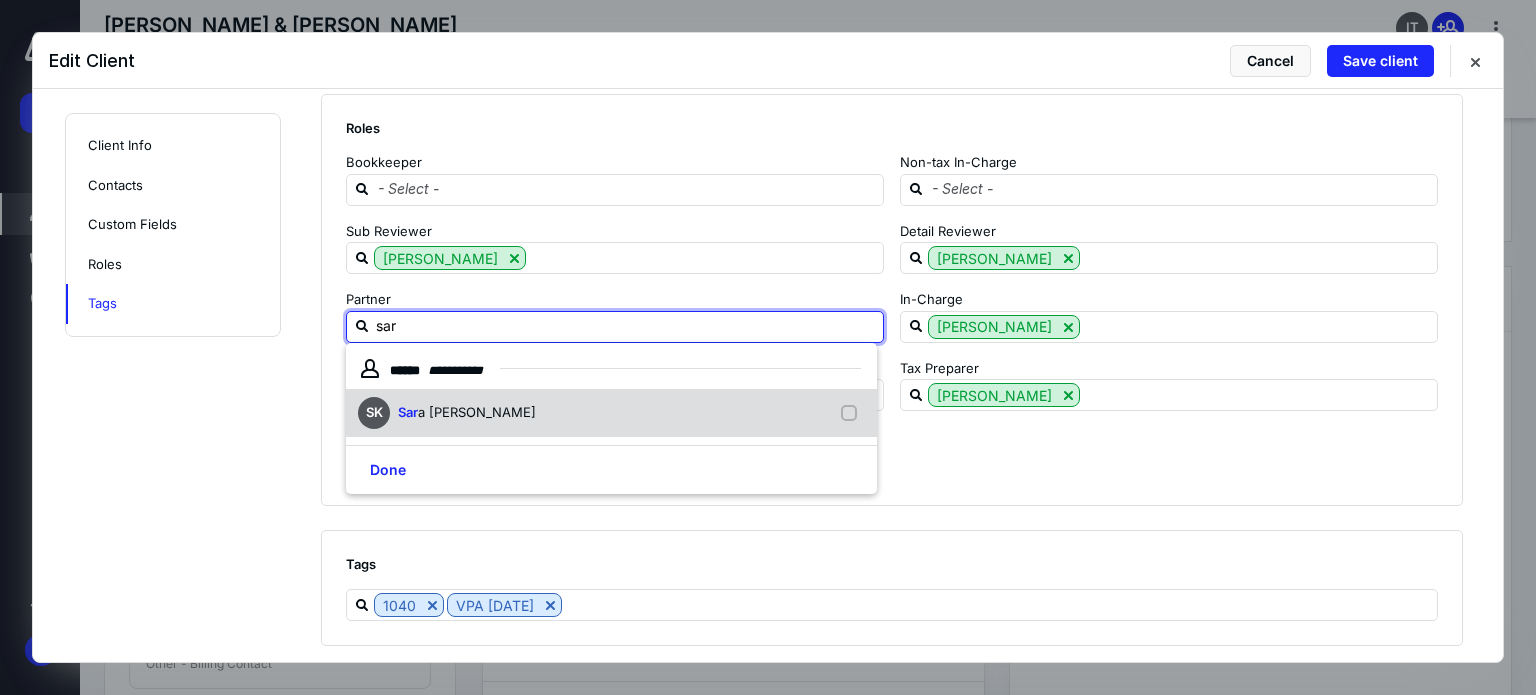click on "Sar a [PERSON_NAME]" at bounding box center (471, 413) 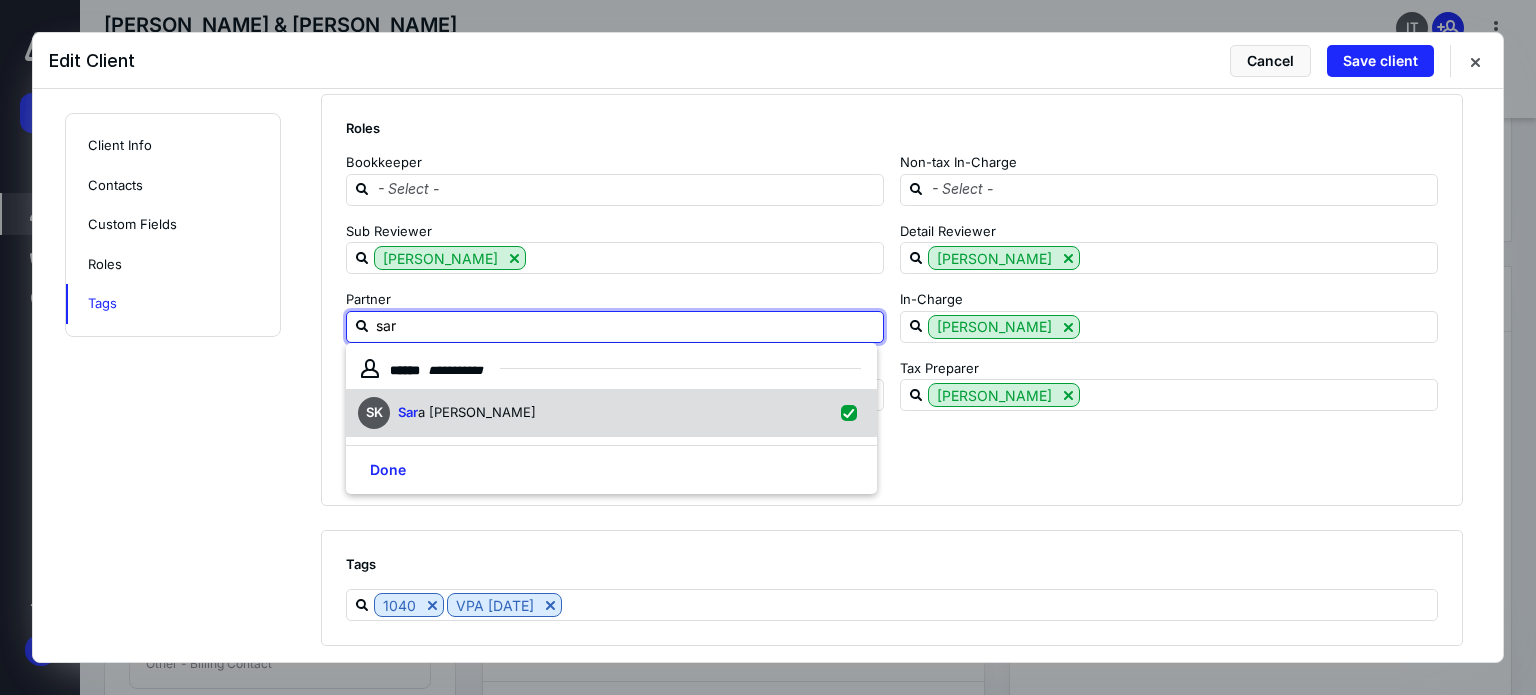 checkbox on "true" 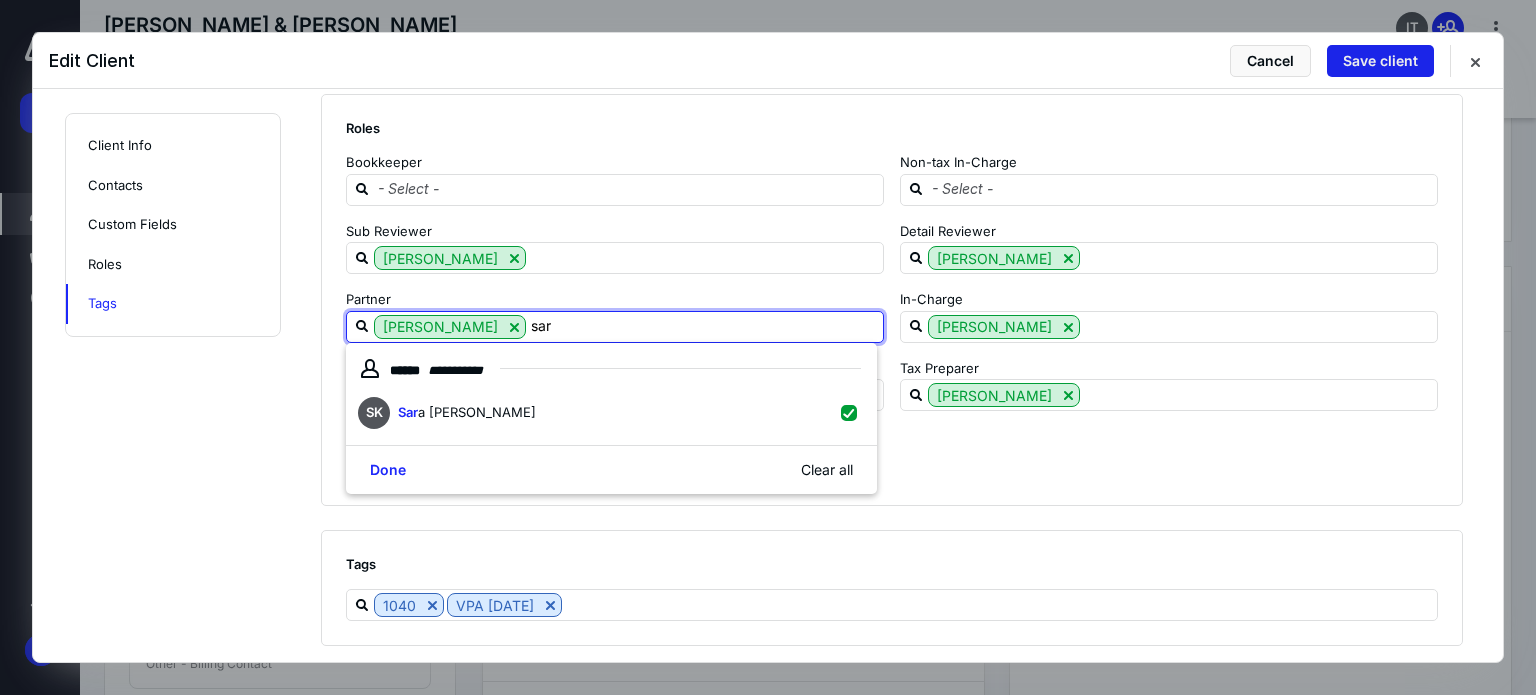 type on "sar" 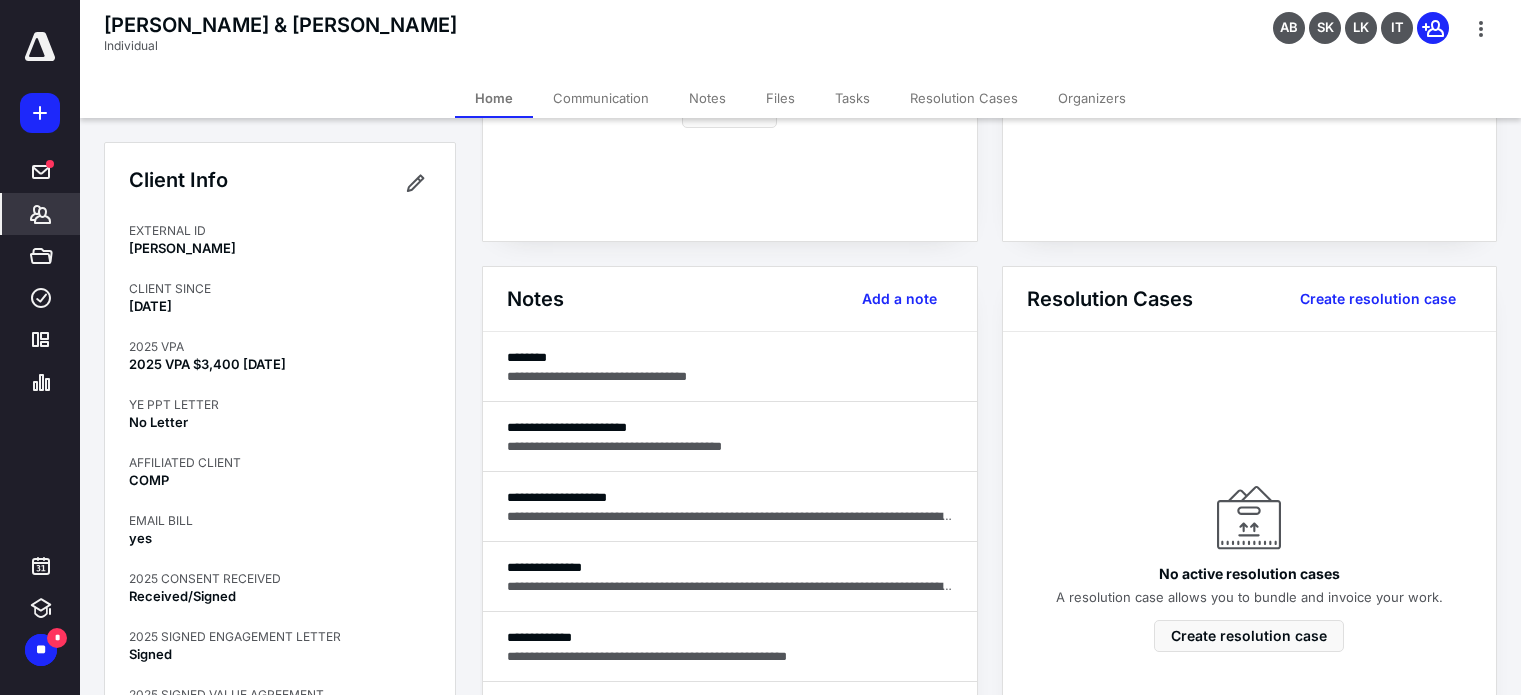 click on "*******" at bounding box center [41, 214] 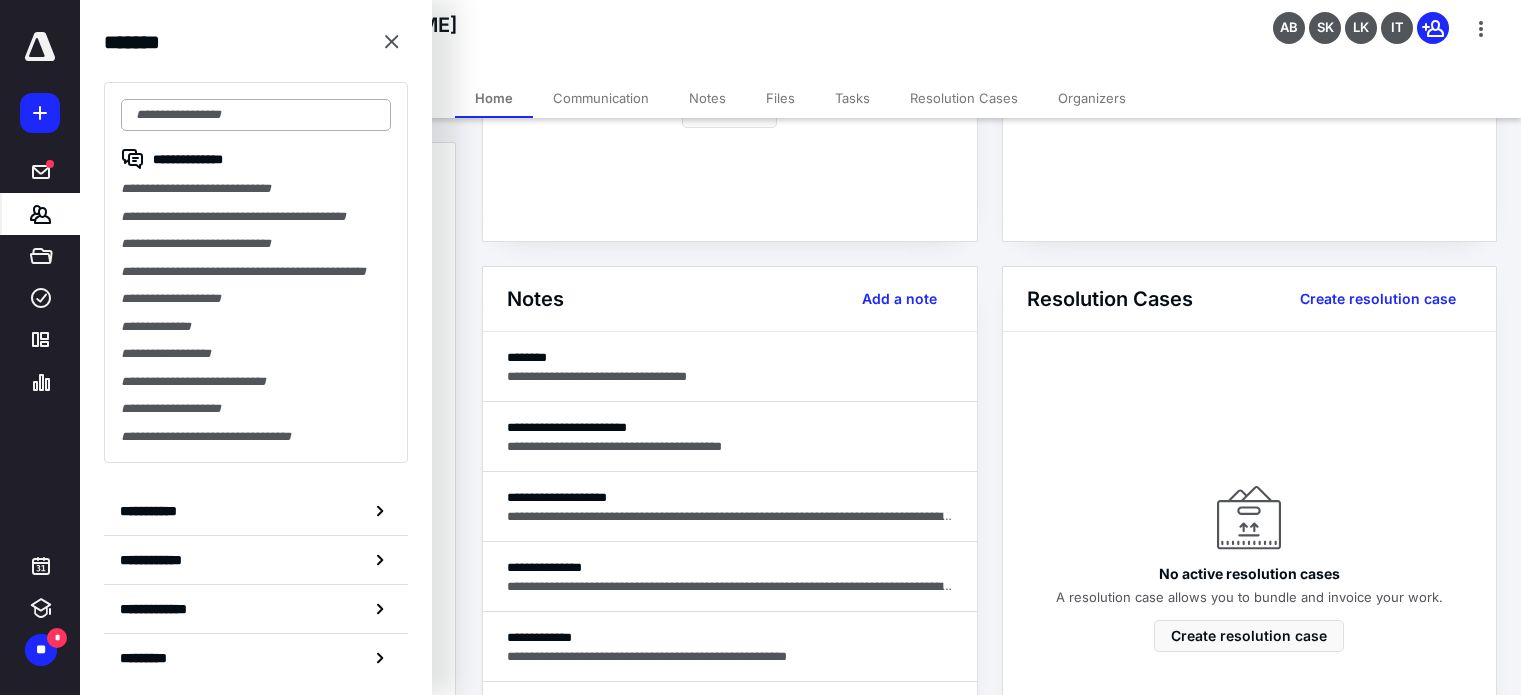 drag, startPoint x: 193, startPoint y: 120, endPoint x: 186, endPoint y: 110, distance: 12.206555 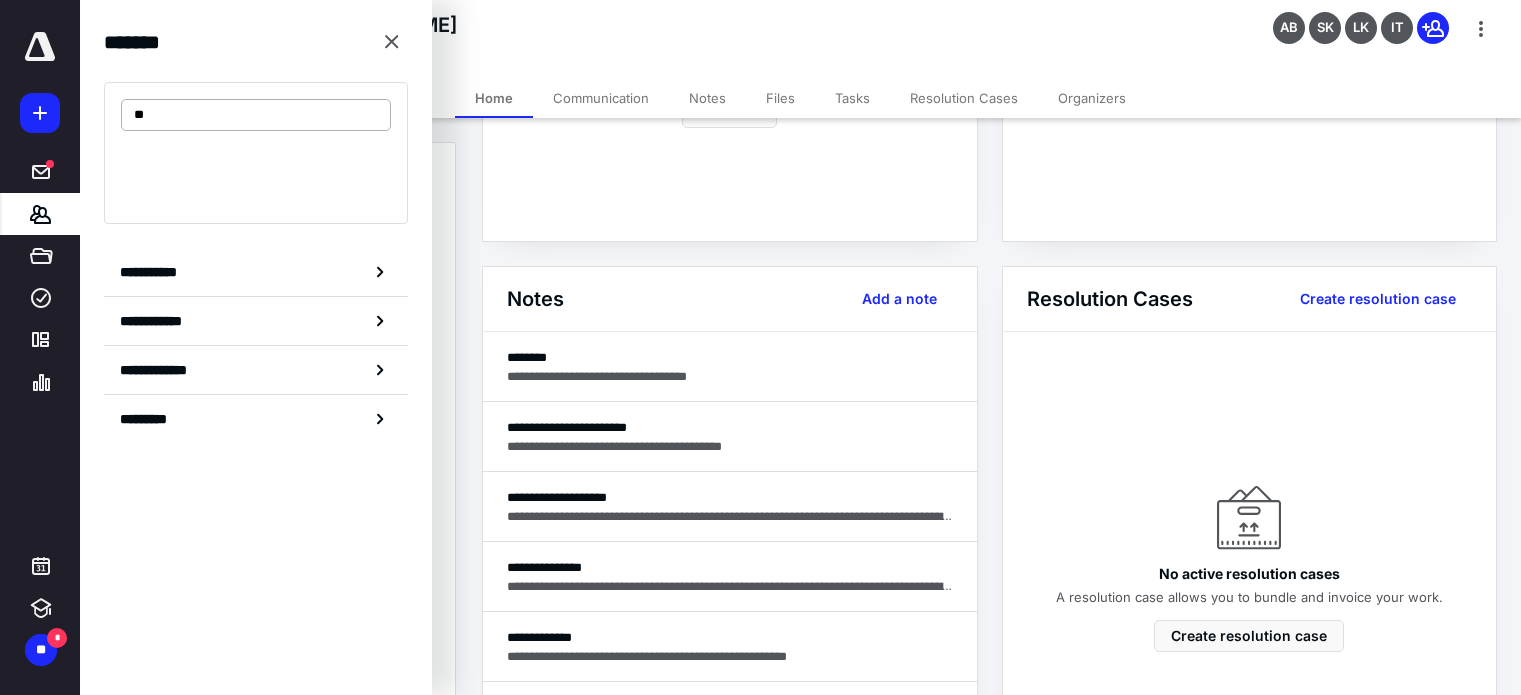 type on "*" 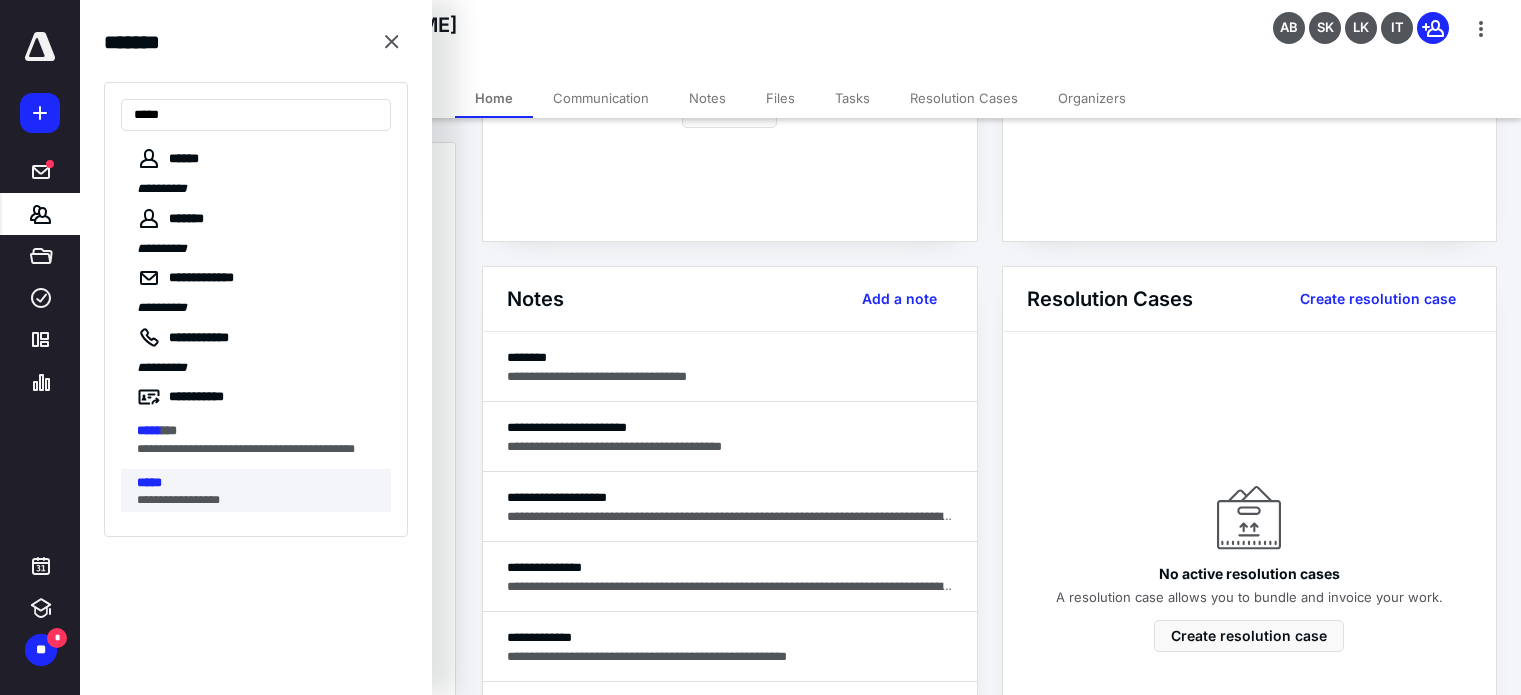 type on "*****" 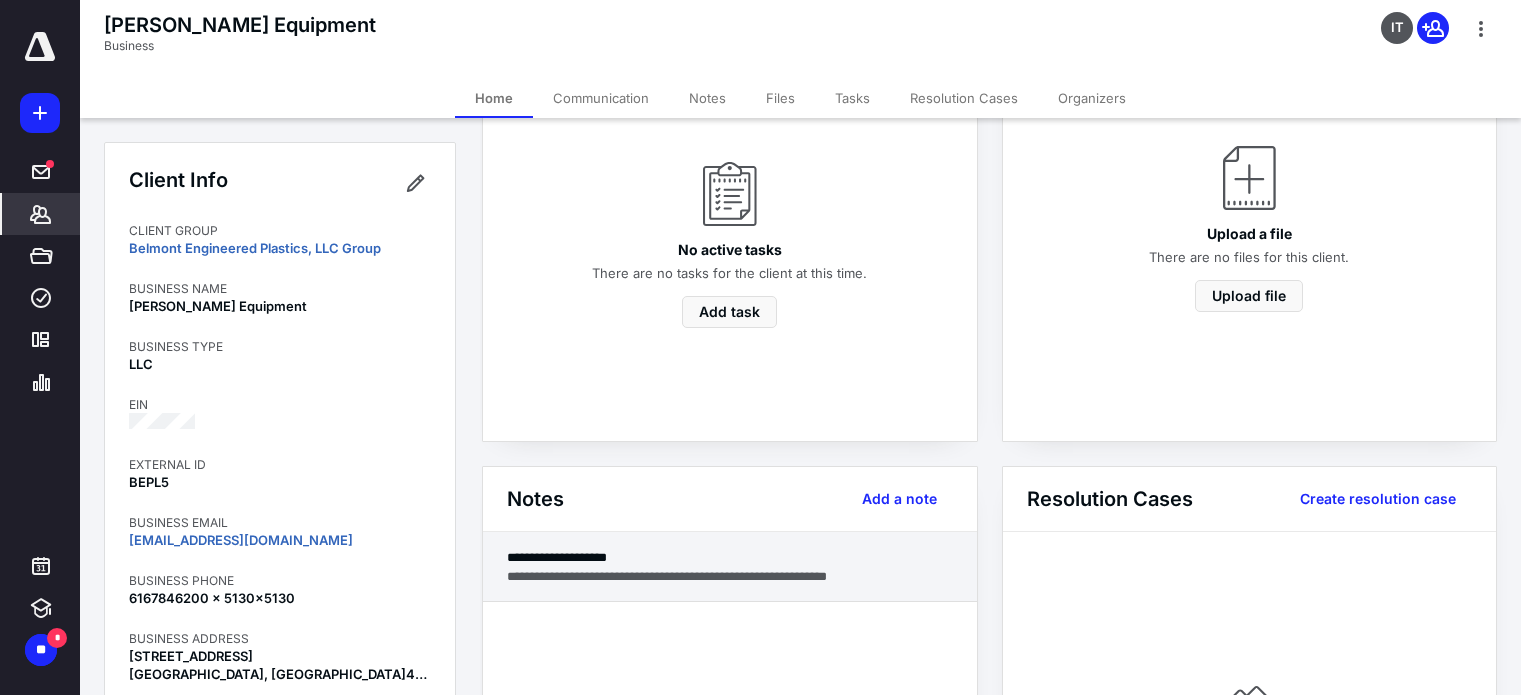 scroll, scrollTop: 300, scrollLeft: 0, axis: vertical 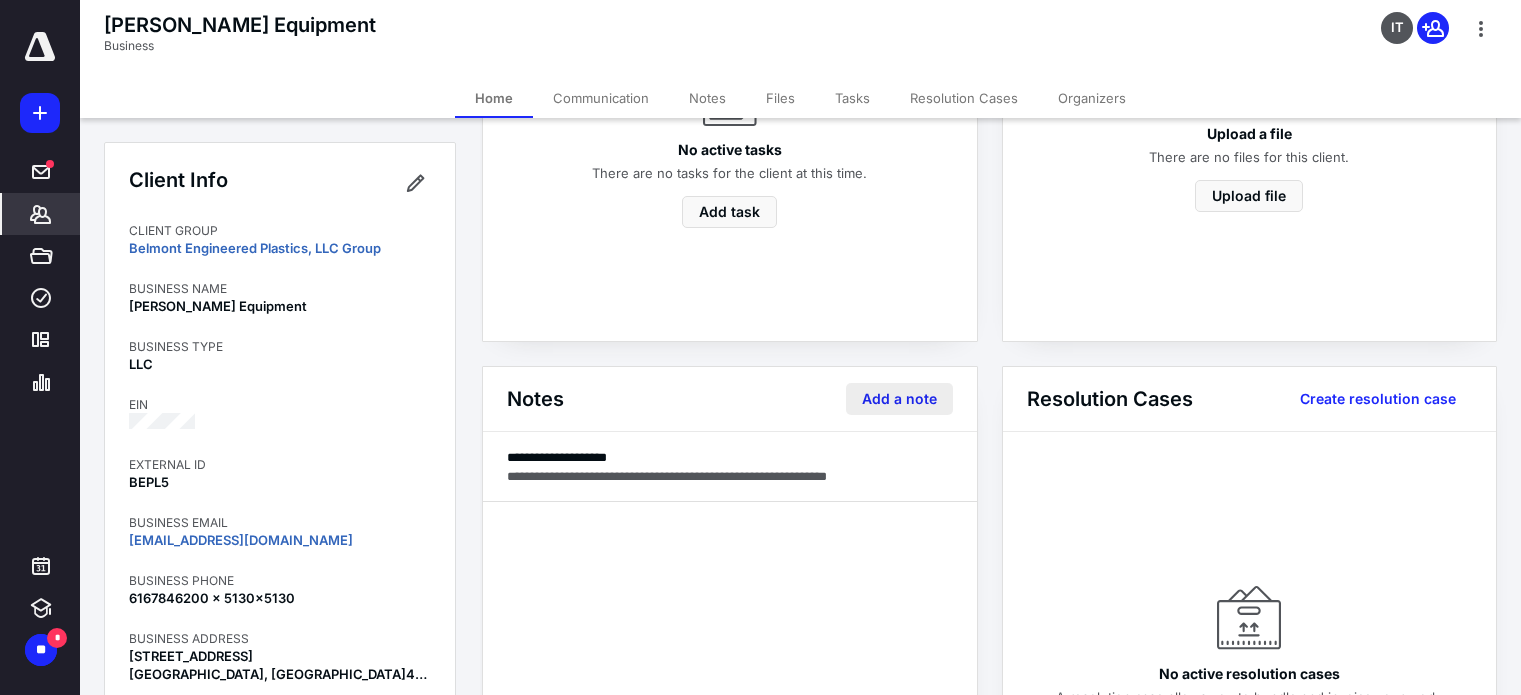 click on "Add a note" at bounding box center (899, 399) 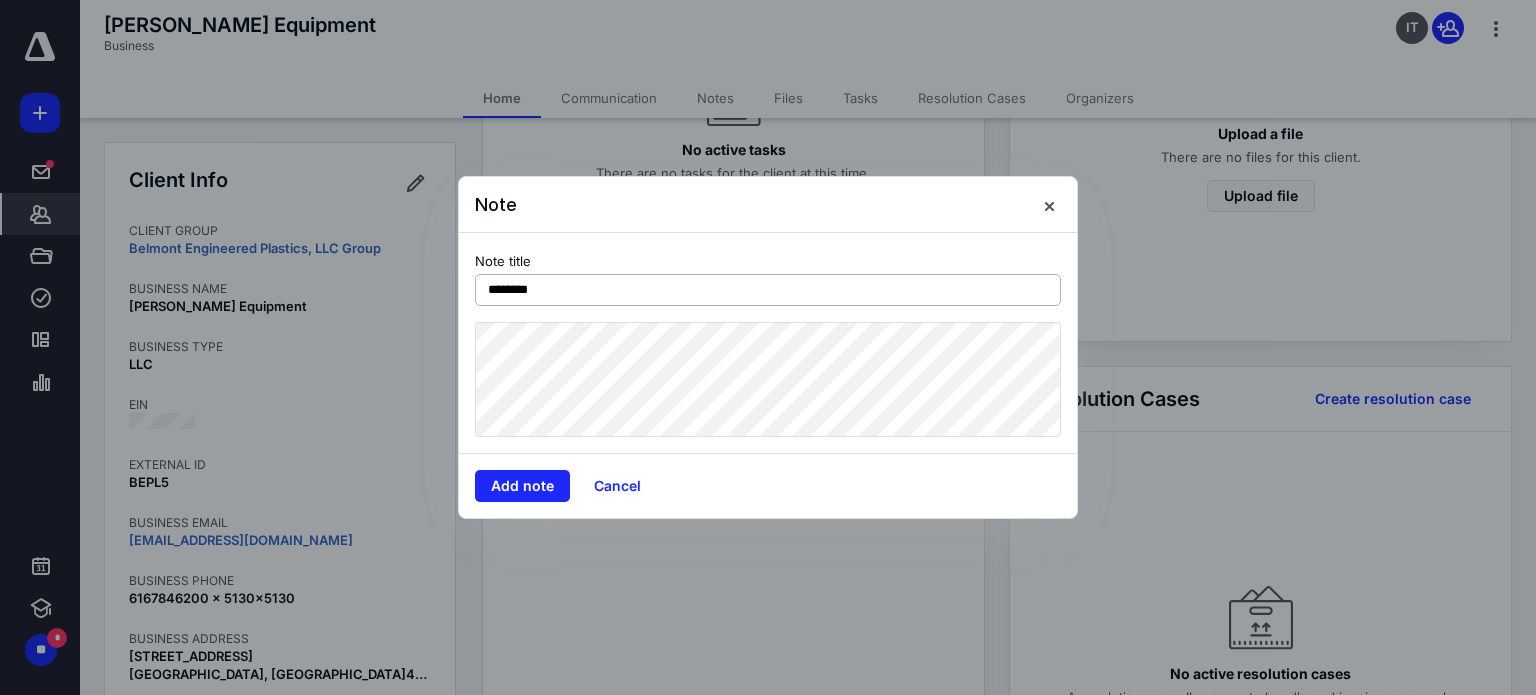 type on "********" 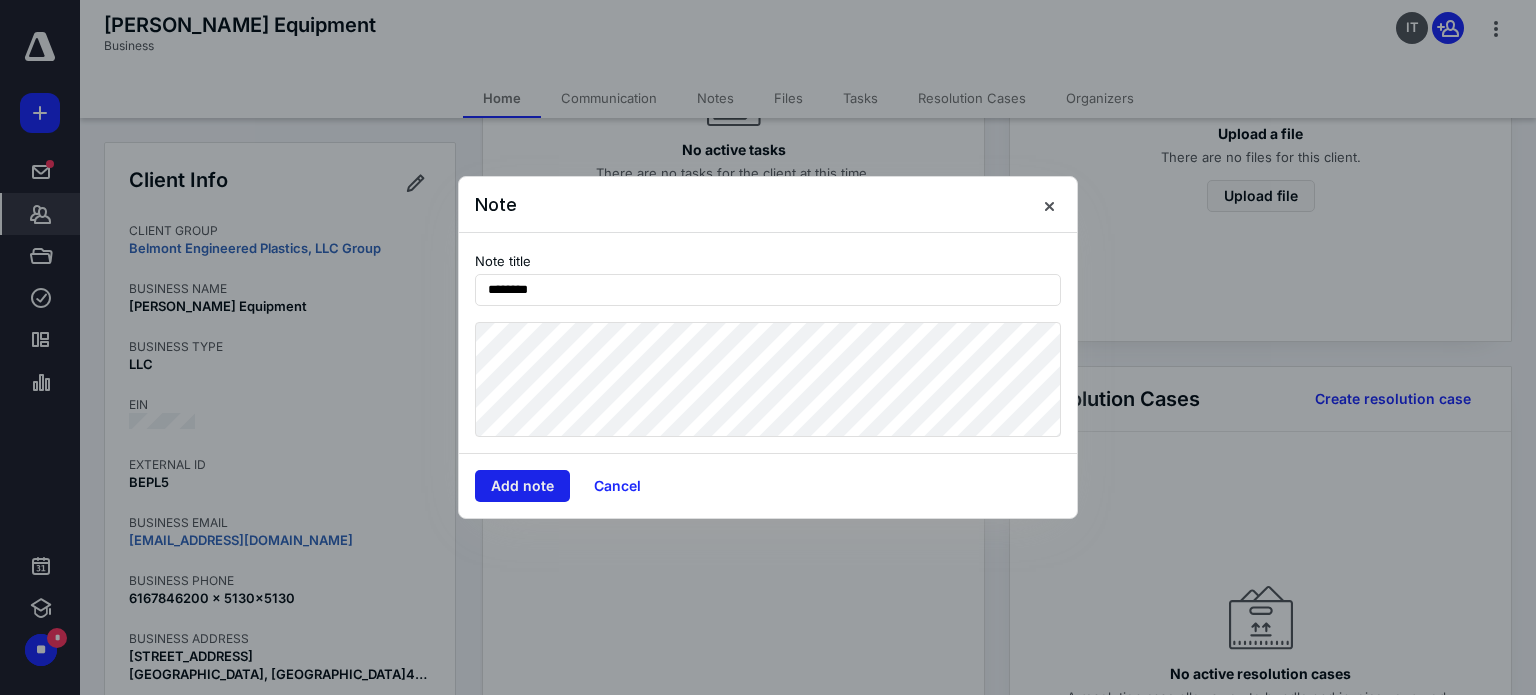 click on "Add note" at bounding box center (522, 486) 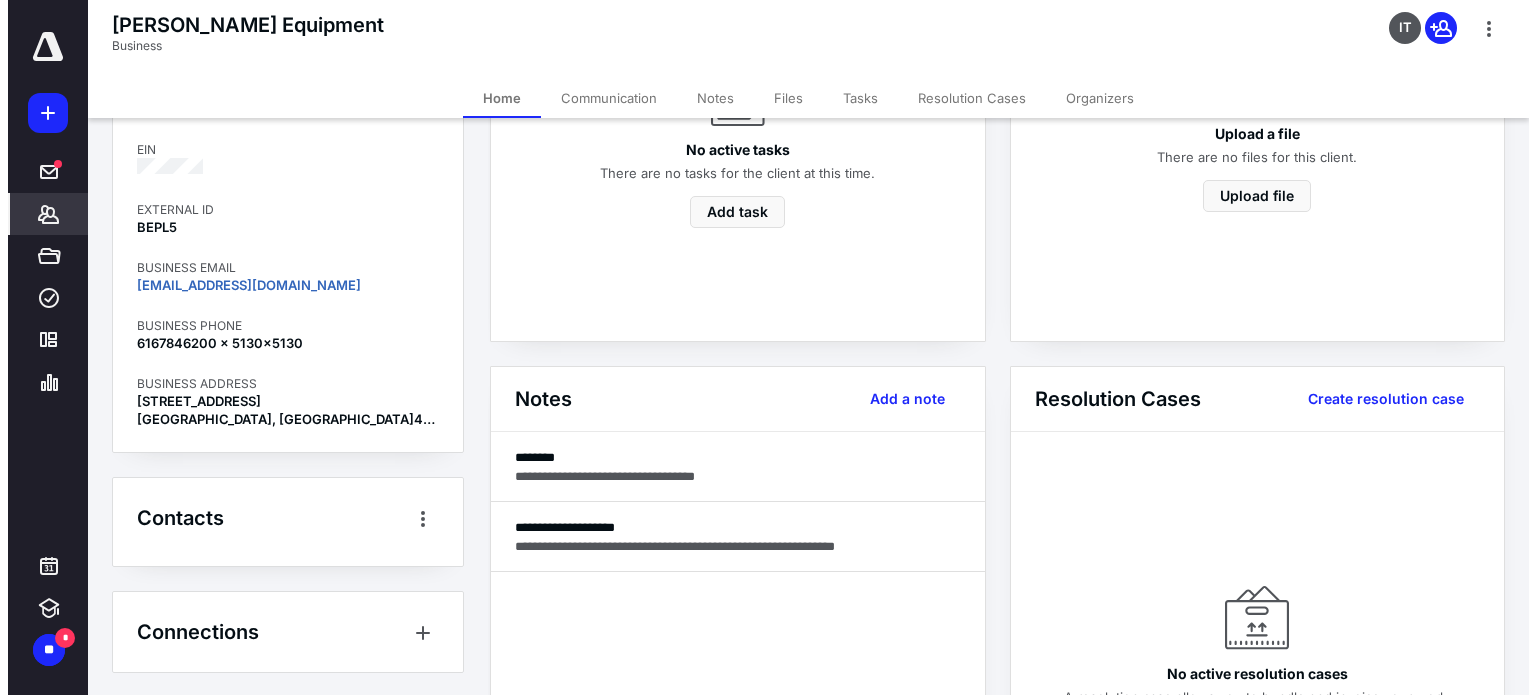 scroll, scrollTop: 0, scrollLeft: 0, axis: both 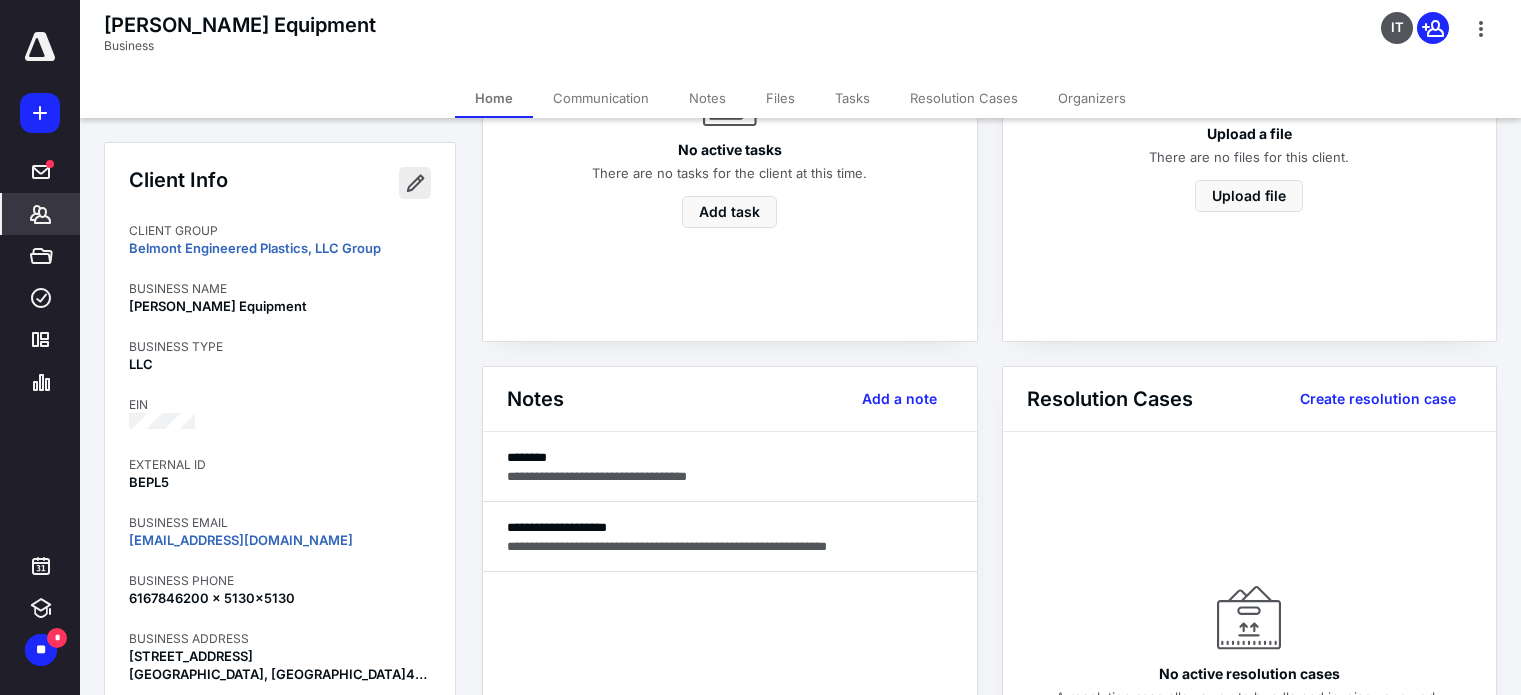 click at bounding box center (415, 183) 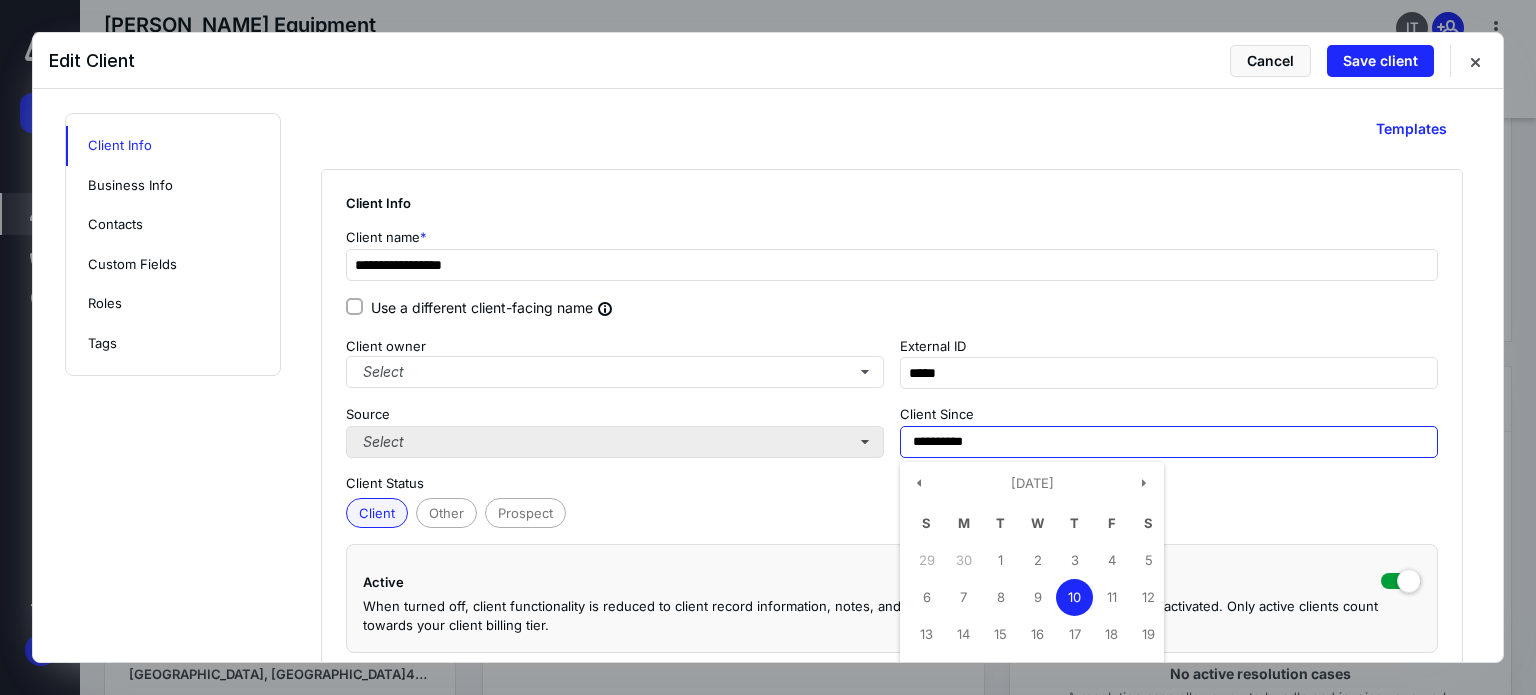 drag, startPoint x: 1035, startPoint y: 444, endPoint x: 758, endPoint y: 434, distance: 277.18045 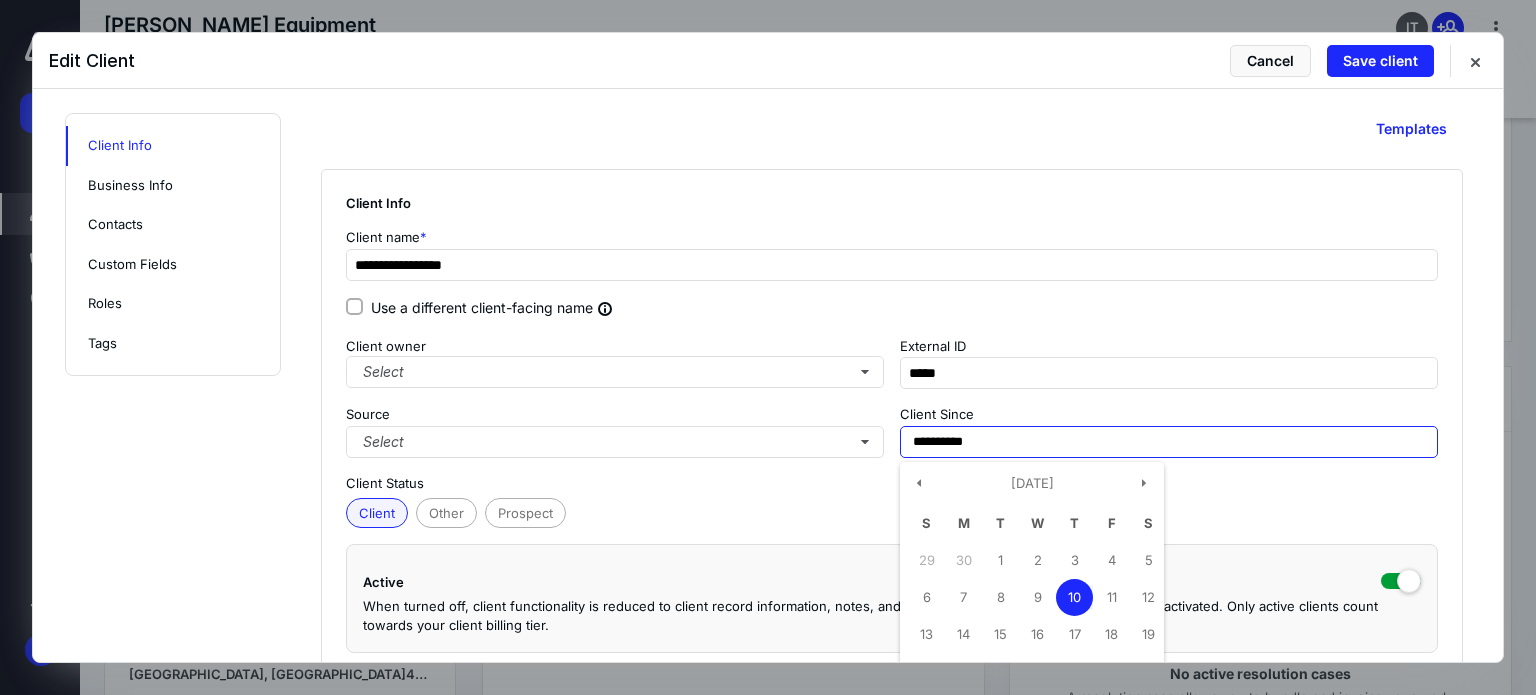 type on "**********" 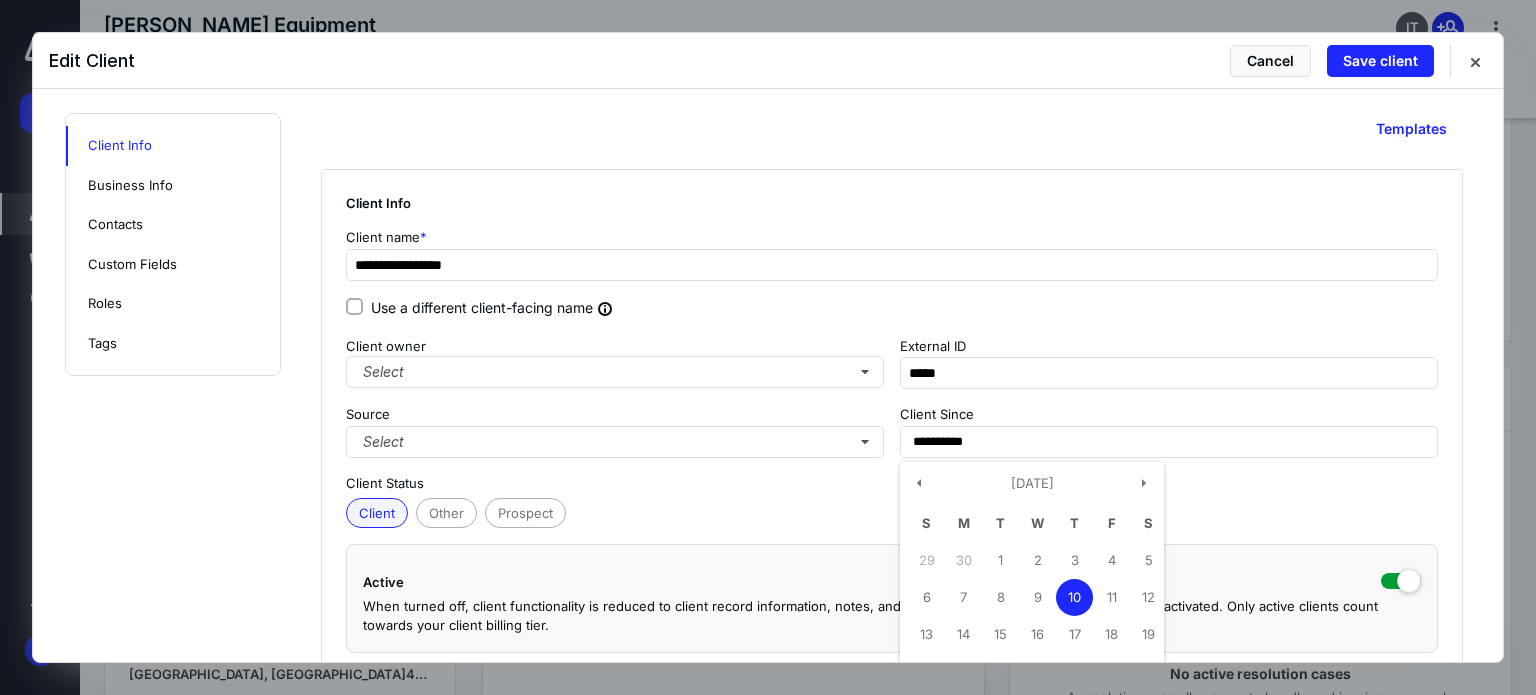 click on "Client Other Prospect" at bounding box center (892, 511) 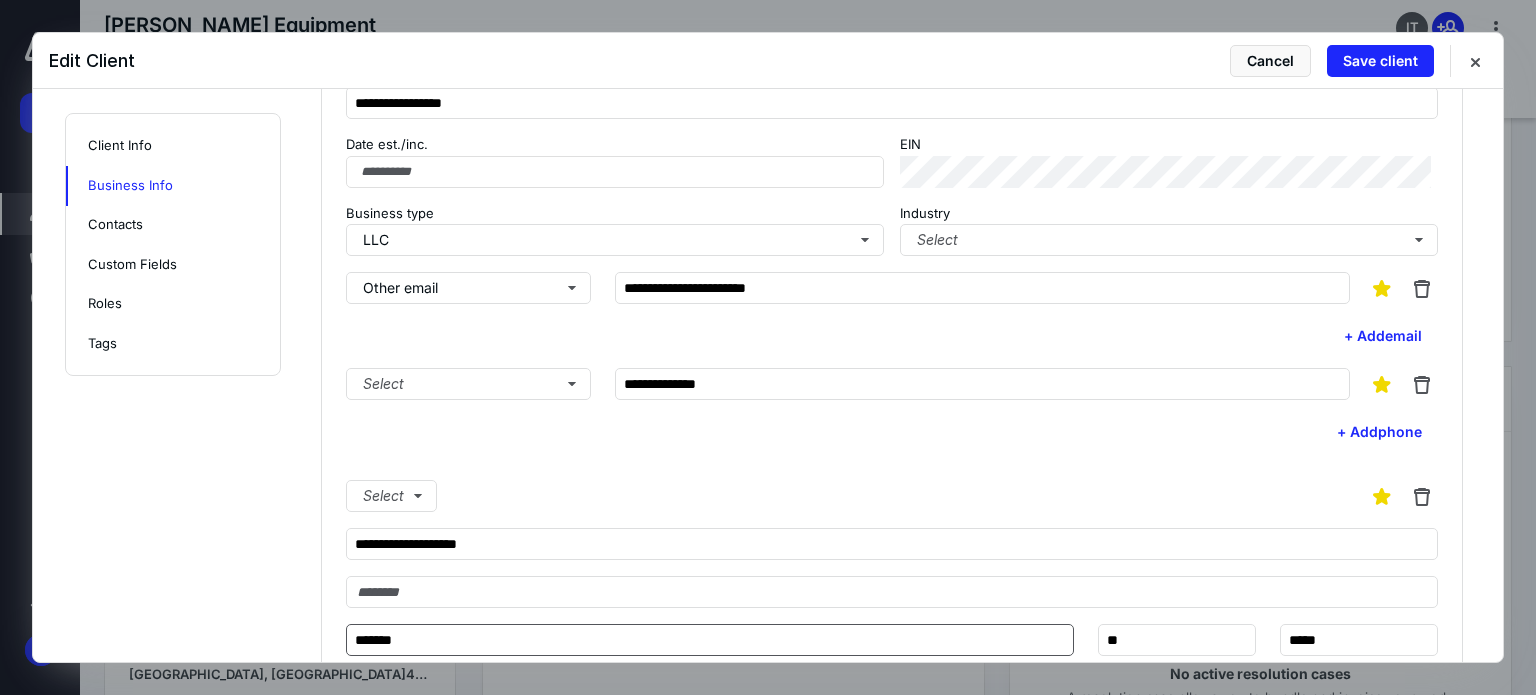 scroll, scrollTop: 800, scrollLeft: 0, axis: vertical 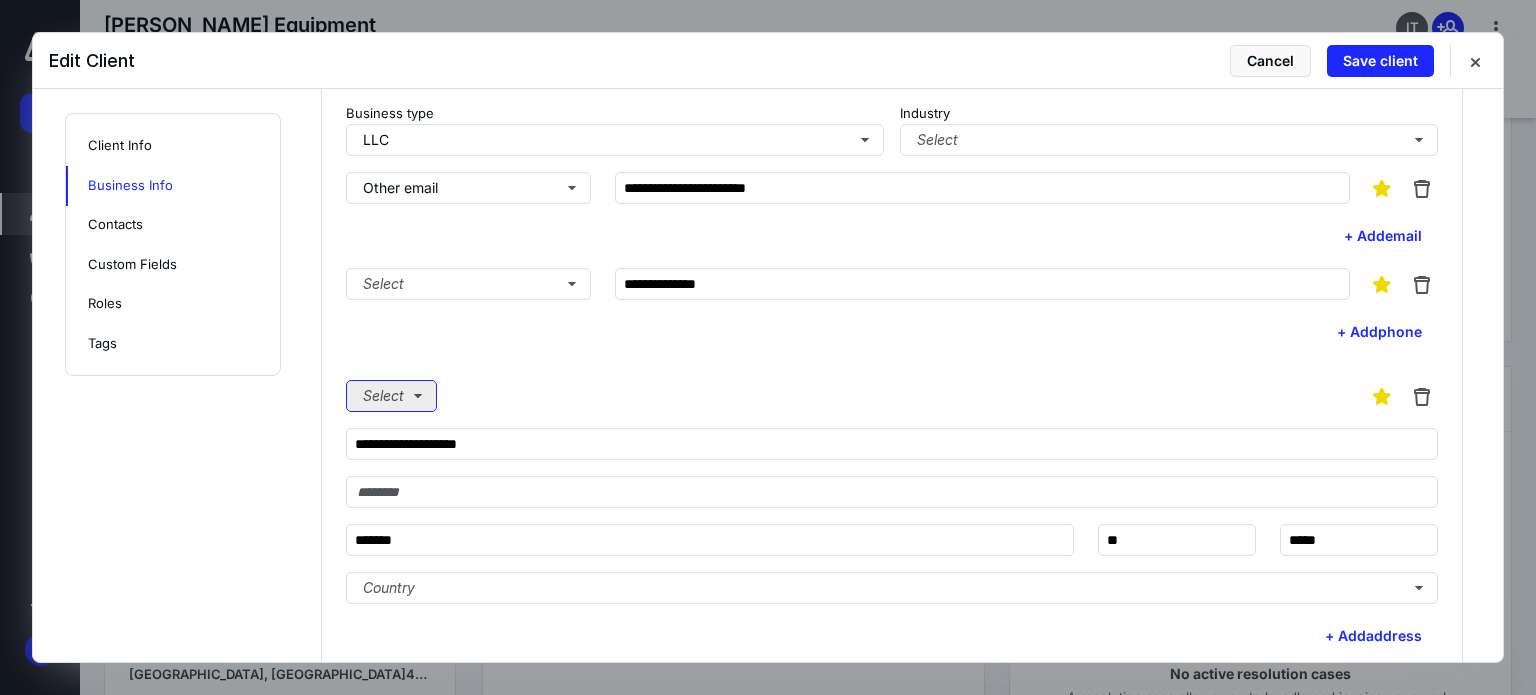click on "Select" at bounding box center [391, 396] 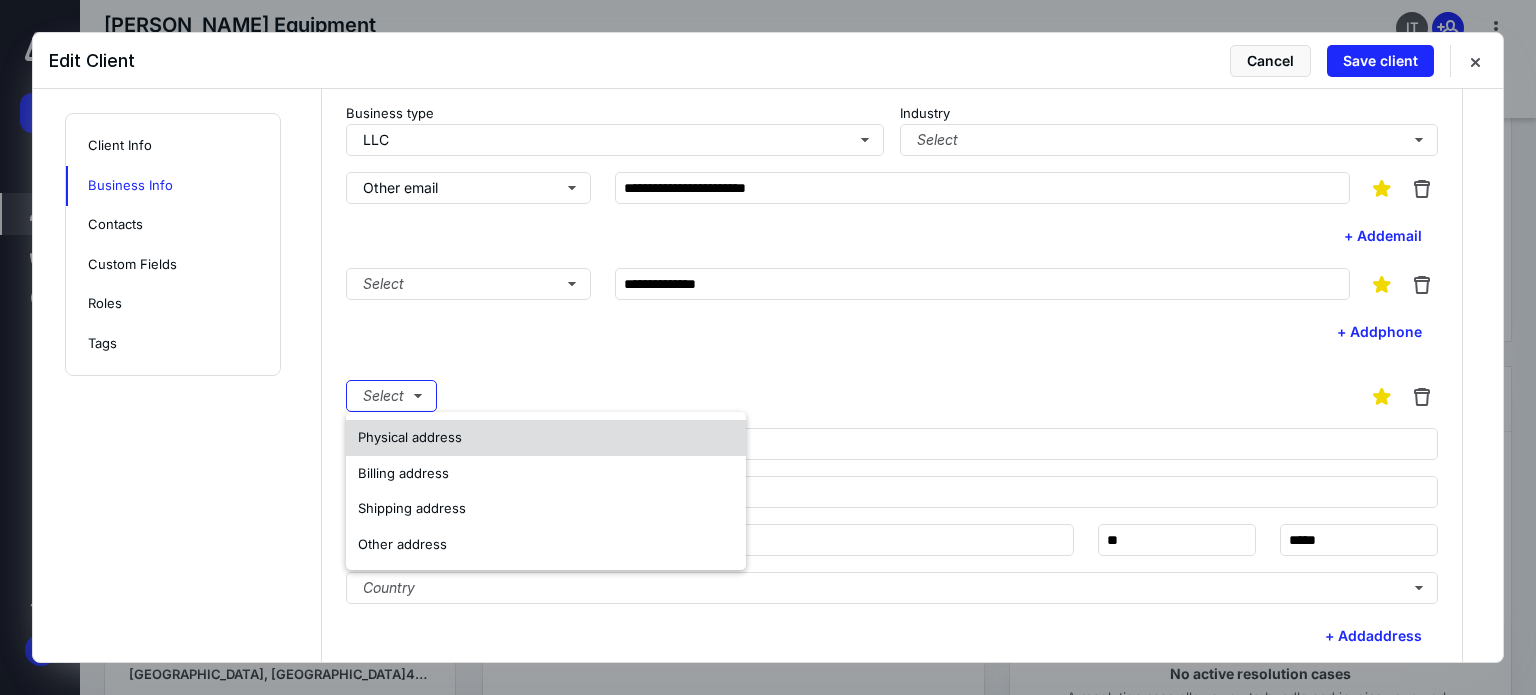 click on "Physical address" at bounding box center [410, 437] 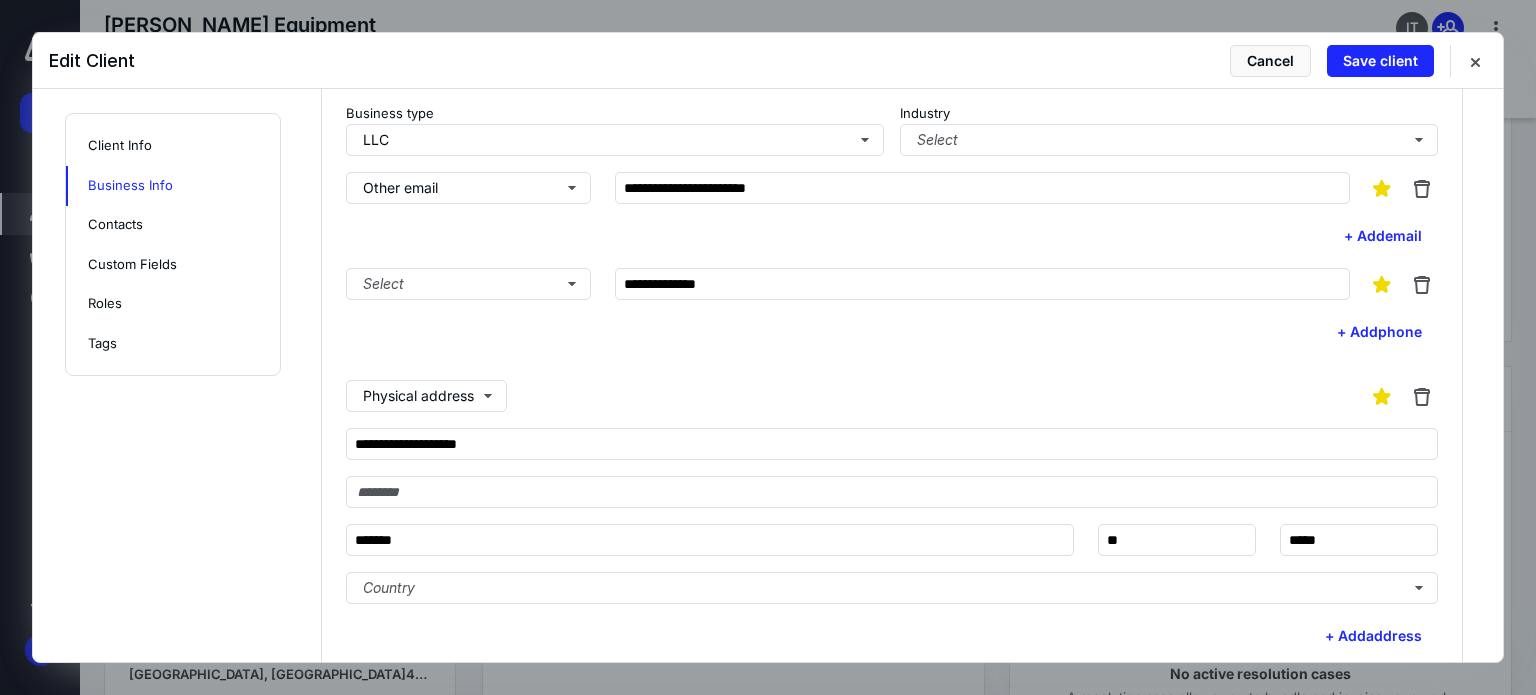 click on "**********" at bounding box center (768, 688) 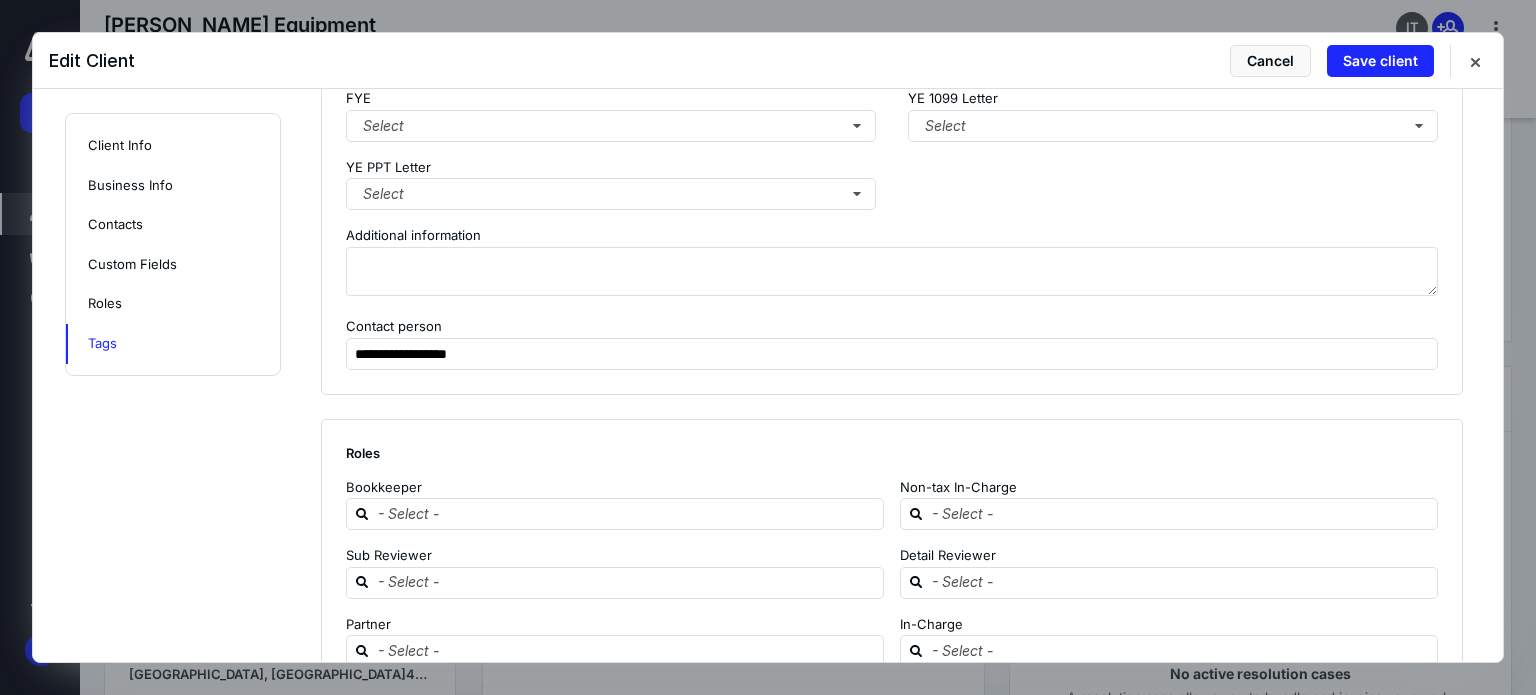 scroll, scrollTop: 2225, scrollLeft: 0, axis: vertical 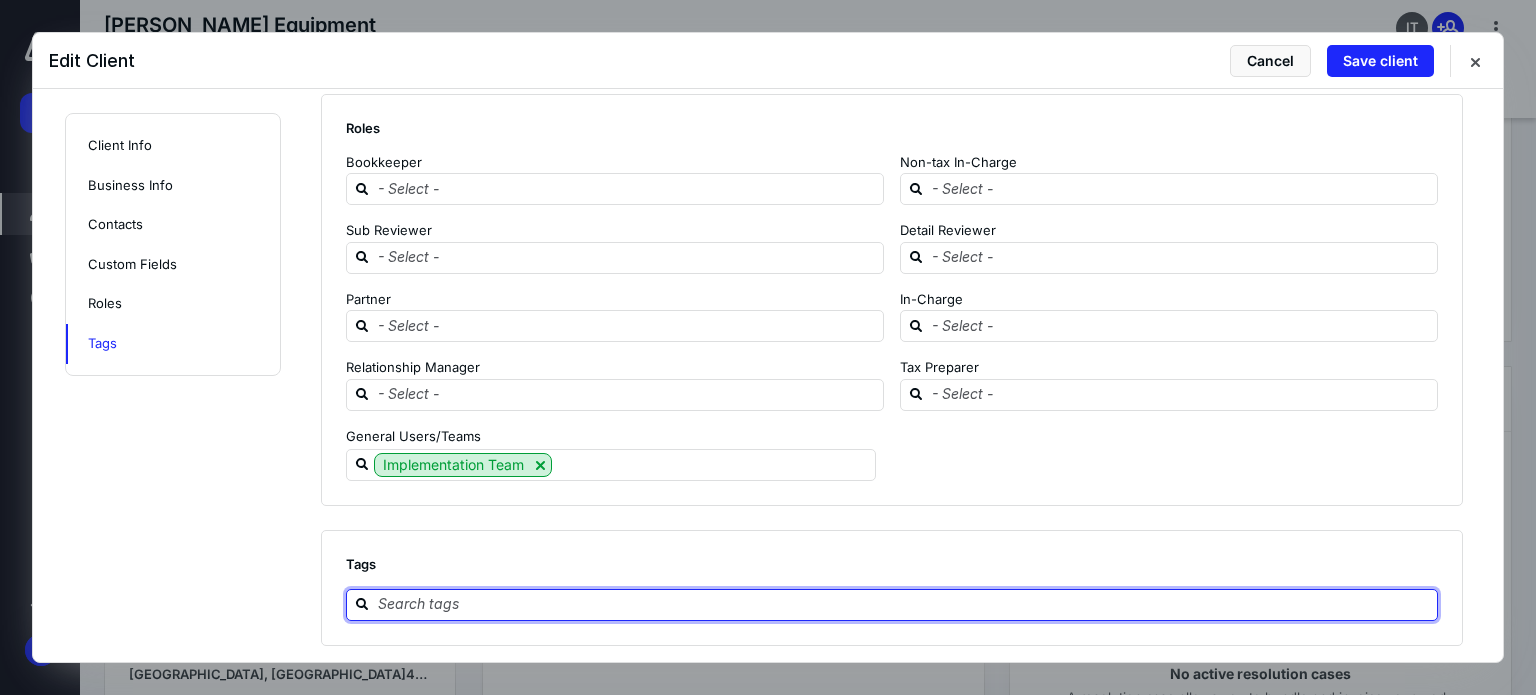 click at bounding box center (904, 604) 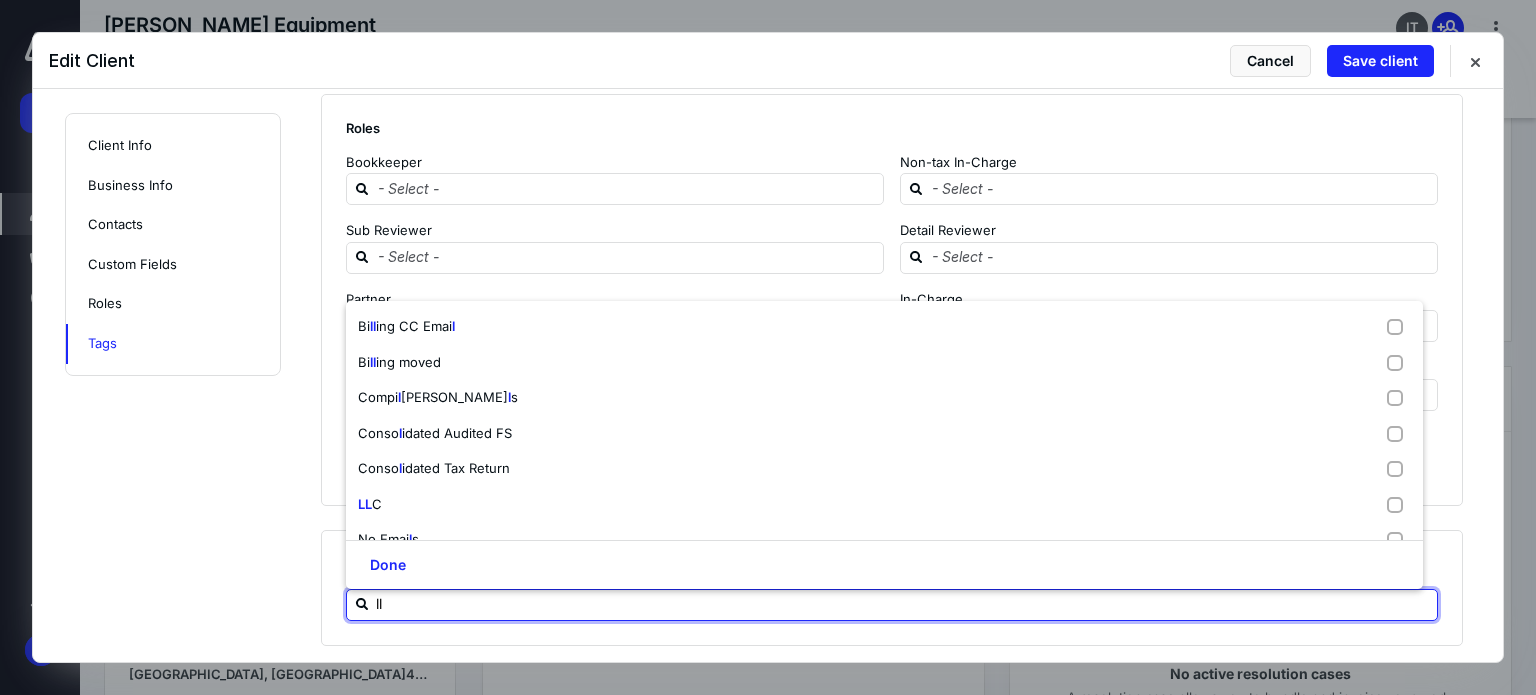 type on "llc" 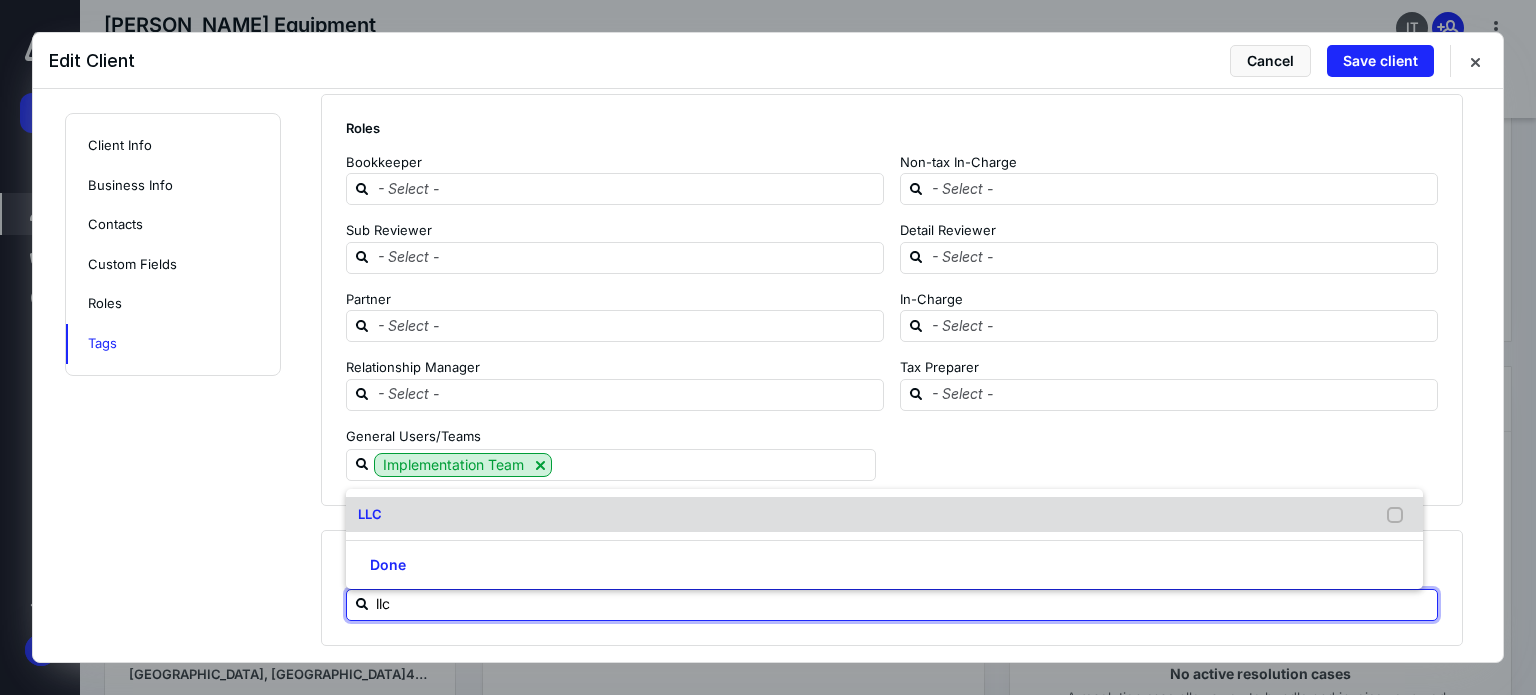 click on "LLC" at bounding box center [884, 515] 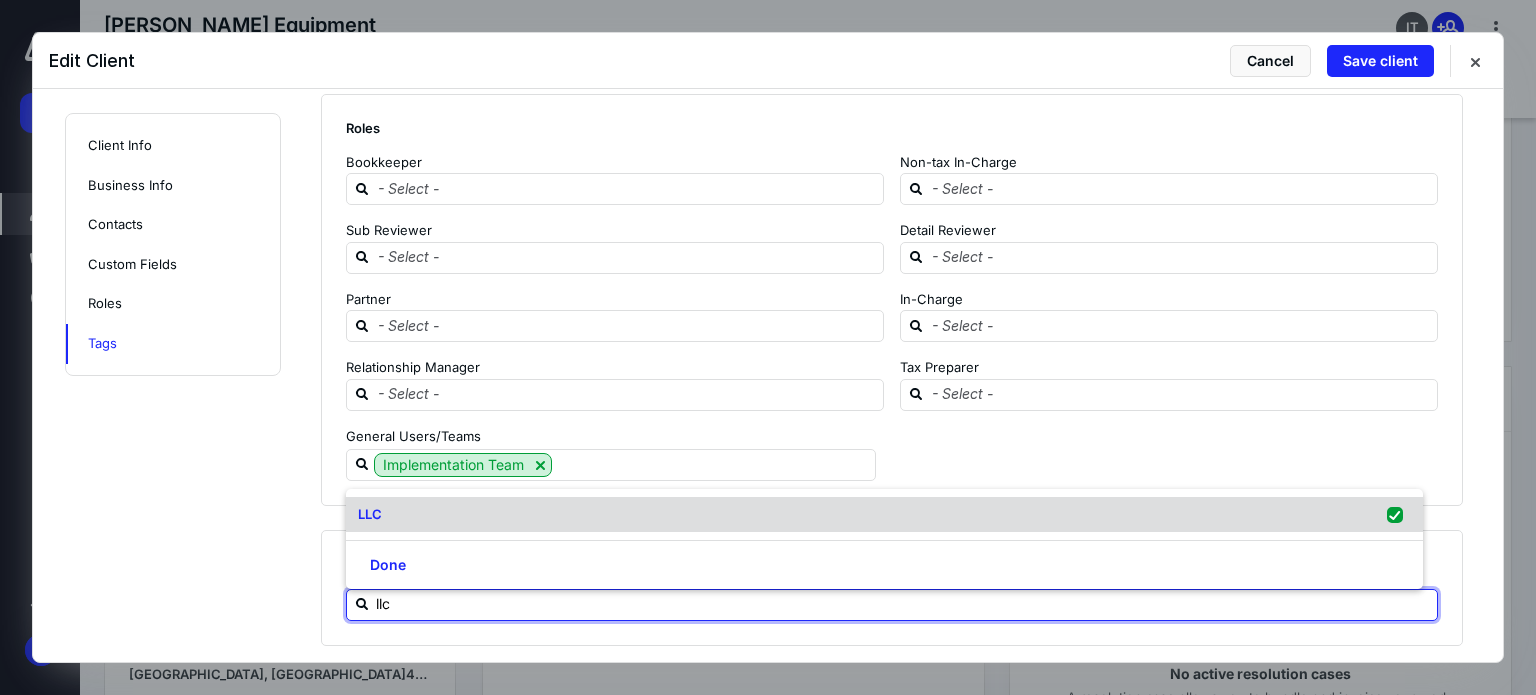 checkbox on "true" 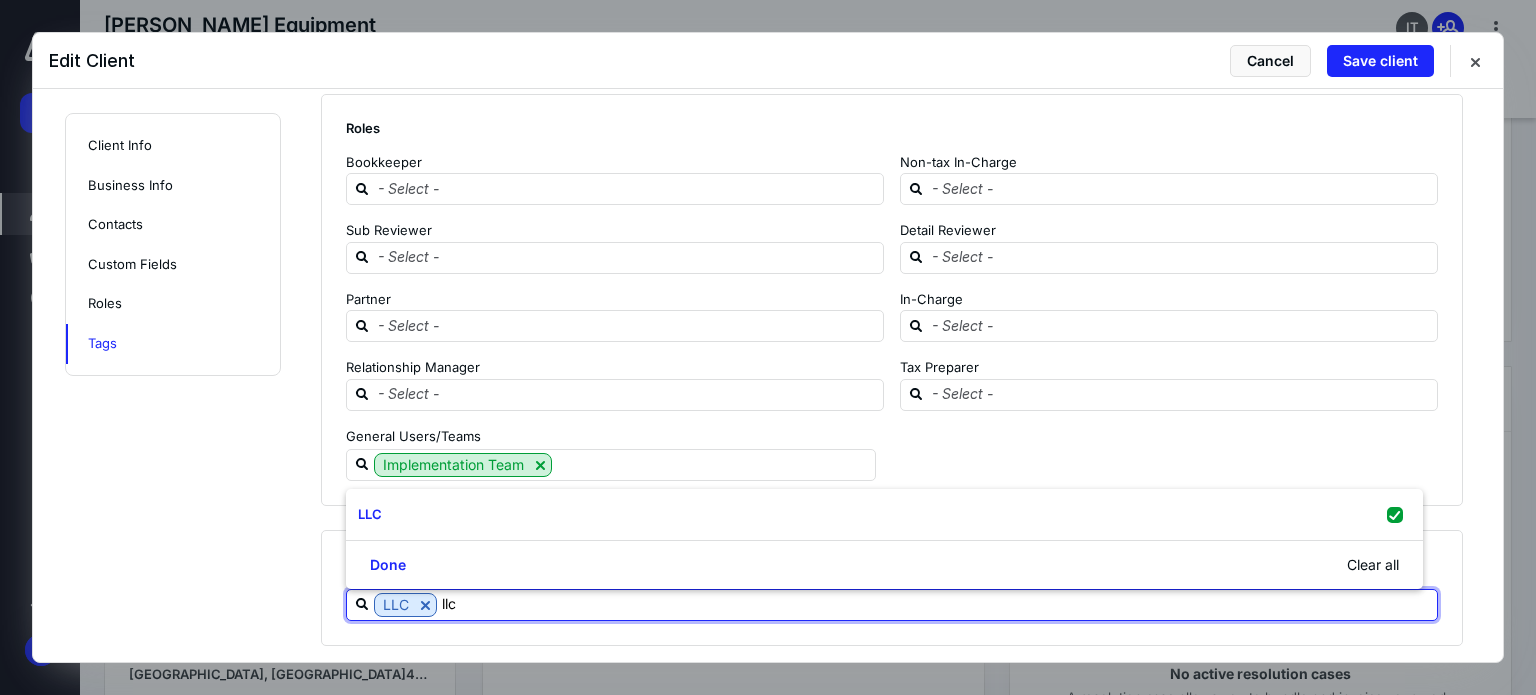 type on "llc" 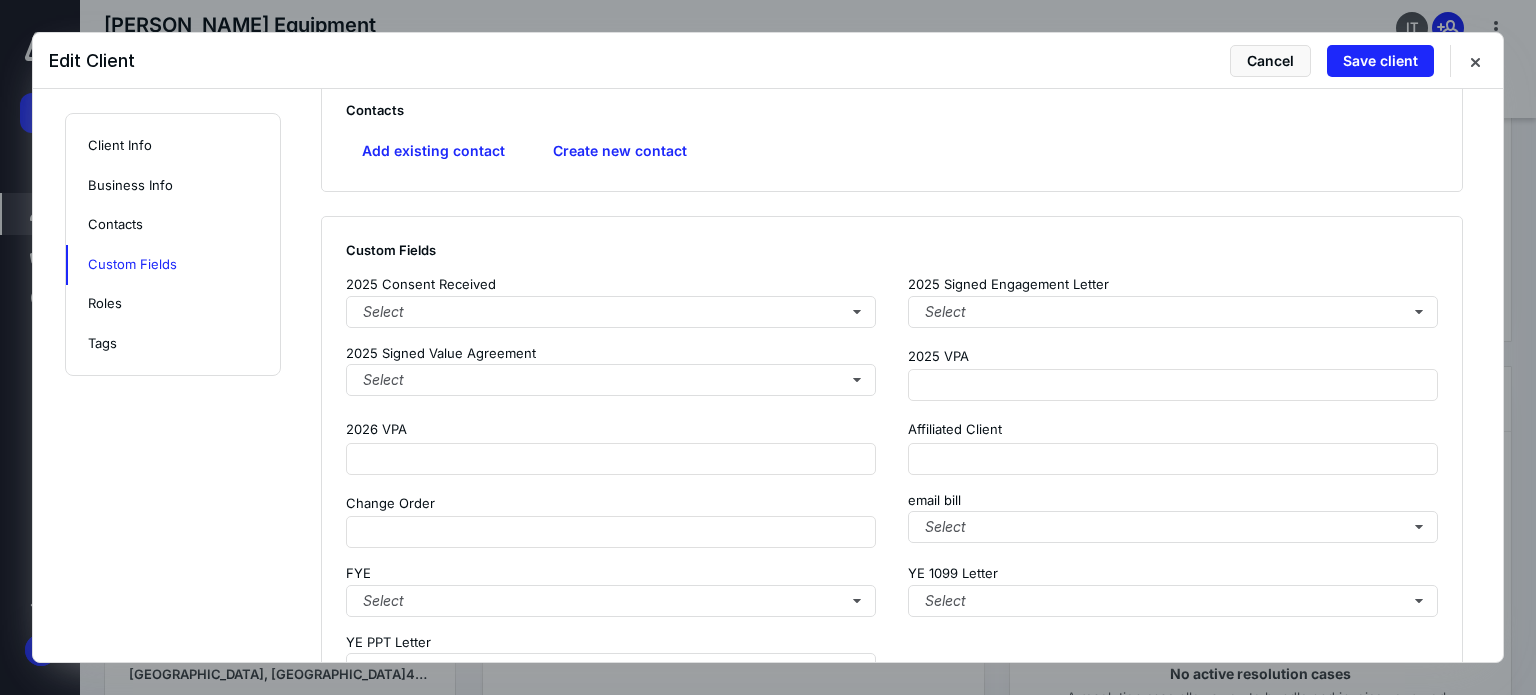 scroll, scrollTop: 1525, scrollLeft: 0, axis: vertical 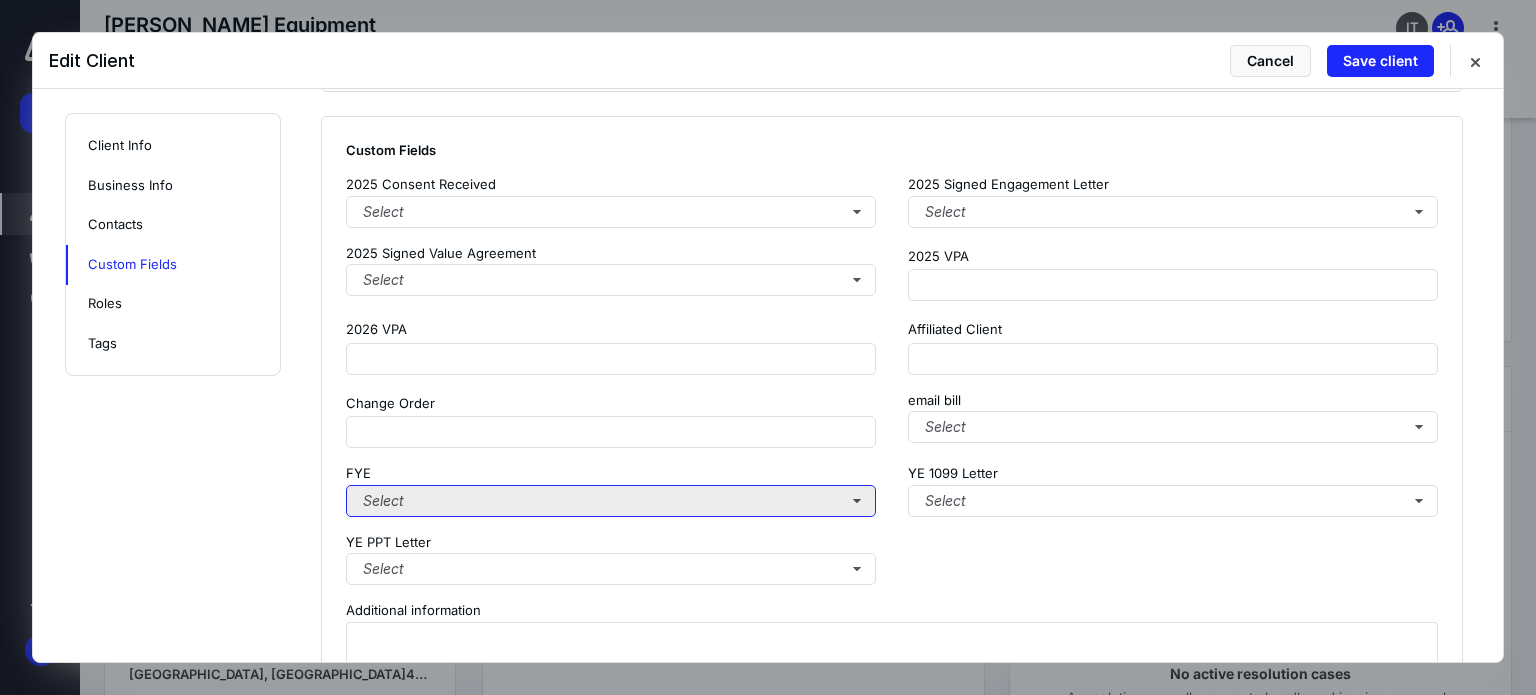 click on "Select" at bounding box center [611, 501] 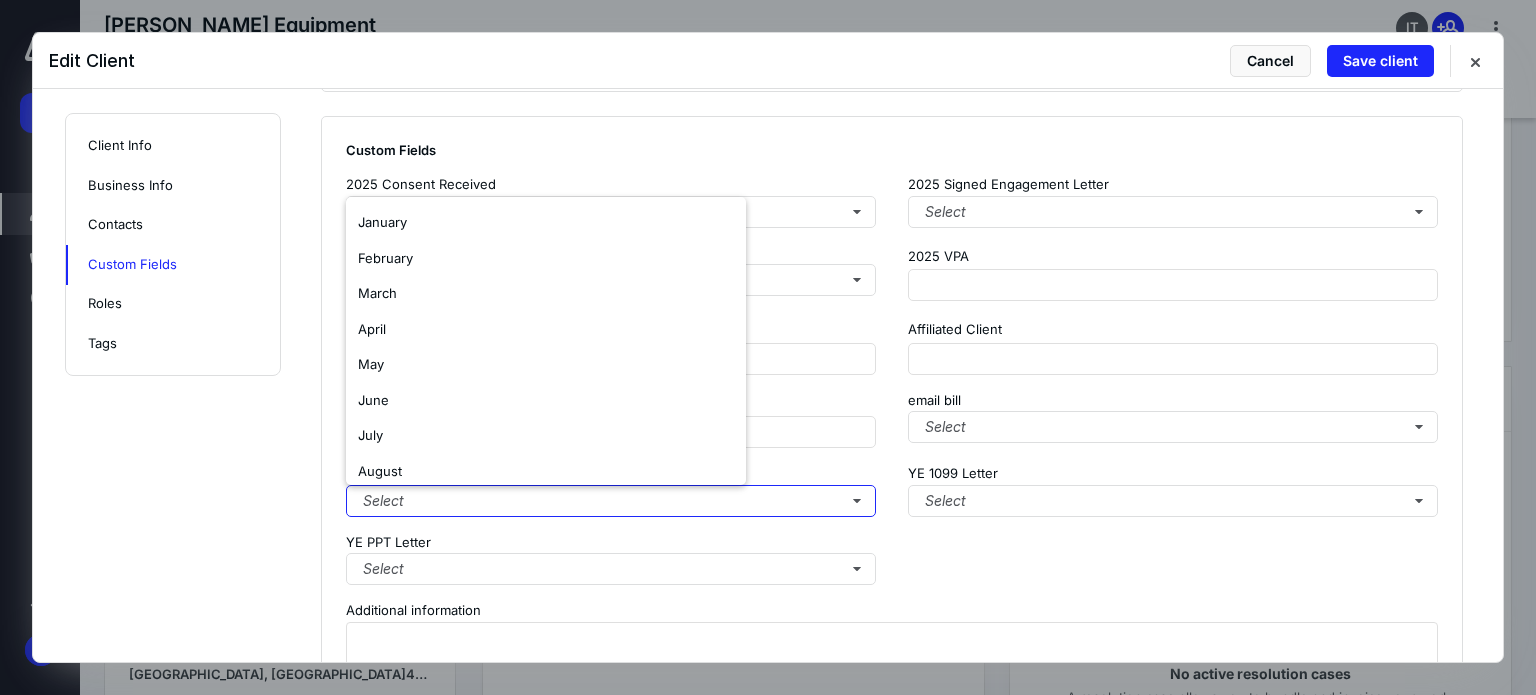 scroll, scrollTop: 154, scrollLeft: 0, axis: vertical 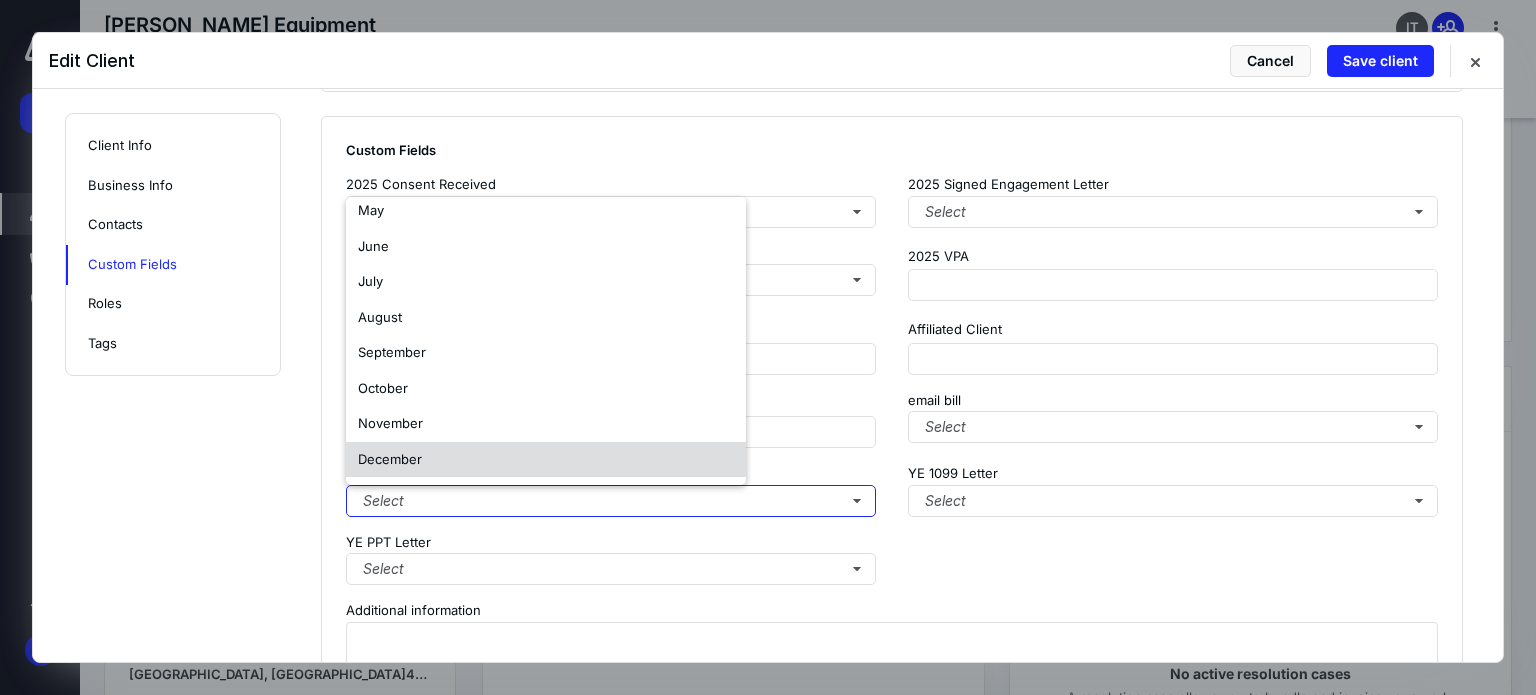 click on "December" at bounding box center [546, 460] 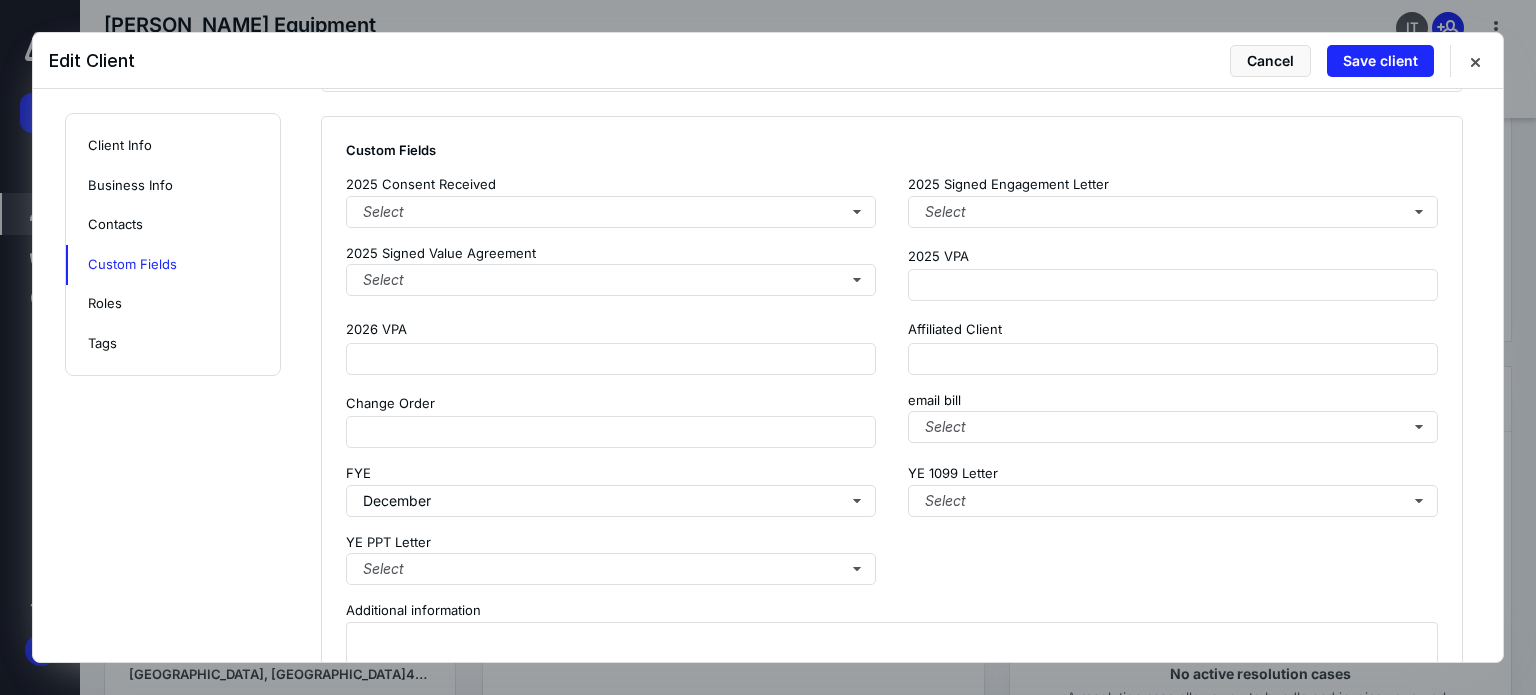 click on "2025 Consent Received Select 2025 Signed Engagement Letter Select 2025 Signed Value Agreement Select 2025 VPA 2026 VPA Affiliated Client Change Order email bill Select FYE December YE 1099 Letter Select YE PPT Letter Select" at bounding box center [892, 380] 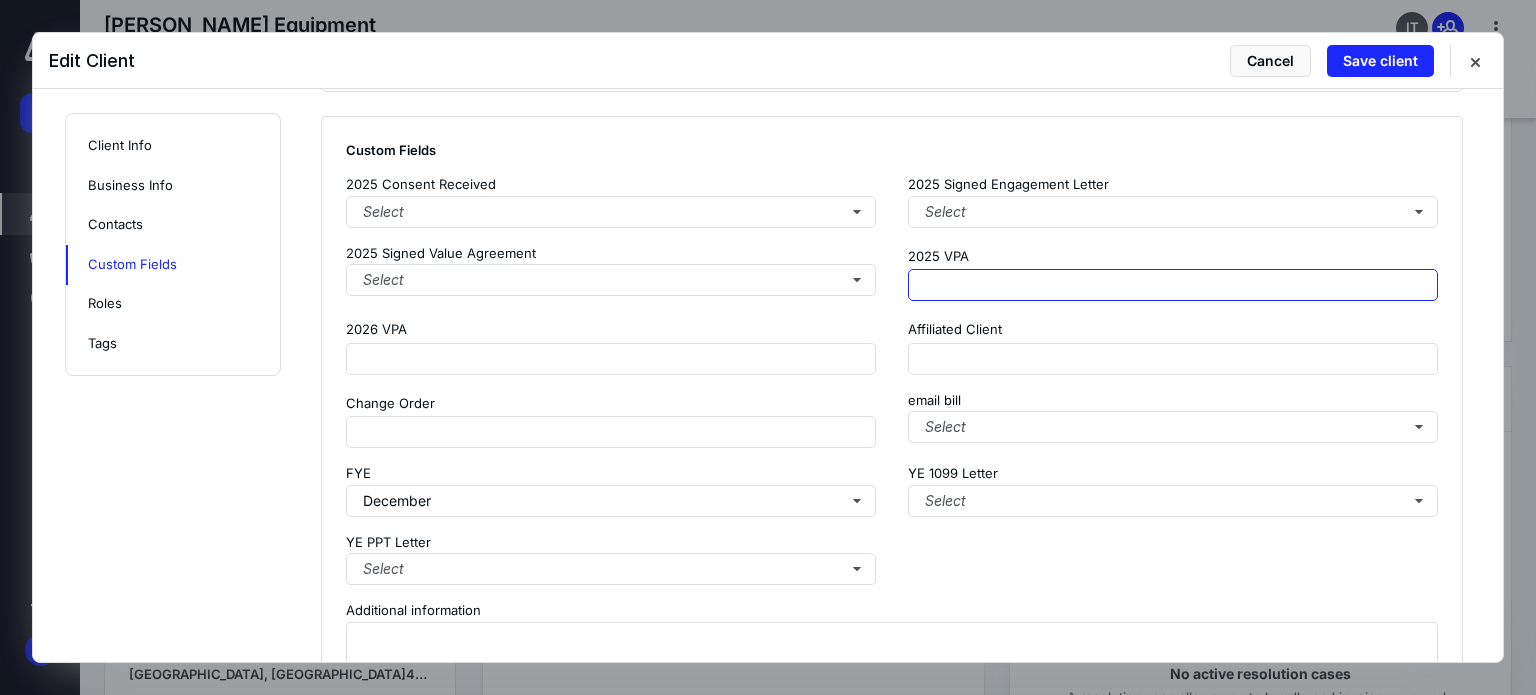 click at bounding box center (1173, 285) 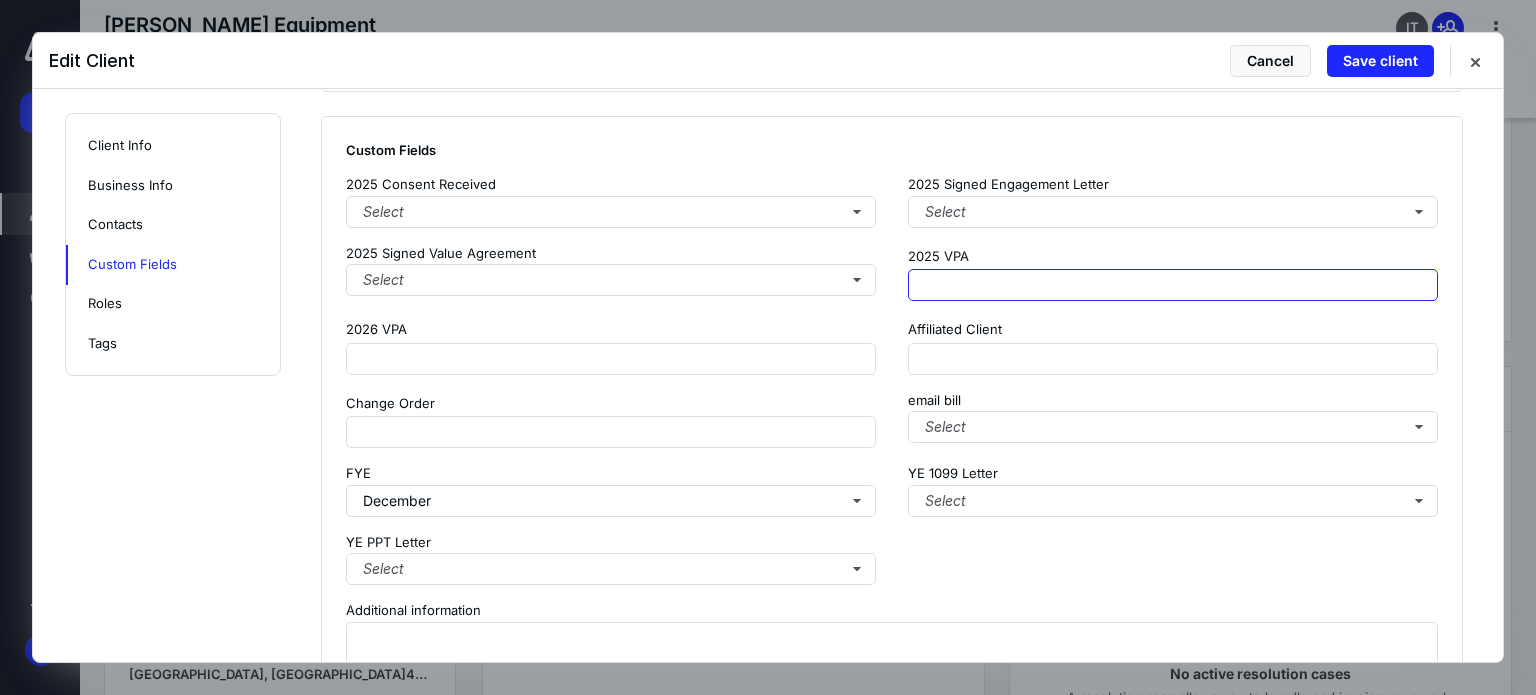 paste on "**********" 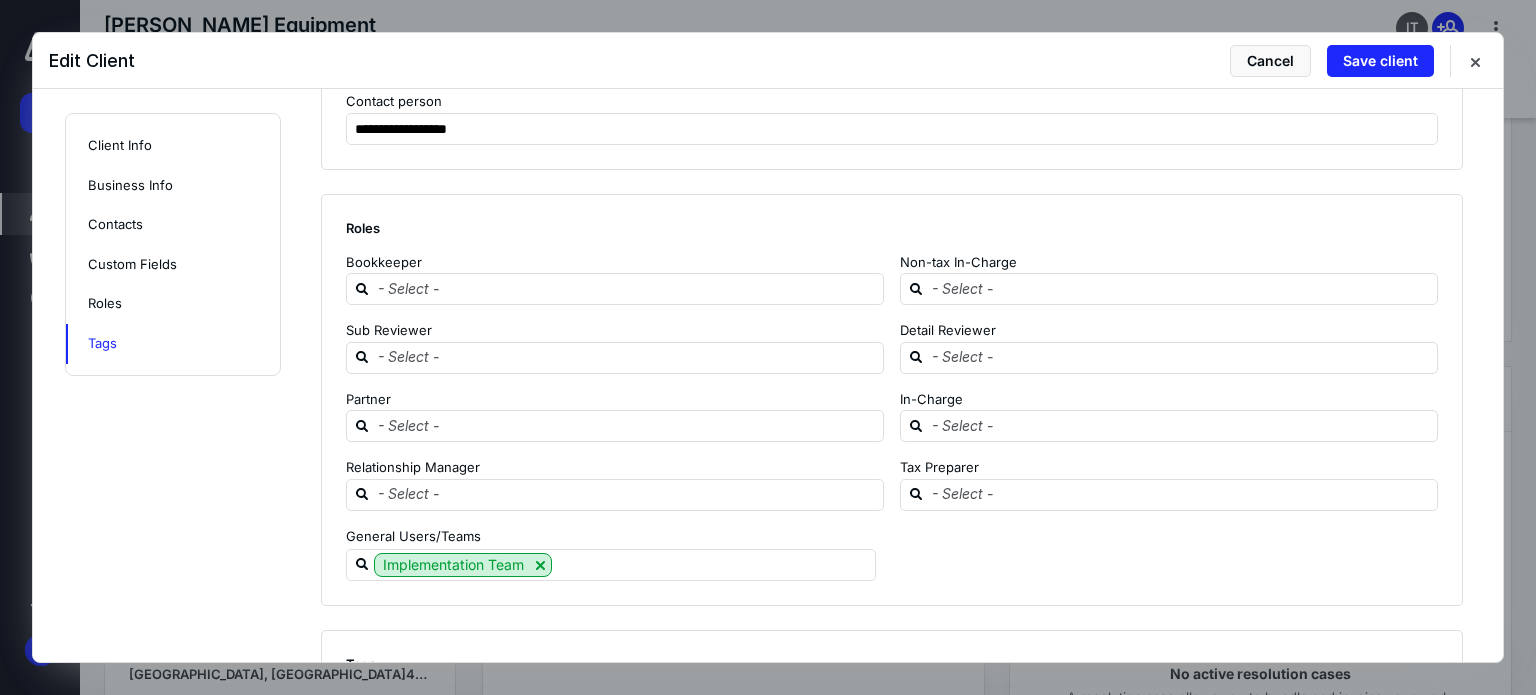 scroll, scrollTop: 2225, scrollLeft: 0, axis: vertical 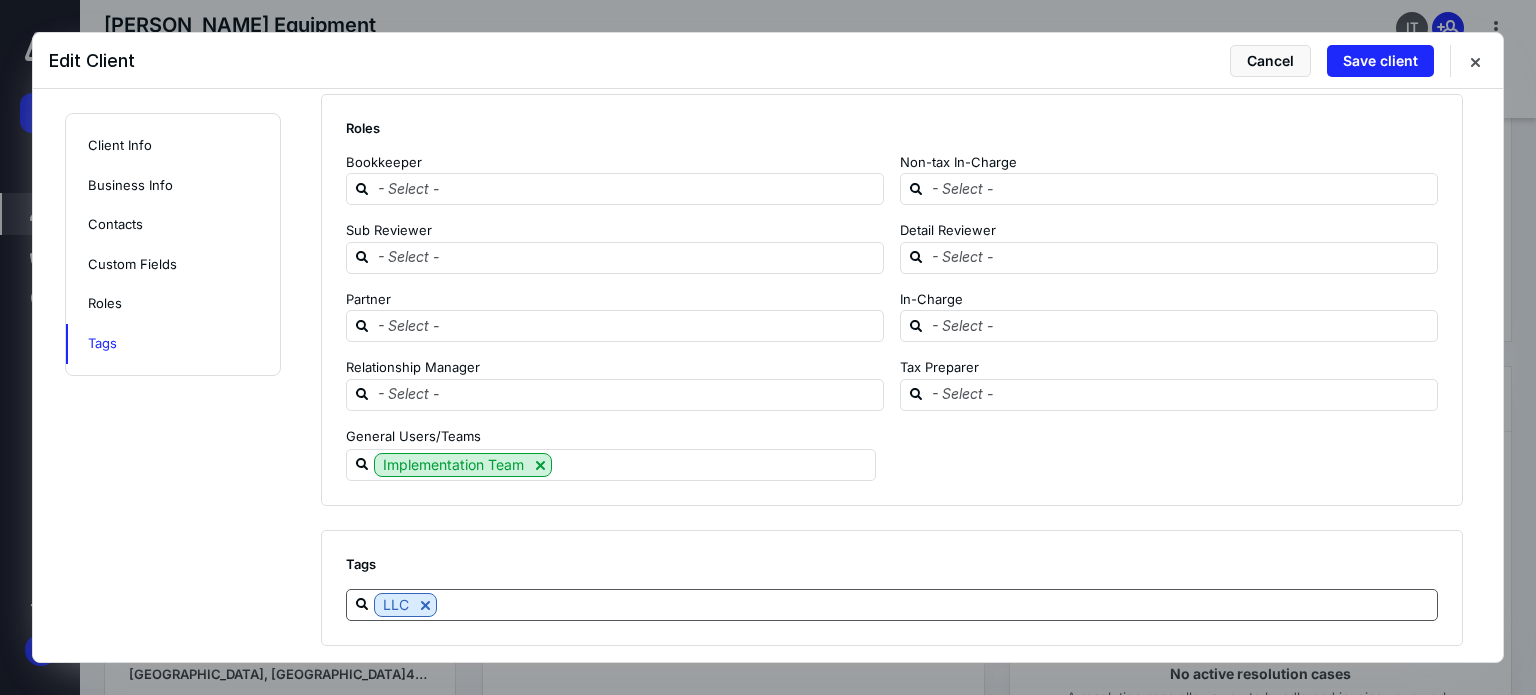 type on "**********" 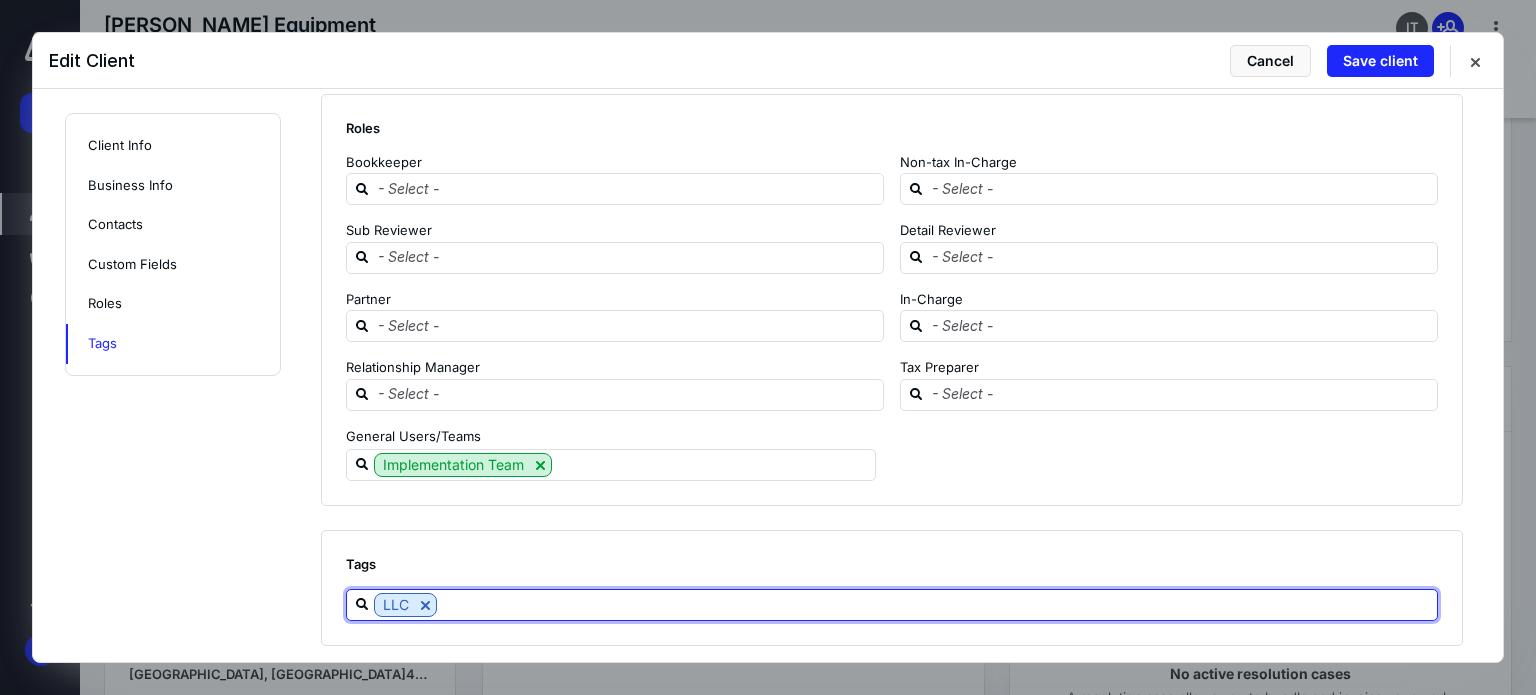 click at bounding box center (937, 604) 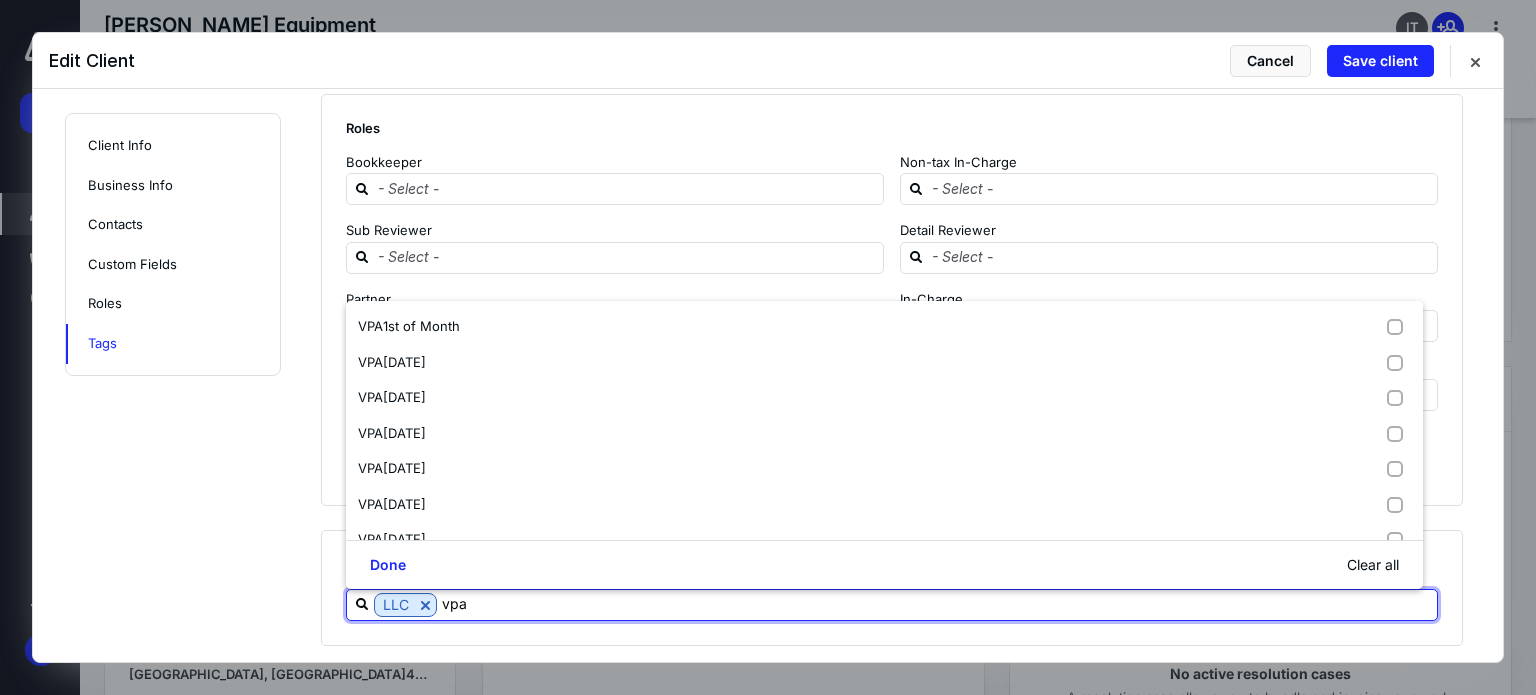 type on "vpa a" 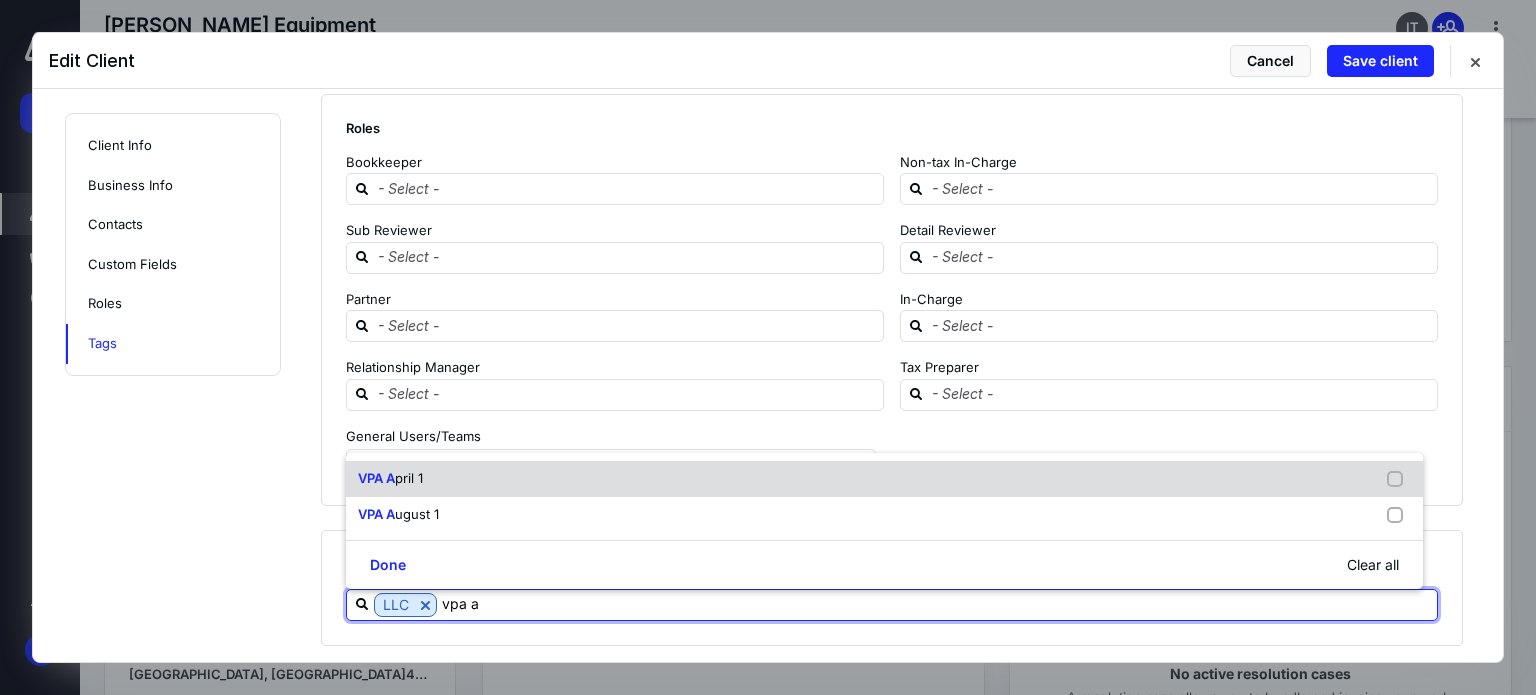 click on "pril 1" at bounding box center (409, 478) 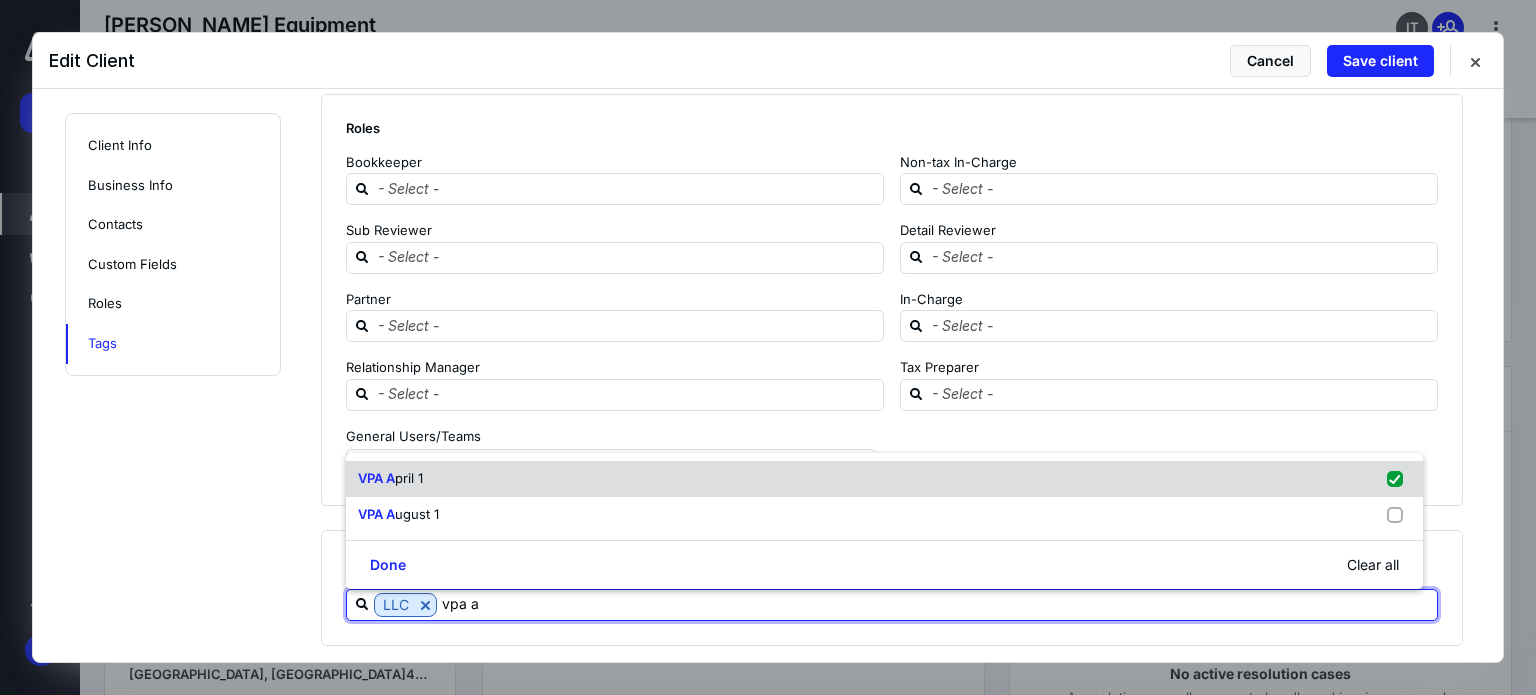 checkbox on "true" 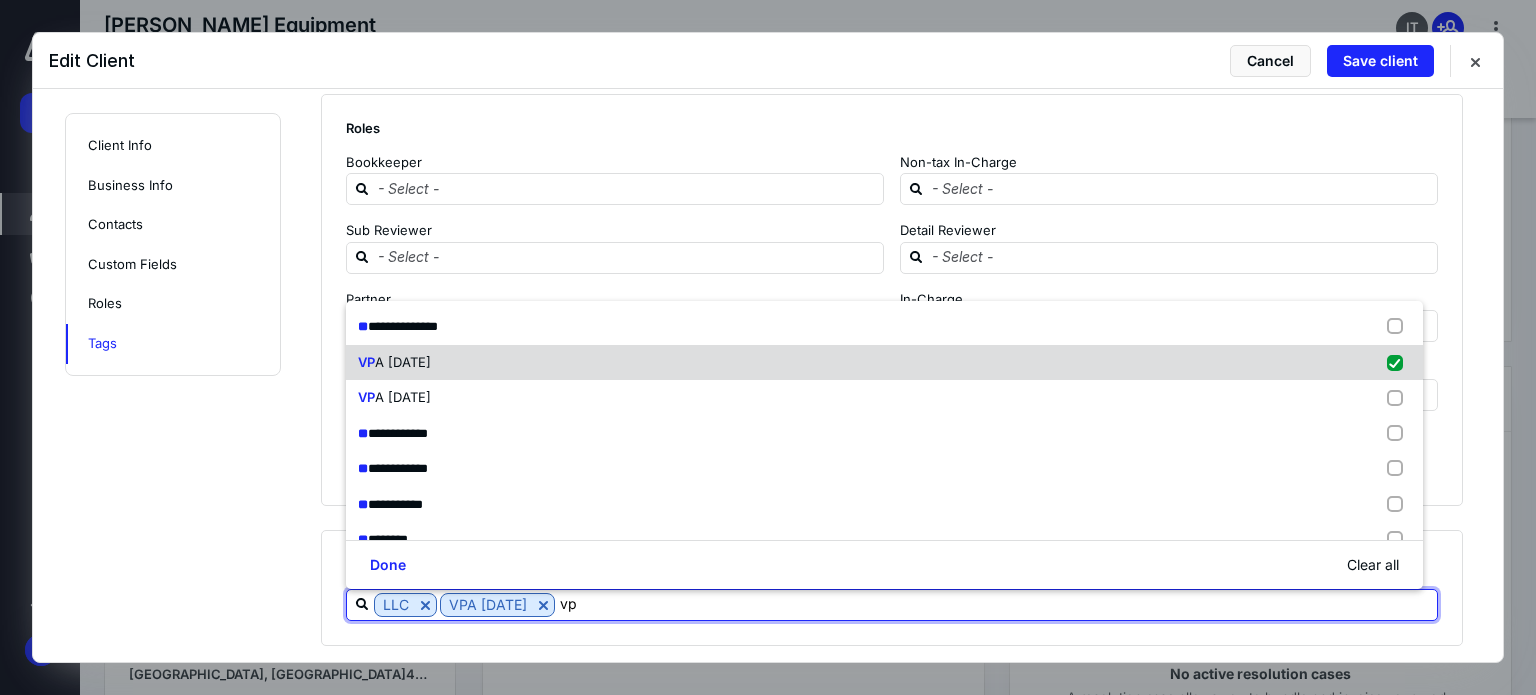 type on "v" 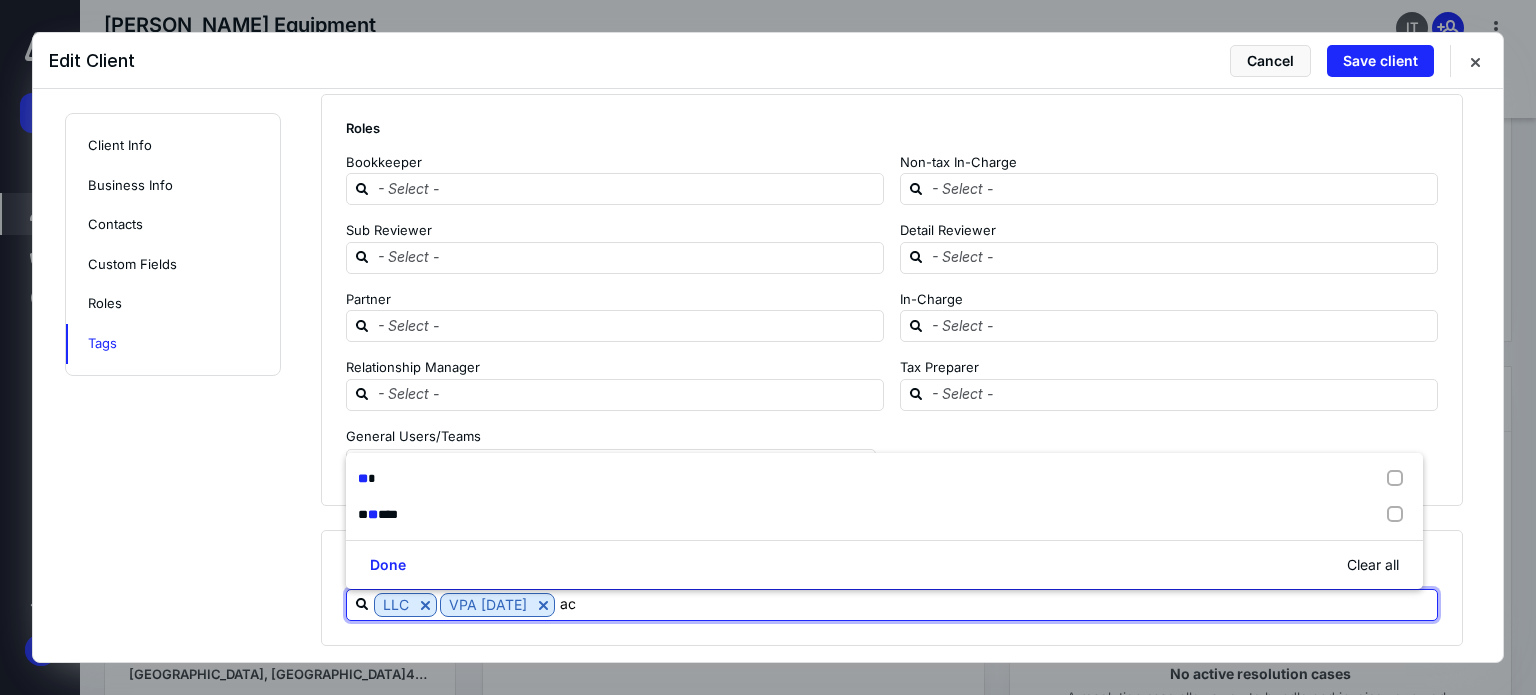 type on "ach" 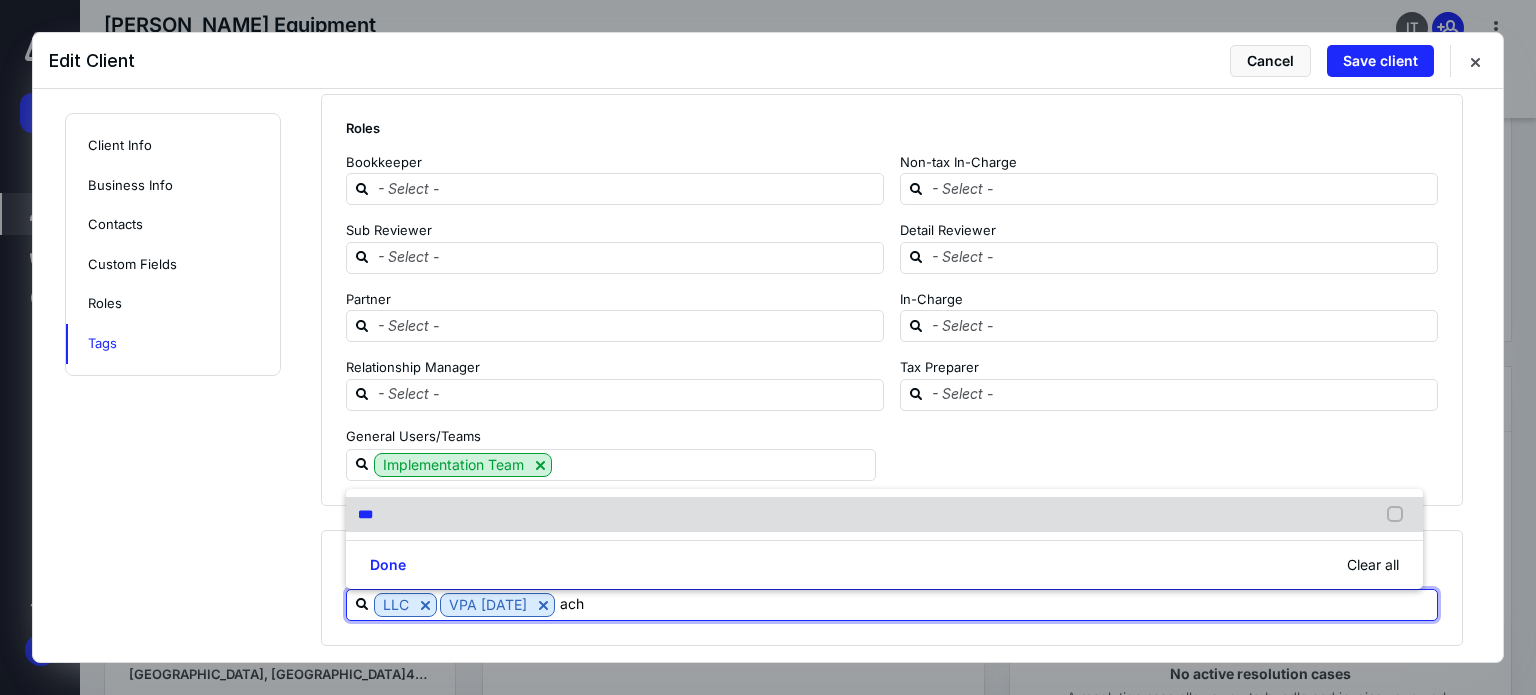 click on "***" at bounding box center [369, 515] 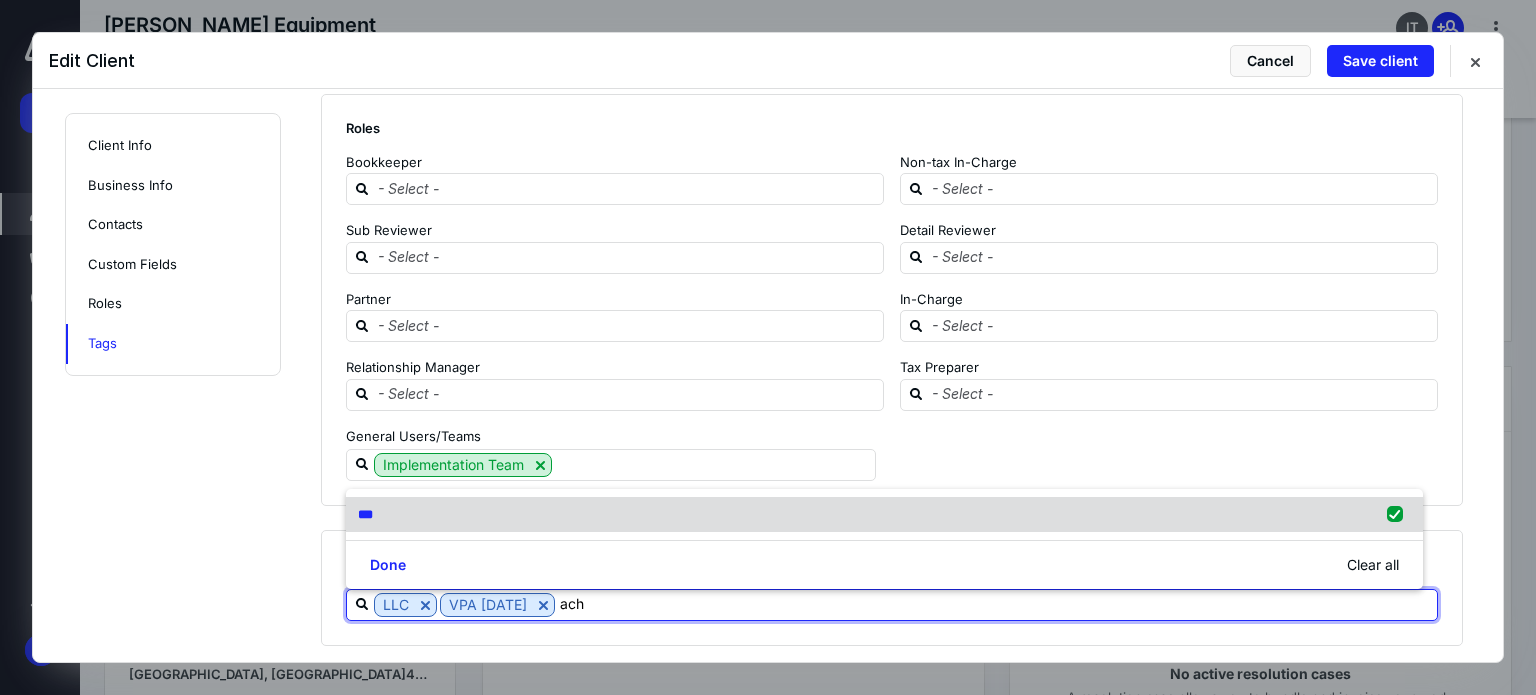 checkbox on "true" 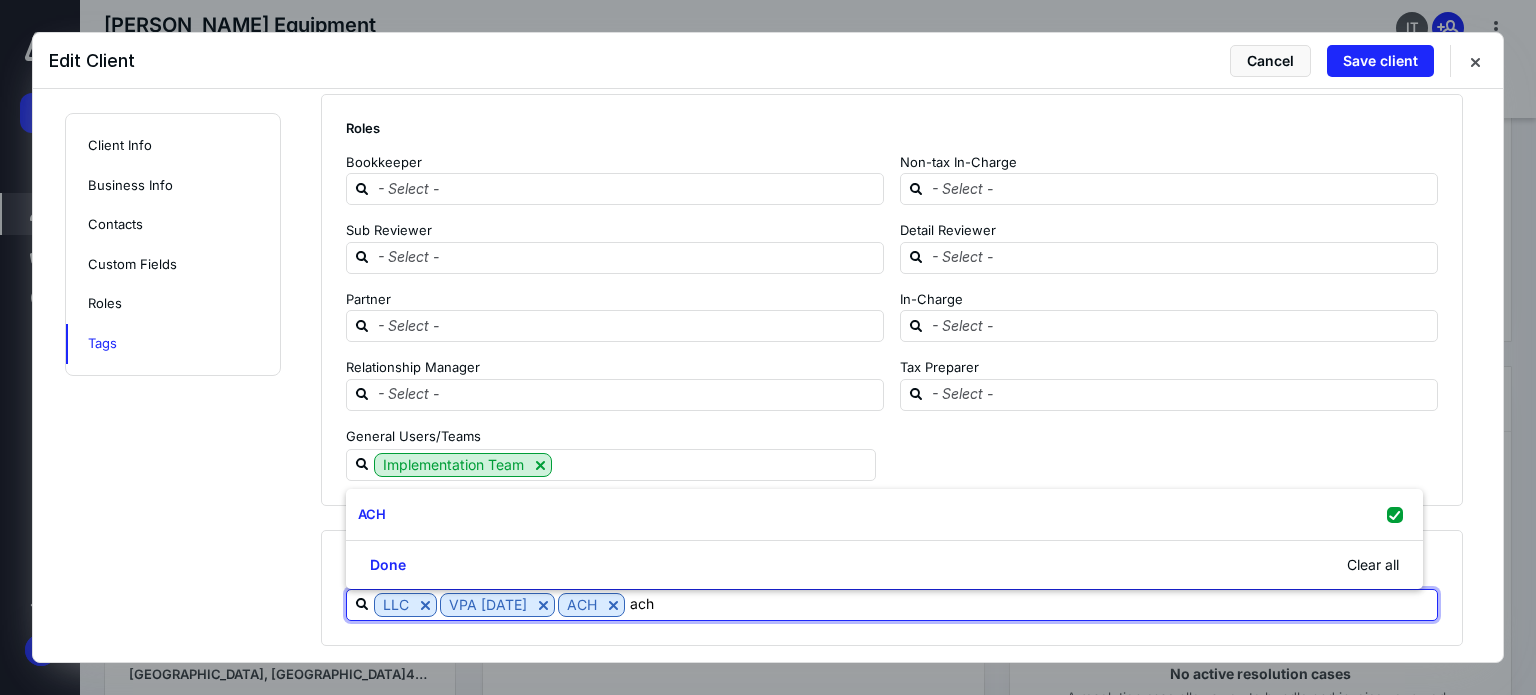 type on "ach" 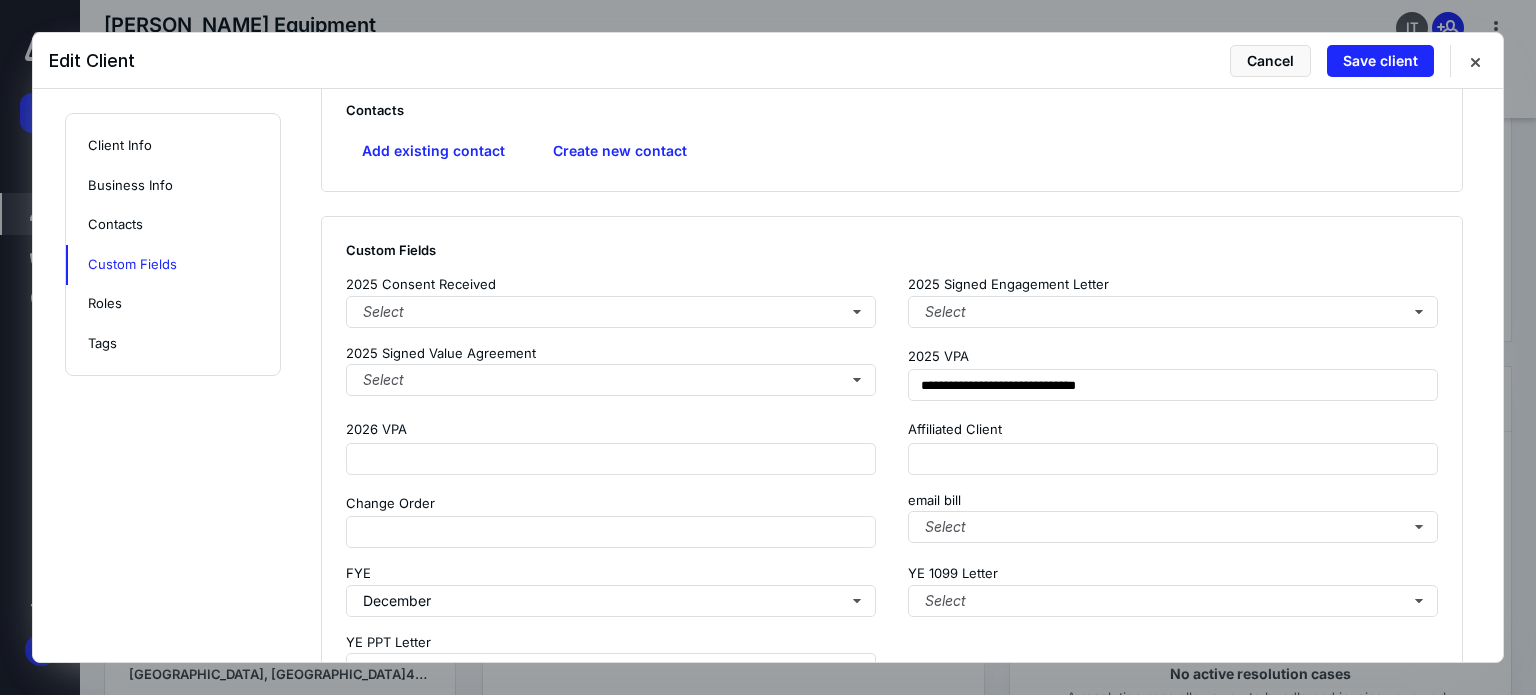 scroll, scrollTop: 1625, scrollLeft: 0, axis: vertical 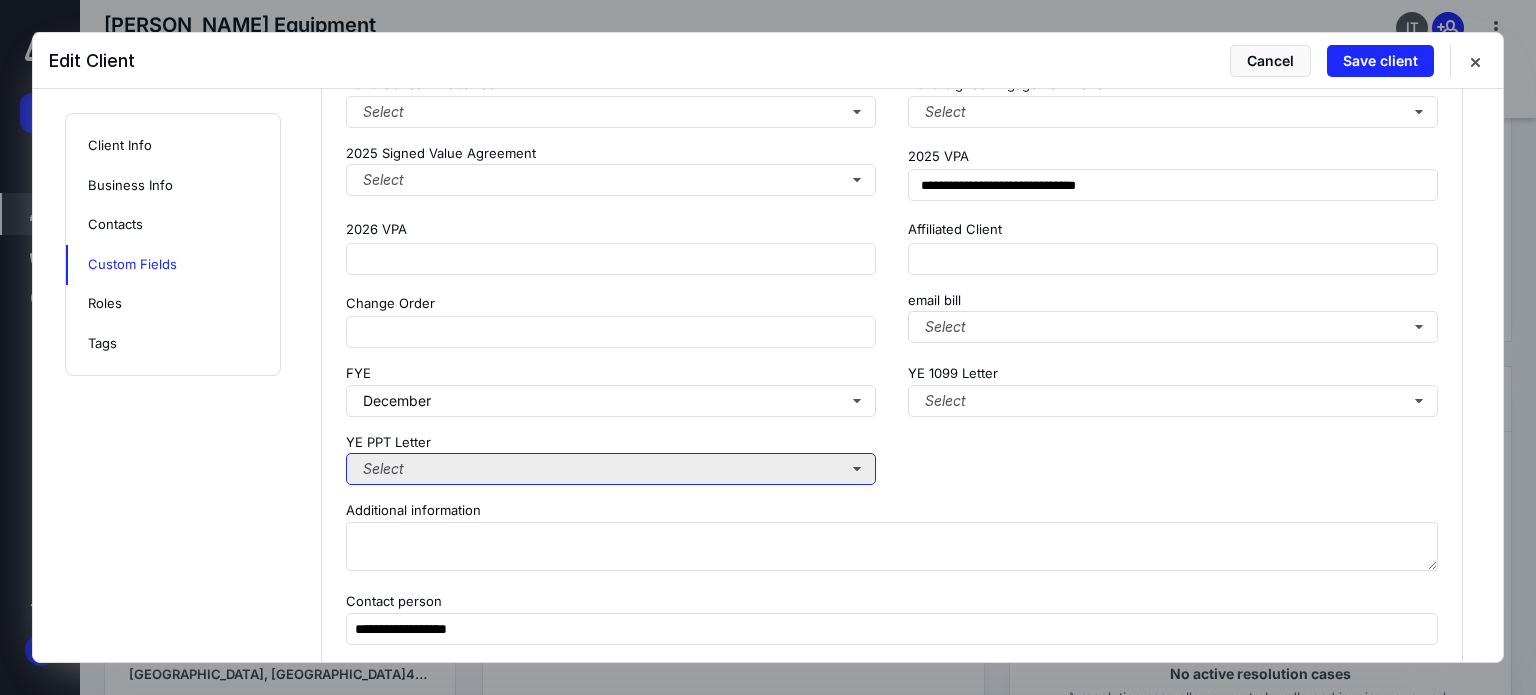 click on "Select" at bounding box center [611, 469] 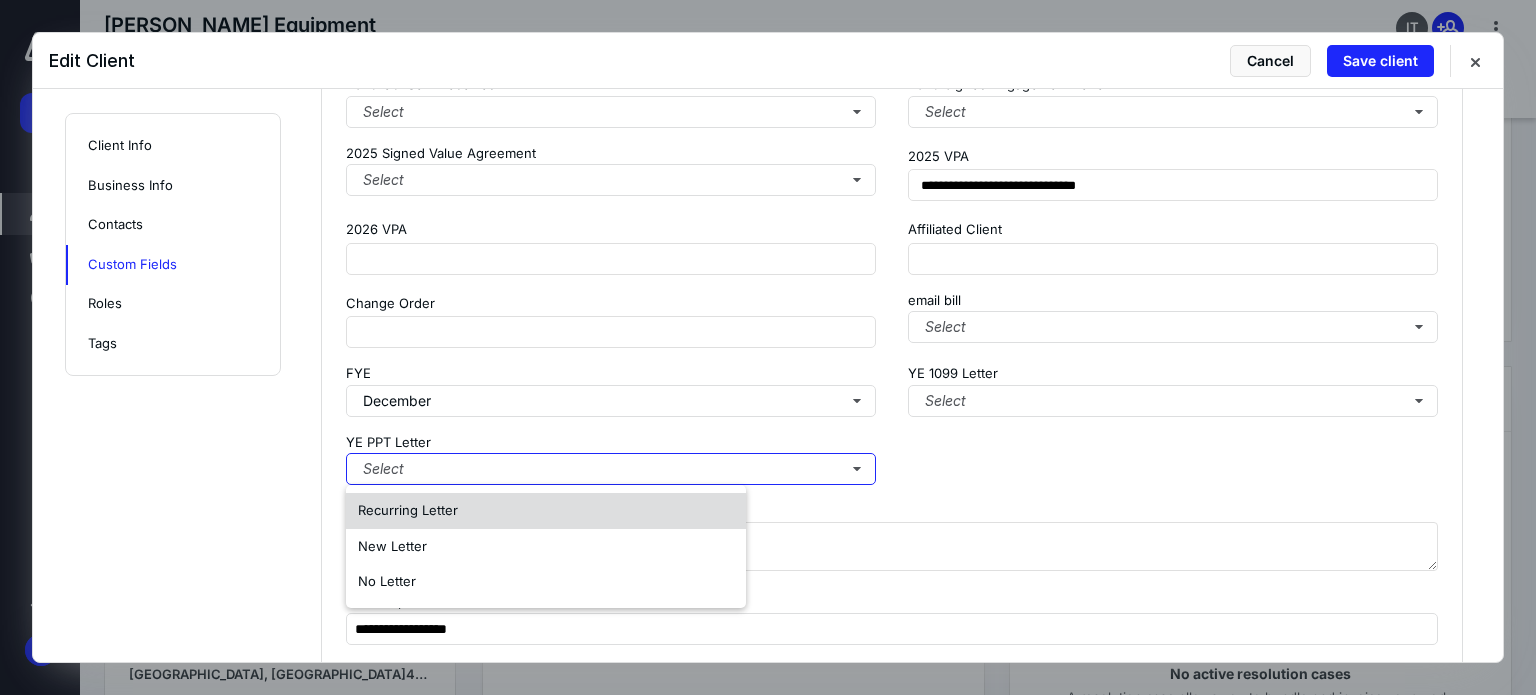click on "Recurring Letter" at bounding box center (408, 510) 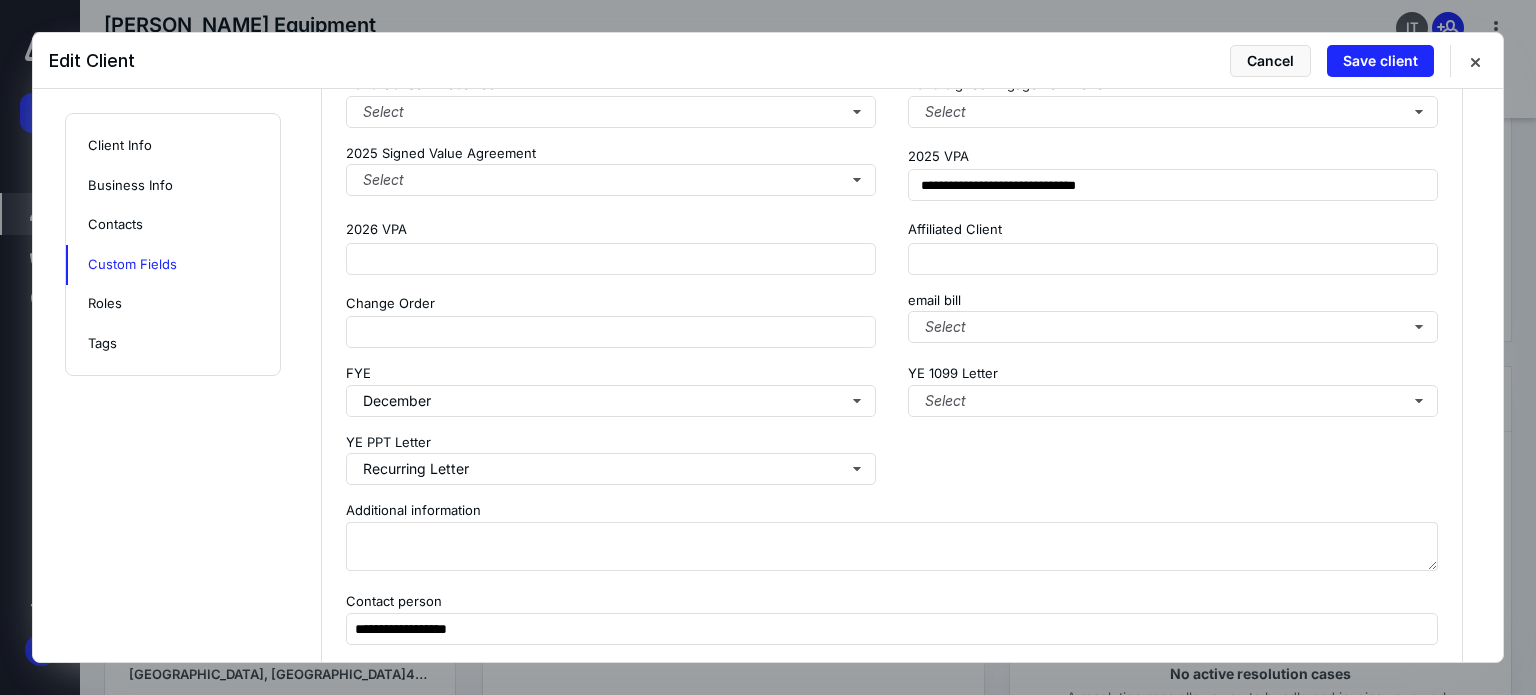 click on "**********" at bounding box center (892, 280) 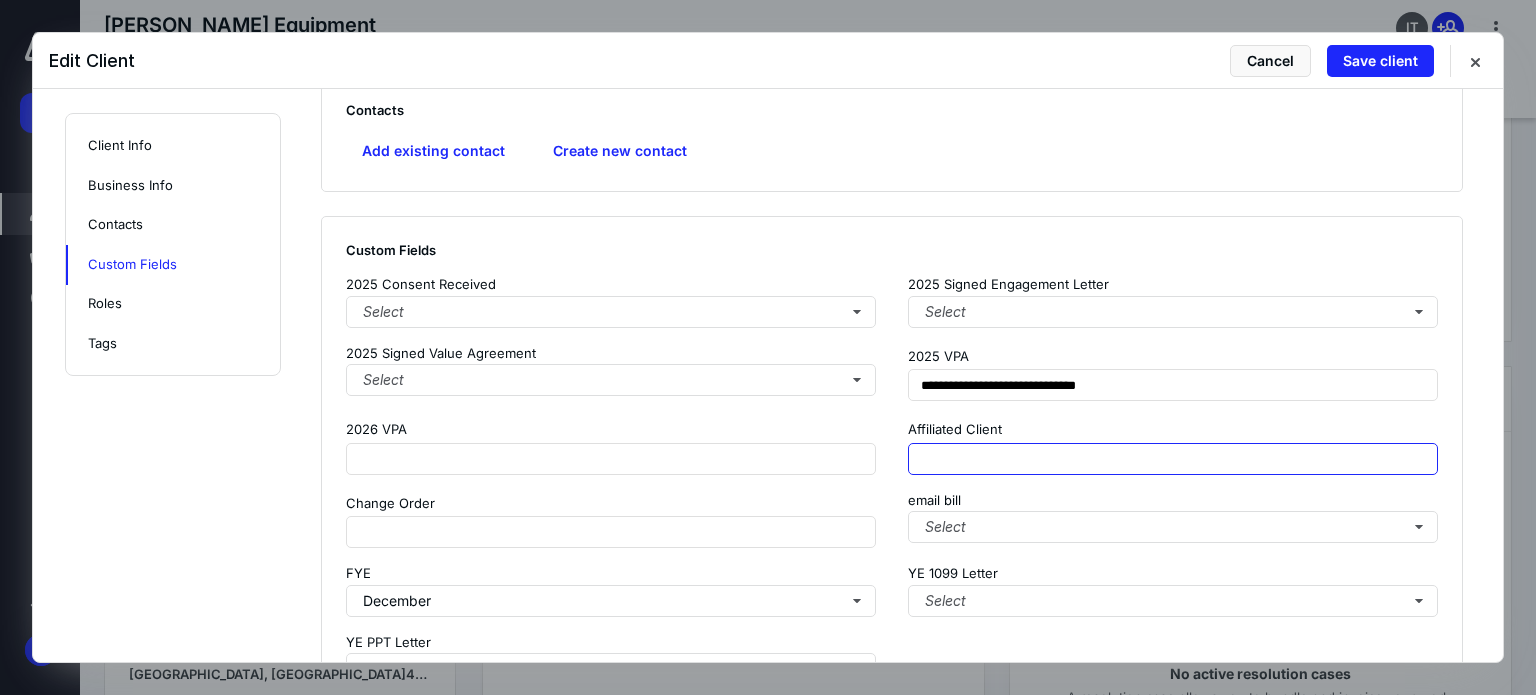 click at bounding box center [1173, 459] 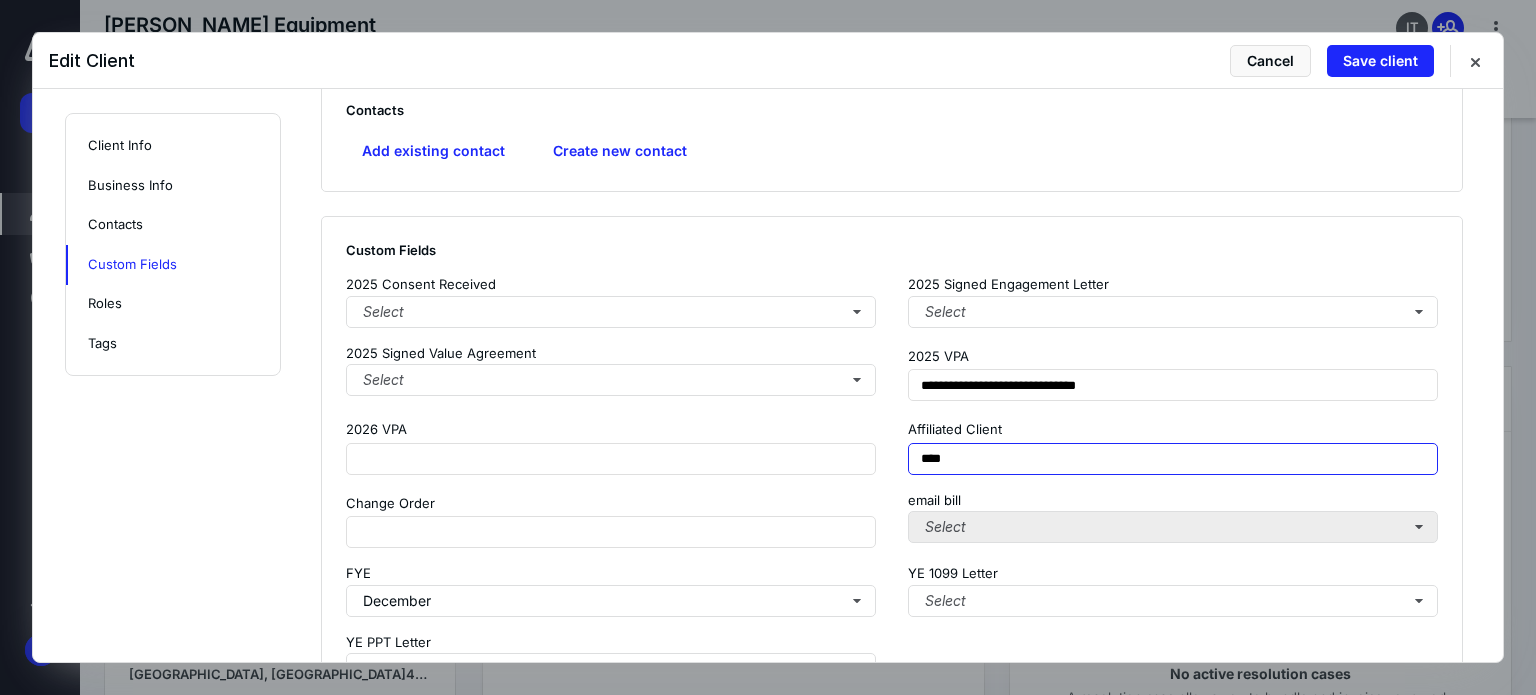 type on "****" 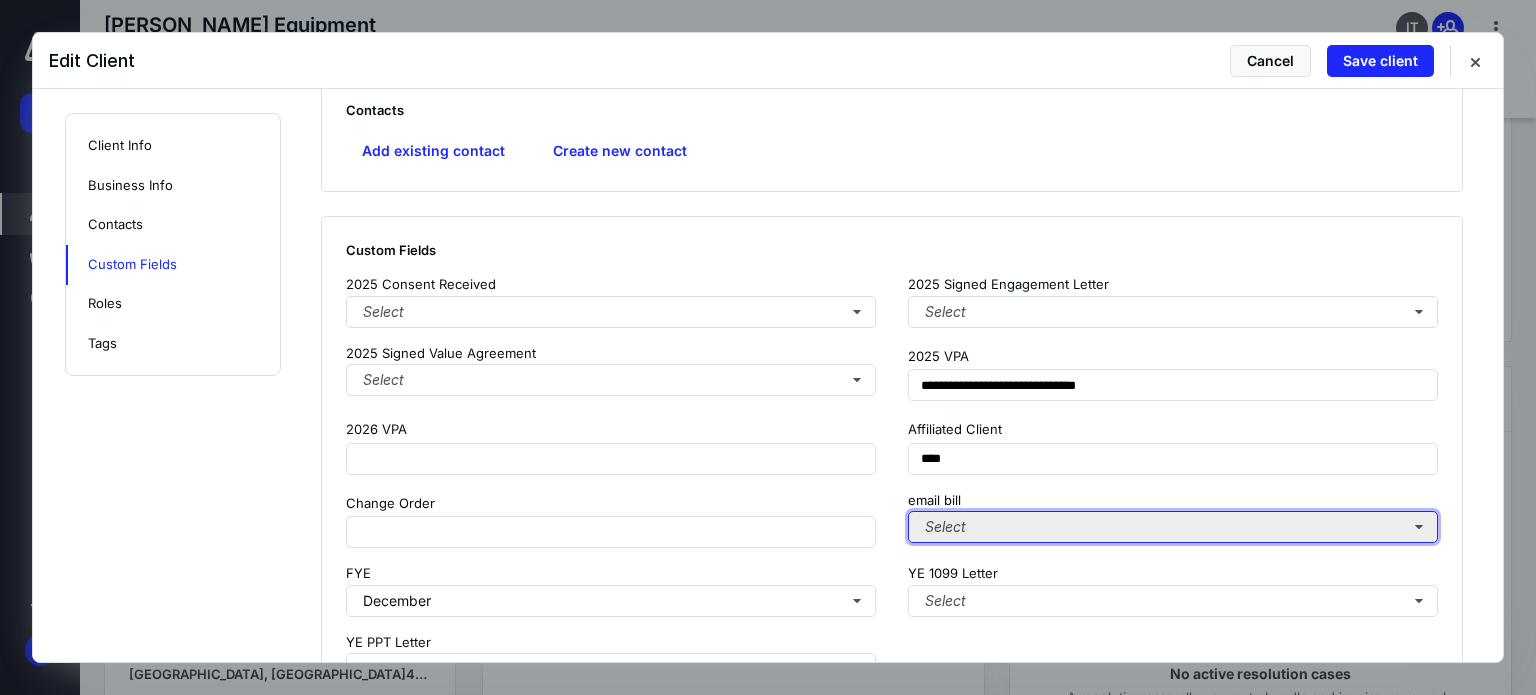 click on "Select" at bounding box center [1173, 527] 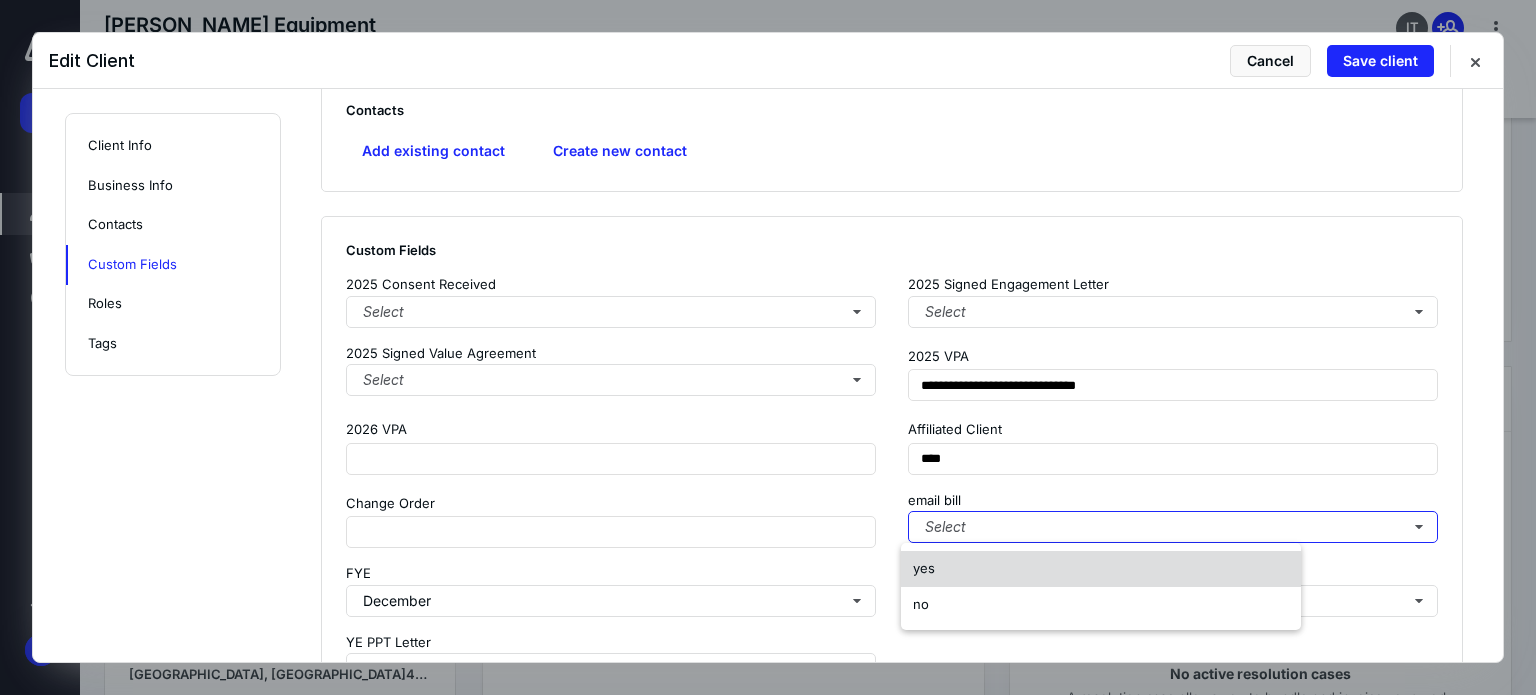 click on "yes" at bounding box center (1101, 569) 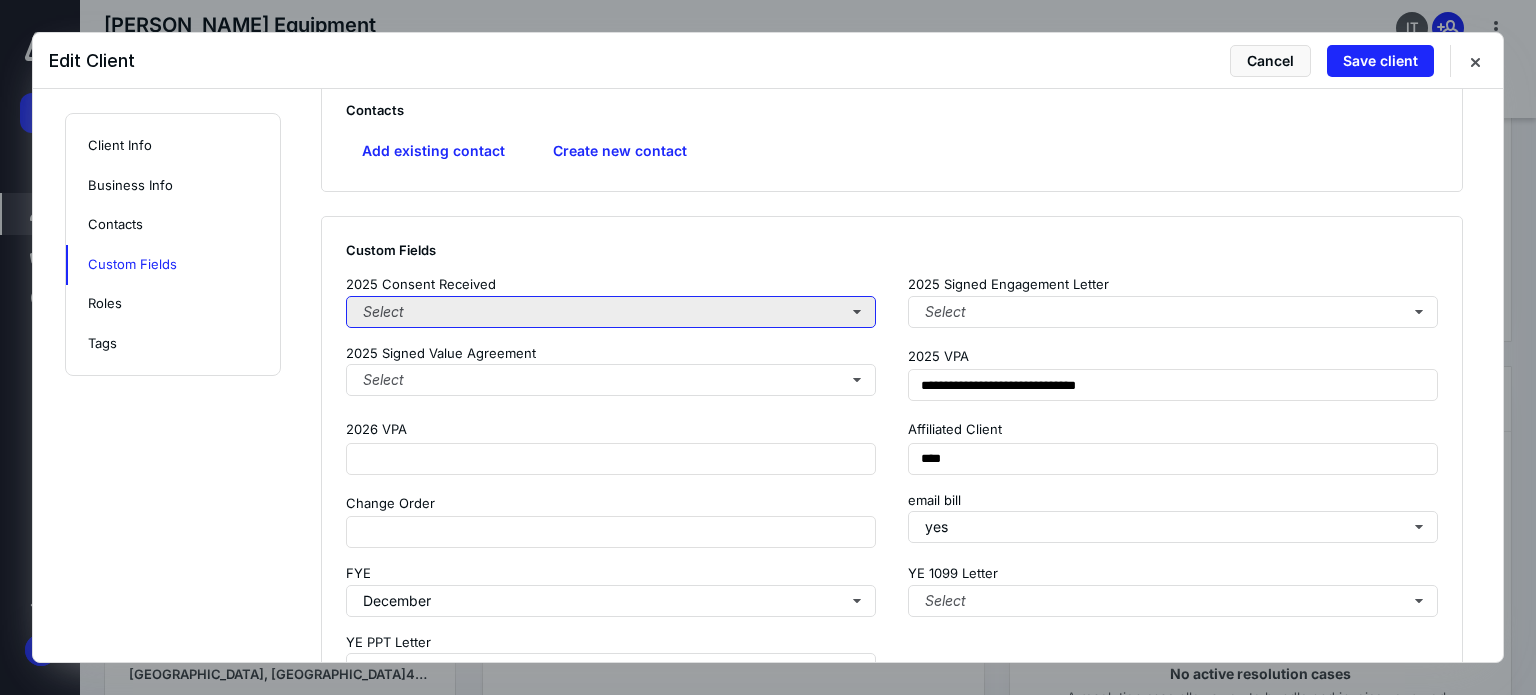 click on "Select" at bounding box center (611, 312) 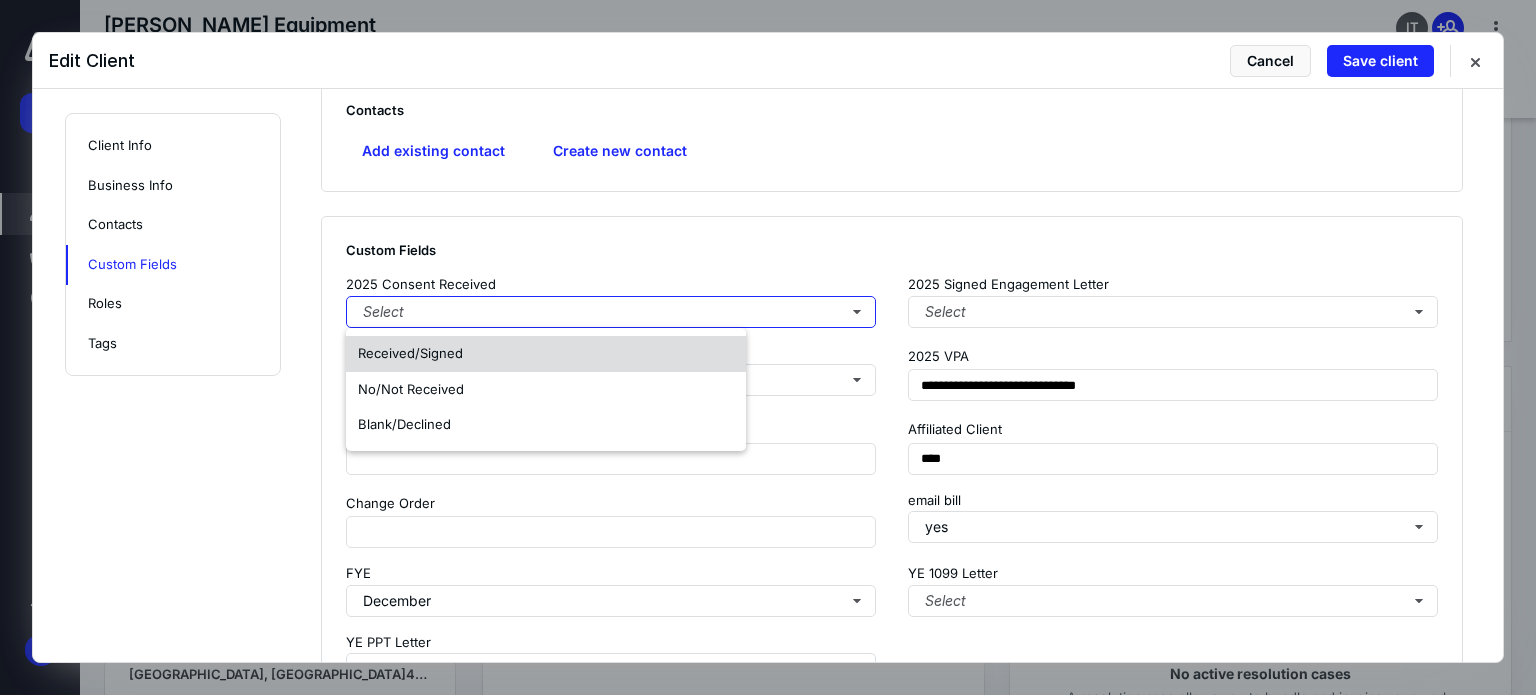 click on "Received/Signed" at bounding box center (546, 354) 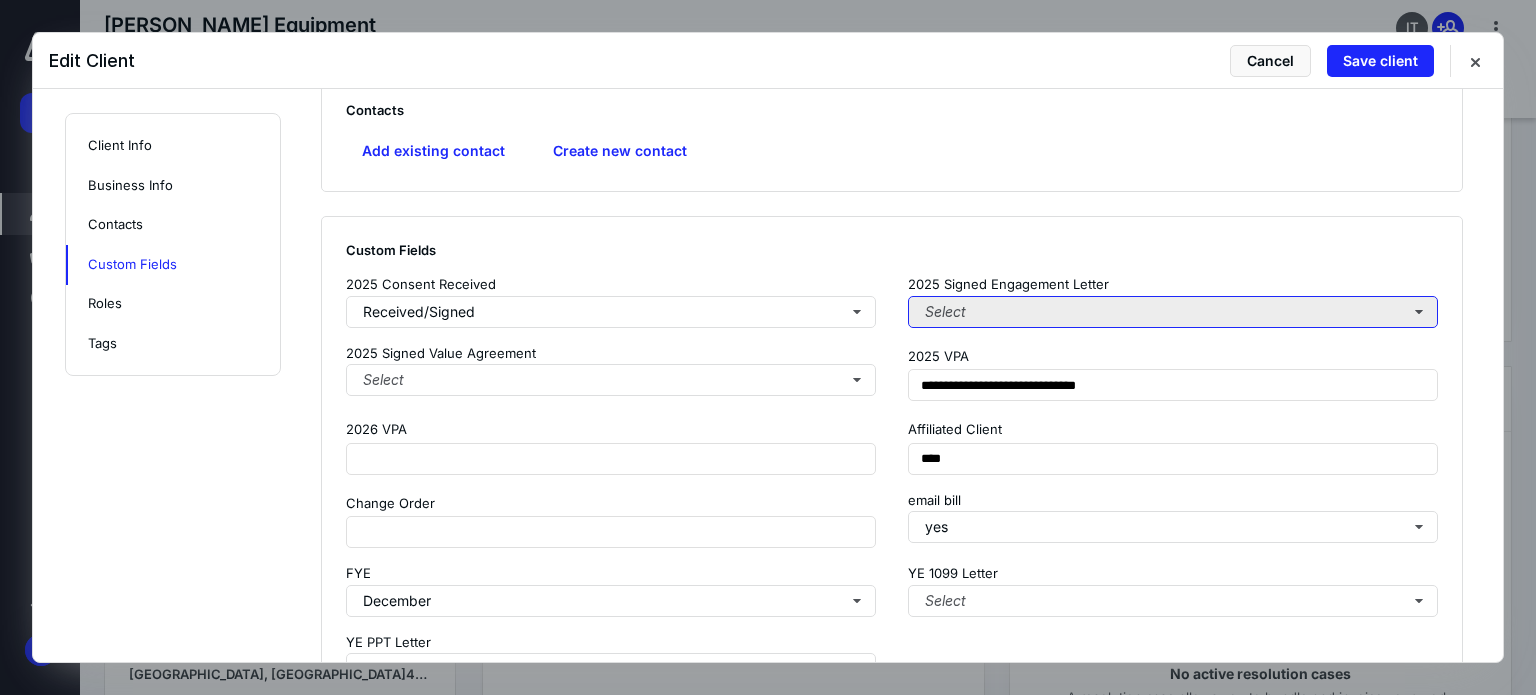 click on "Select" at bounding box center [1173, 312] 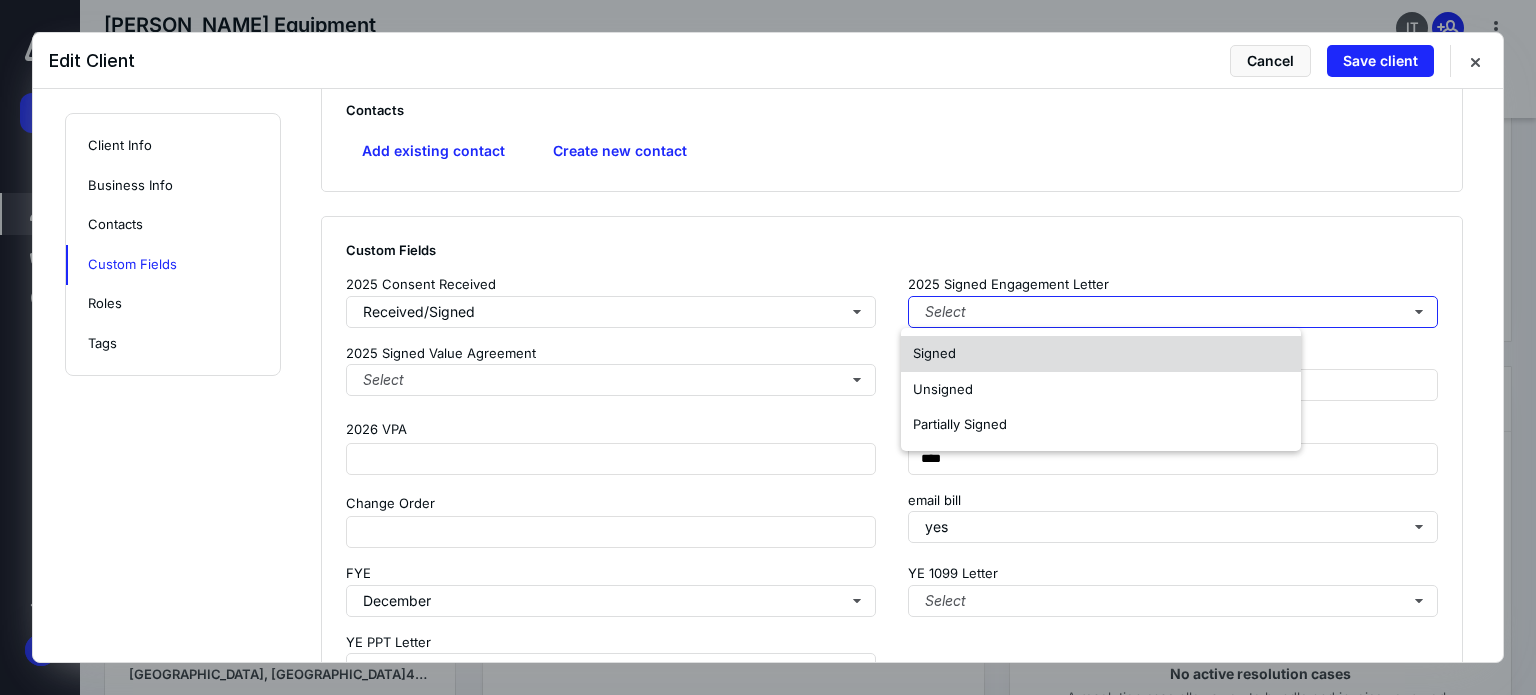 click on "Signed" at bounding box center (1101, 354) 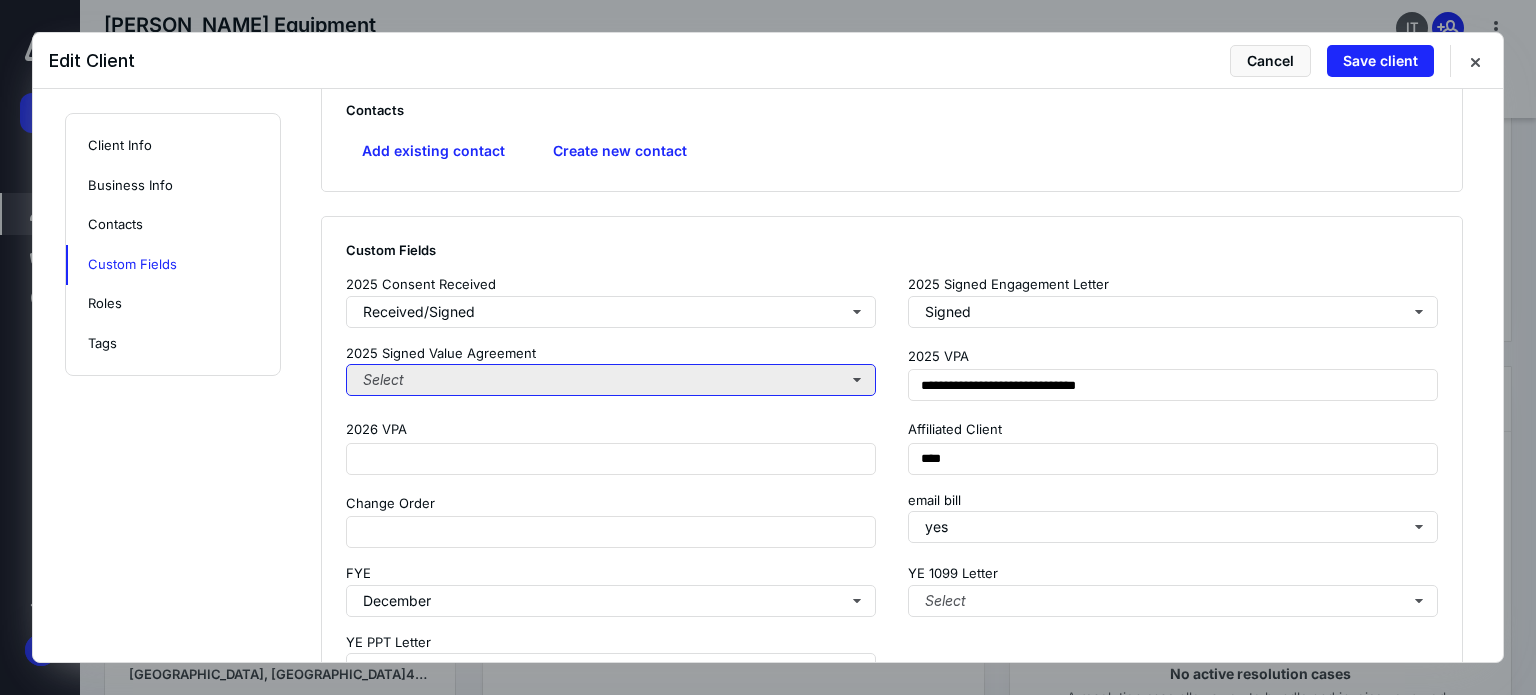 click on "Select" at bounding box center (611, 380) 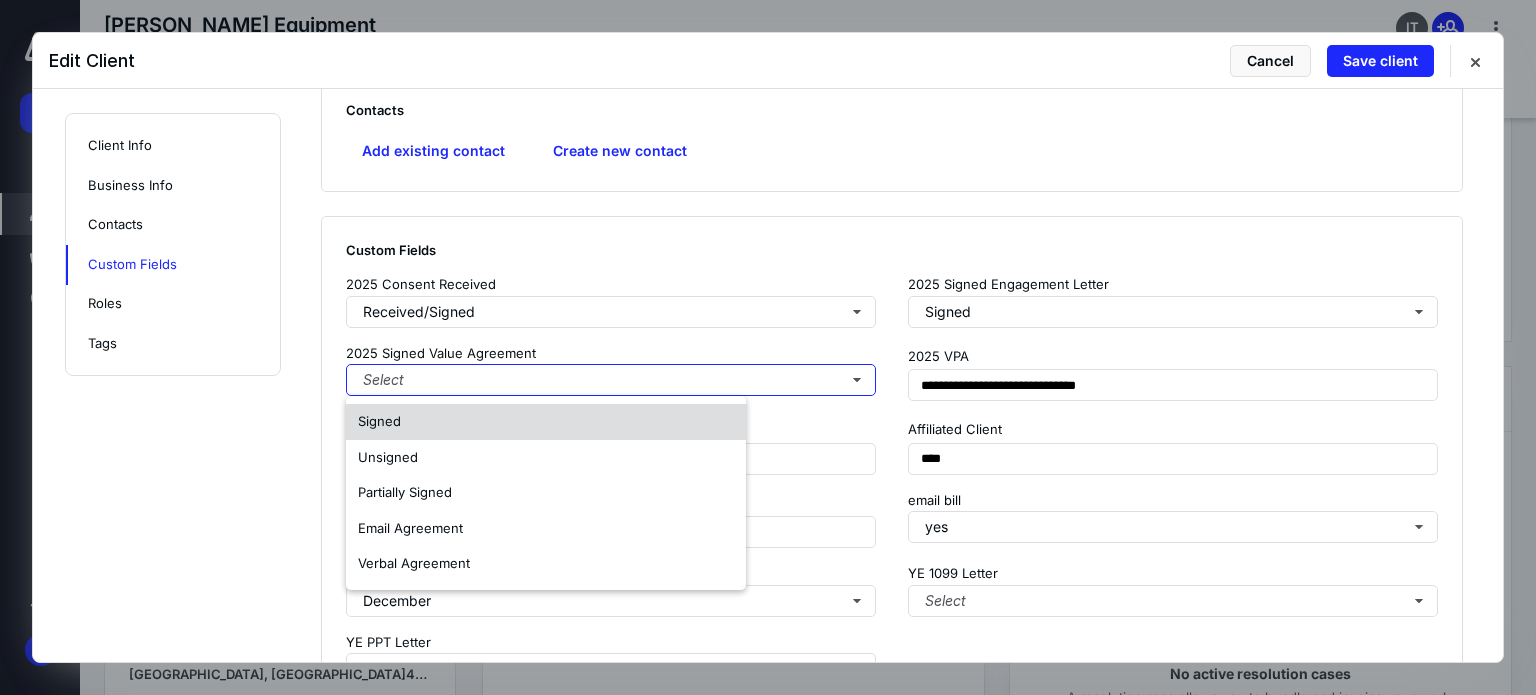 click on "Signed" at bounding box center (546, 422) 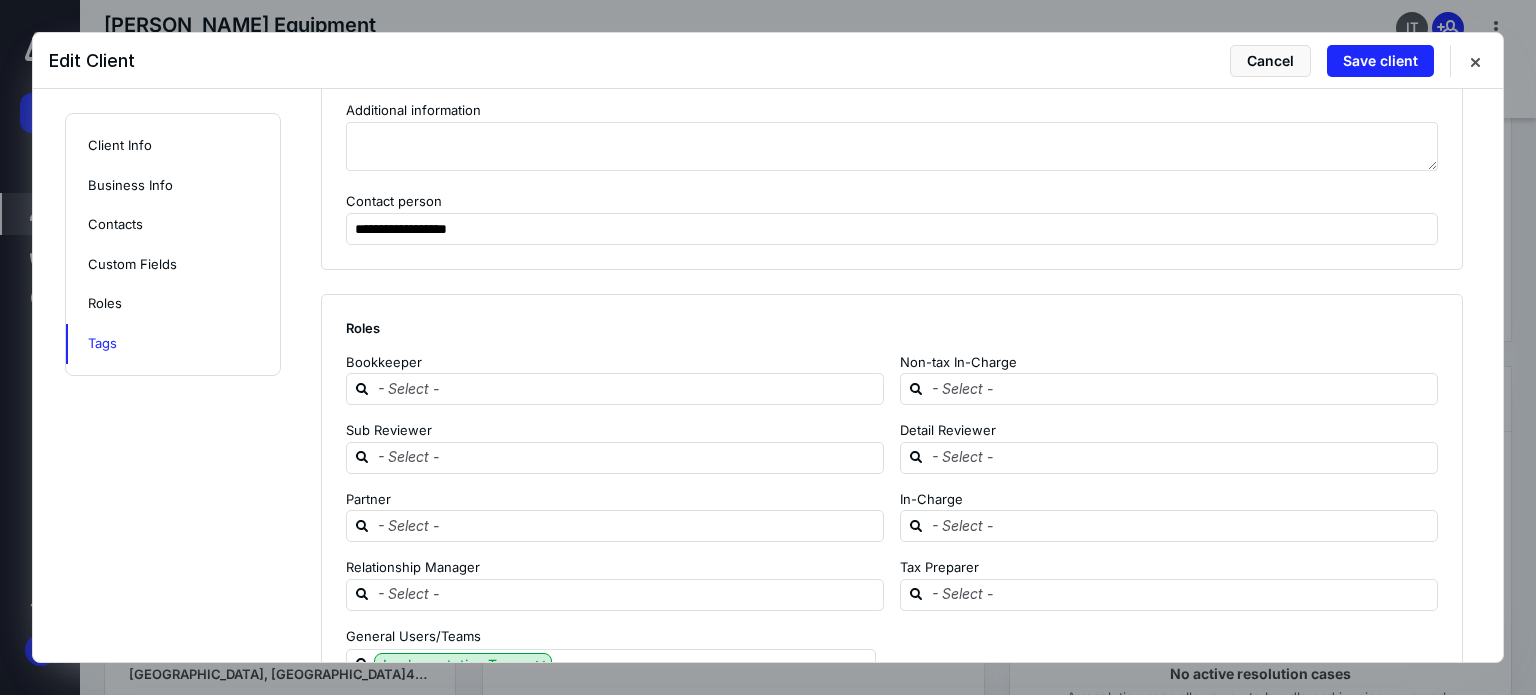 scroll, scrollTop: 2225, scrollLeft: 0, axis: vertical 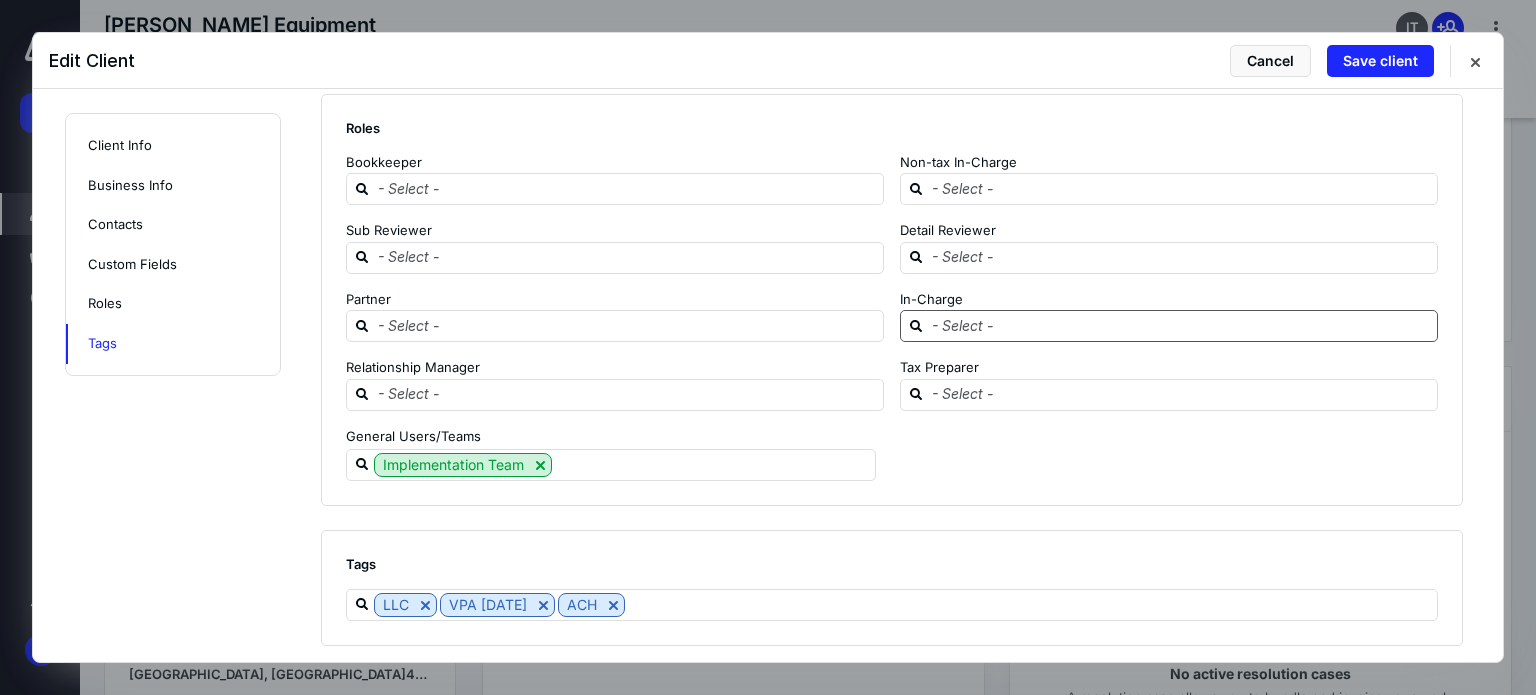 click at bounding box center (1181, 325) 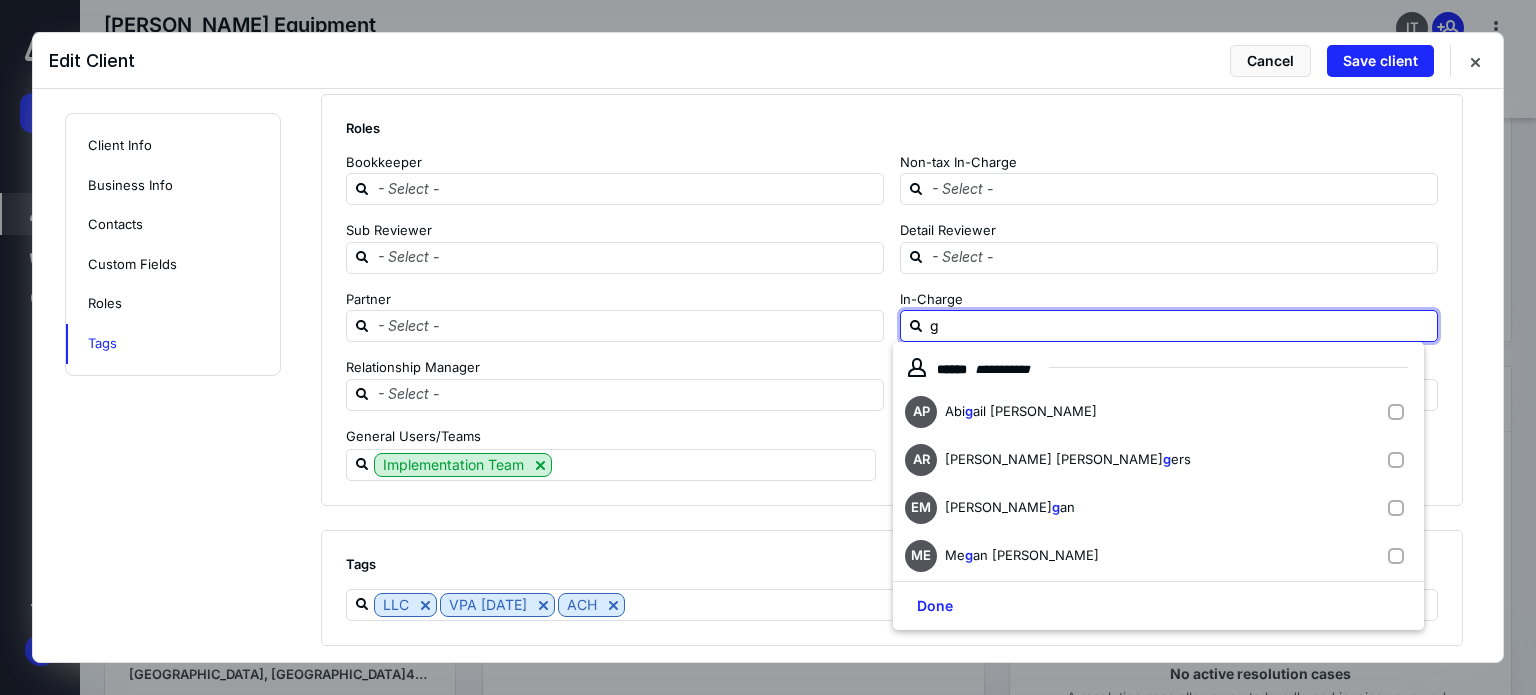 type on "gr" 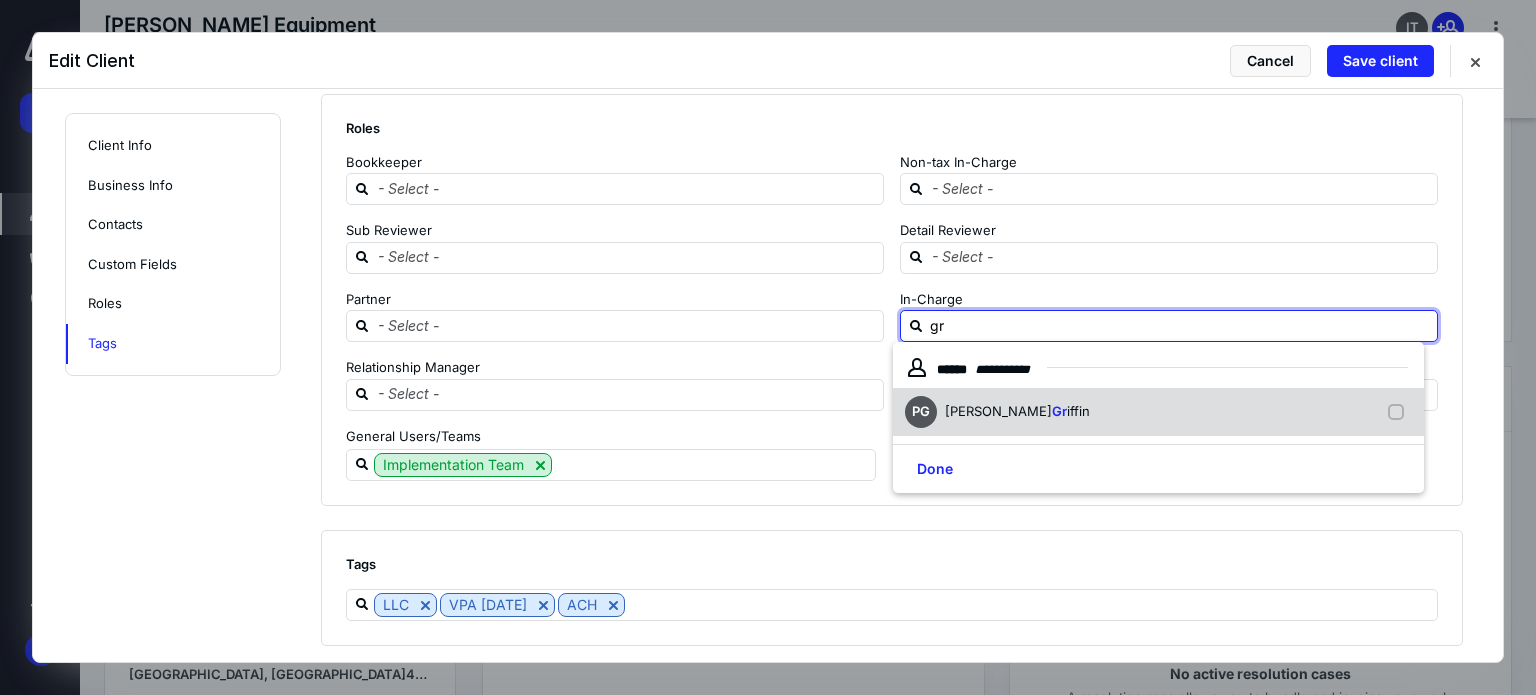 click on "[PERSON_NAME]  Gr iffin" at bounding box center [1158, 412] 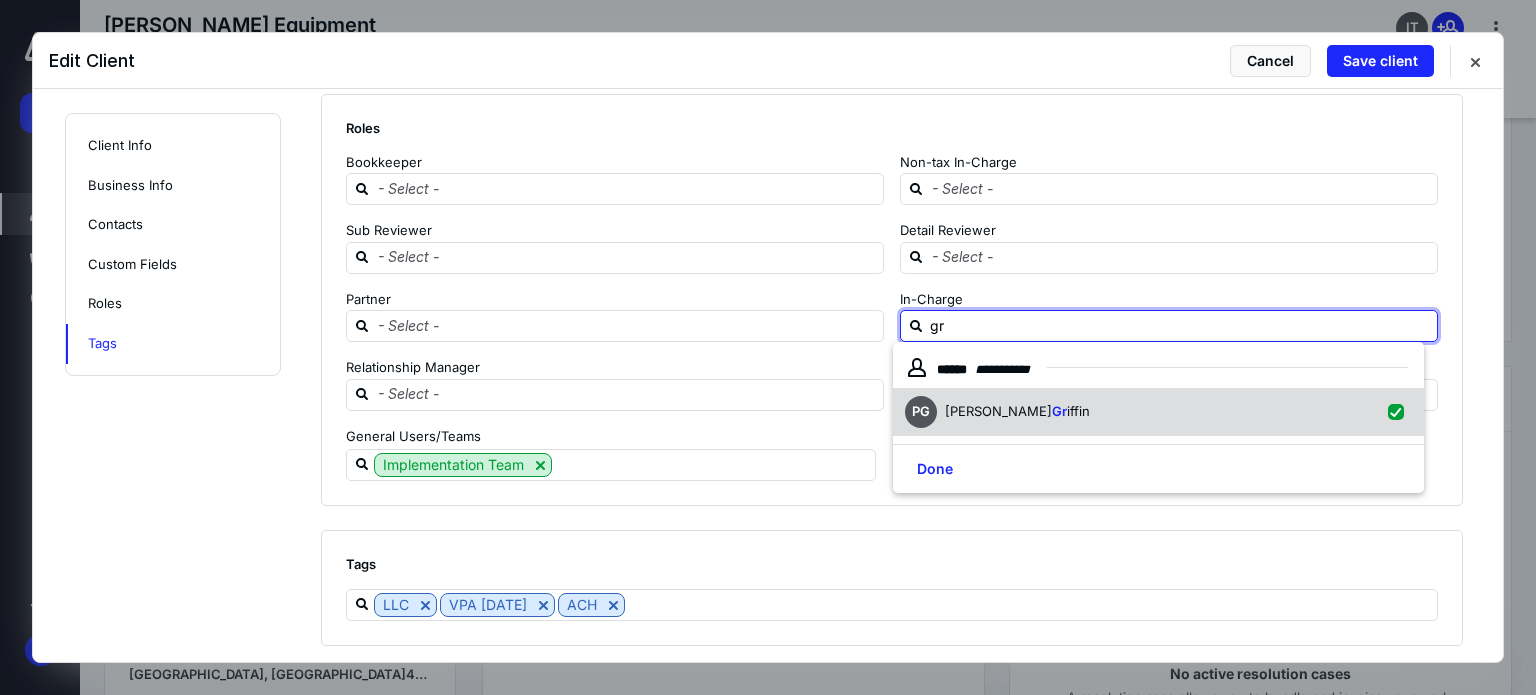 checkbox on "true" 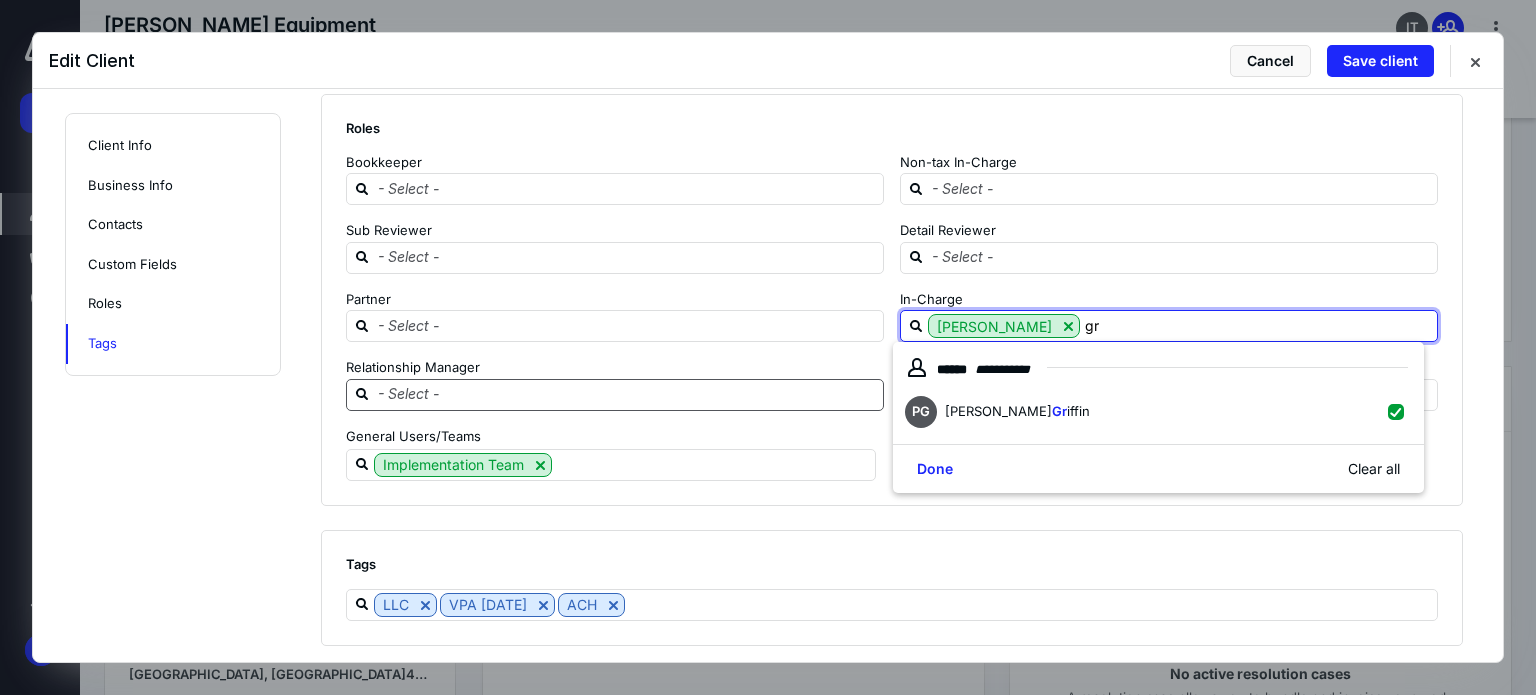 type on "gr" 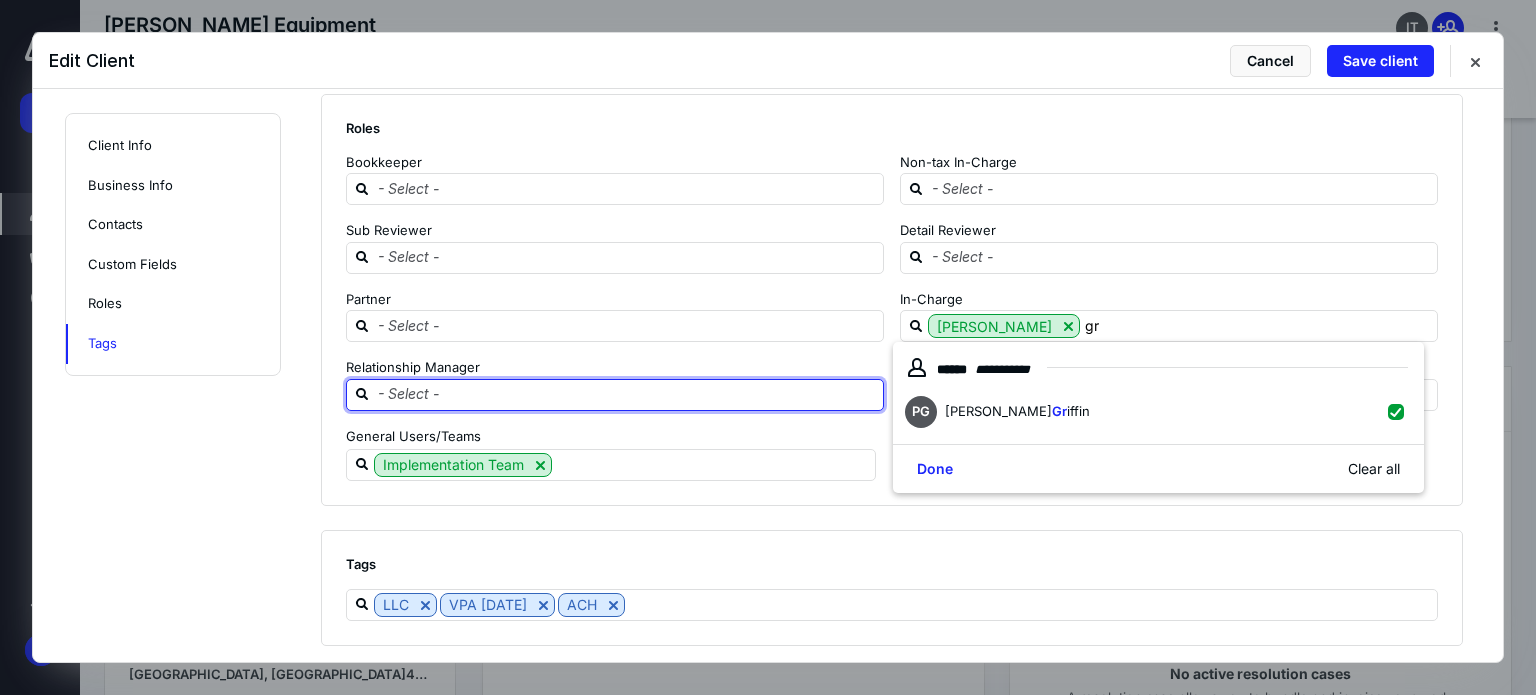 click at bounding box center [627, 394] 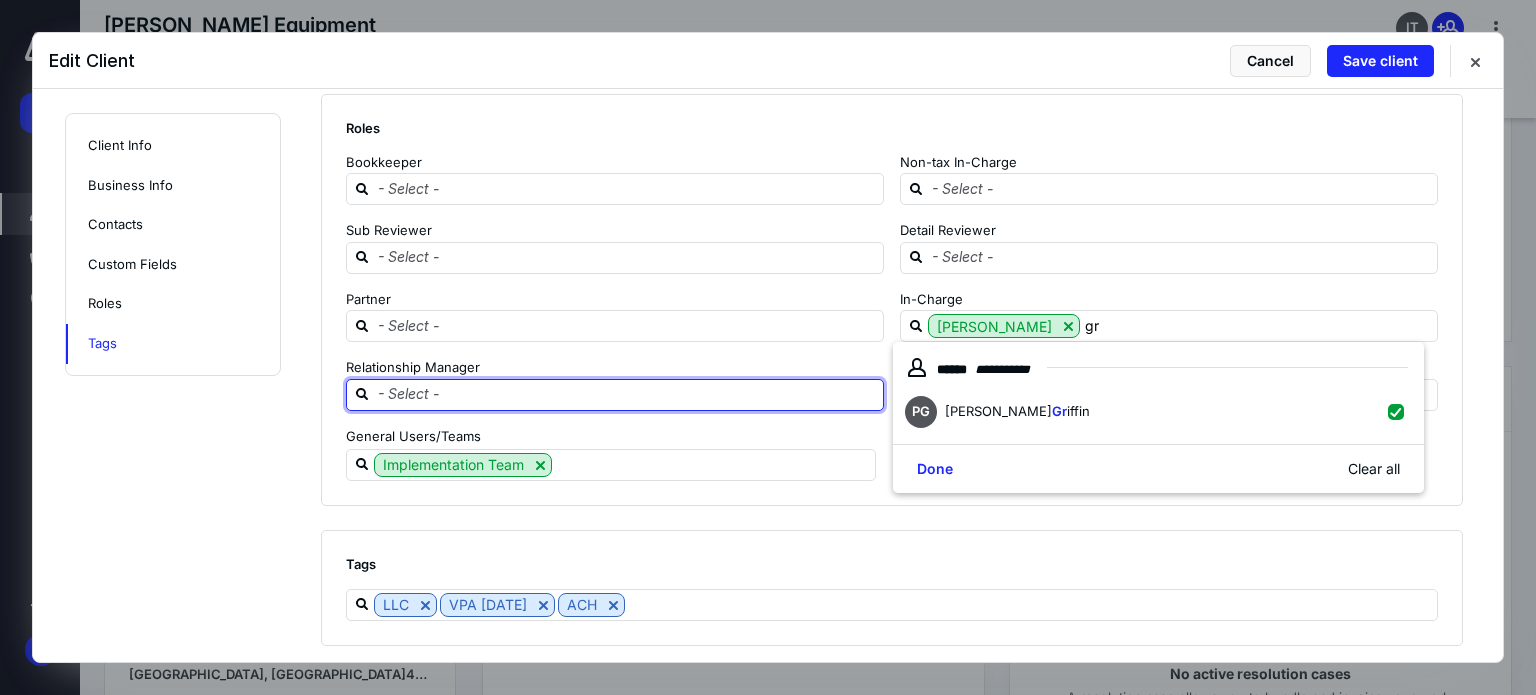 type 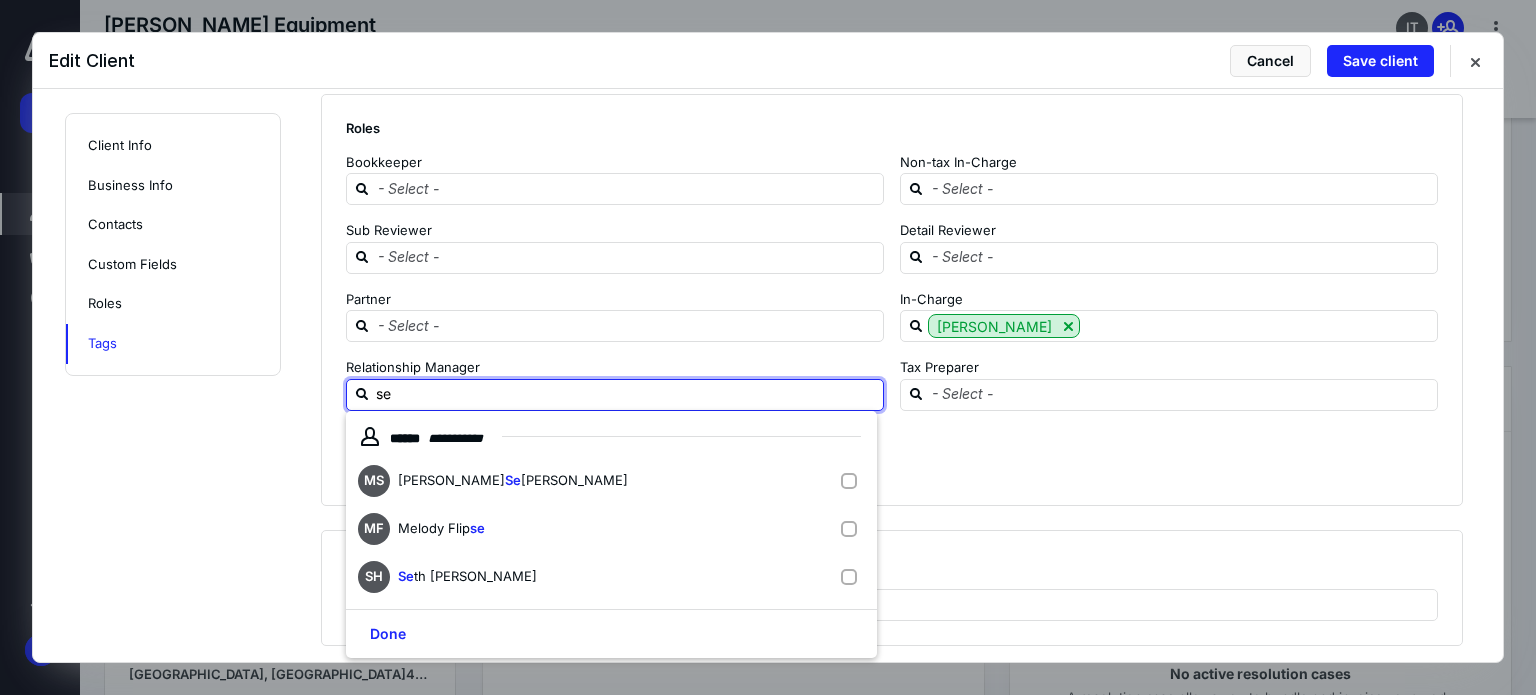 type on "seg" 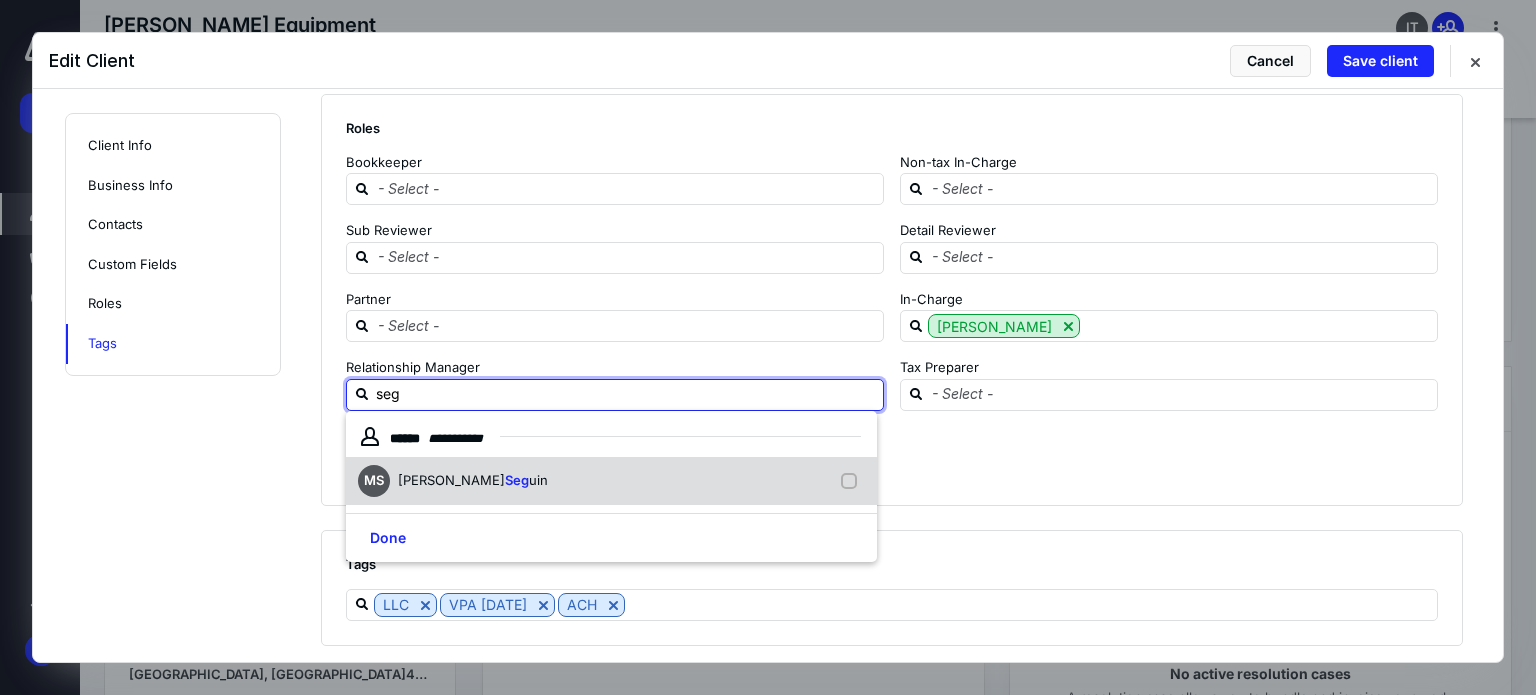 click on "MS [PERSON_NAME] uin" at bounding box center [611, 481] 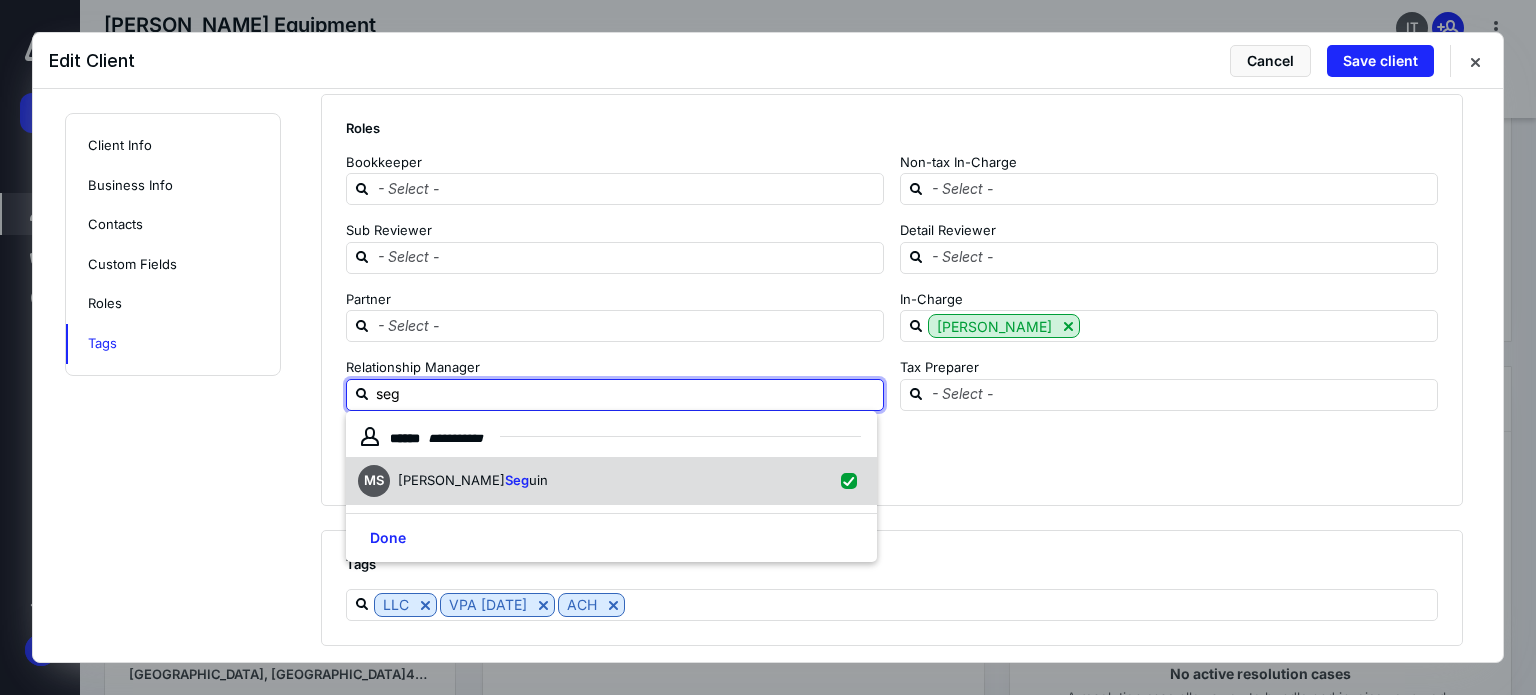 checkbox on "true" 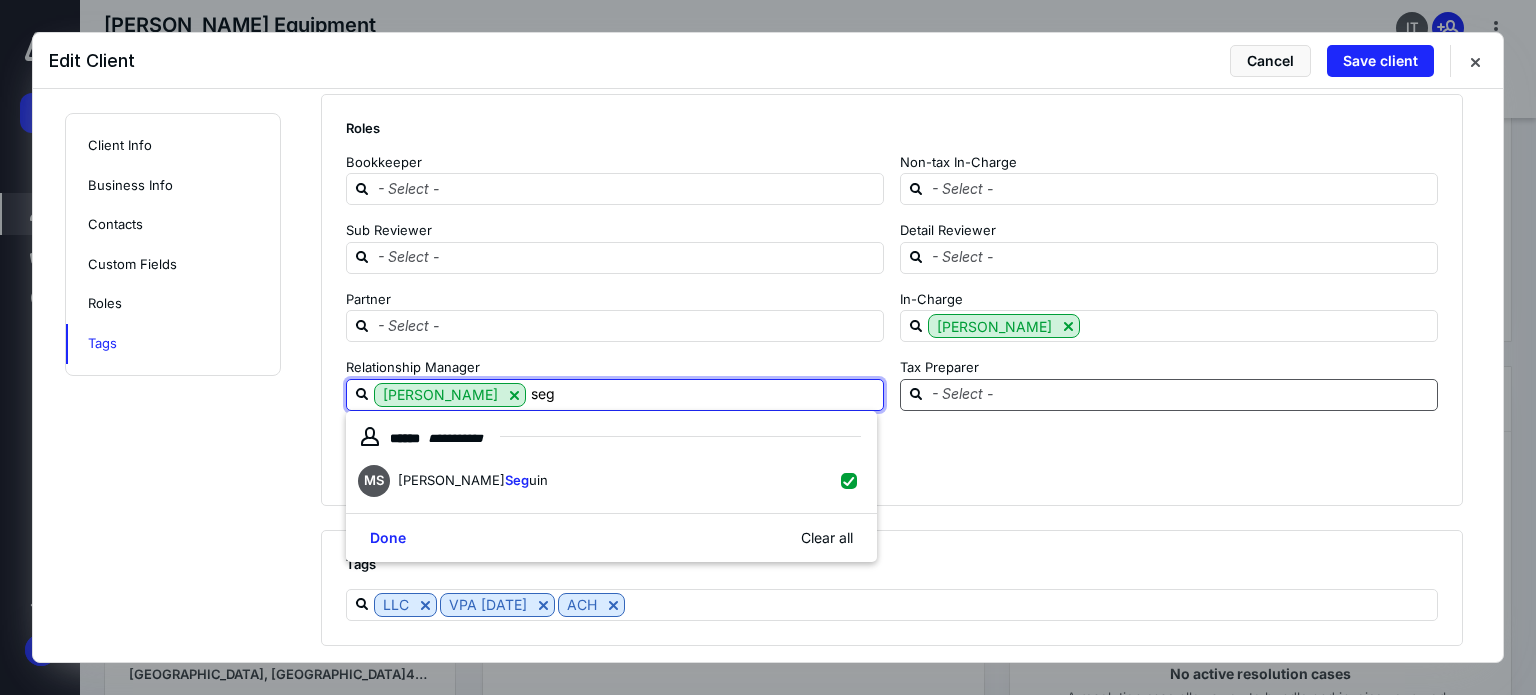 type on "seg" 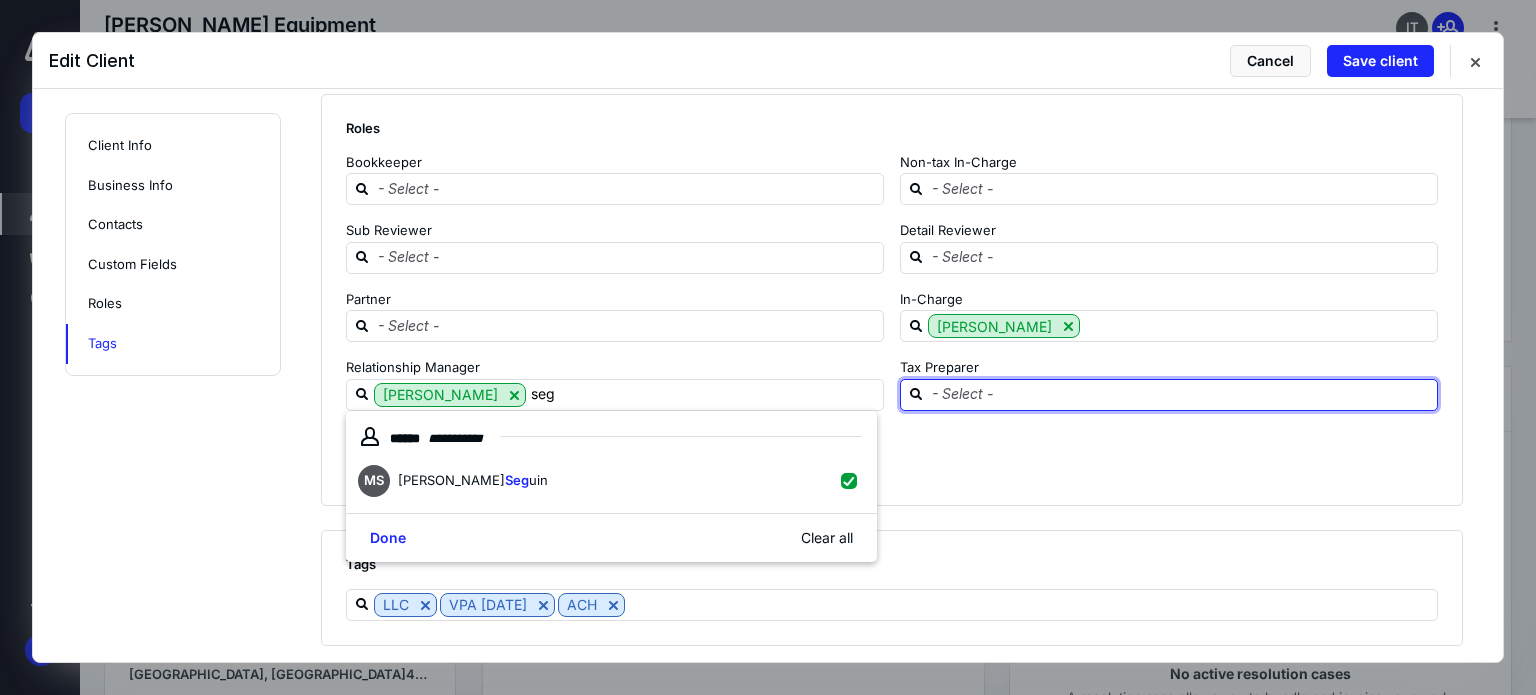 click at bounding box center [1181, 394] 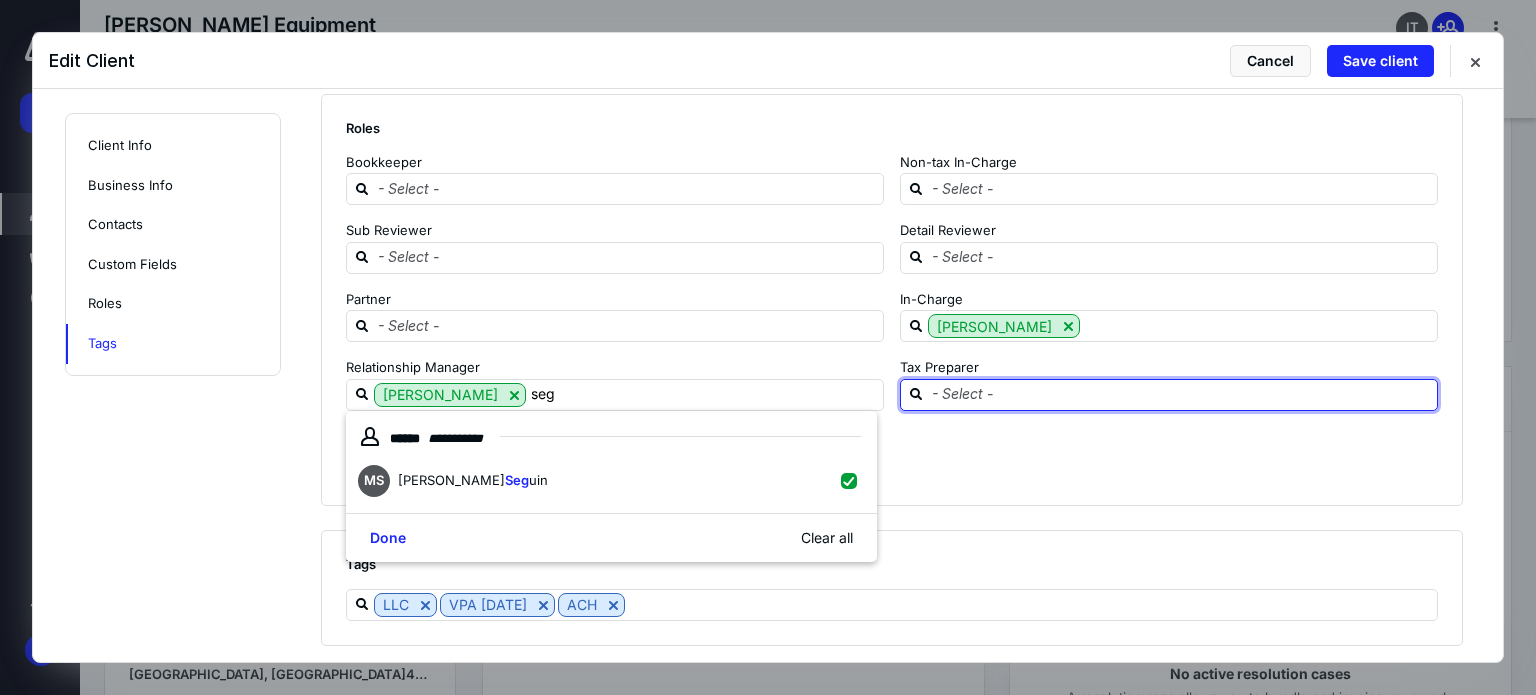 type 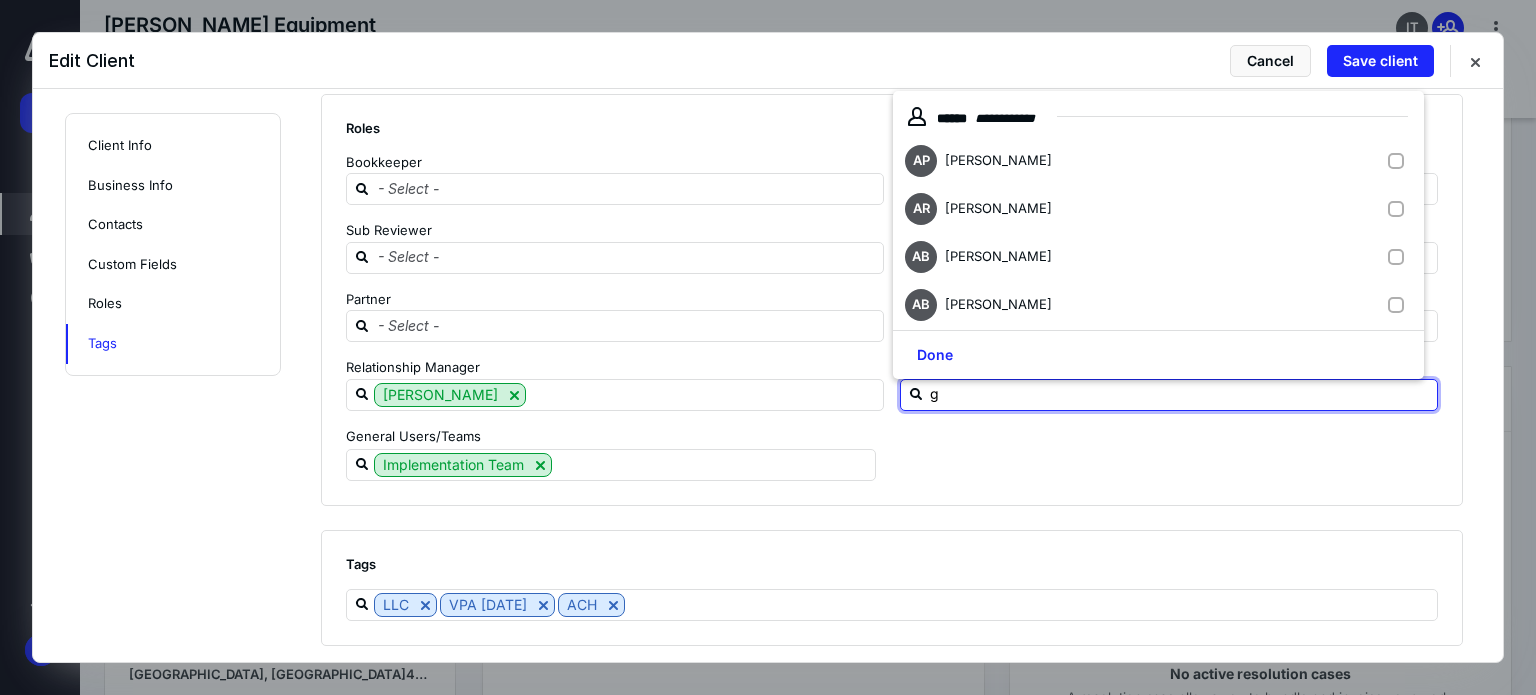 type on "gr" 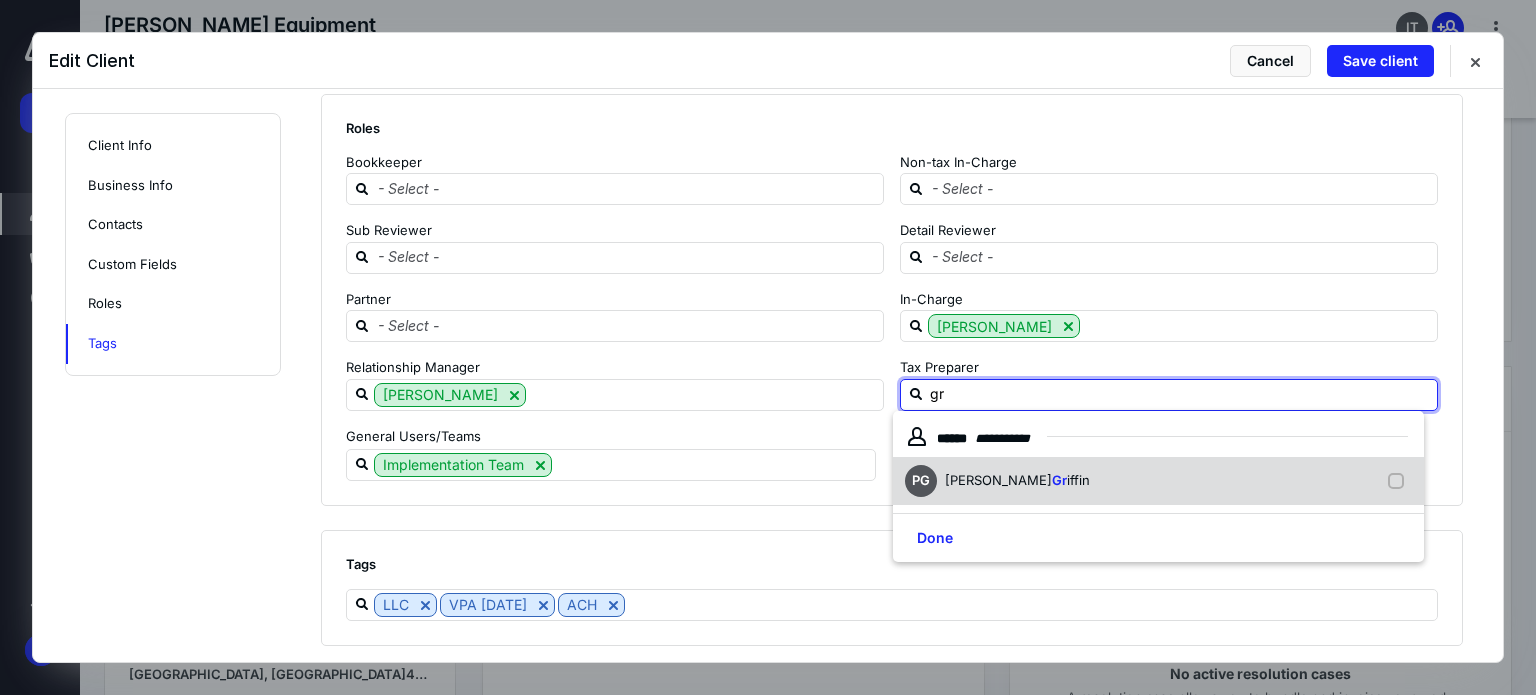 click on "iffin" at bounding box center [1078, 480] 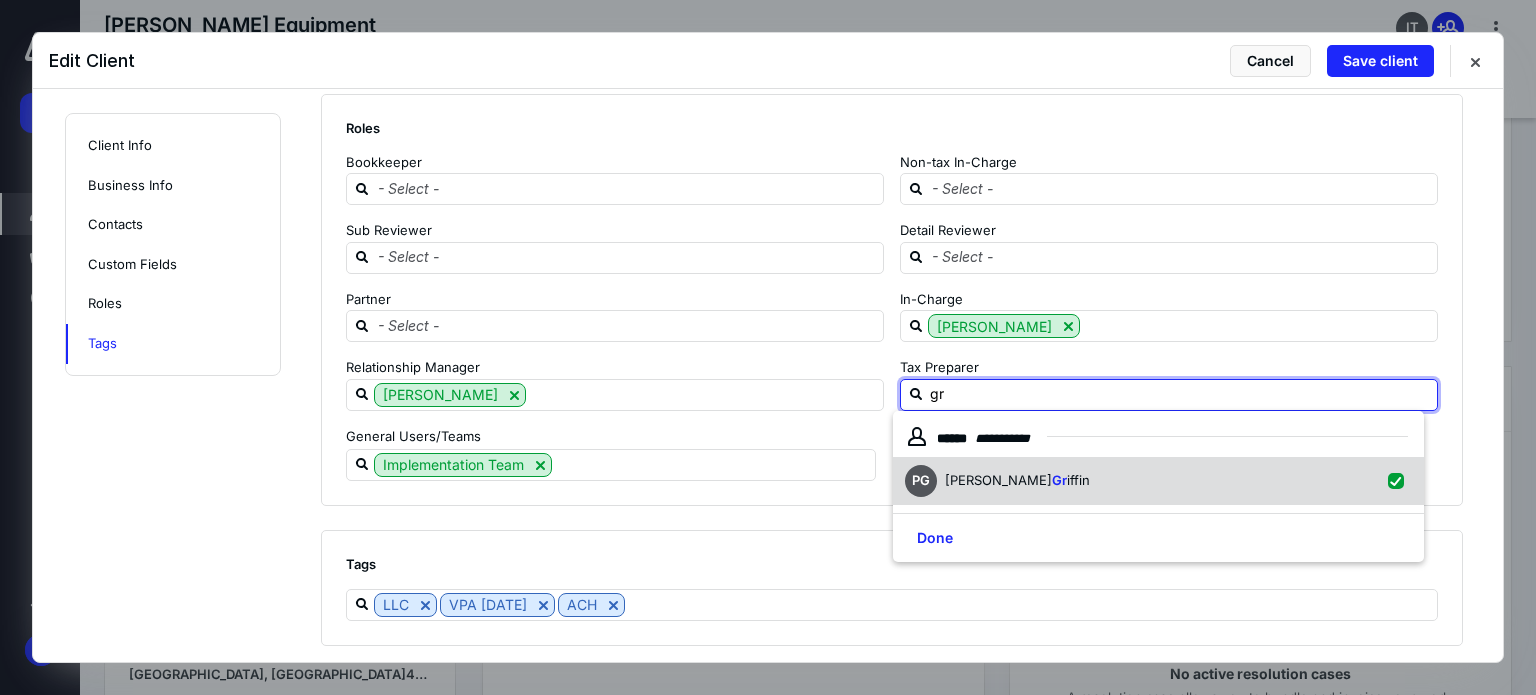 checkbox on "true" 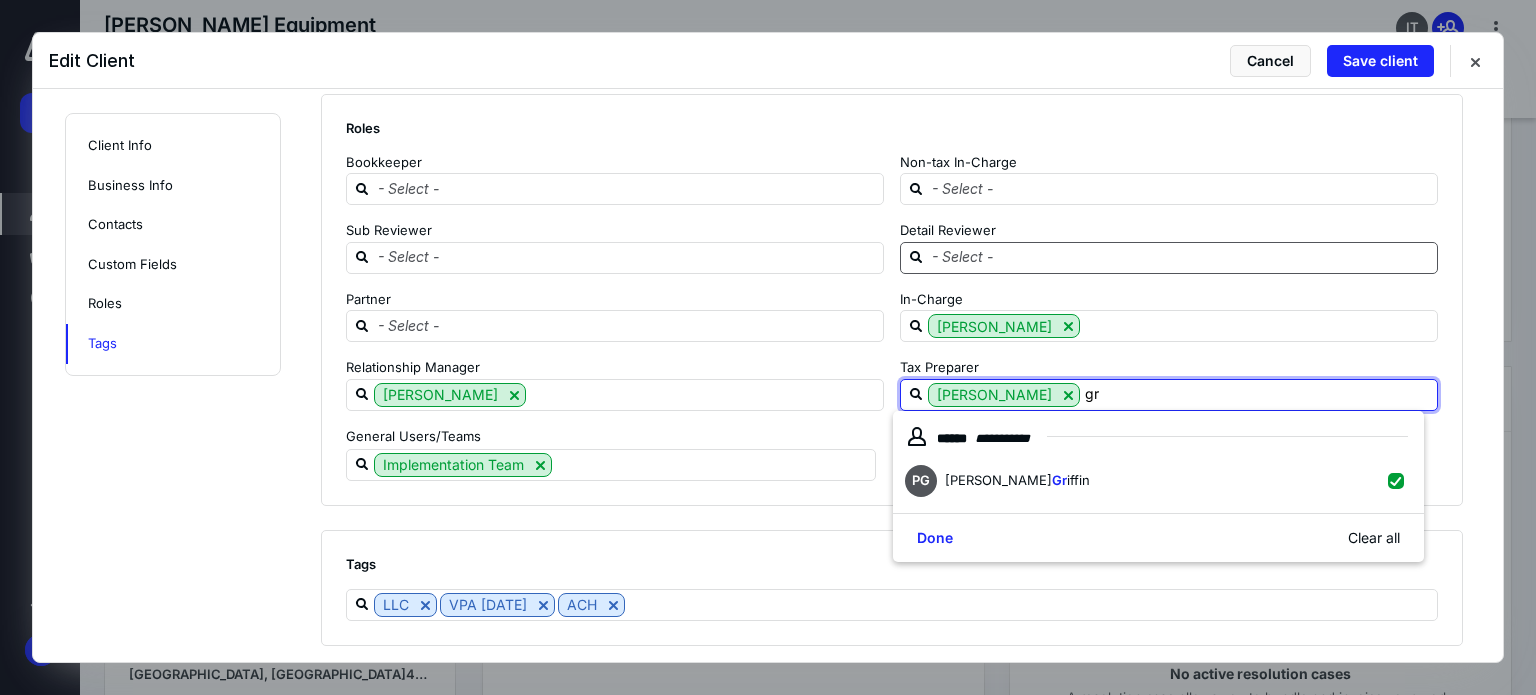 type on "gr" 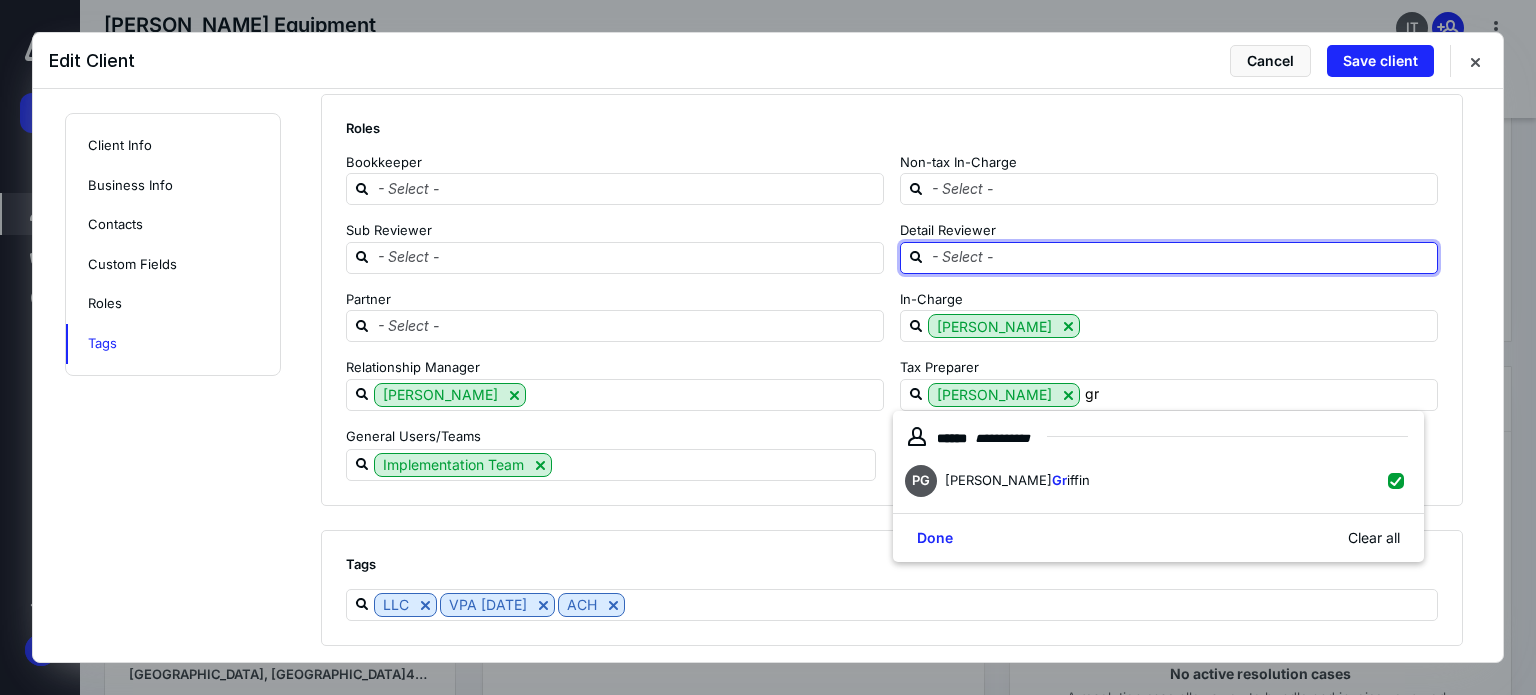 click at bounding box center [1181, 257] 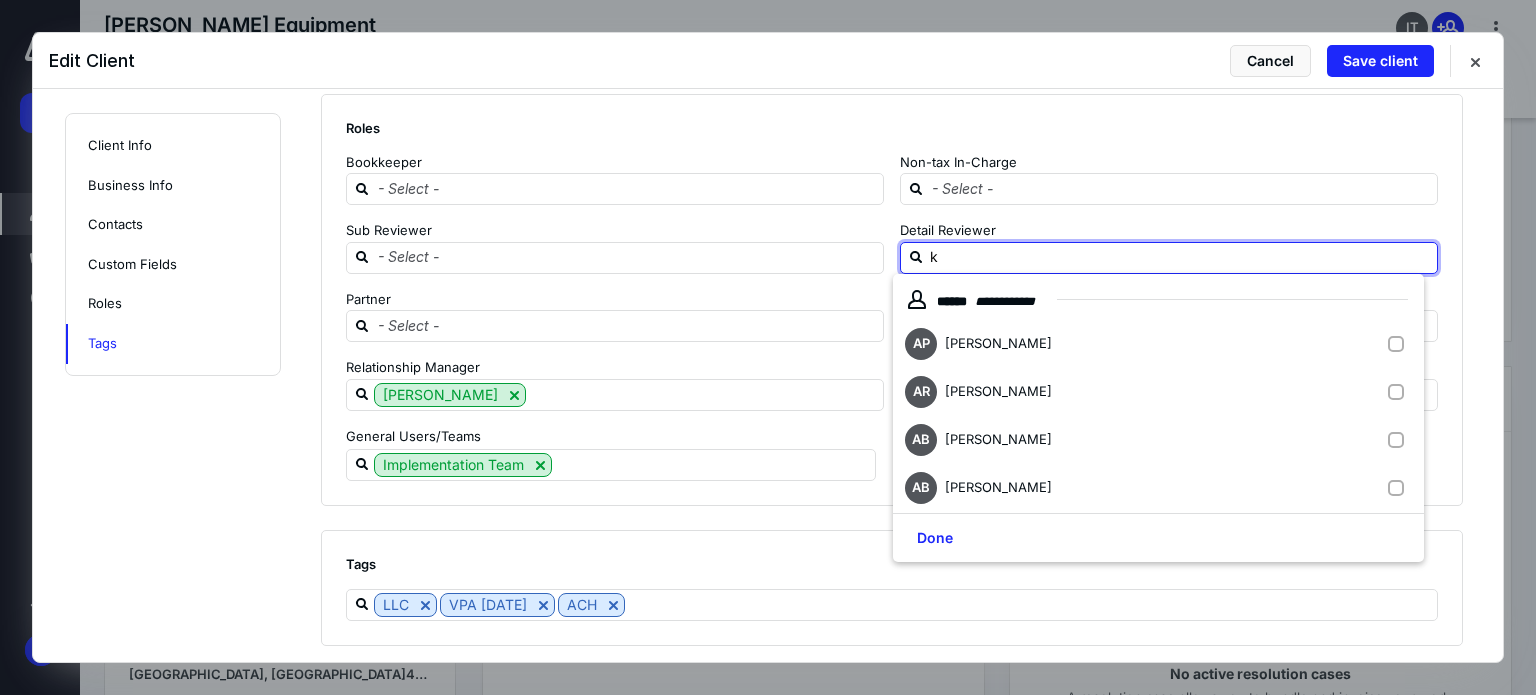 type on "ku" 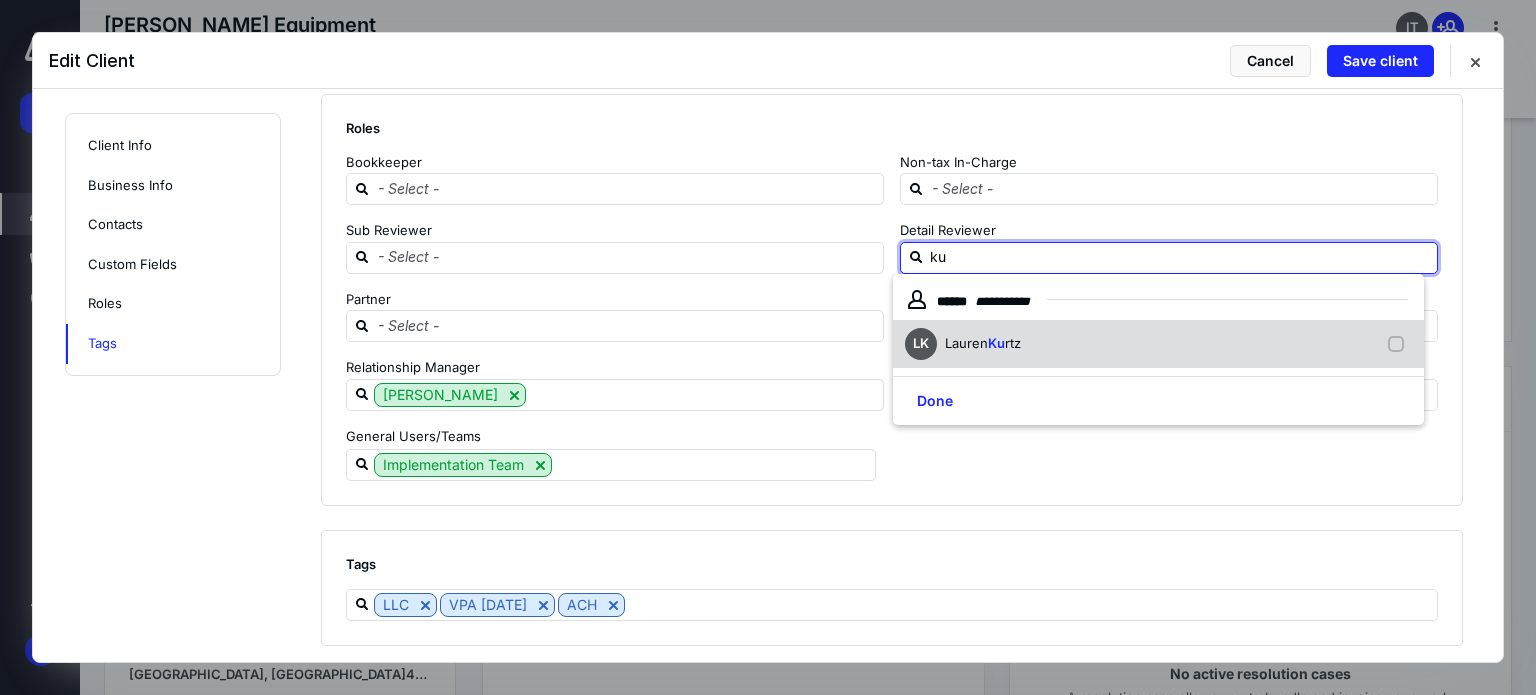 click on "rtz" at bounding box center (1013, 343) 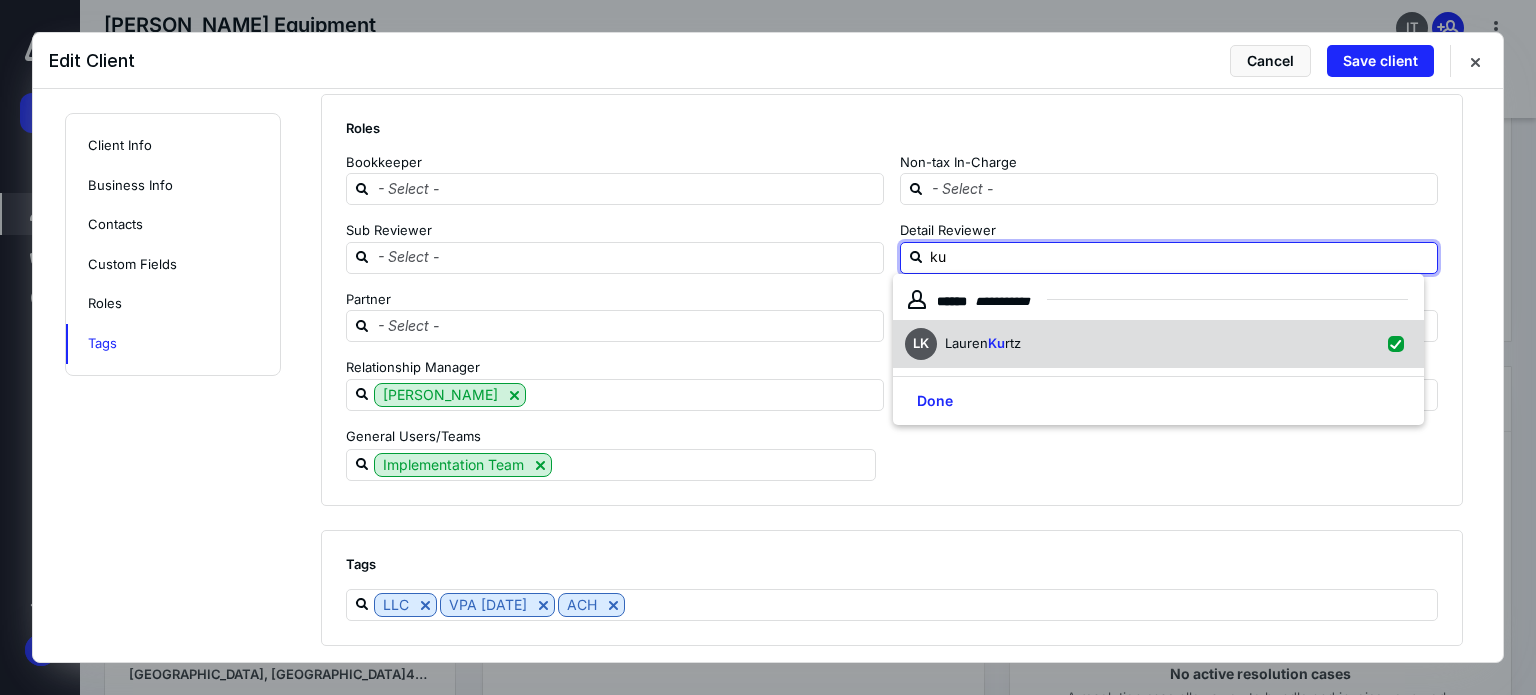 checkbox on "true" 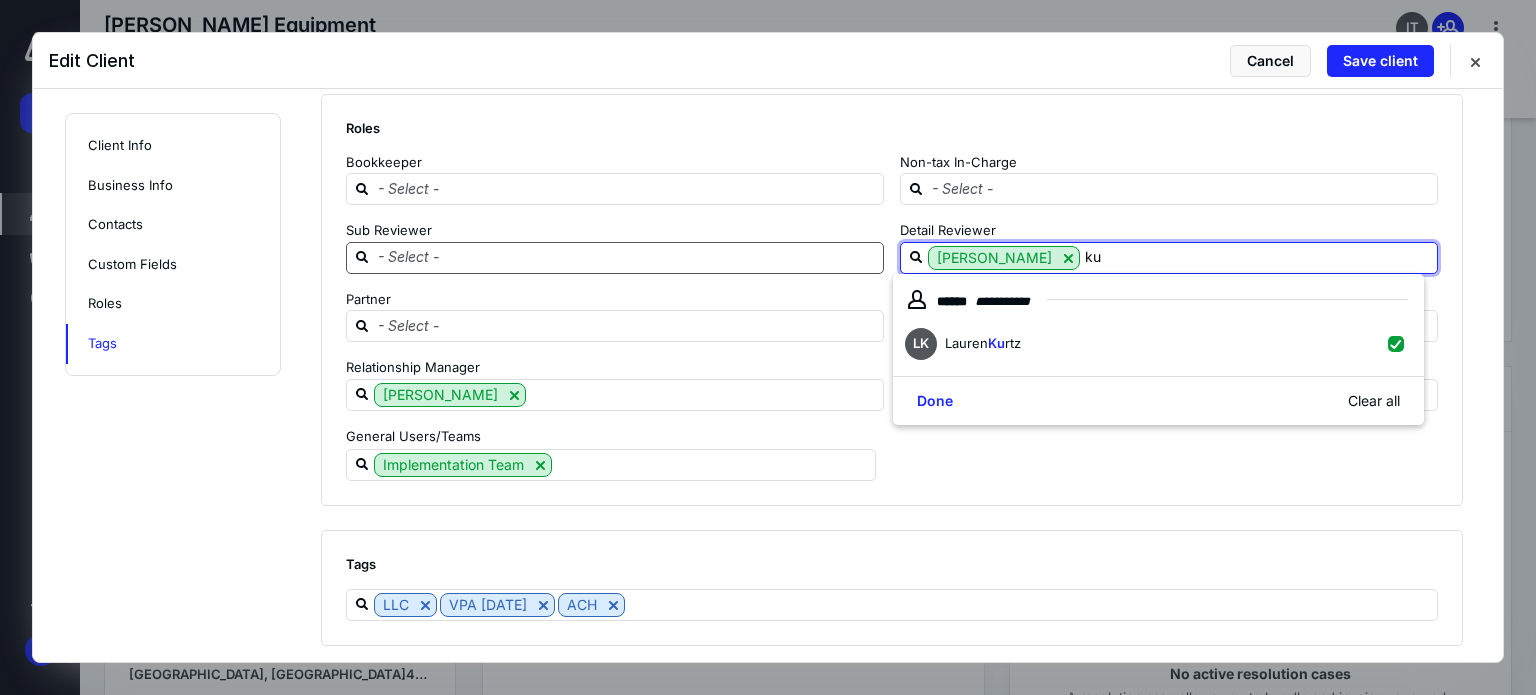 type on "ku" 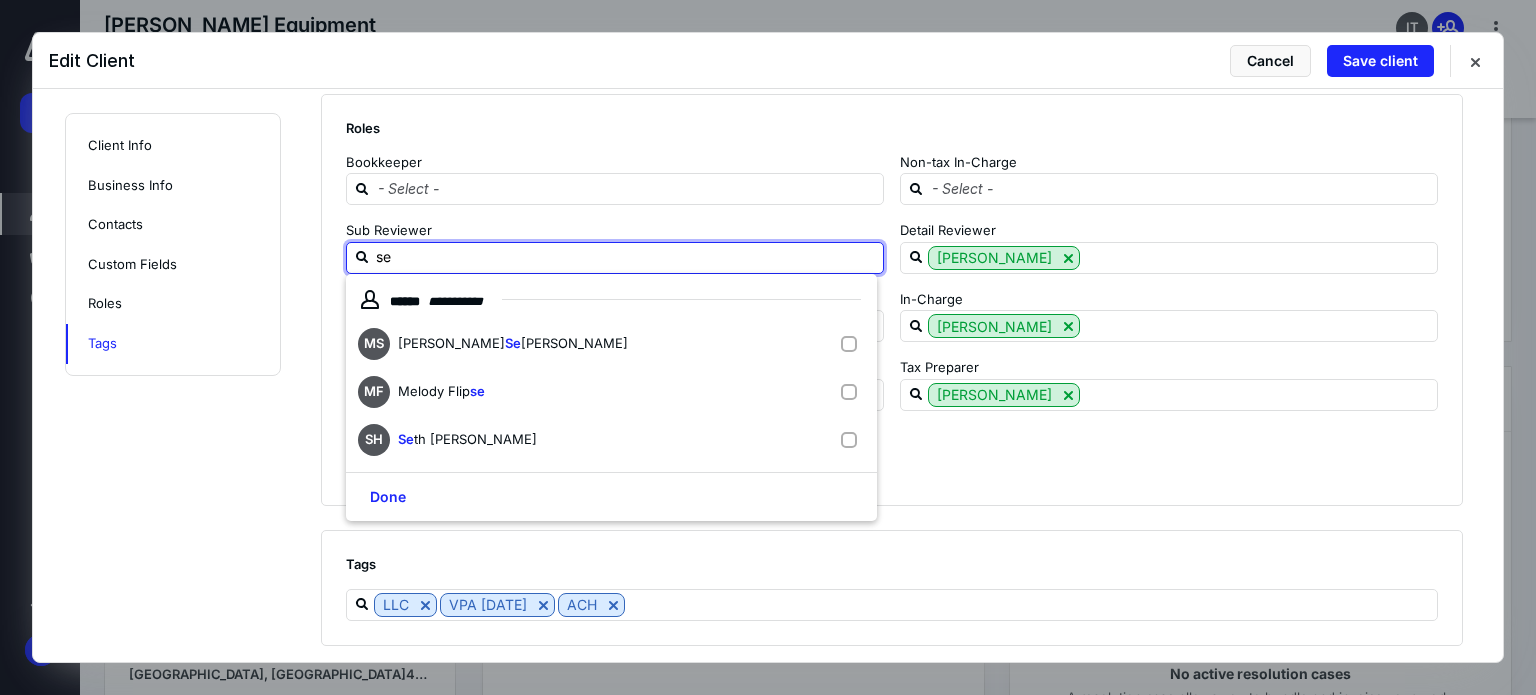 type on "seg" 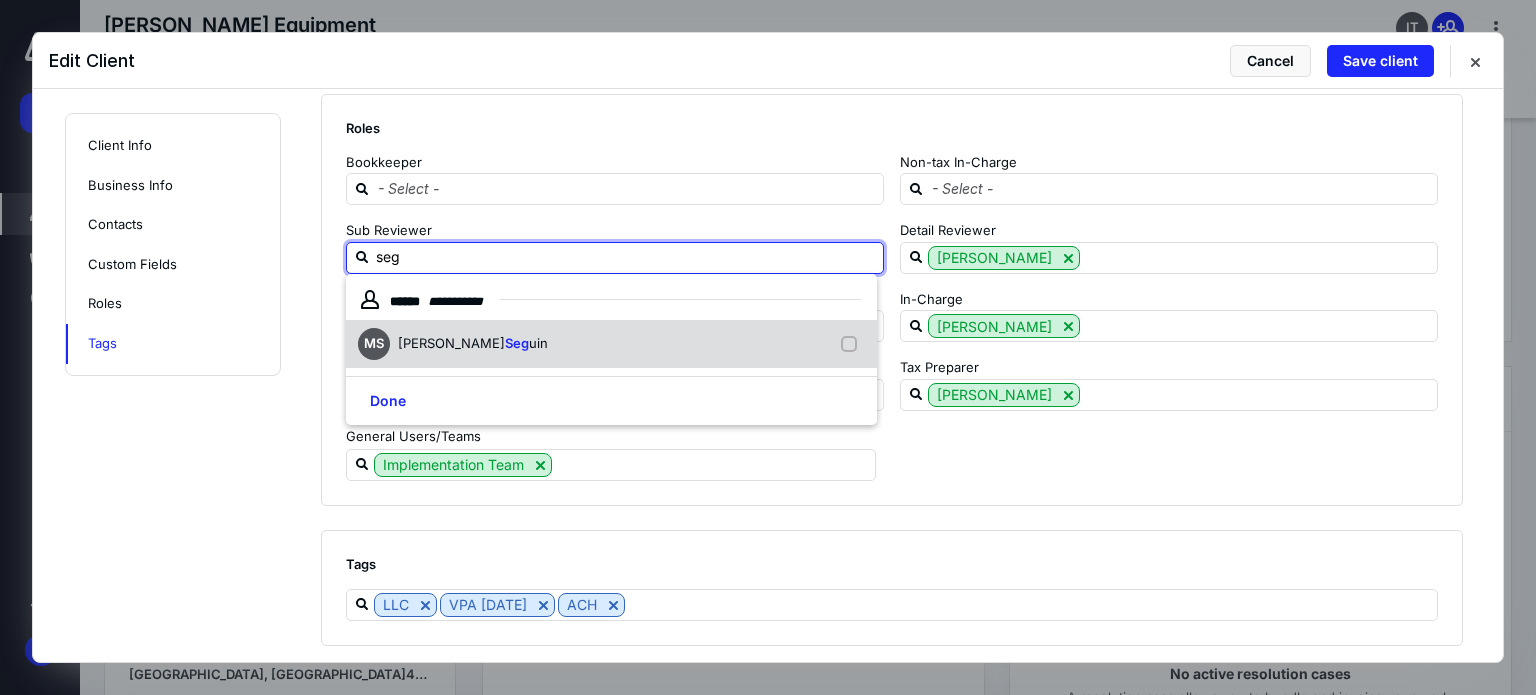 click on "MS [PERSON_NAME] uin" at bounding box center [611, 344] 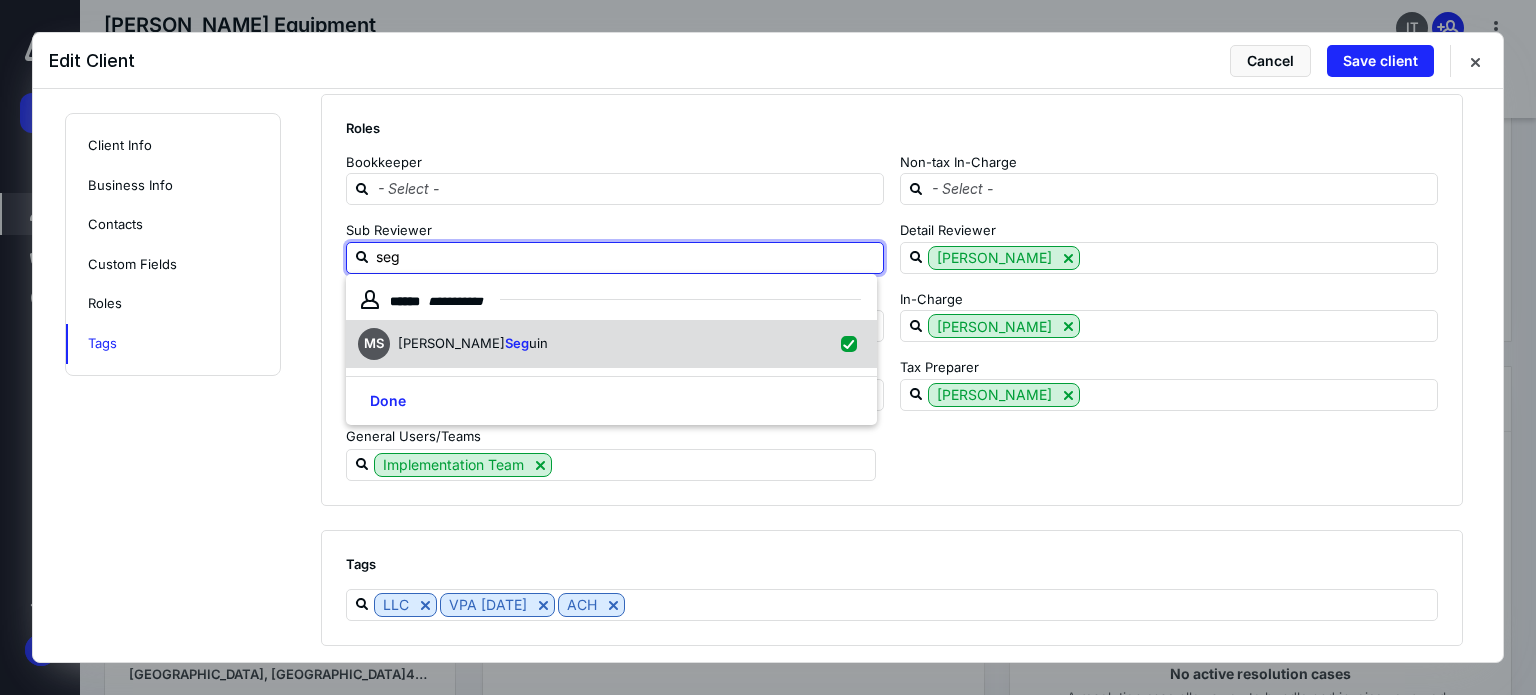 checkbox on "true" 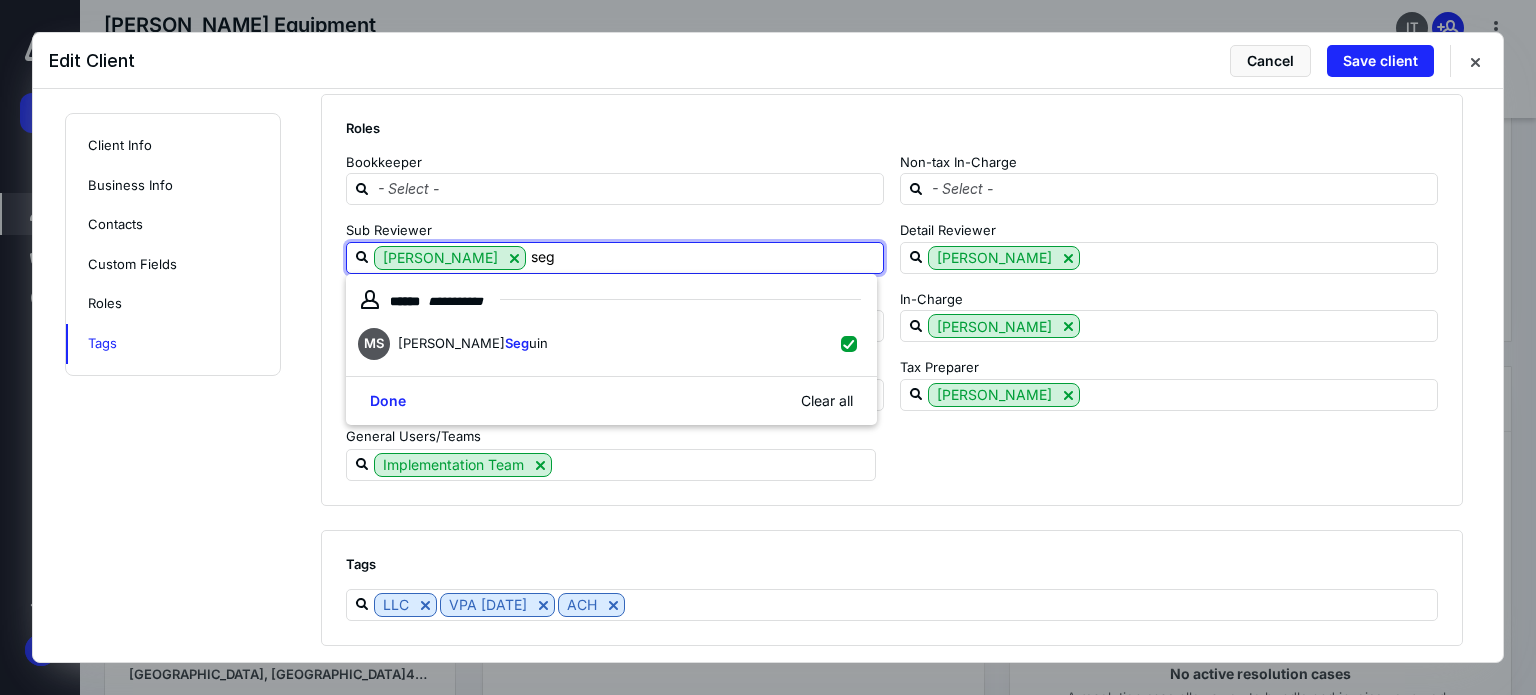 type on "seg" 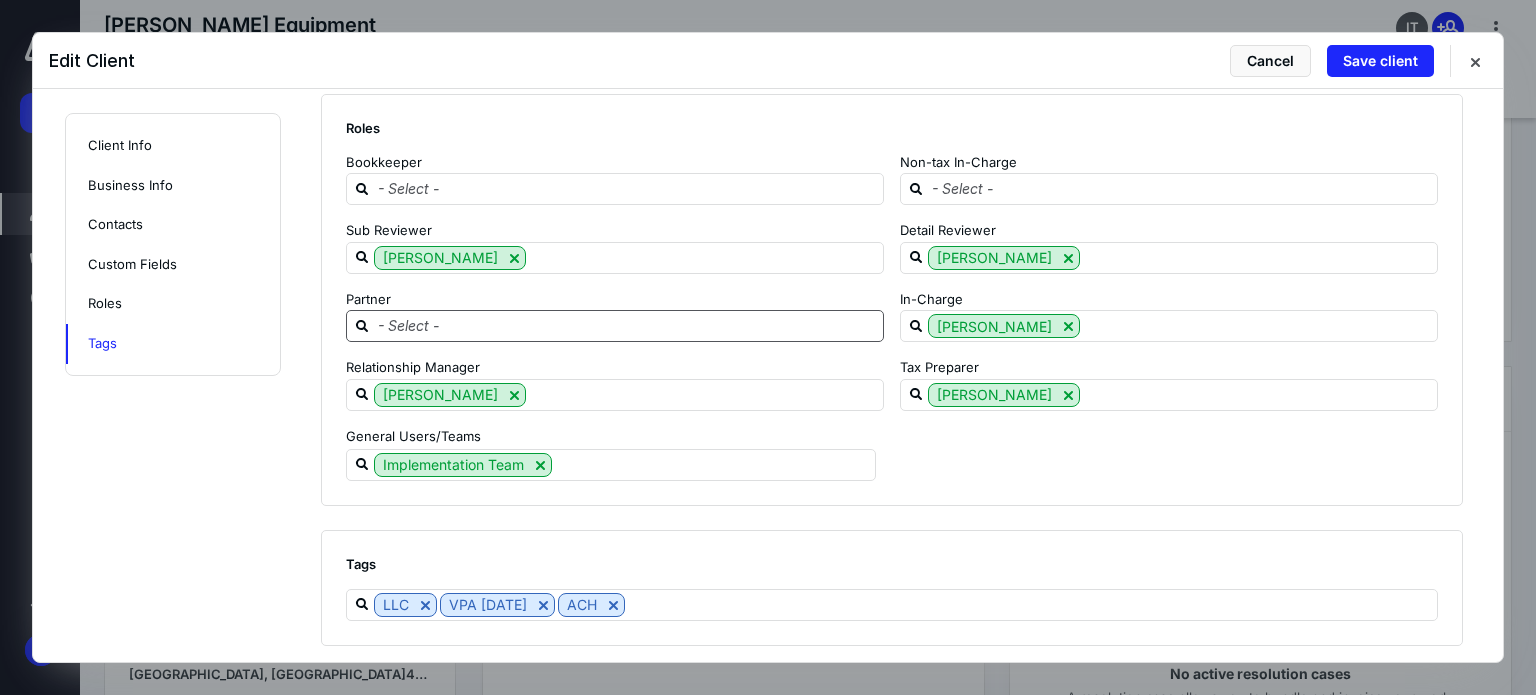 click at bounding box center [627, 325] 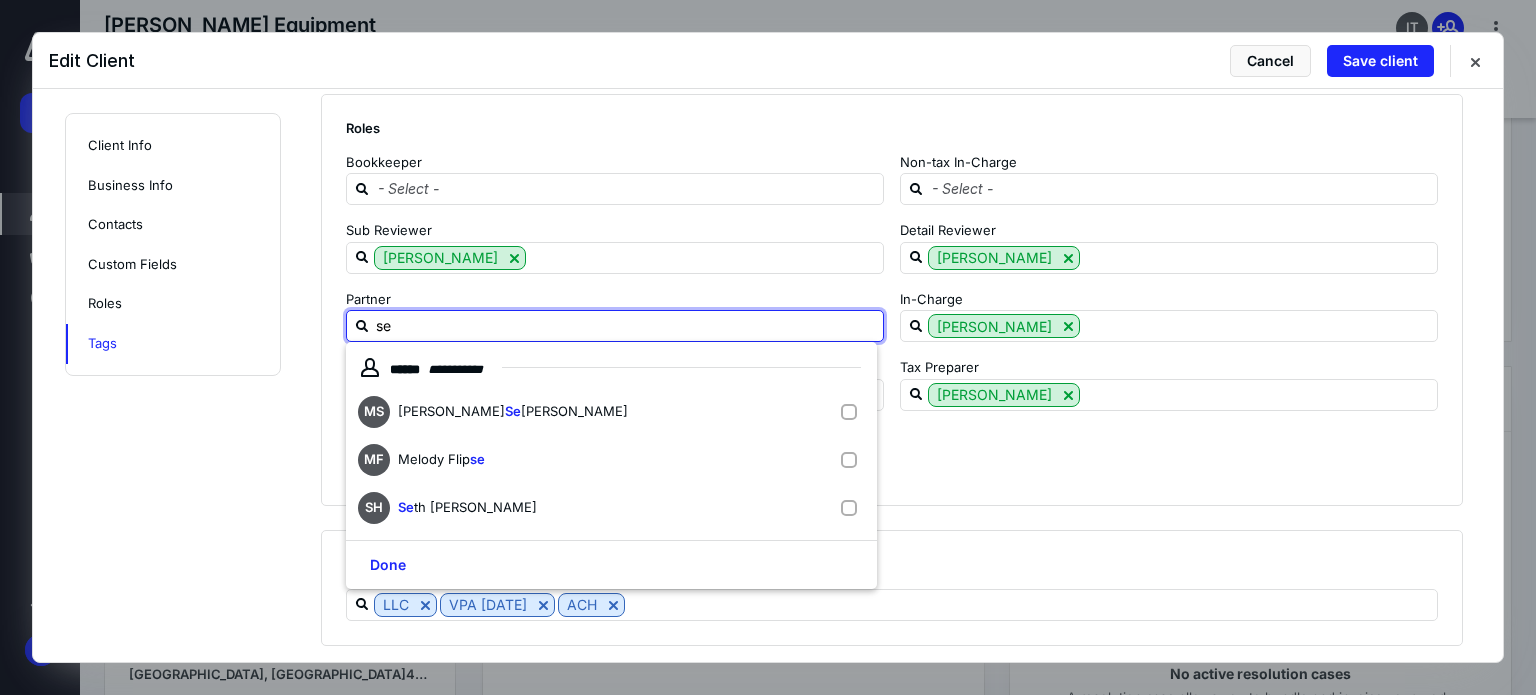 type on "seg" 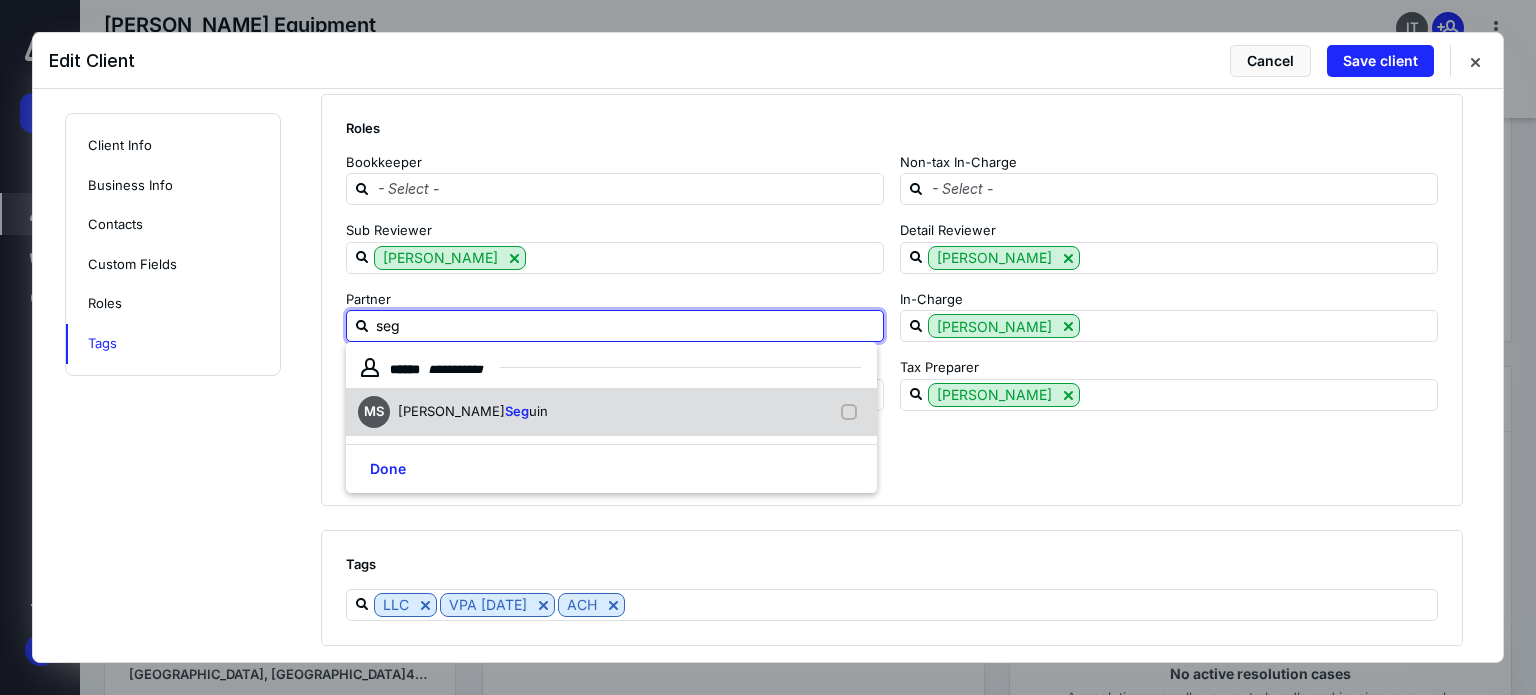 click on "[PERSON_NAME]" at bounding box center [451, 411] 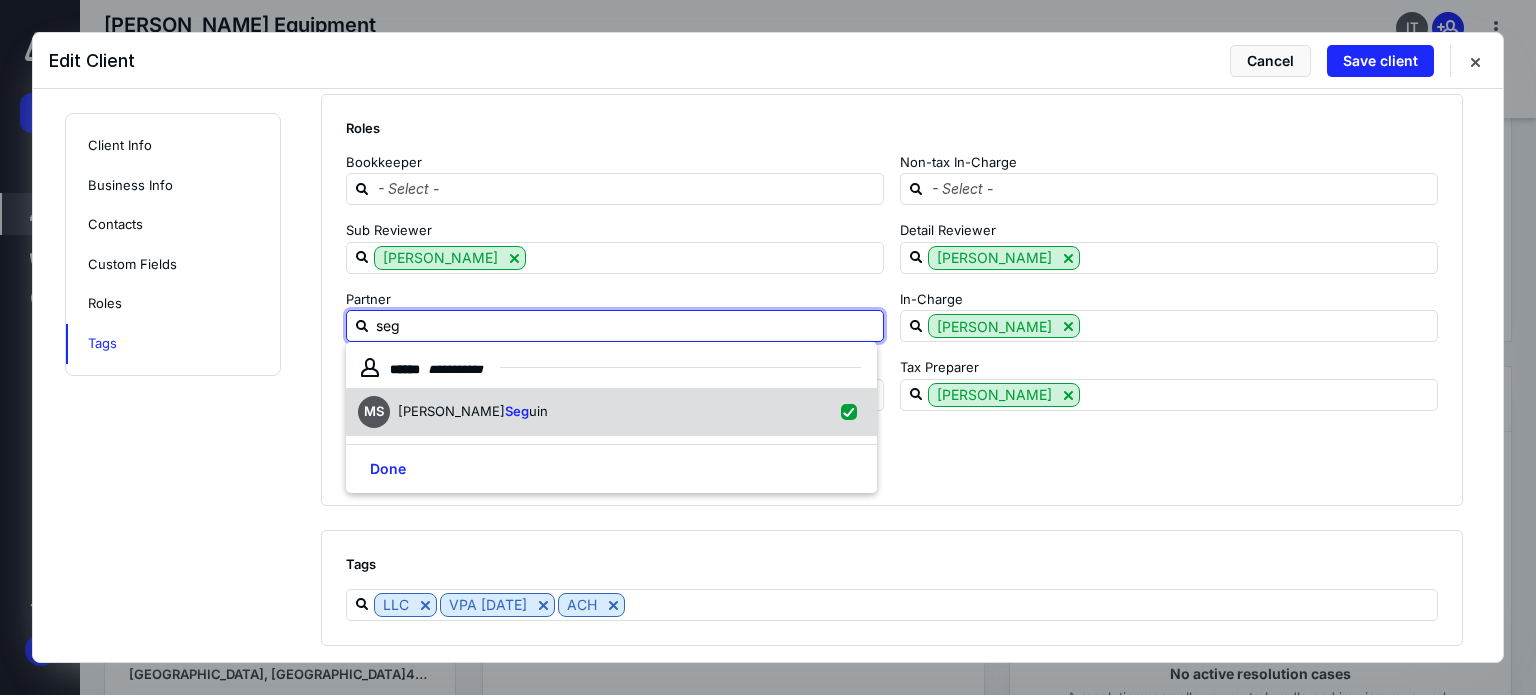 checkbox on "true" 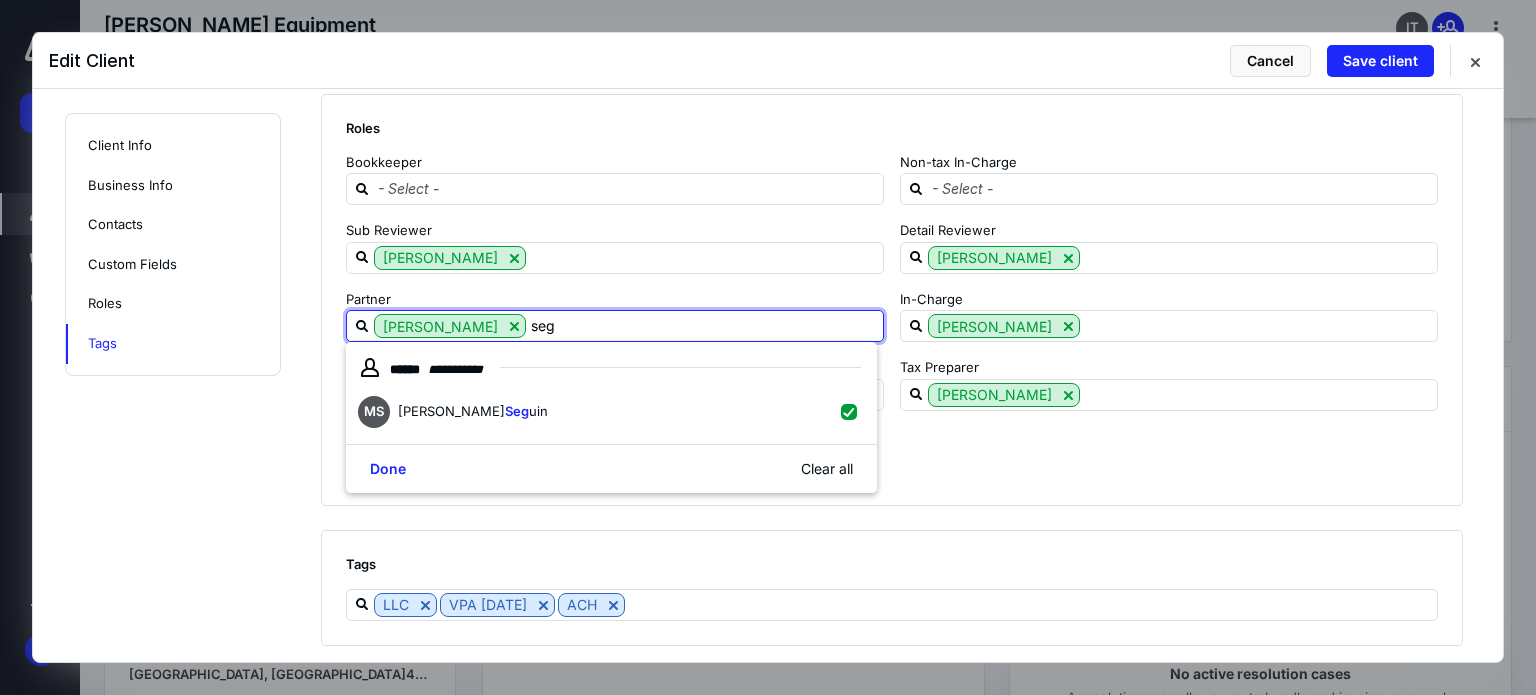 type on "seg" 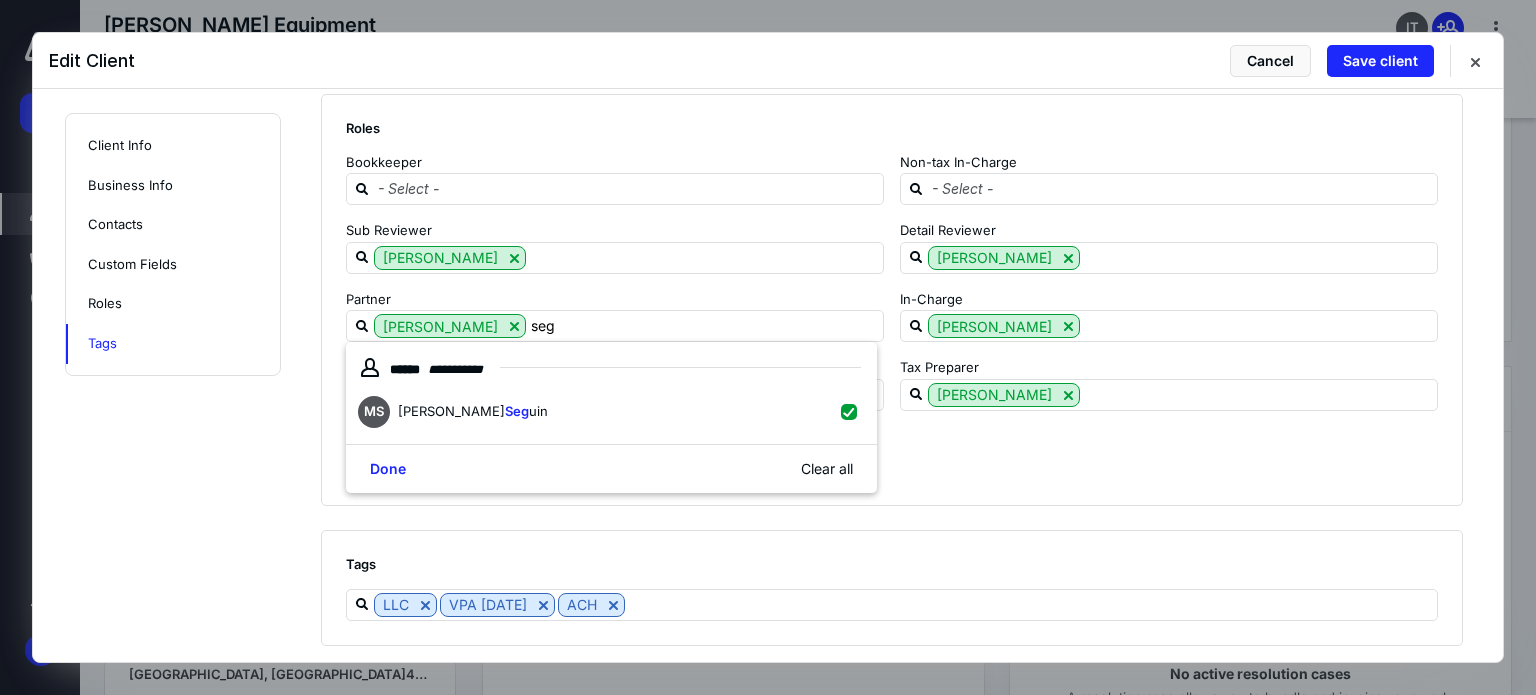 click on "General Users/Teams" at bounding box center (892, 436) 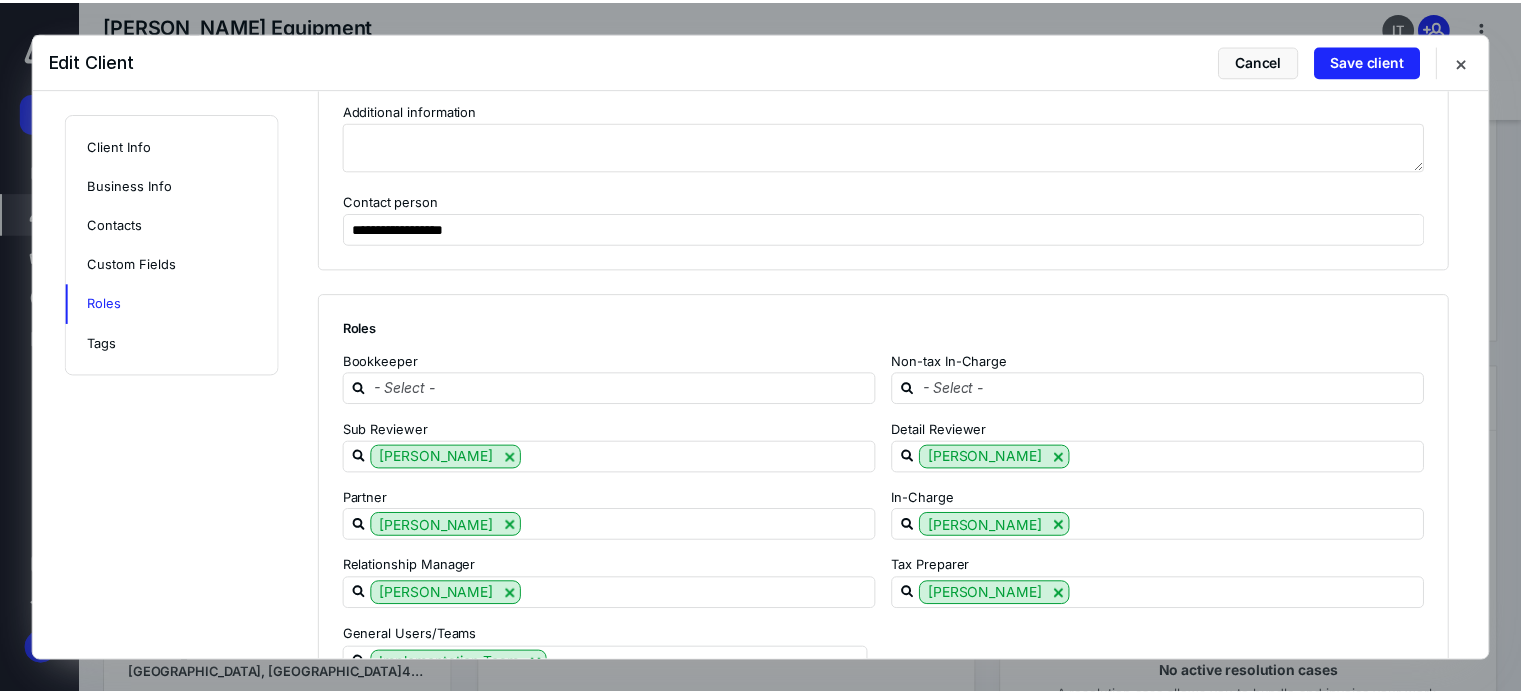 scroll, scrollTop: 1825, scrollLeft: 0, axis: vertical 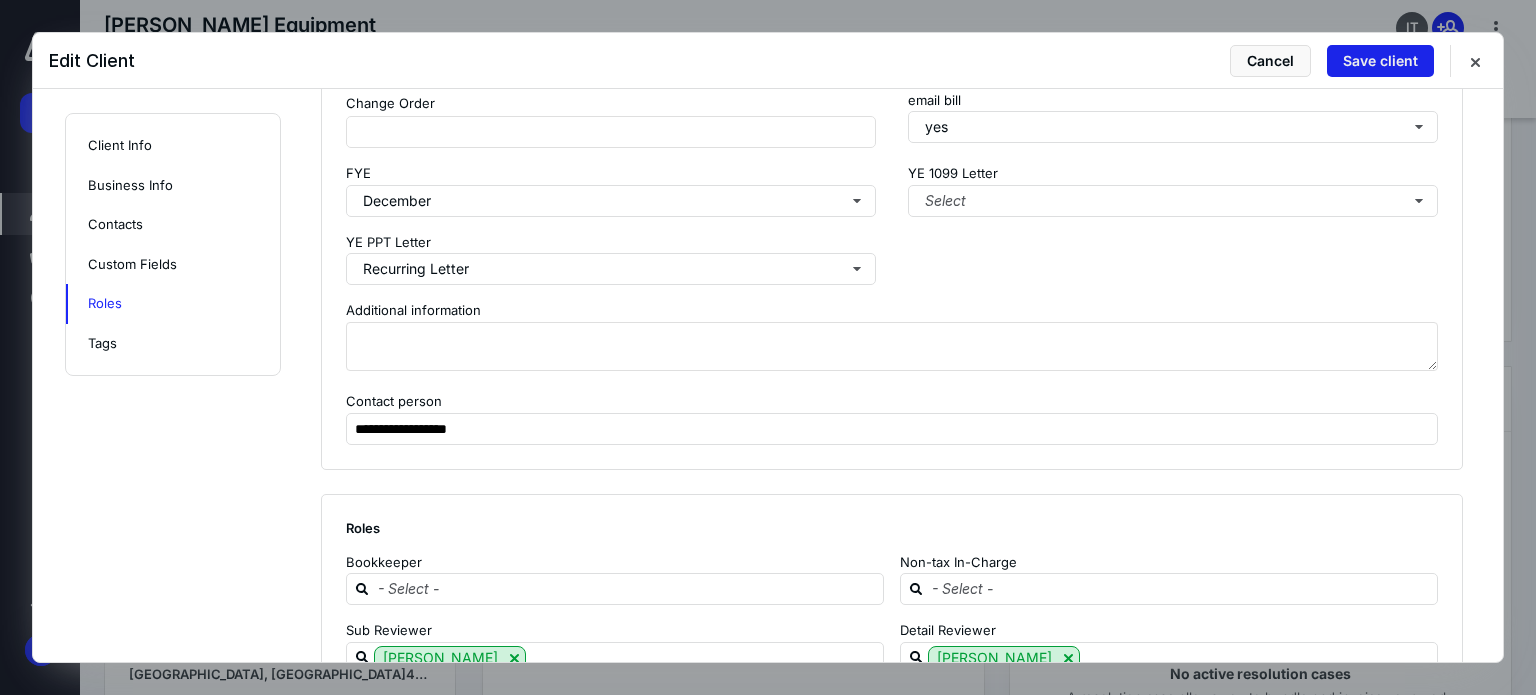 click on "Save client" at bounding box center [1380, 61] 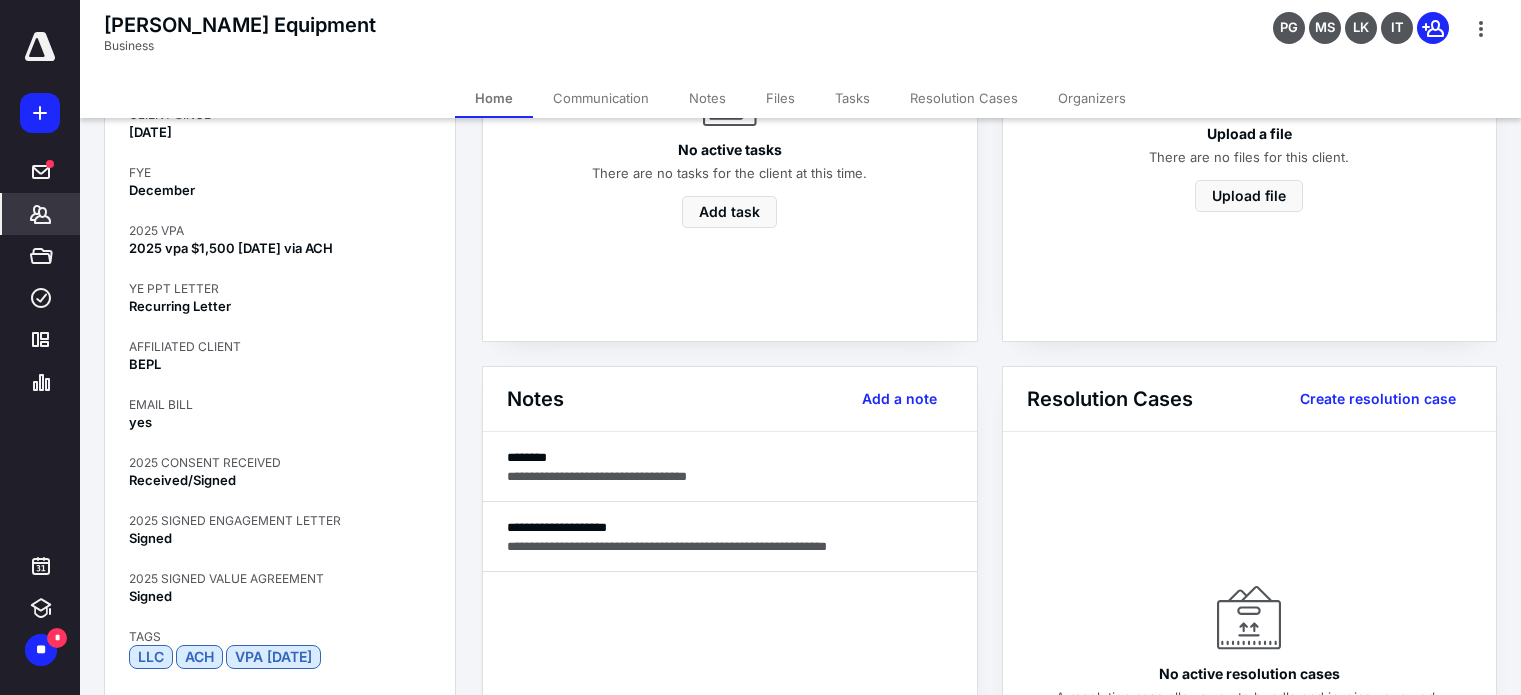 scroll, scrollTop: 0, scrollLeft: 0, axis: both 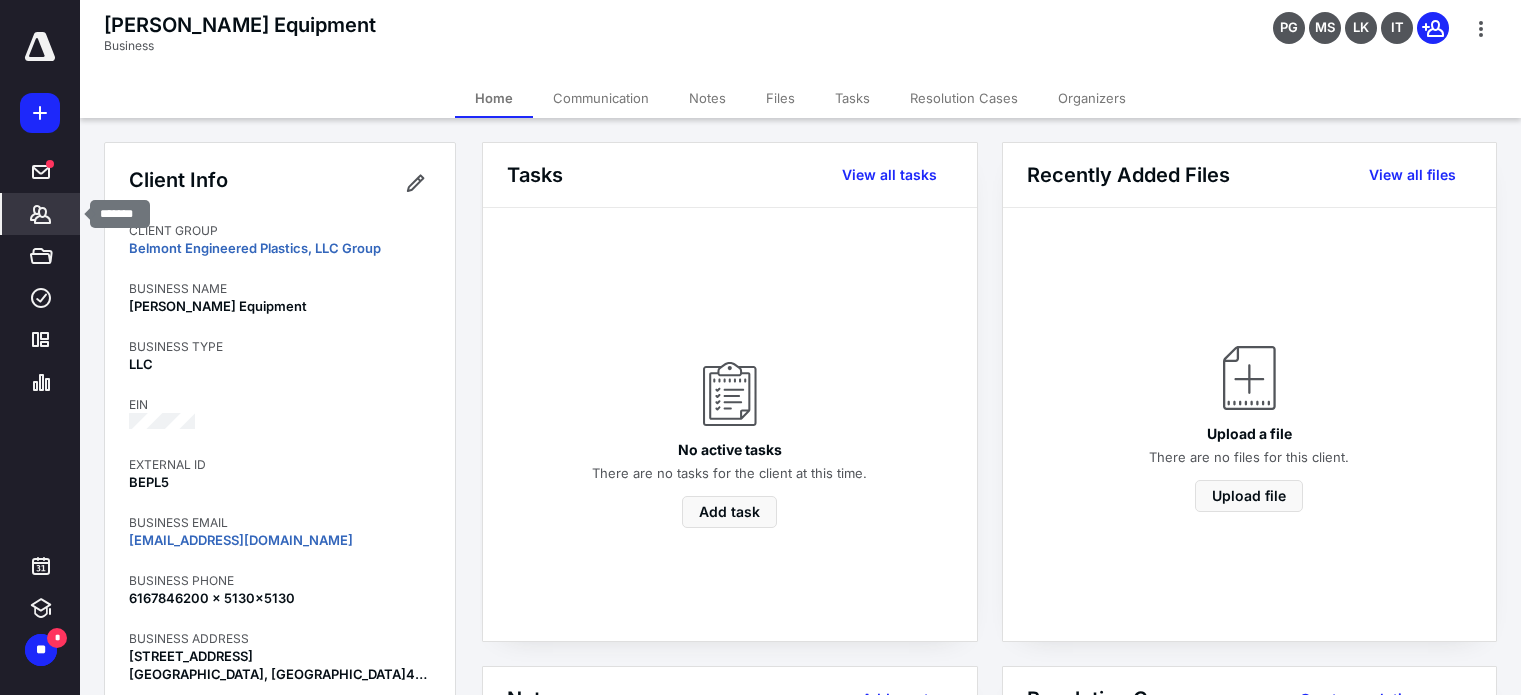 click 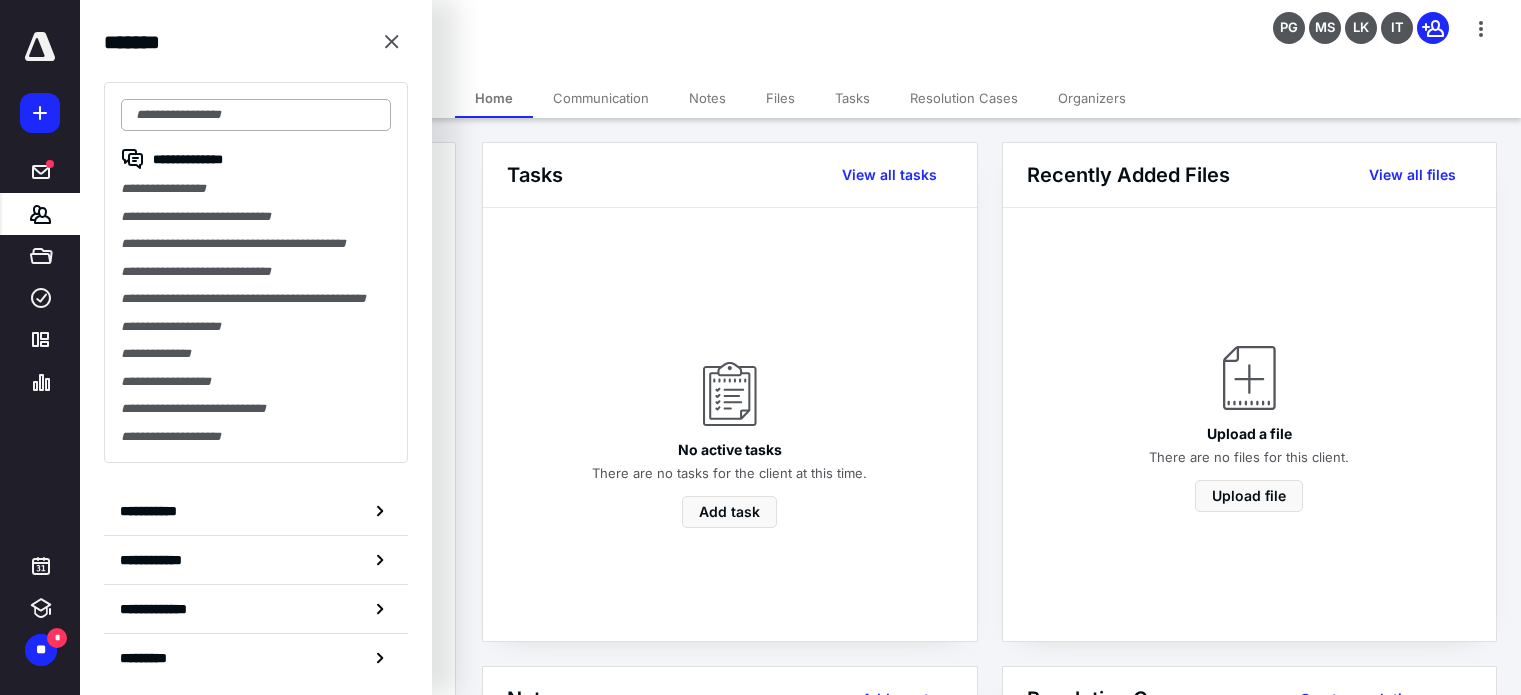 click at bounding box center (256, 115) 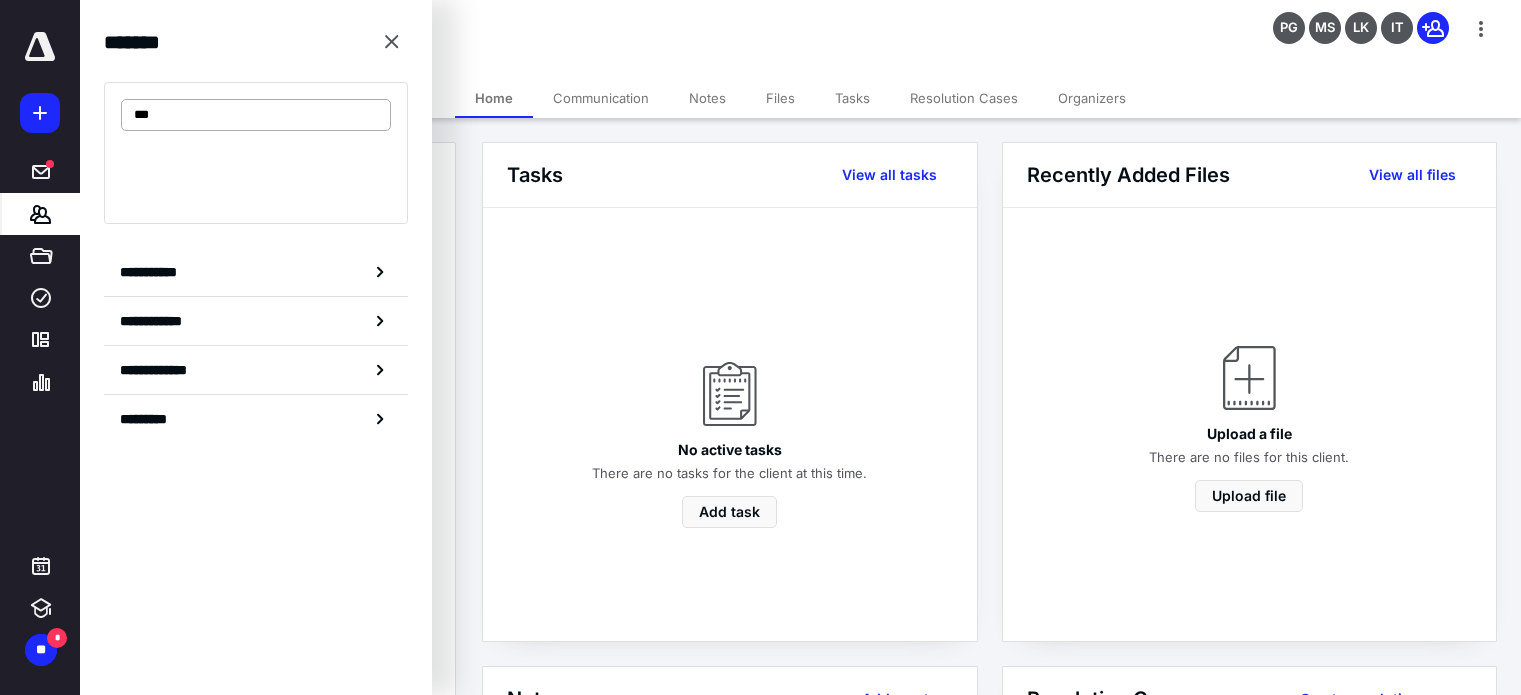 type on "****" 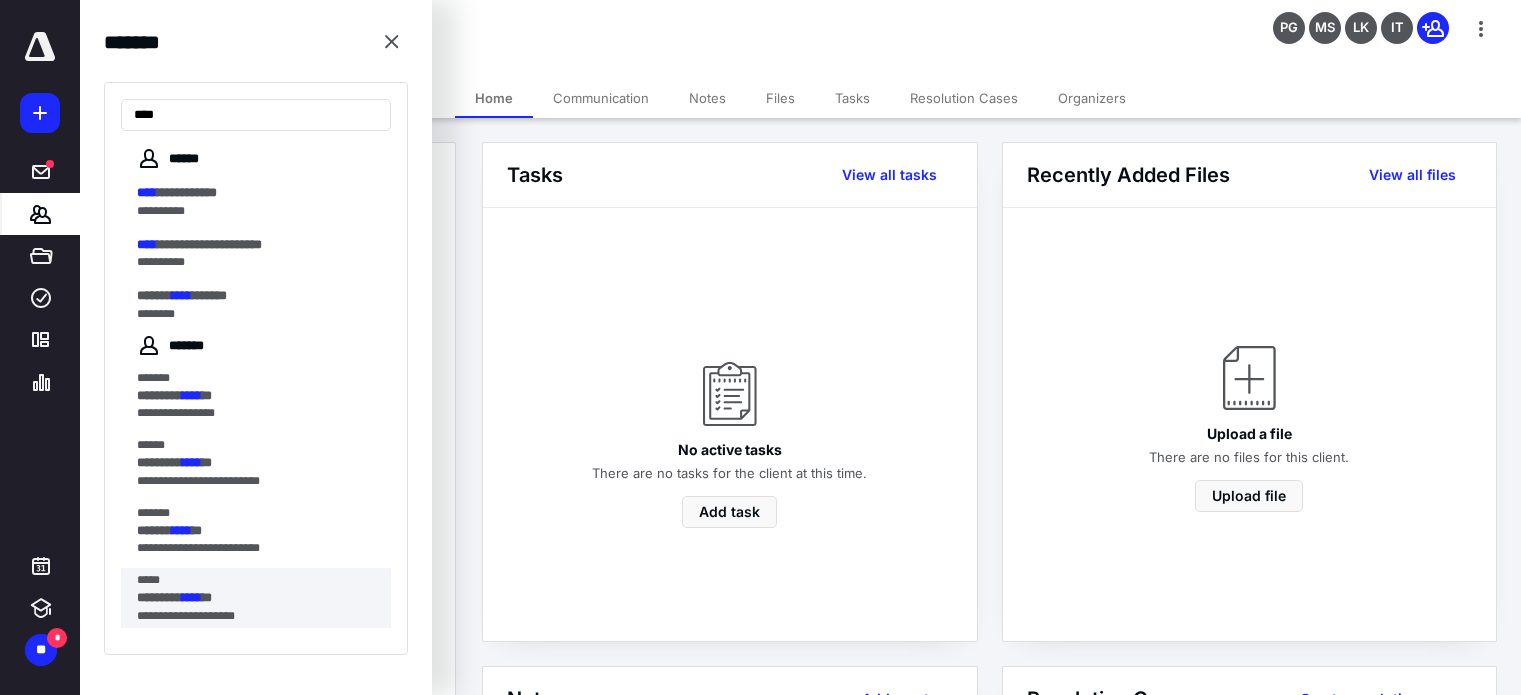 scroll, scrollTop: 578, scrollLeft: 0, axis: vertical 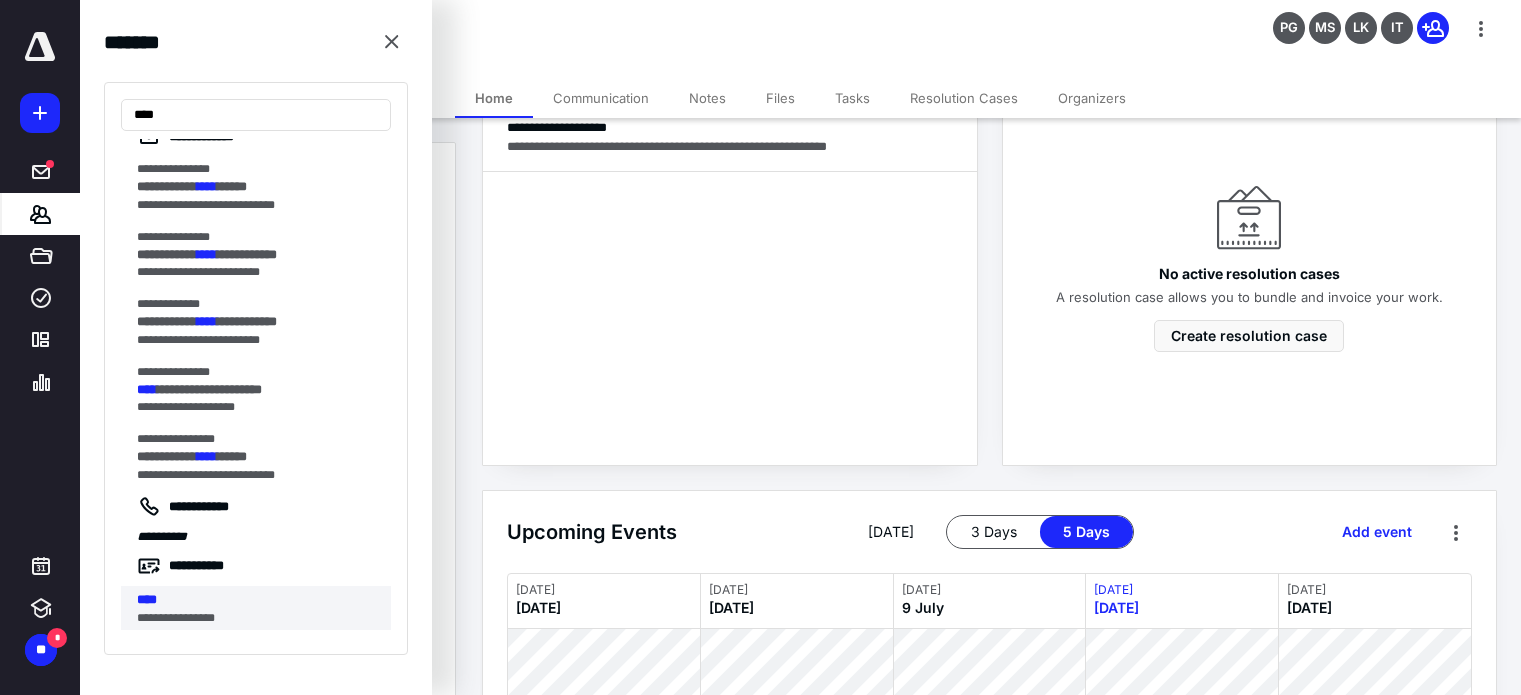 click on "**********" at bounding box center (250, 618) 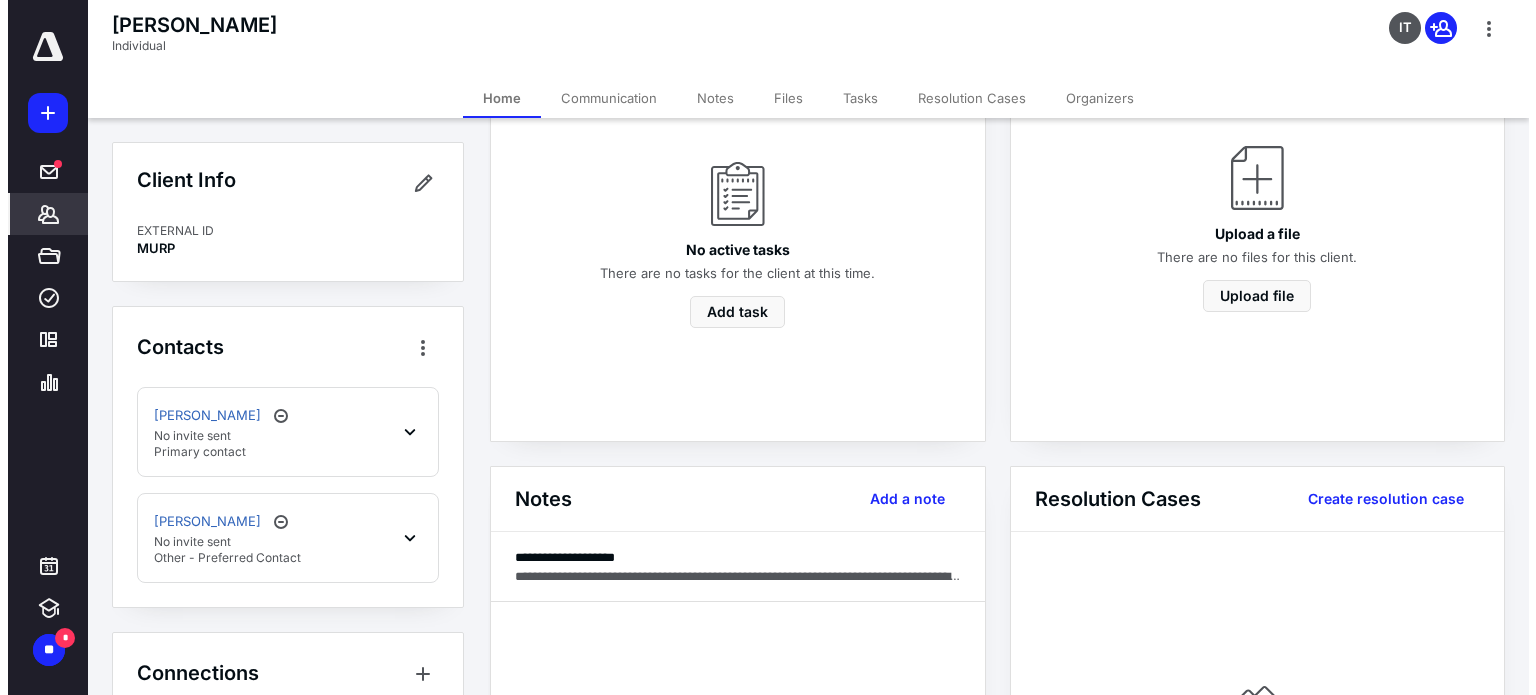 scroll, scrollTop: 300, scrollLeft: 0, axis: vertical 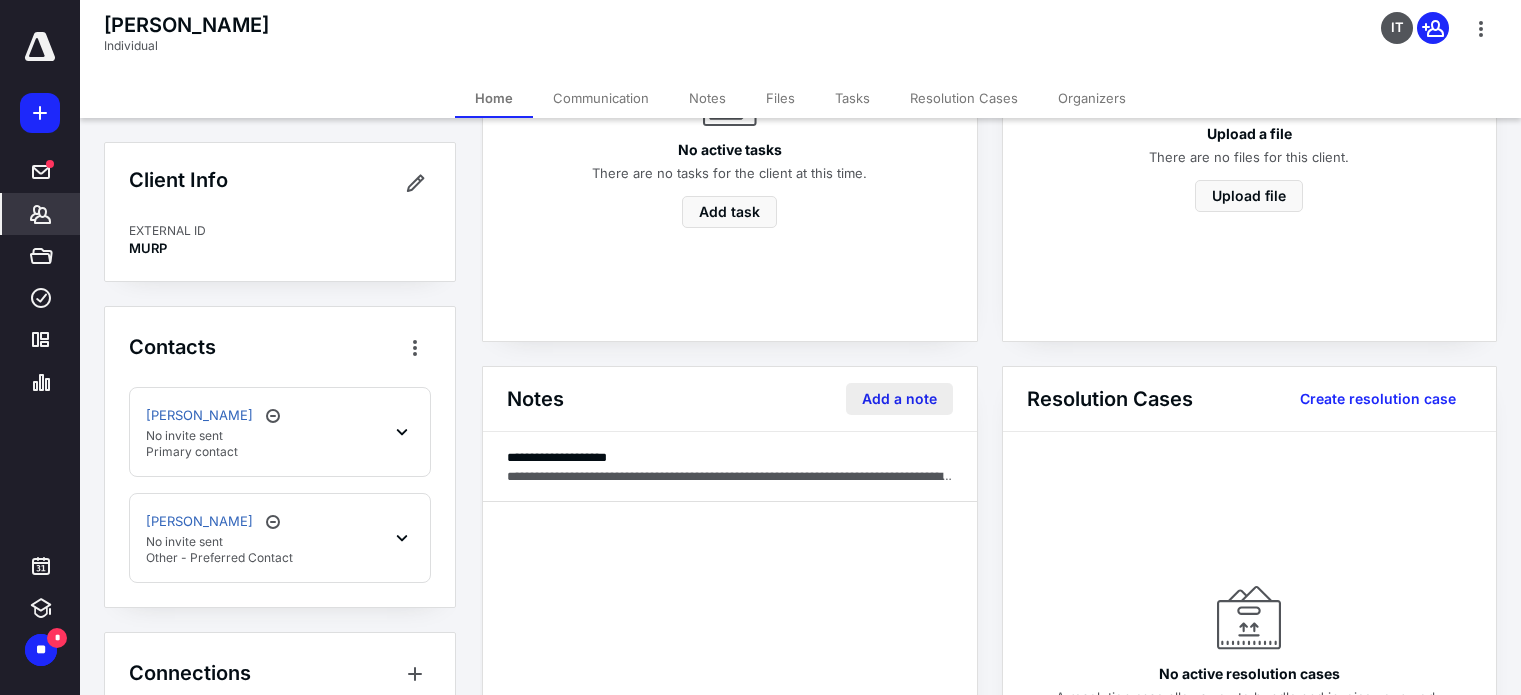 click on "Add a note" at bounding box center [899, 399] 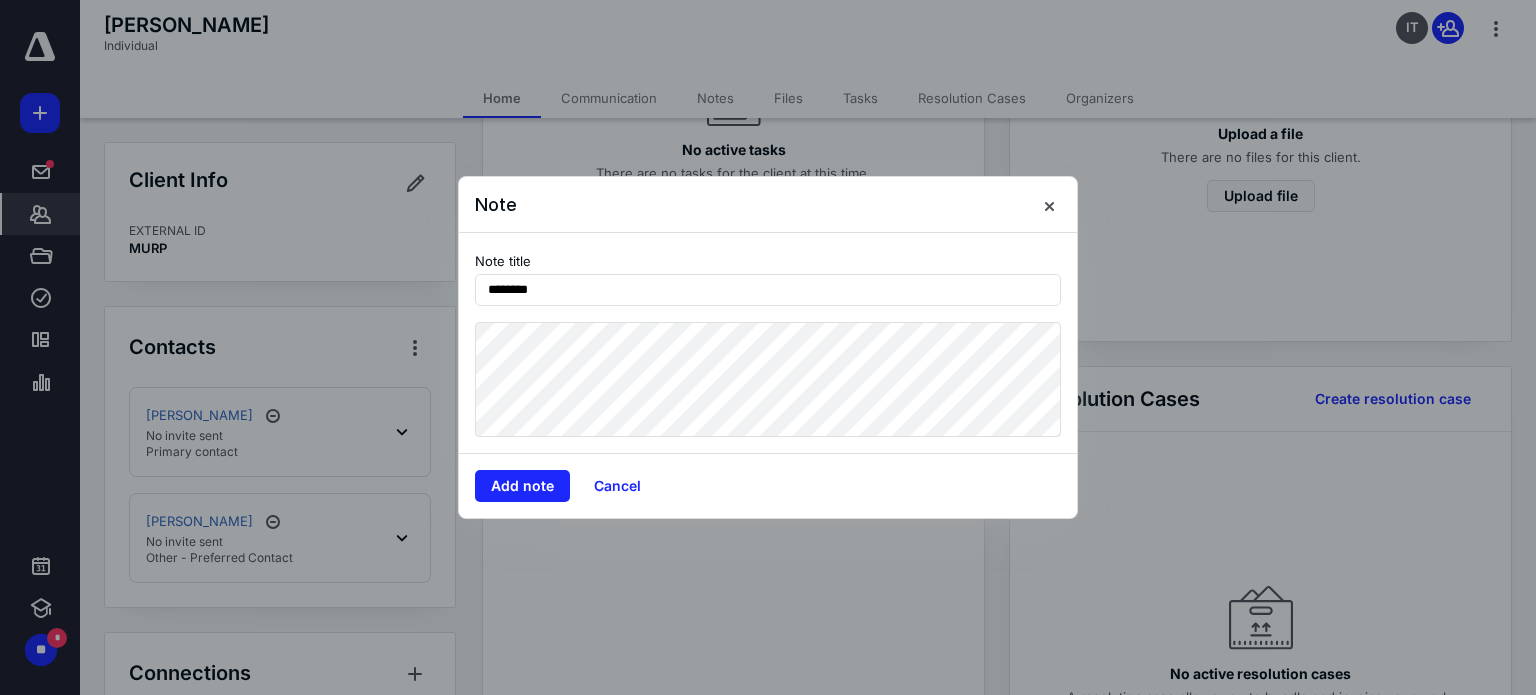 type on "********" 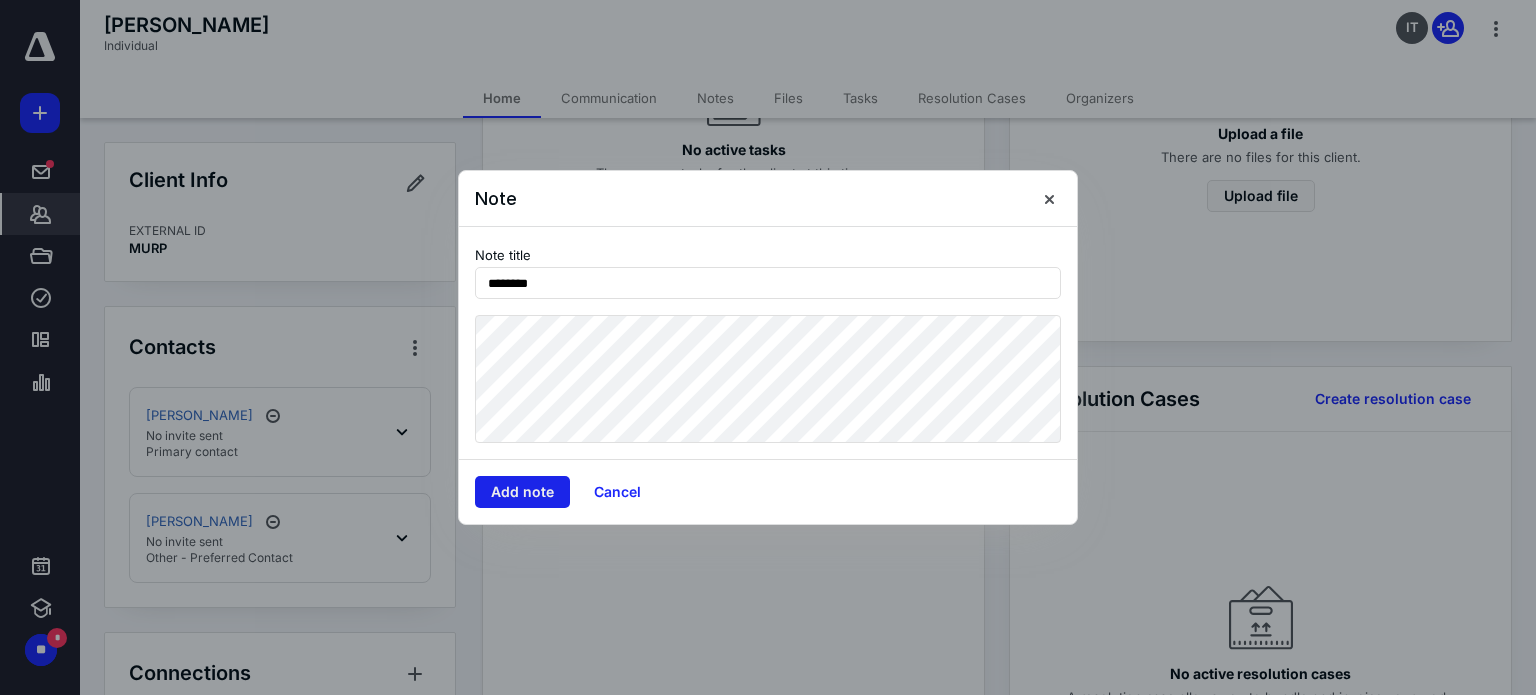 click on "Add note" at bounding box center (522, 492) 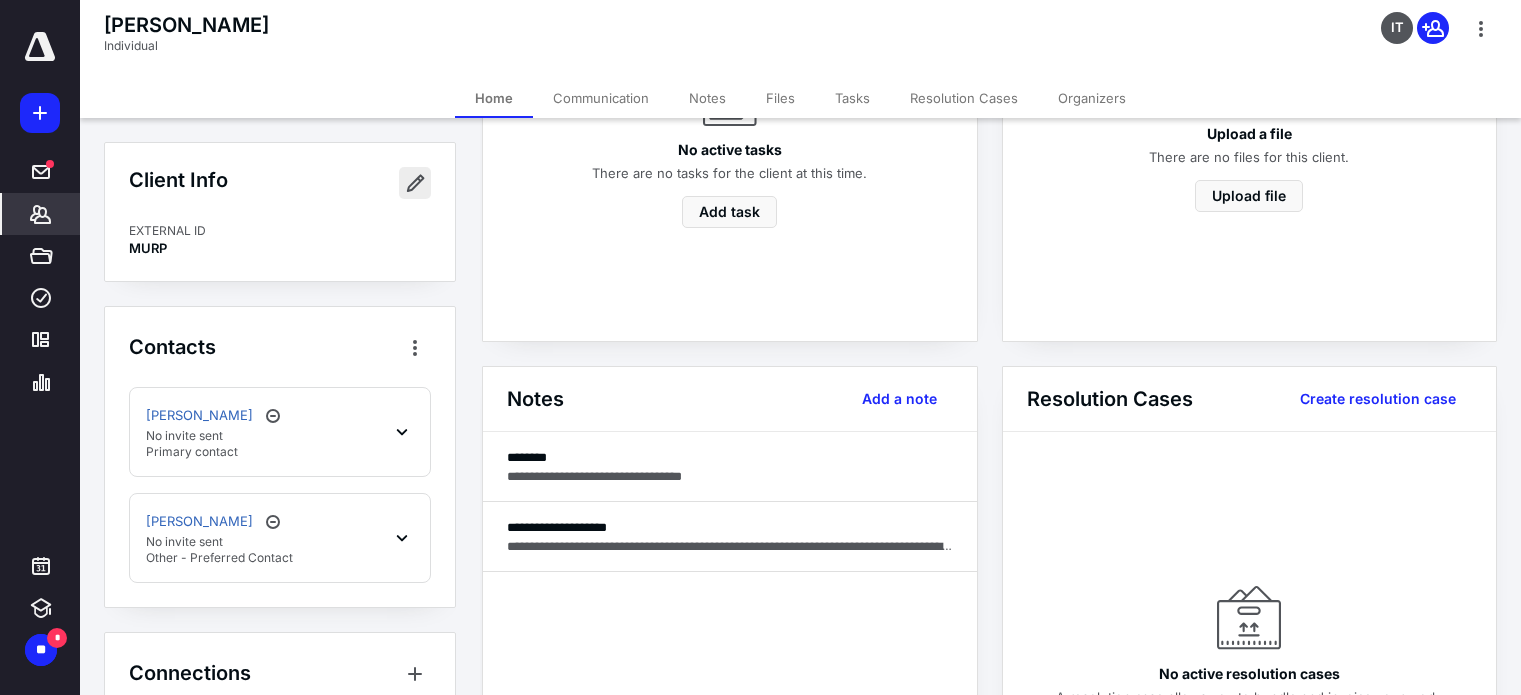 click at bounding box center (415, 183) 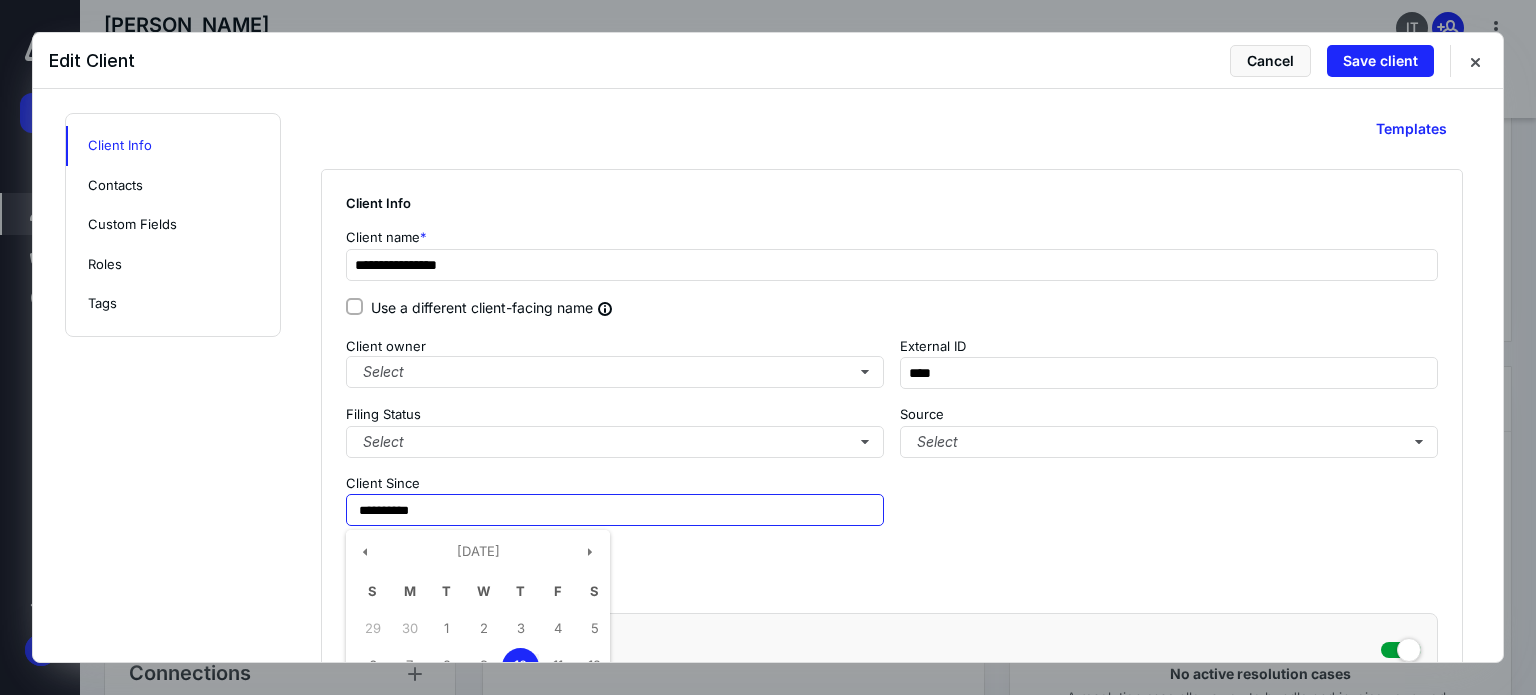 drag, startPoint x: 546, startPoint y: 512, endPoint x: 50, endPoint y: 466, distance: 498.1285 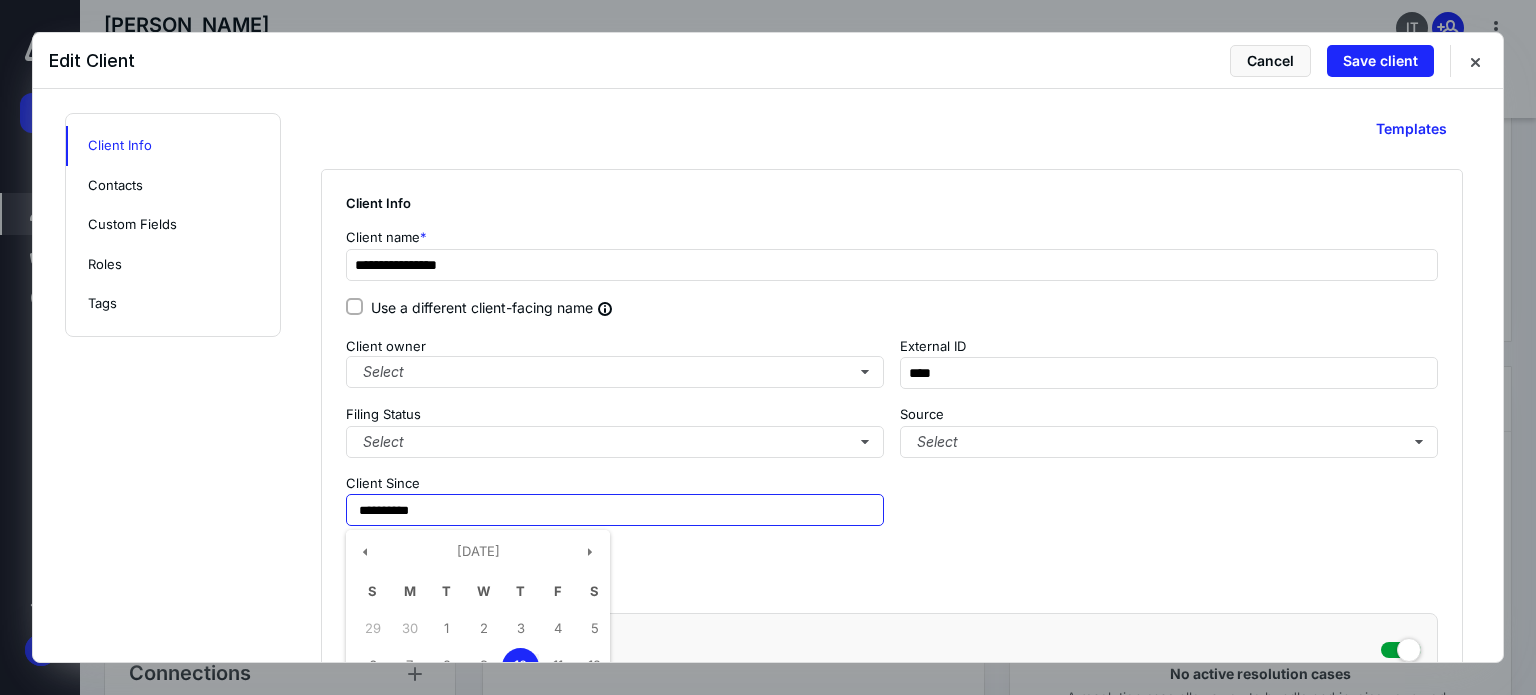 type on "**********" 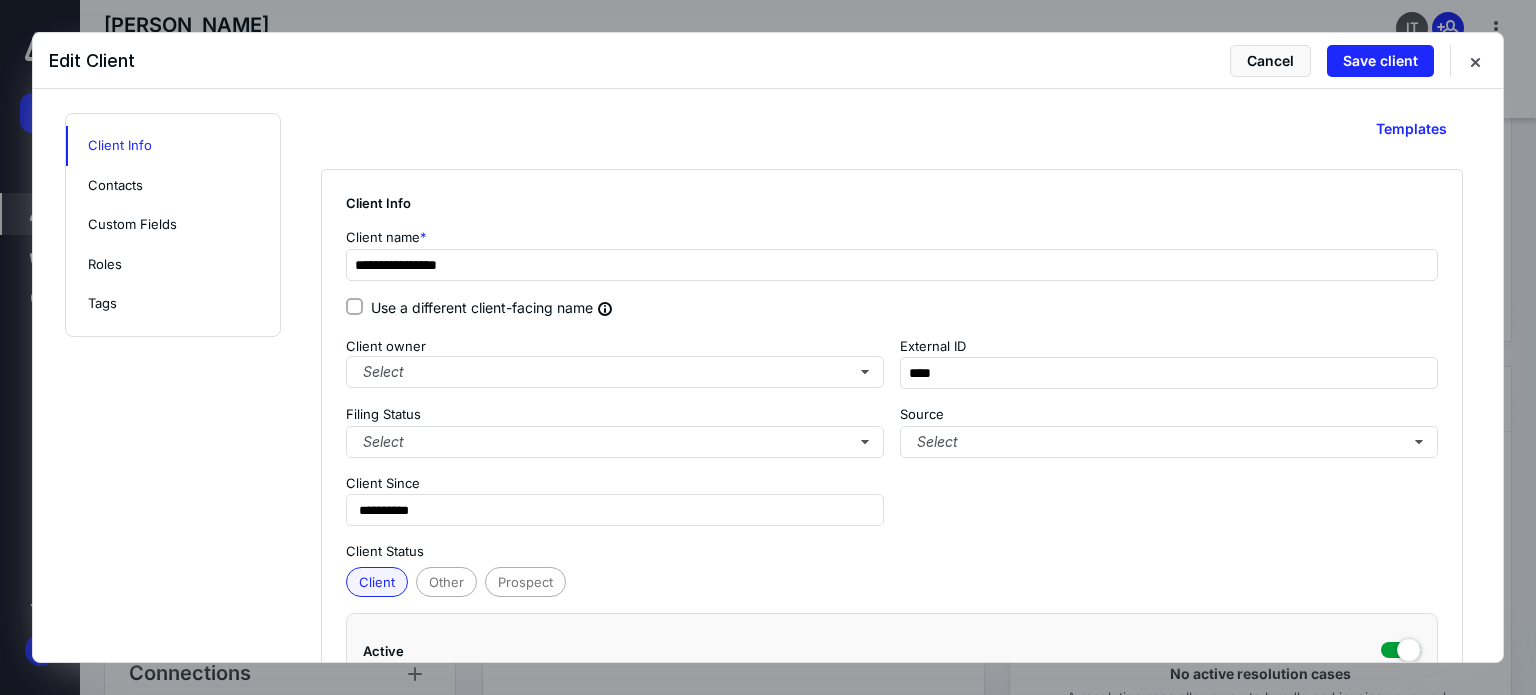 click on "**********" at bounding box center (892, 432) 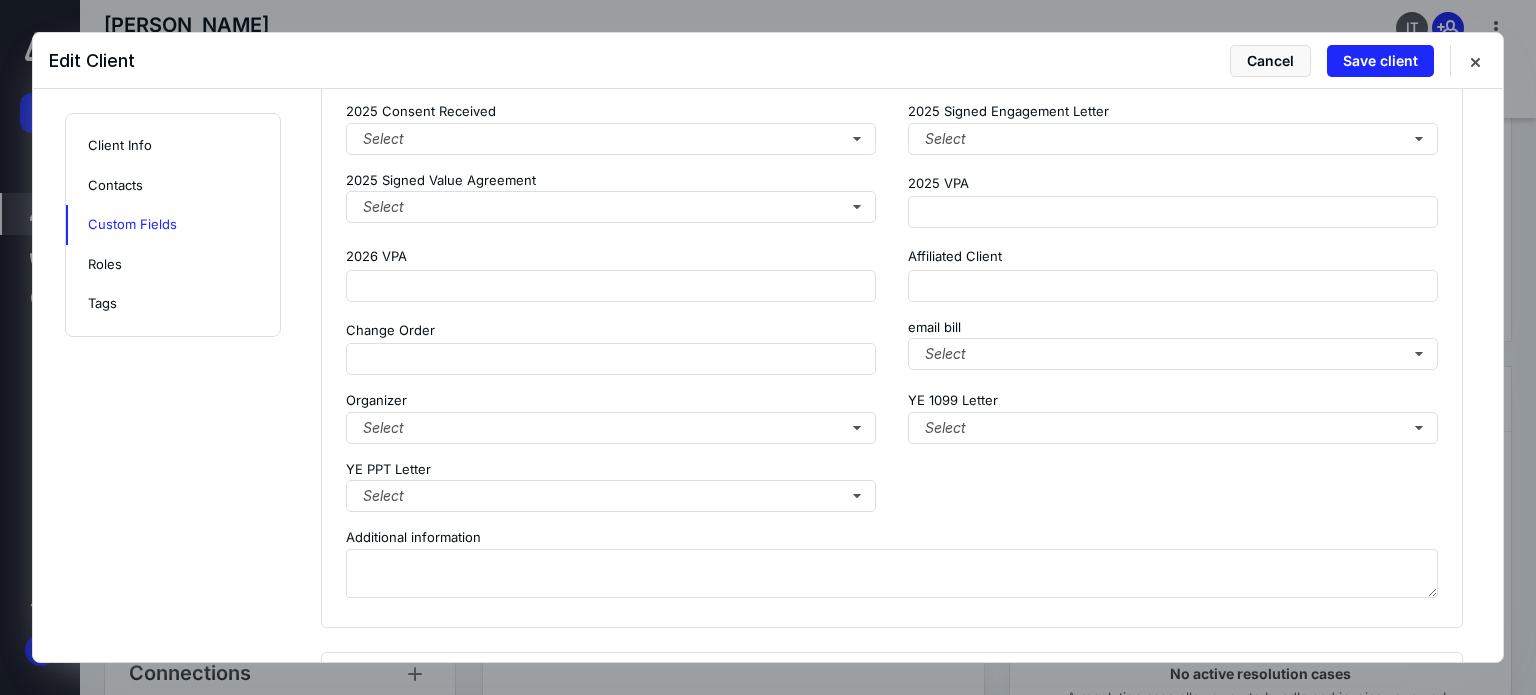 scroll, scrollTop: 2458, scrollLeft: 0, axis: vertical 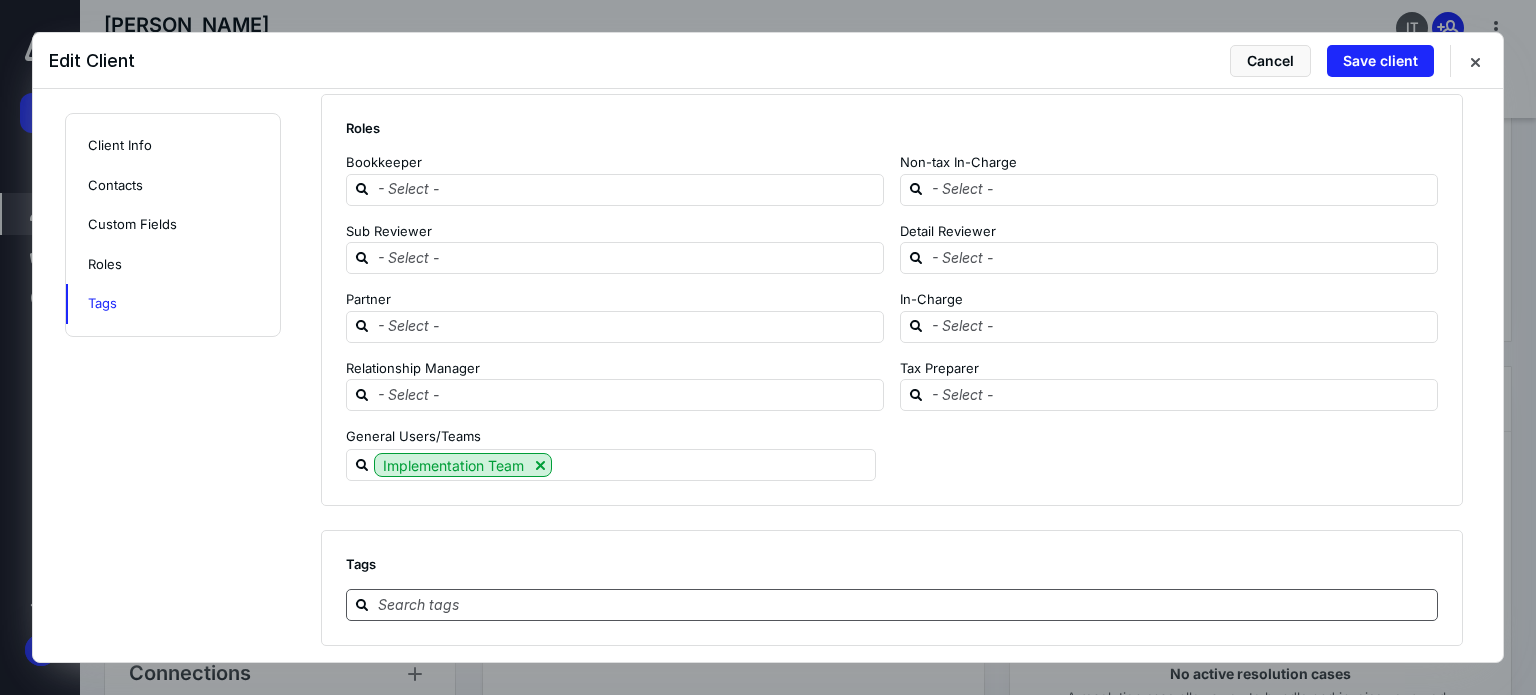 click at bounding box center (904, 604) 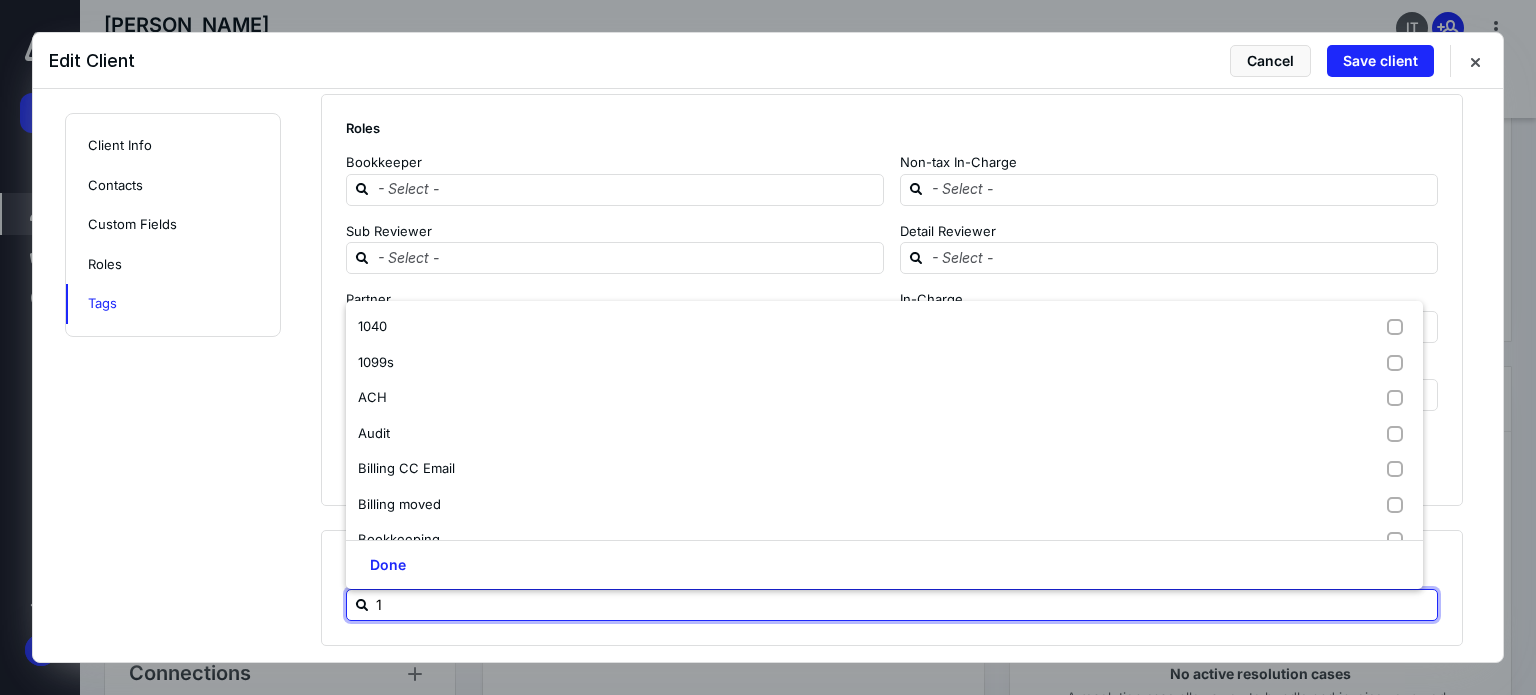 type on "10" 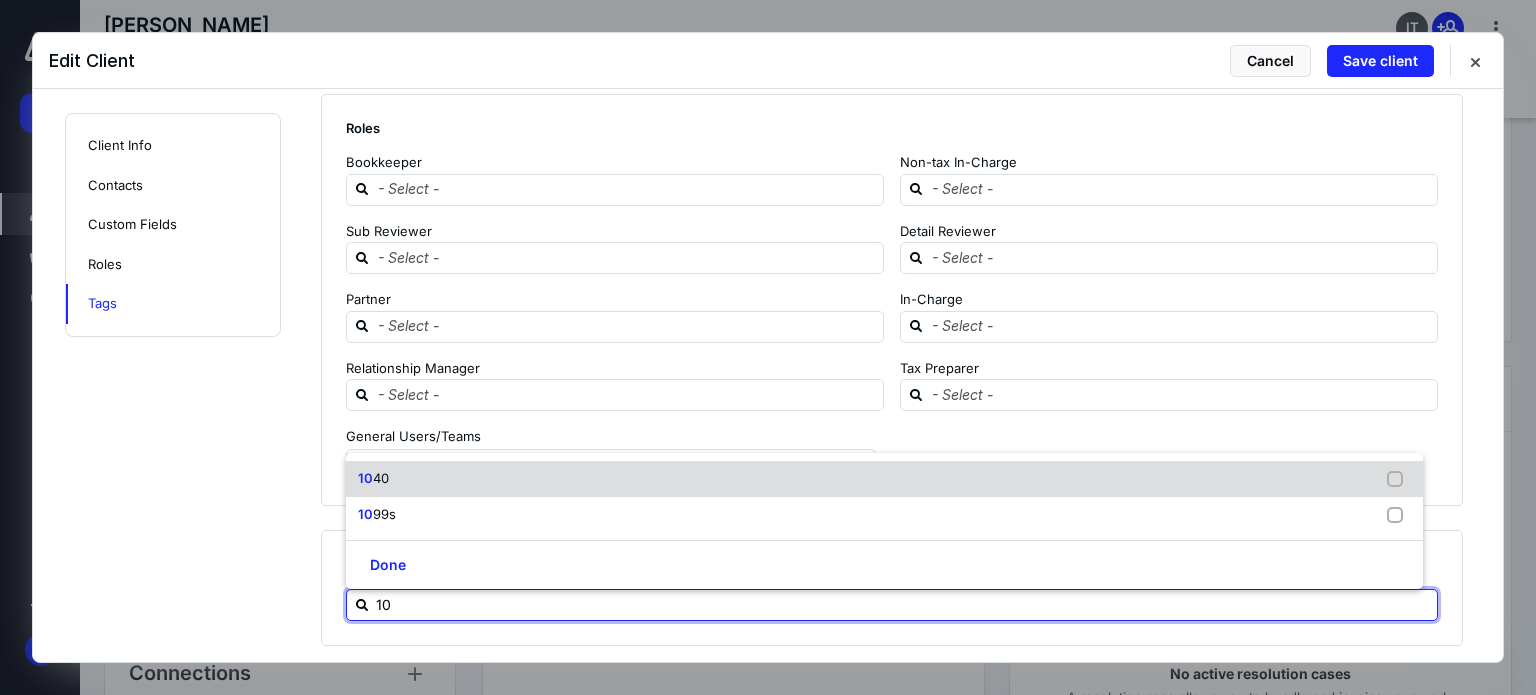 click on "10 40" at bounding box center (884, 479) 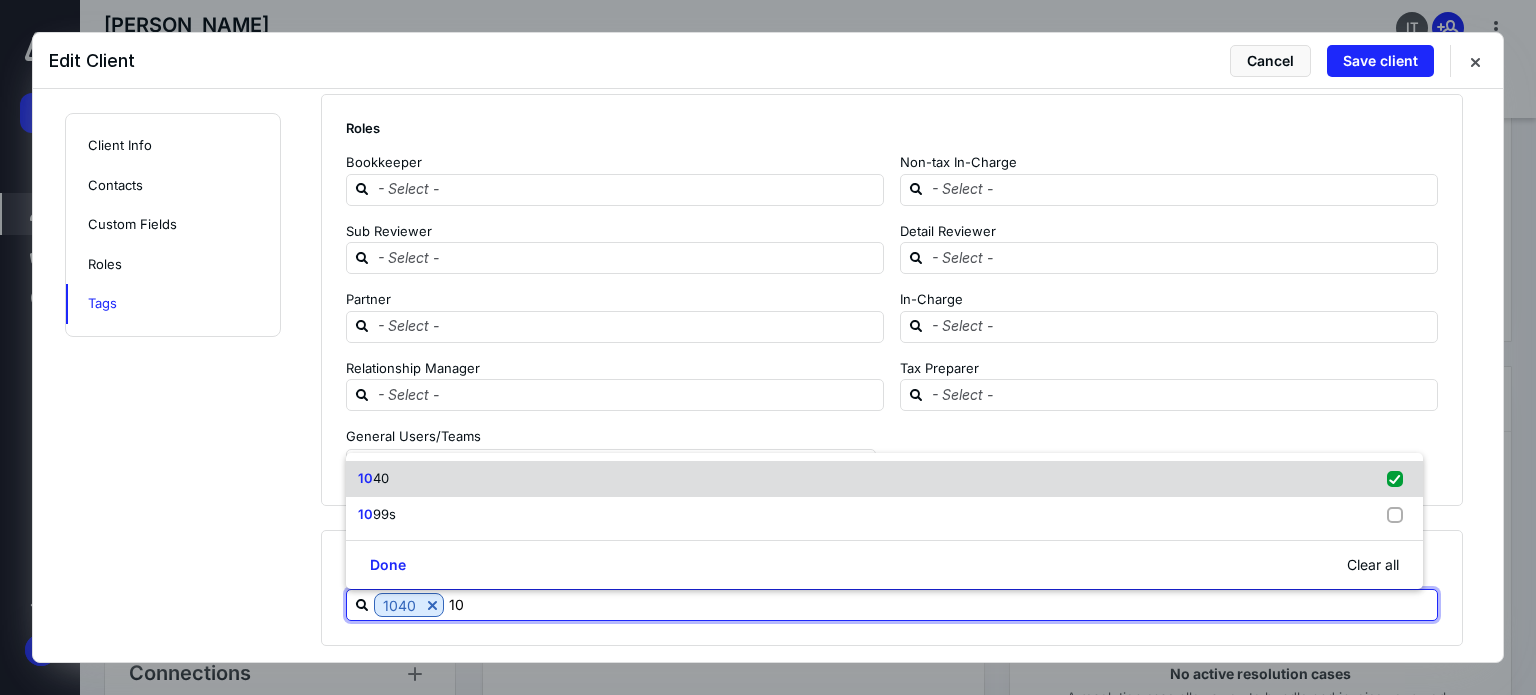 checkbox on "true" 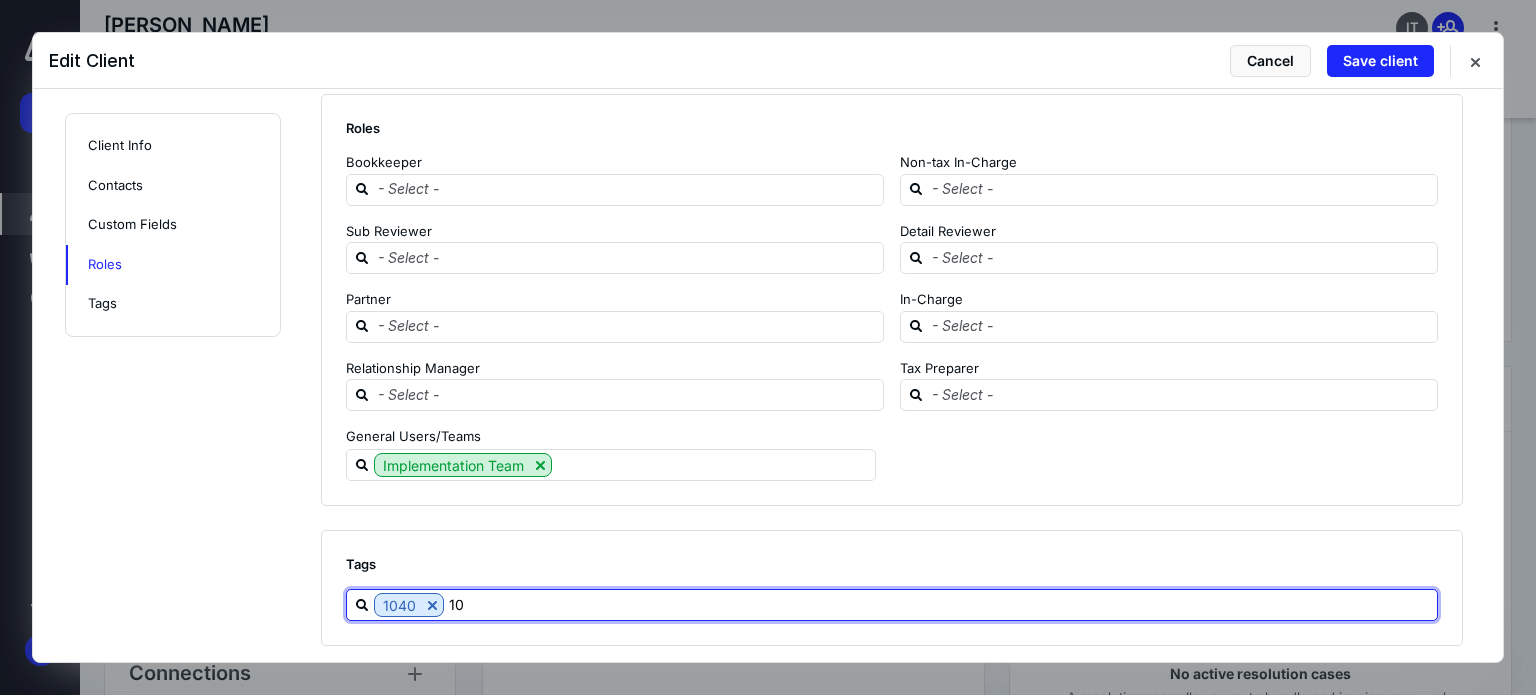 scroll, scrollTop: 1958, scrollLeft: 0, axis: vertical 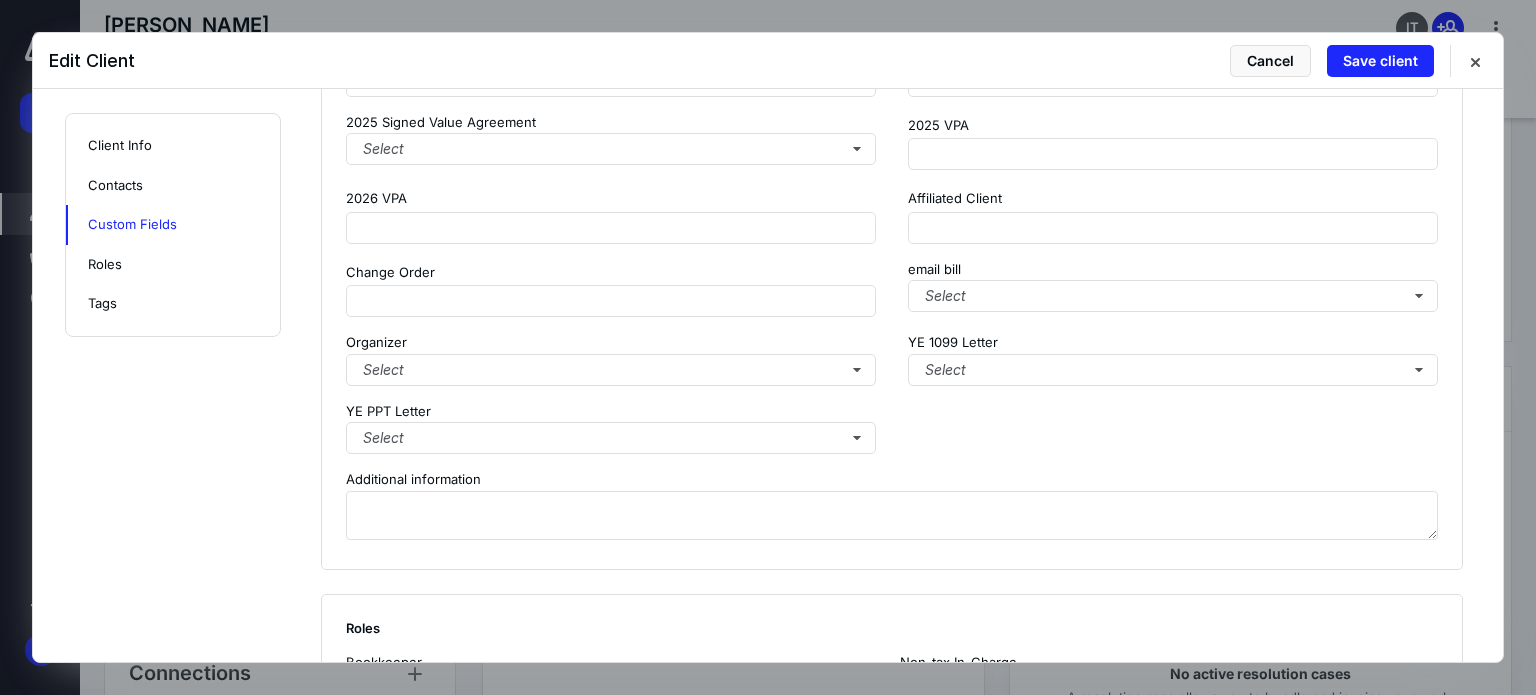 type on "10" 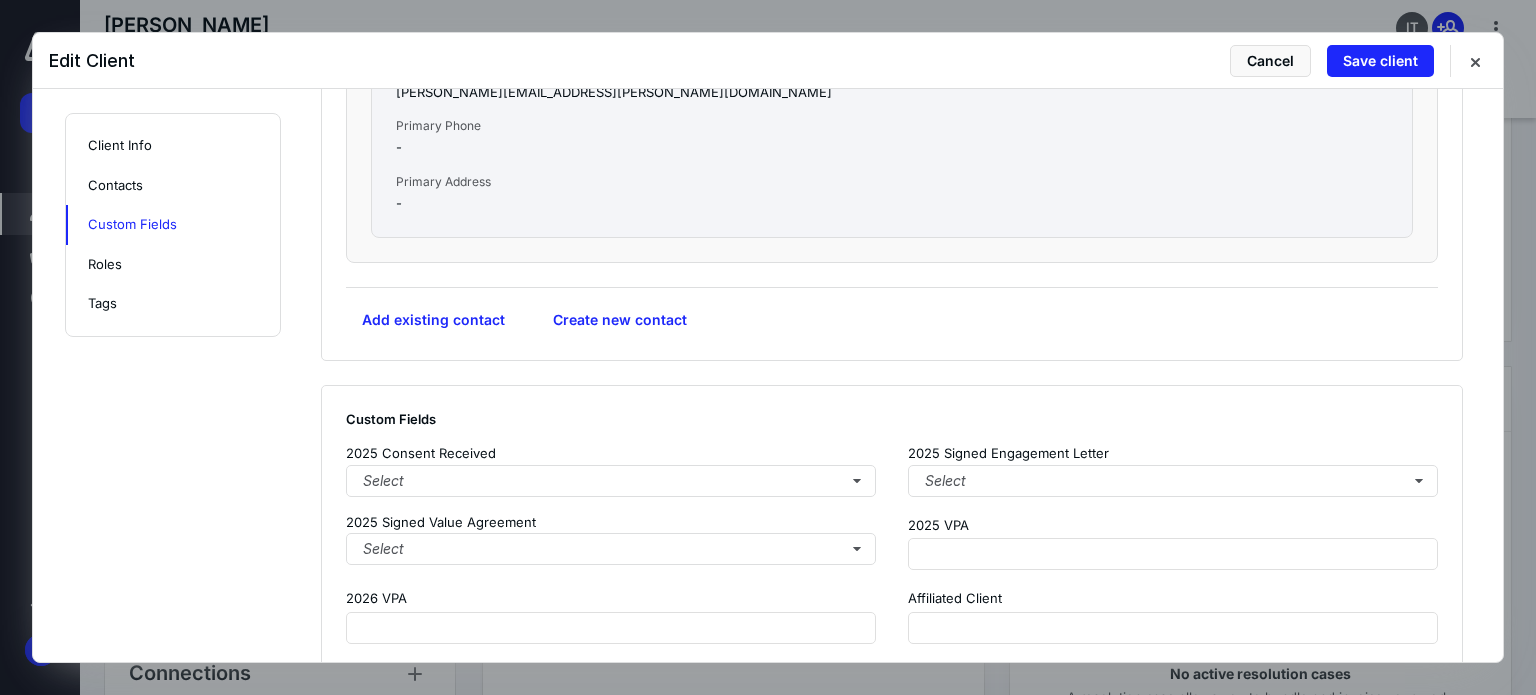 scroll, scrollTop: 1758, scrollLeft: 0, axis: vertical 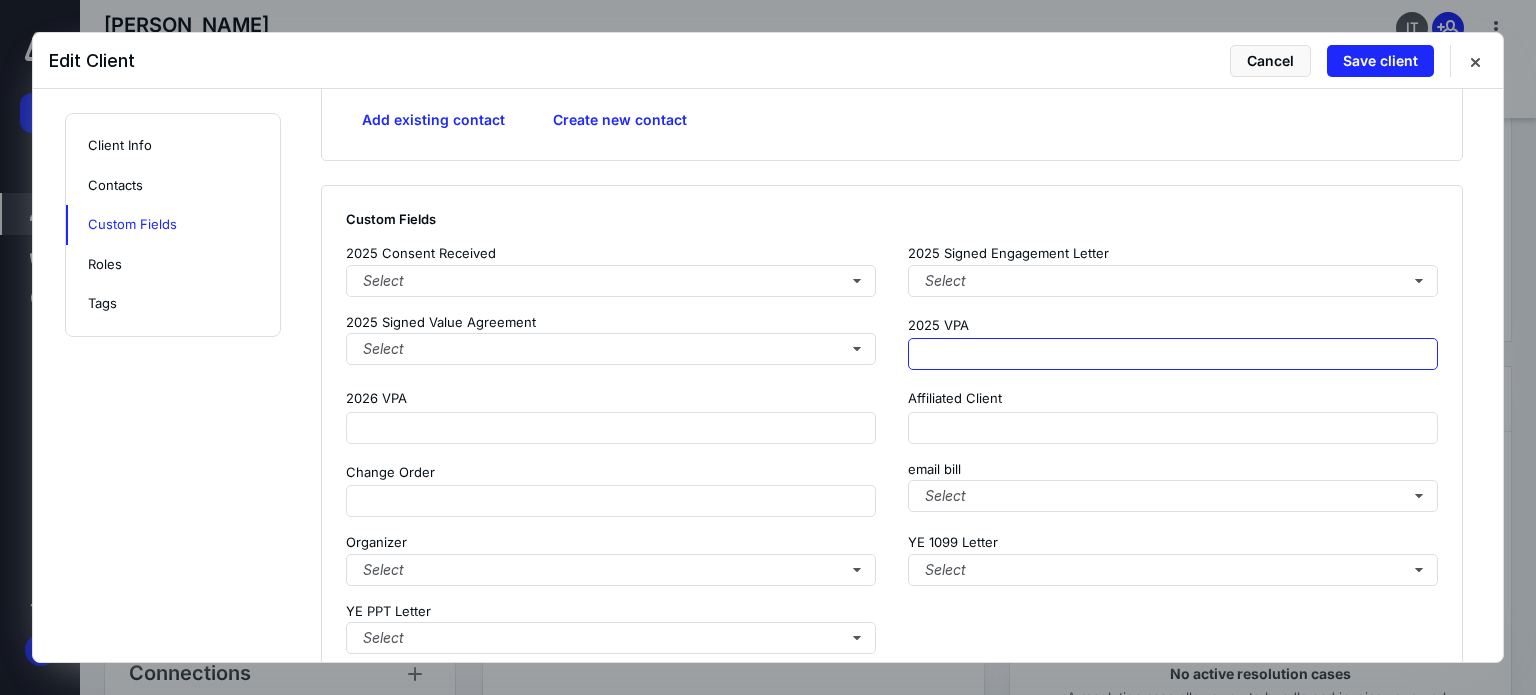 click at bounding box center [1173, 354] 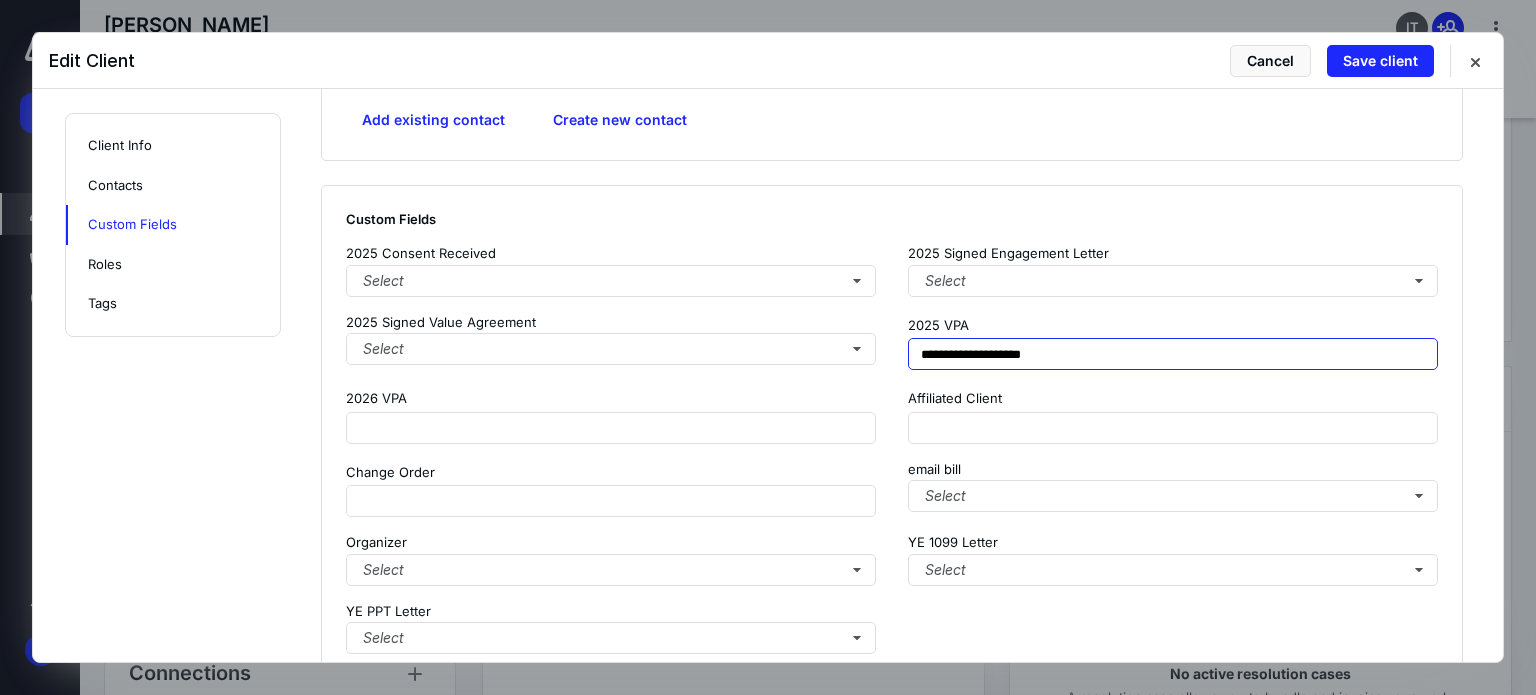 scroll, scrollTop: 2458, scrollLeft: 0, axis: vertical 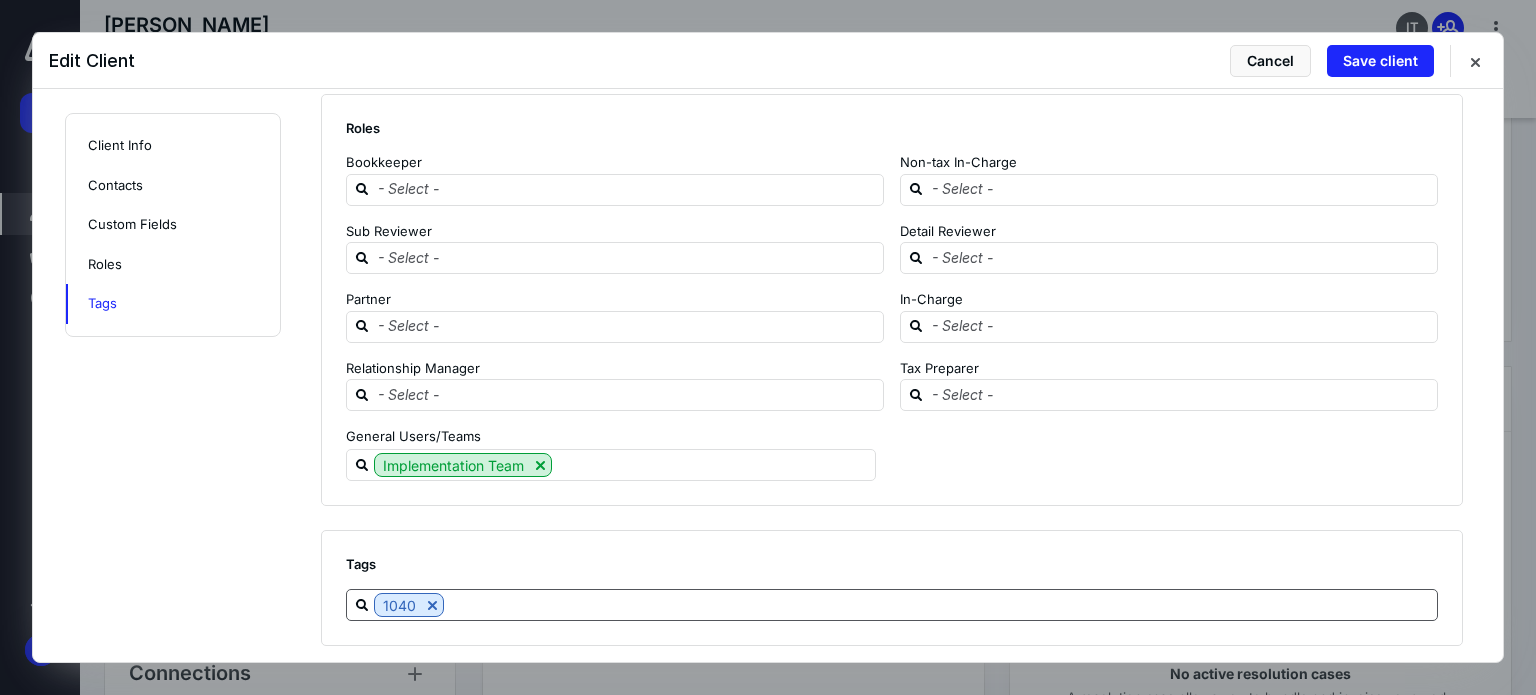 type on "**********" 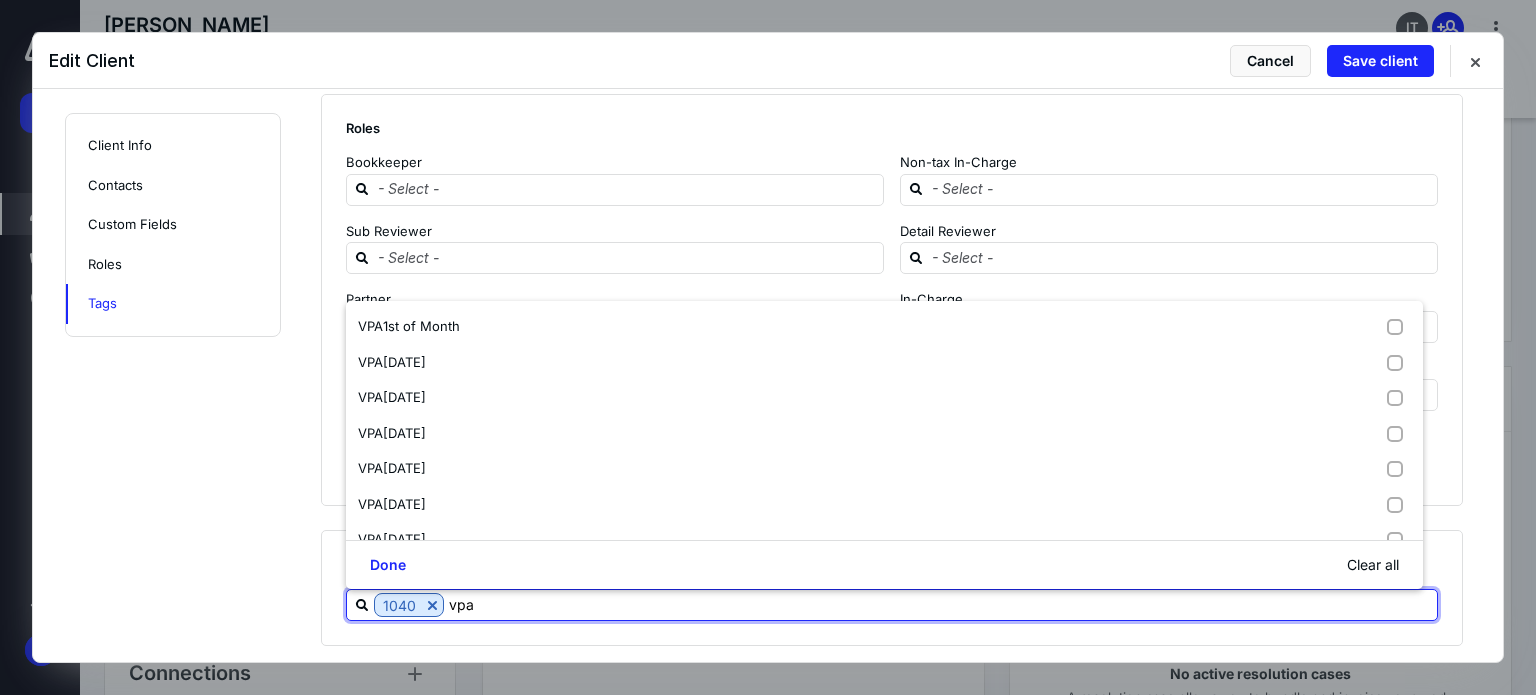 type on "vpa m" 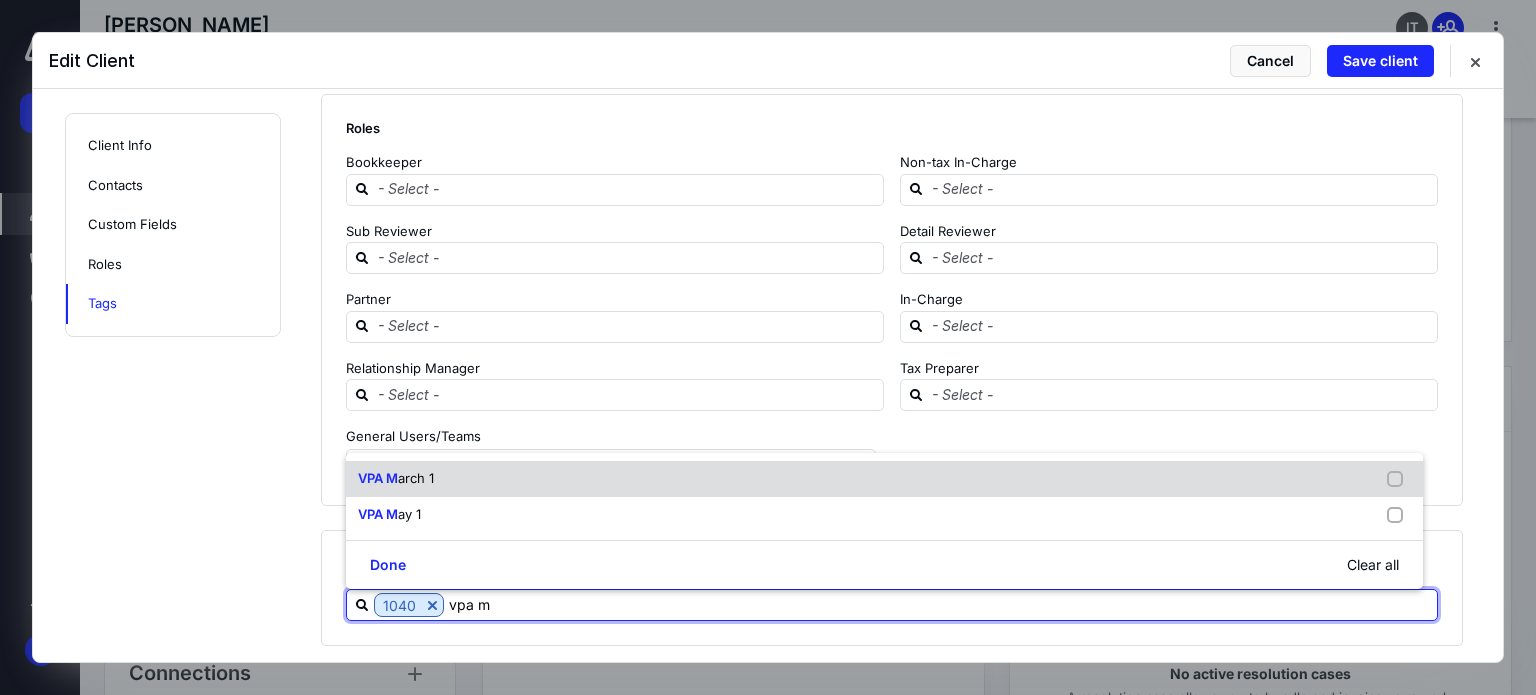 click on "VPA M arch 1" at bounding box center [400, 479] 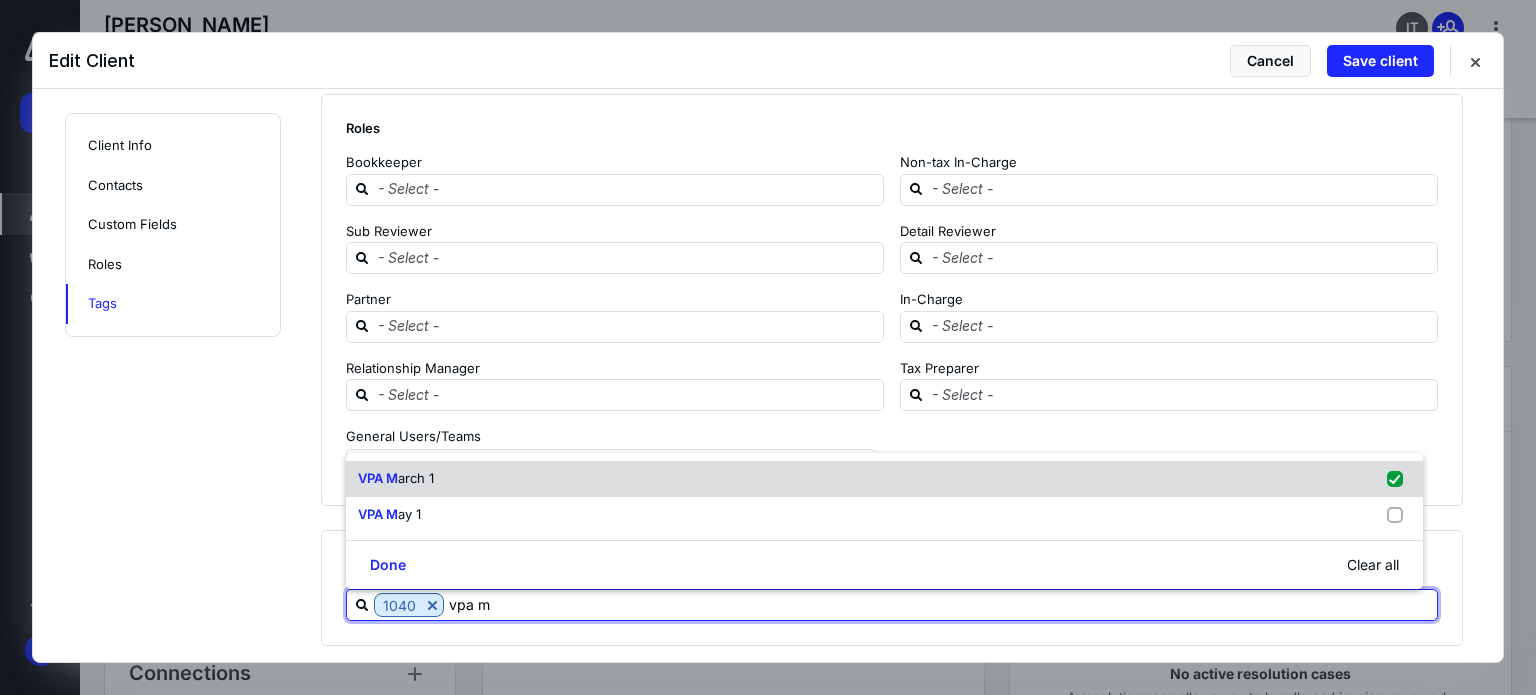 checkbox on "true" 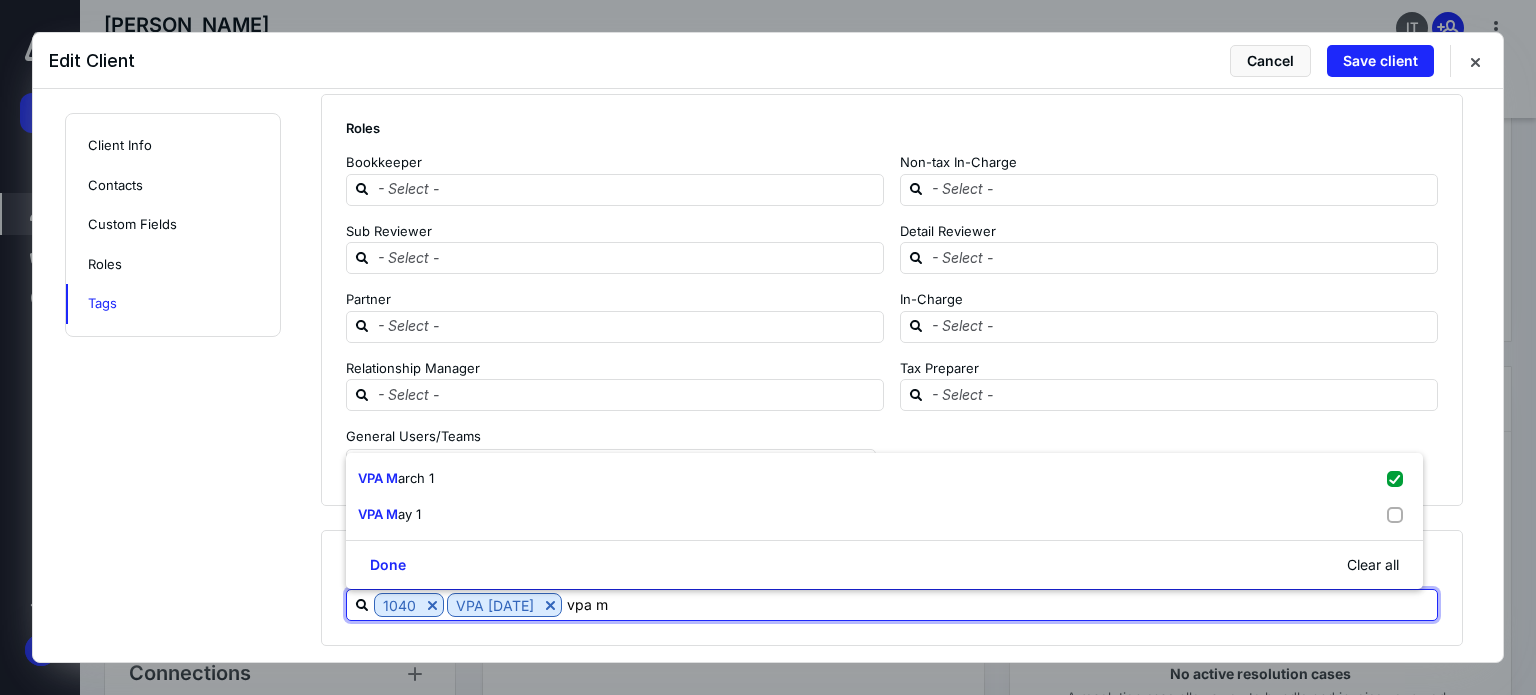 type on "vpa m" 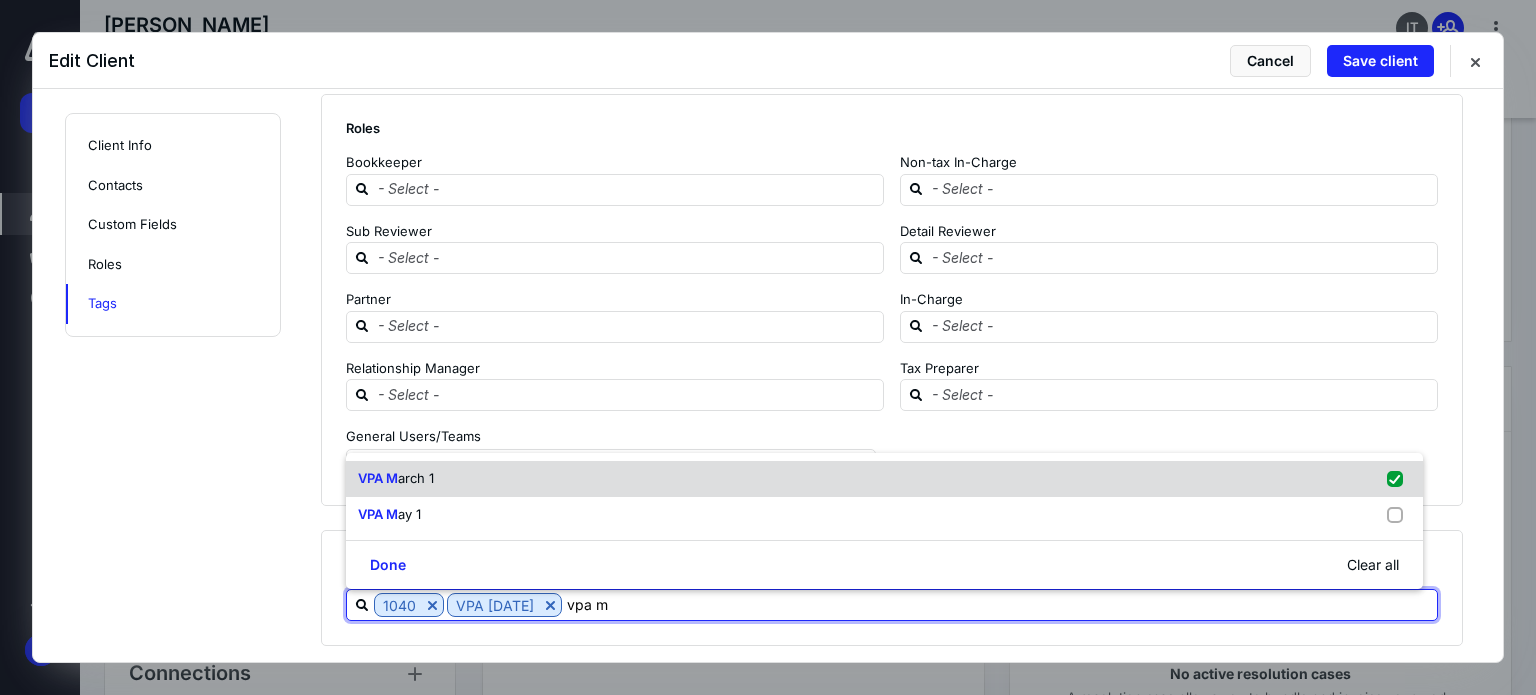 type 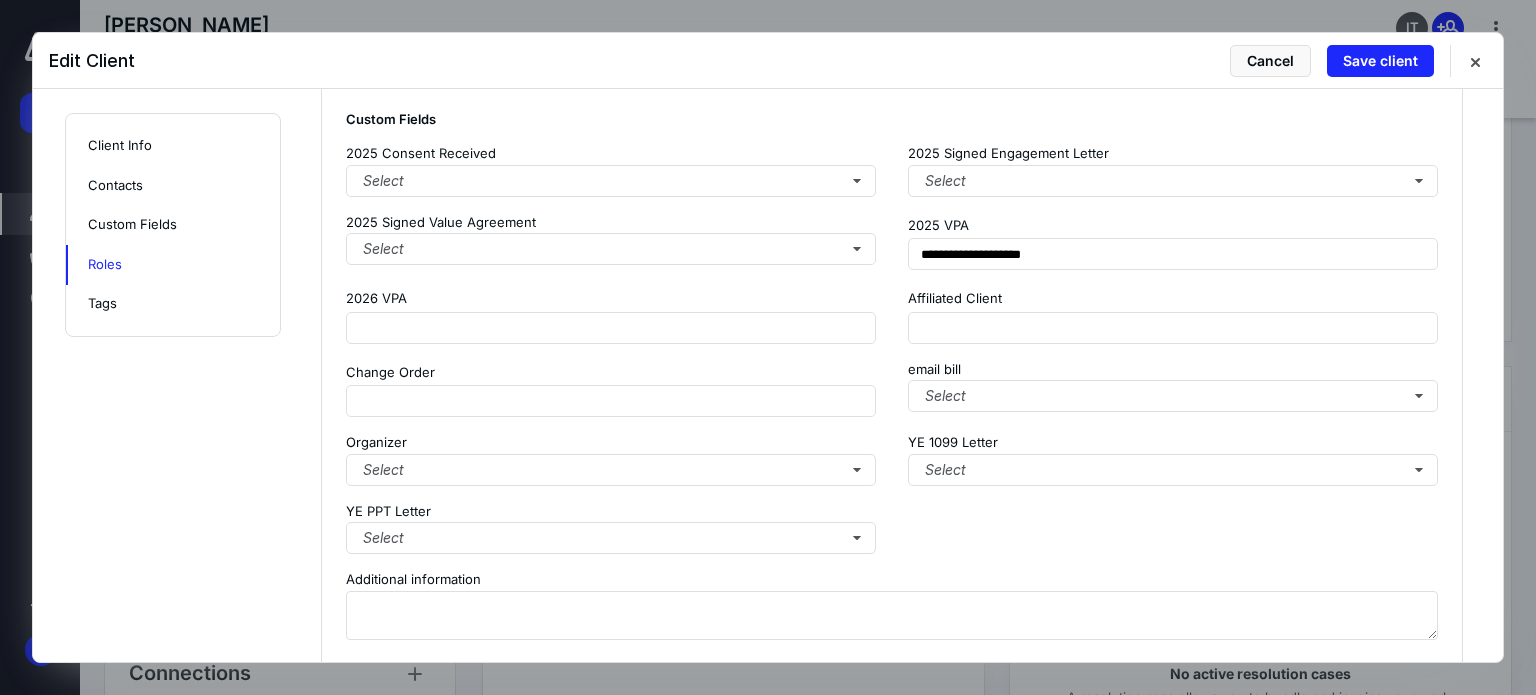 scroll, scrollTop: 1758, scrollLeft: 0, axis: vertical 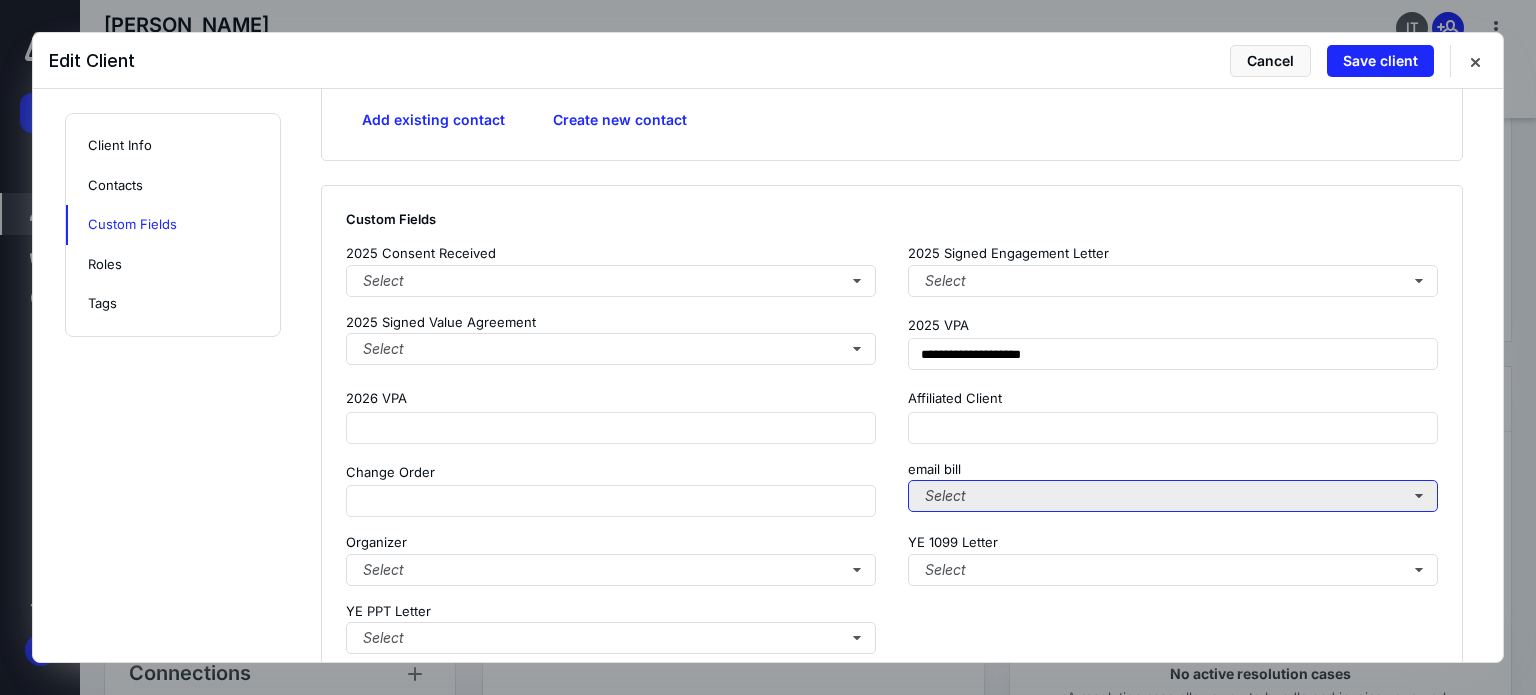 click on "Select" at bounding box center [1173, 496] 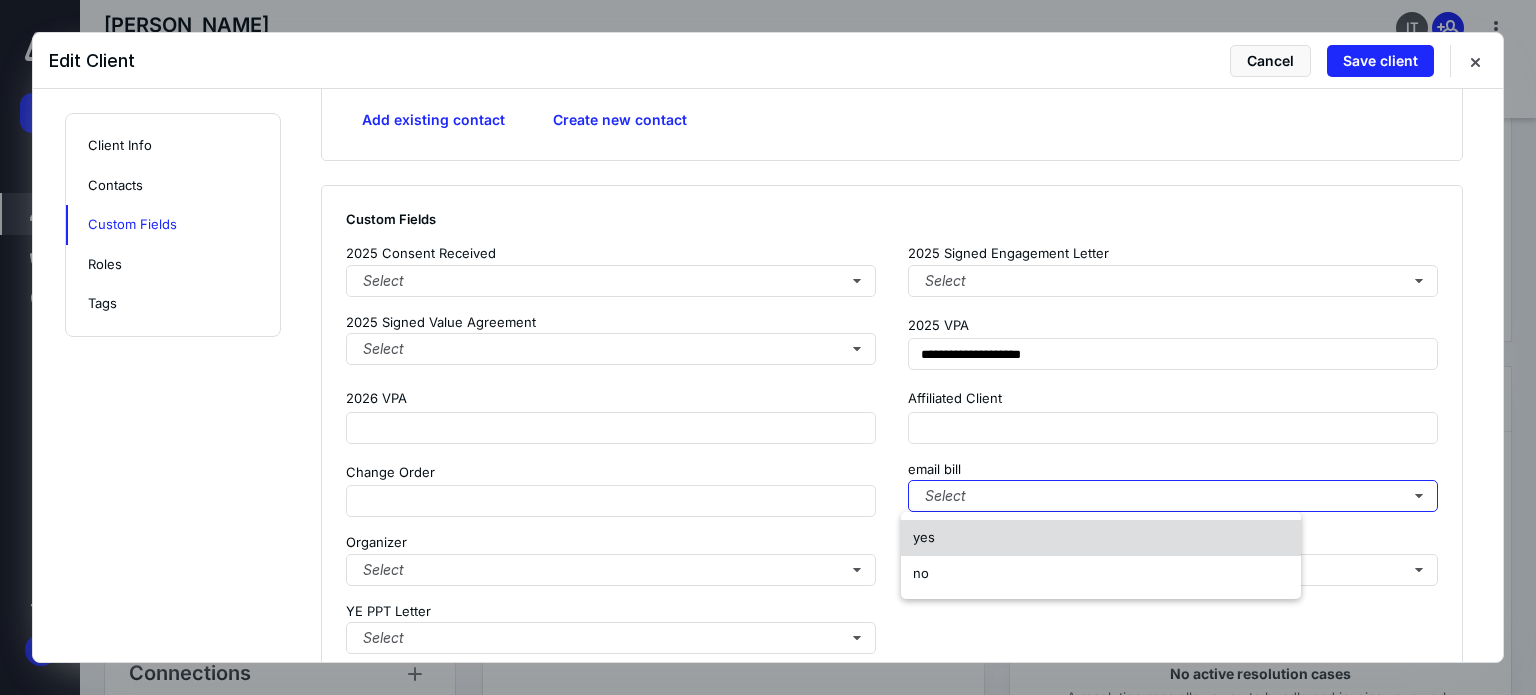 click on "yes" at bounding box center (1101, 538) 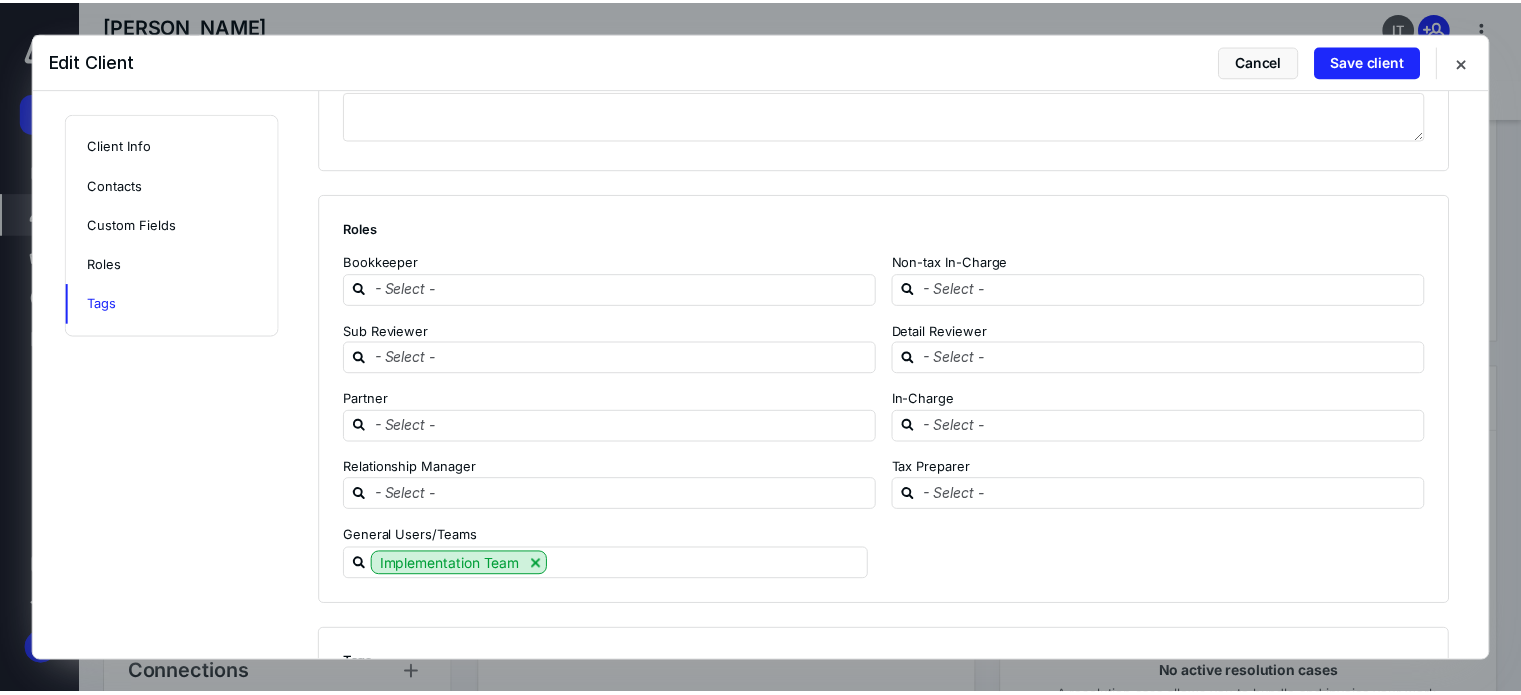 scroll, scrollTop: 2458, scrollLeft: 0, axis: vertical 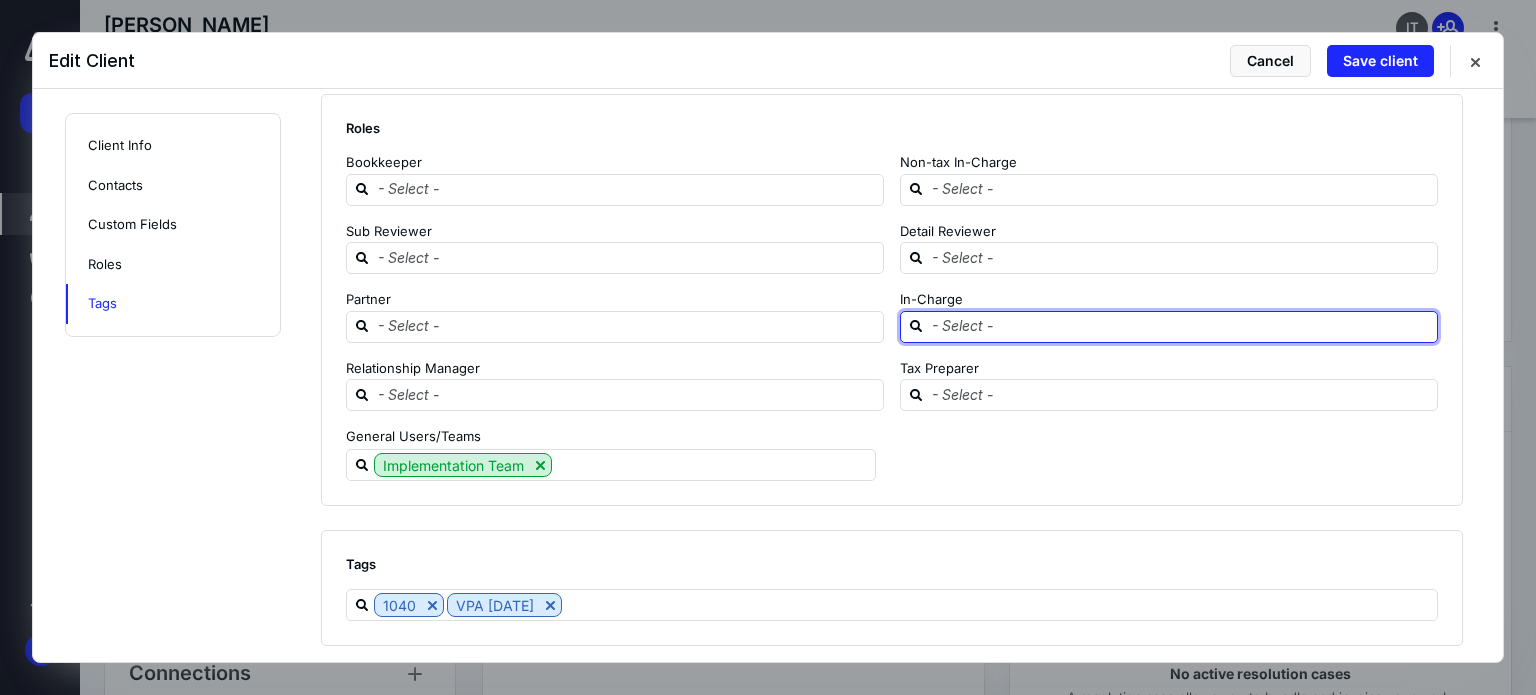 click at bounding box center [1181, 326] 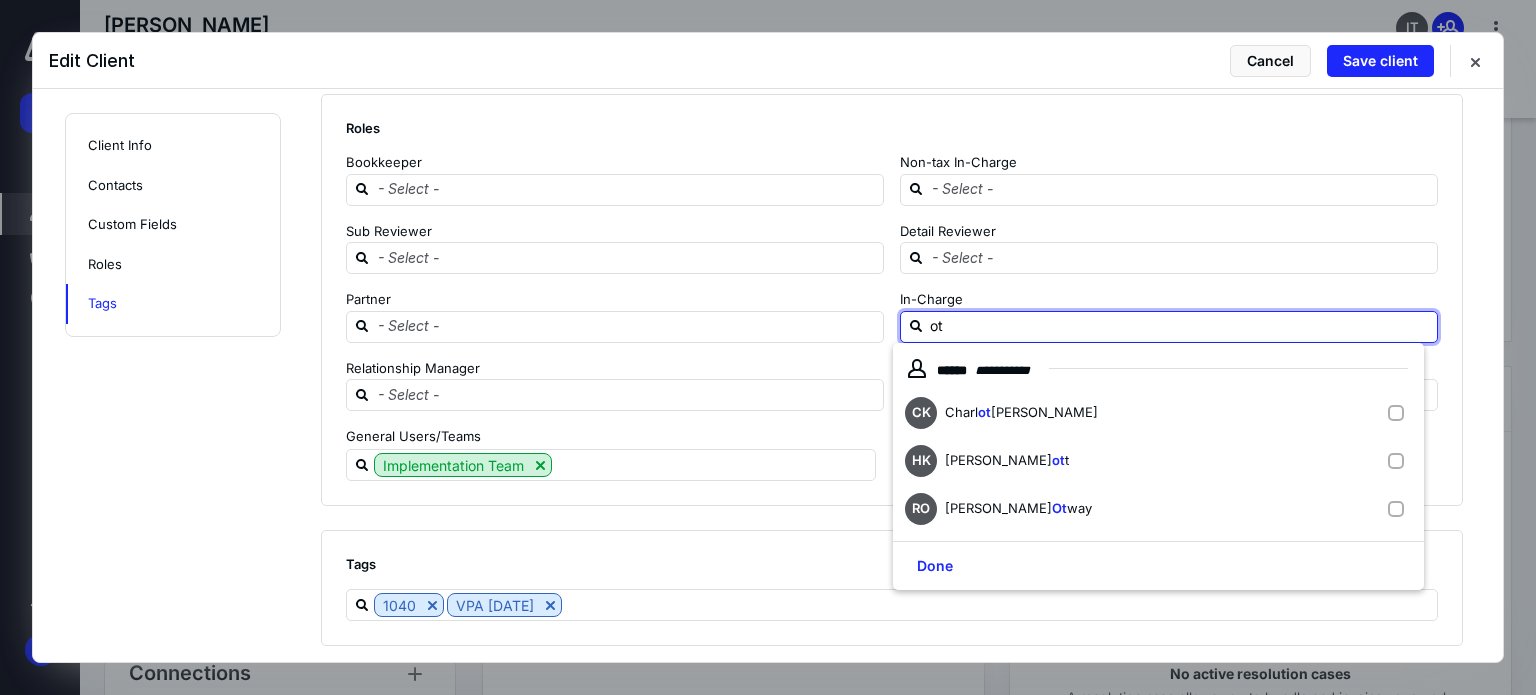 type on "otw" 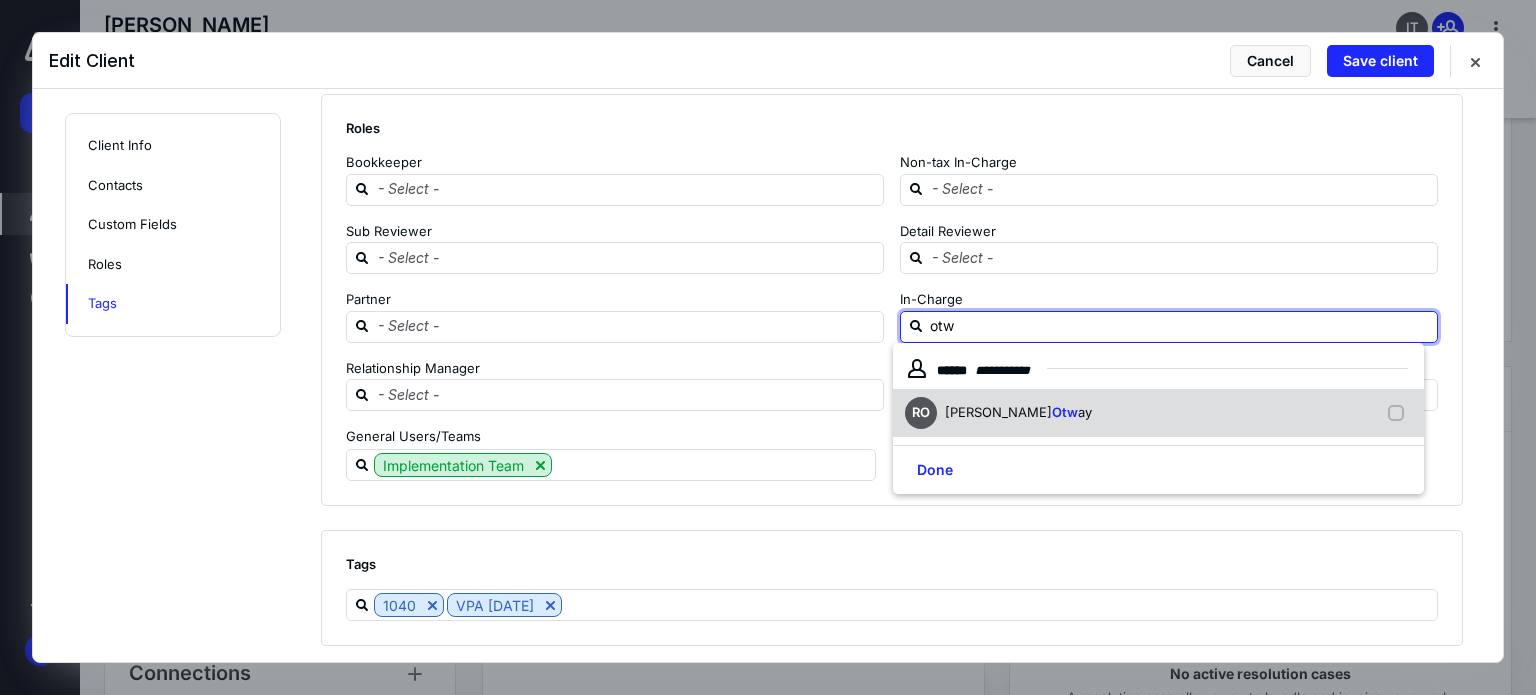 click on "RO [PERSON_NAME]  Otw ay" at bounding box center [1158, 413] 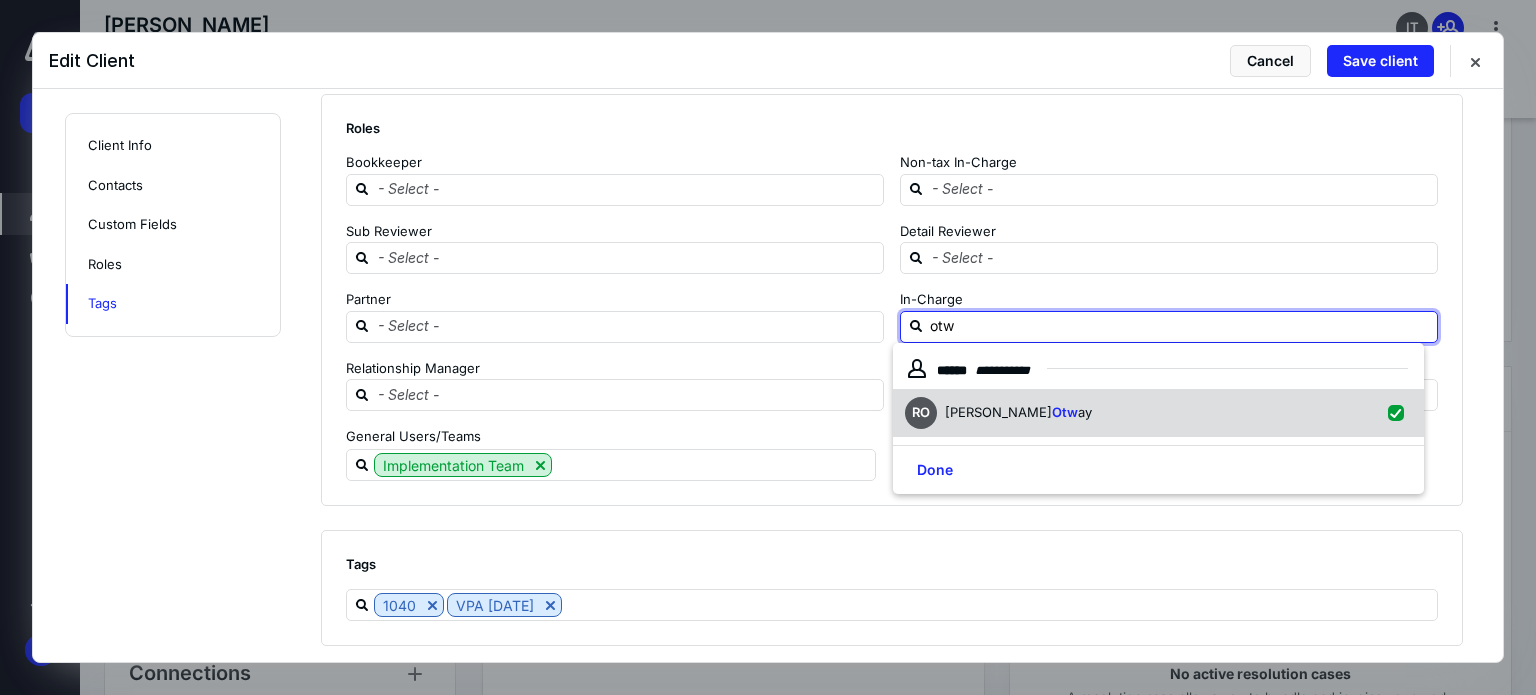 checkbox on "true" 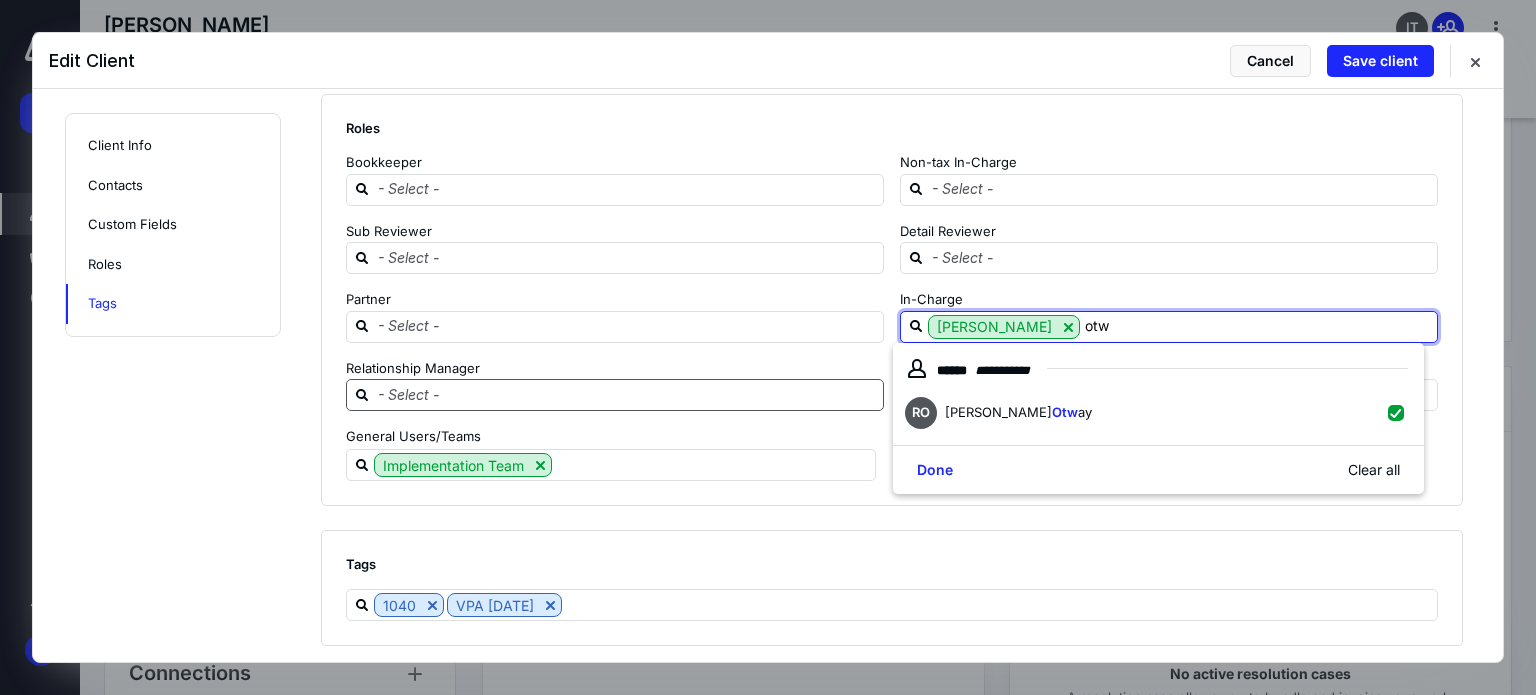 type on "otw" 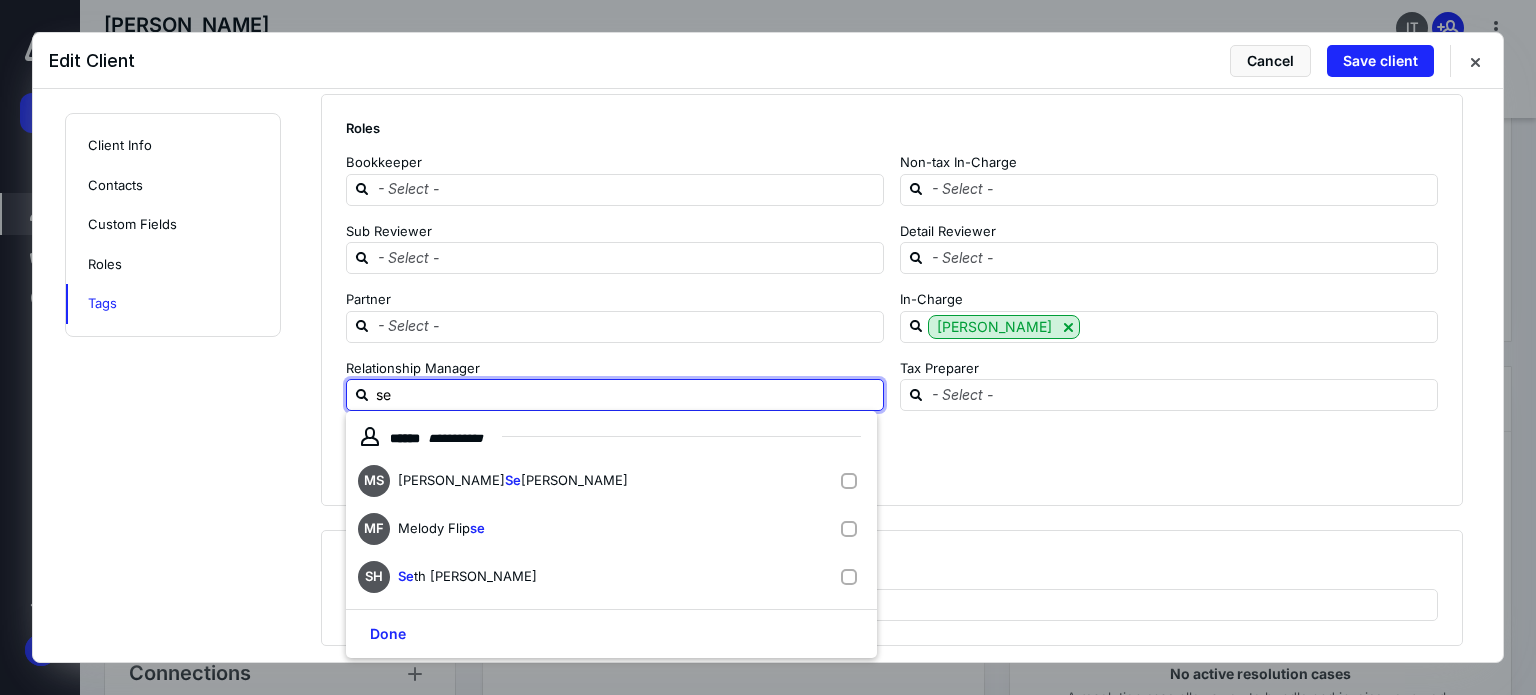 type on "seg" 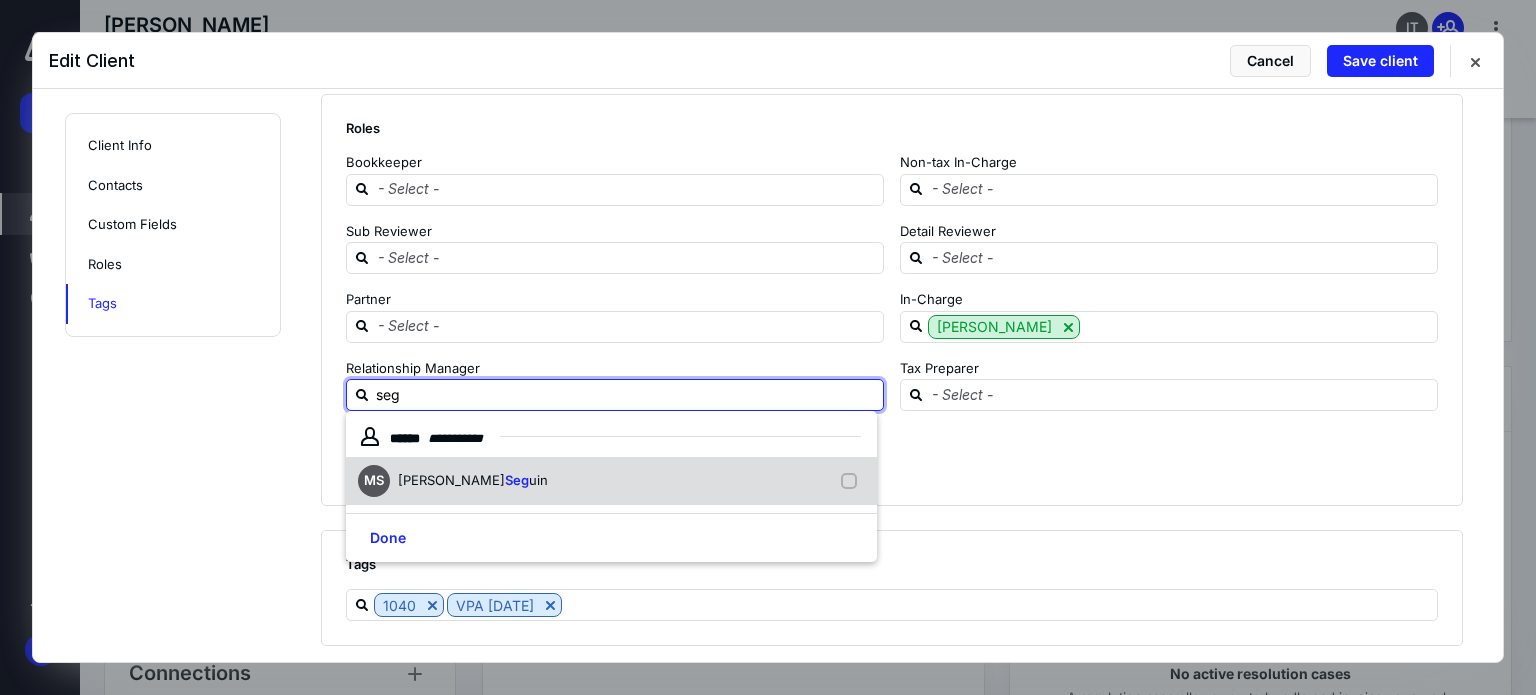 click on "MS [PERSON_NAME] uin" at bounding box center (611, 481) 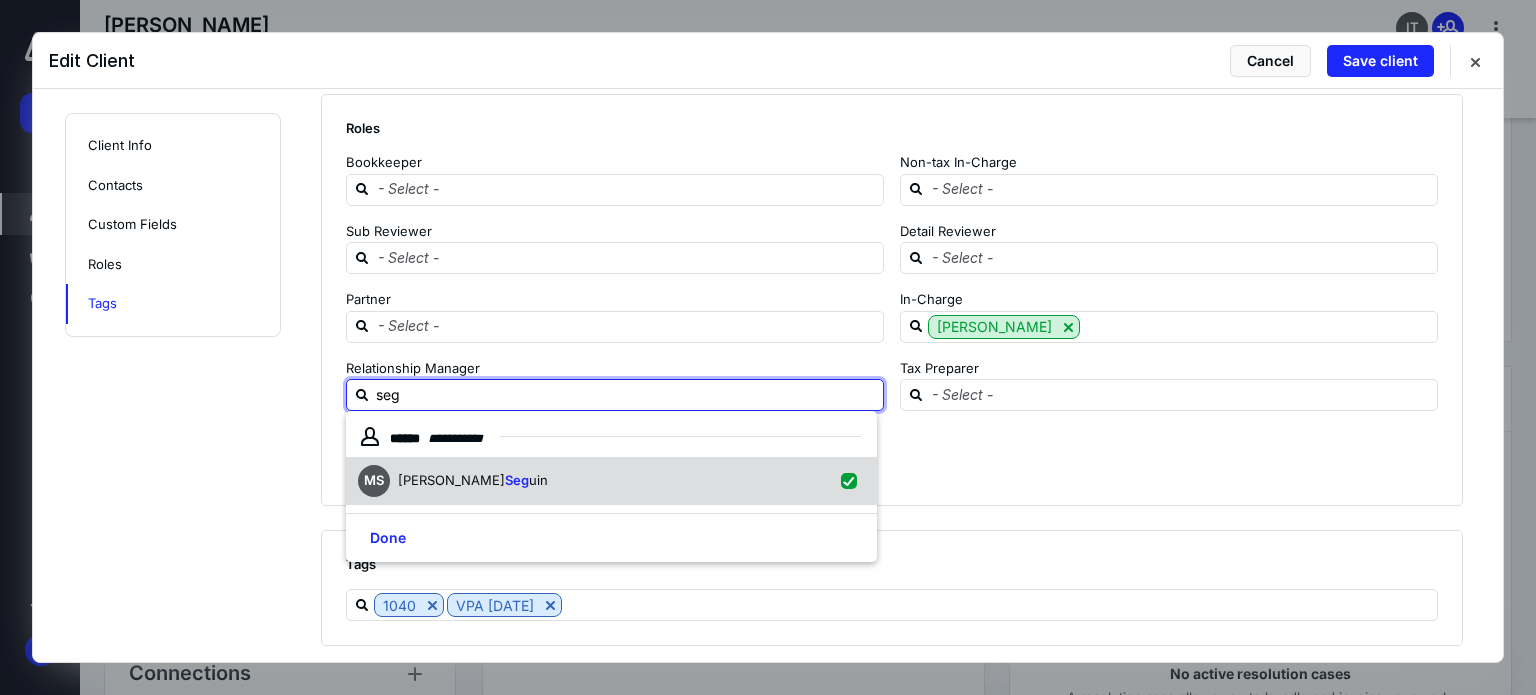 checkbox on "true" 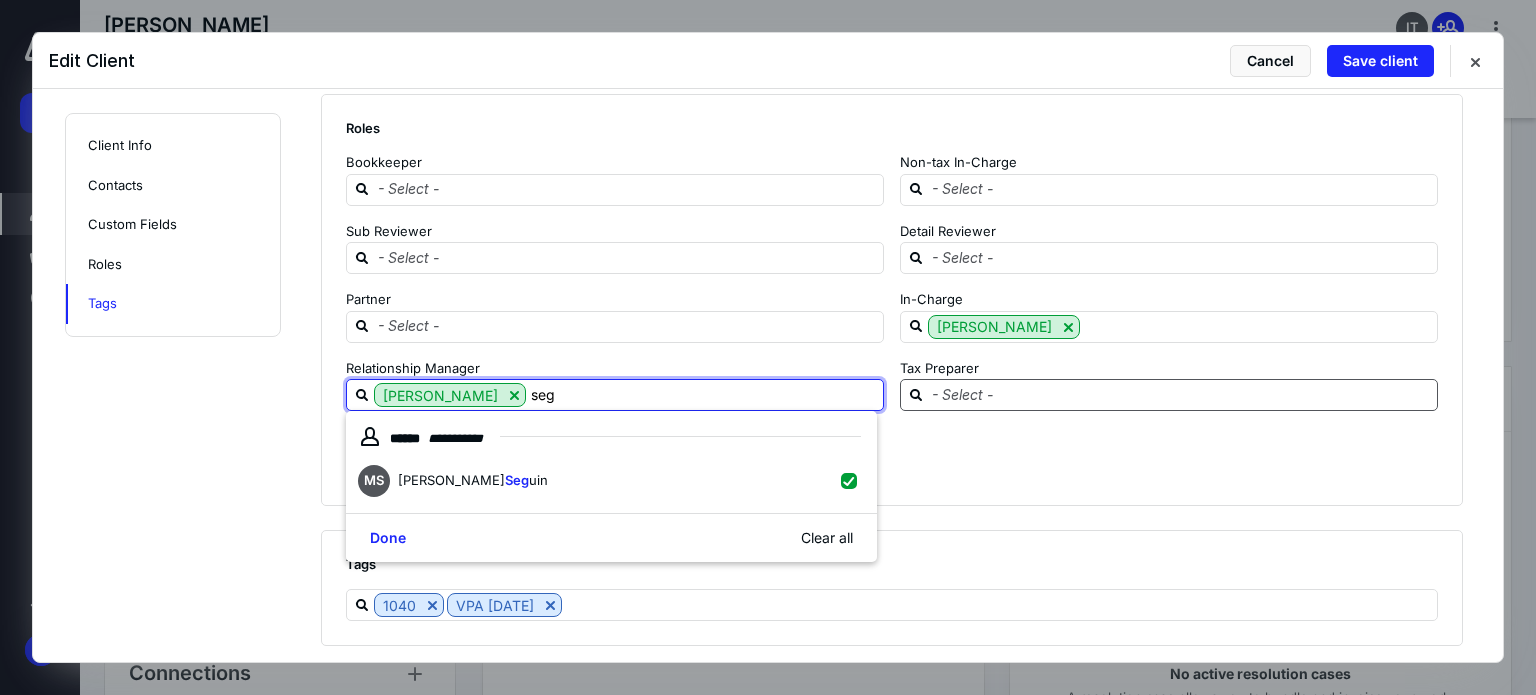 type on "seg" 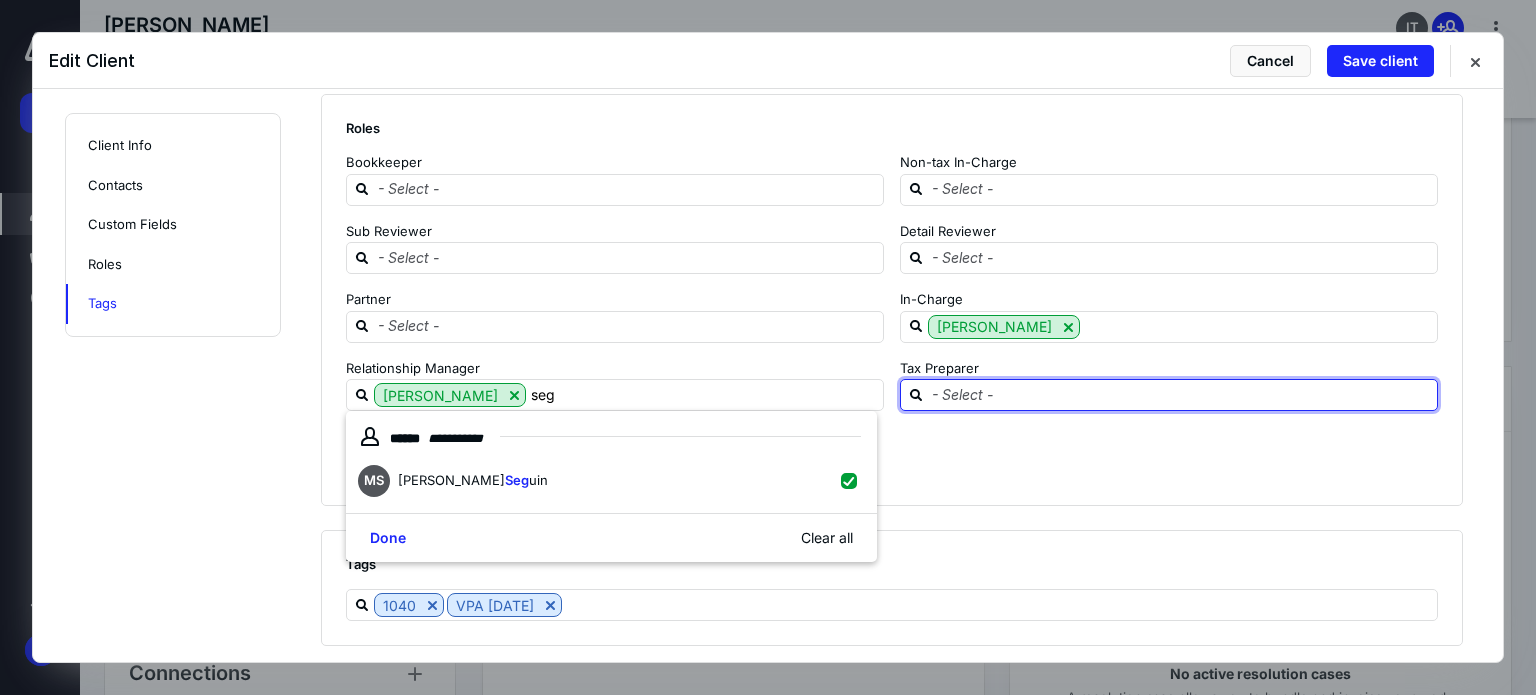 click at bounding box center (1181, 394) 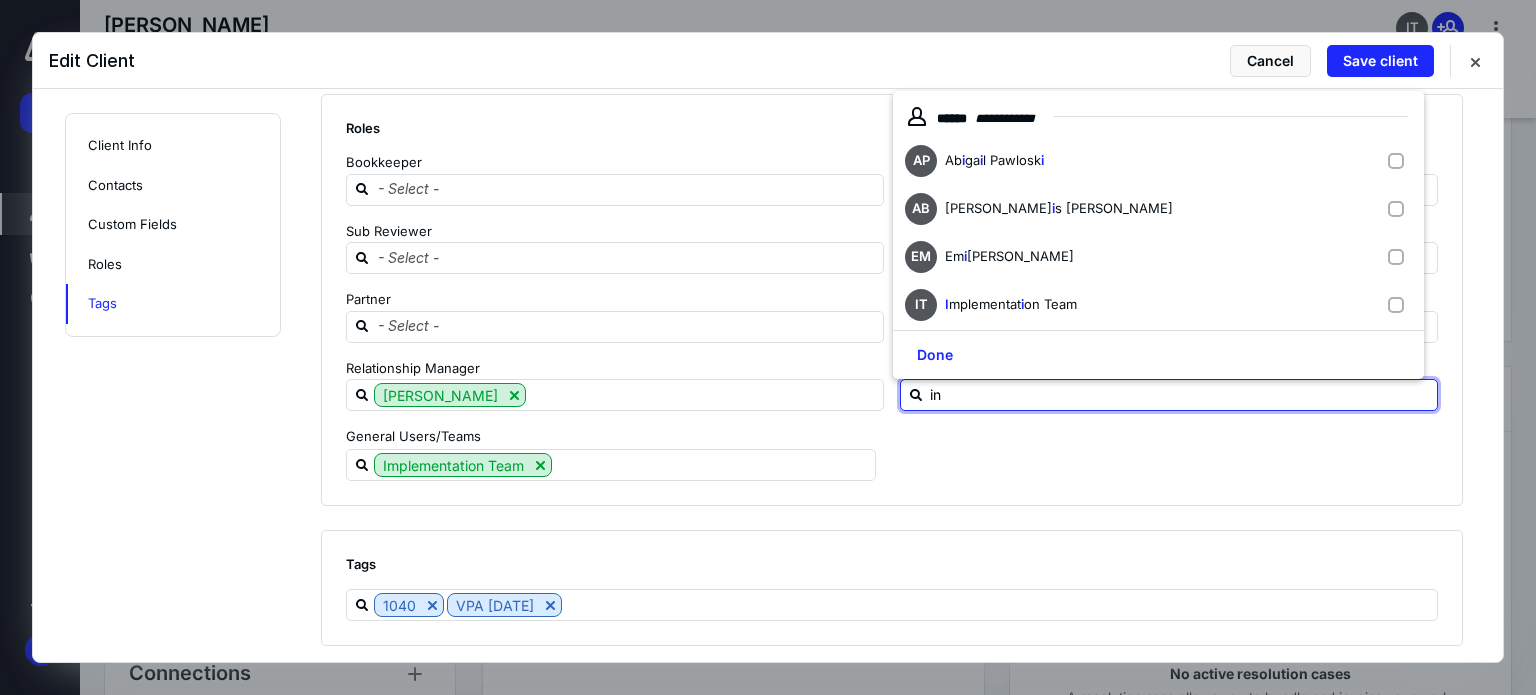 type on "int" 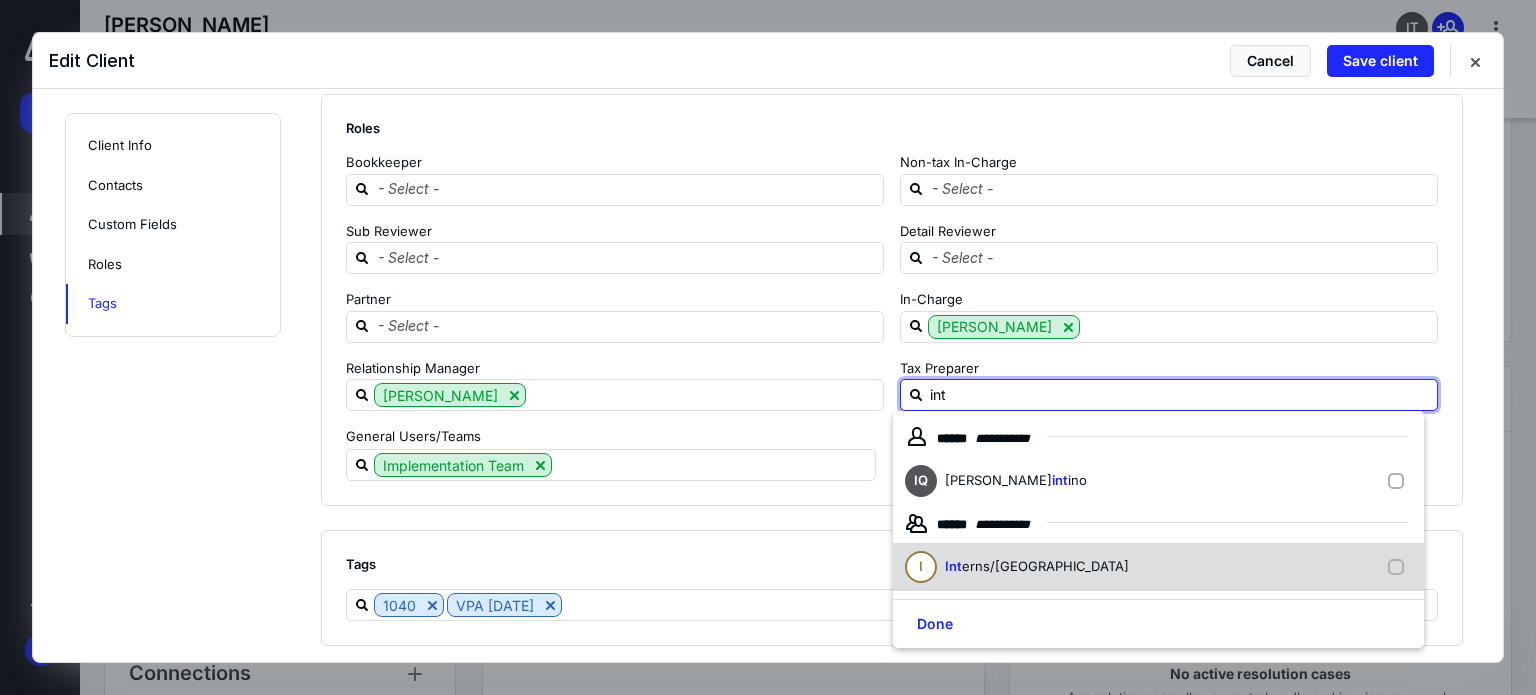 click on "I Int erns/[GEOGRAPHIC_DATA]" at bounding box center (1158, 567) 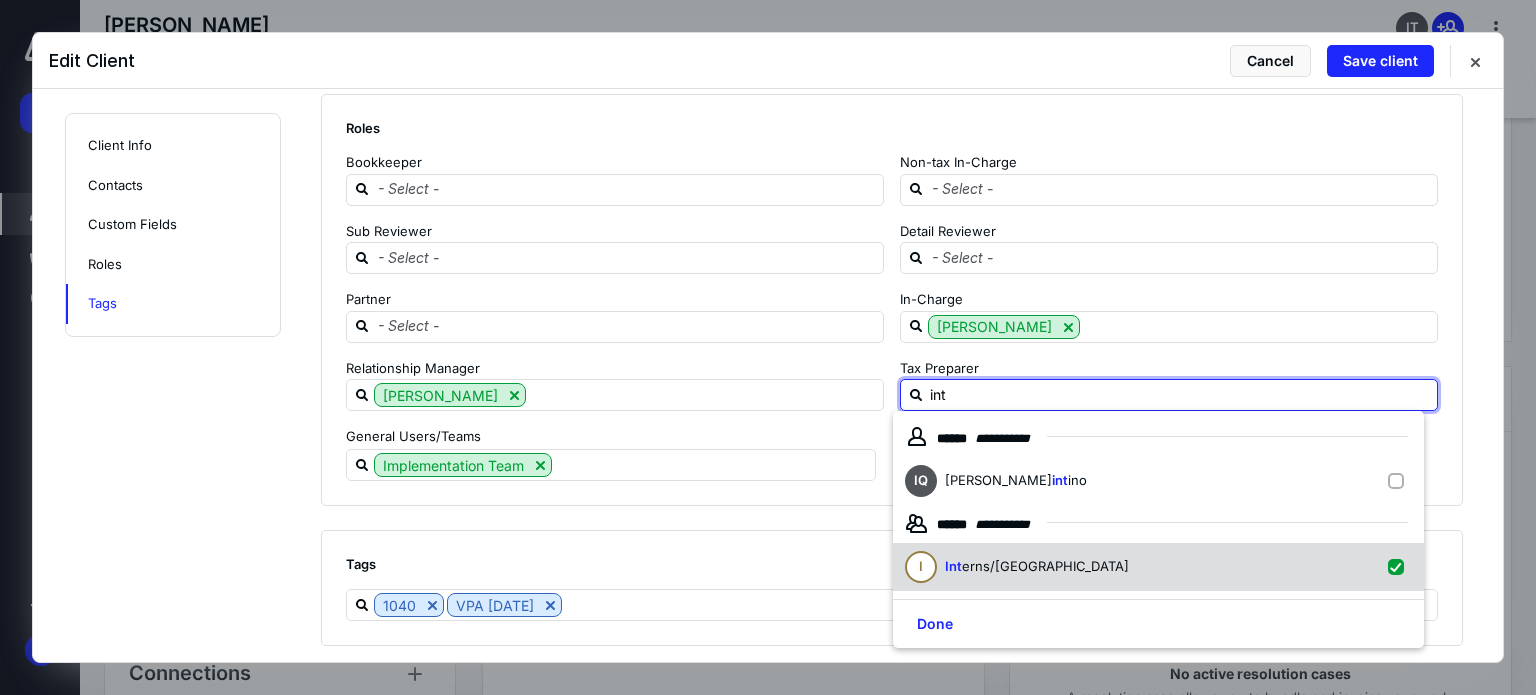 checkbox on "true" 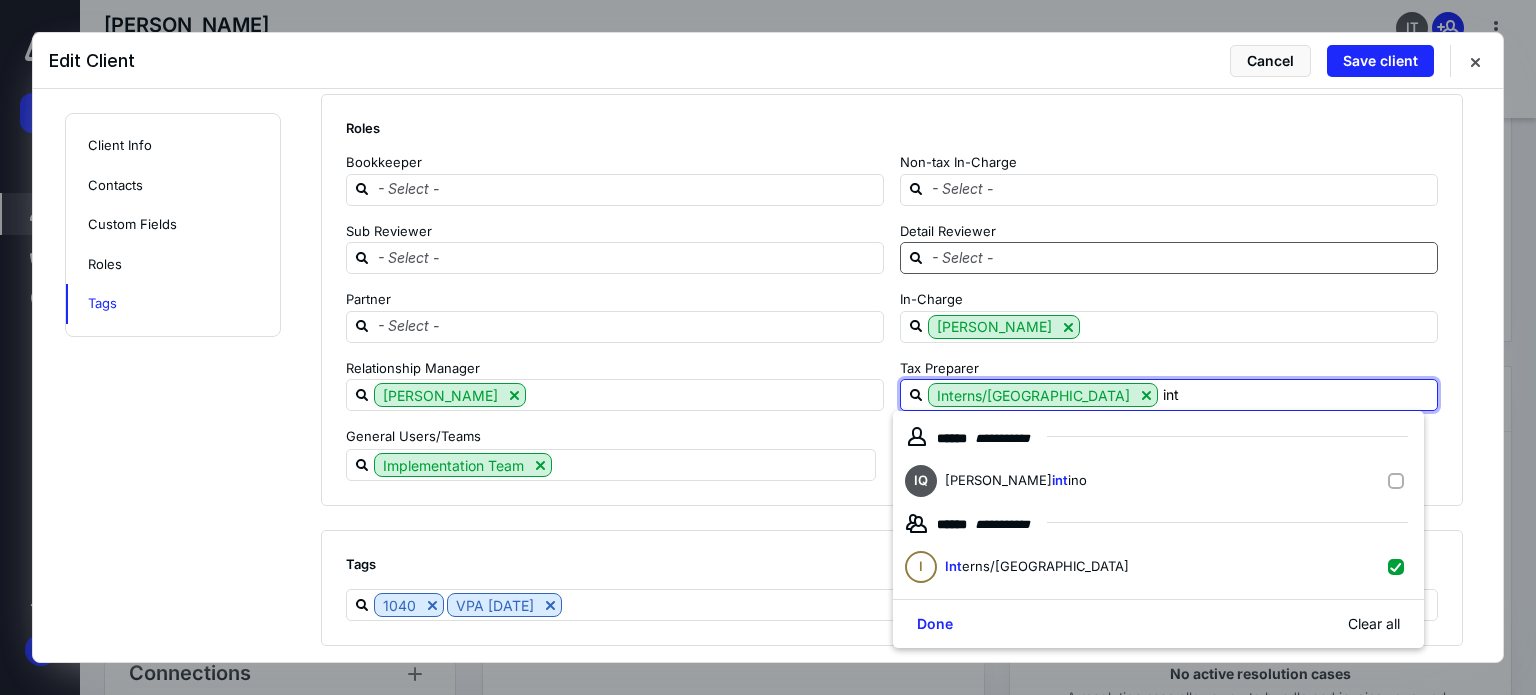 type on "int" 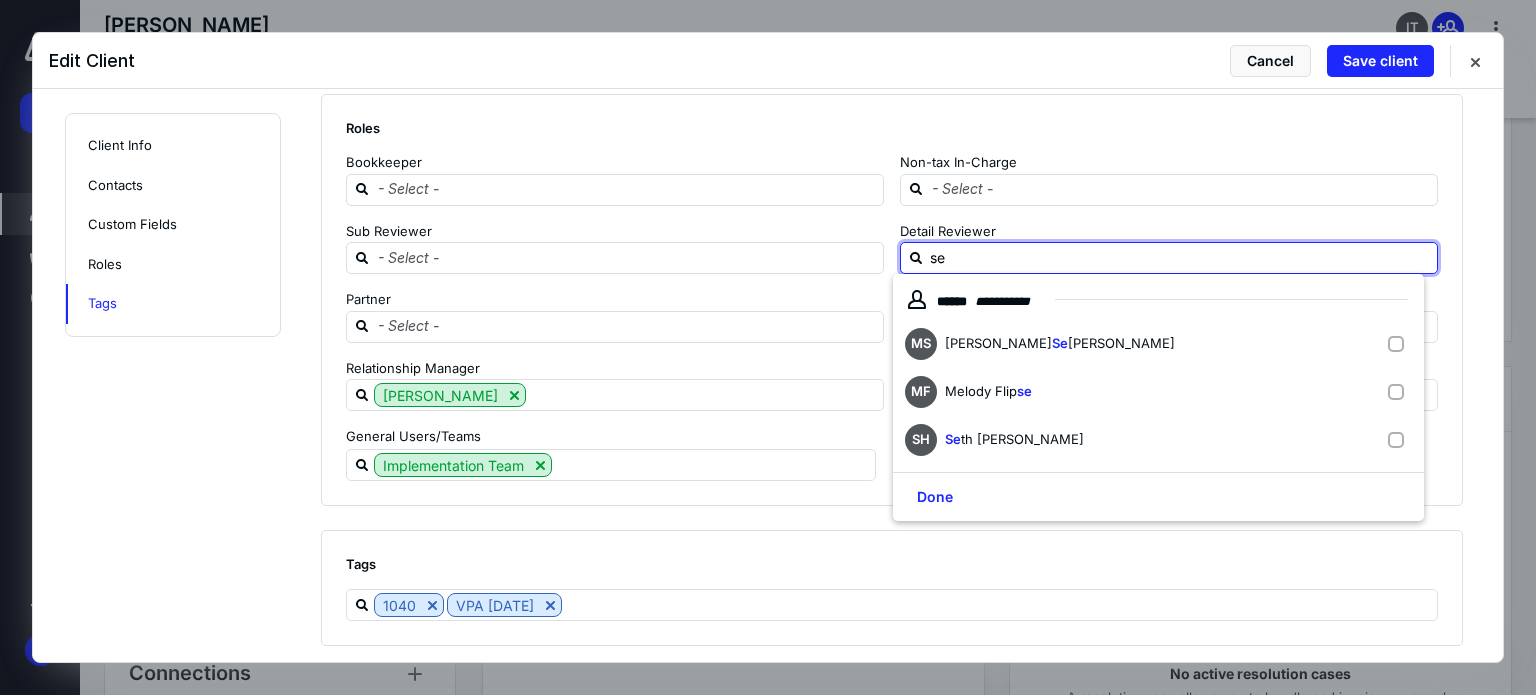 type on "seg" 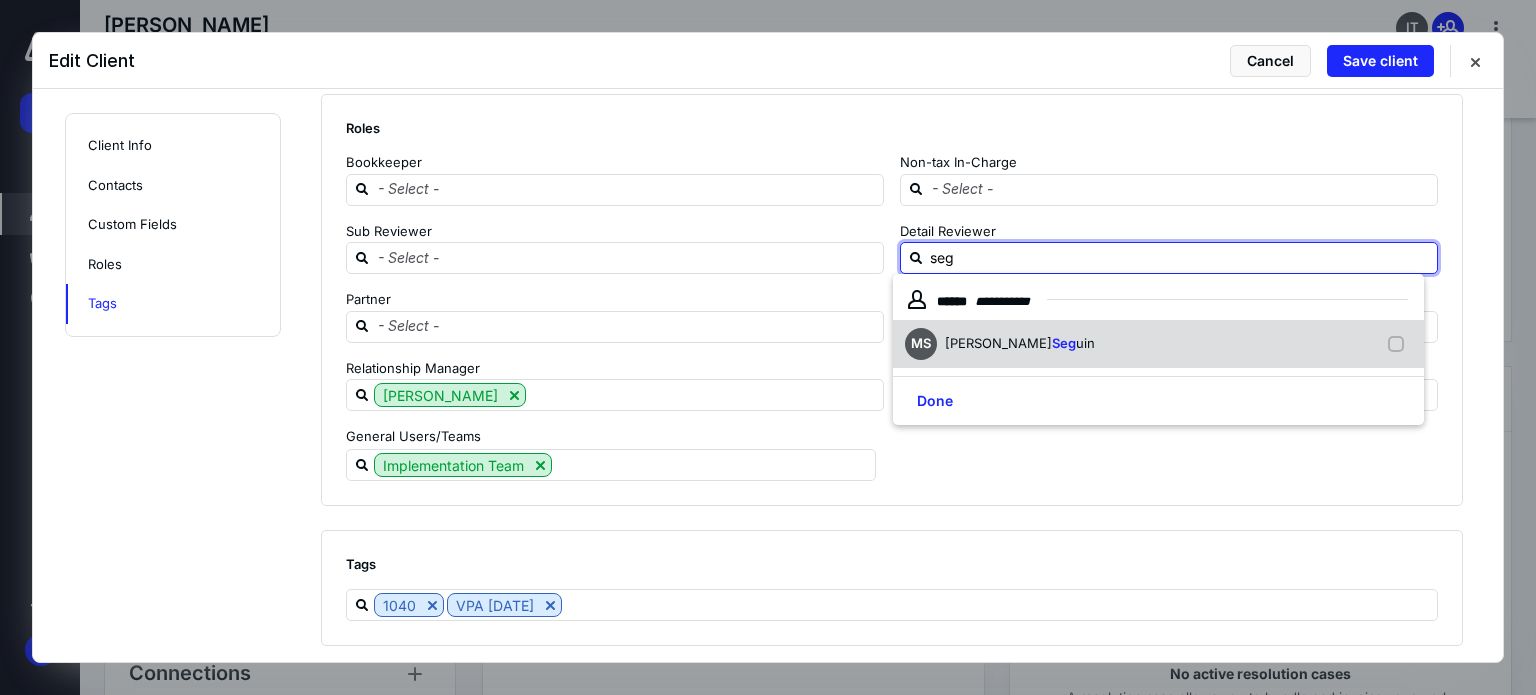 click on "Seg" at bounding box center [1064, 343] 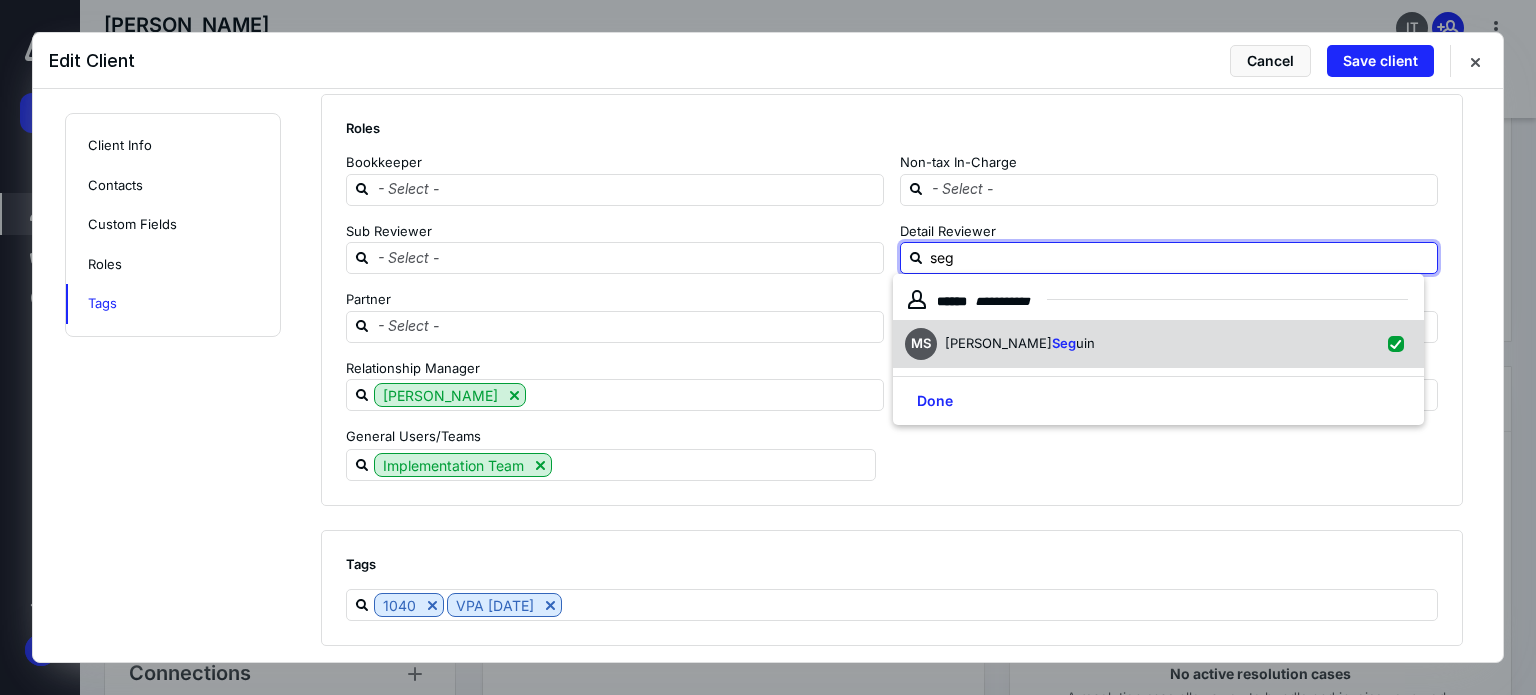 checkbox on "true" 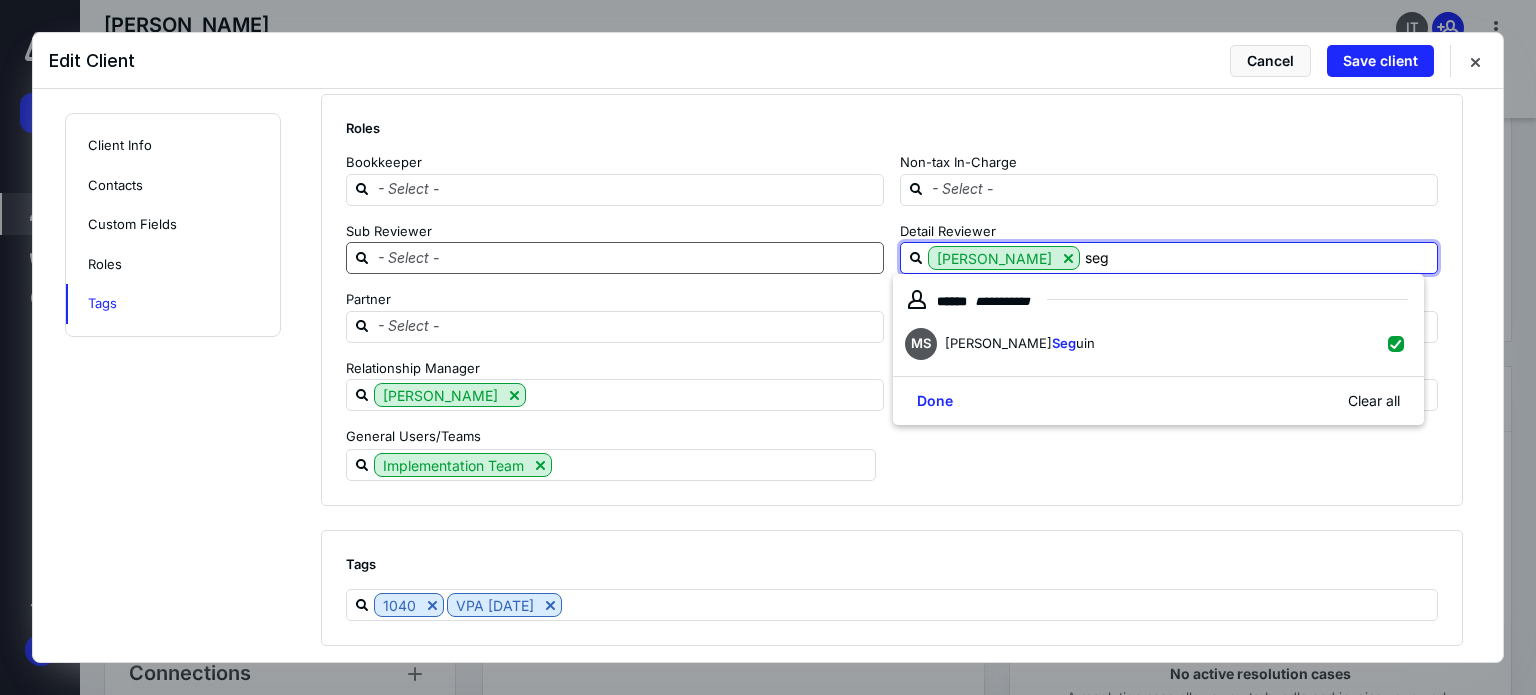 type on "seg" 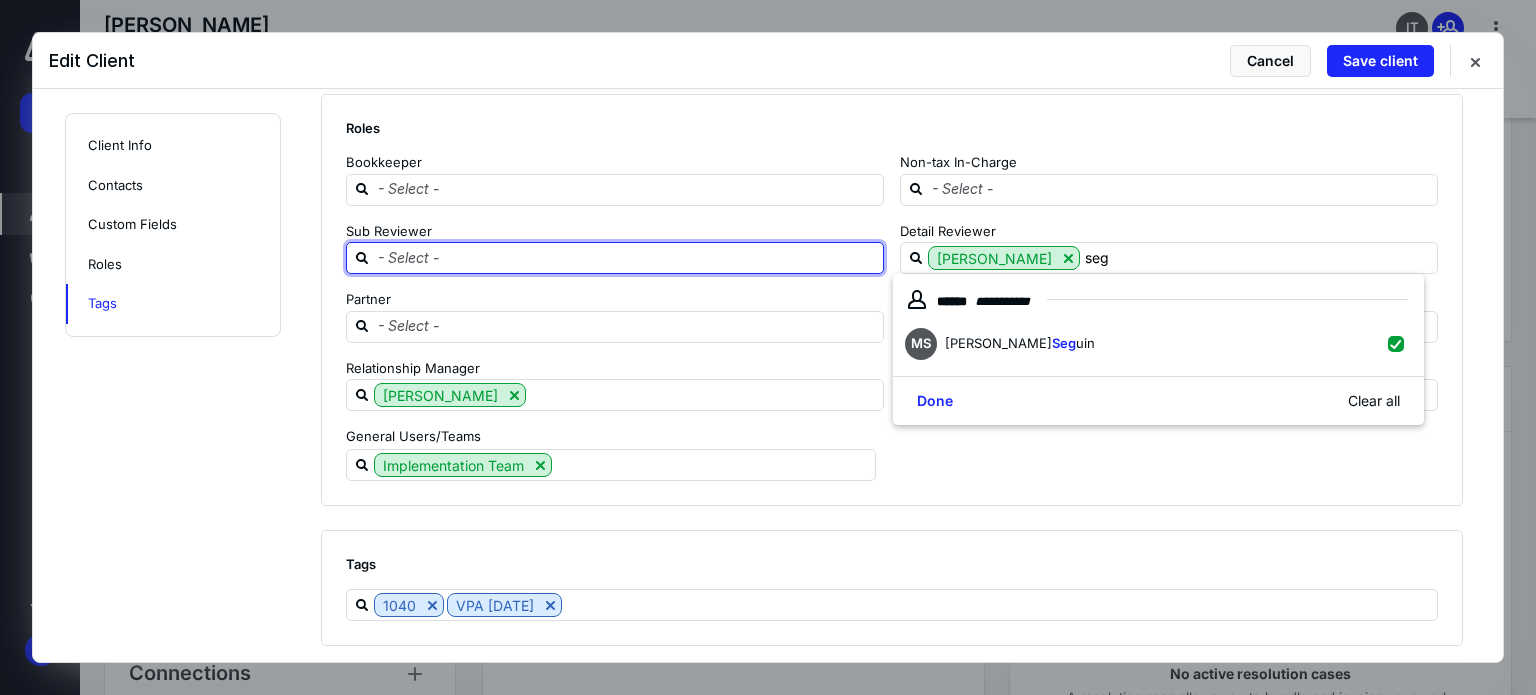 click at bounding box center (627, 257) 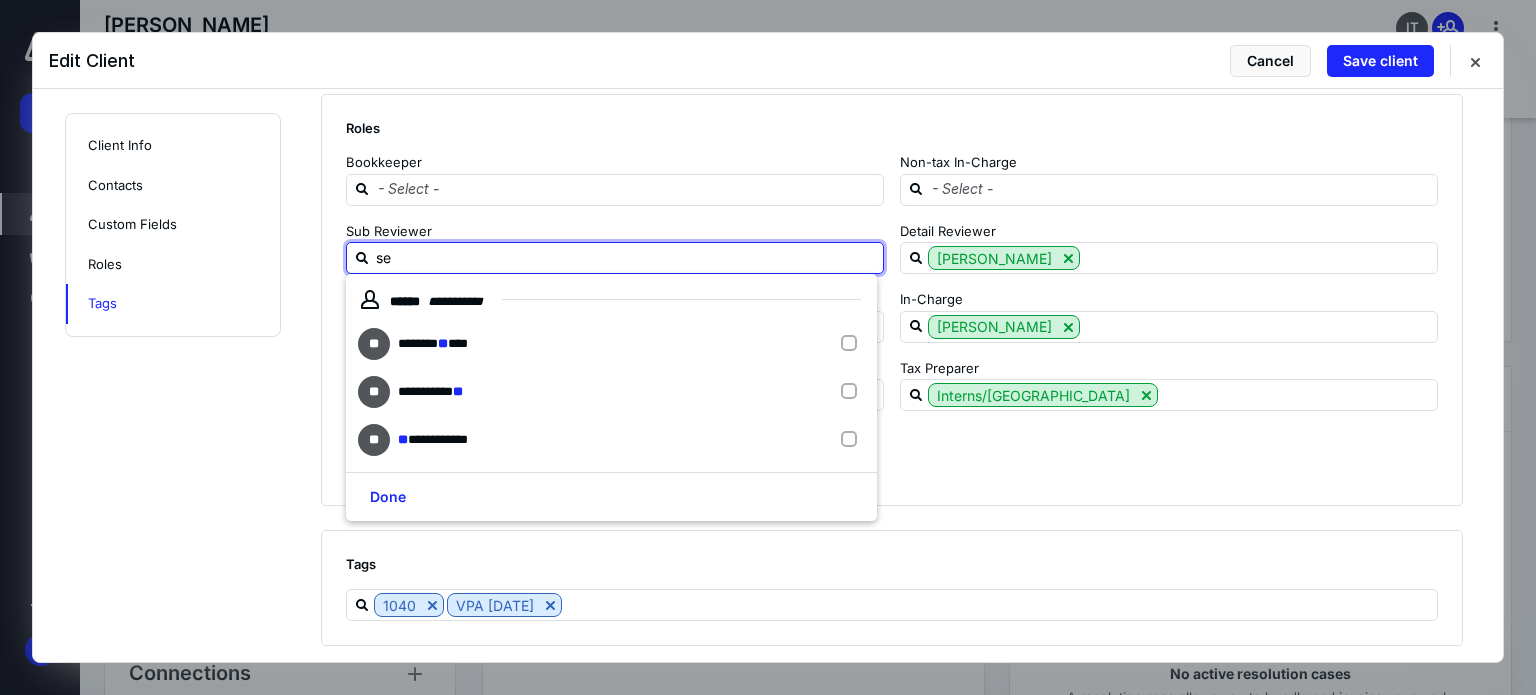 type on "seg" 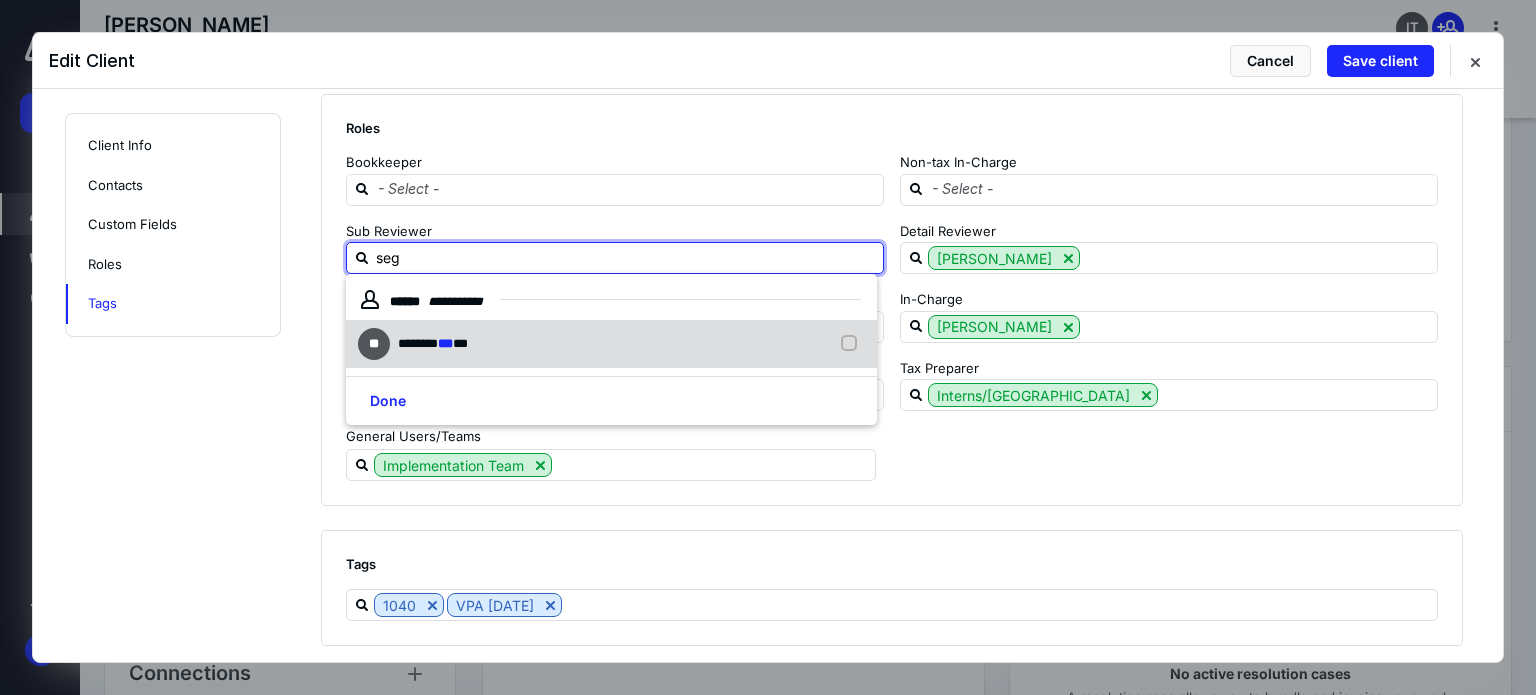 click on "** ******* *** ***" at bounding box center (611, 344) 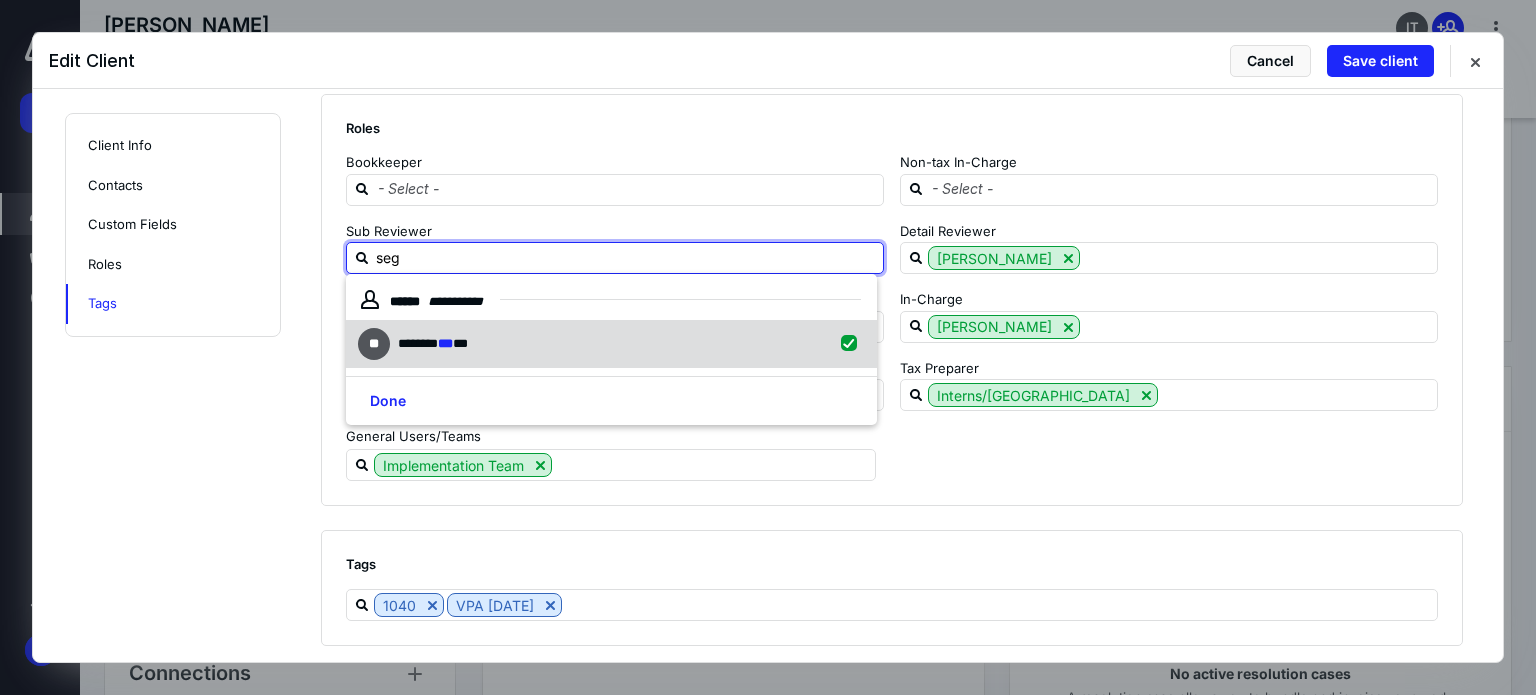 checkbox on "true" 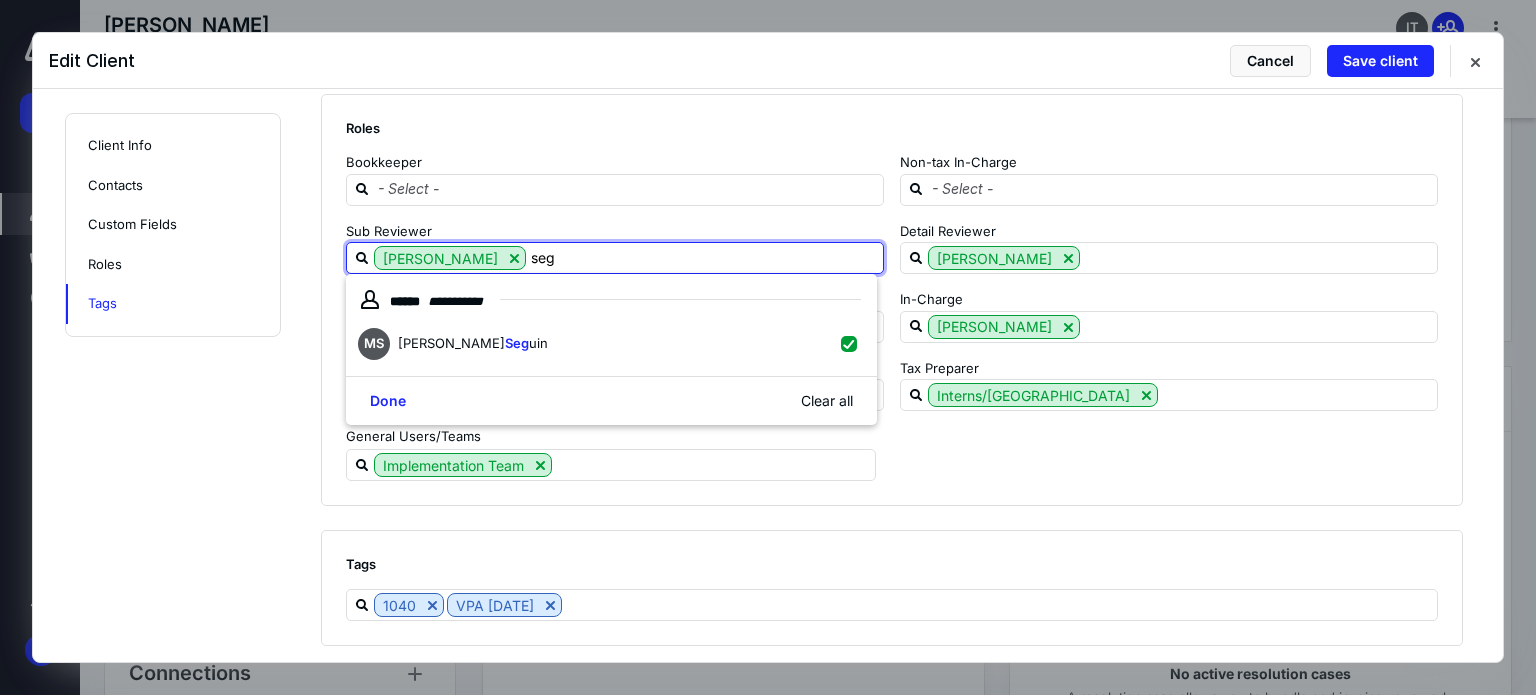 type on "seg" 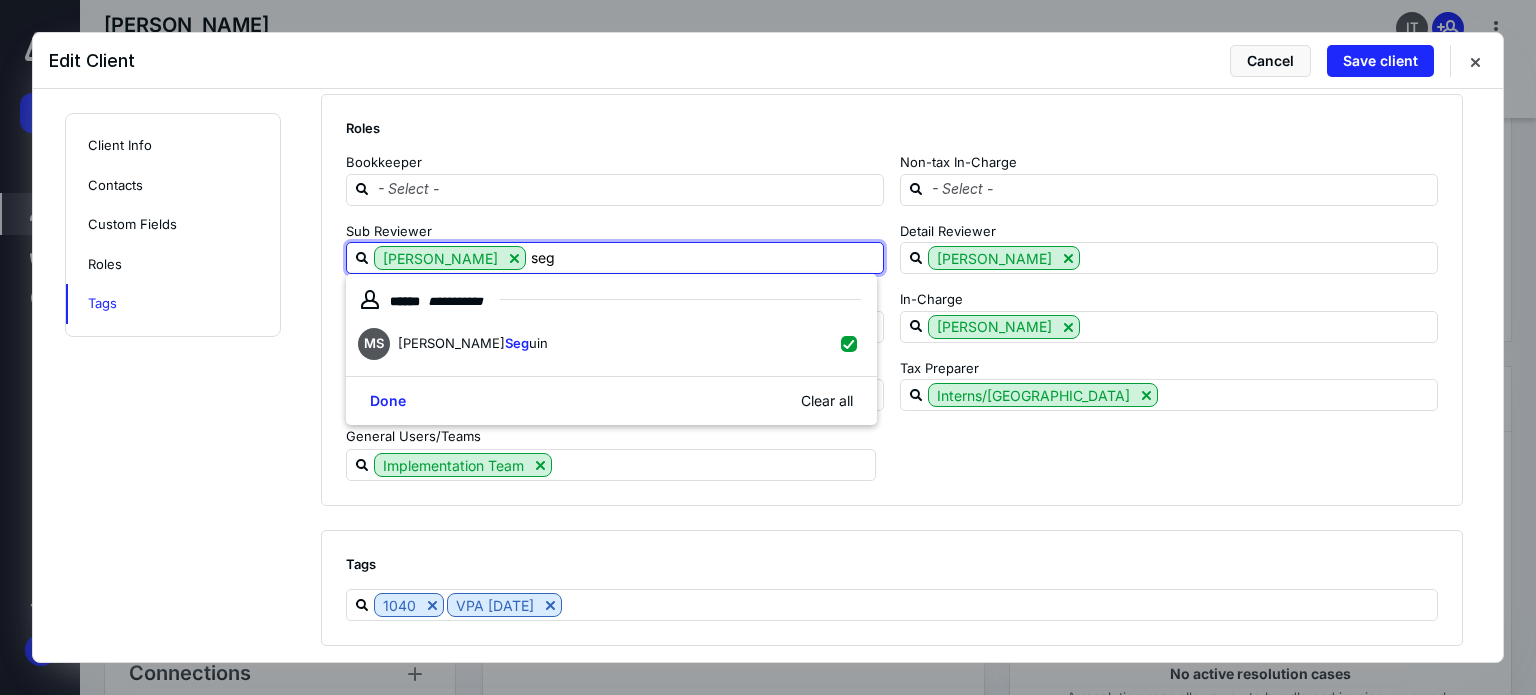 drag, startPoint x: 63, startPoint y: 500, endPoint x: 117, endPoint y: 488, distance: 55.31727 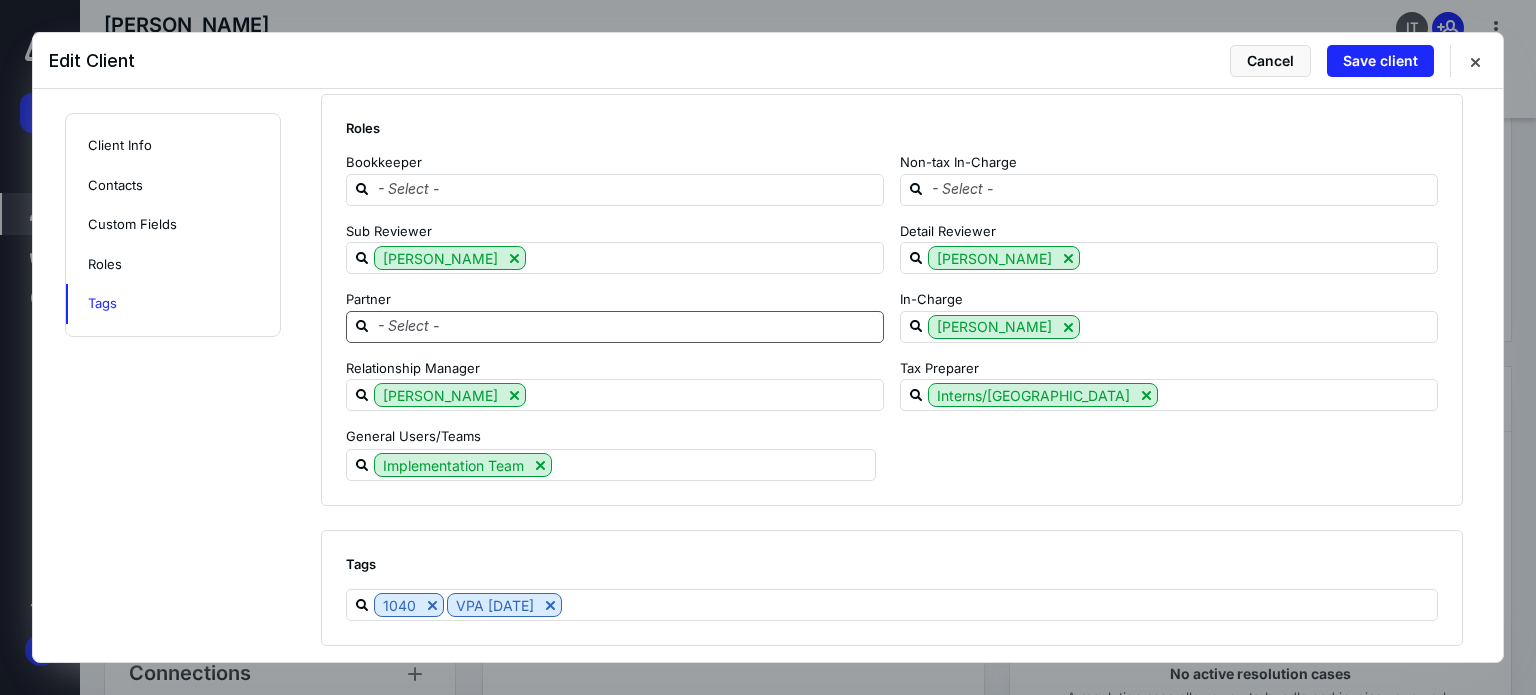 click at bounding box center (627, 326) 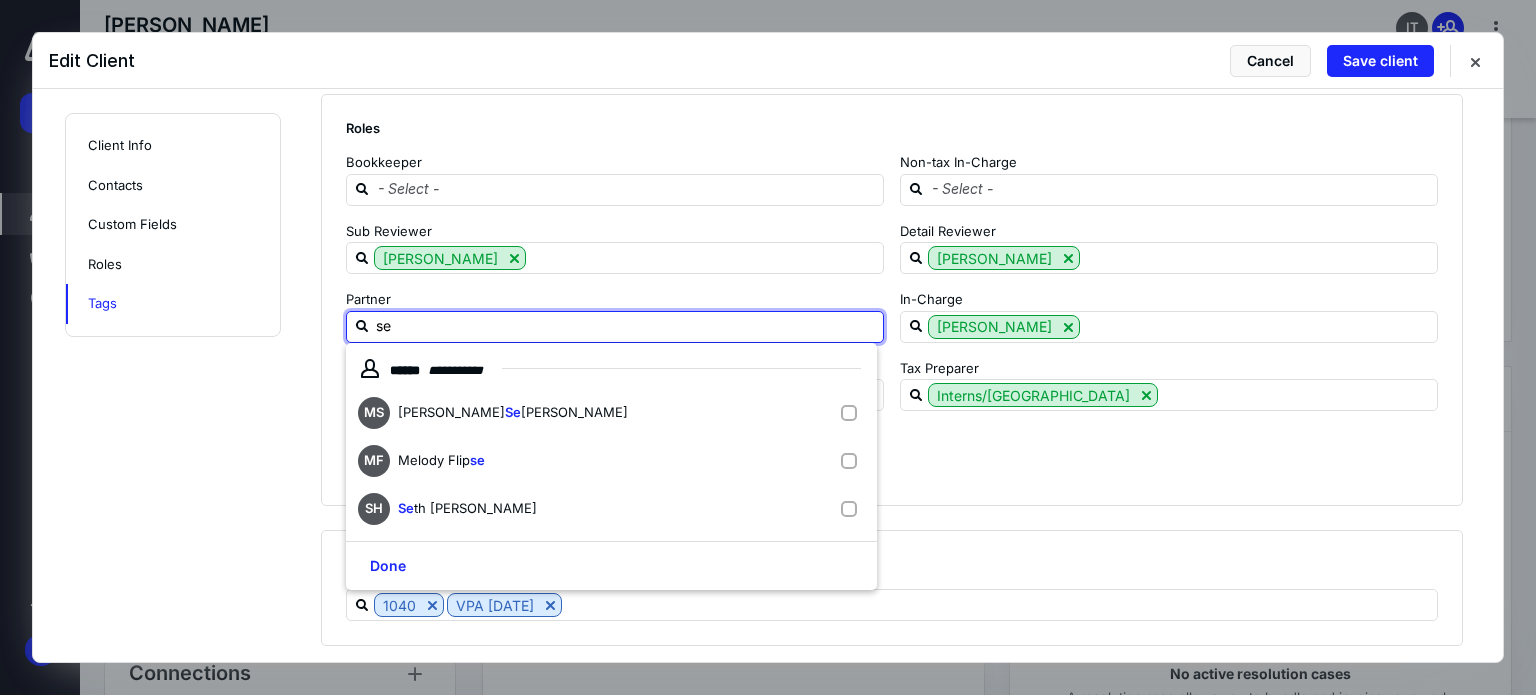type on "seg" 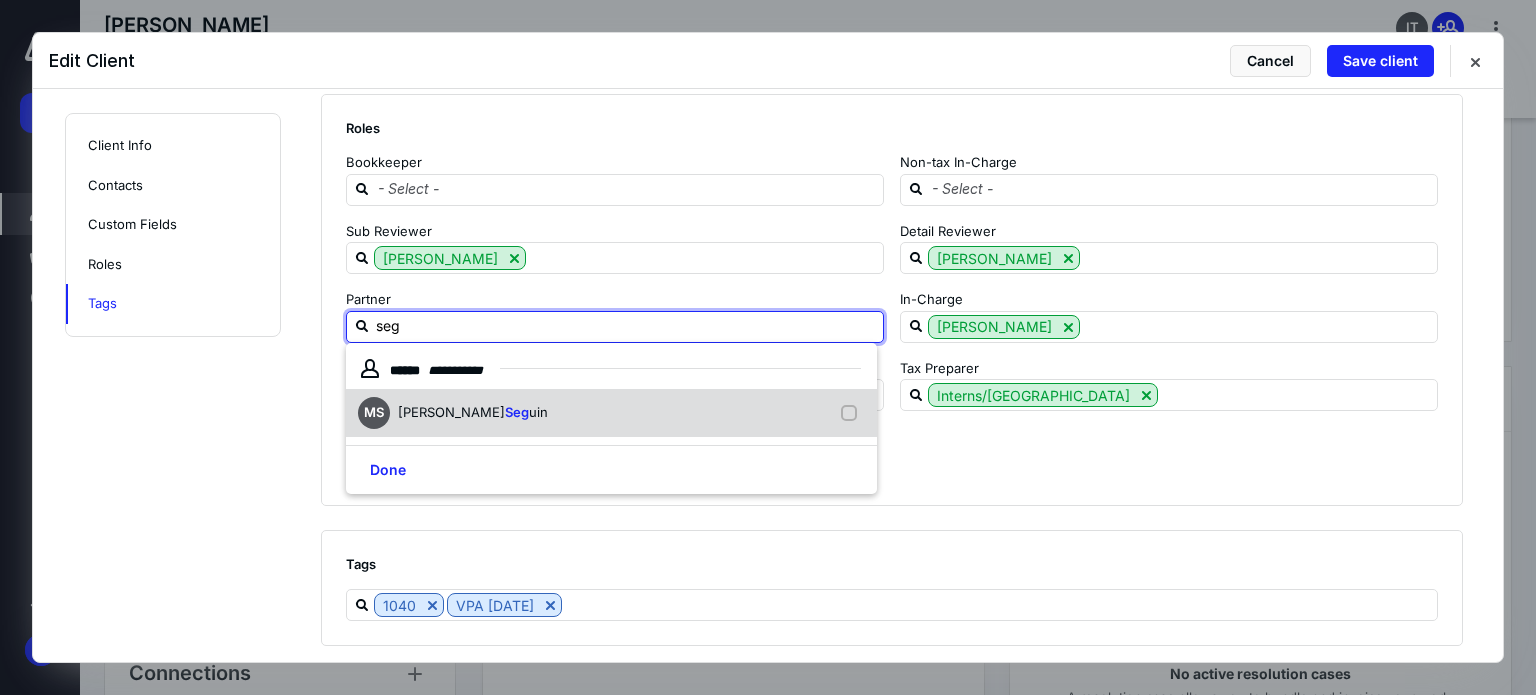 click on "MS [PERSON_NAME] uin" at bounding box center (611, 413) 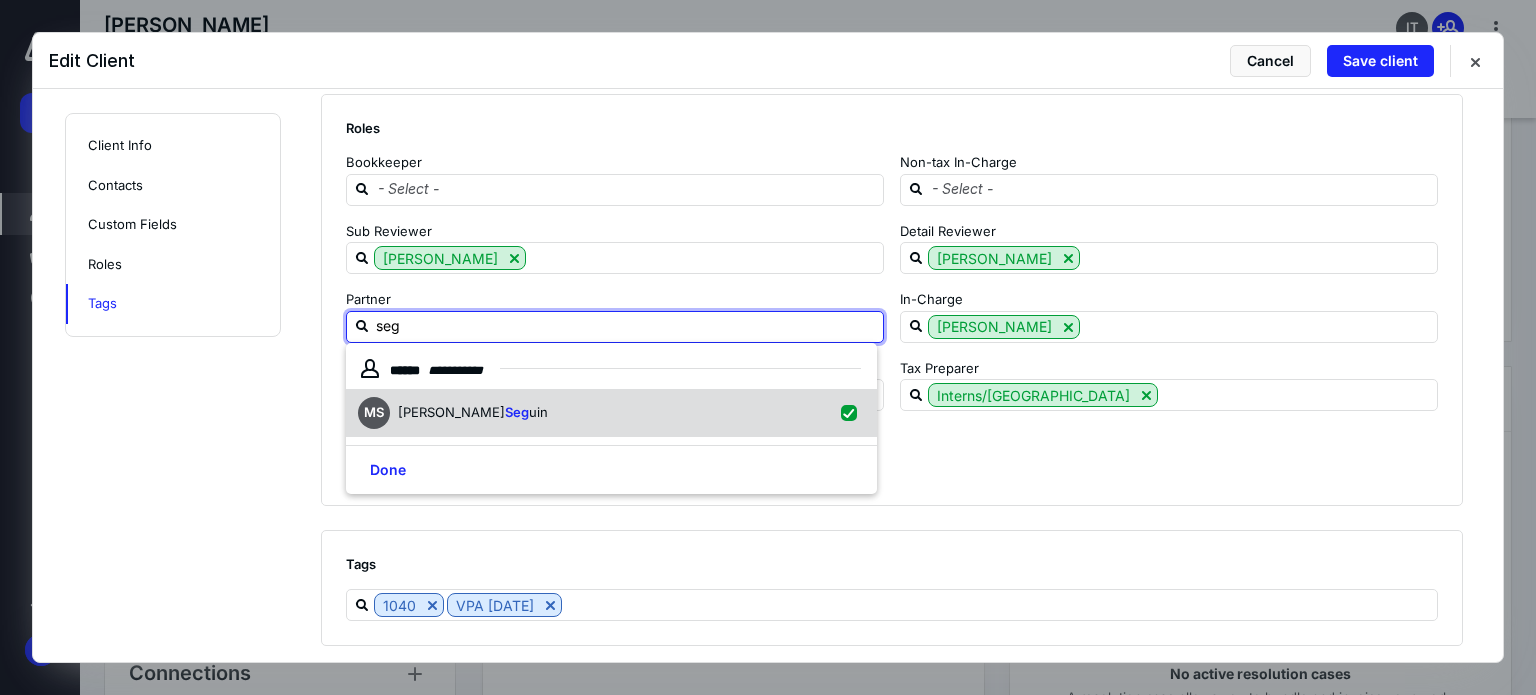 checkbox on "true" 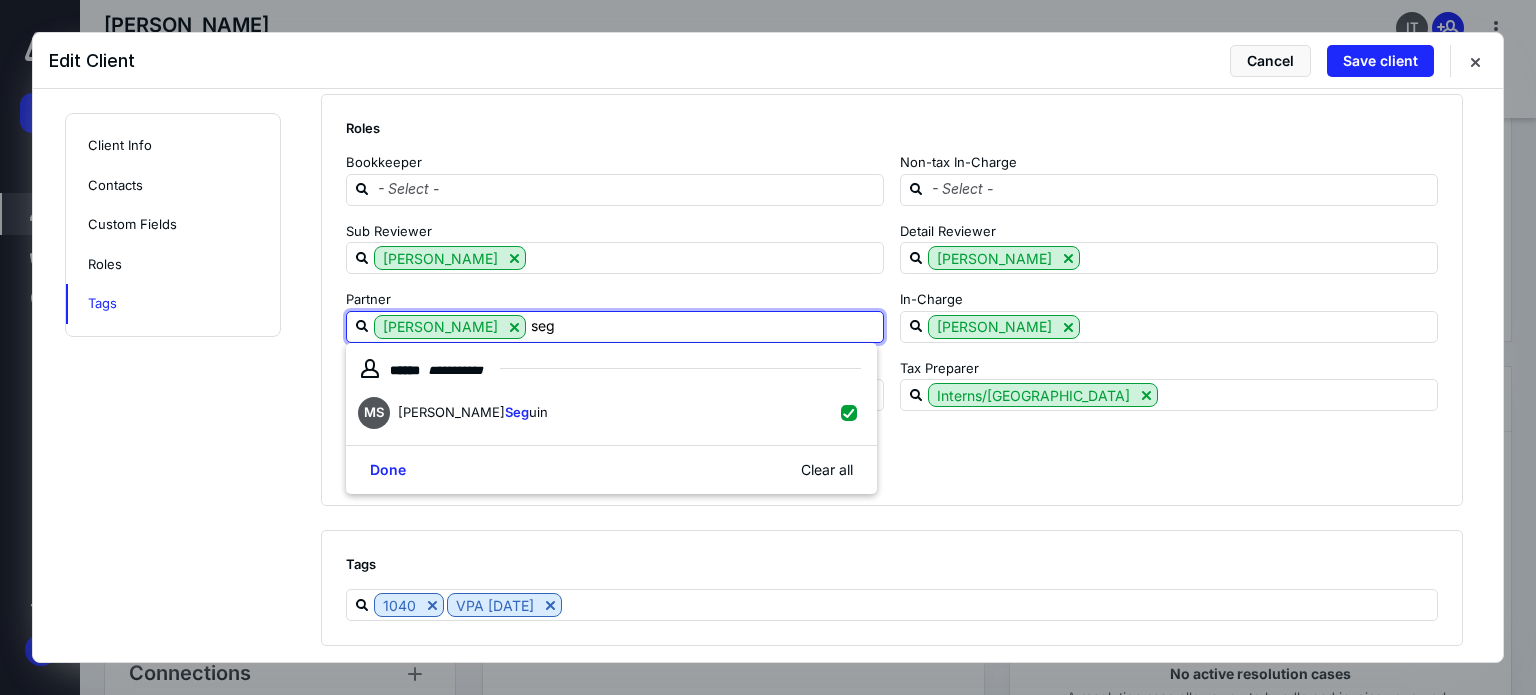 type on "seg" 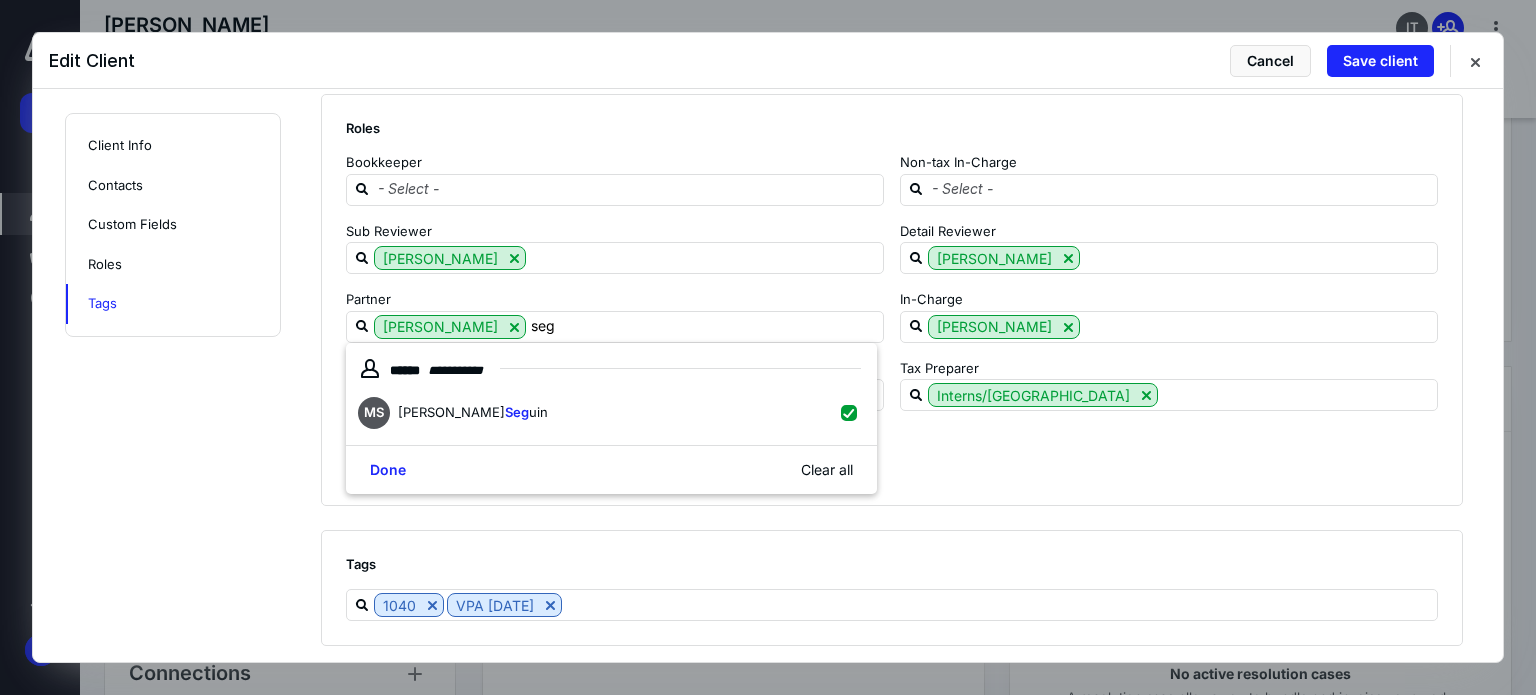 click on "Implementation Team" at bounding box center (884, 465) 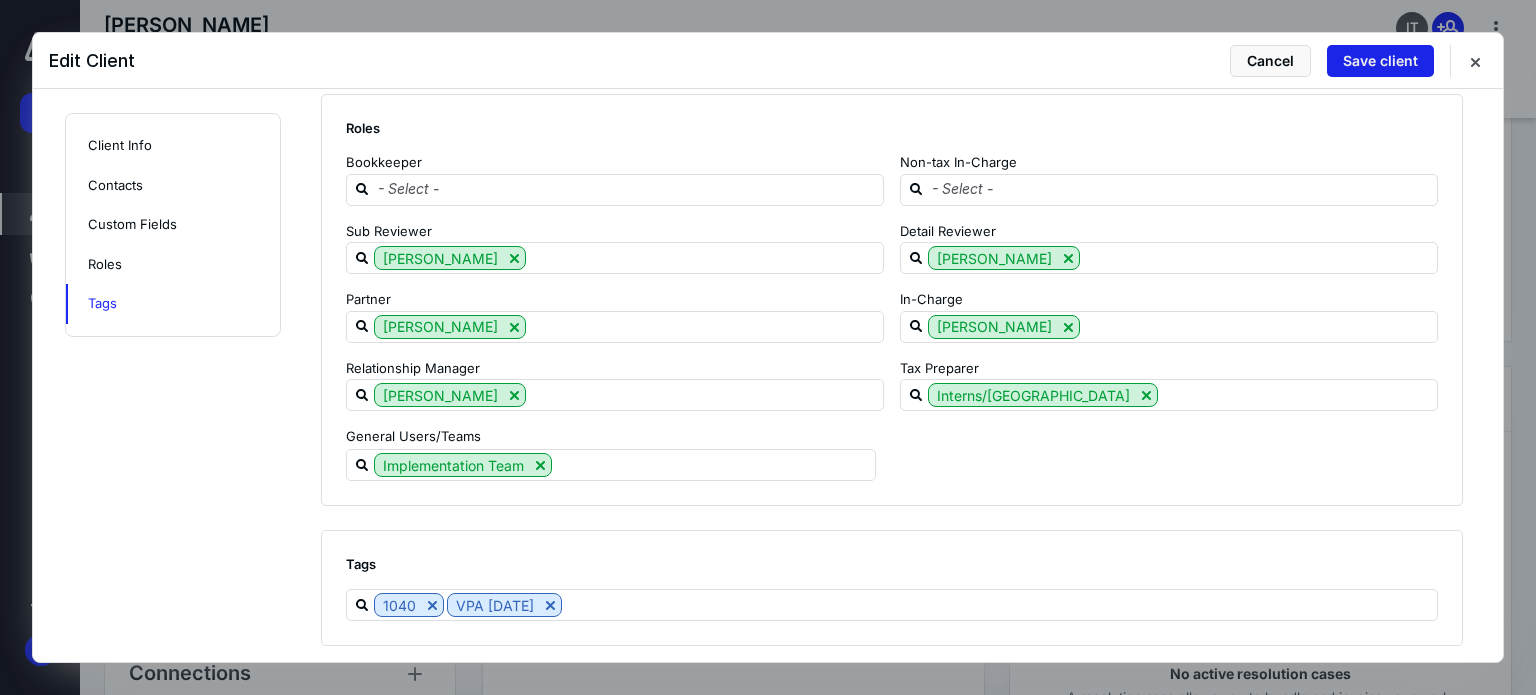 click on "Save client" at bounding box center [1380, 61] 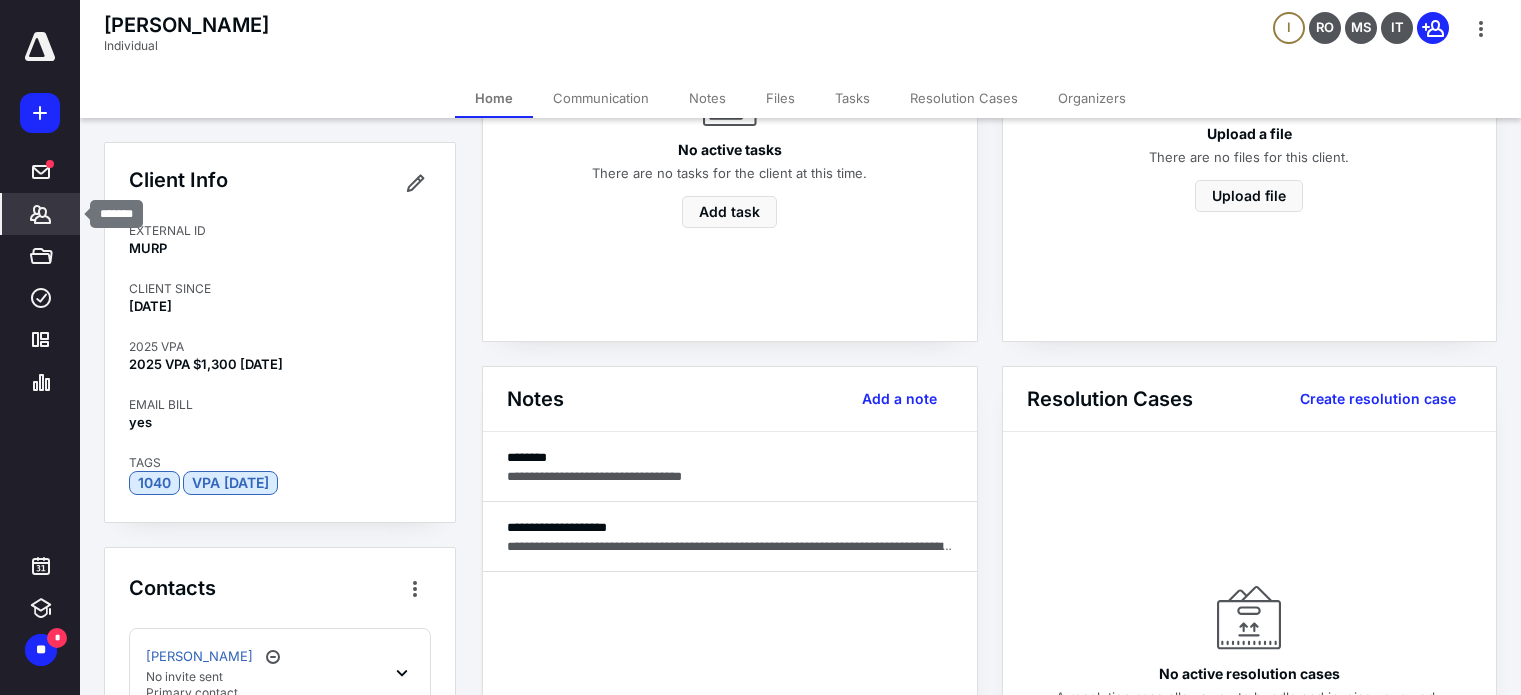 click 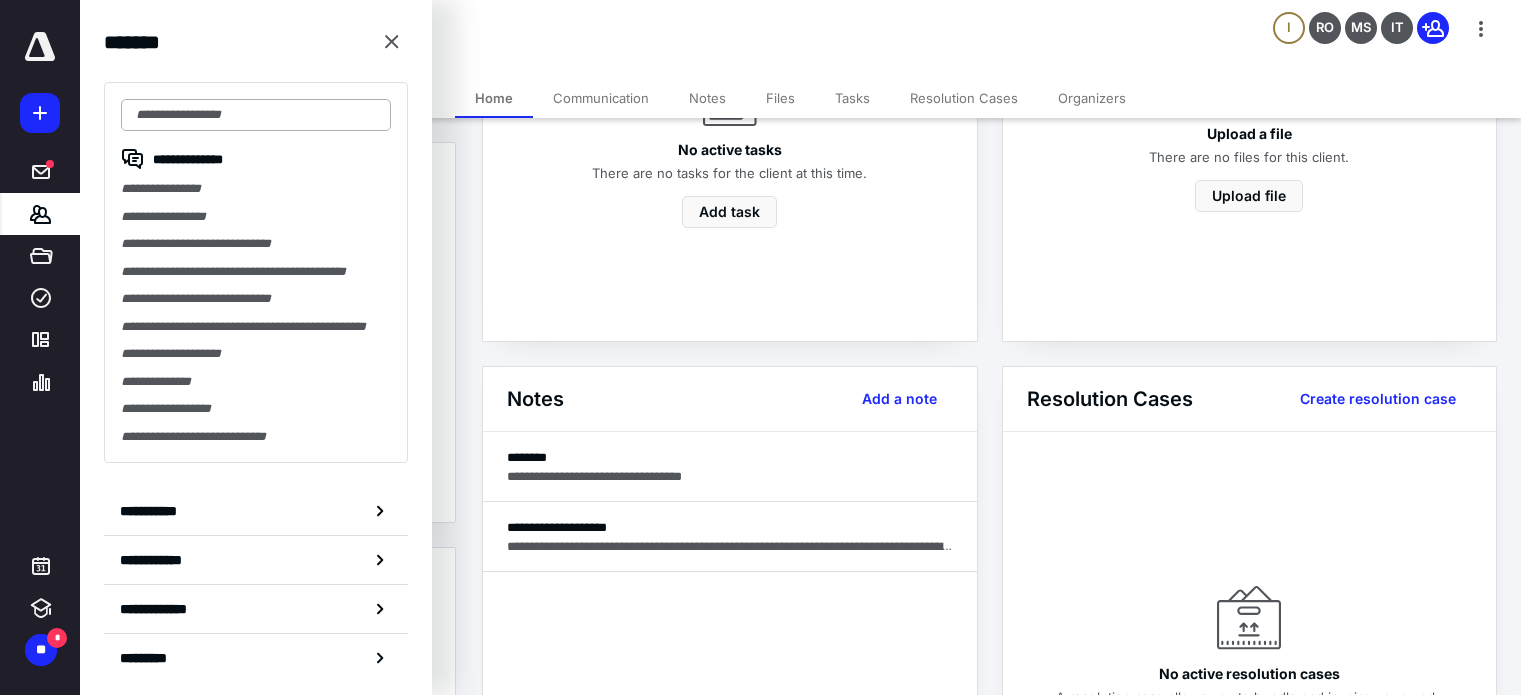 click at bounding box center [256, 115] 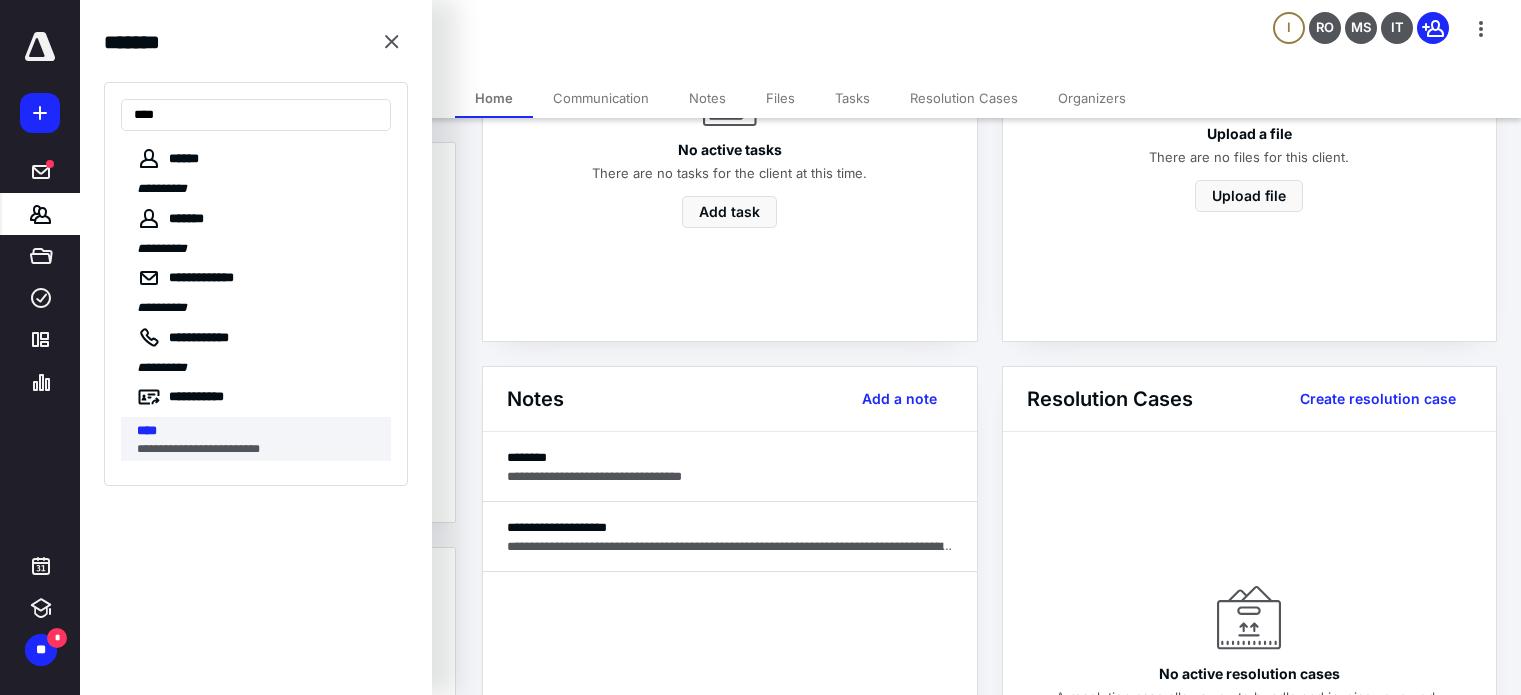 type on "****" 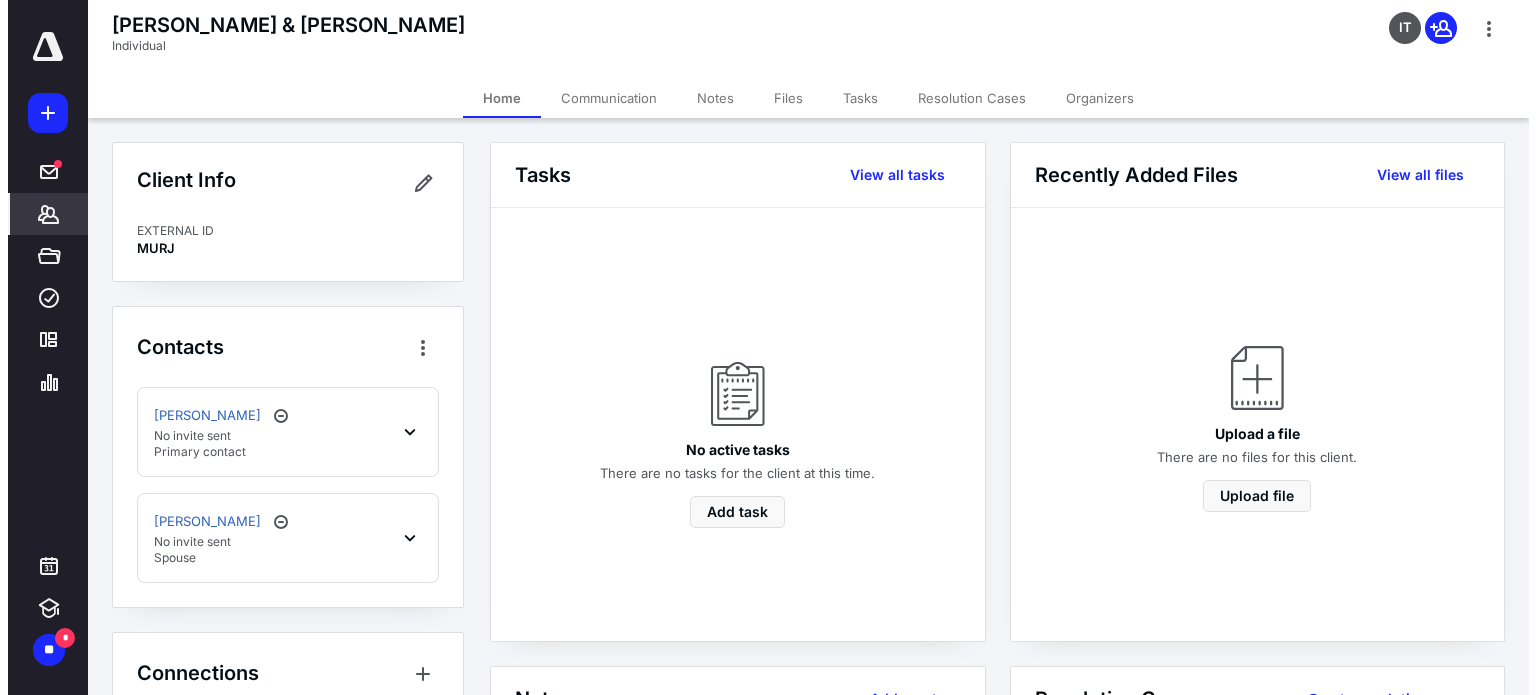 scroll, scrollTop: 200, scrollLeft: 0, axis: vertical 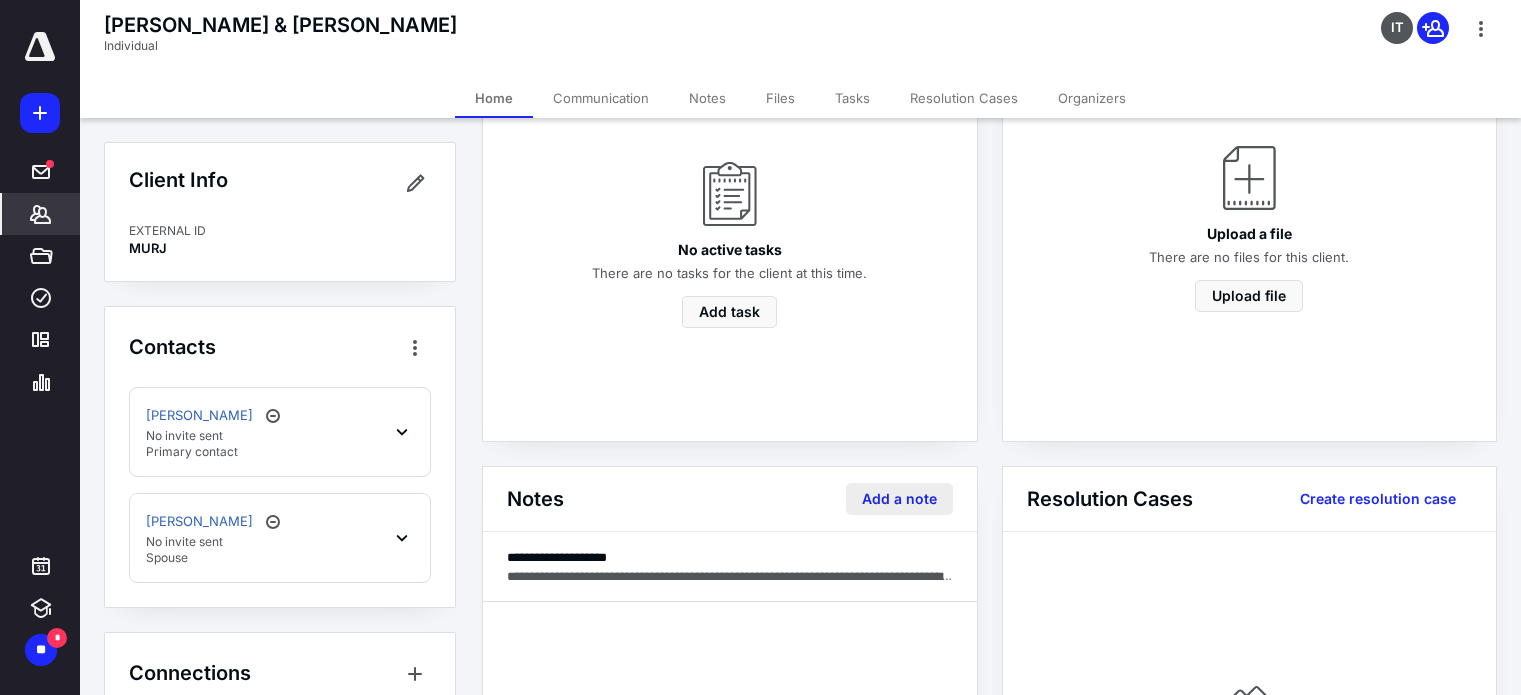 click on "Add a note" at bounding box center (899, 499) 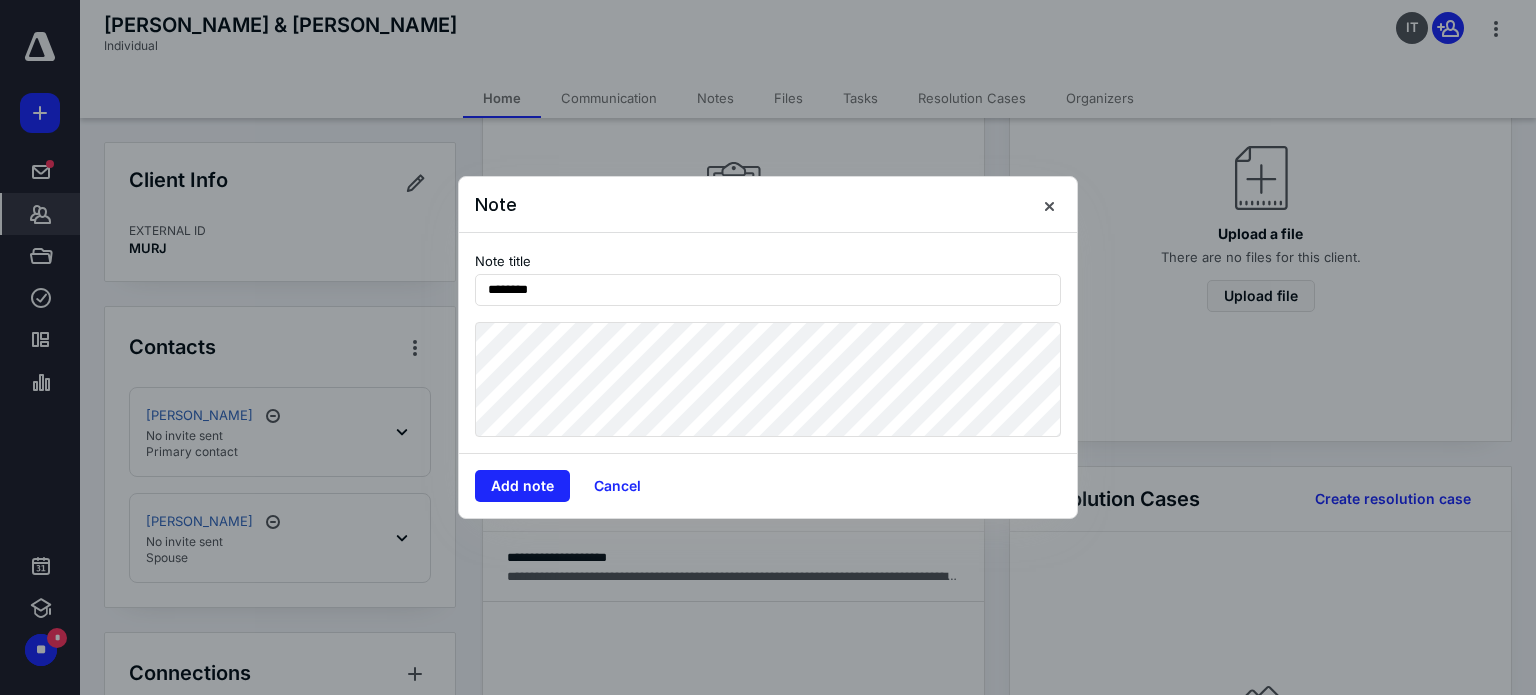 type on "********" 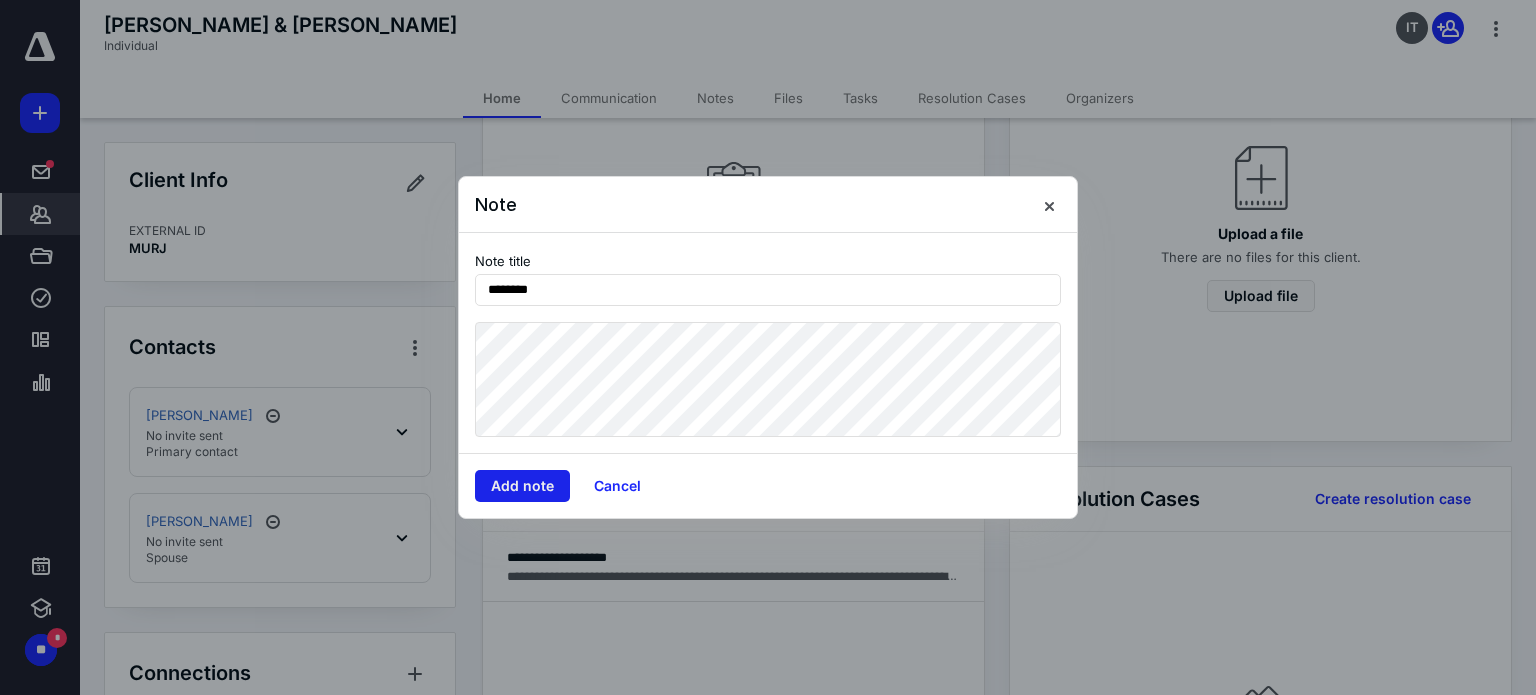 click on "Add note" at bounding box center (522, 486) 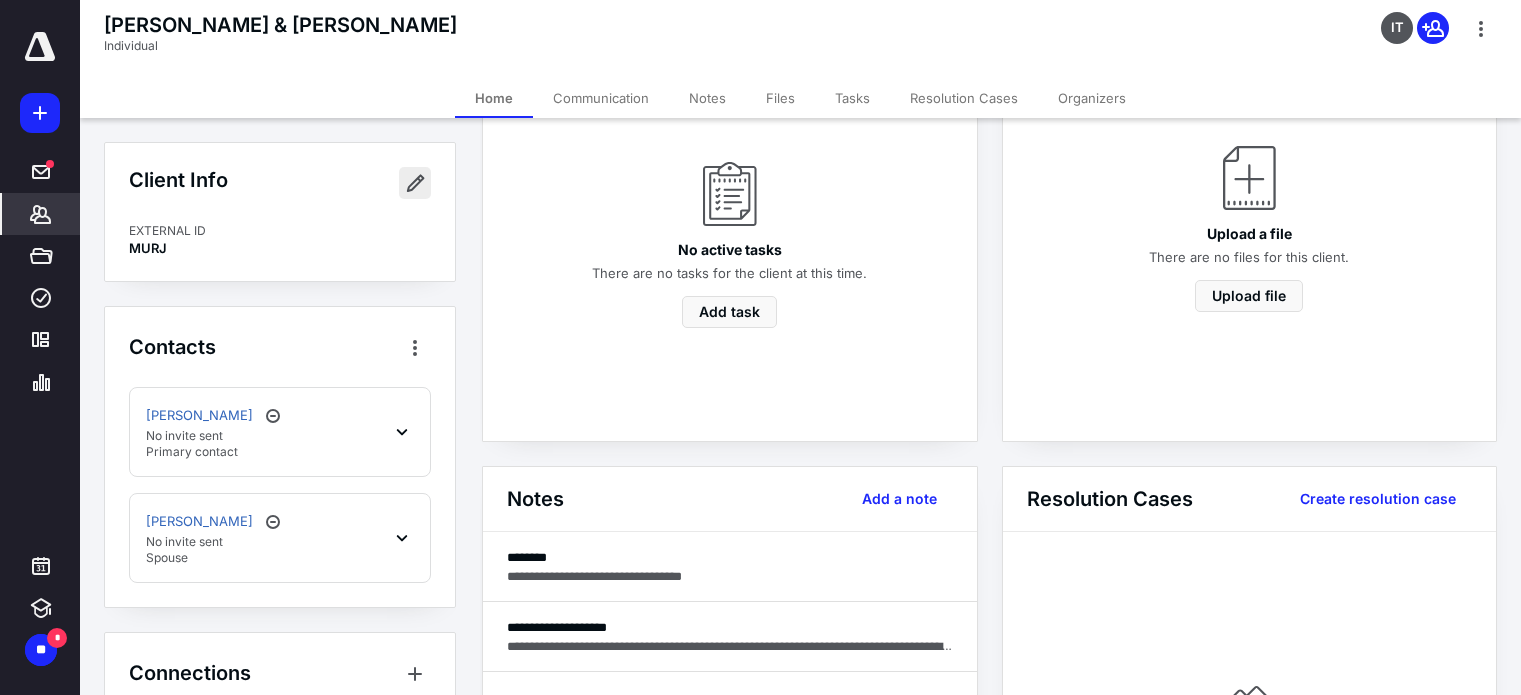 click at bounding box center (415, 183) 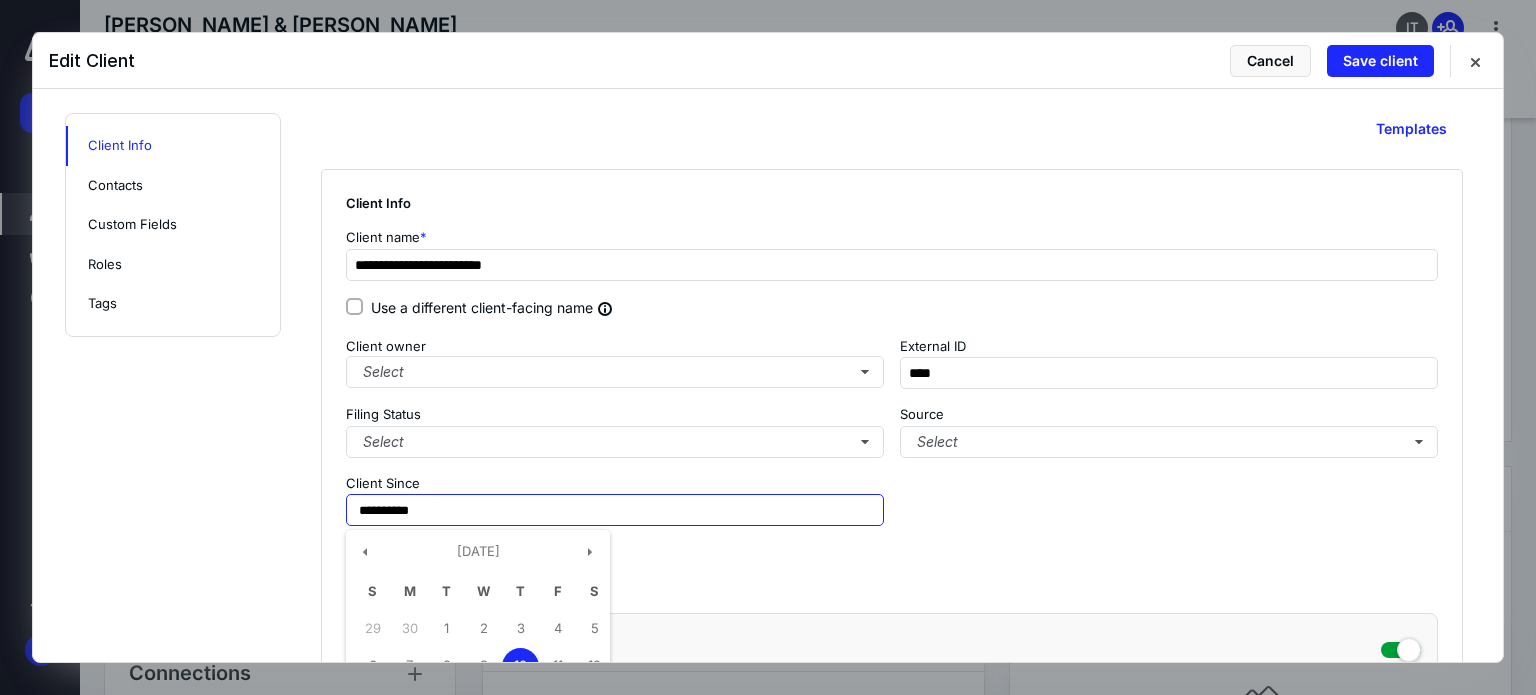 drag, startPoint x: 482, startPoint y: 518, endPoint x: 83, endPoint y: 483, distance: 400.53214 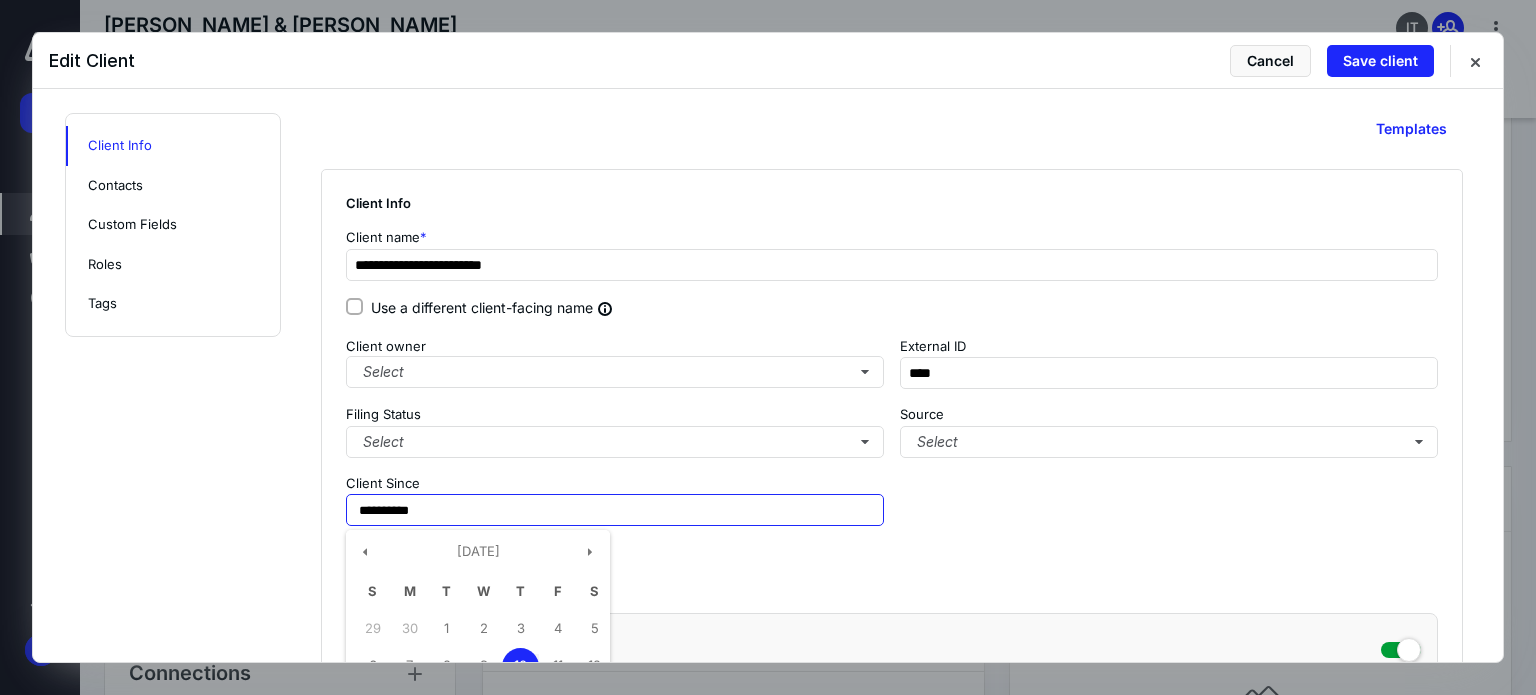 type on "**********" 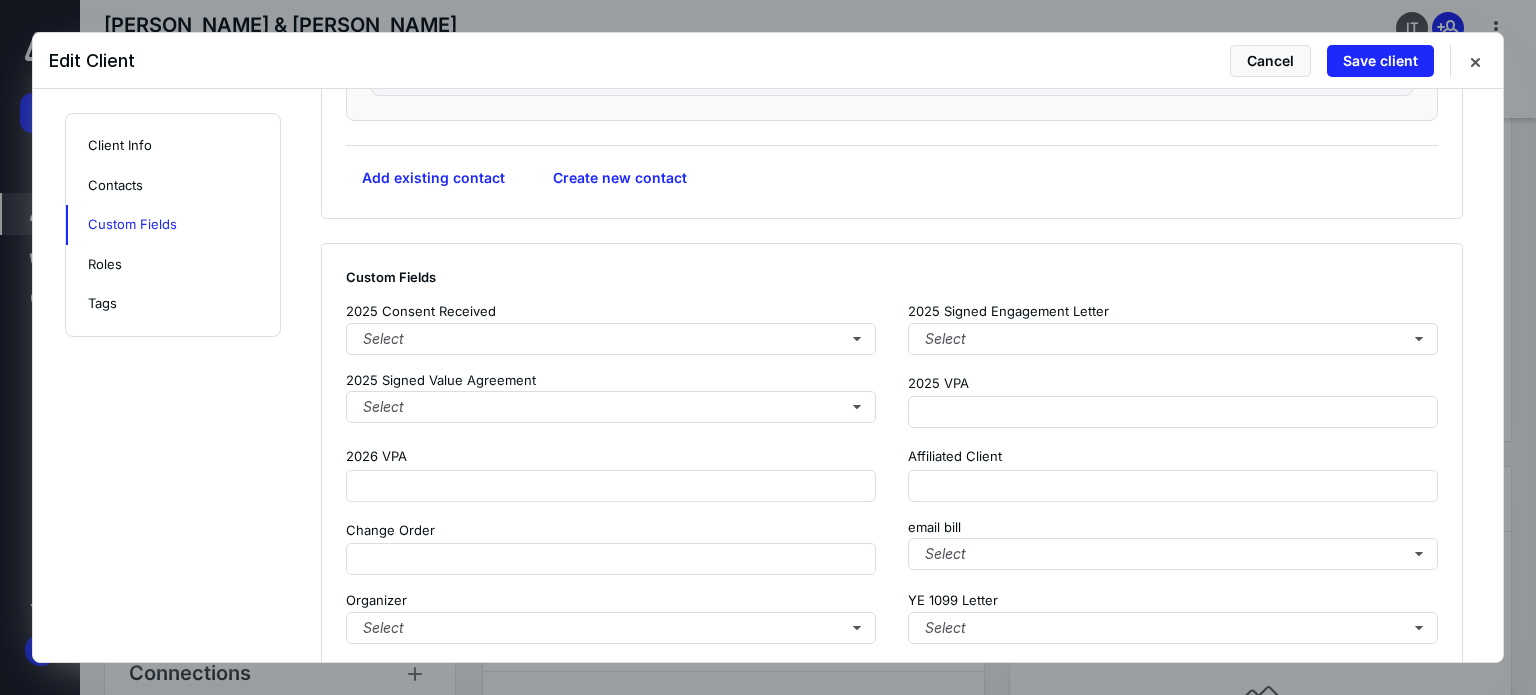 scroll, scrollTop: 1800, scrollLeft: 0, axis: vertical 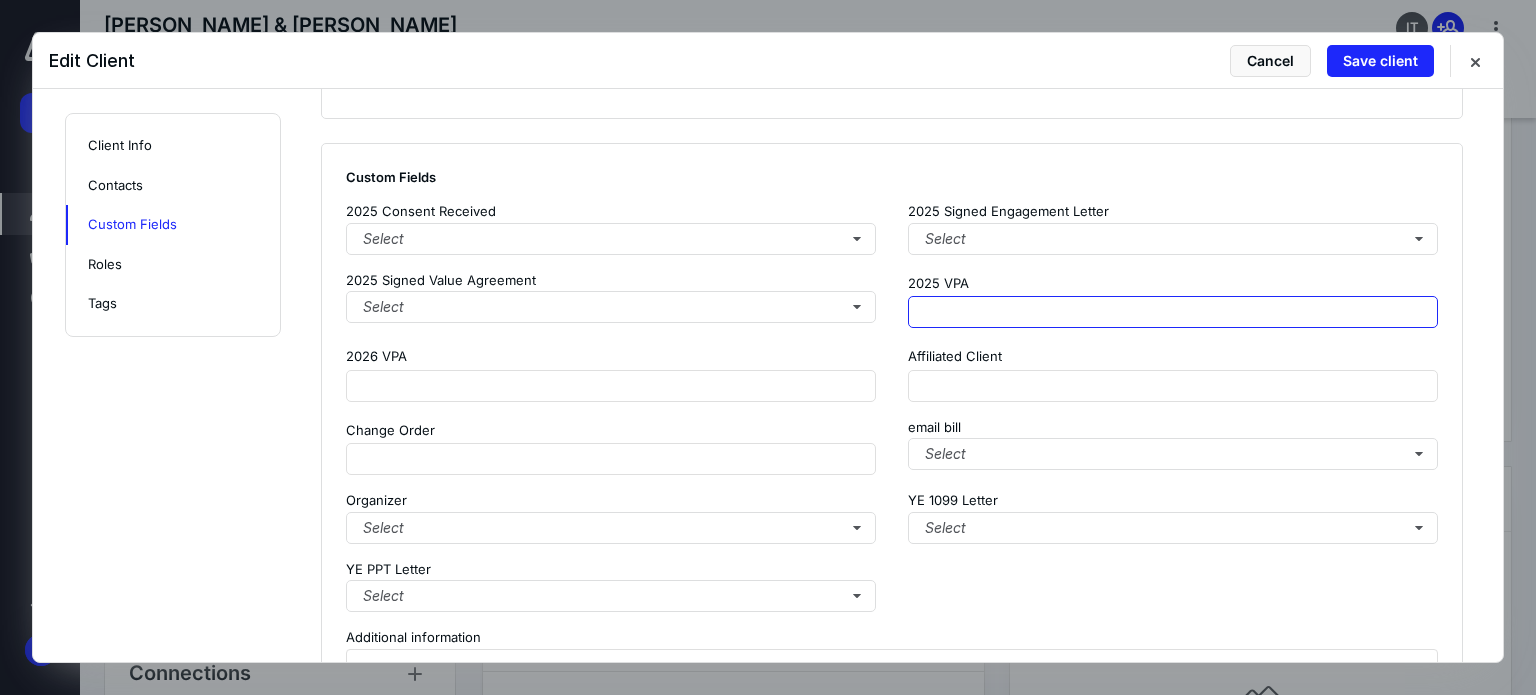 click at bounding box center (1173, 312) 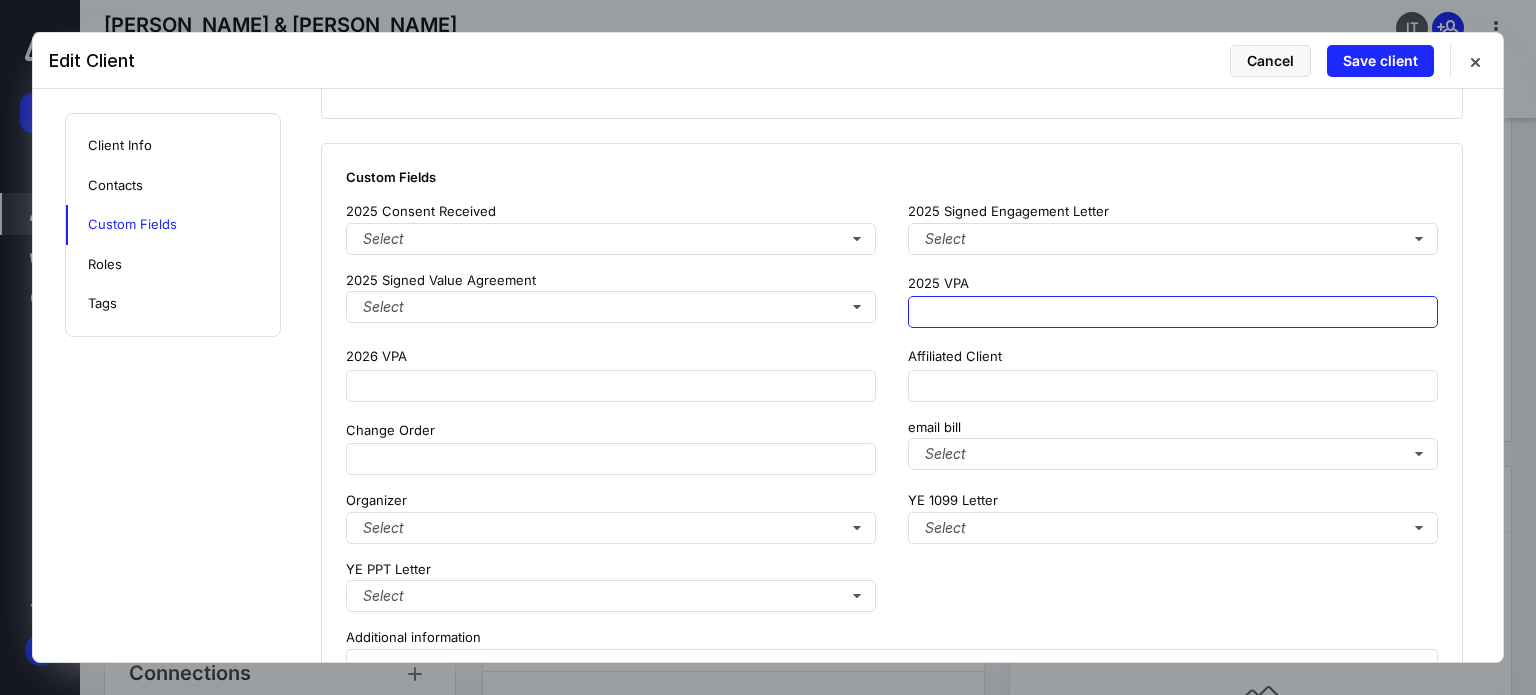 paste on "**********" 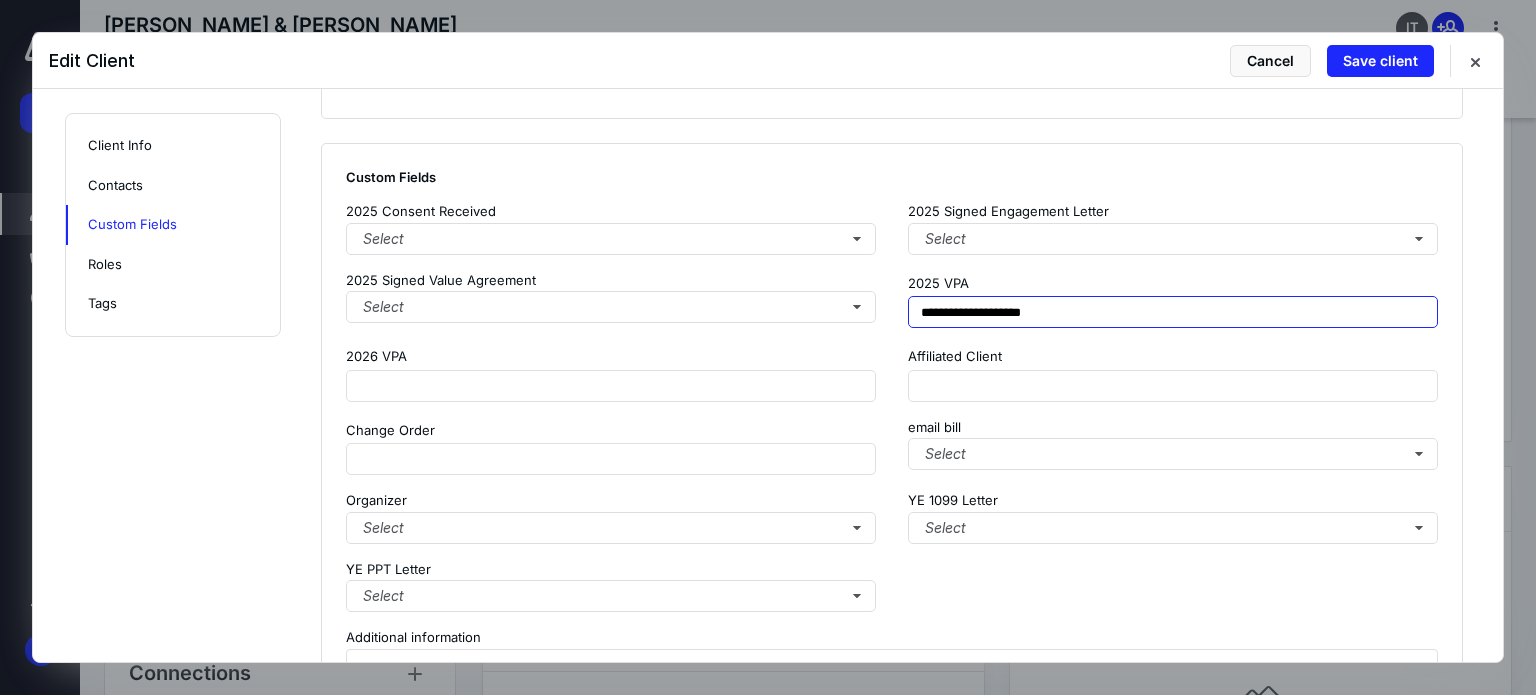 scroll, scrollTop: 2458, scrollLeft: 0, axis: vertical 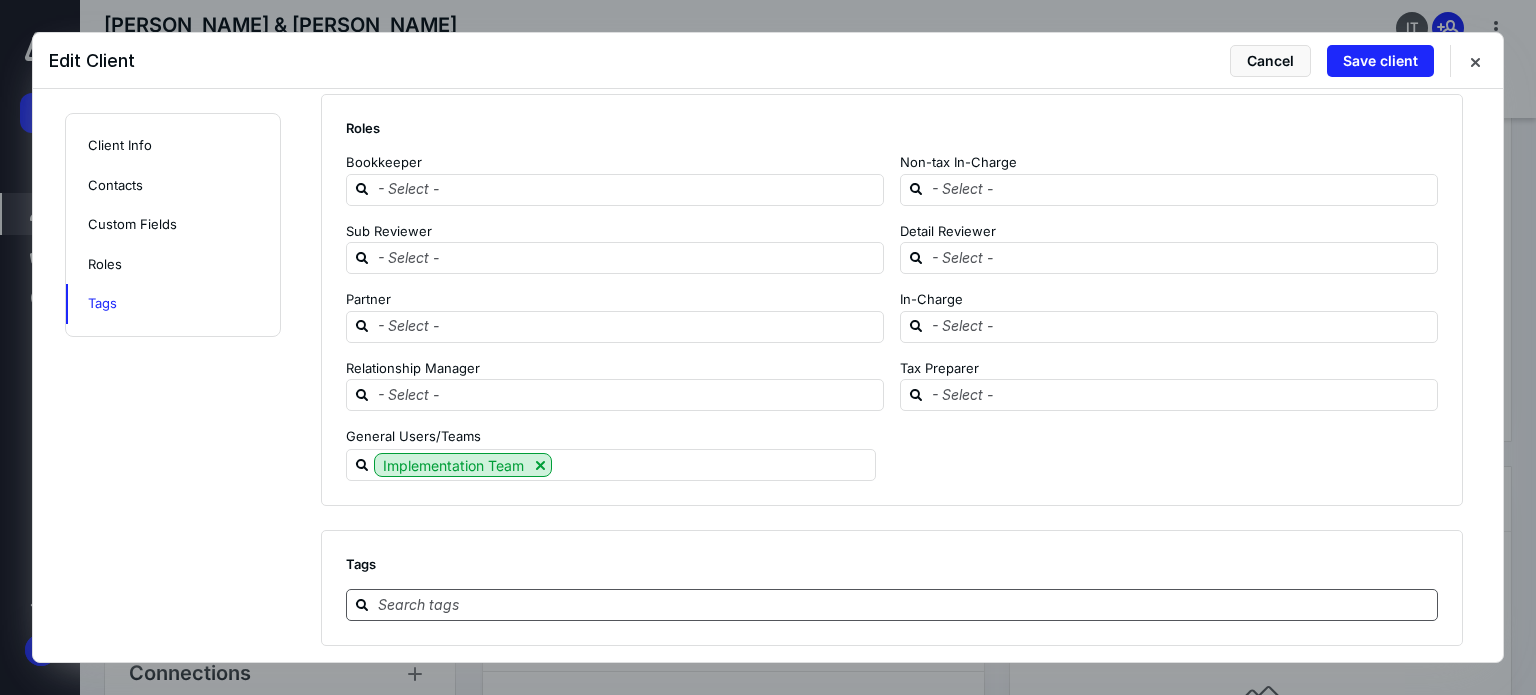 type on "**********" 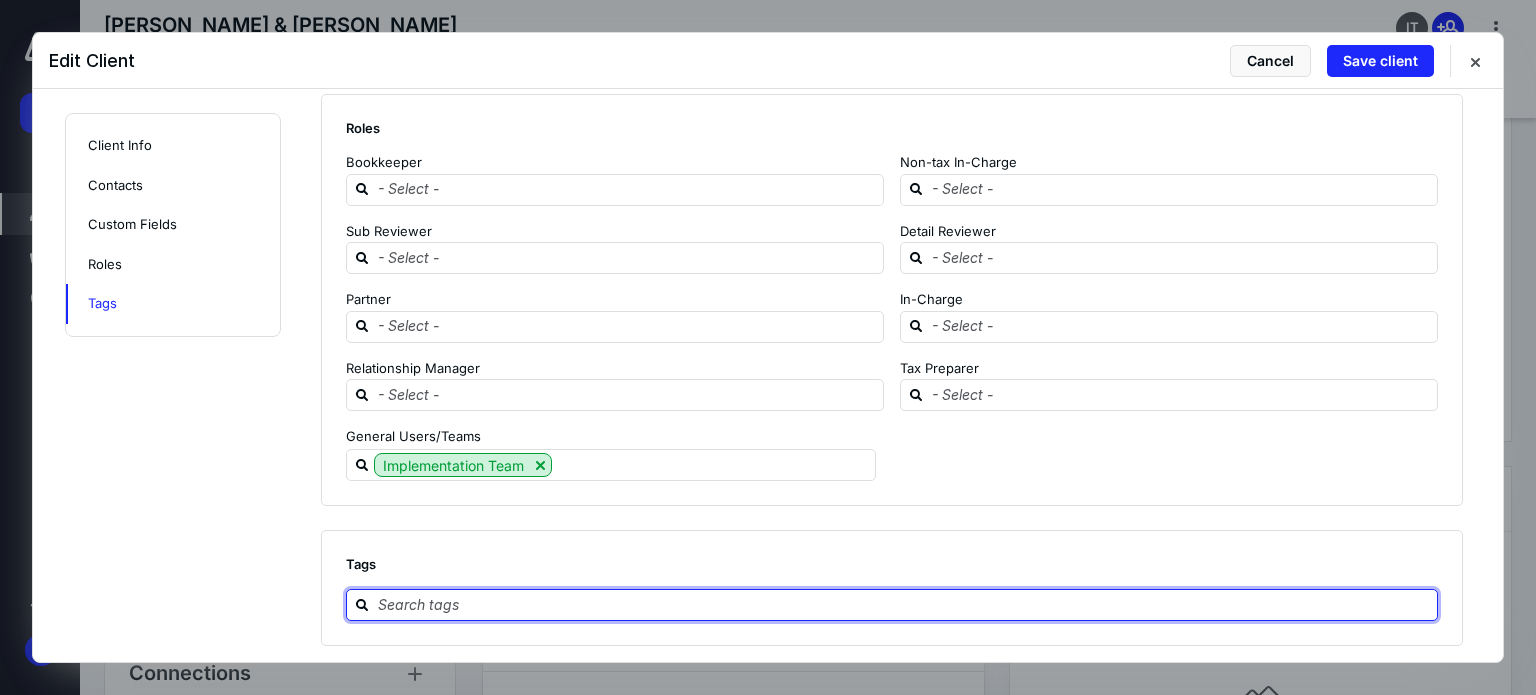 click at bounding box center [904, 604] 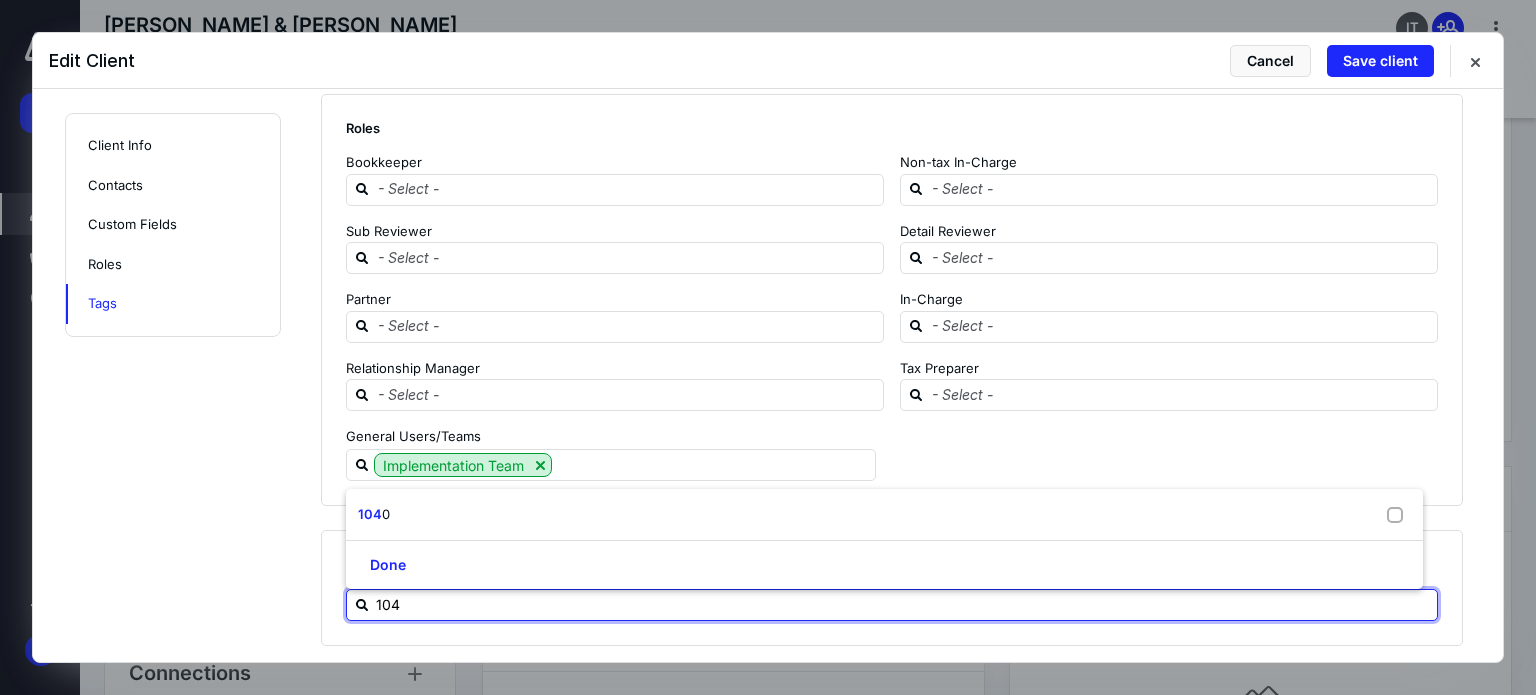 type on "1040" 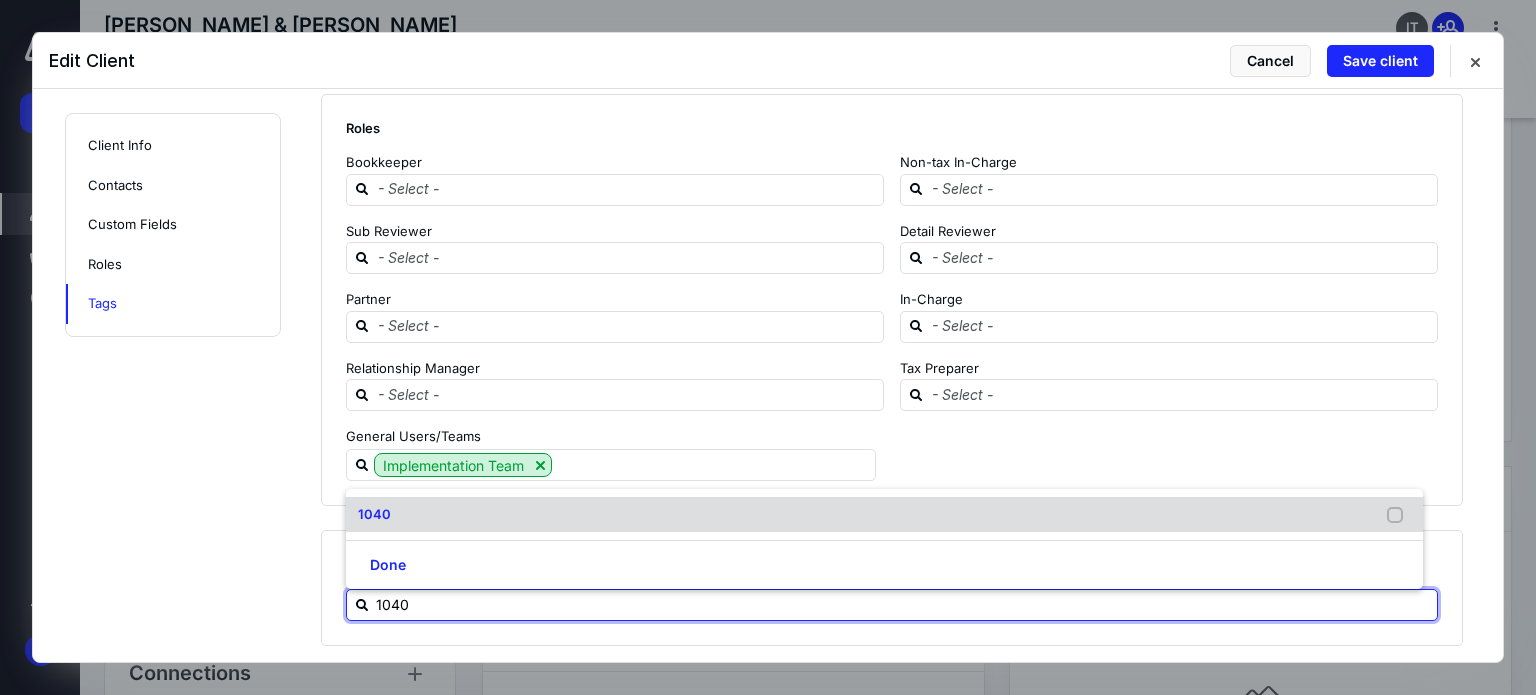 click on "1040" at bounding box center [884, 515] 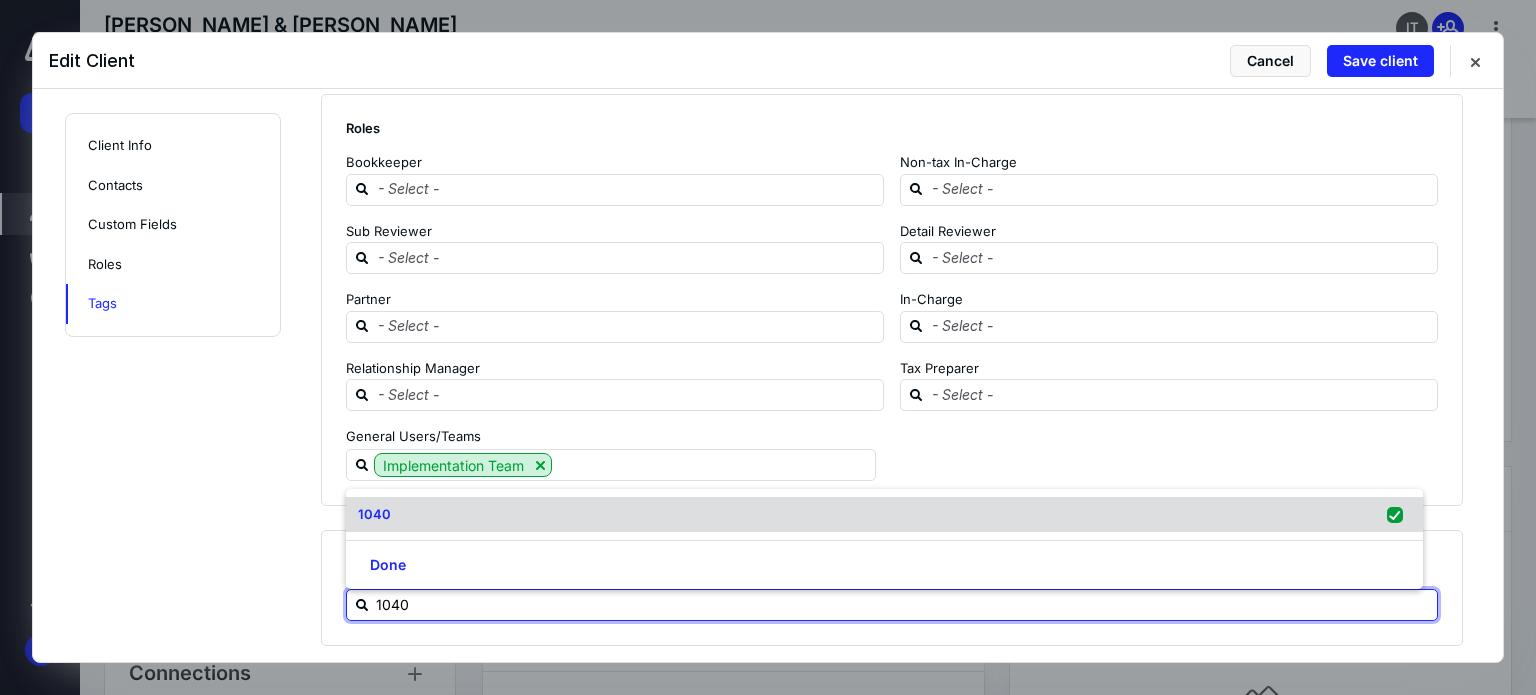 checkbox on "true" 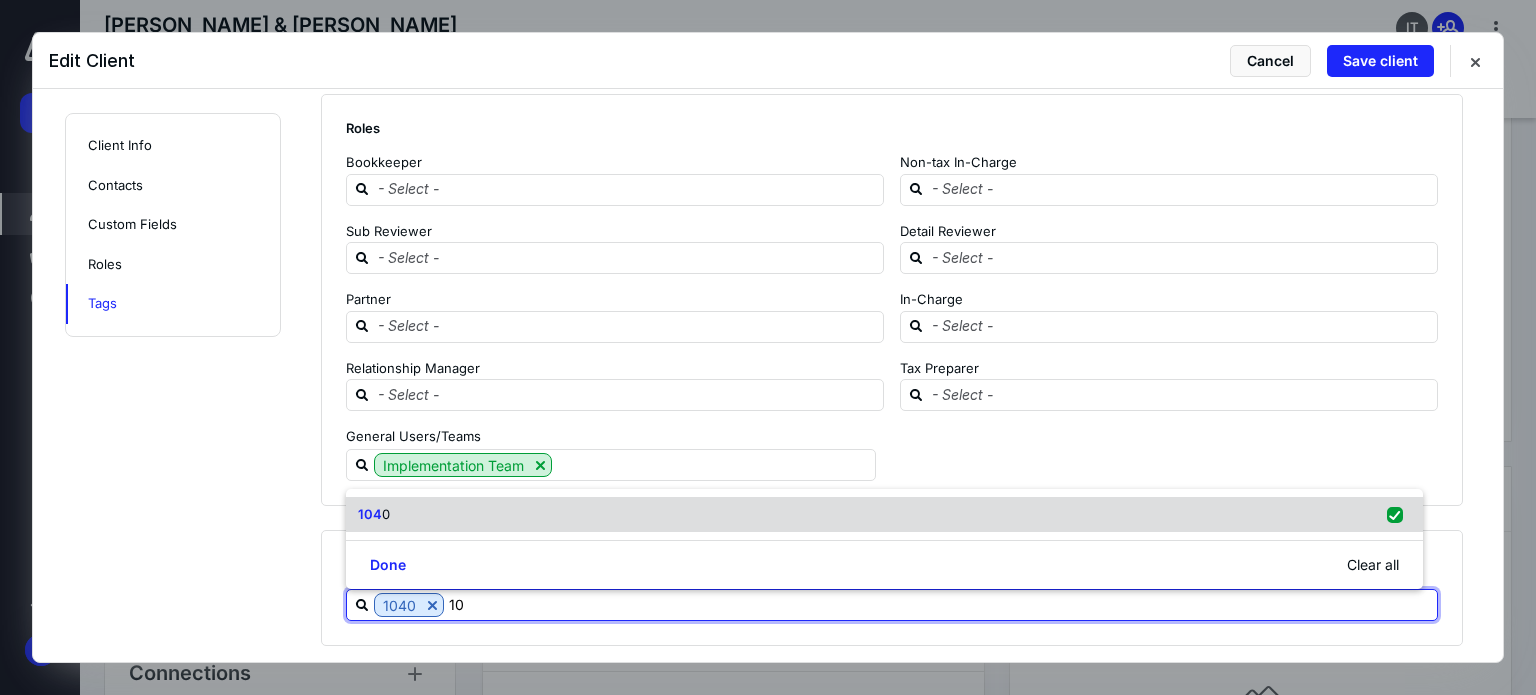 type on "1" 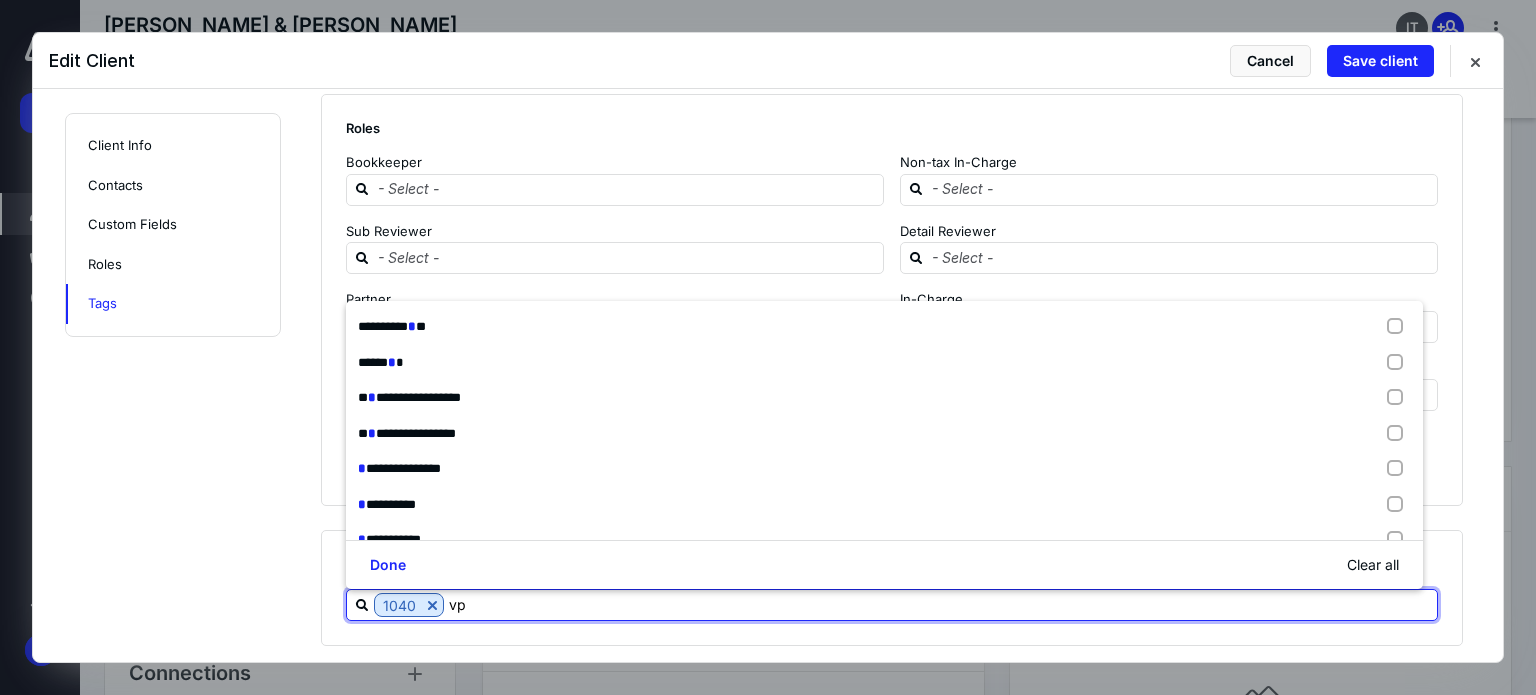 type on "vpa" 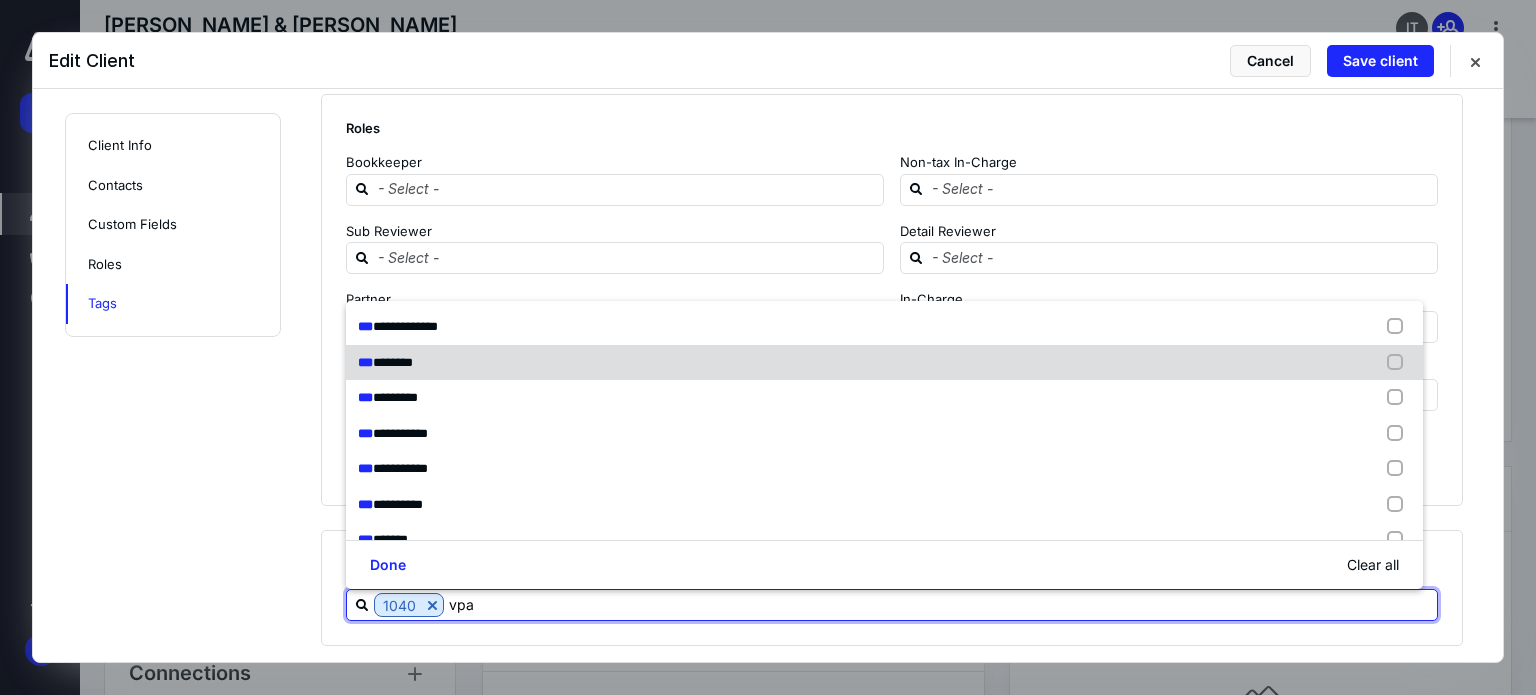 click on "*******" at bounding box center [393, 362] 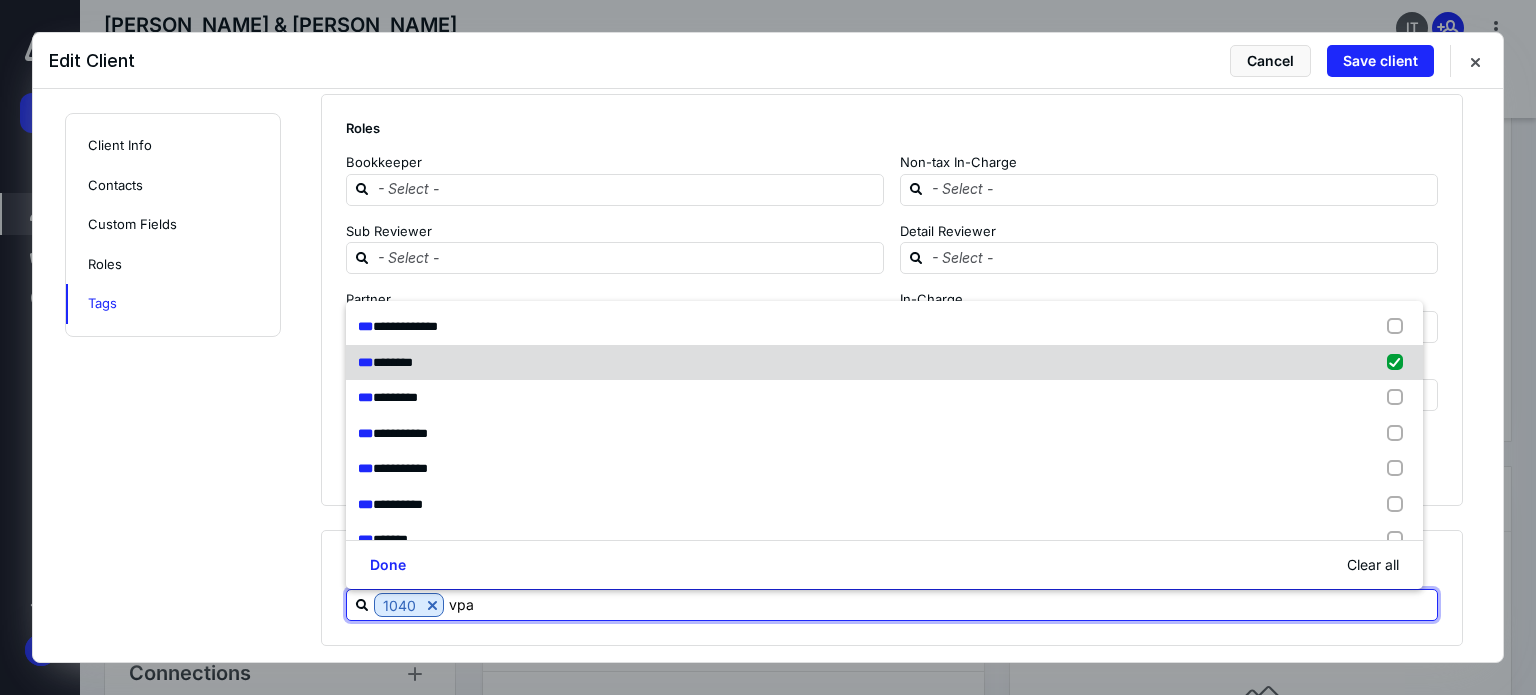checkbox on "true" 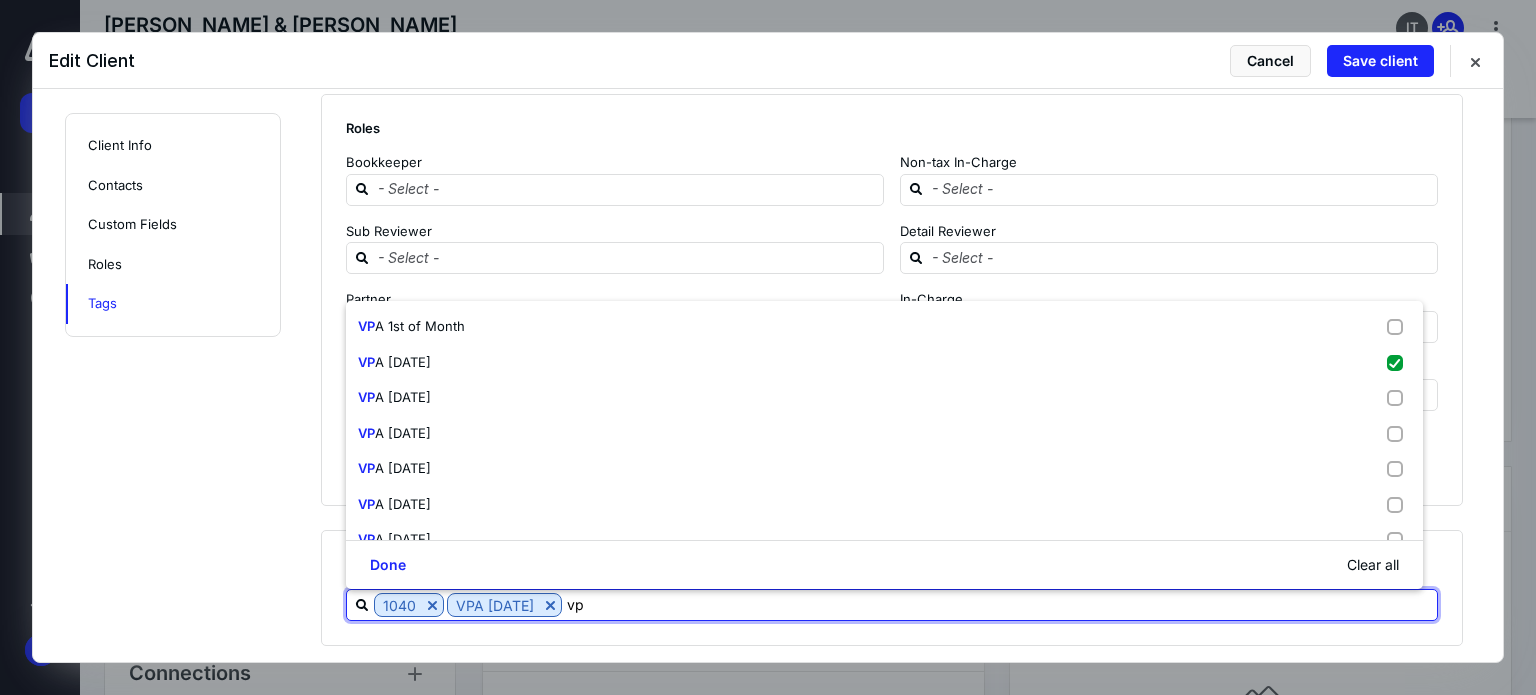 type on "v" 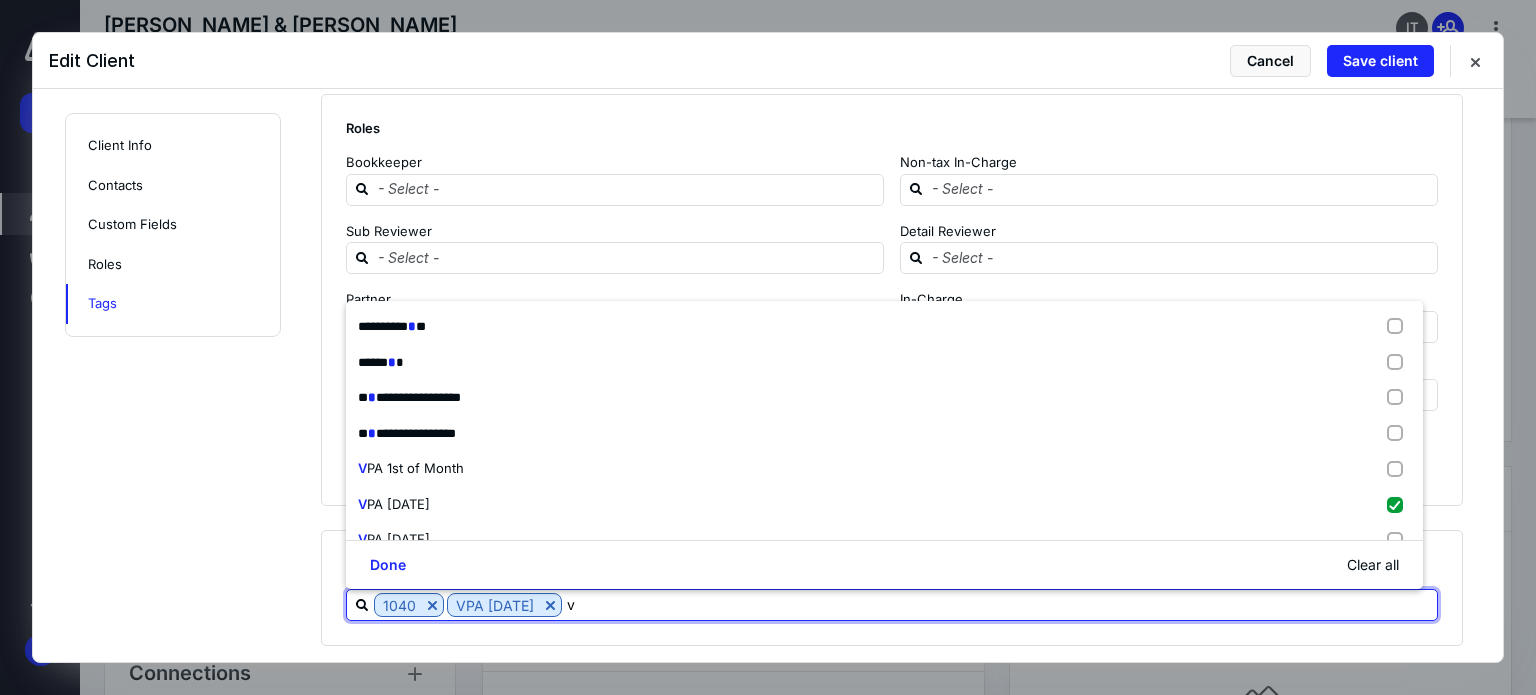 type 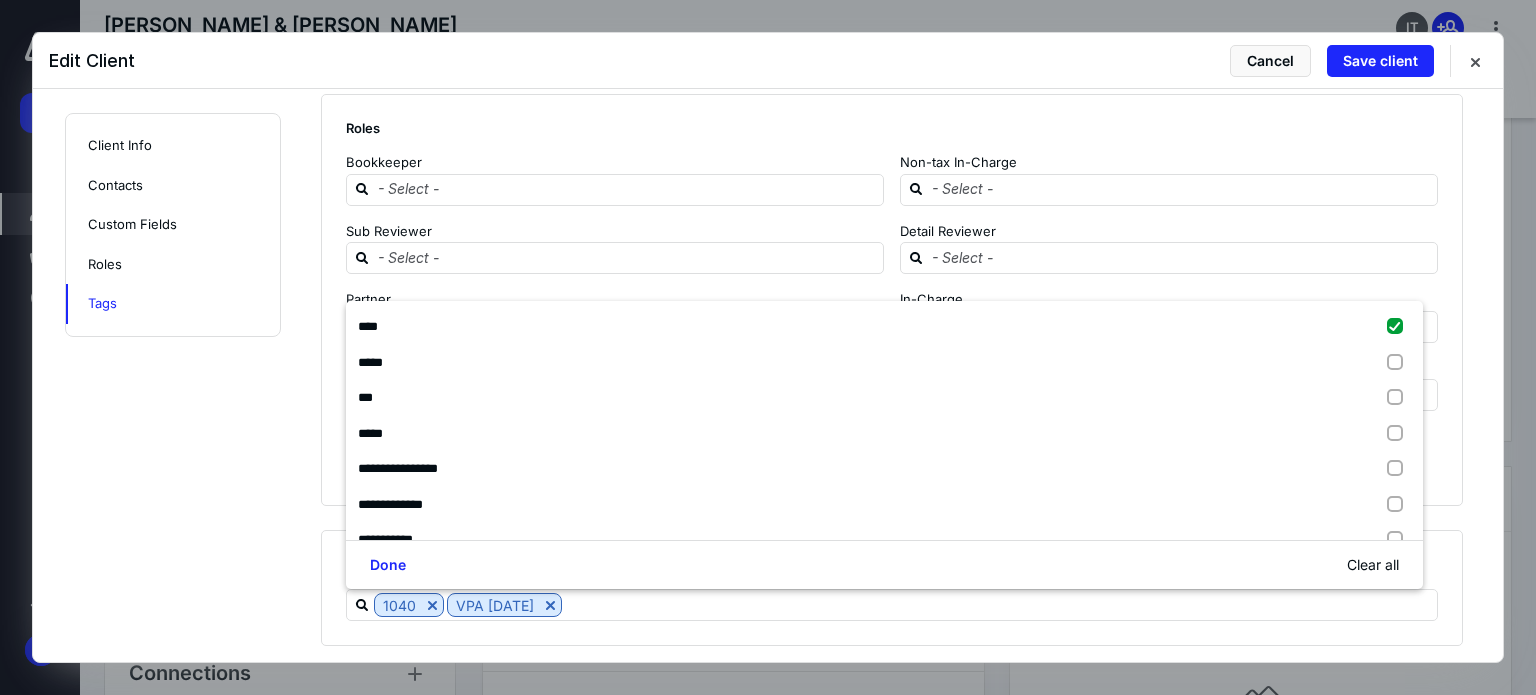 click on "**********" at bounding box center (768, -854) 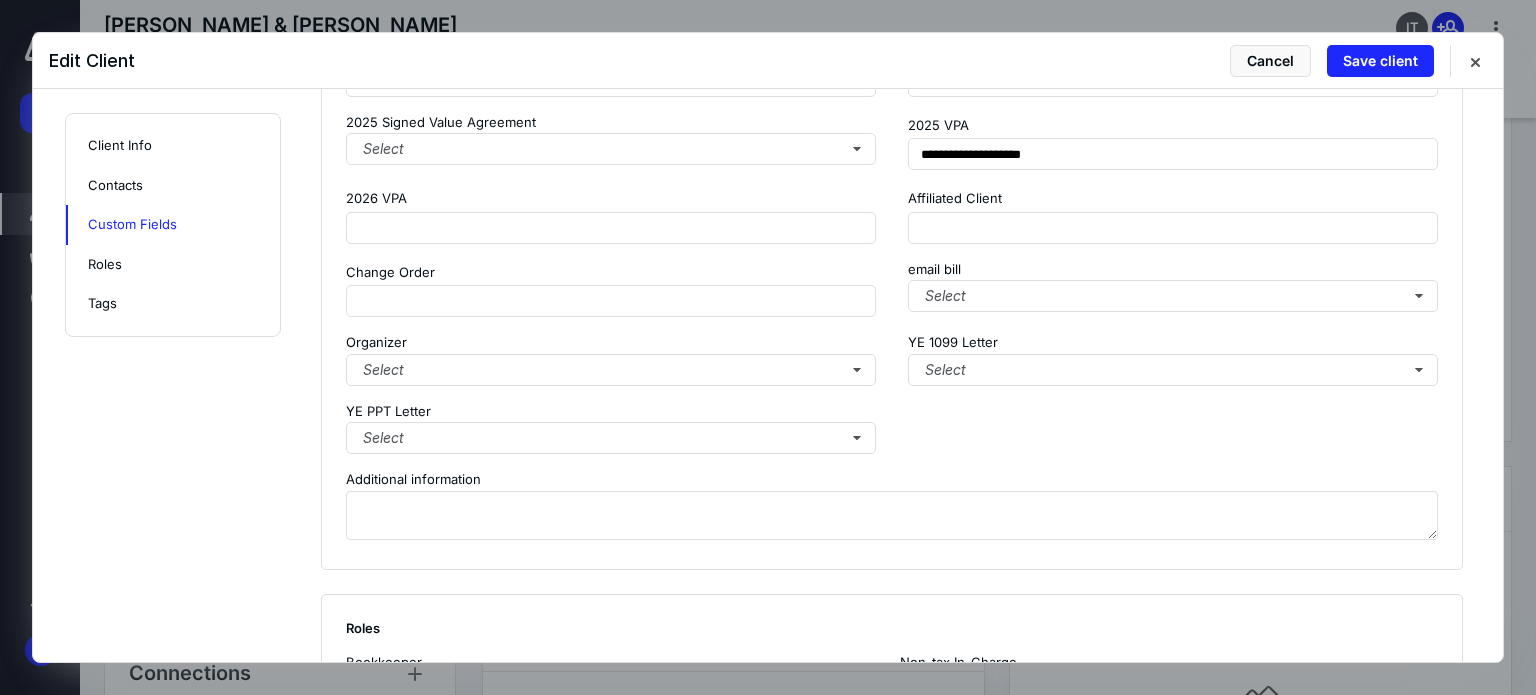scroll, scrollTop: 1758, scrollLeft: 0, axis: vertical 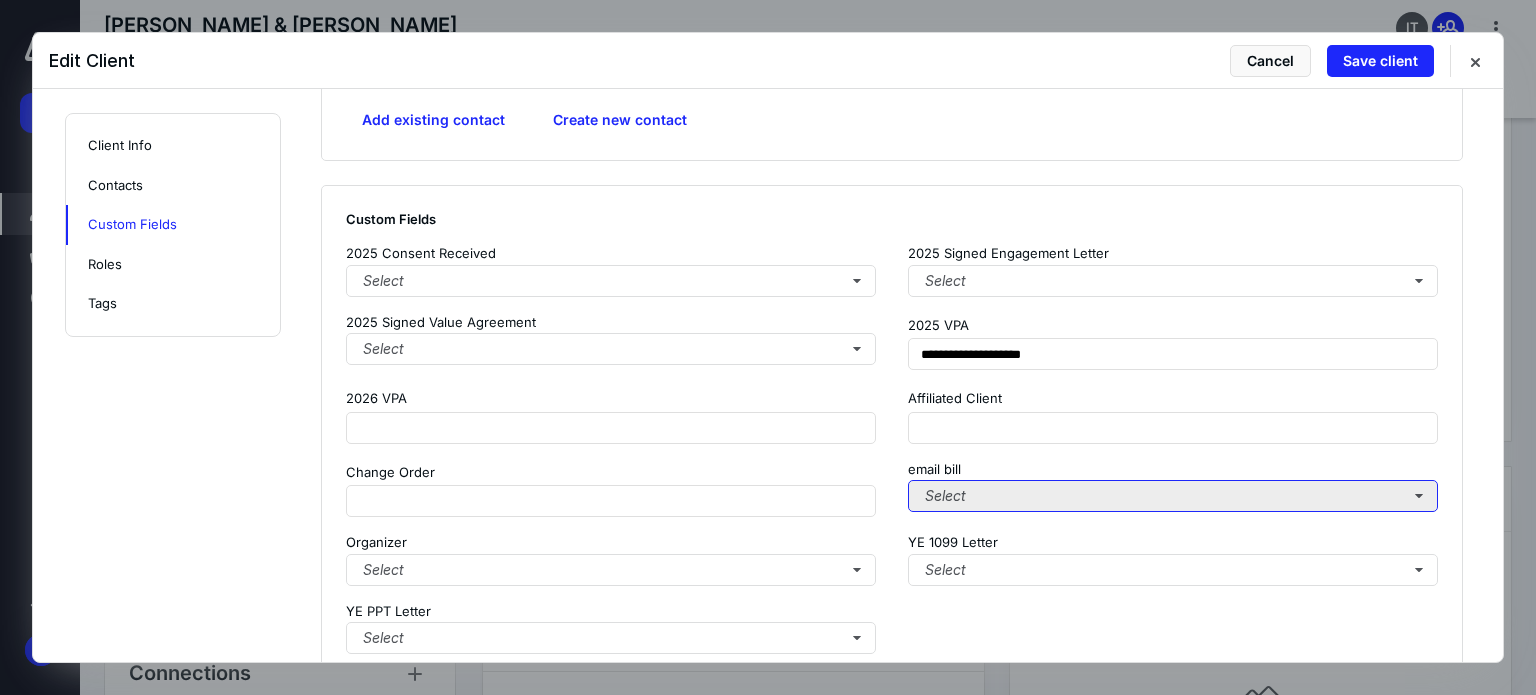 click on "Select" at bounding box center (1173, 496) 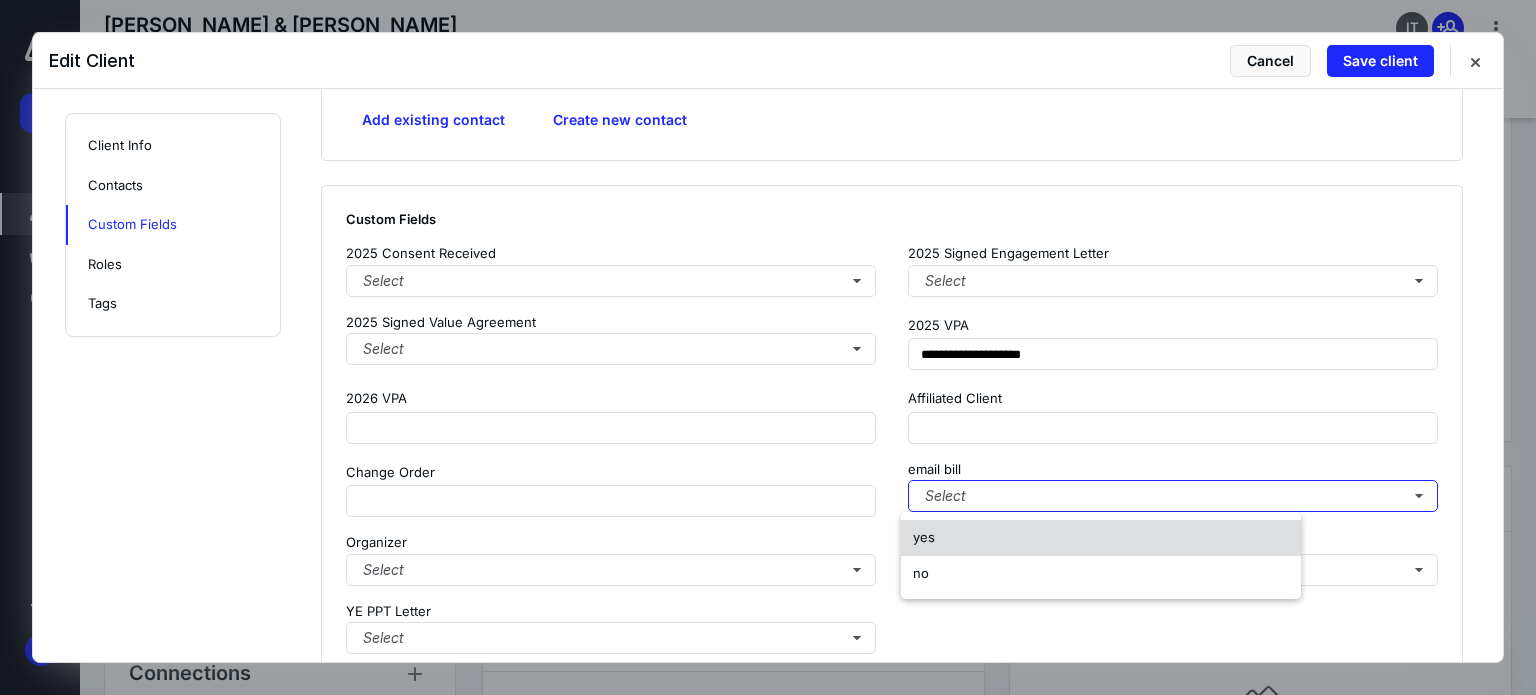 click on "yes" at bounding box center (1101, 538) 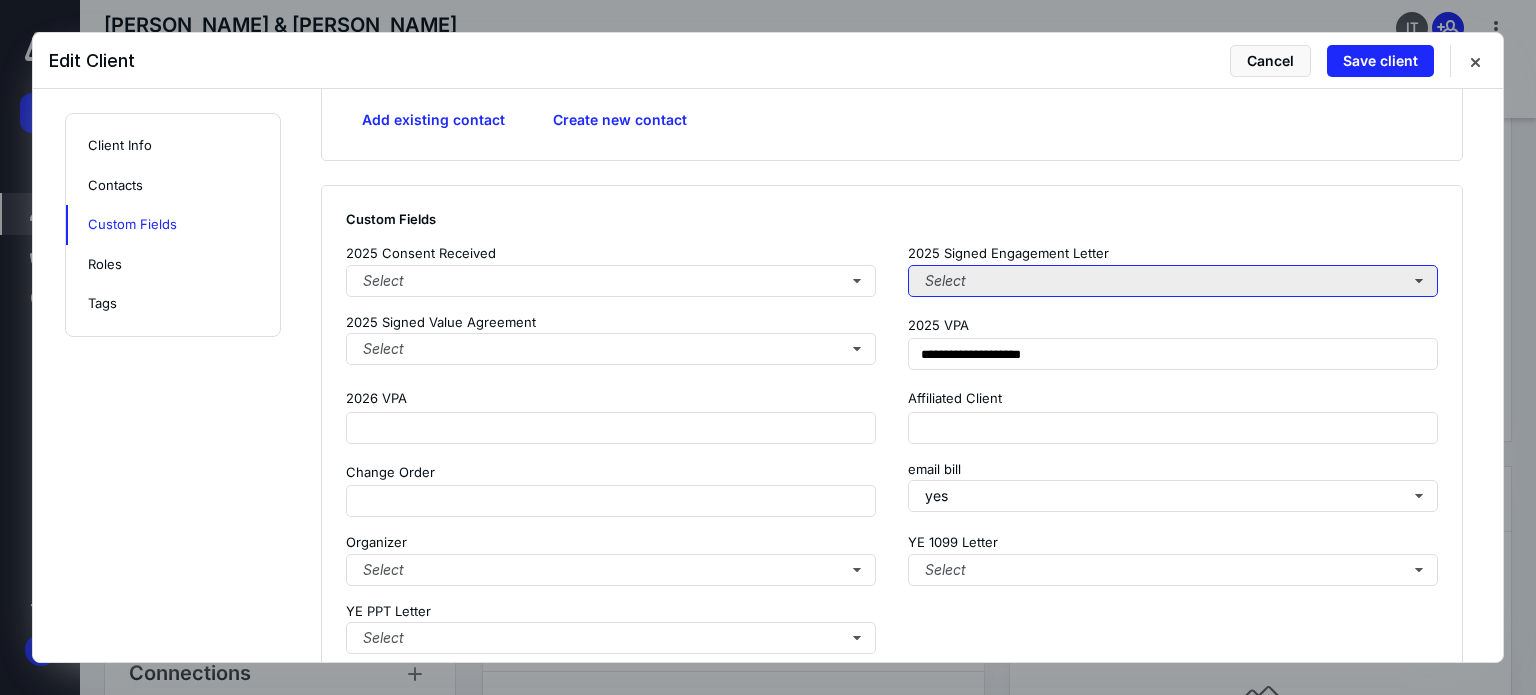 click on "Select" at bounding box center (1173, 281) 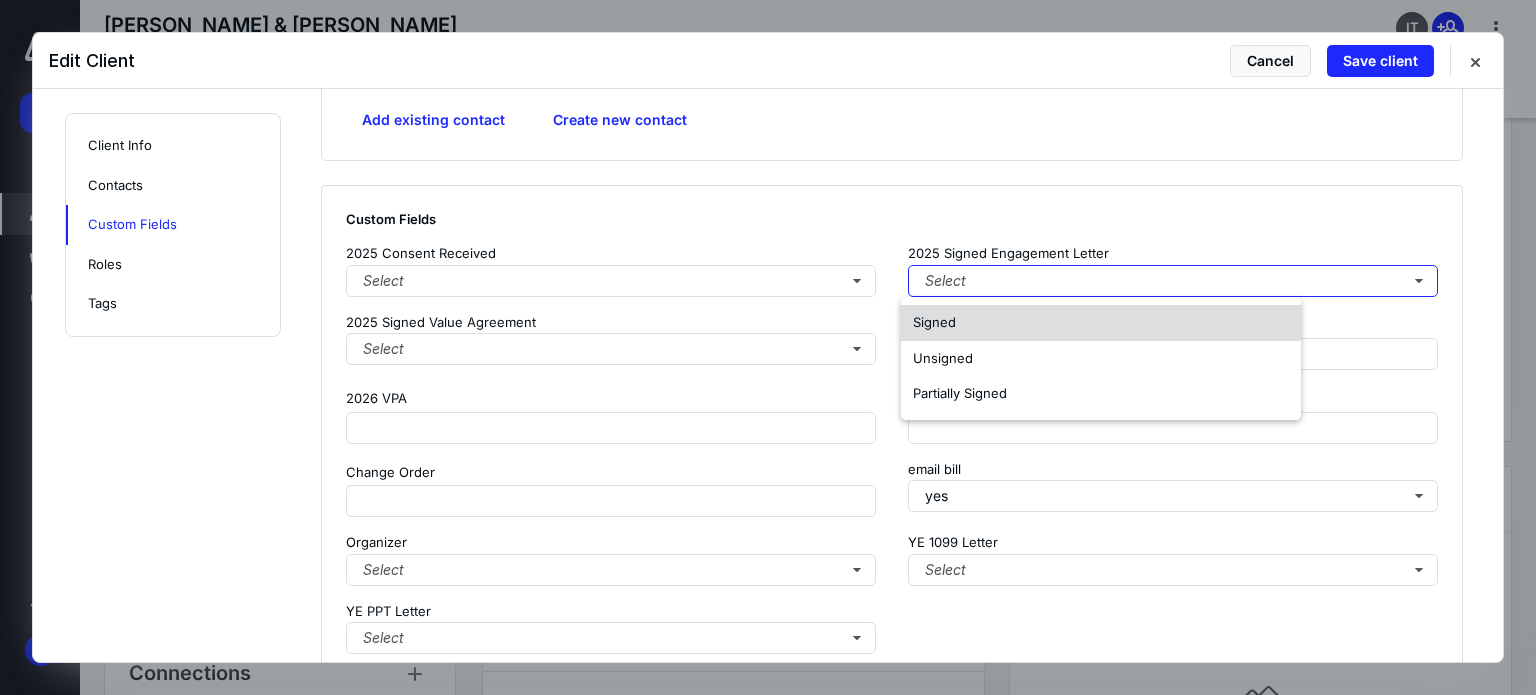 click on "Signed" at bounding box center [1101, 323] 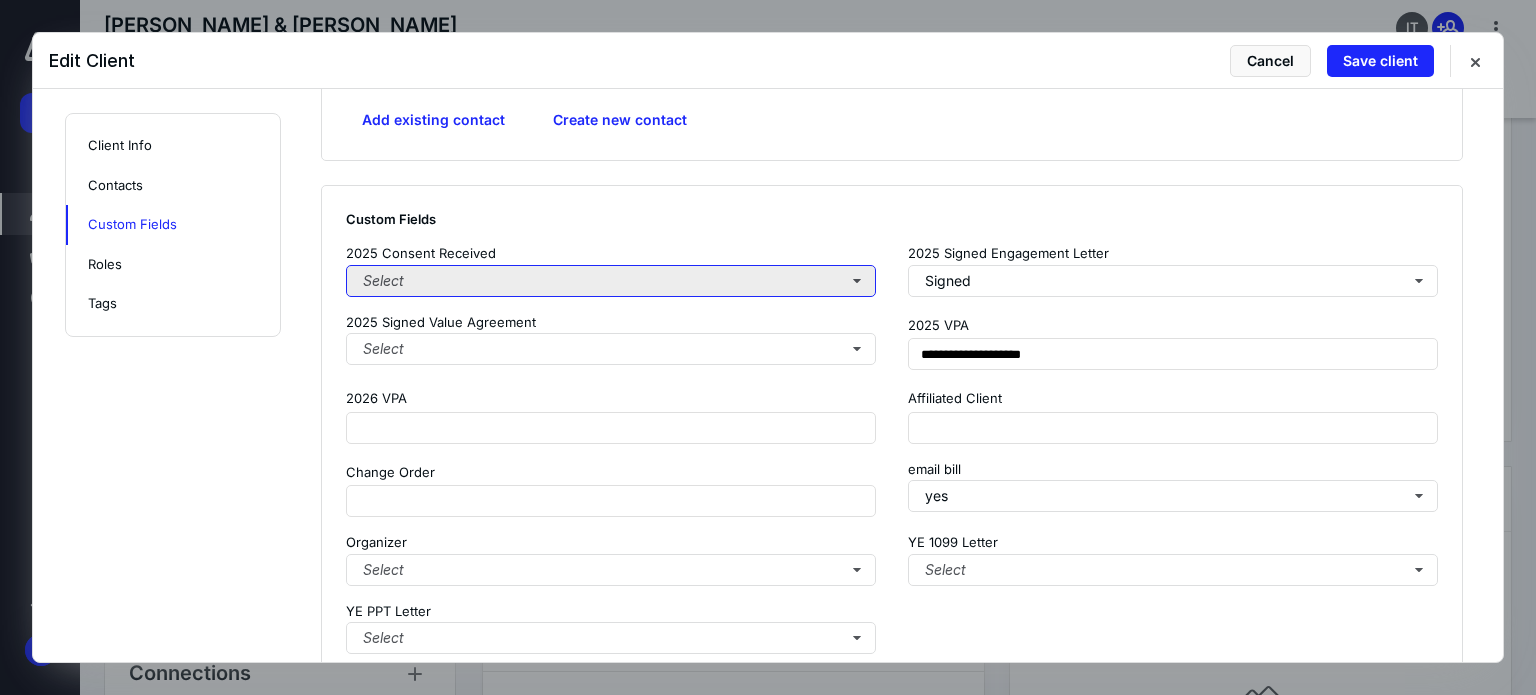 click on "Select" at bounding box center [611, 281] 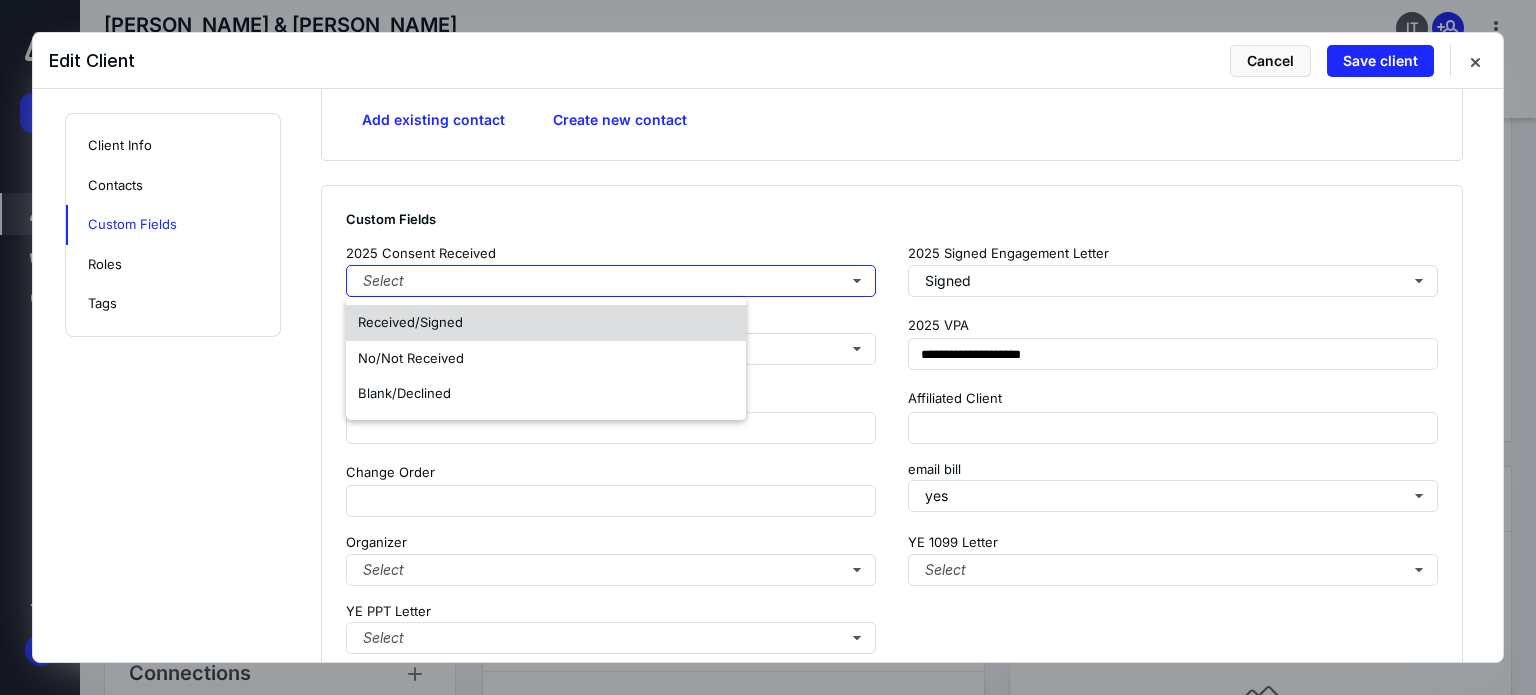 click on "Received/Signed" at bounding box center [546, 323] 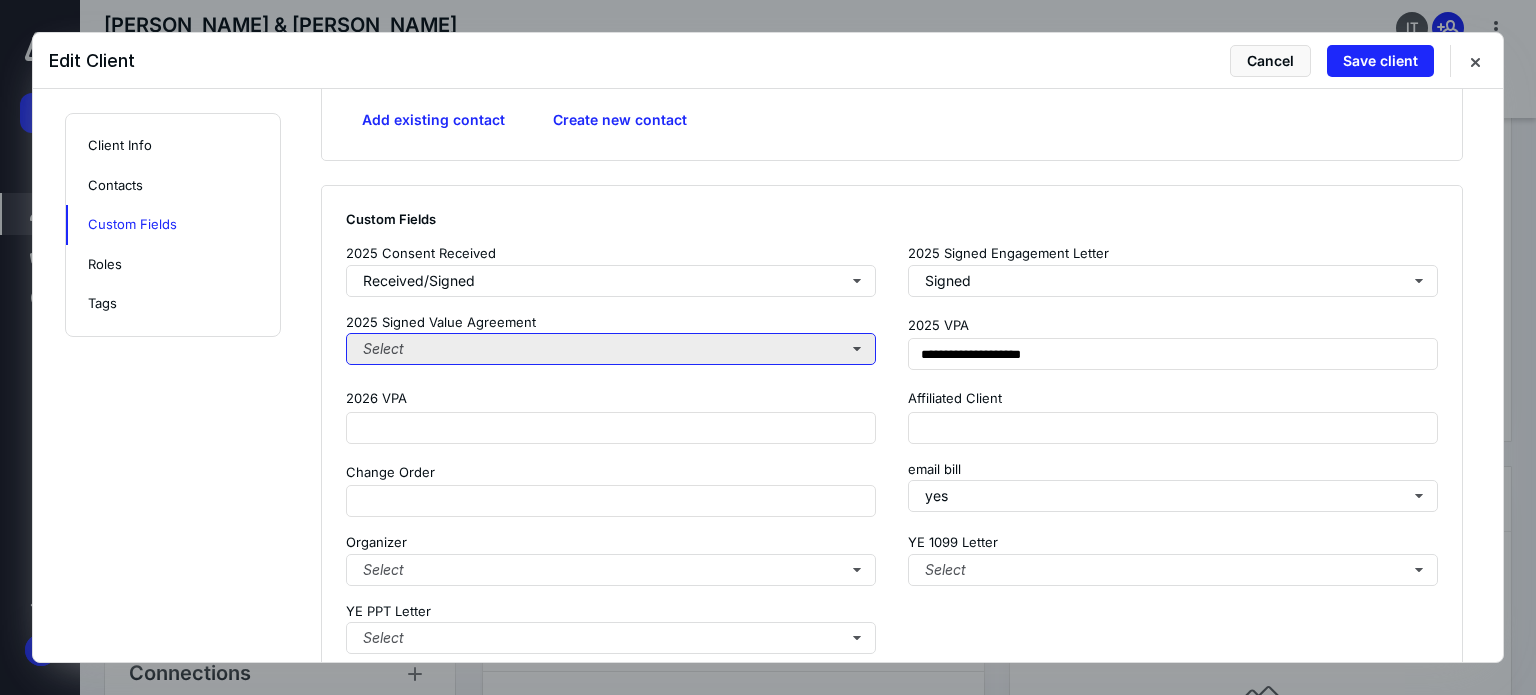 click on "Select" at bounding box center [611, 349] 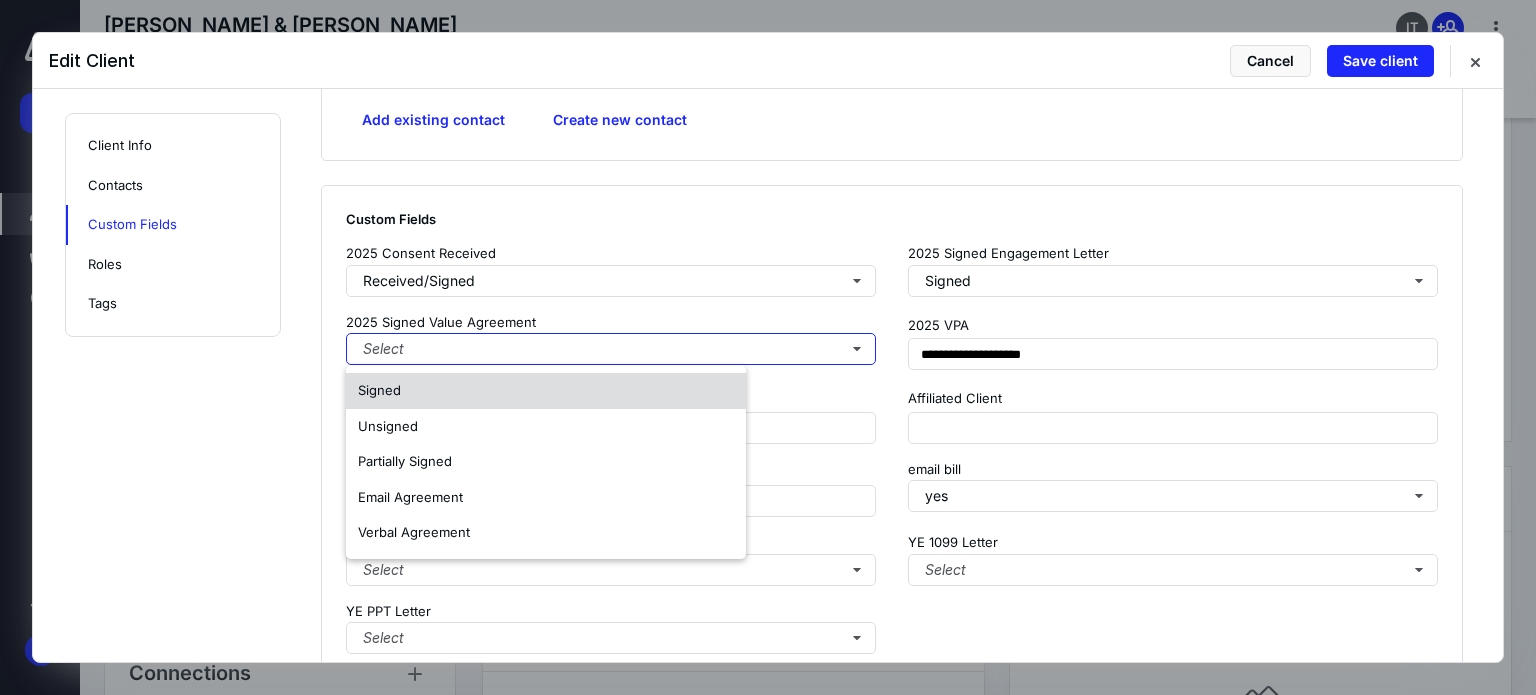 click on "Signed" at bounding box center [546, 391] 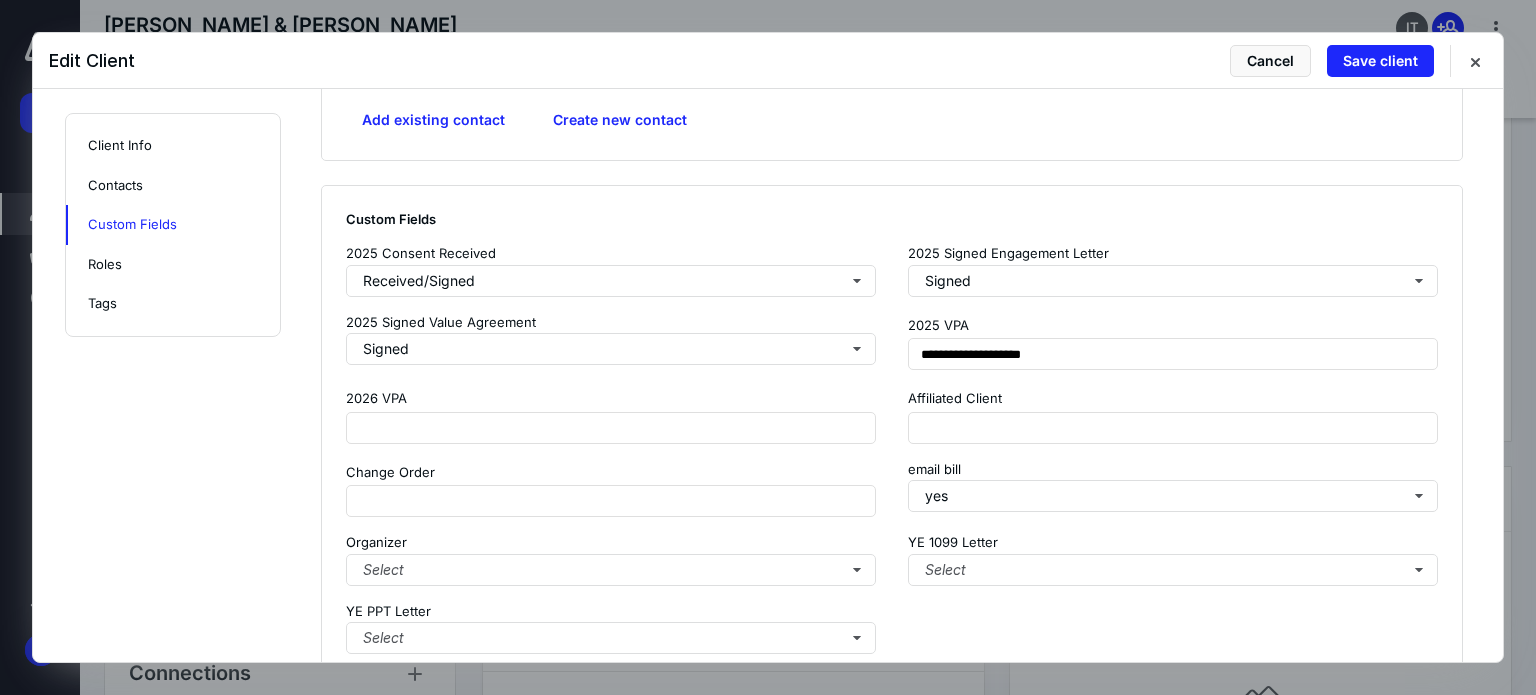 click on "2026 VPA" at bounding box center (611, 415) 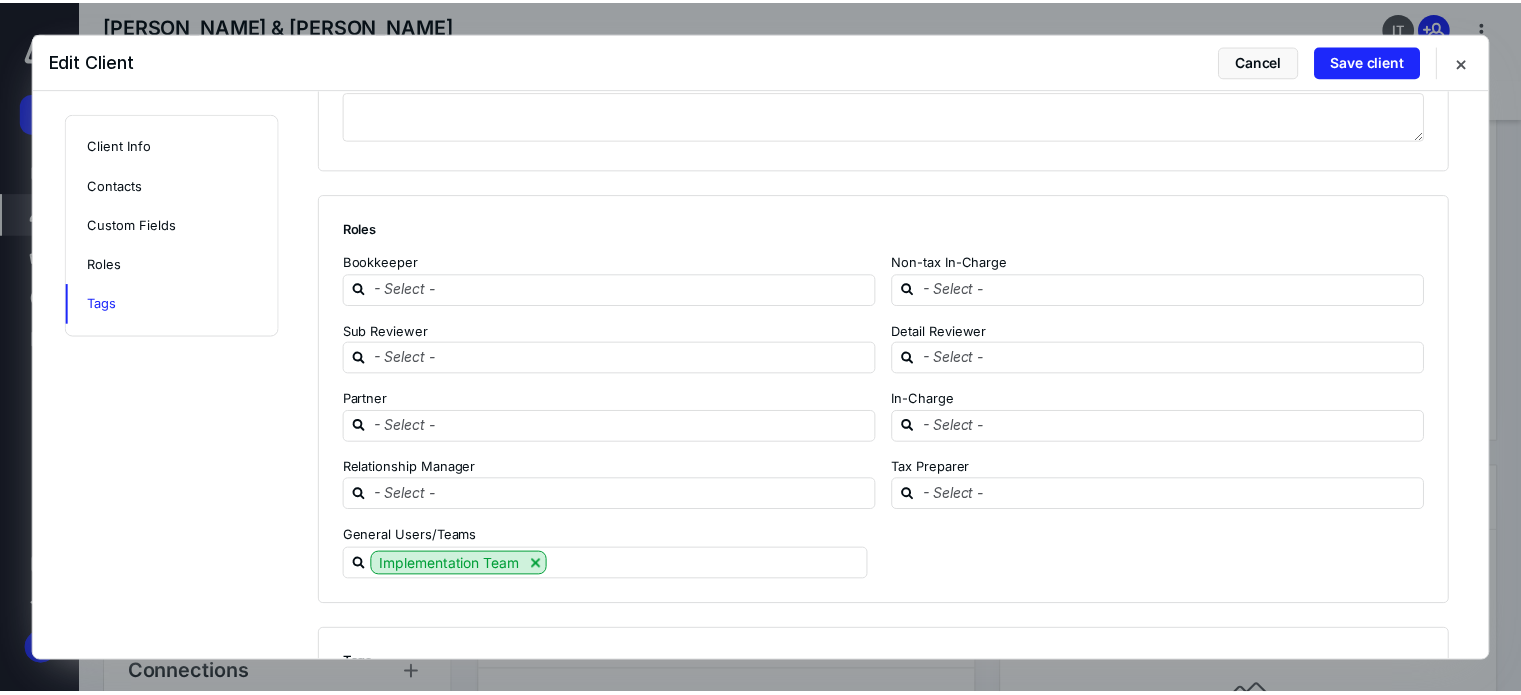 scroll, scrollTop: 2458, scrollLeft: 0, axis: vertical 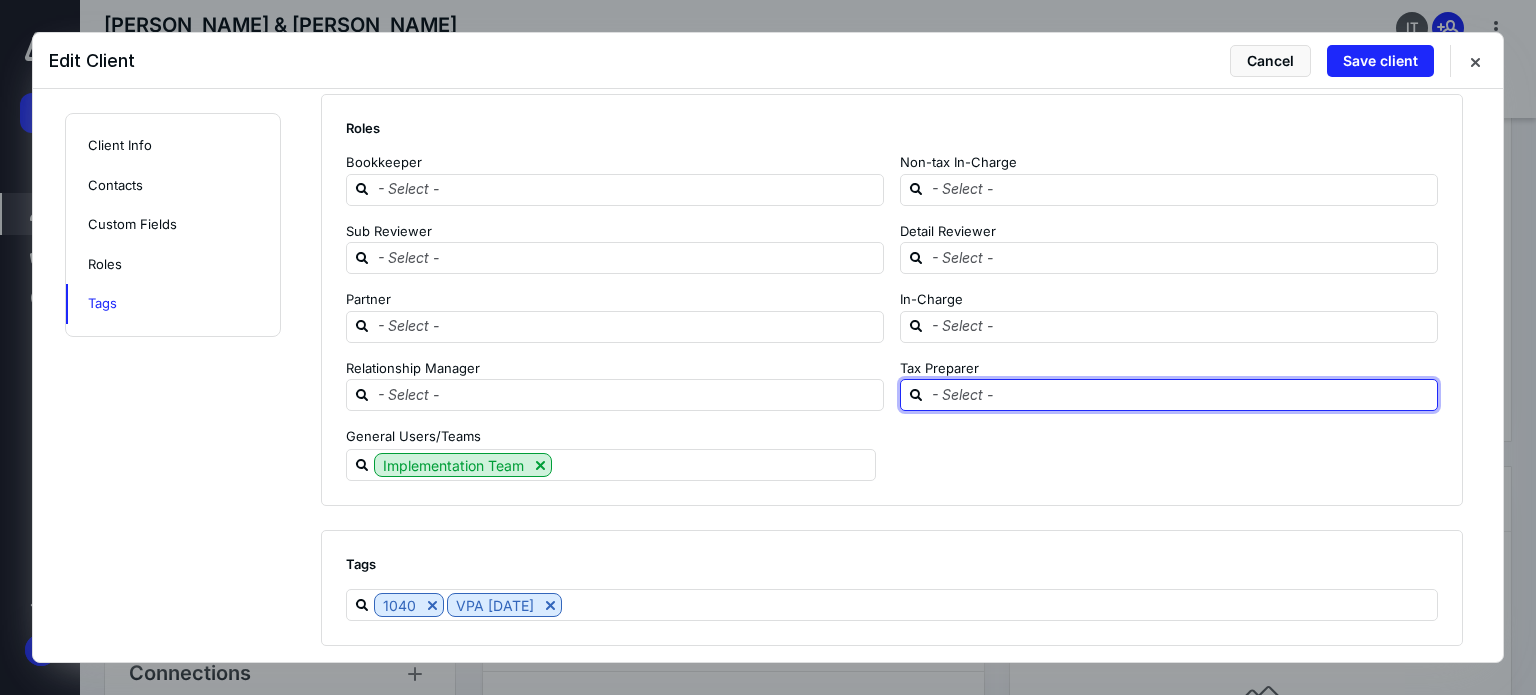 click at bounding box center [1181, 394] 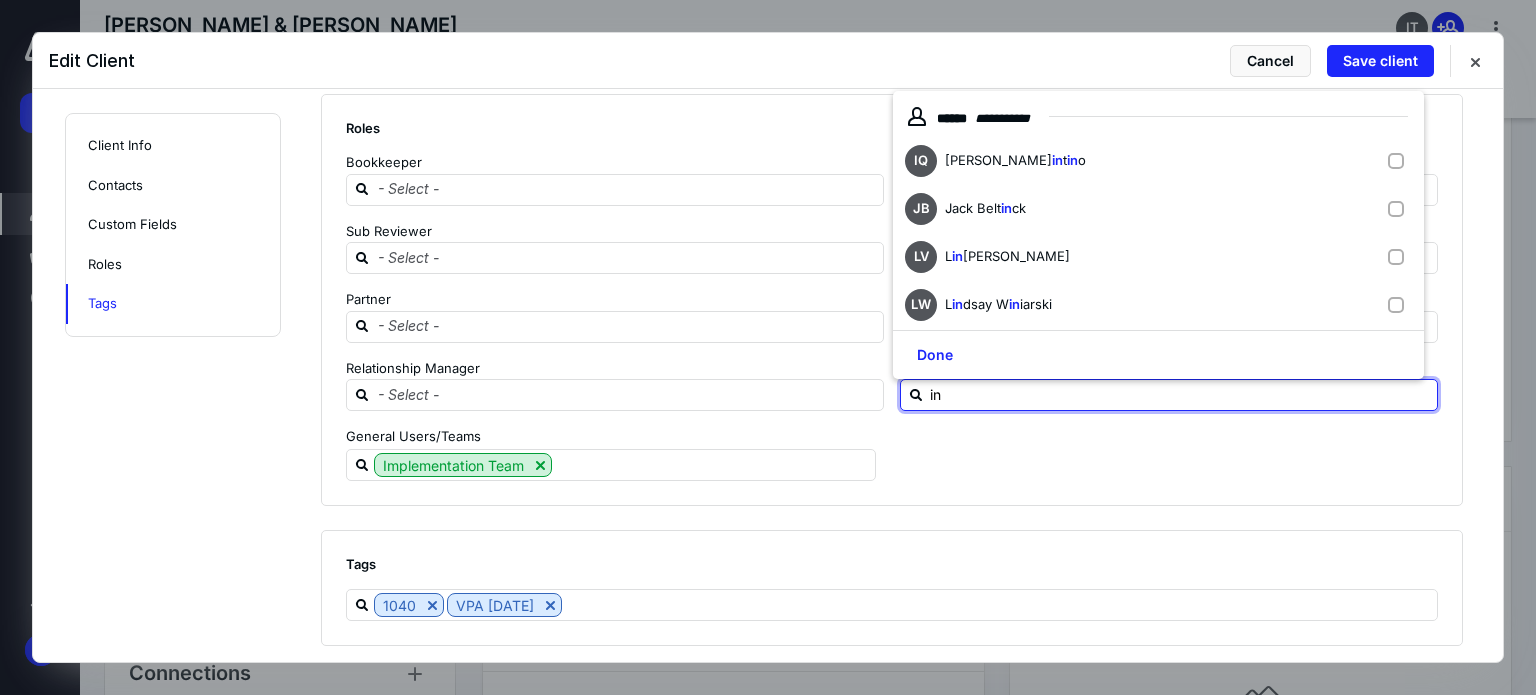type on "int" 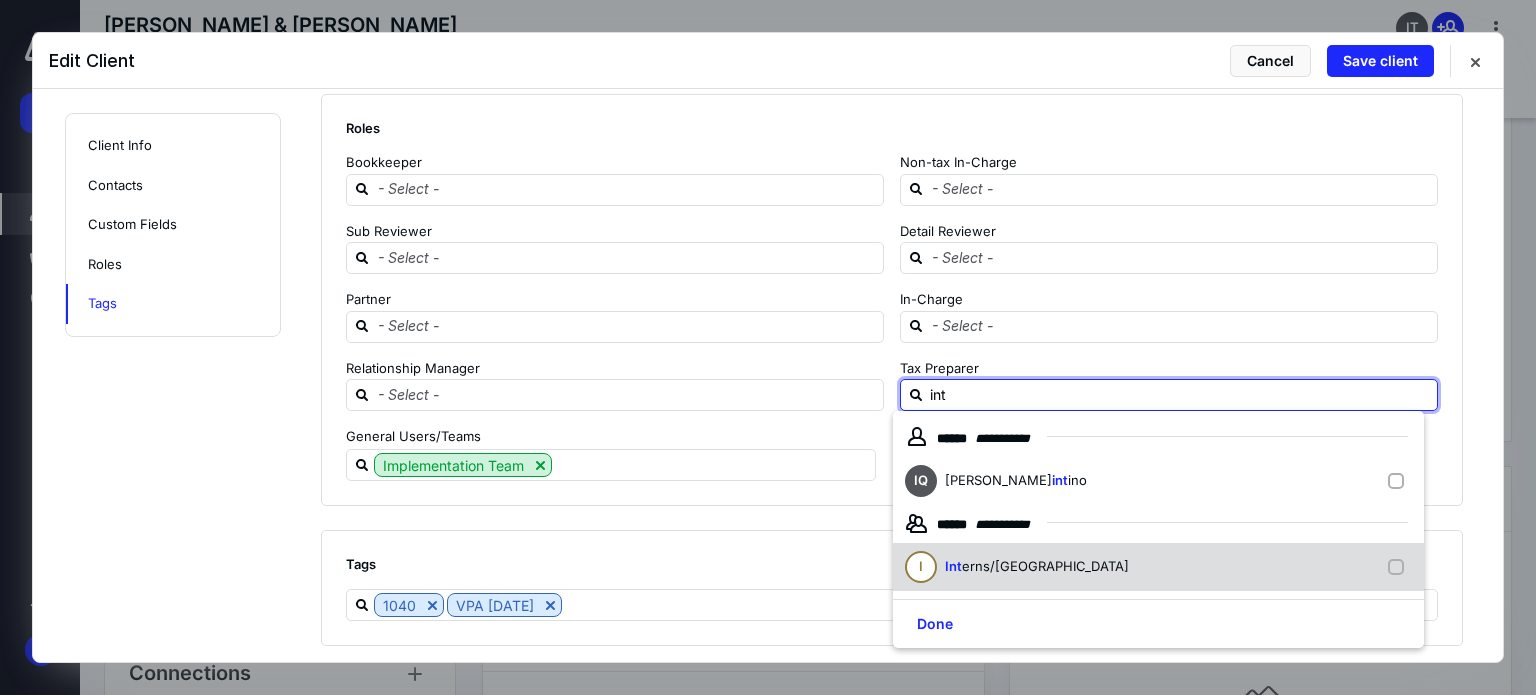 click on "erns/[GEOGRAPHIC_DATA]" at bounding box center [1045, 566] 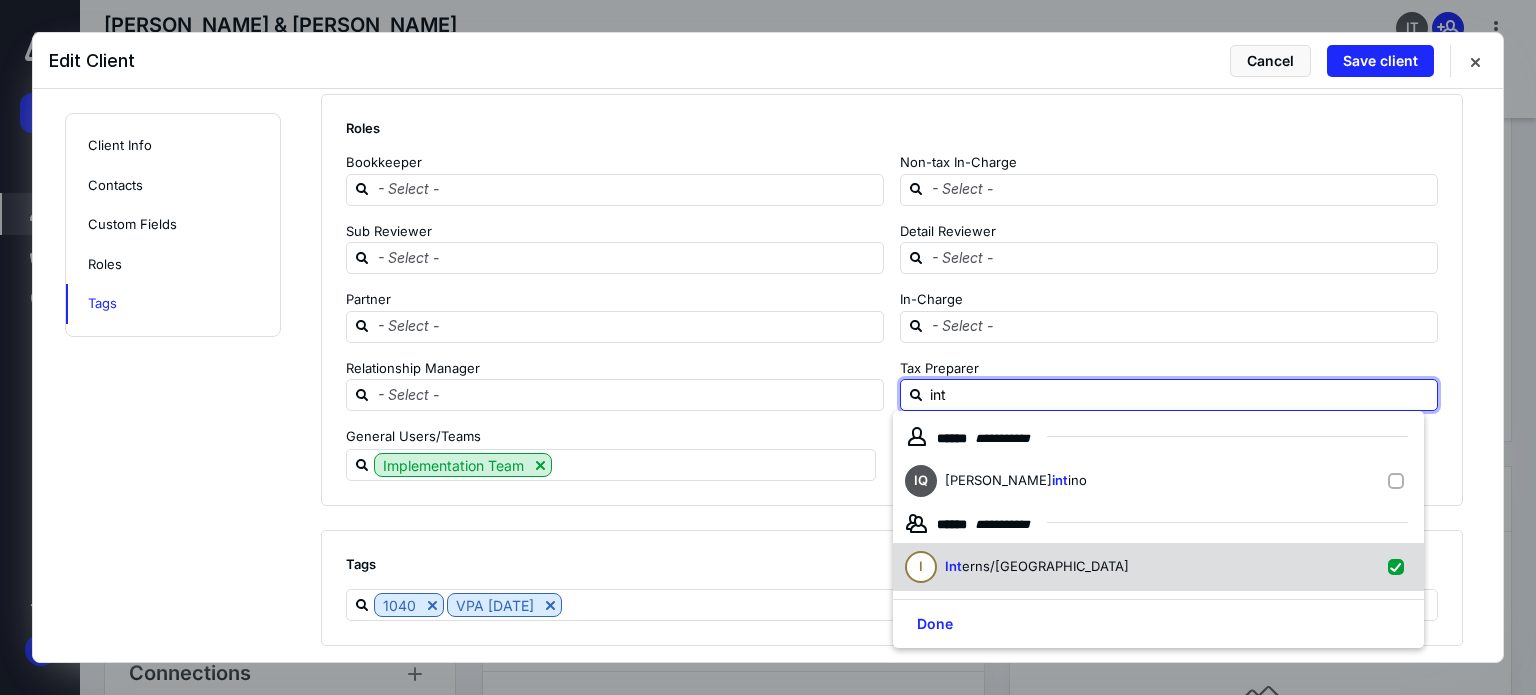 checkbox on "true" 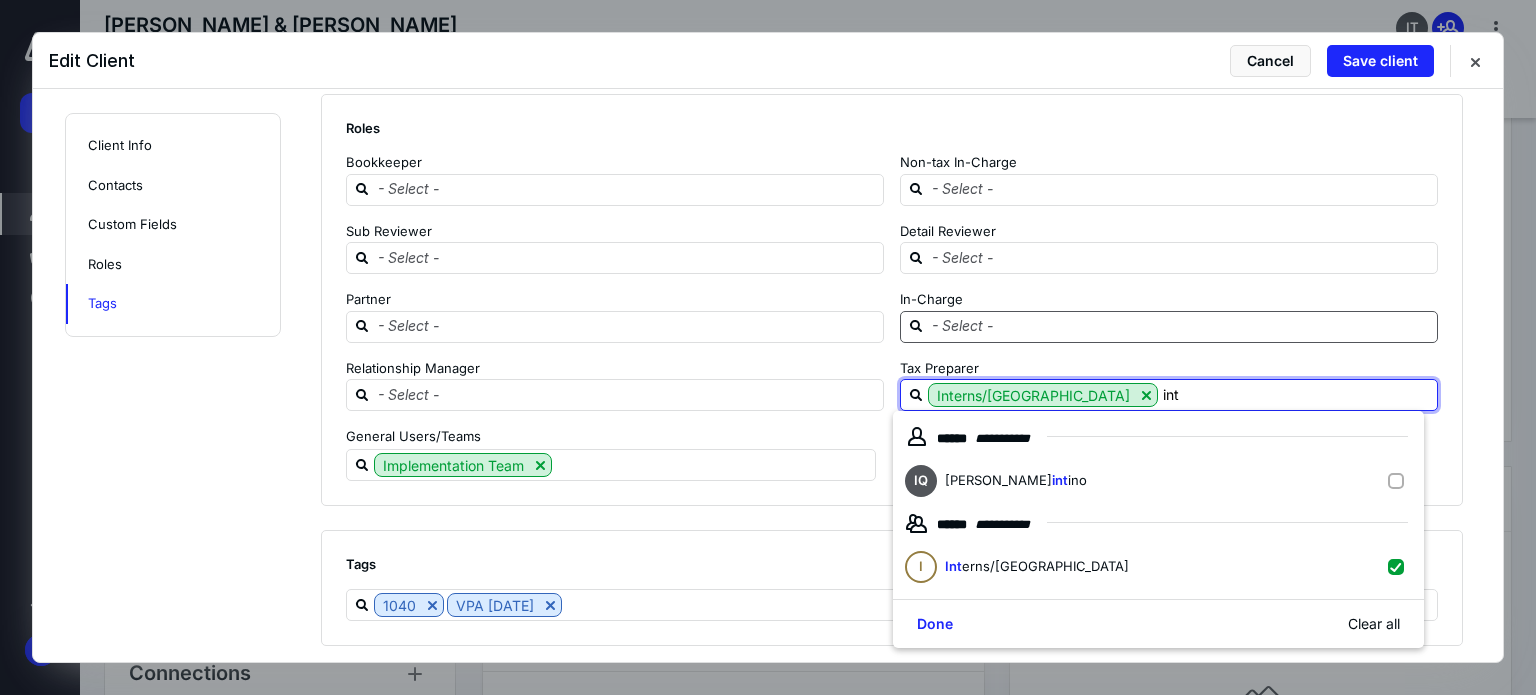 type on "int" 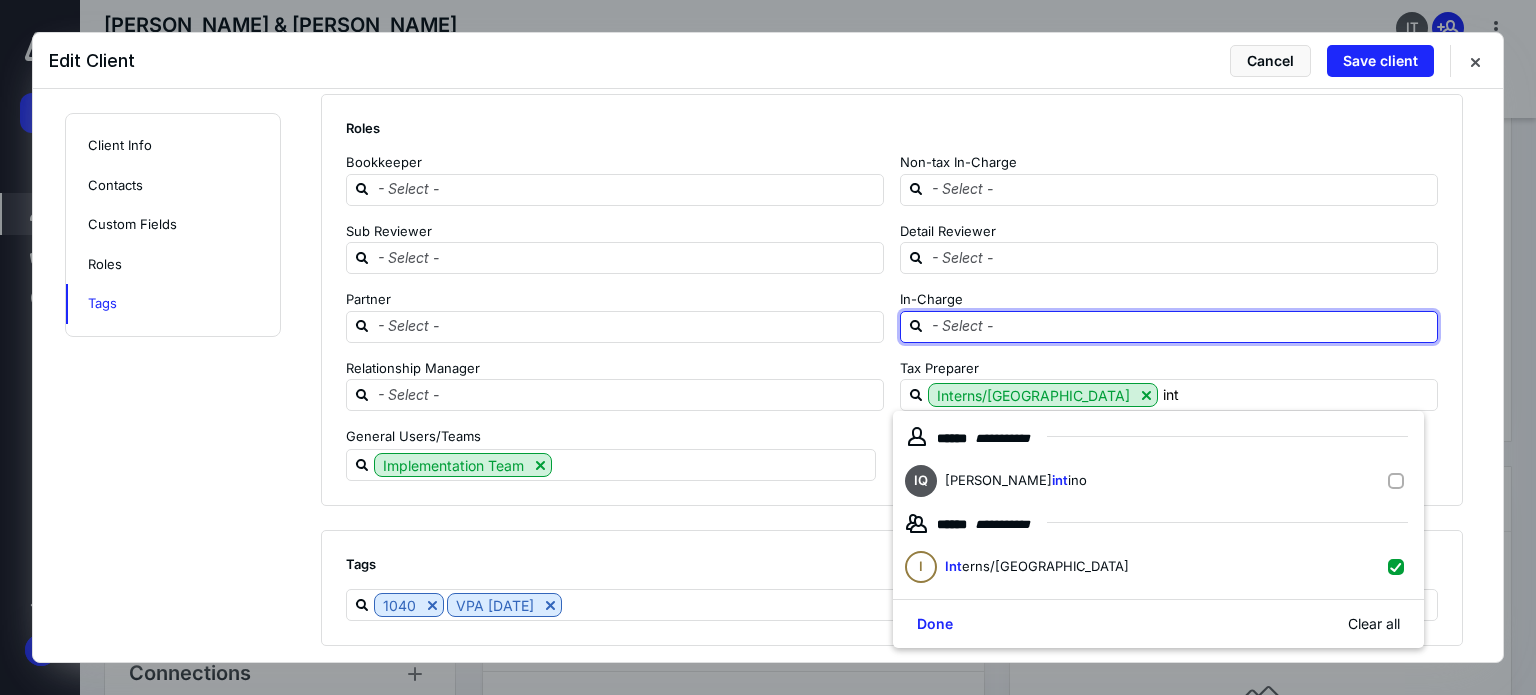click at bounding box center (1181, 326) 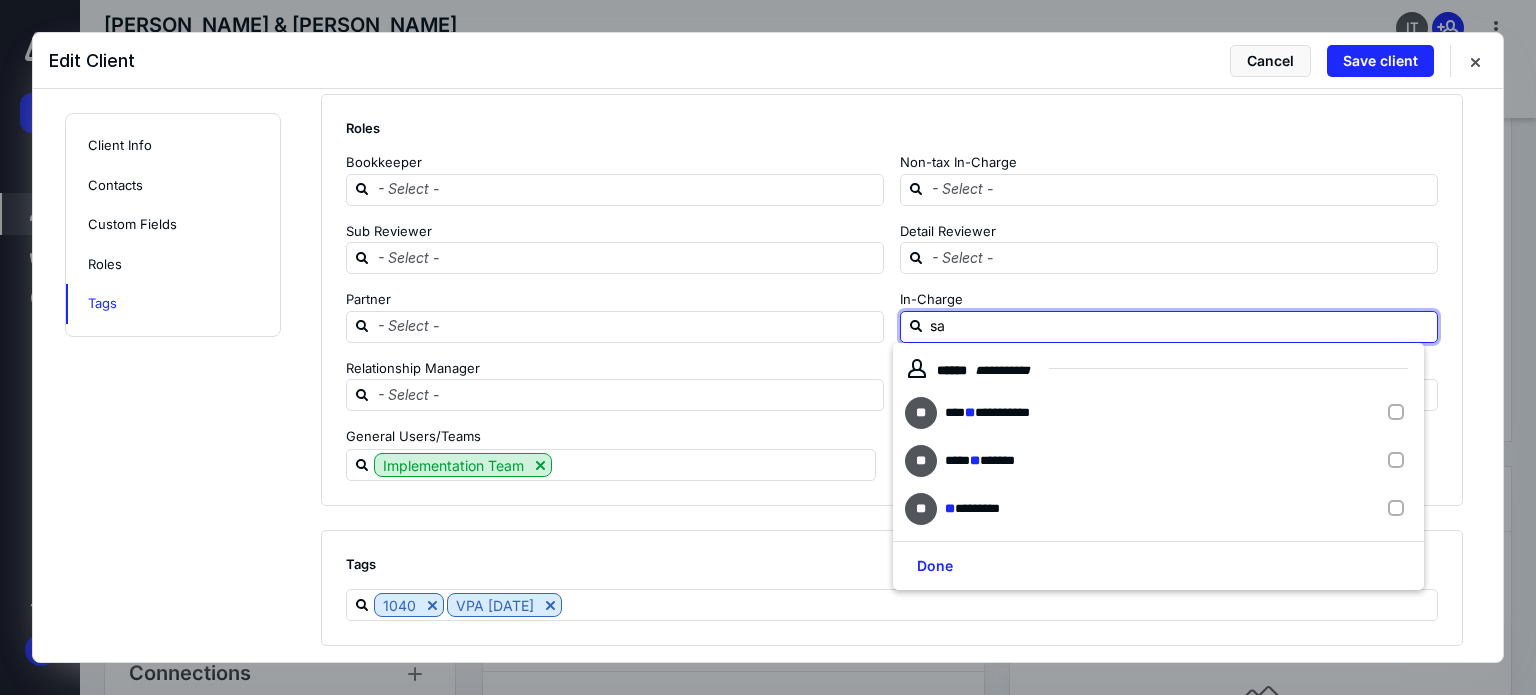 type on "sar" 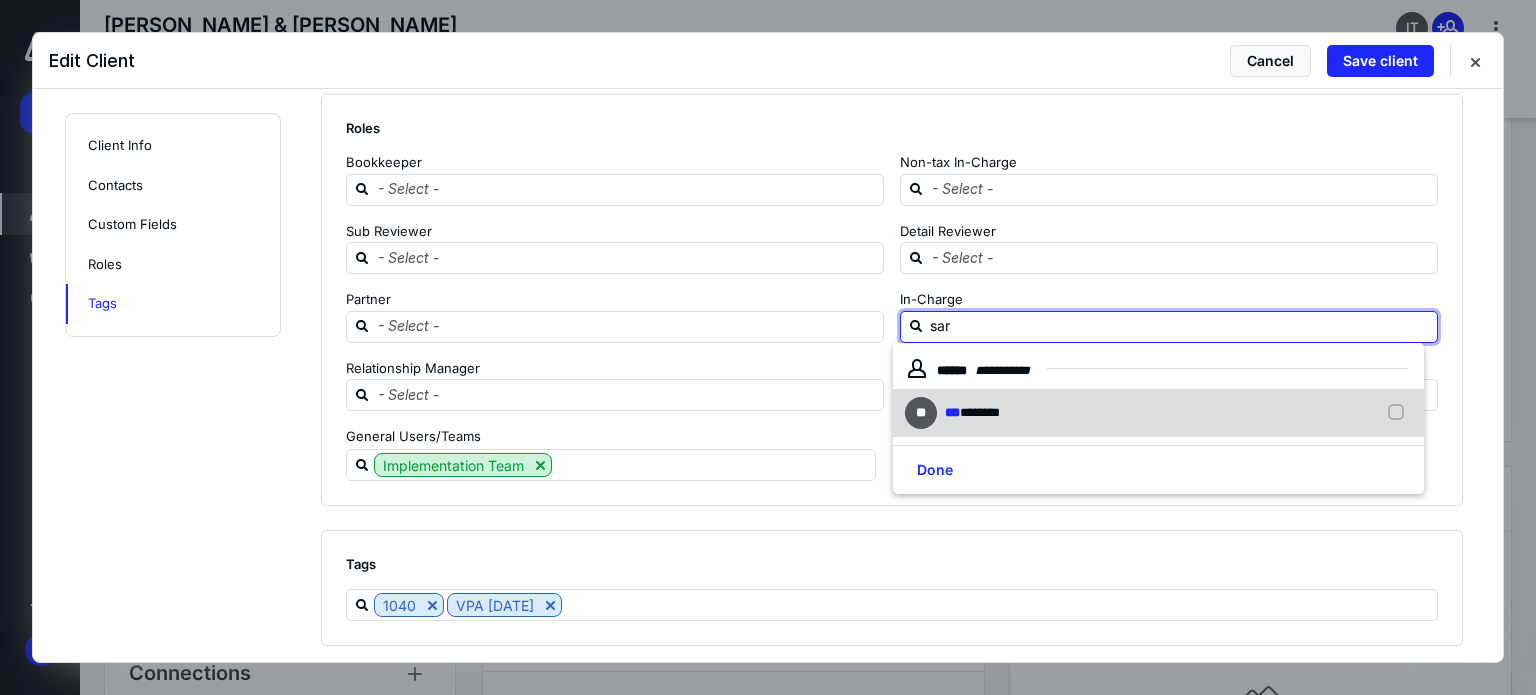 click on "********" at bounding box center [980, 412] 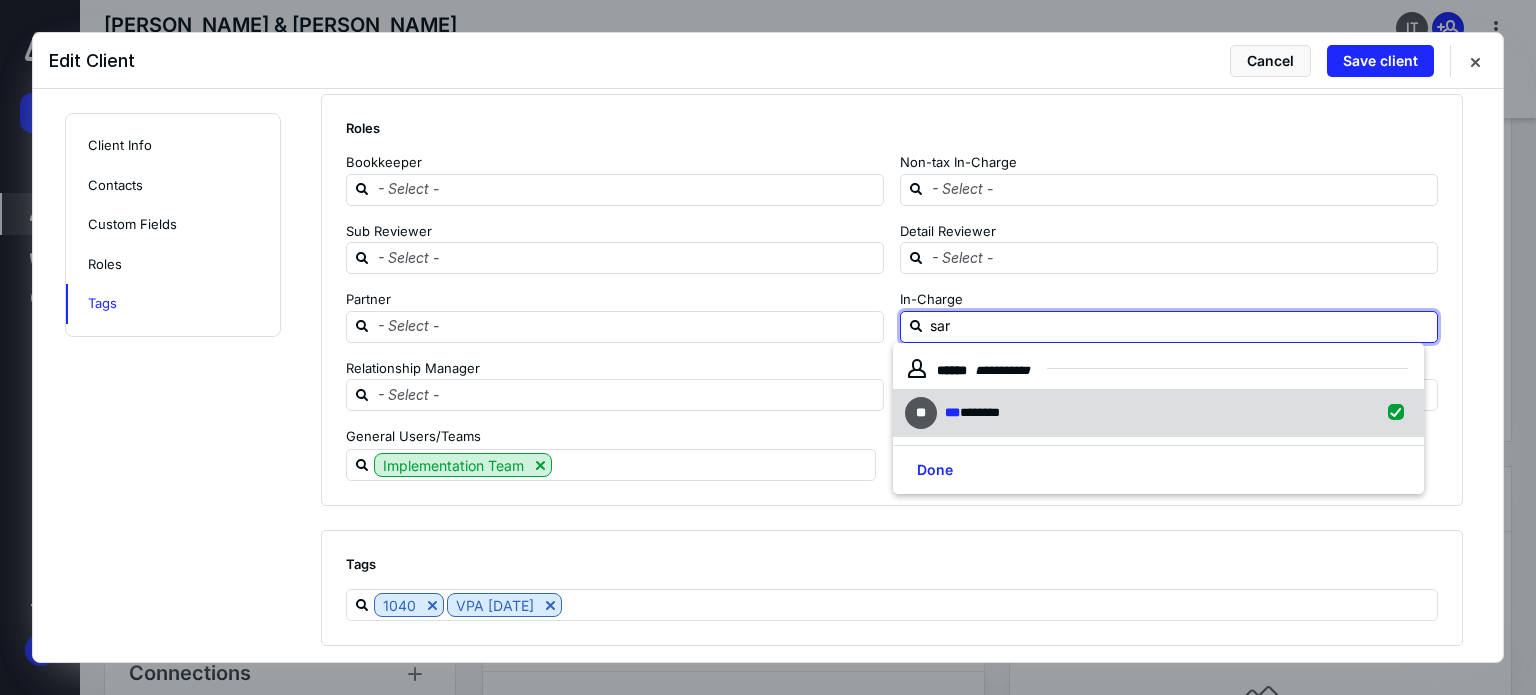 checkbox on "true" 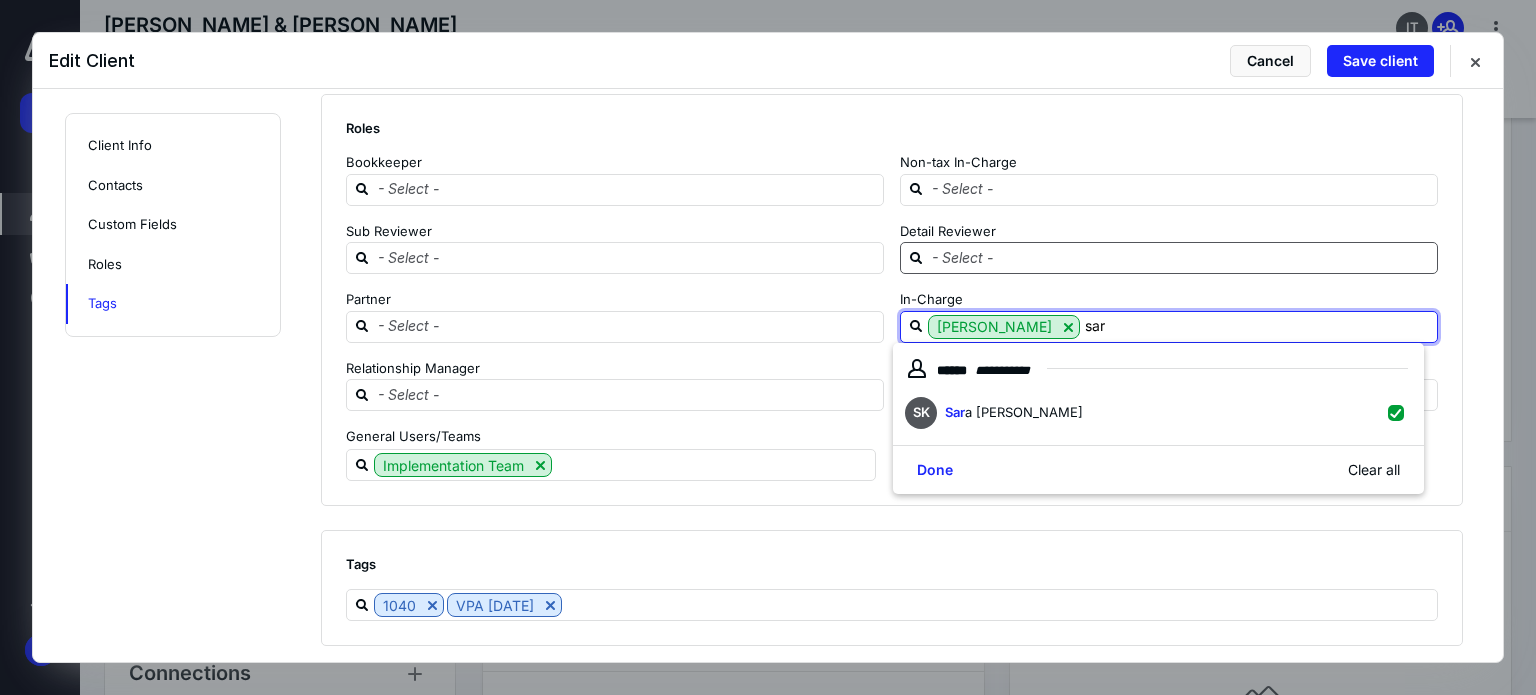 type on "sar" 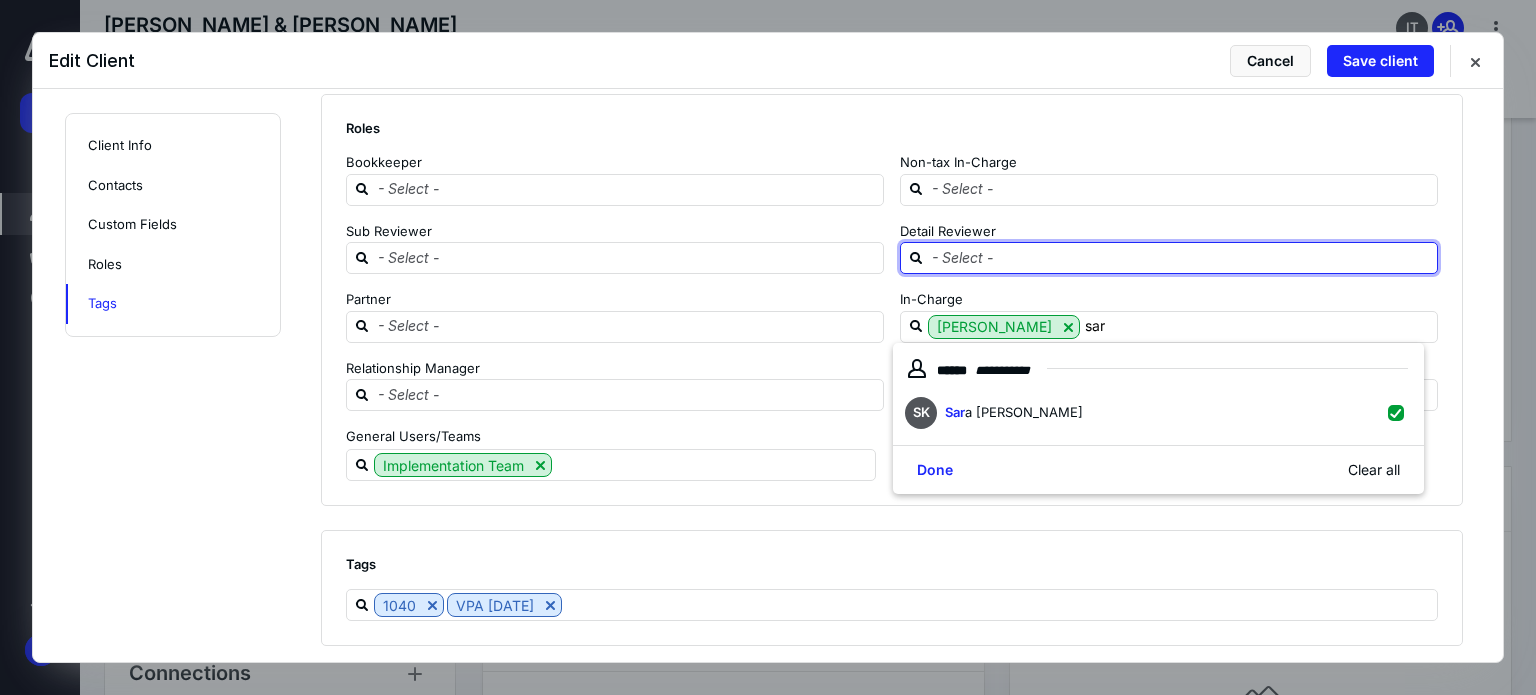 click at bounding box center [1181, 257] 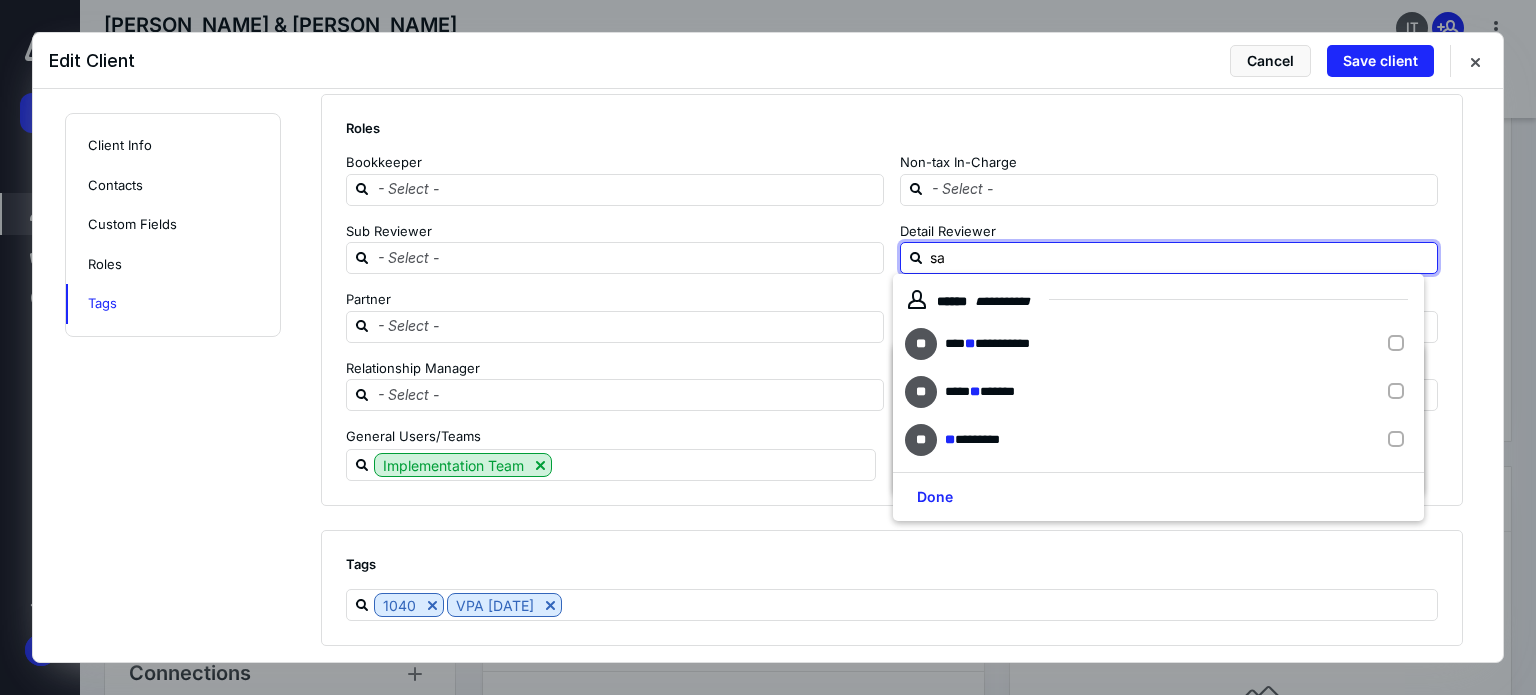 type on "sar" 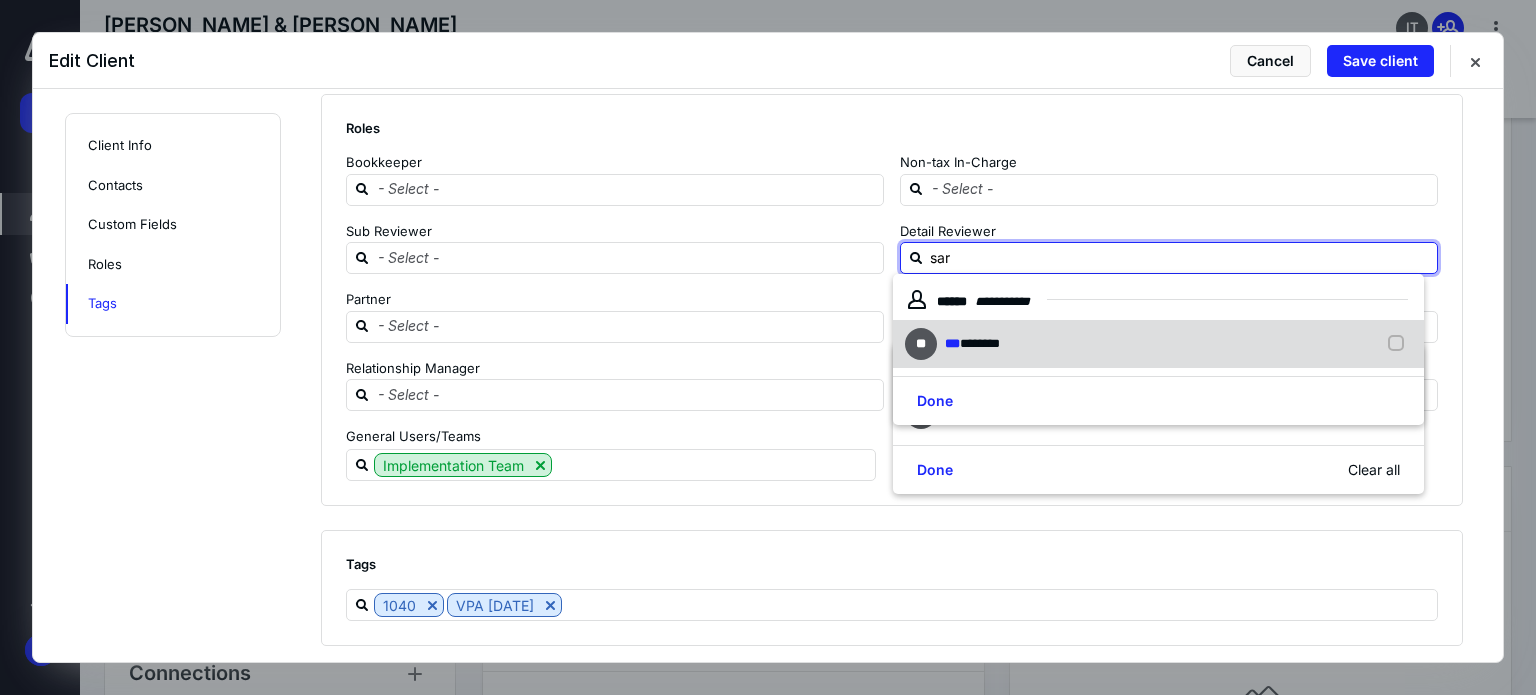 click on "********" at bounding box center [980, 343] 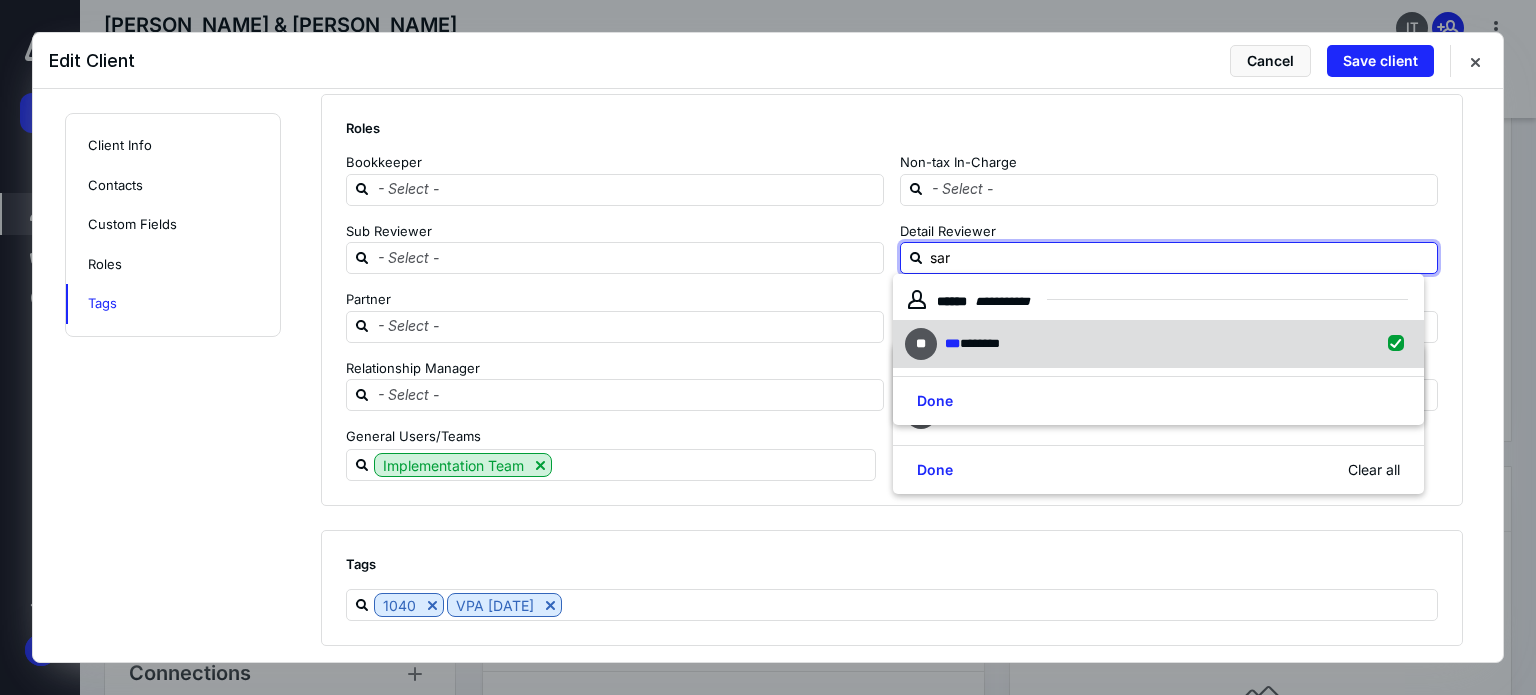 checkbox on "true" 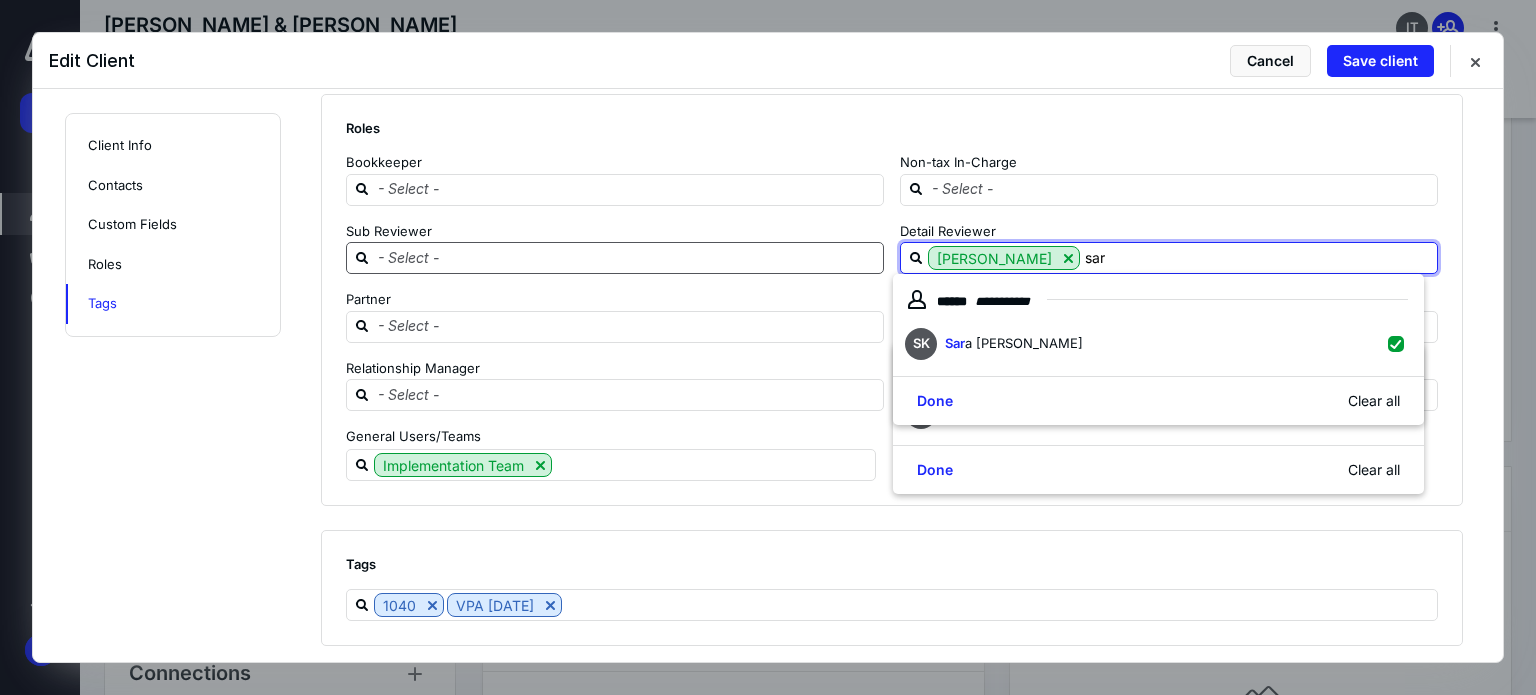 type on "sar" 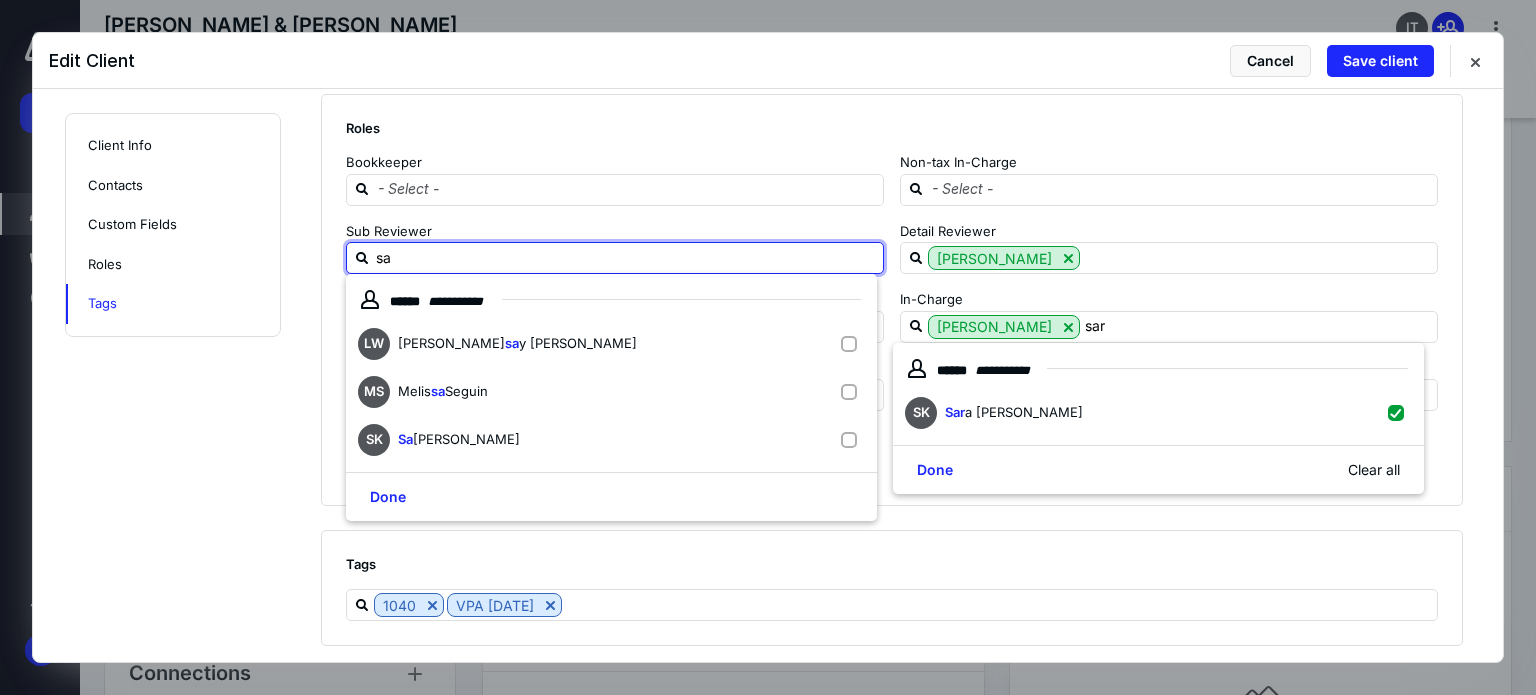 type on "sar" 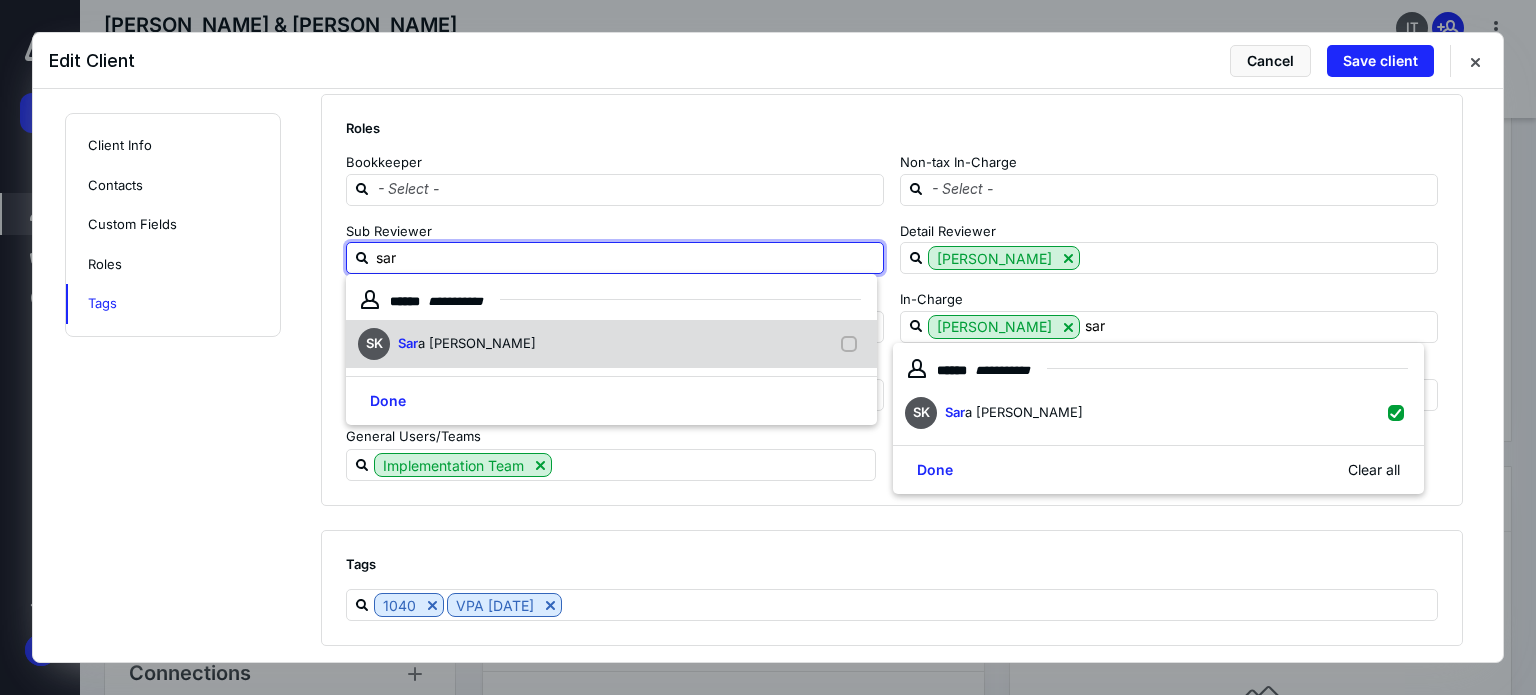 click on "SK Sar a [PERSON_NAME]" at bounding box center [611, 344] 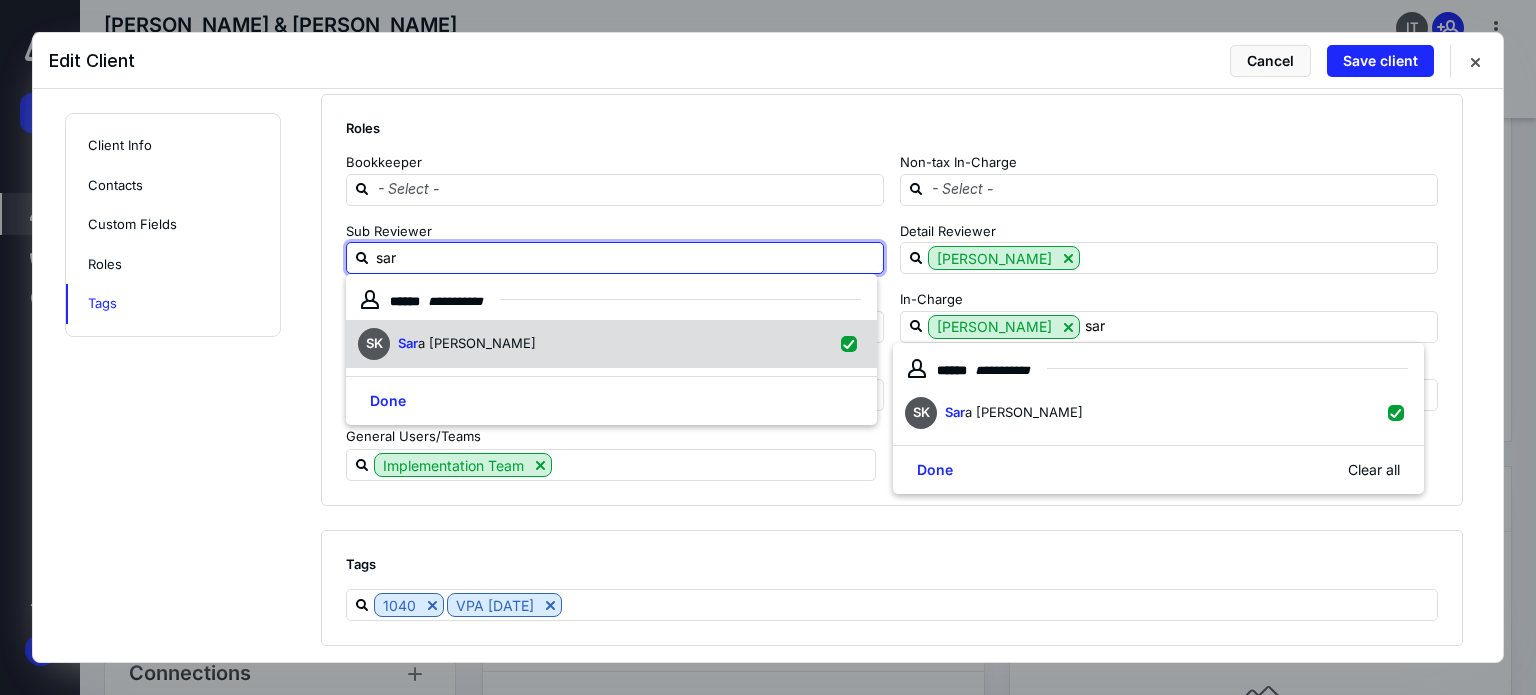 checkbox on "true" 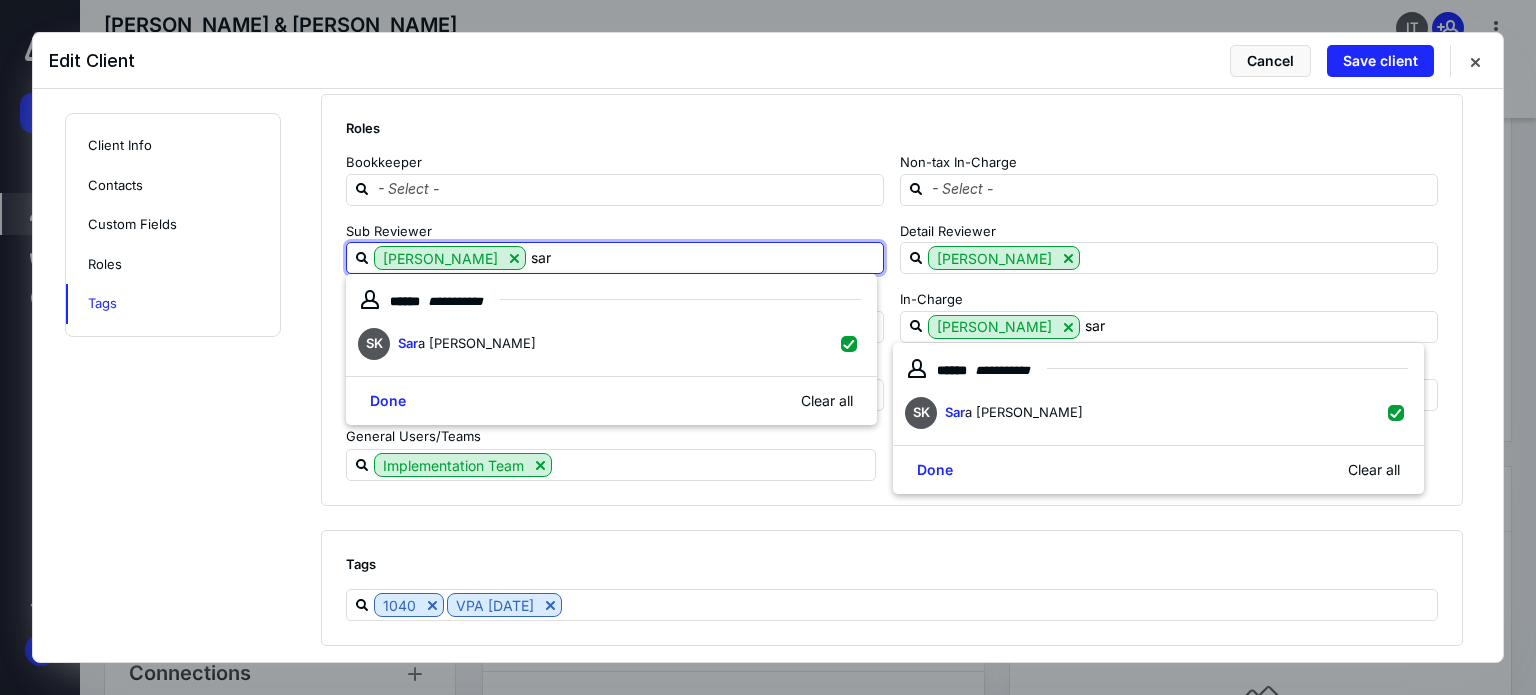 type on "sar" 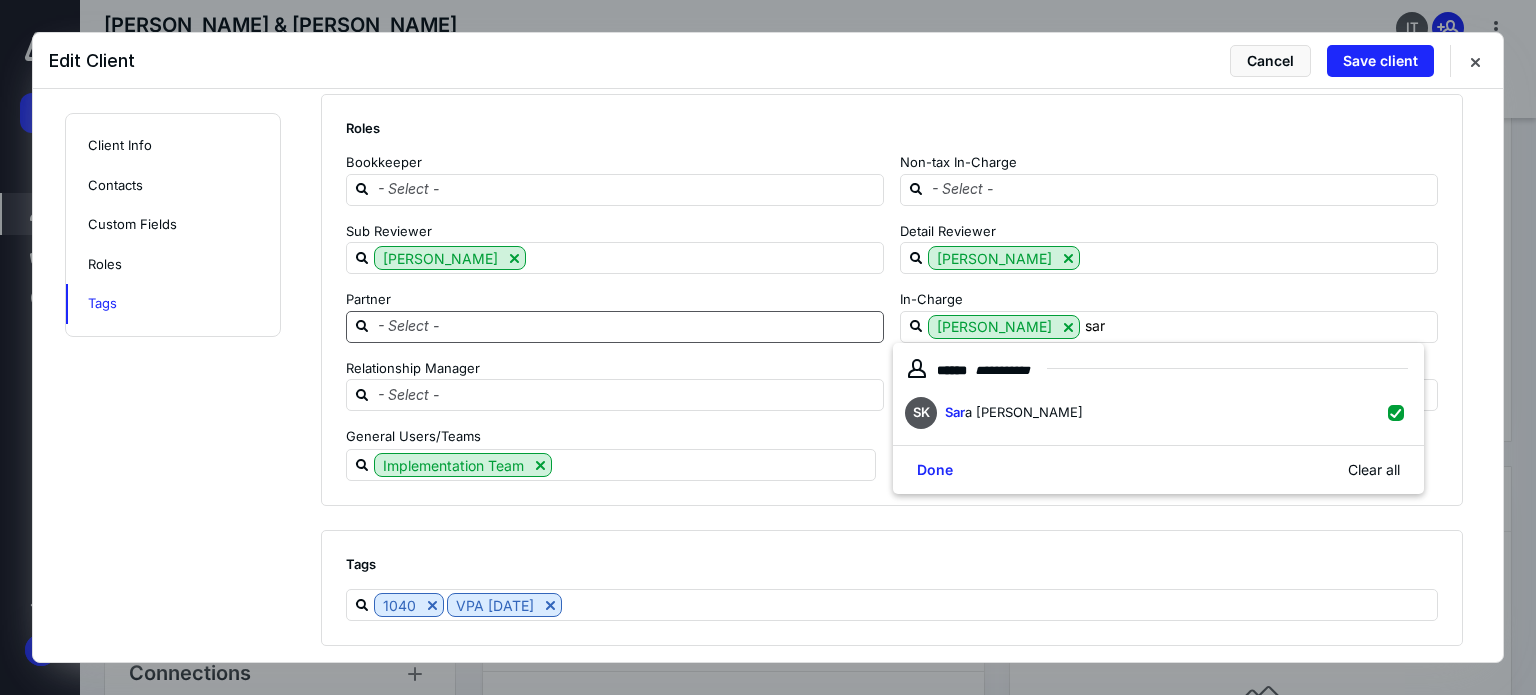 click at bounding box center (627, 326) 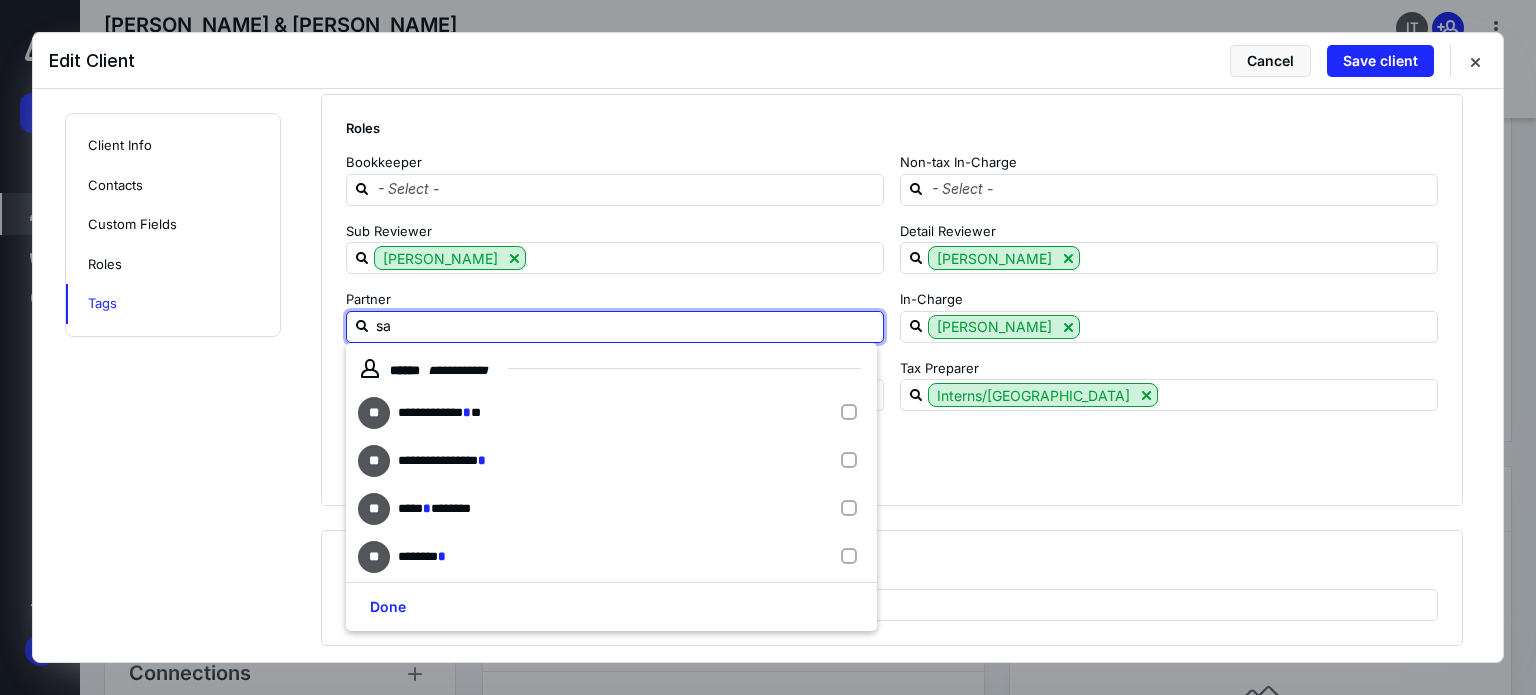 type on "sar" 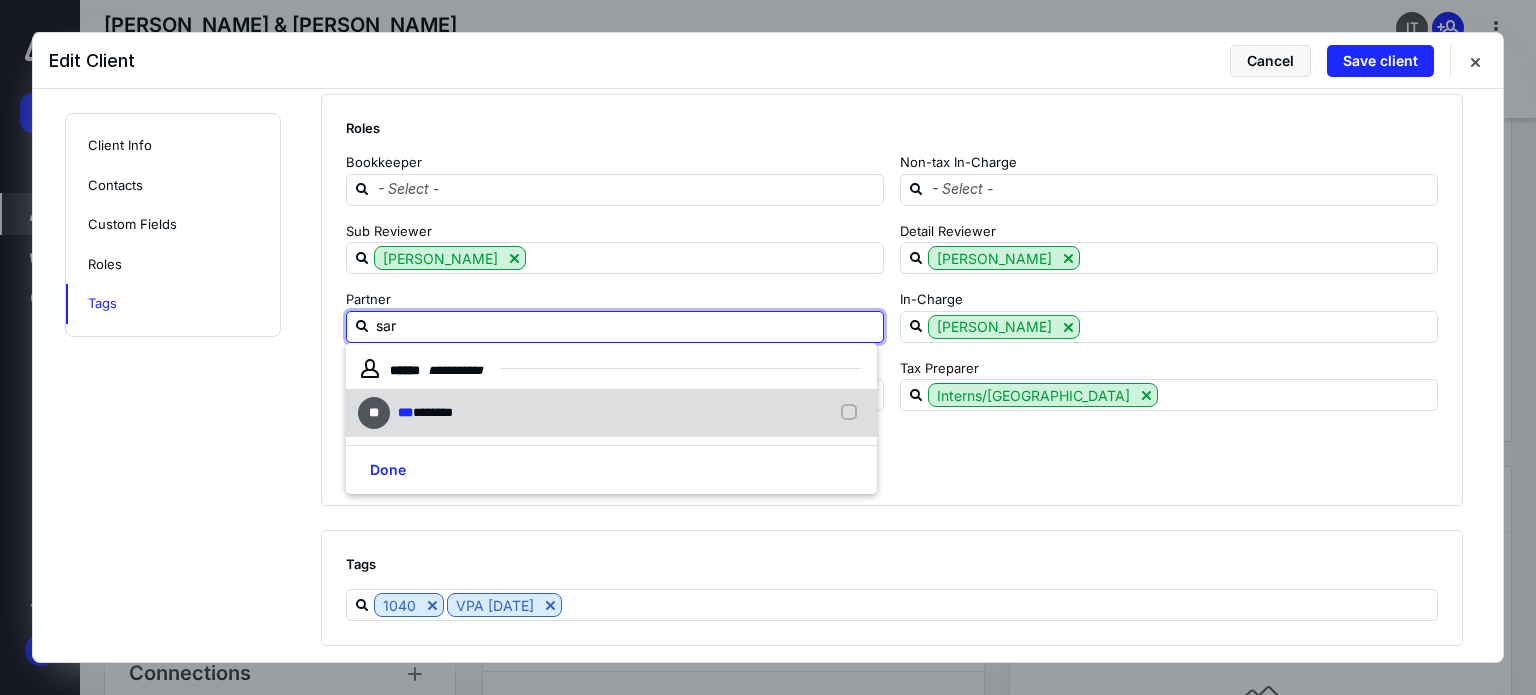 click on "********" at bounding box center [433, 412] 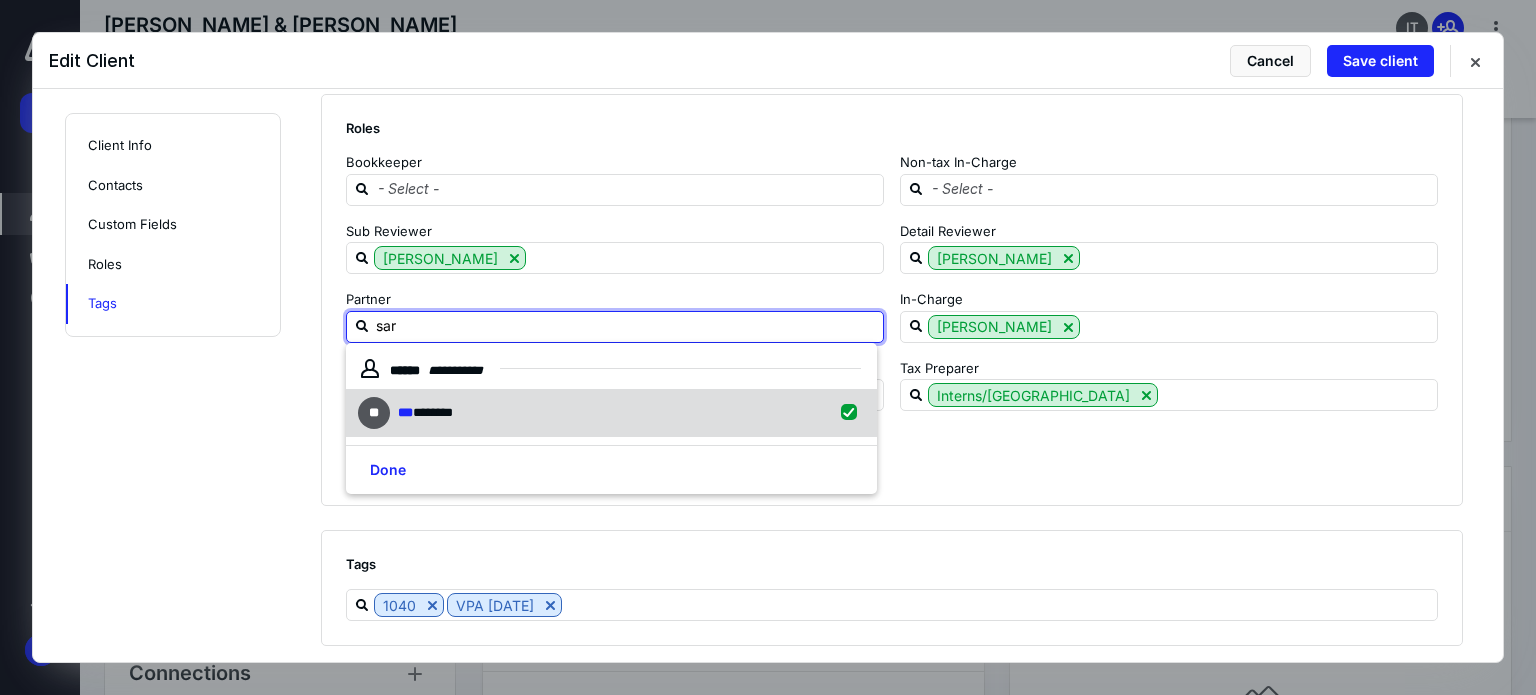 checkbox on "true" 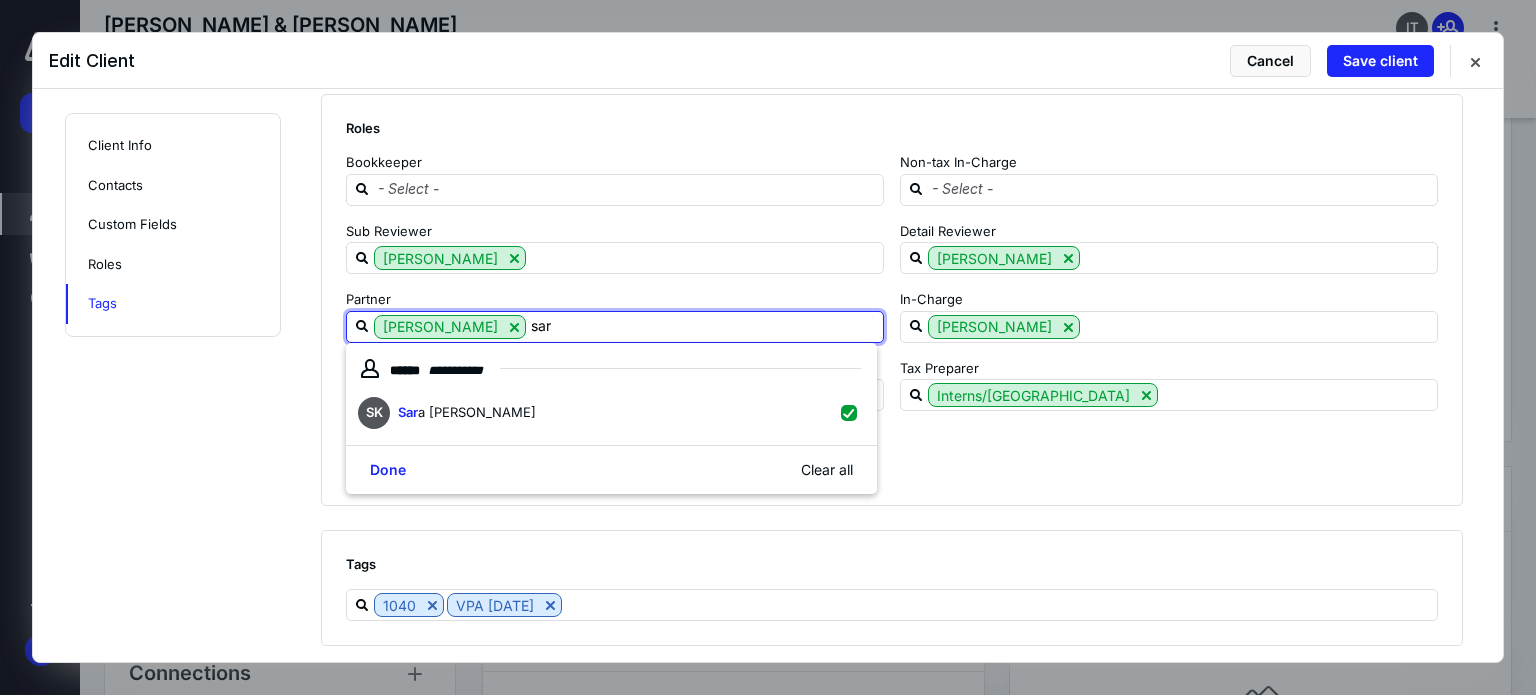 type on "sar" 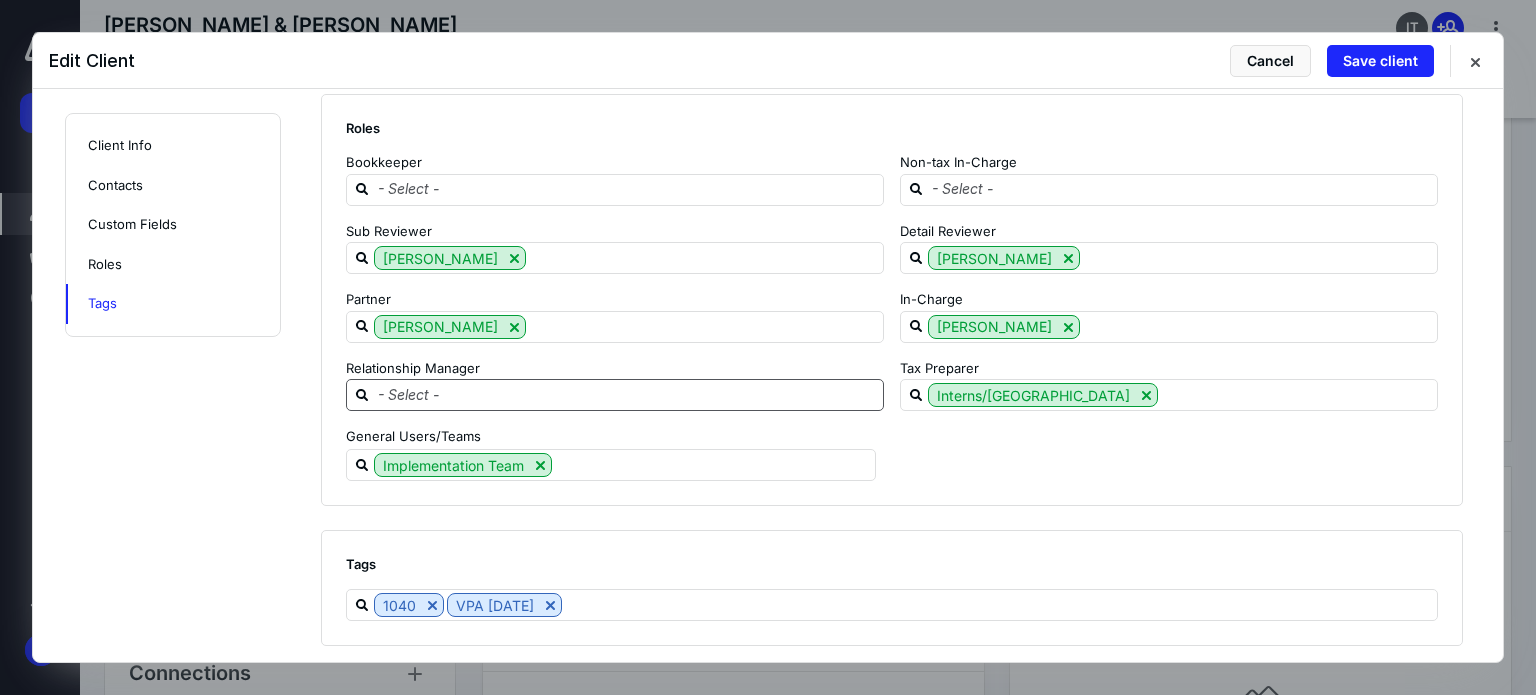click at bounding box center [627, 394] 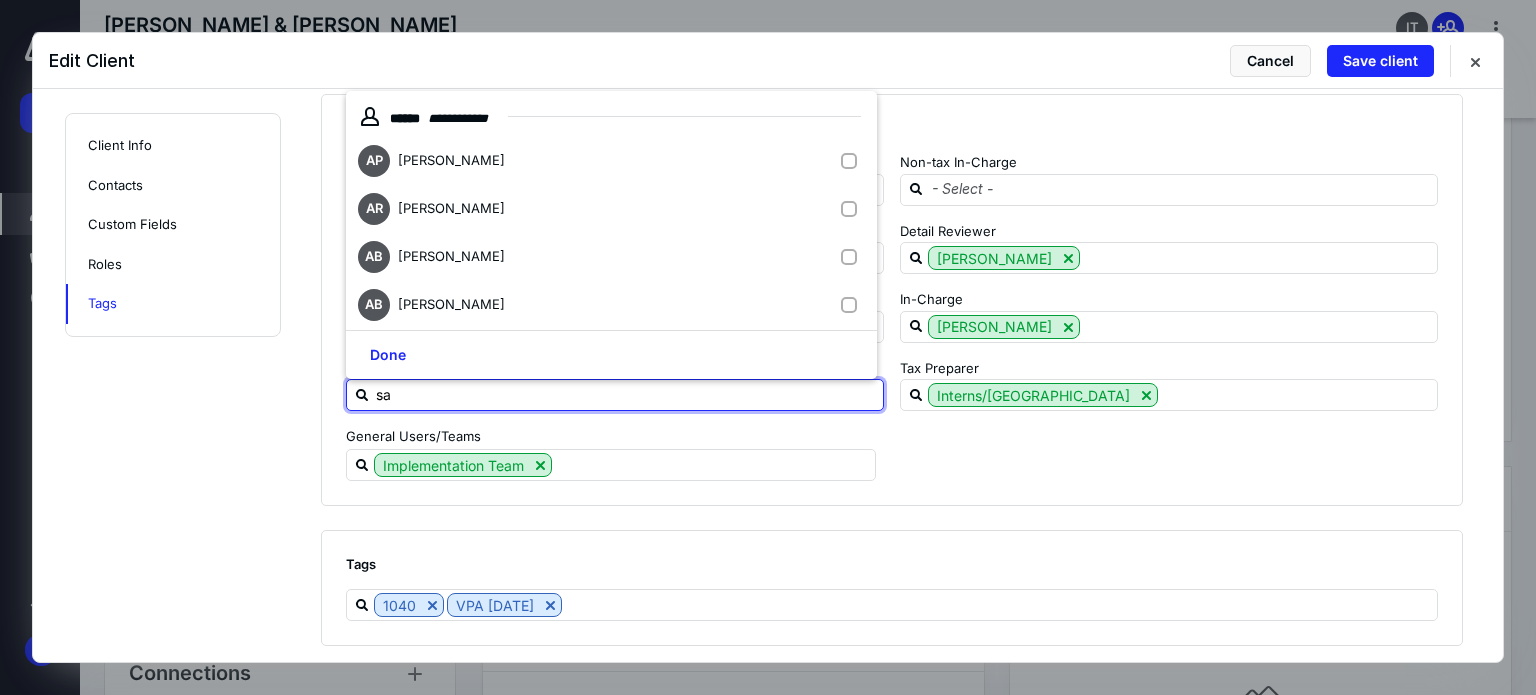 type on "sar" 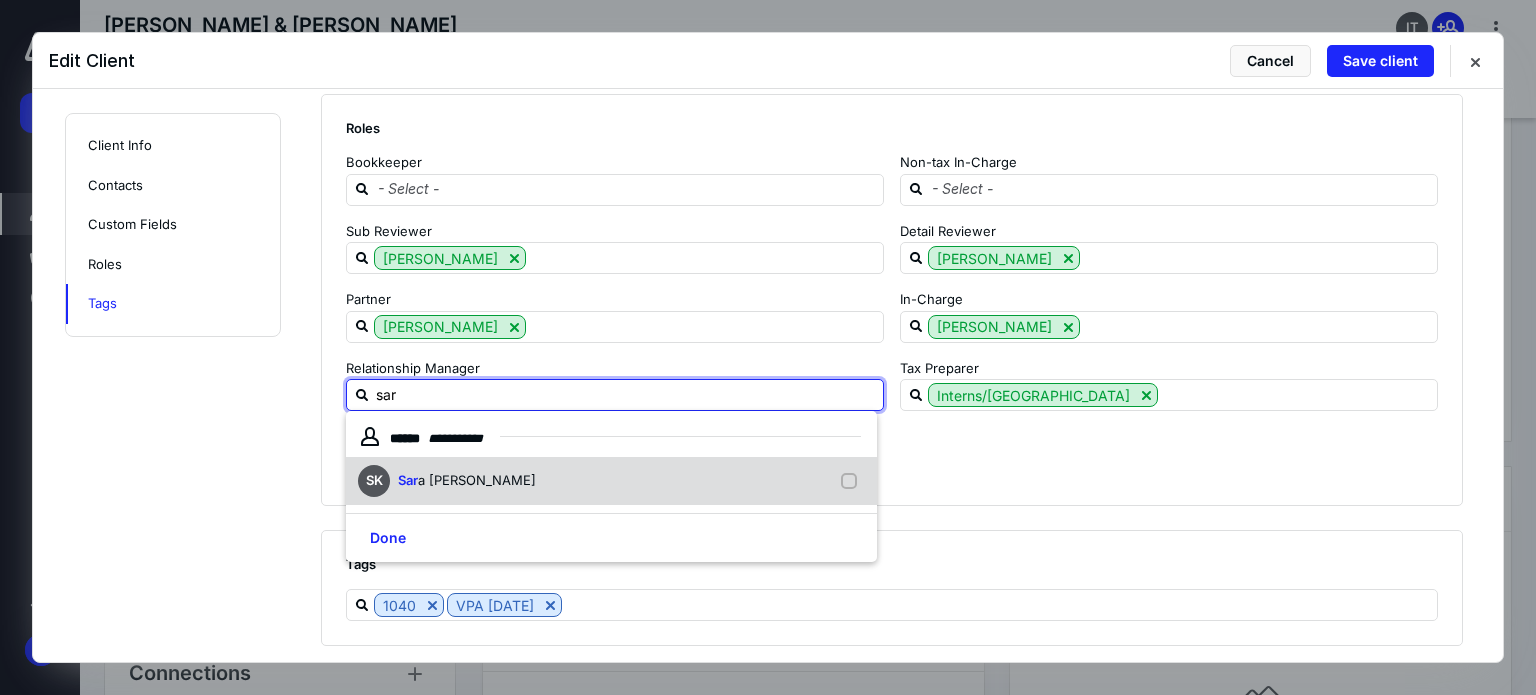 click on "a [PERSON_NAME]" at bounding box center (477, 480) 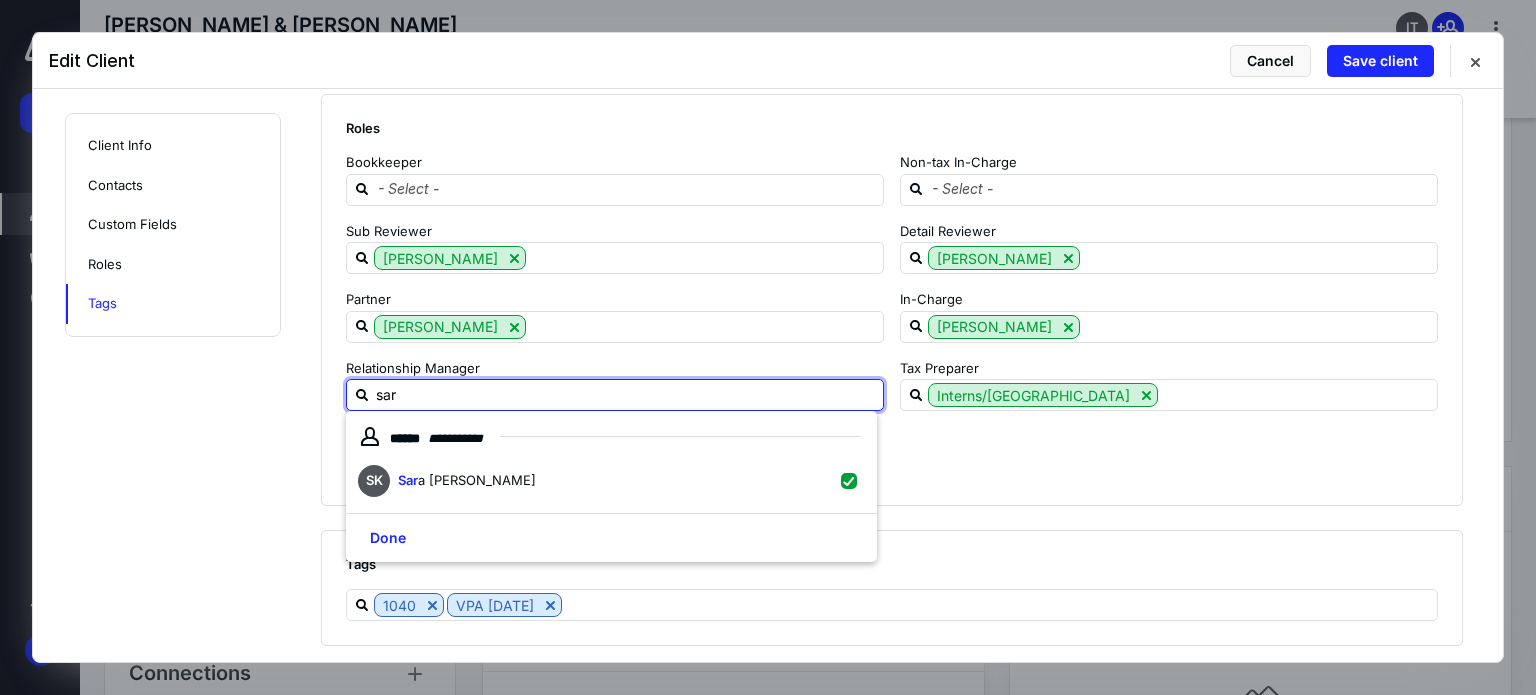 checkbox on "true" 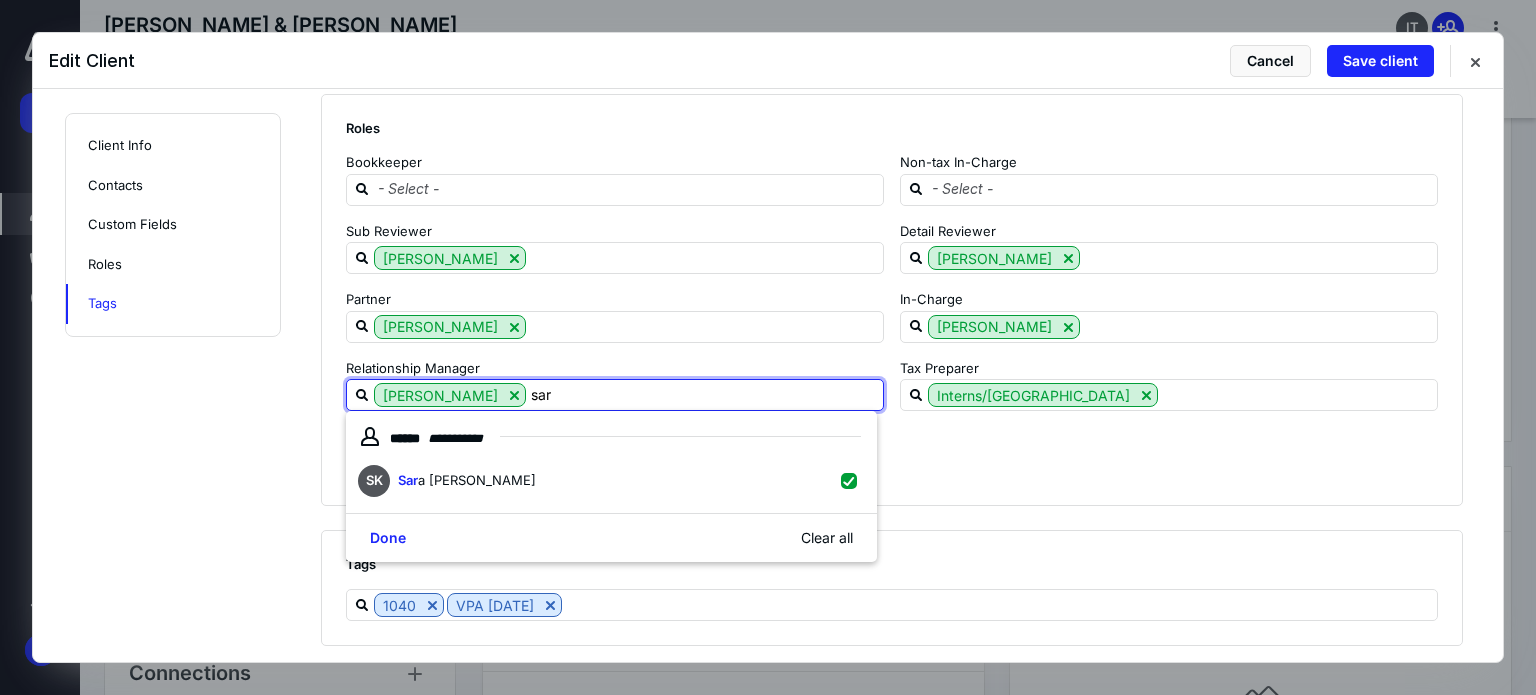 type on "sar" 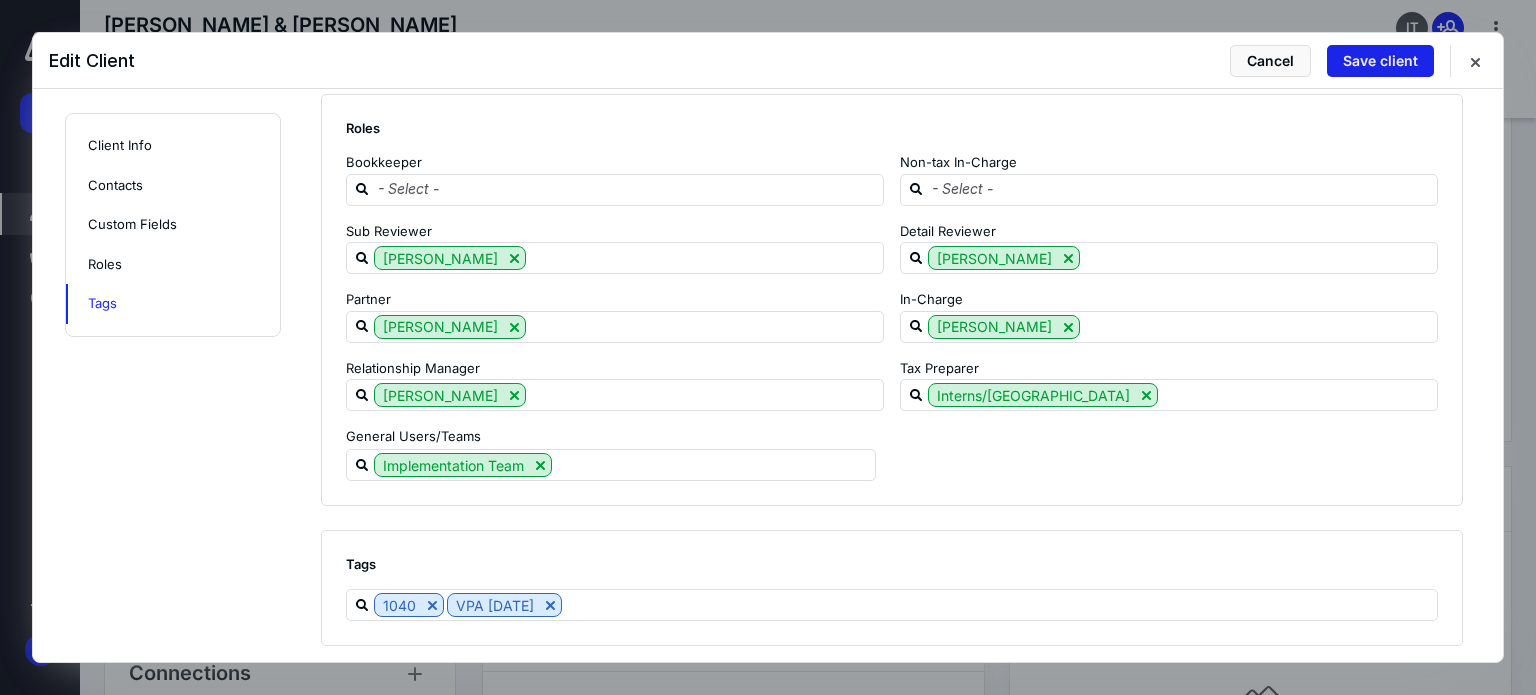 click on "Save client" at bounding box center [1380, 61] 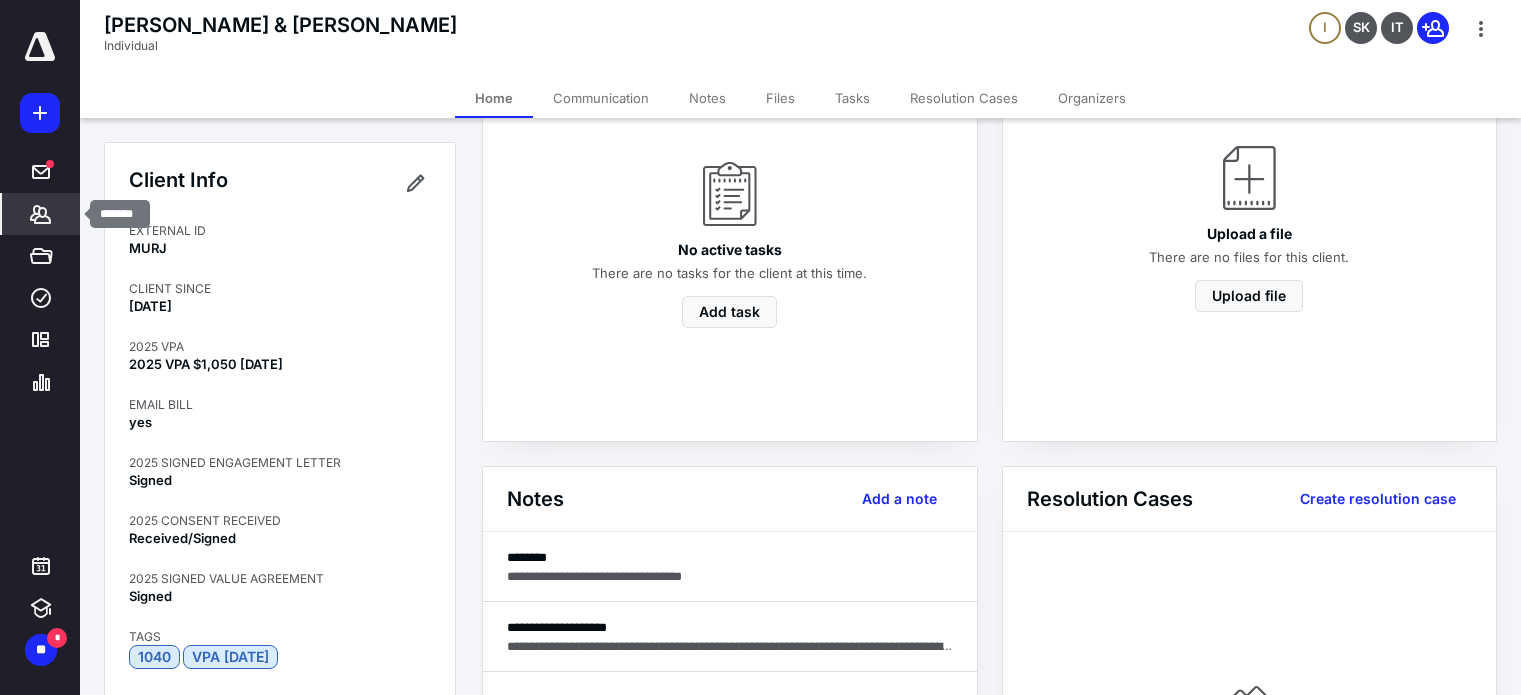 click 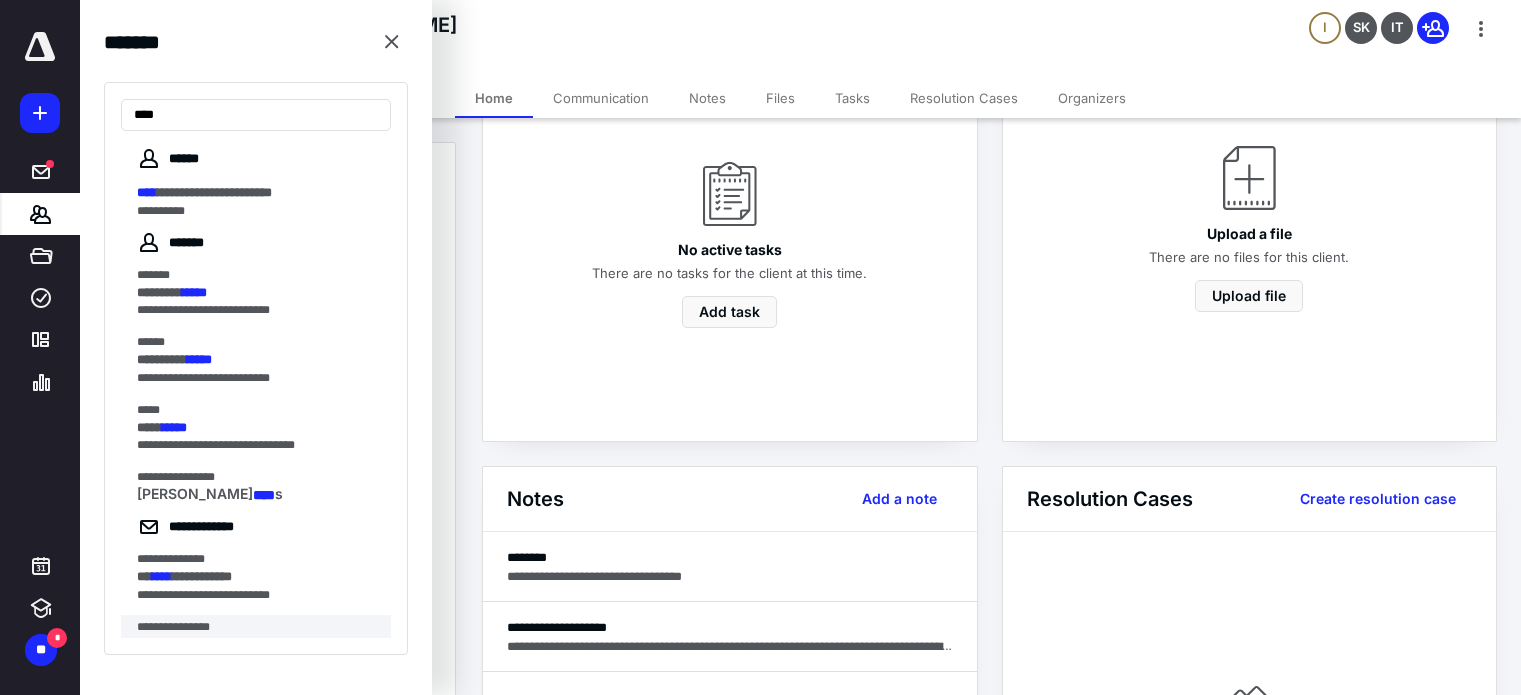 scroll, scrollTop: 186, scrollLeft: 0, axis: vertical 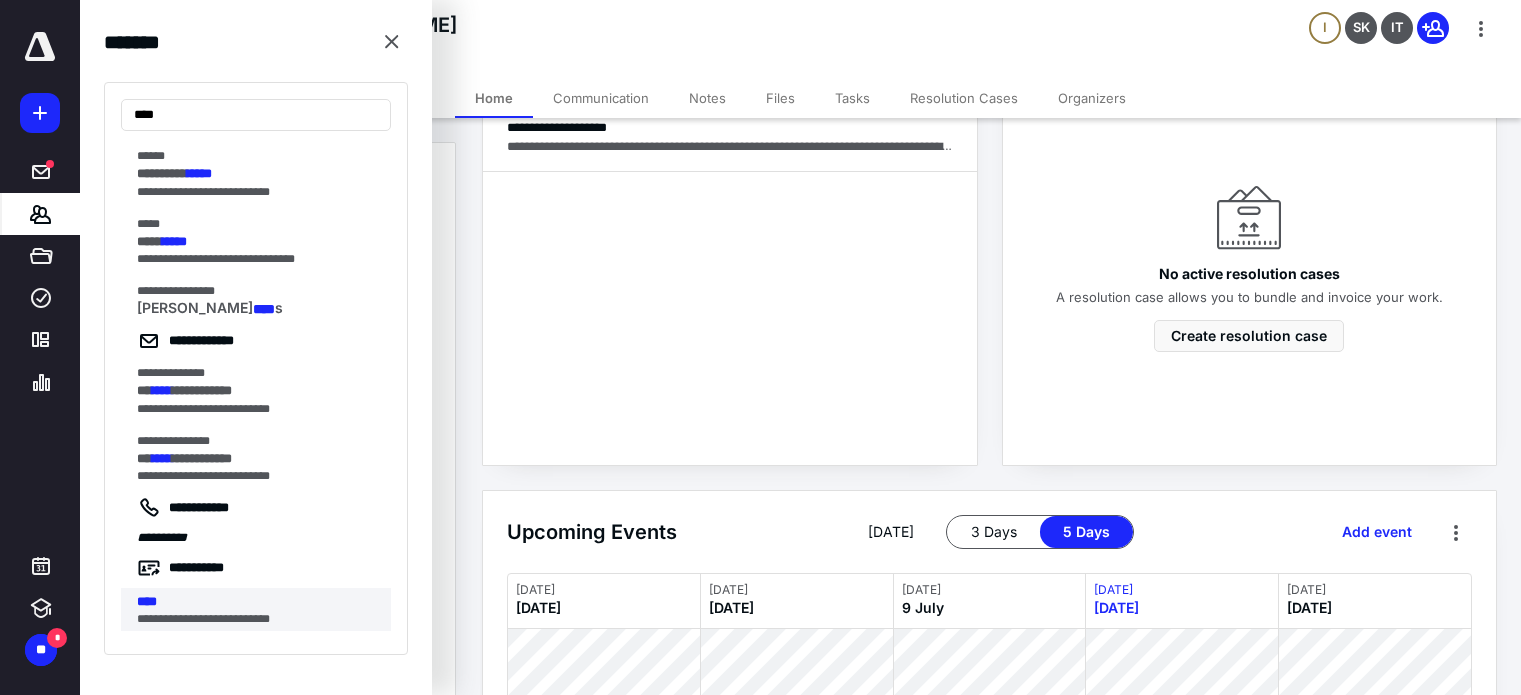 type on "****" 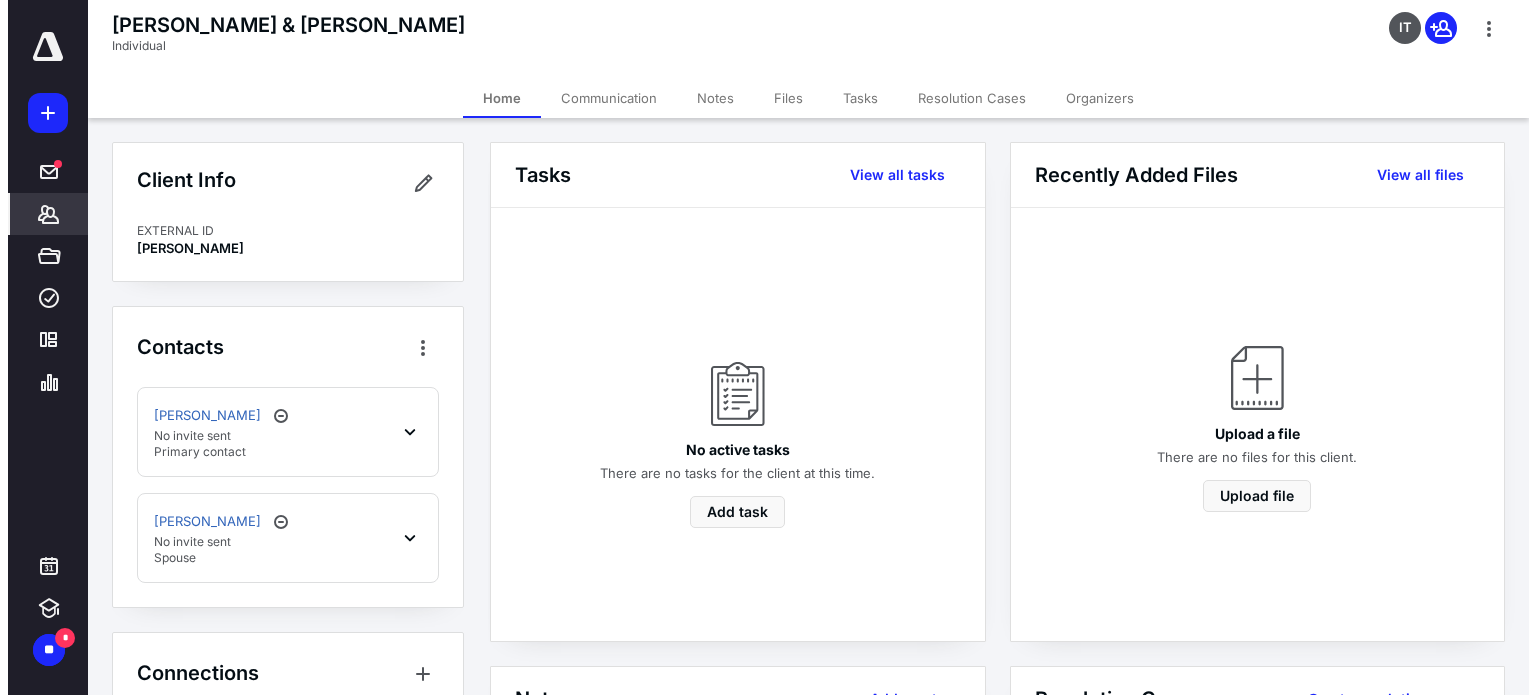 scroll, scrollTop: 300, scrollLeft: 0, axis: vertical 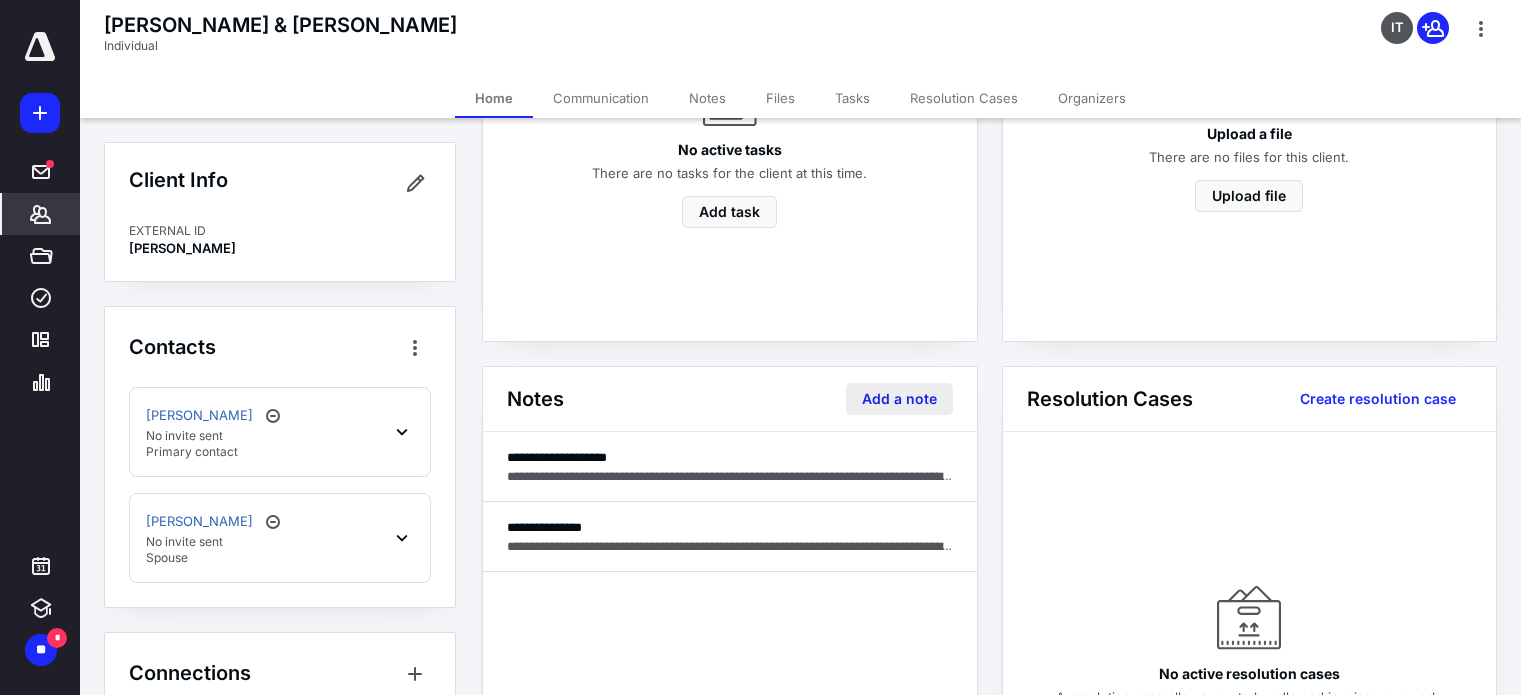 click on "Add a note" at bounding box center [899, 399] 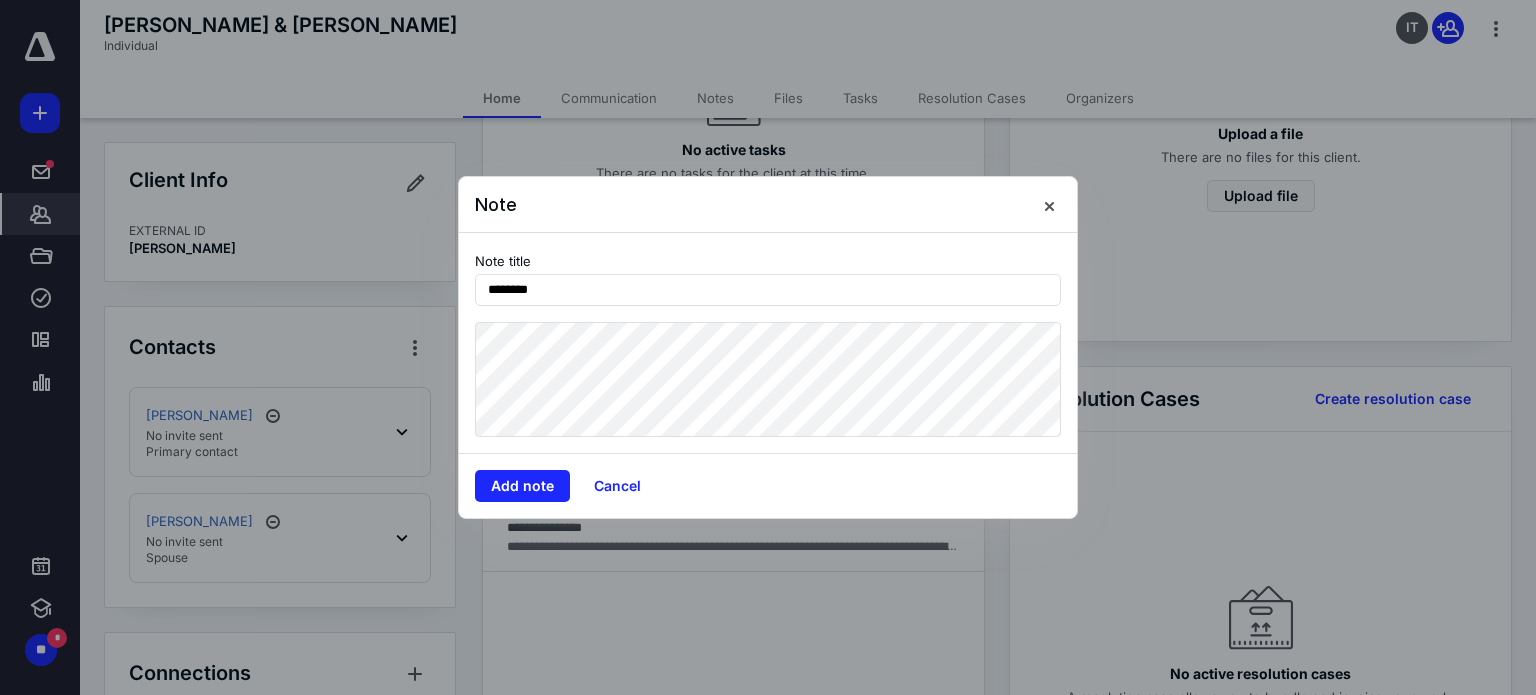 type on "********" 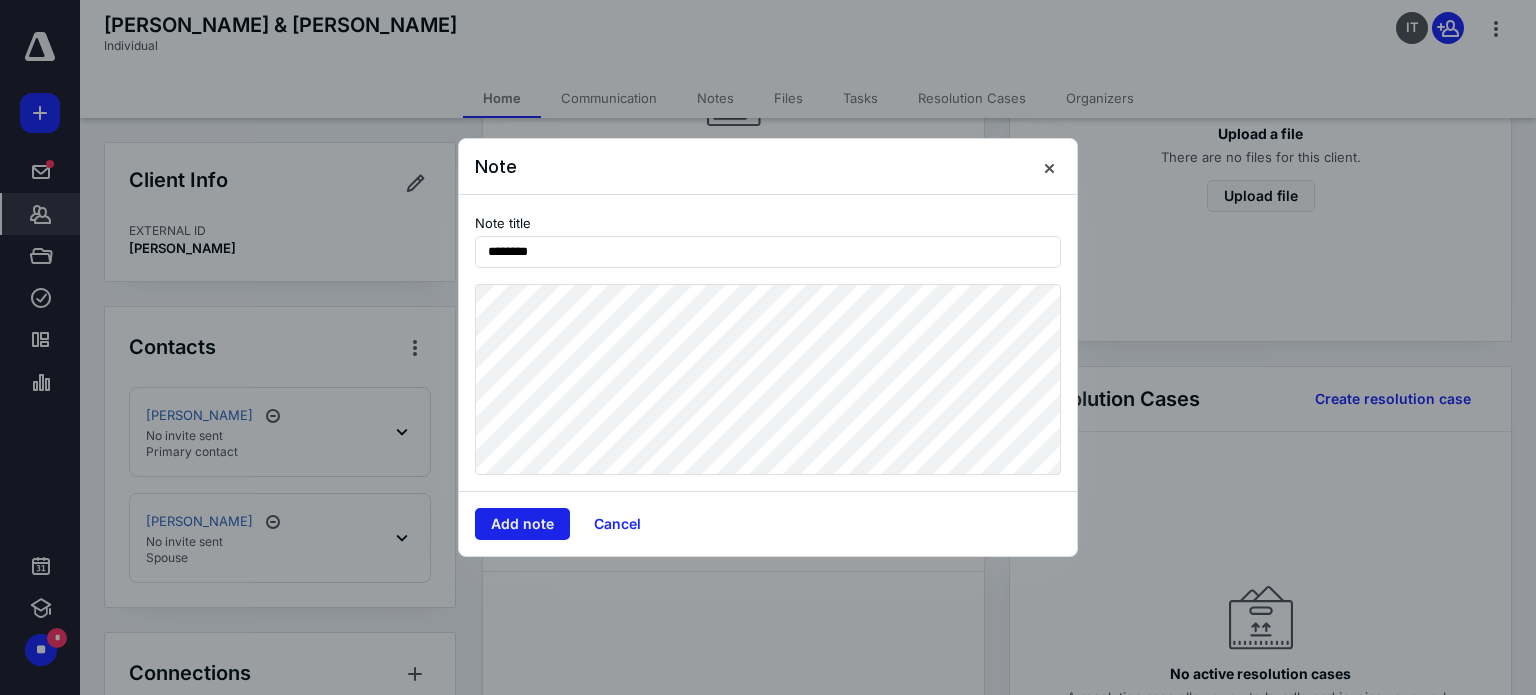 click on "Add note" at bounding box center (522, 524) 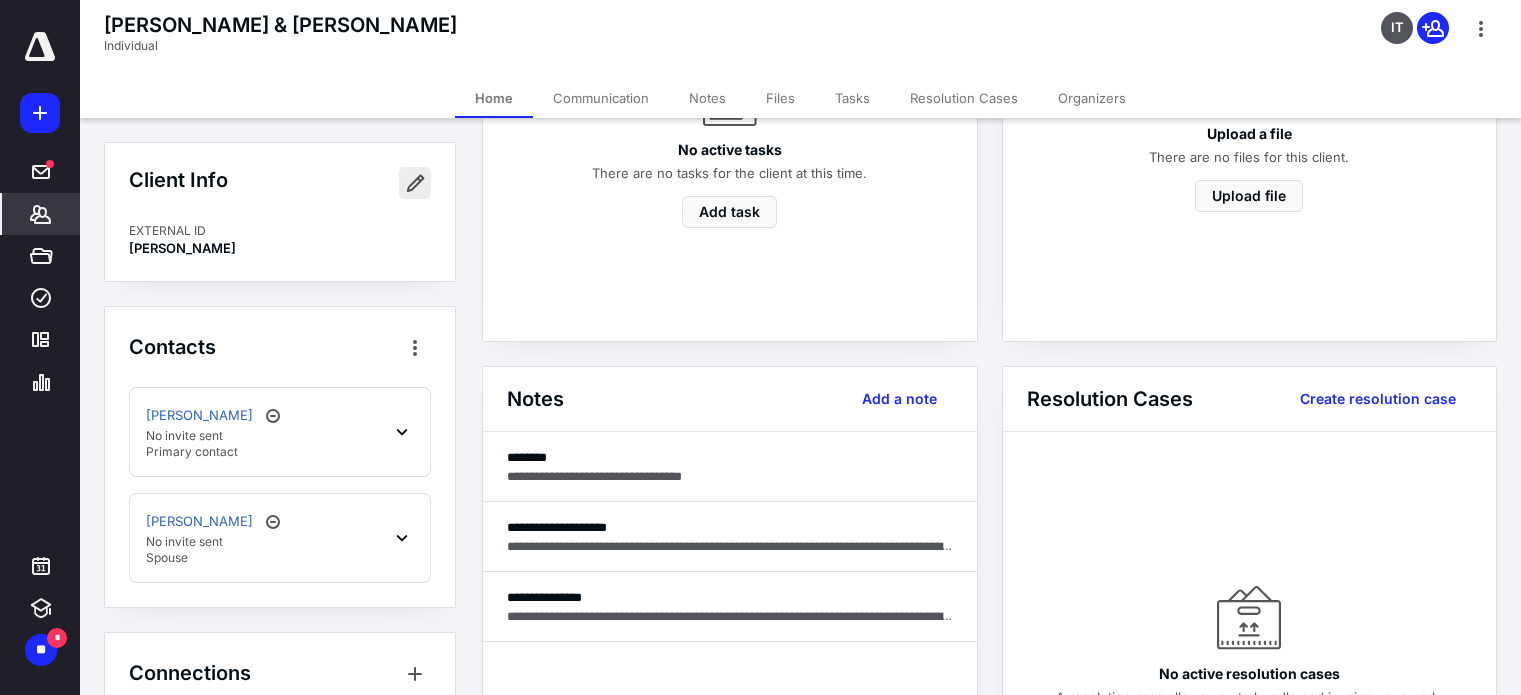 click at bounding box center [415, 183] 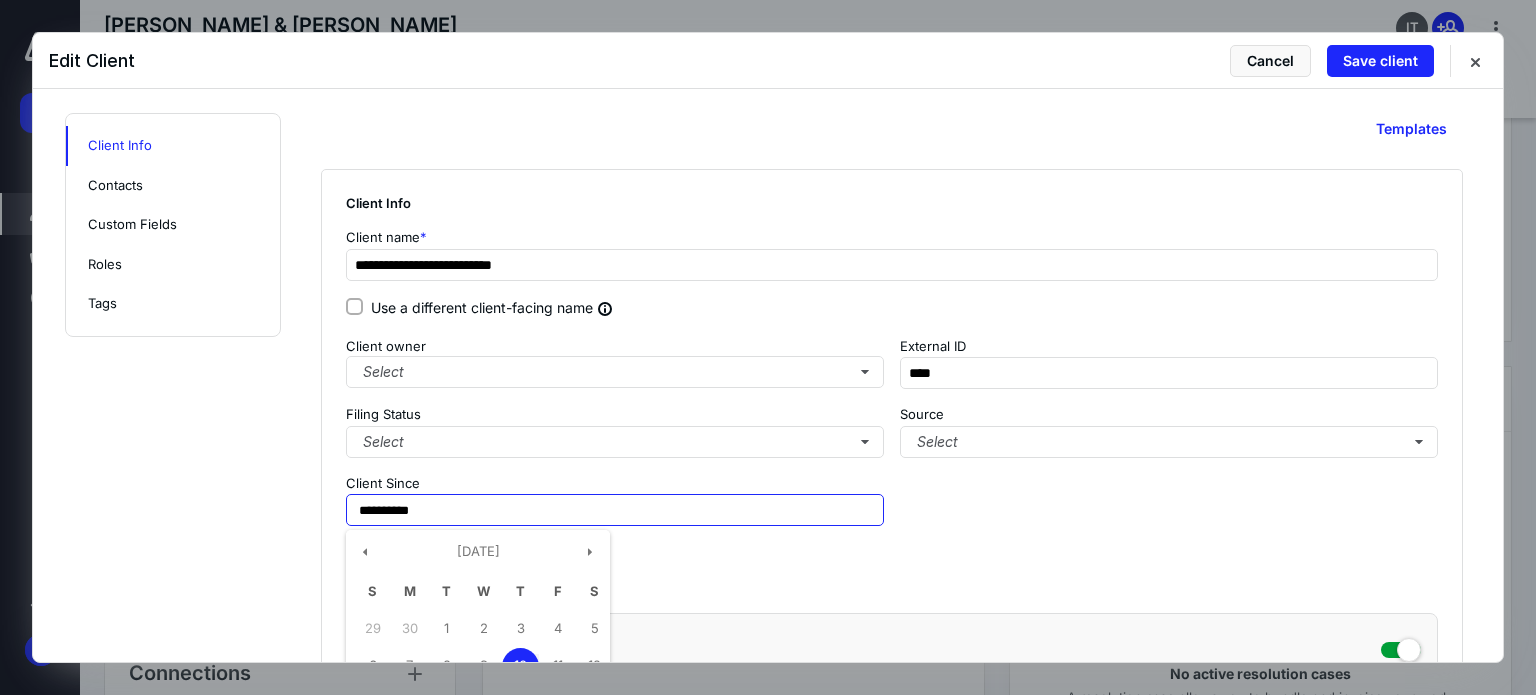 drag, startPoint x: 478, startPoint y: 516, endPoint x: 47, endPoint y: 506, distance: 431.116 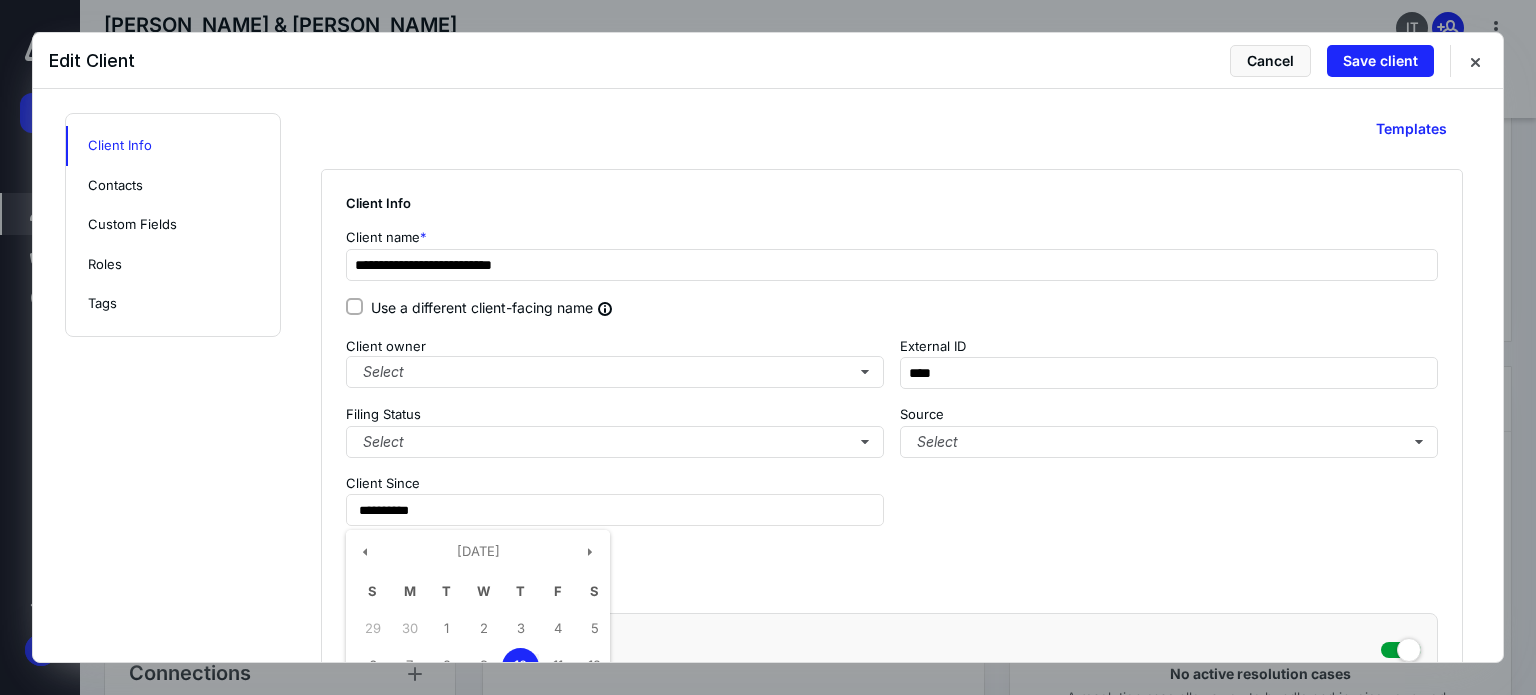 click on "**********" at bounding box center [768, 375] 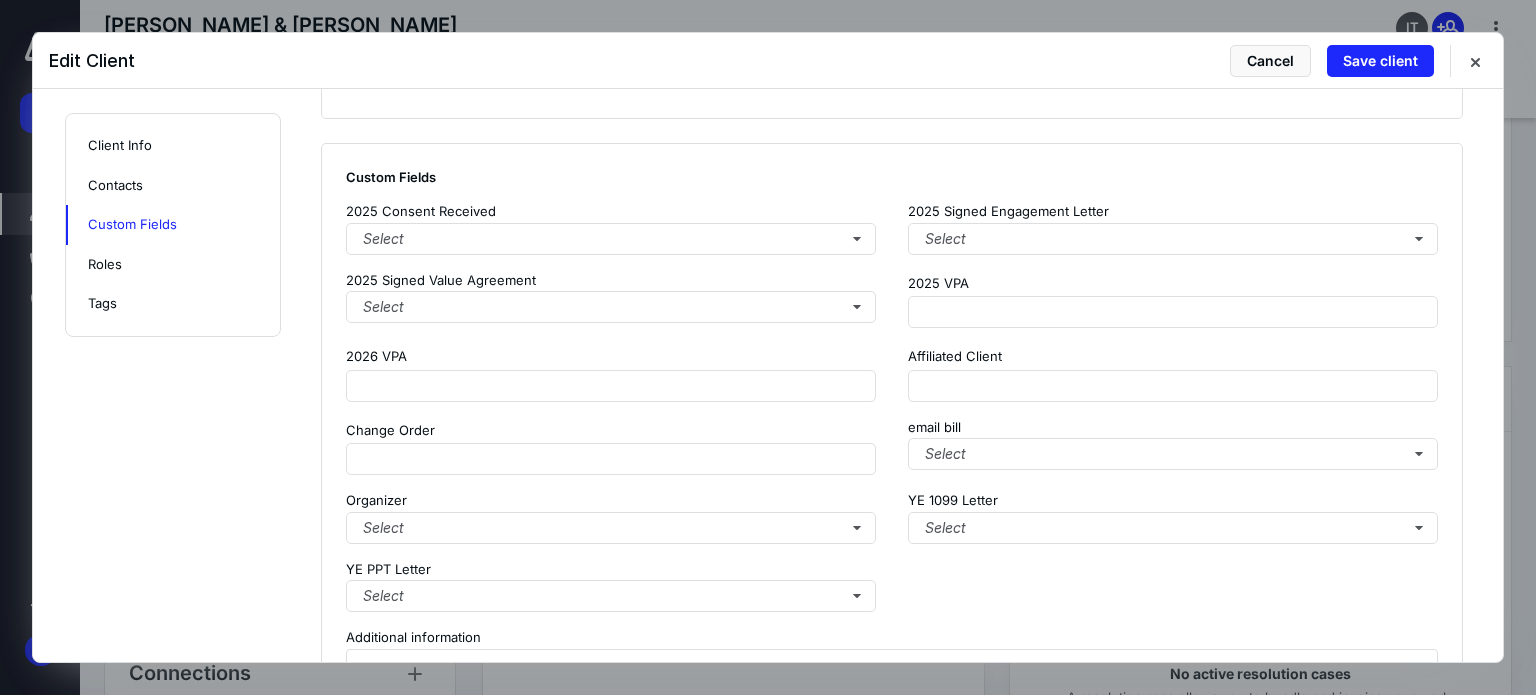 scroll, scrollTop: 1900, scrollLeft: 0, axis: vertical 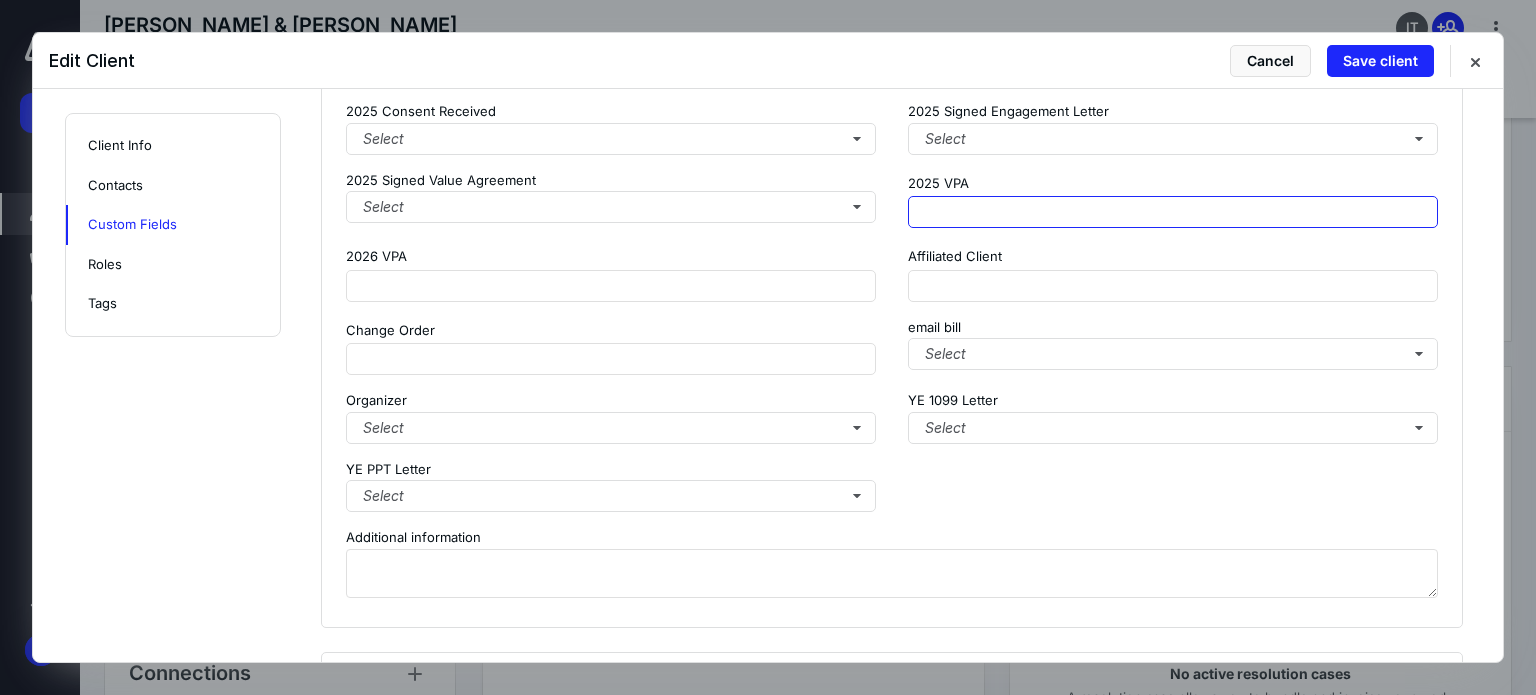 click at bounding box center (1173, 212) 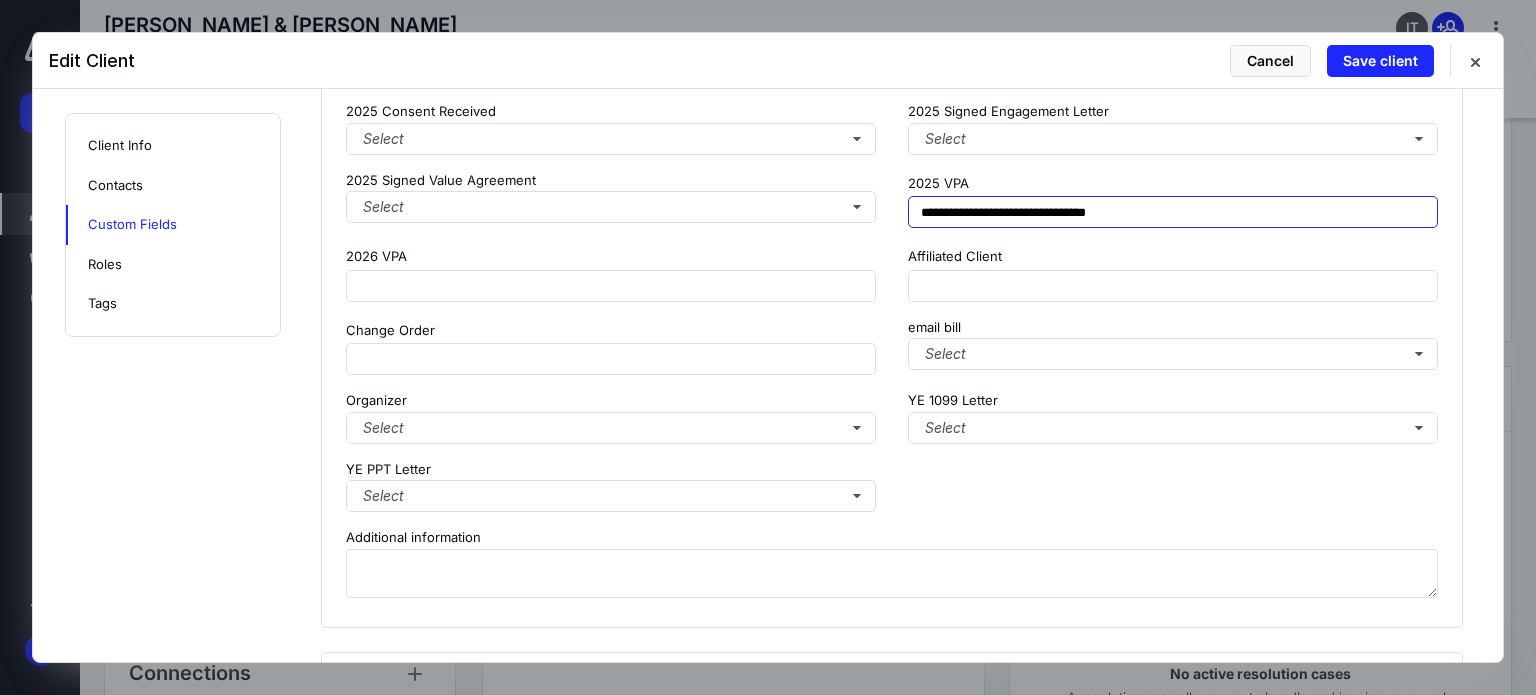 type on "**********" 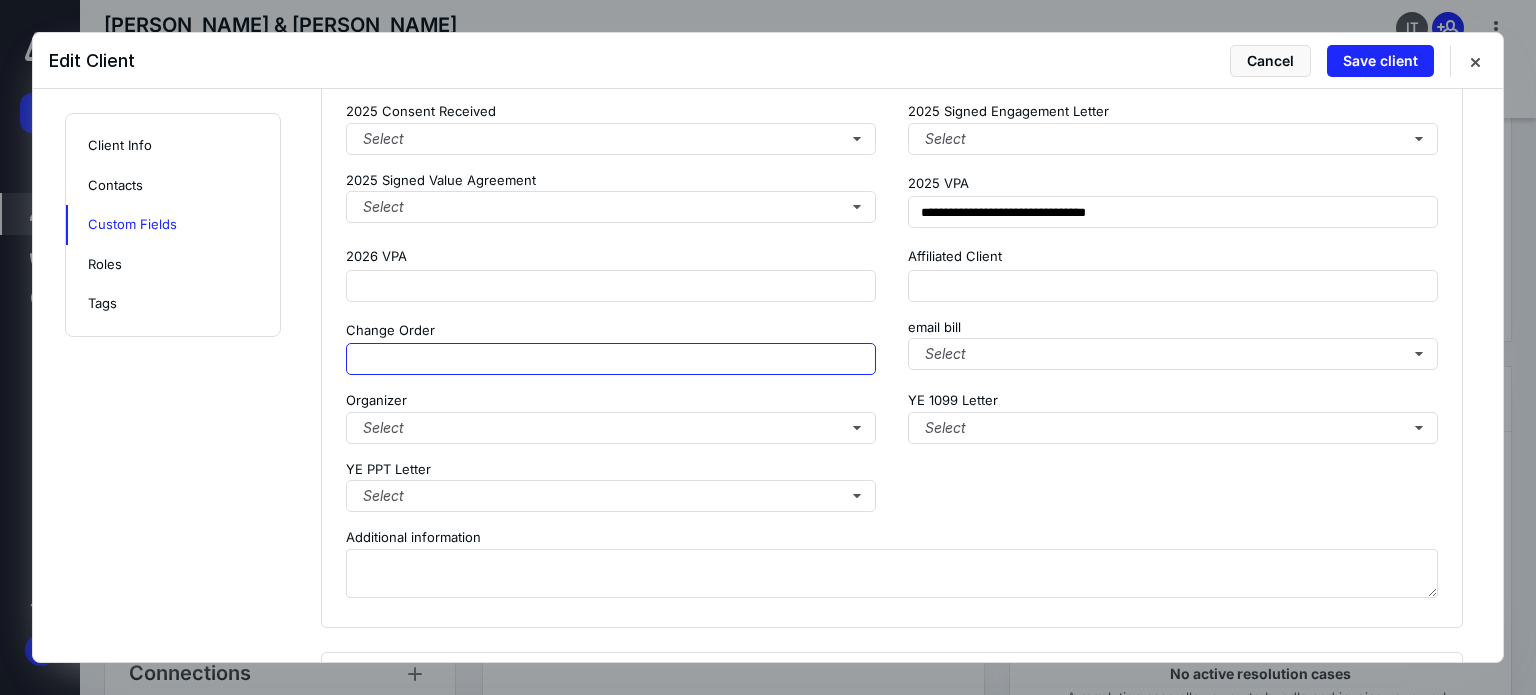 click at bounding box center [611, 359] 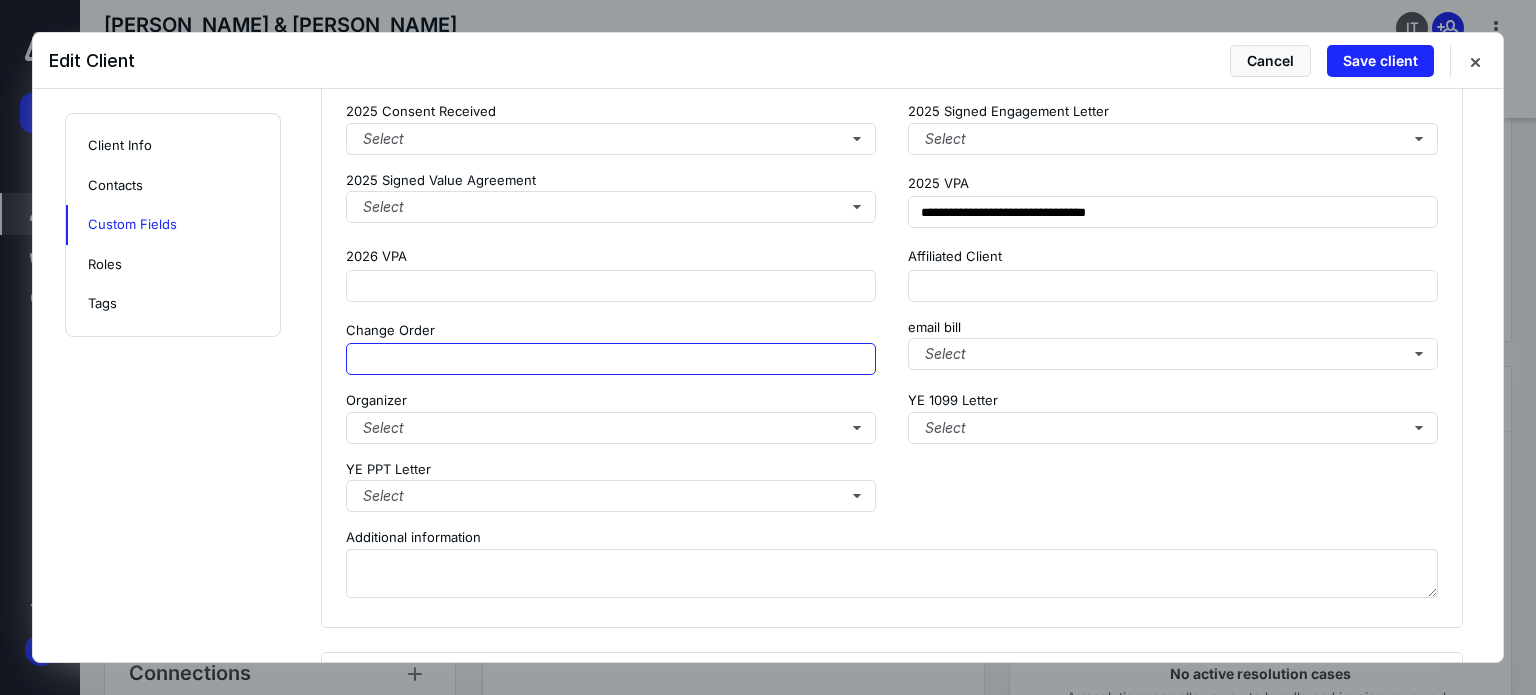 paste on "**********" 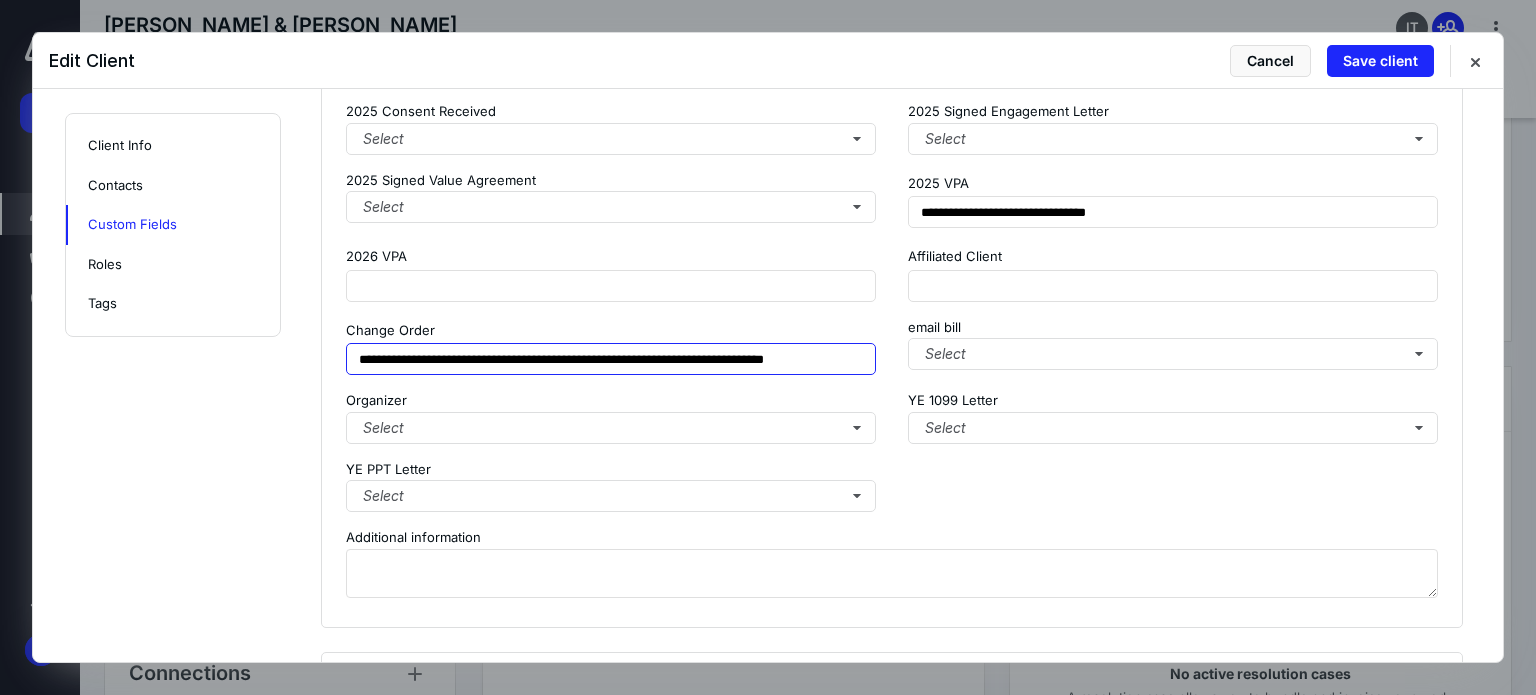scroll, scrollTop: 0, scrollLeft: 45, axis: horizontal 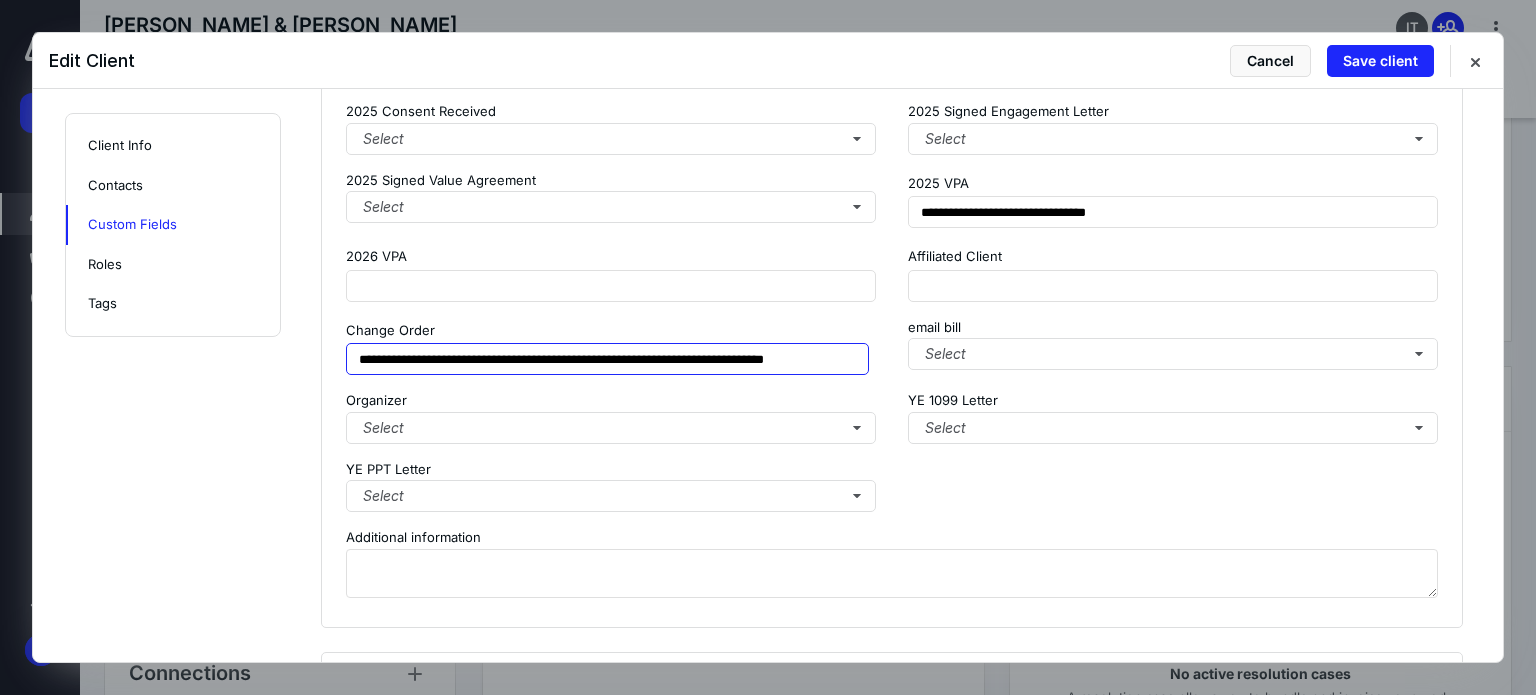 type on "**********" 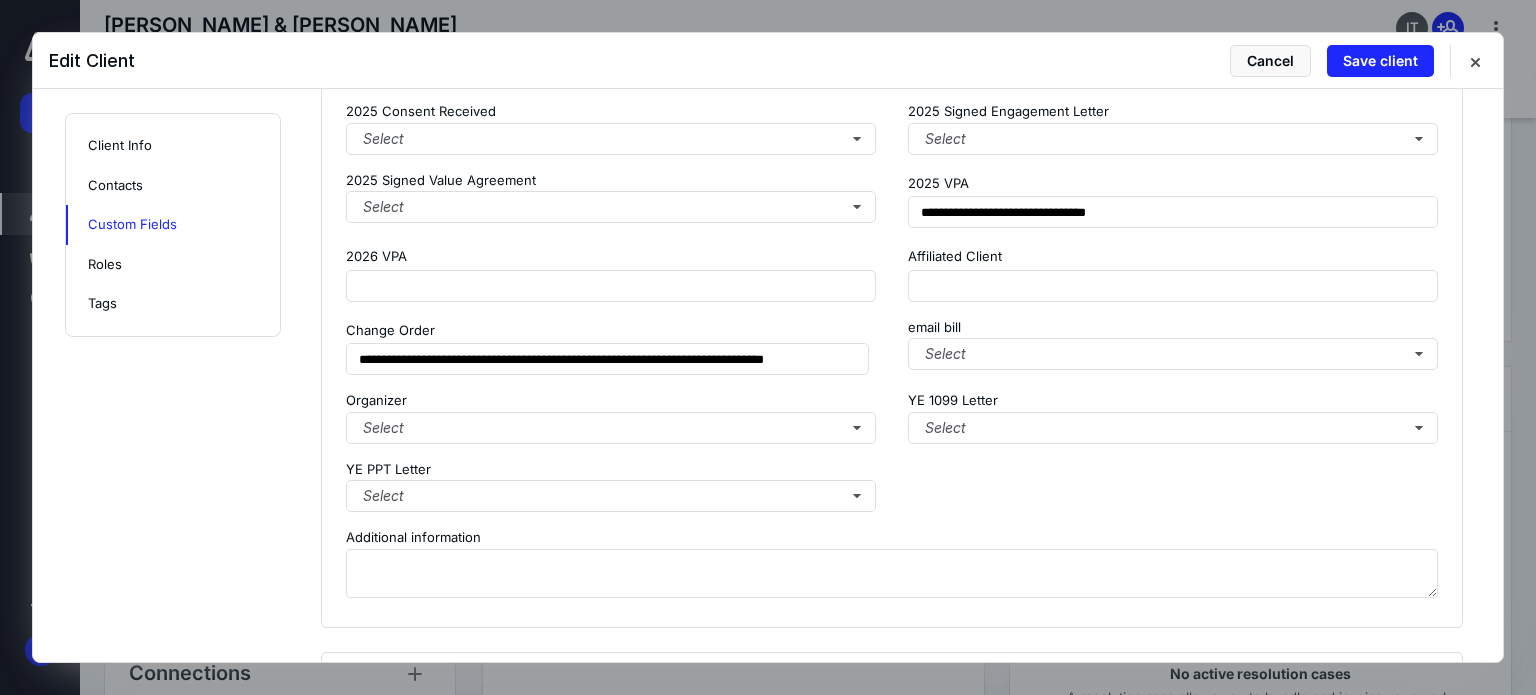click on "**********" at bounding box center (892, 335) 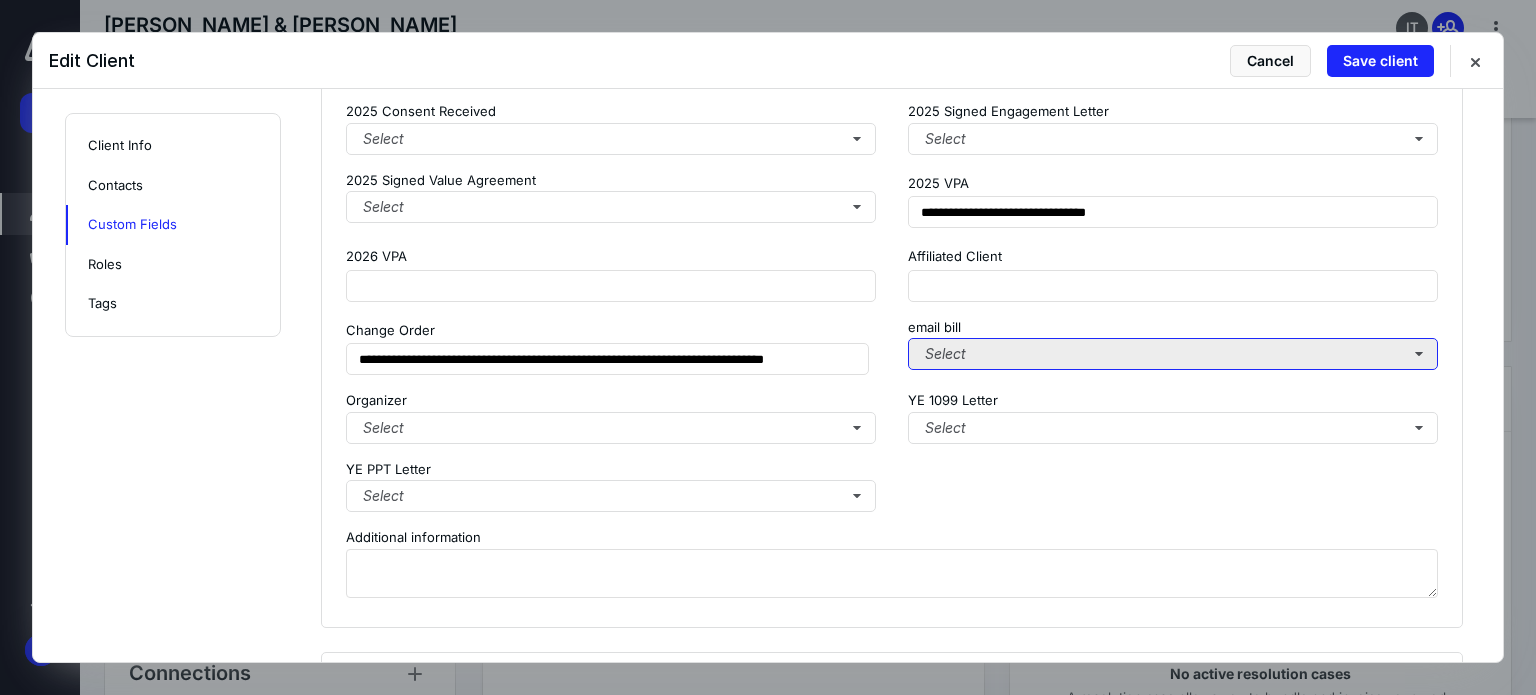 click on "Select" at bounding box center (1173, 354) 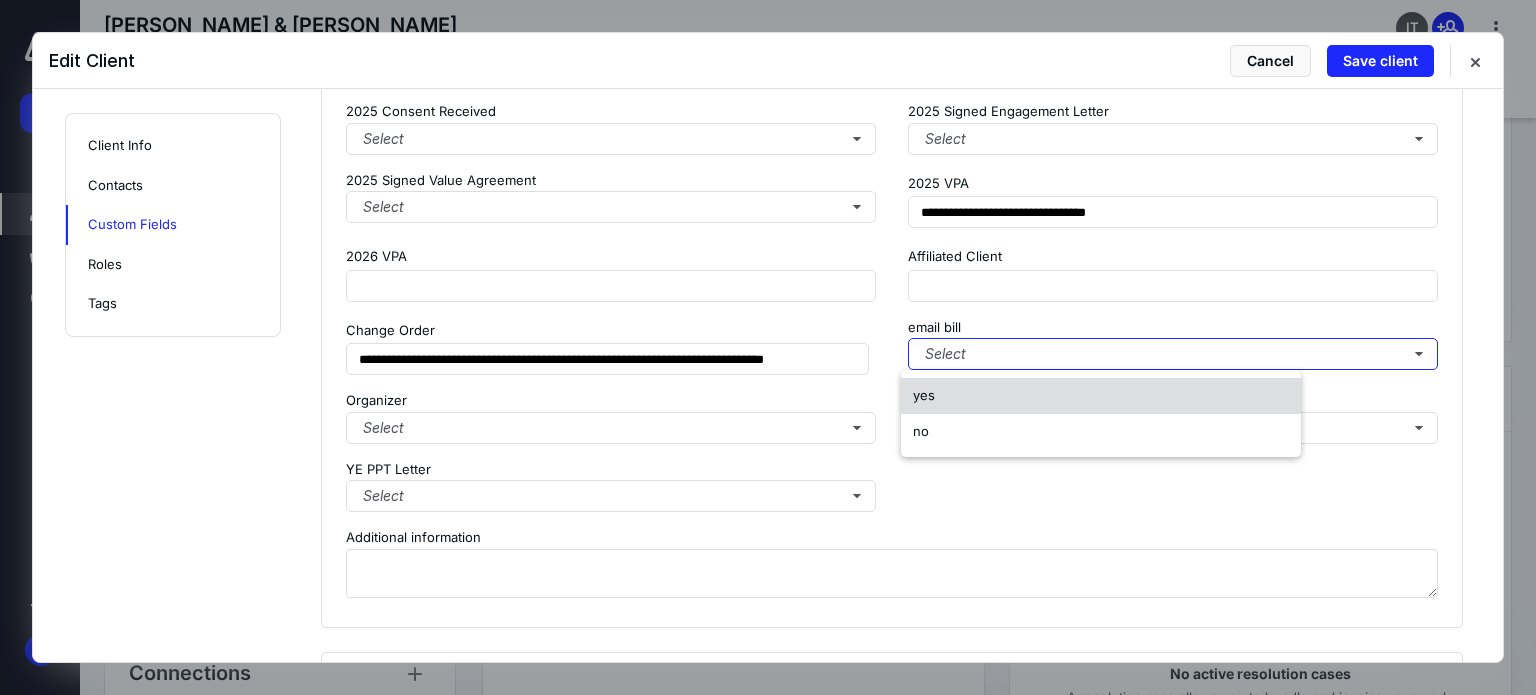 click on "yes" at bounding box center [1101, 396] 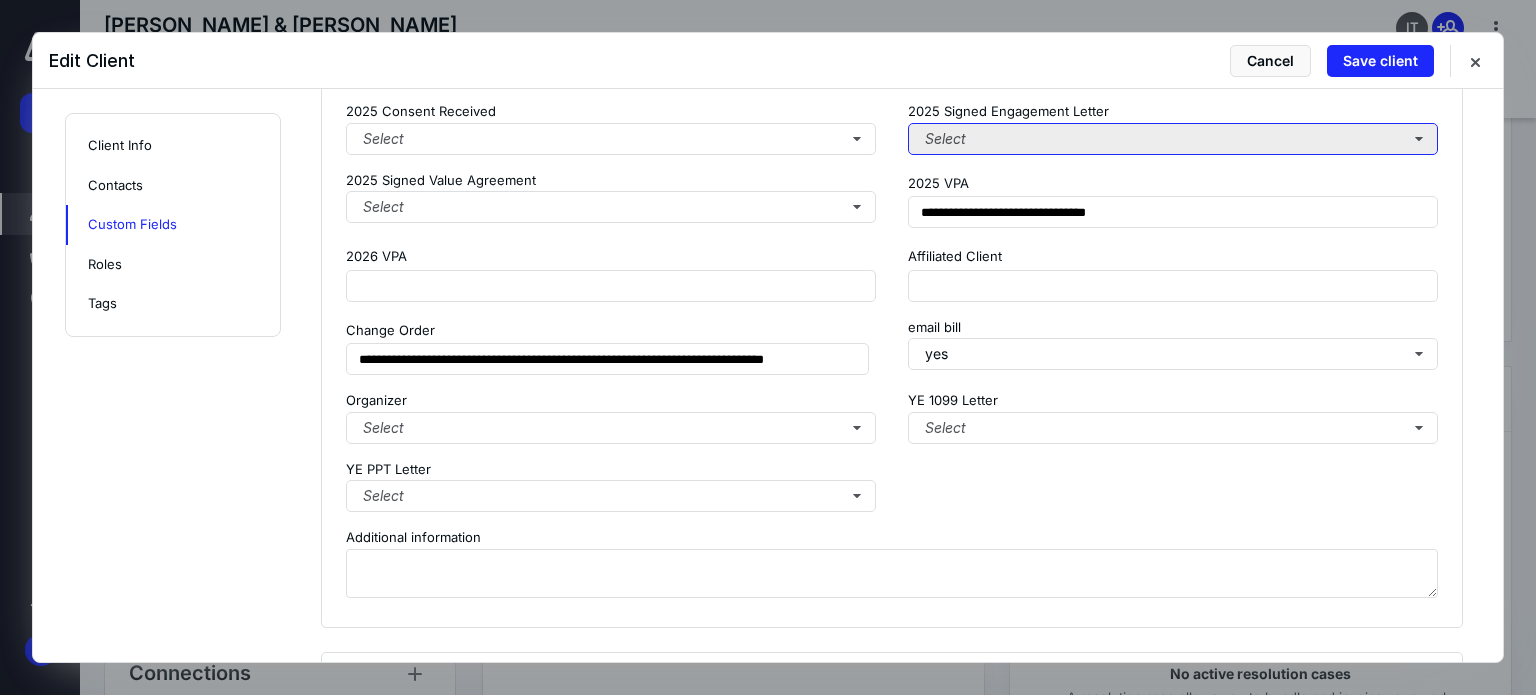 click on "Select" at bounding box center (1173, 139) 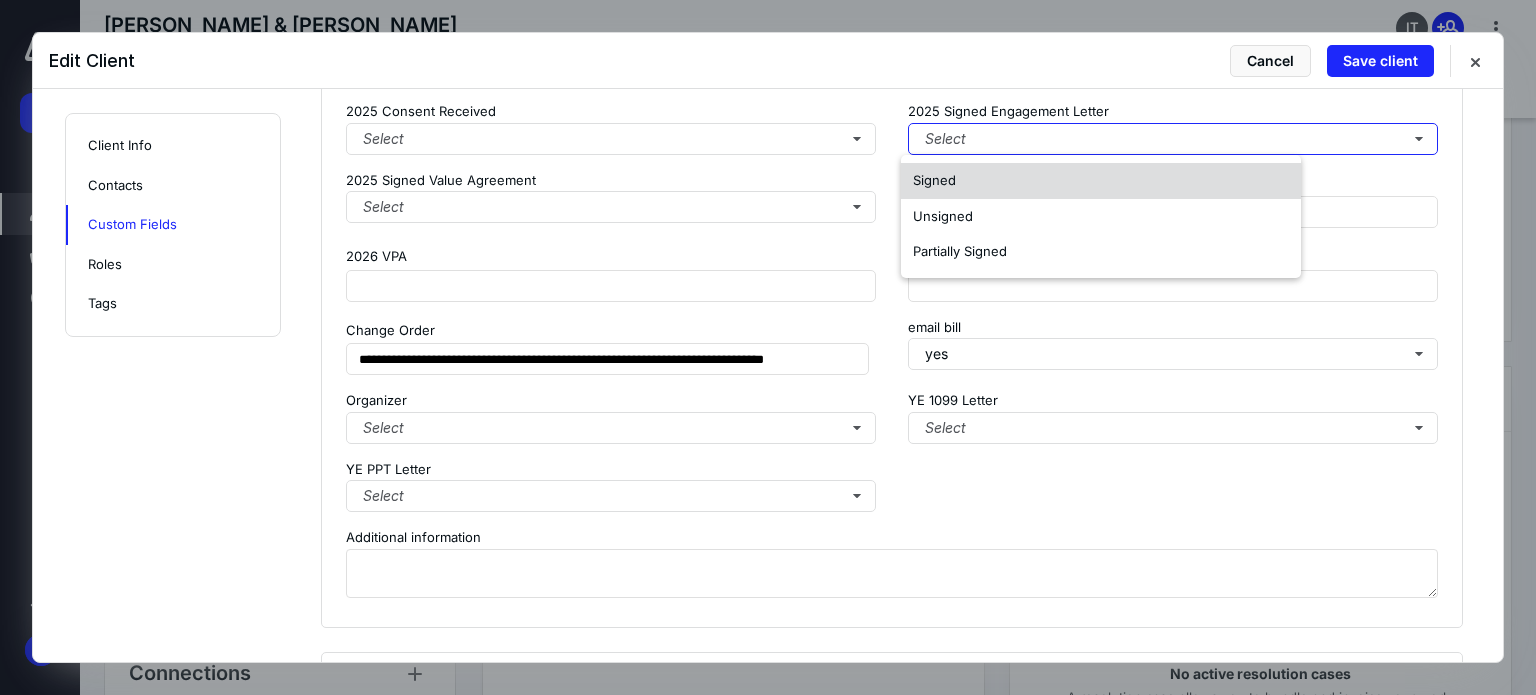 click on "Signed" at bounding box center [934, 180] 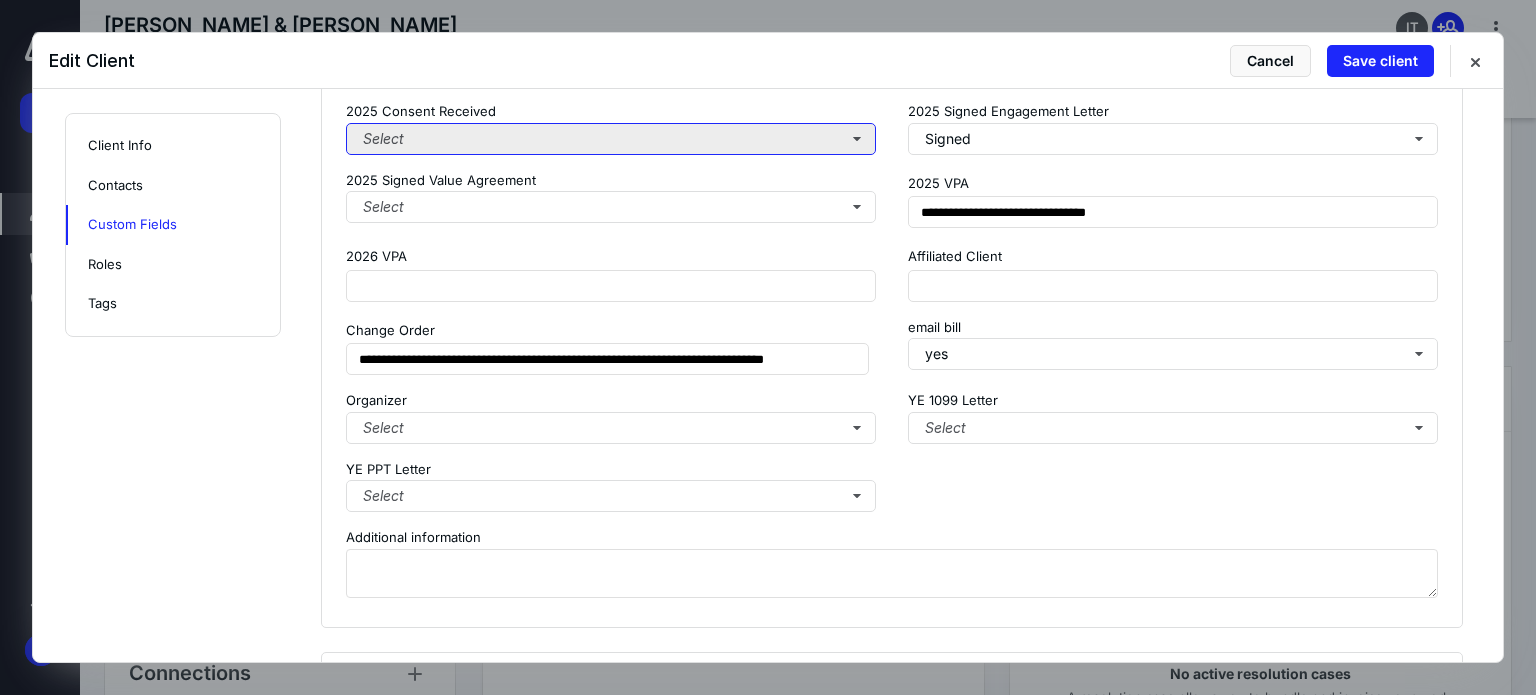 click on "Select" at bounding box center [611, 139] 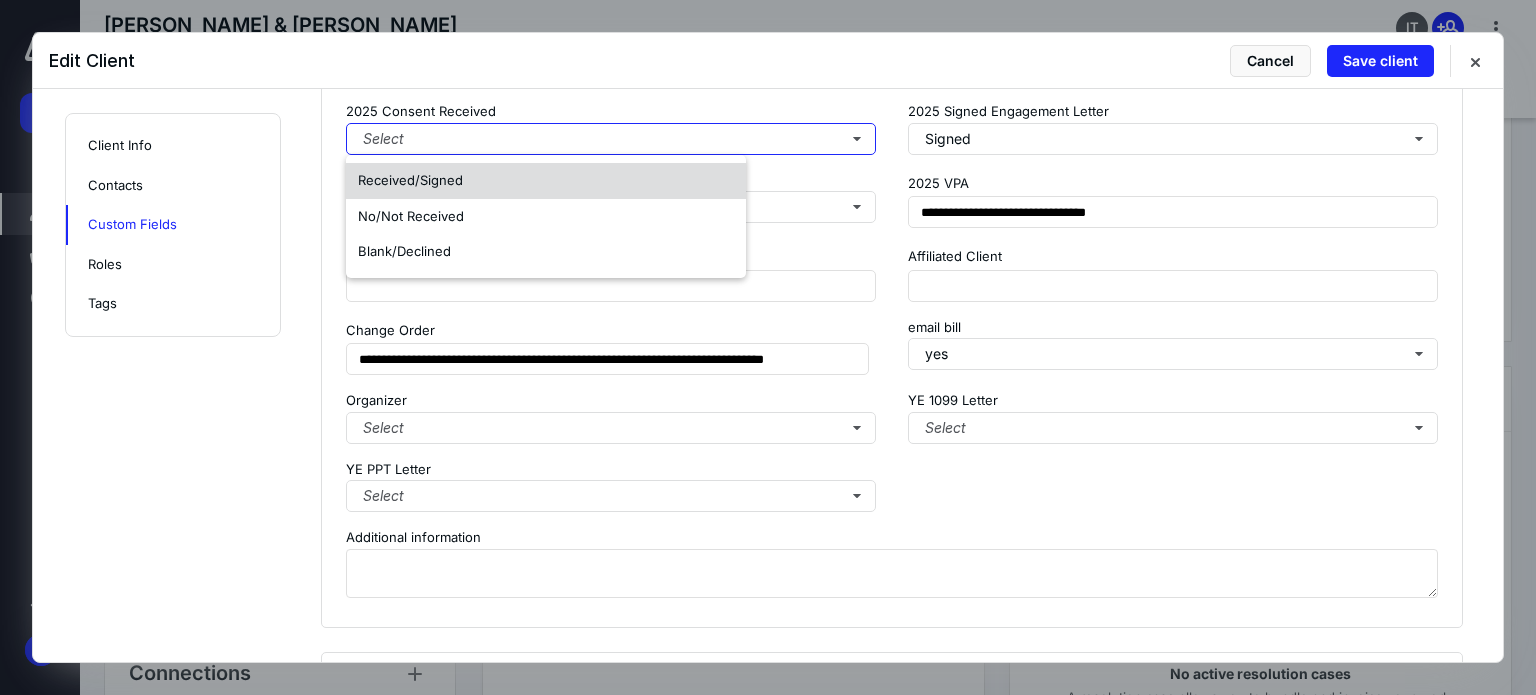 click on "Received/Signed" at bounding box center (546, 181) 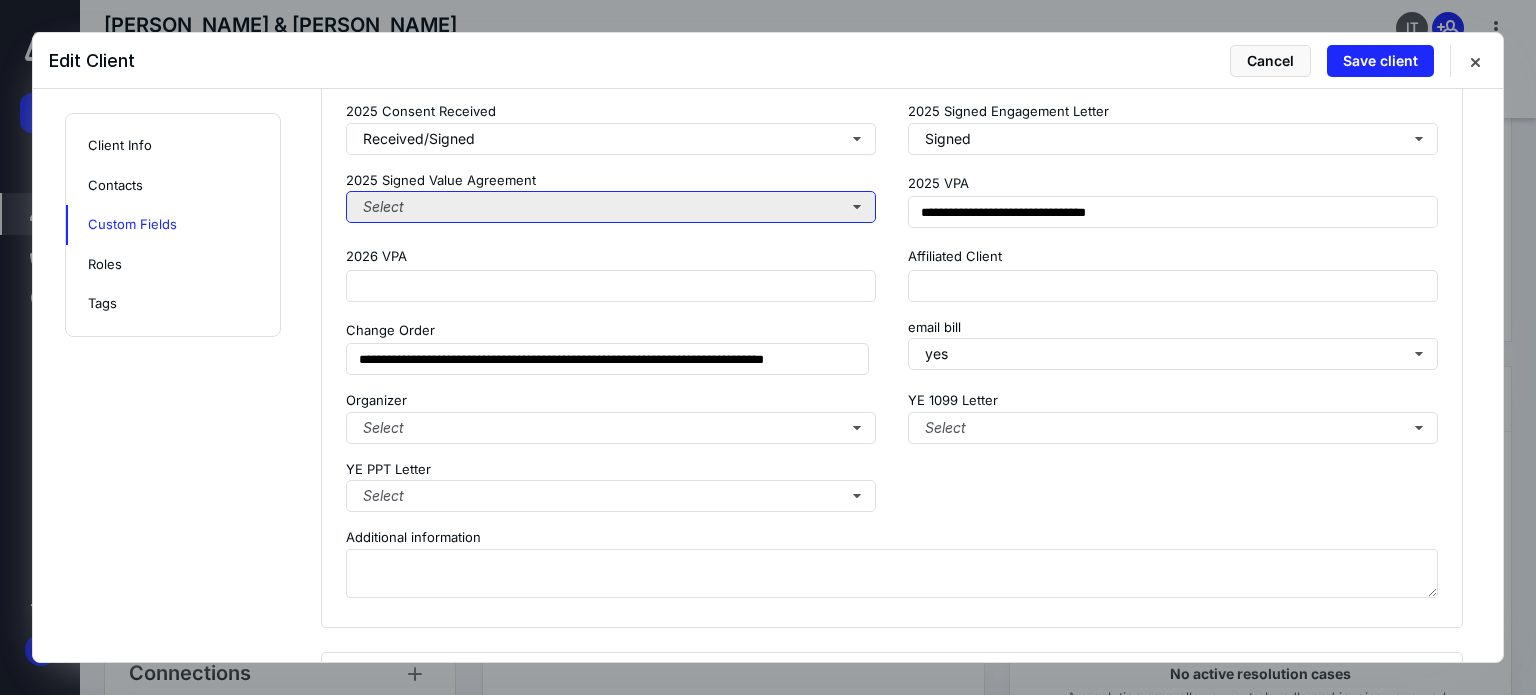 click on "Select" at bounding box center [611, 207] 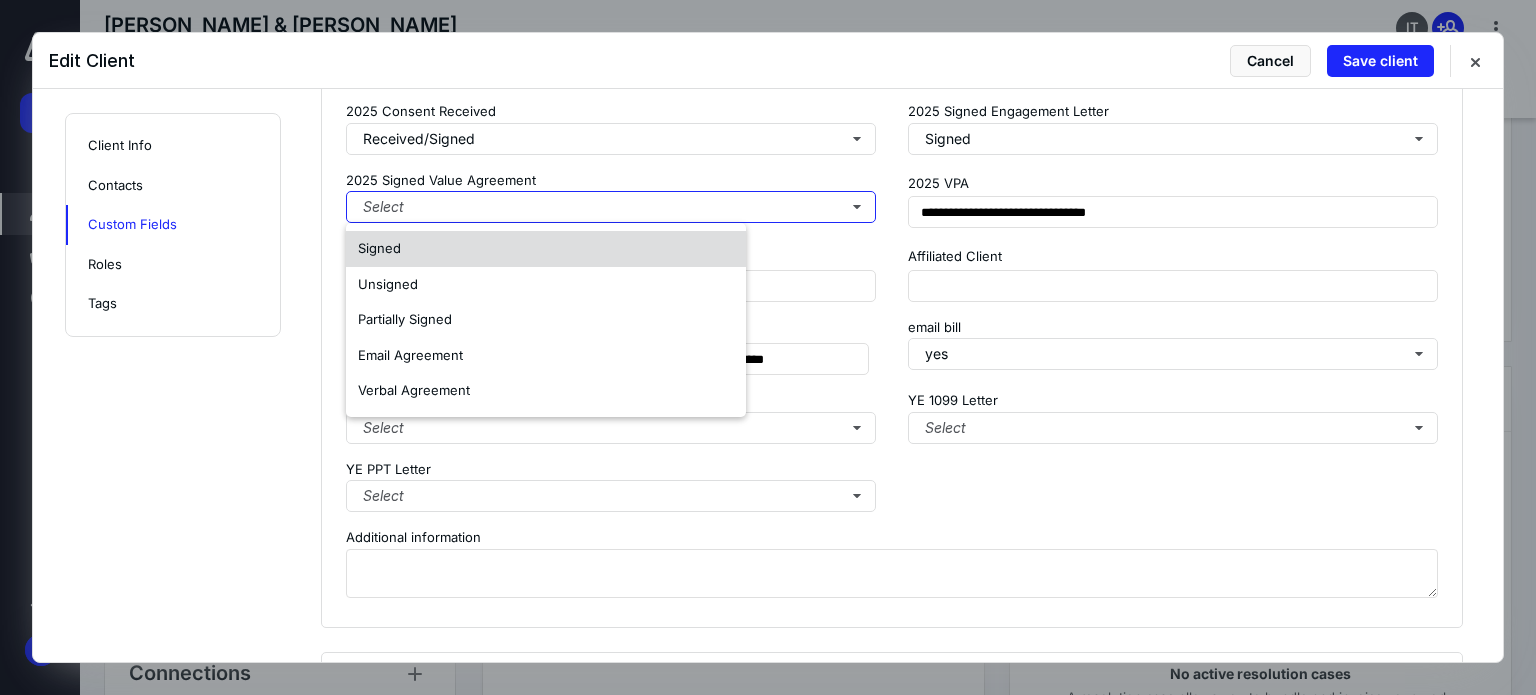 click on "Signed" at bounding box center [546, 249] 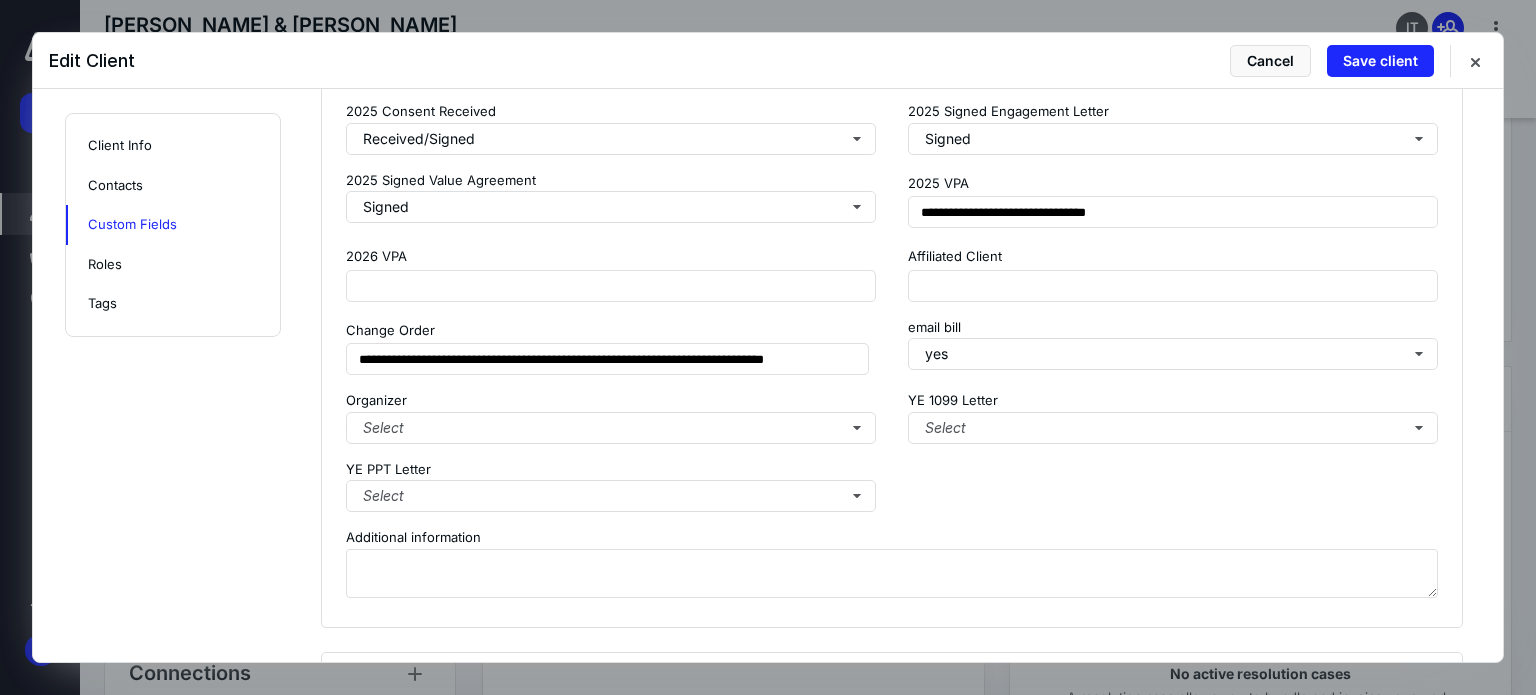 click on "**********" at bounding box center [892, 307] 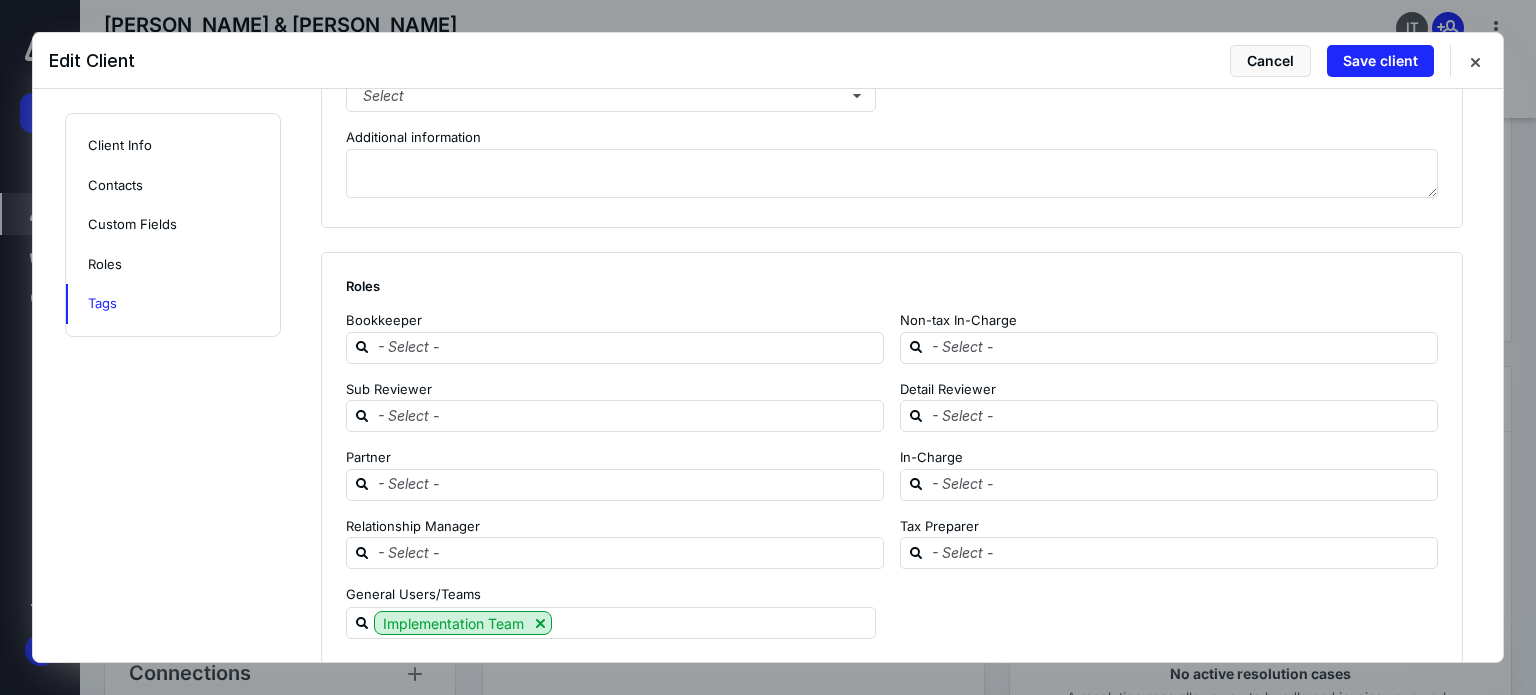scroll, scrollTop: 2458, scrollLeft: 0, axis: vertical 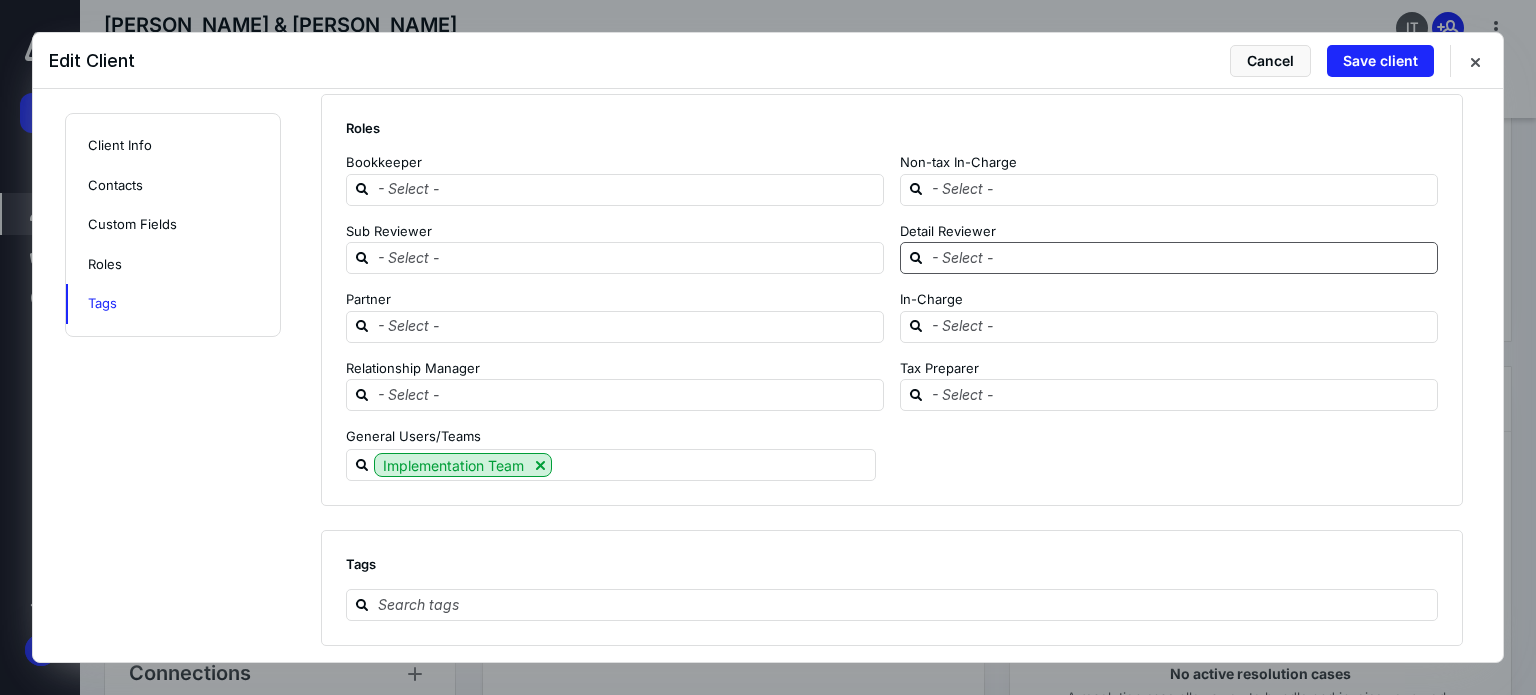 click at bounding box center (1181, 257) 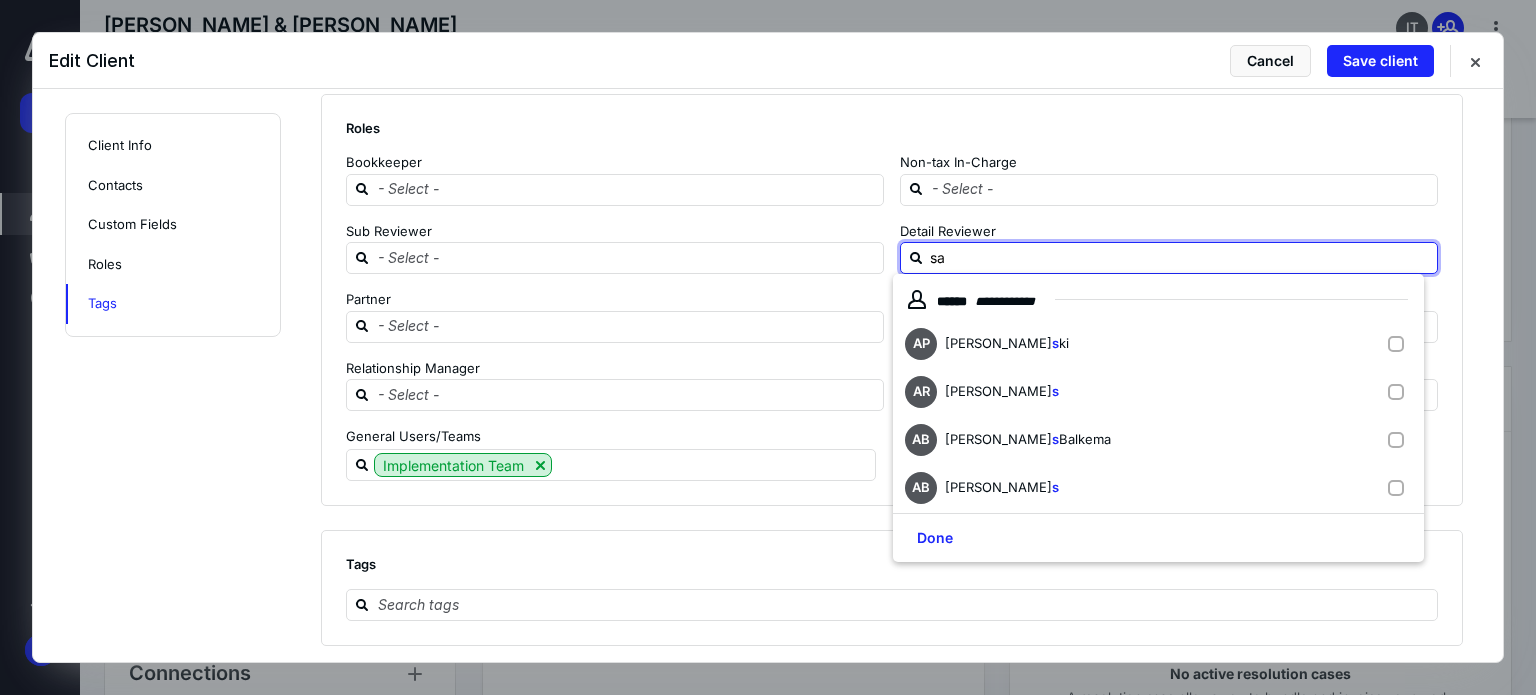 type on "sar" 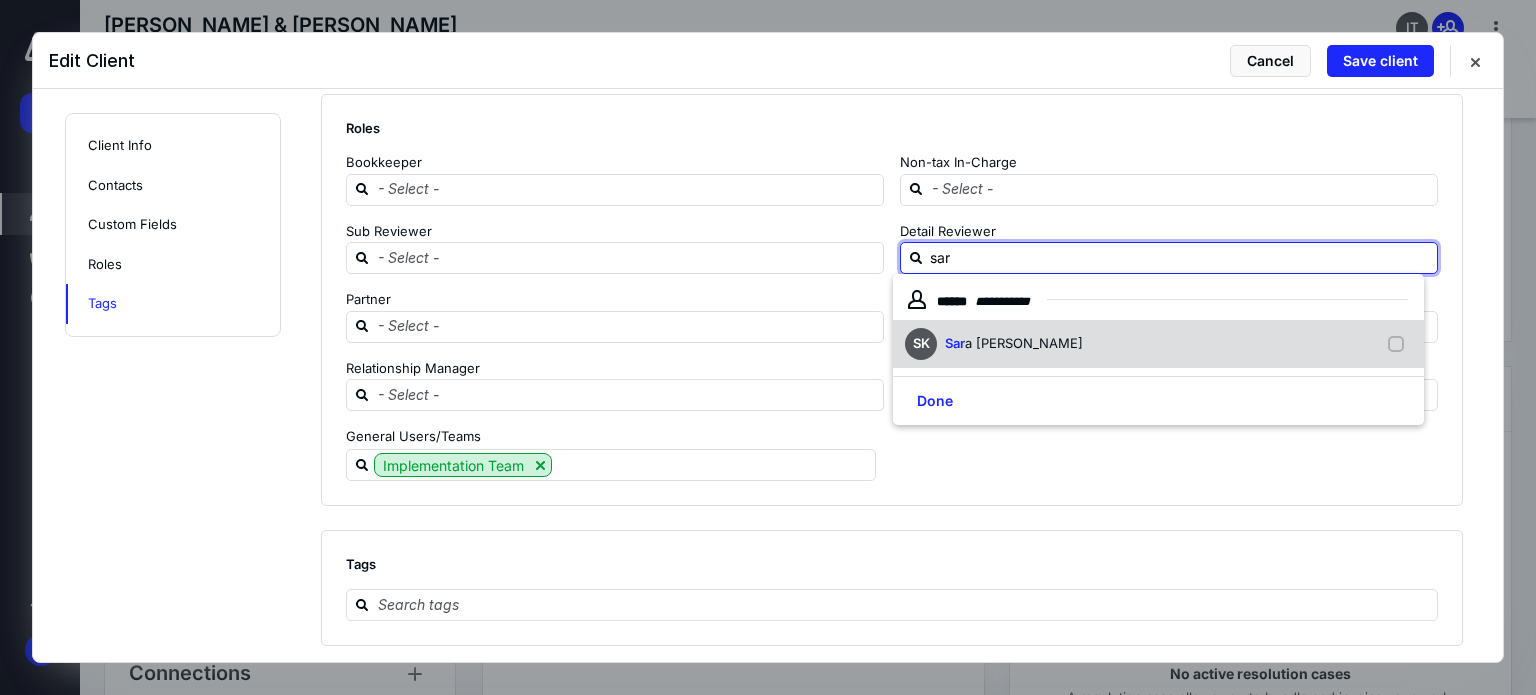 click on "a [PERSON_NAME]" at bounding box center [1024, 343] 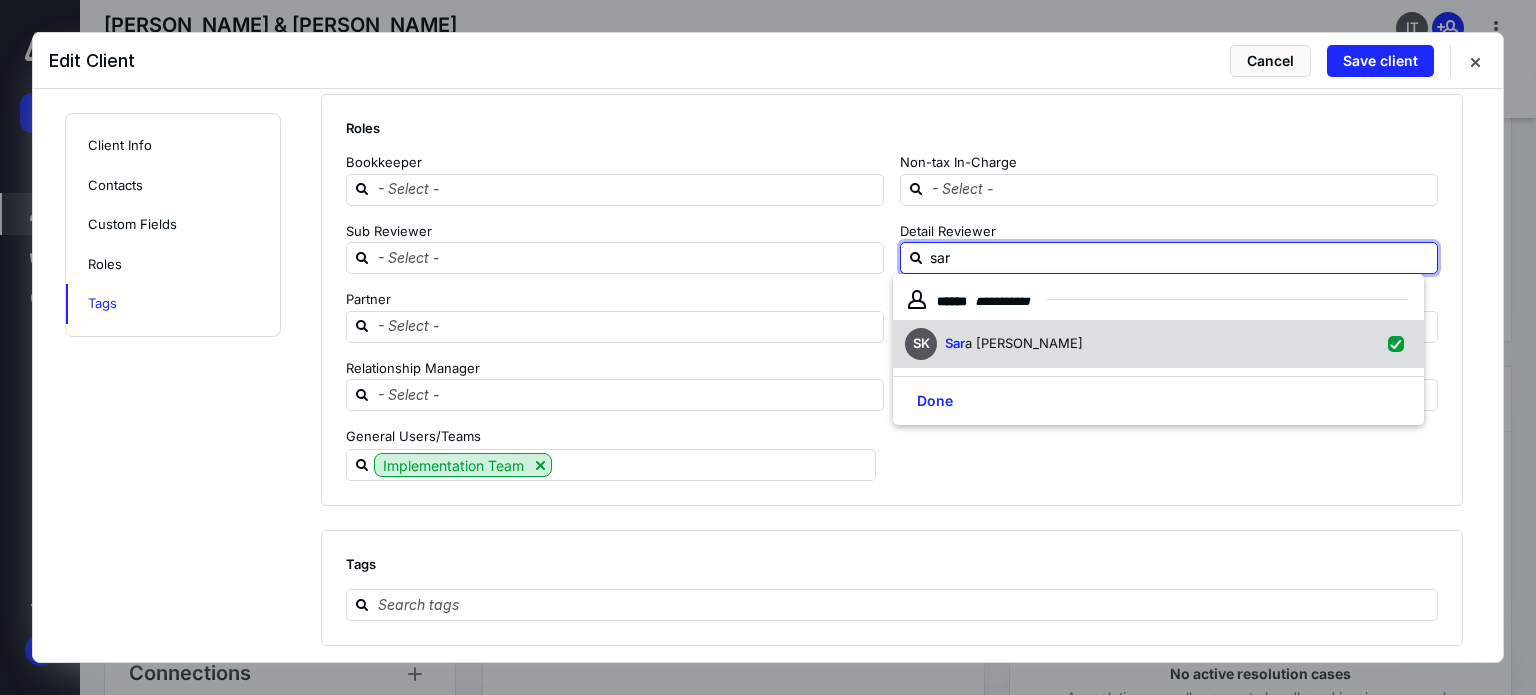 checkbox on "true" 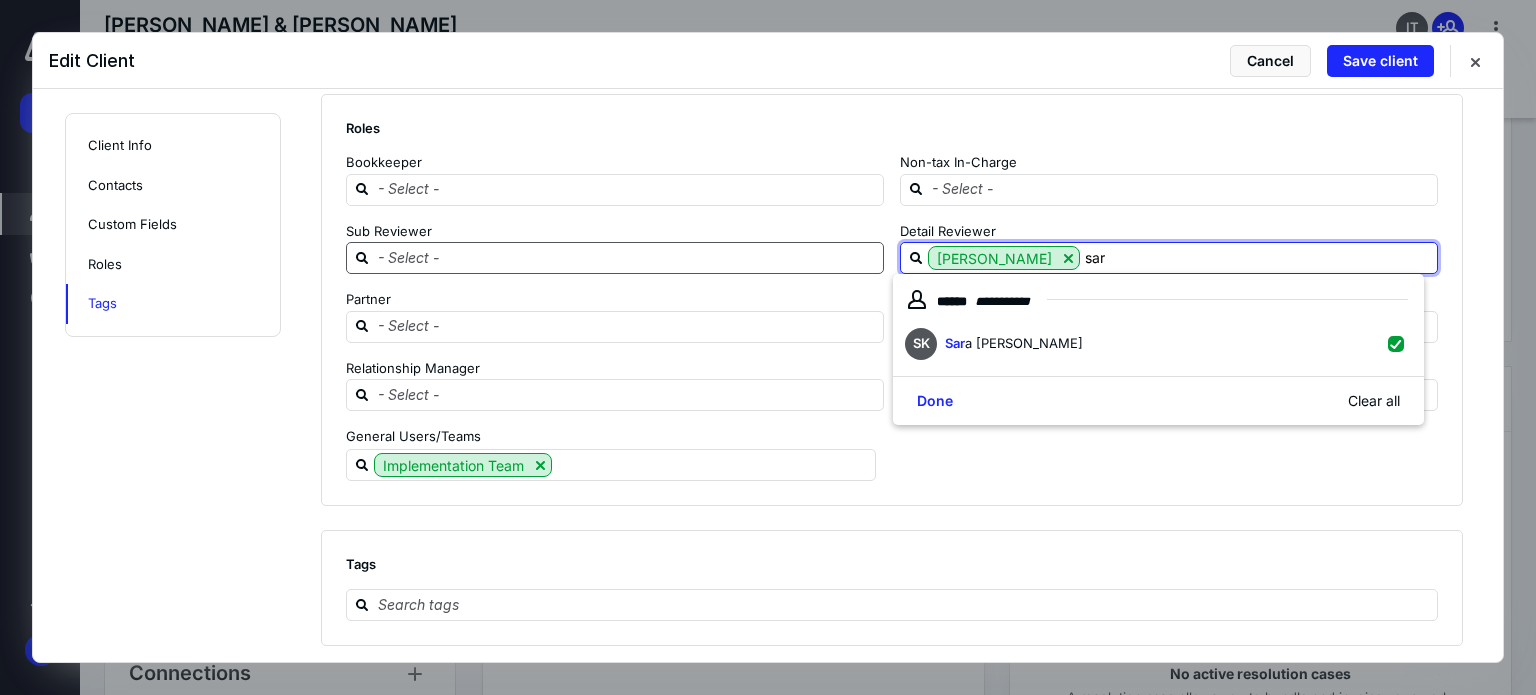 type on "sar" 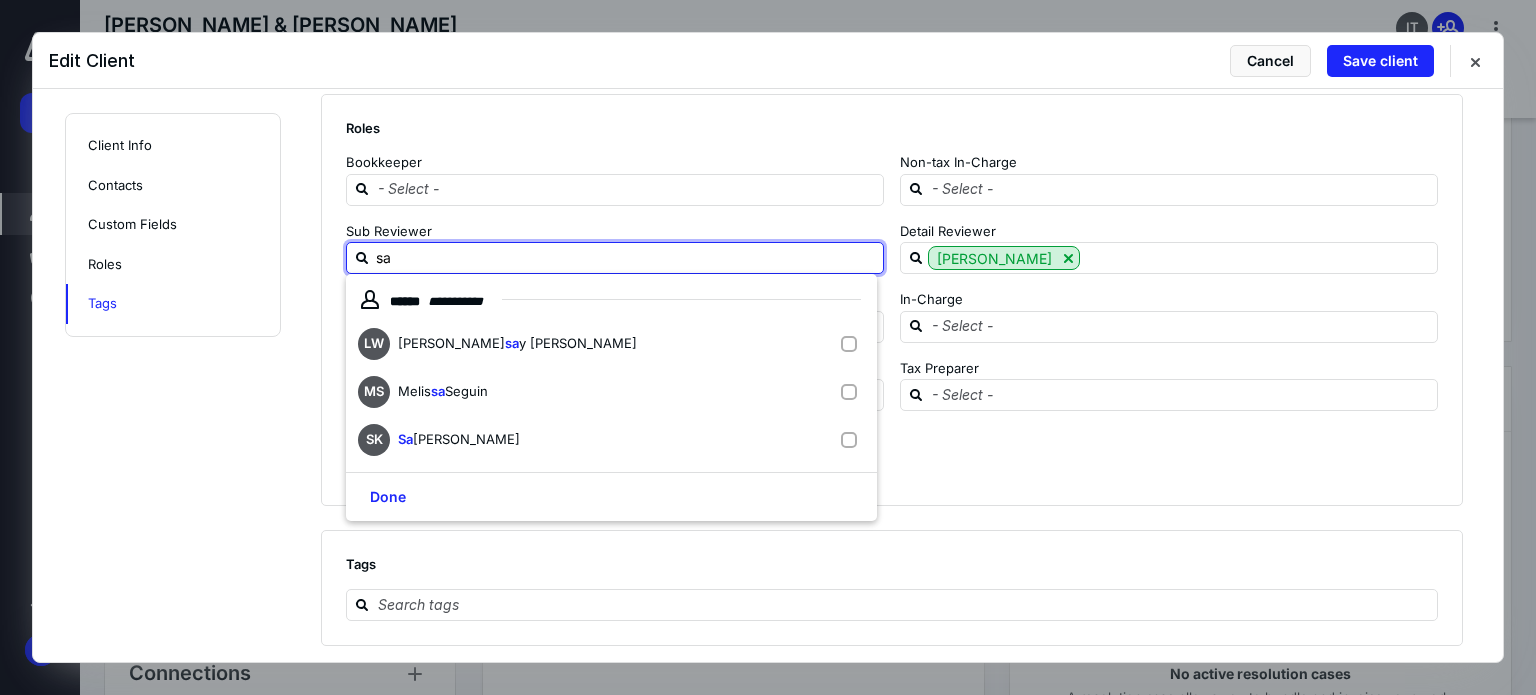 type on "sar" 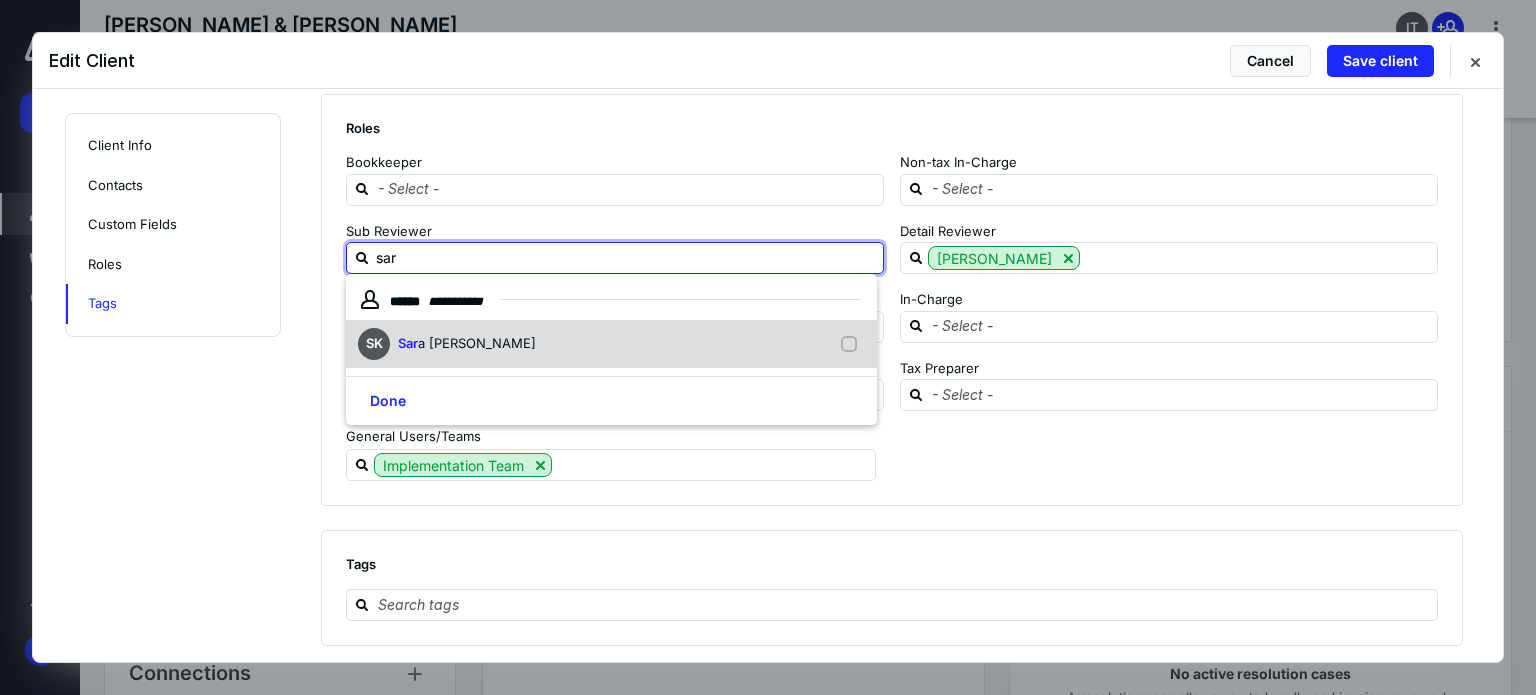 click on "SK Sar a [PERSON_NAME]" at bounding box center (611, 344) 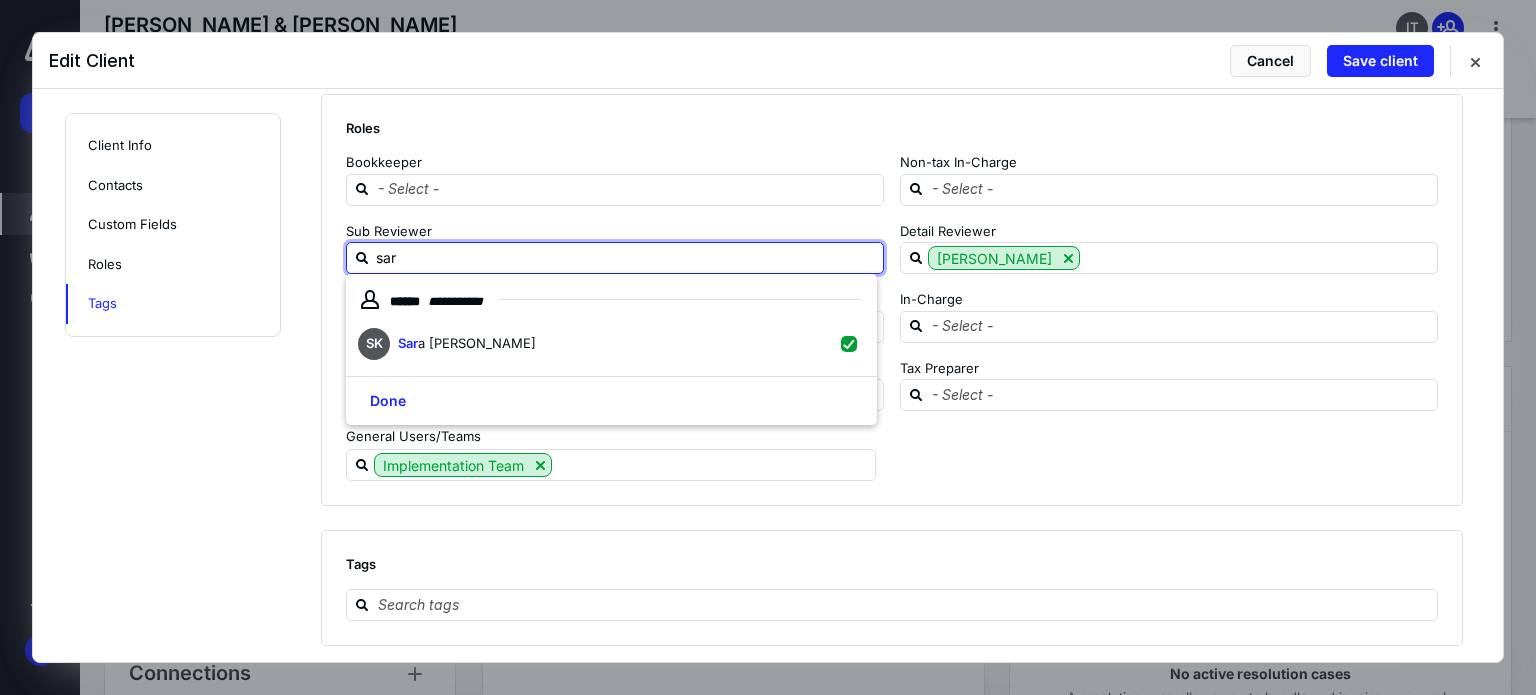 checkbox on "true" 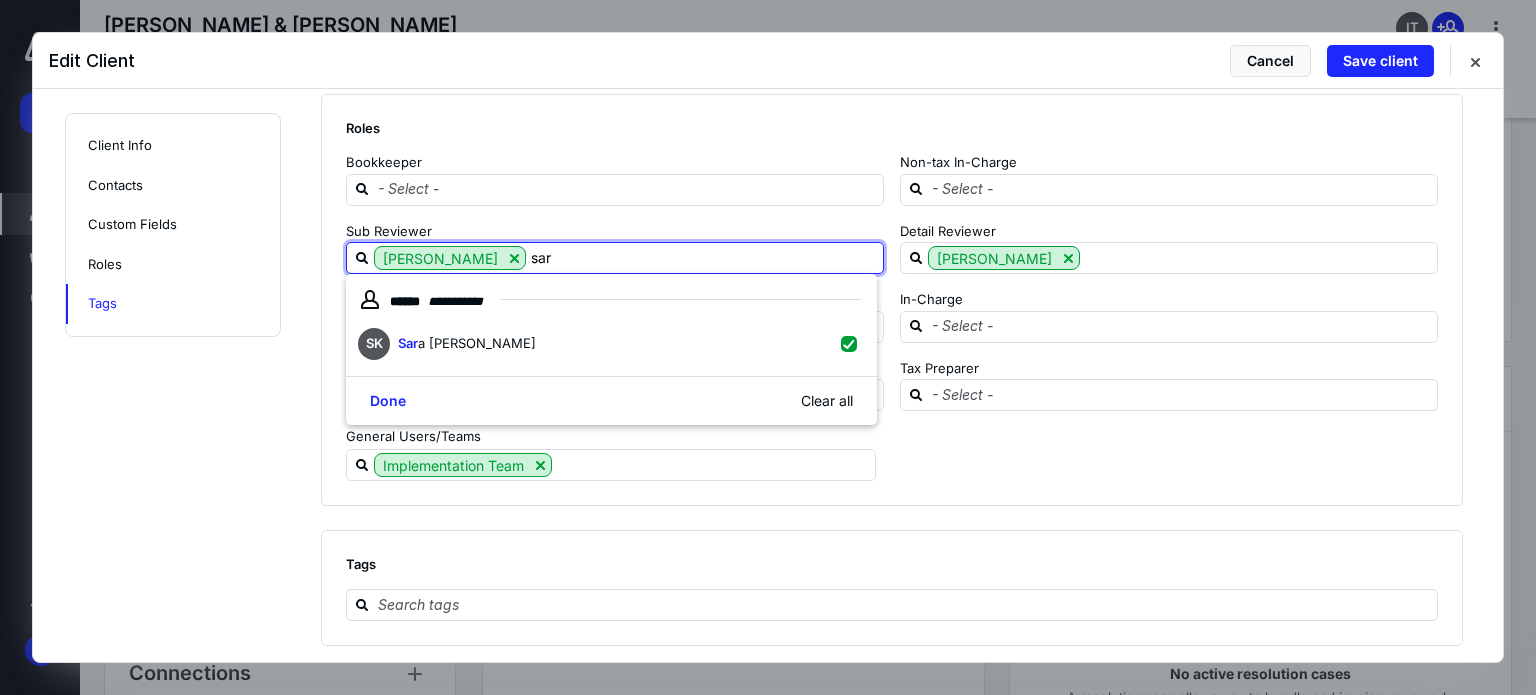 type on "sar" 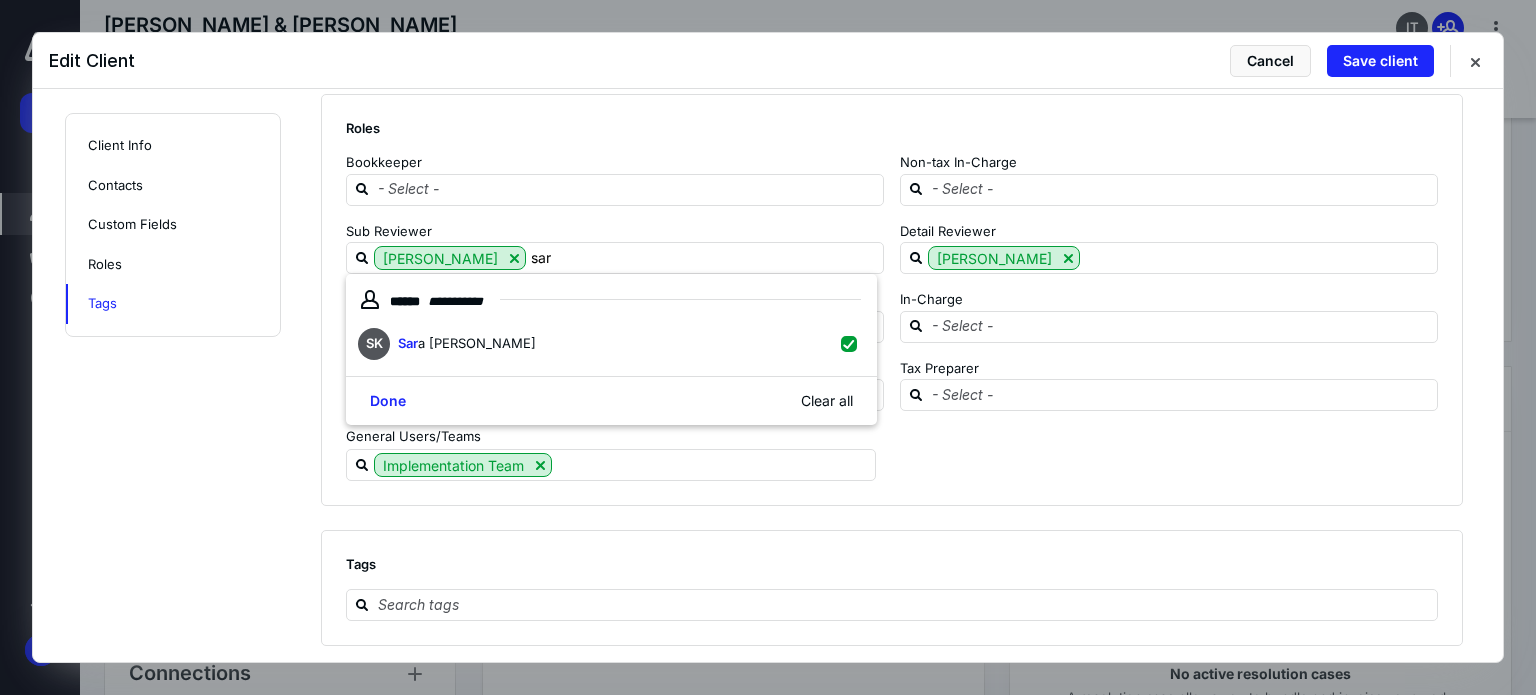 click on "**********" at bounding box center [768, -854] 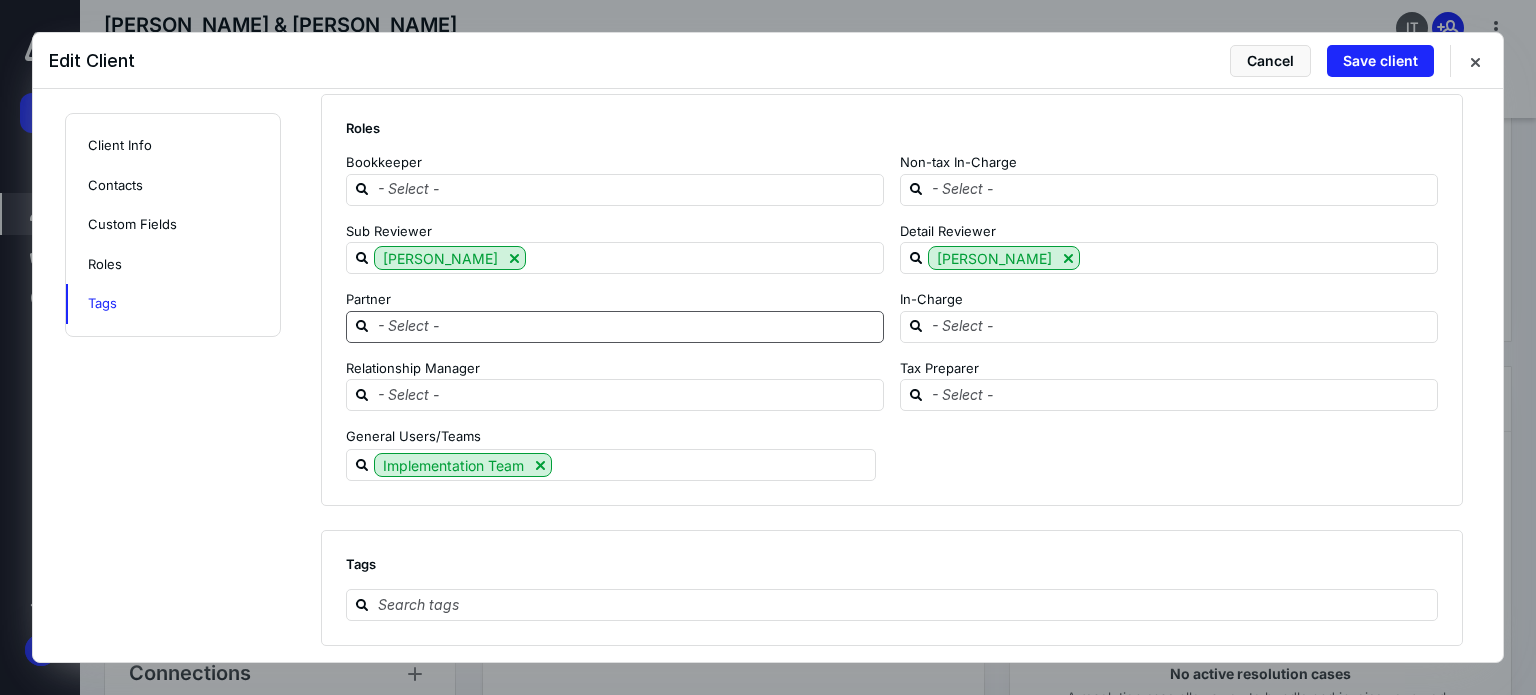 click at bounding box center (627, 326) 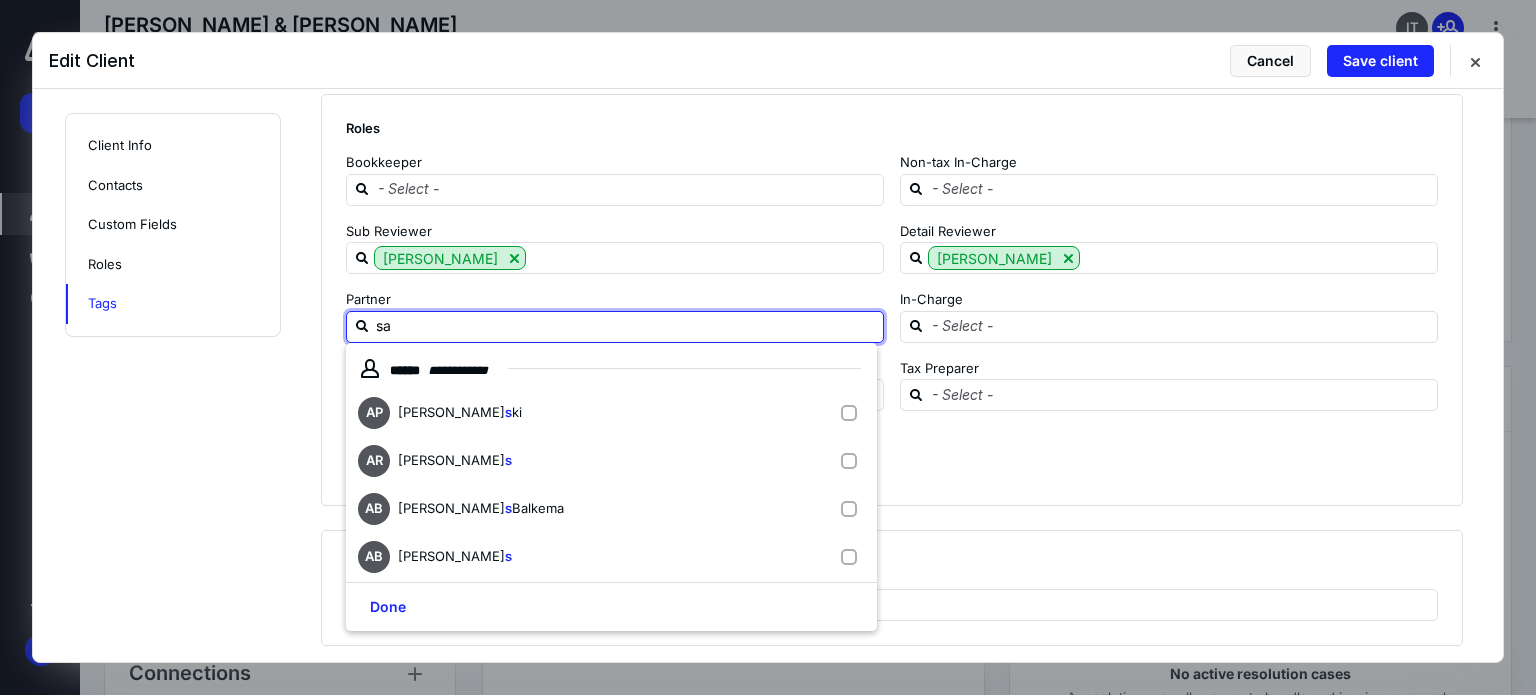 type on "sar" 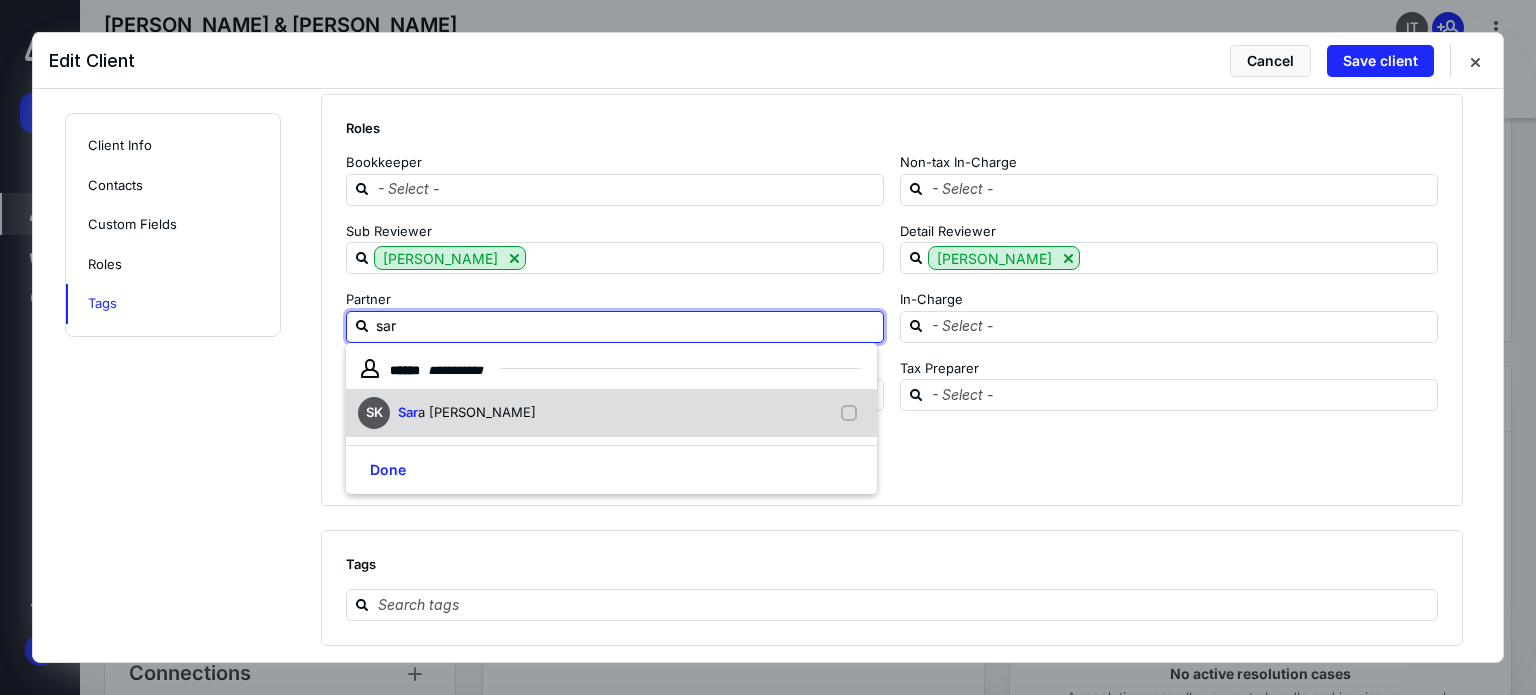click on "SK Sar a [PERSON_NAME]" at bounding box center [611, 413] 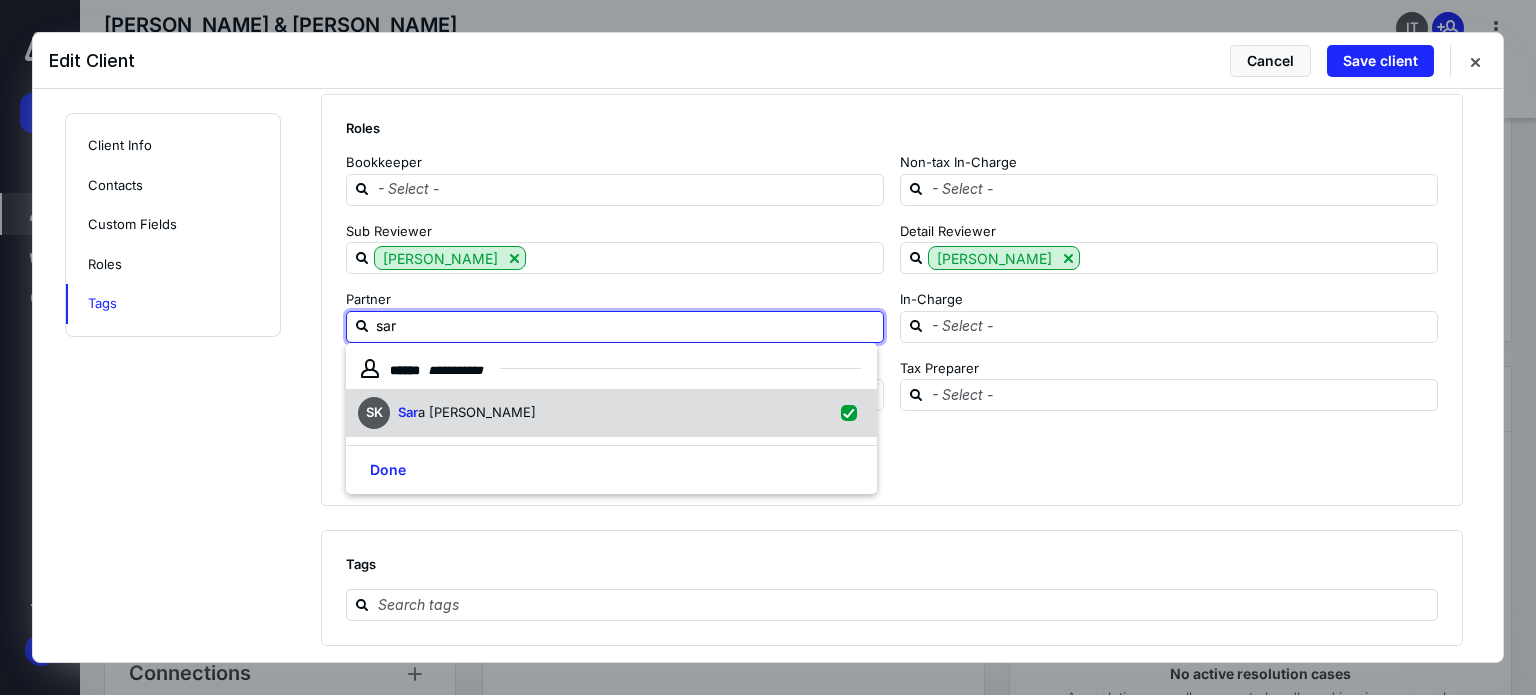 checkbox on "true" 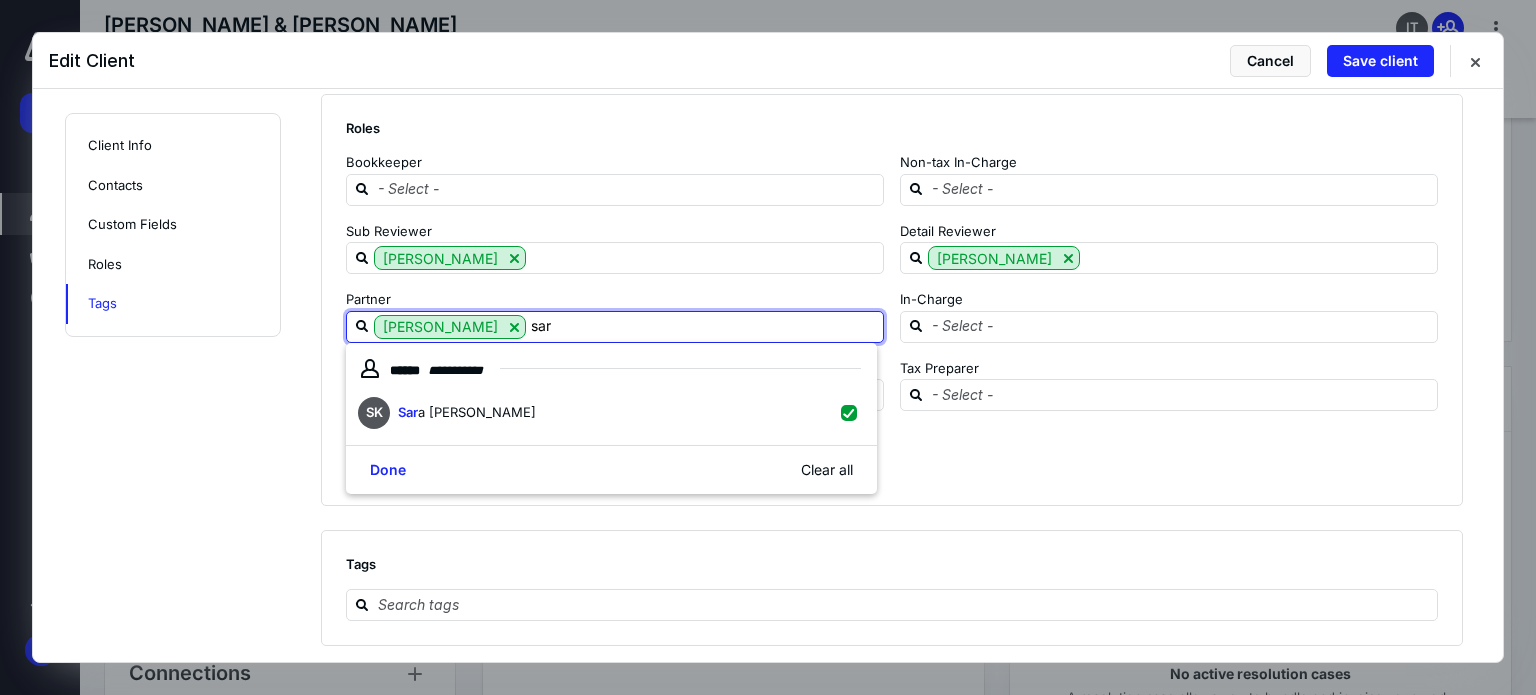 type on "sar" 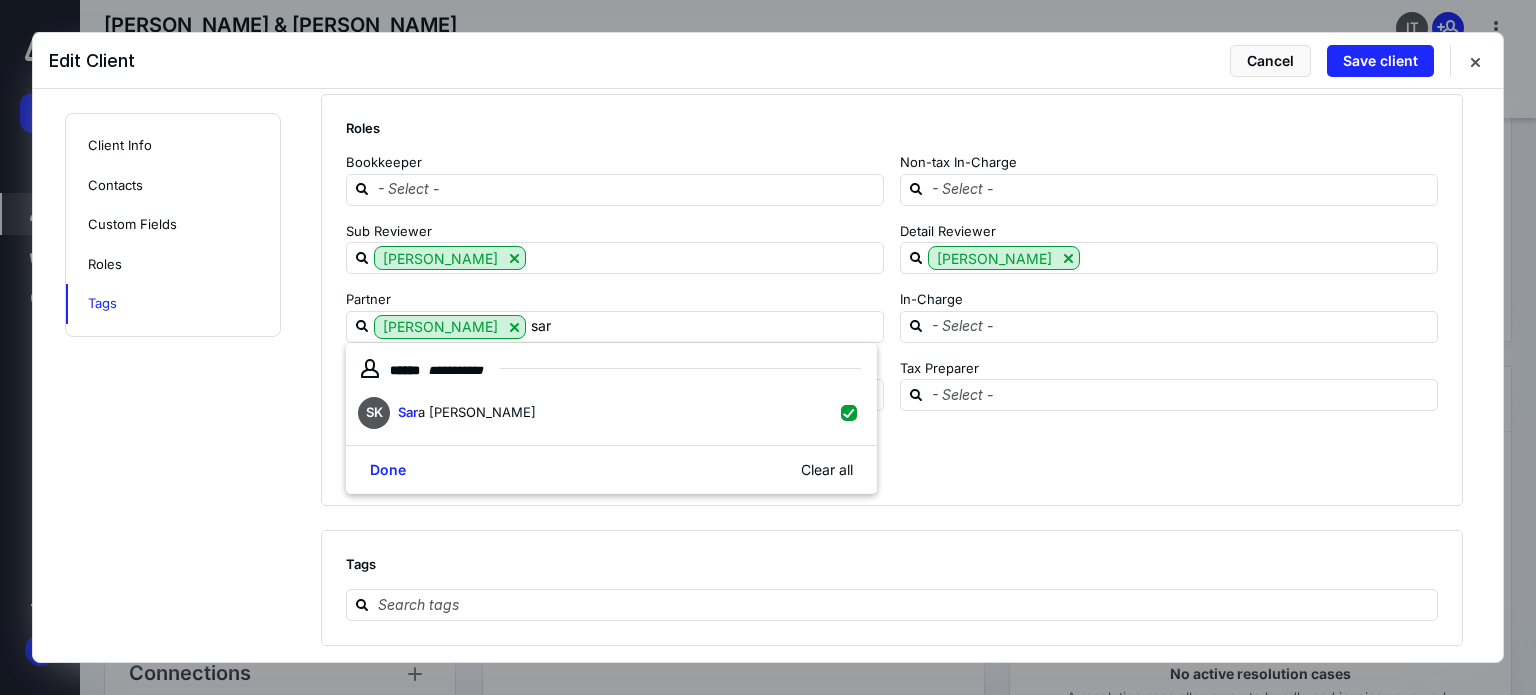 click on "**********" at bounding box center [768, -854] 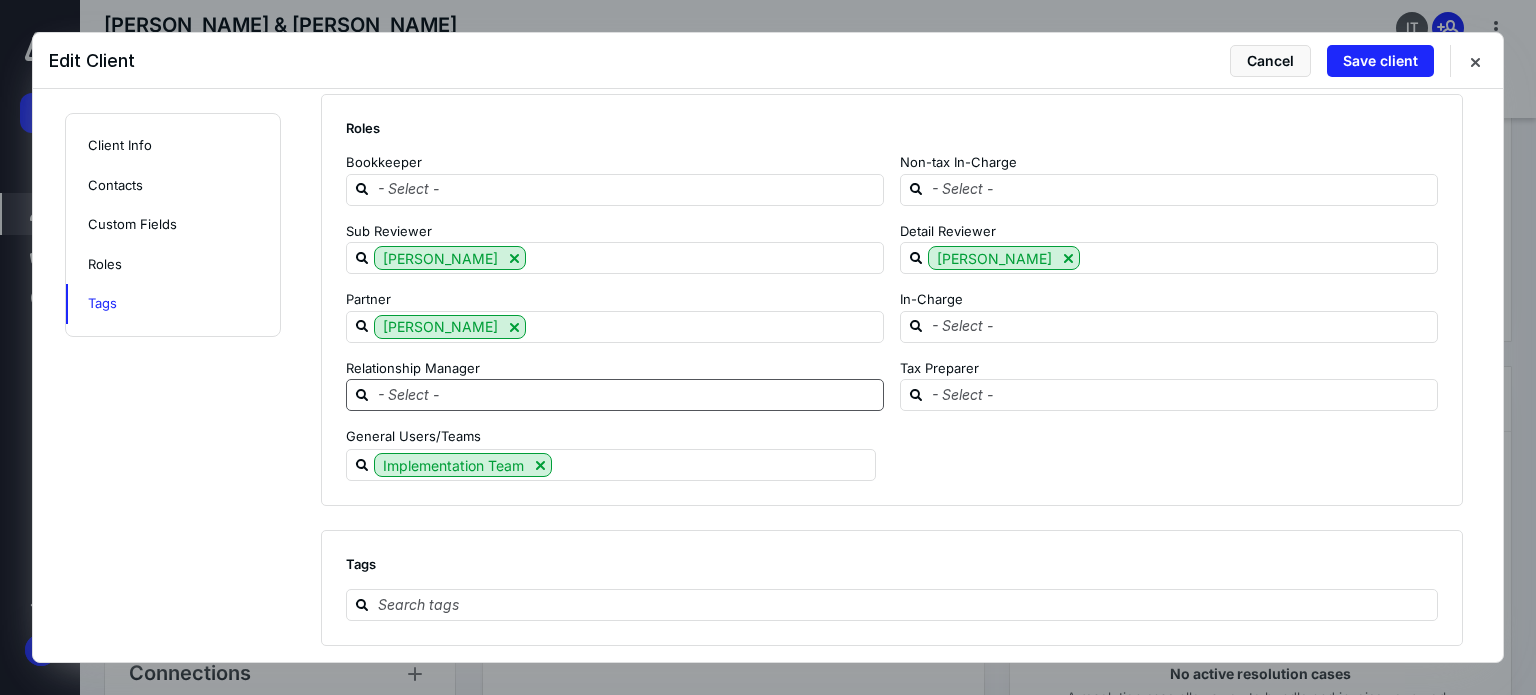 click at bounding box center [627, 394] 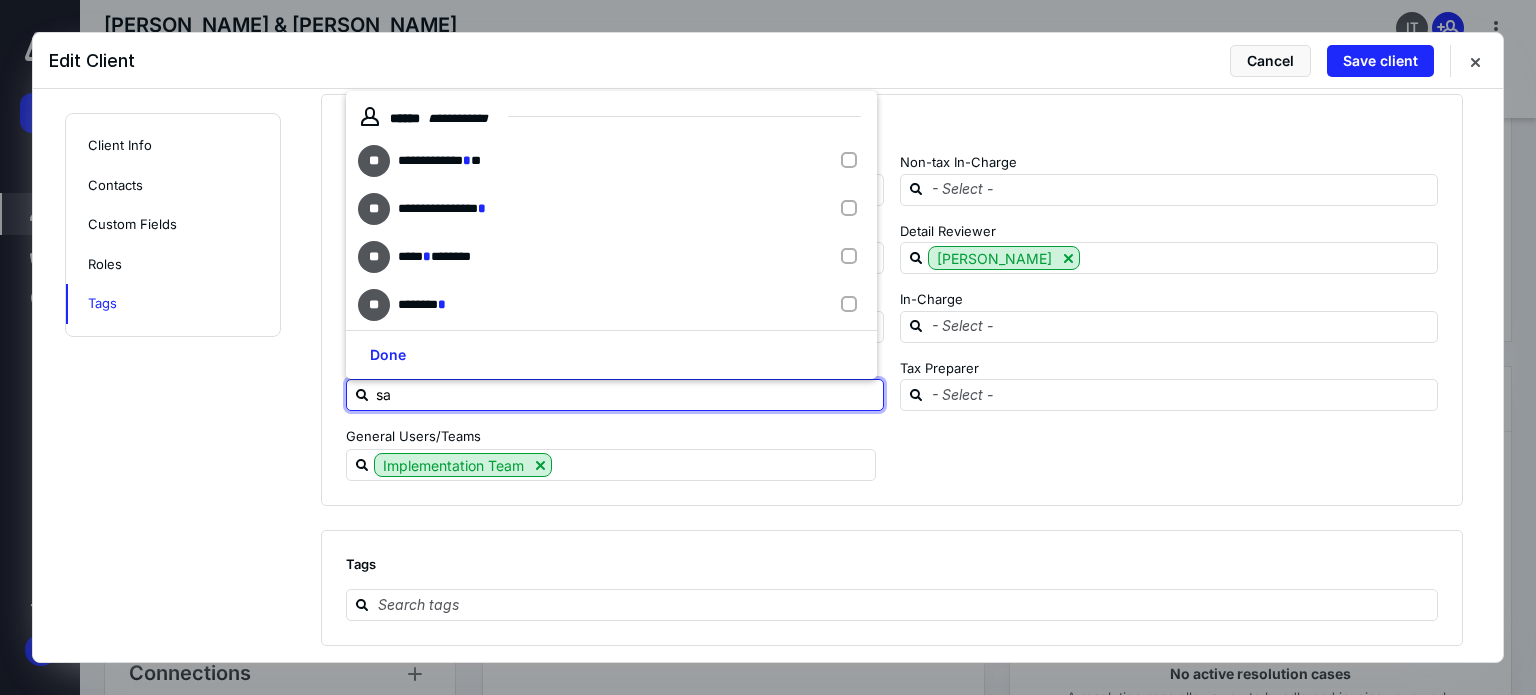 type on "sar" 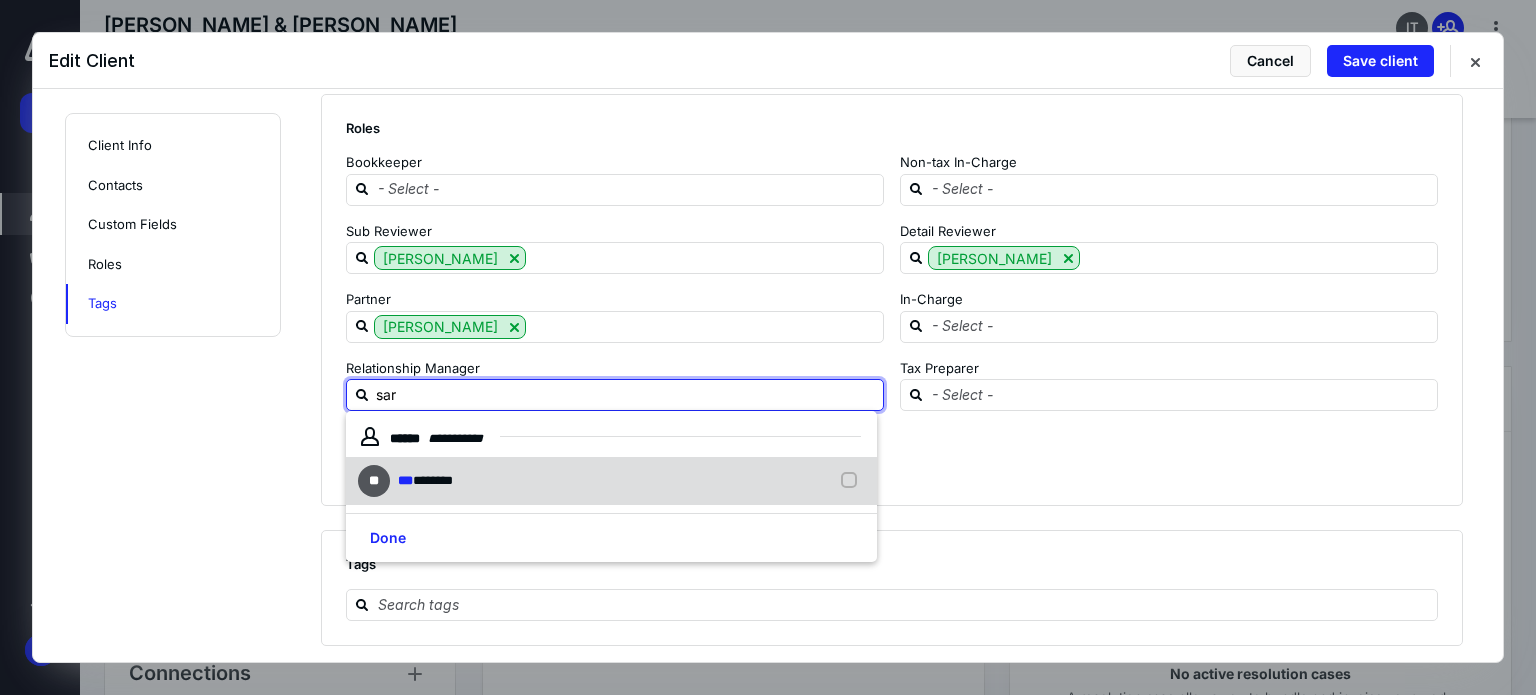 click on "*** ********" at bounding box center [429, 481] 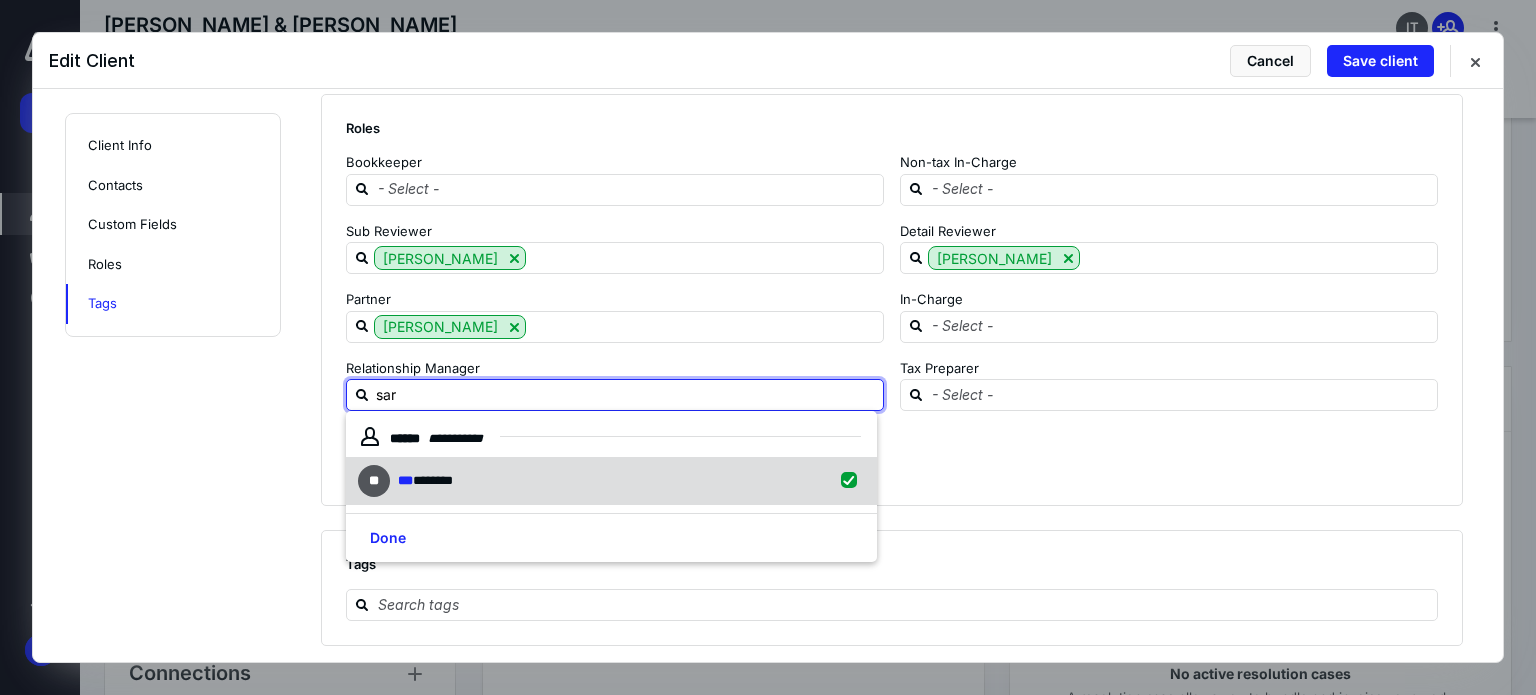 checkbox on "true" 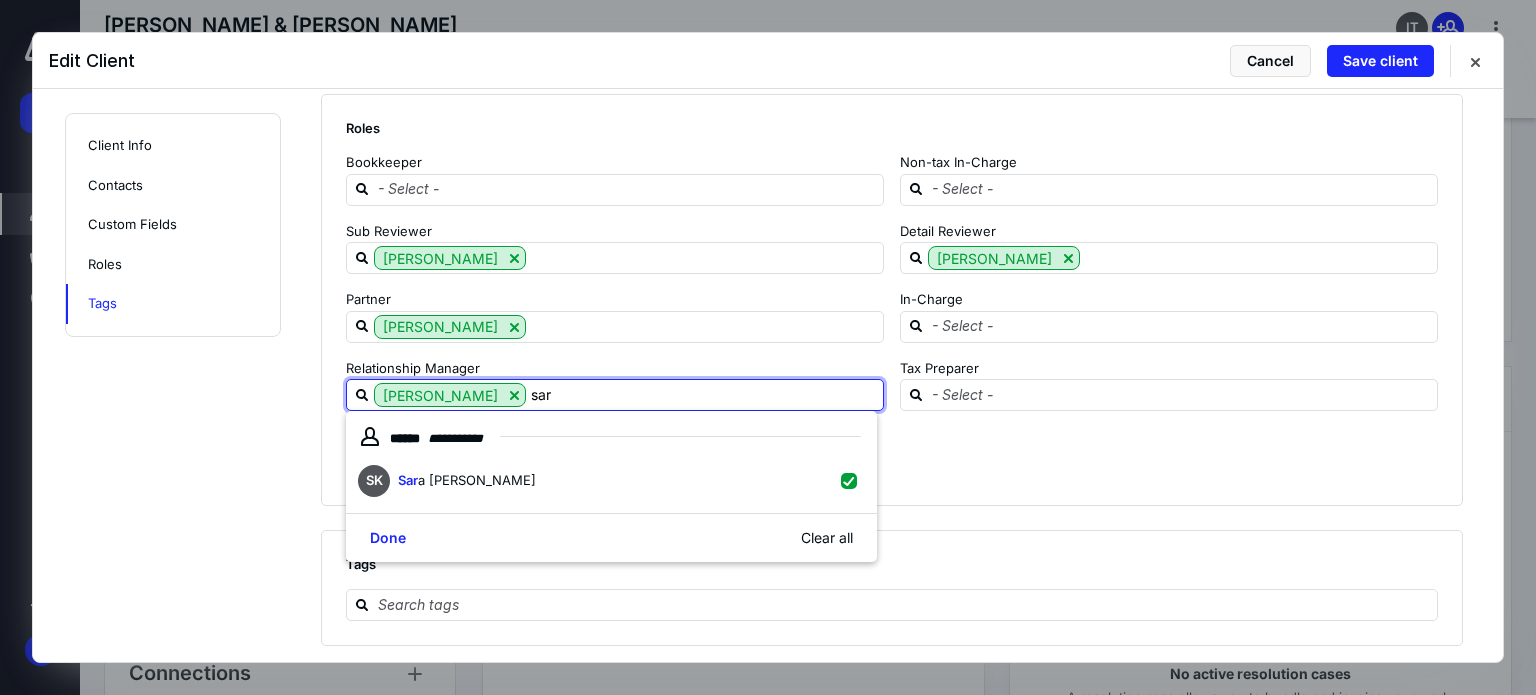 type on "sar" 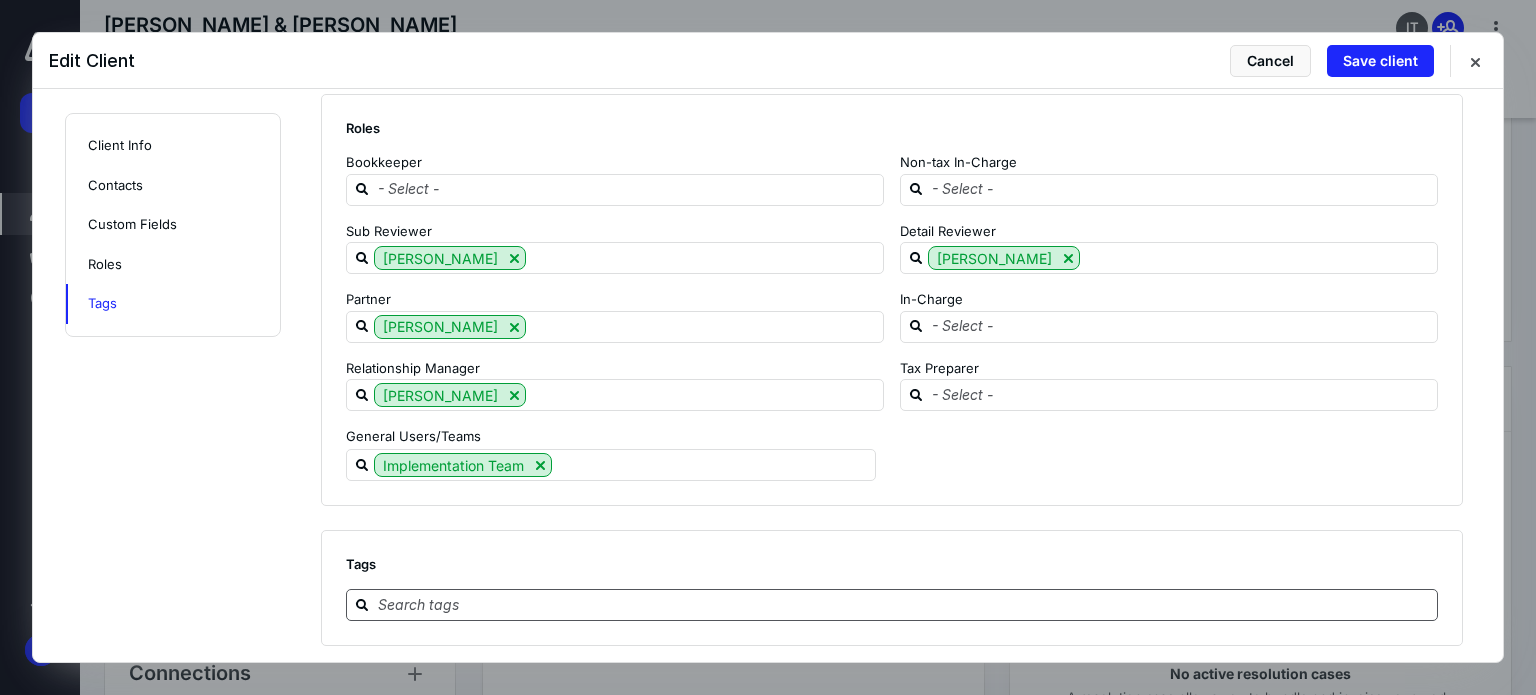 click at bounding box center [904, 604] 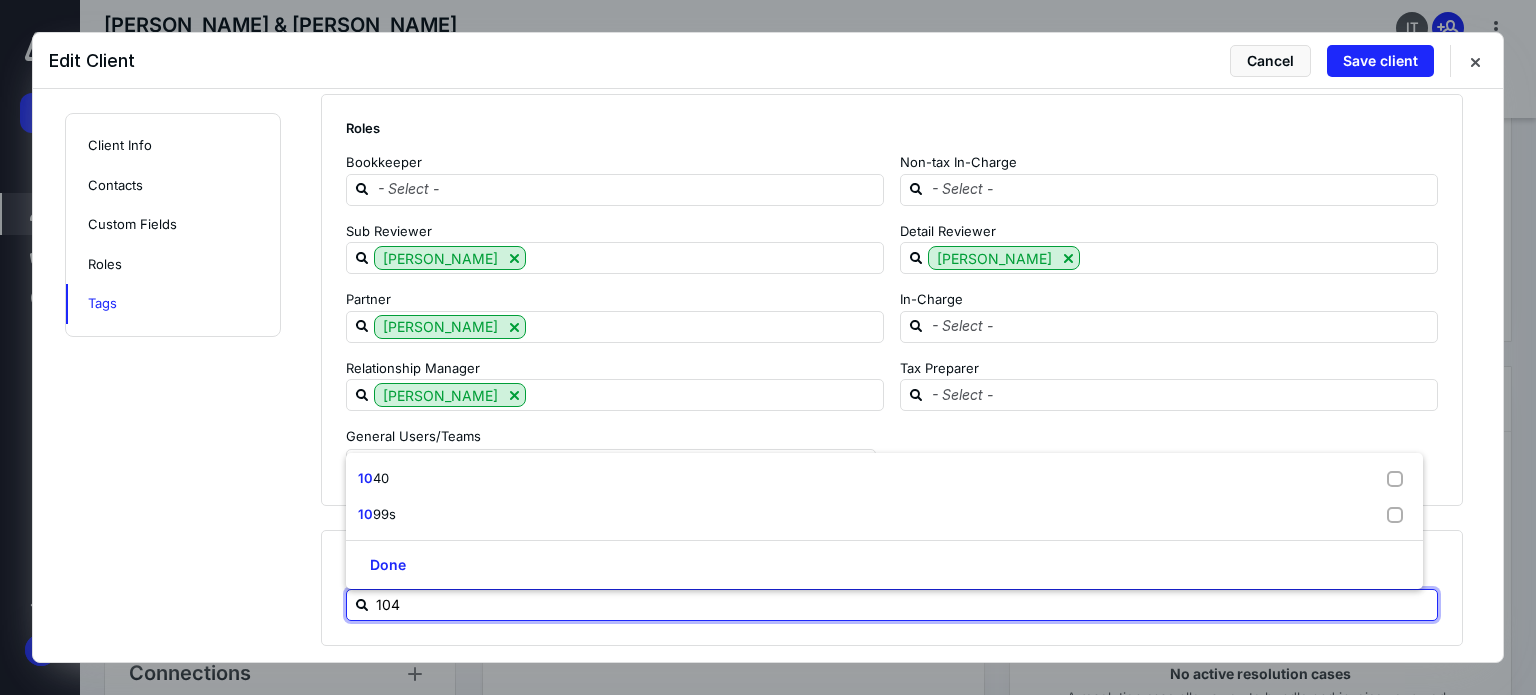 type on "1040" 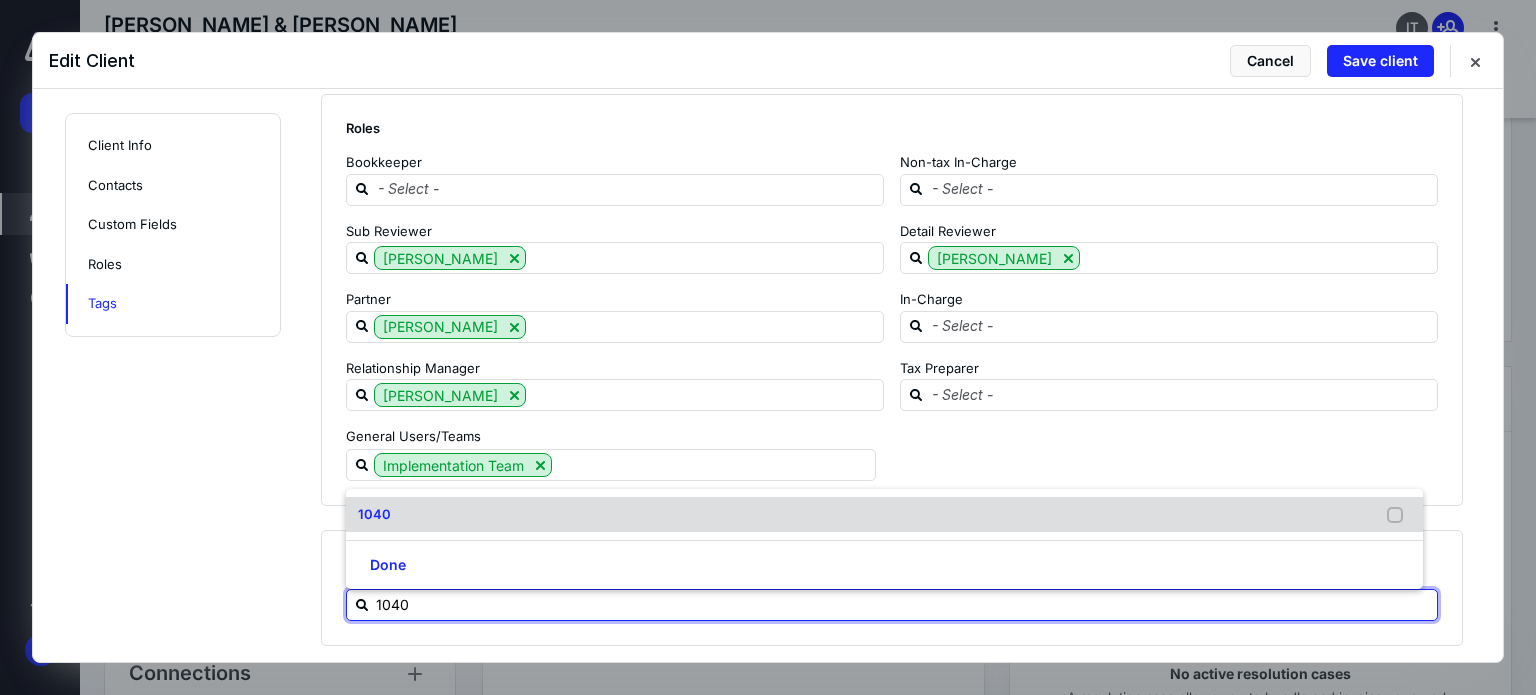 click on "1040" at bounding box center (378, 515) 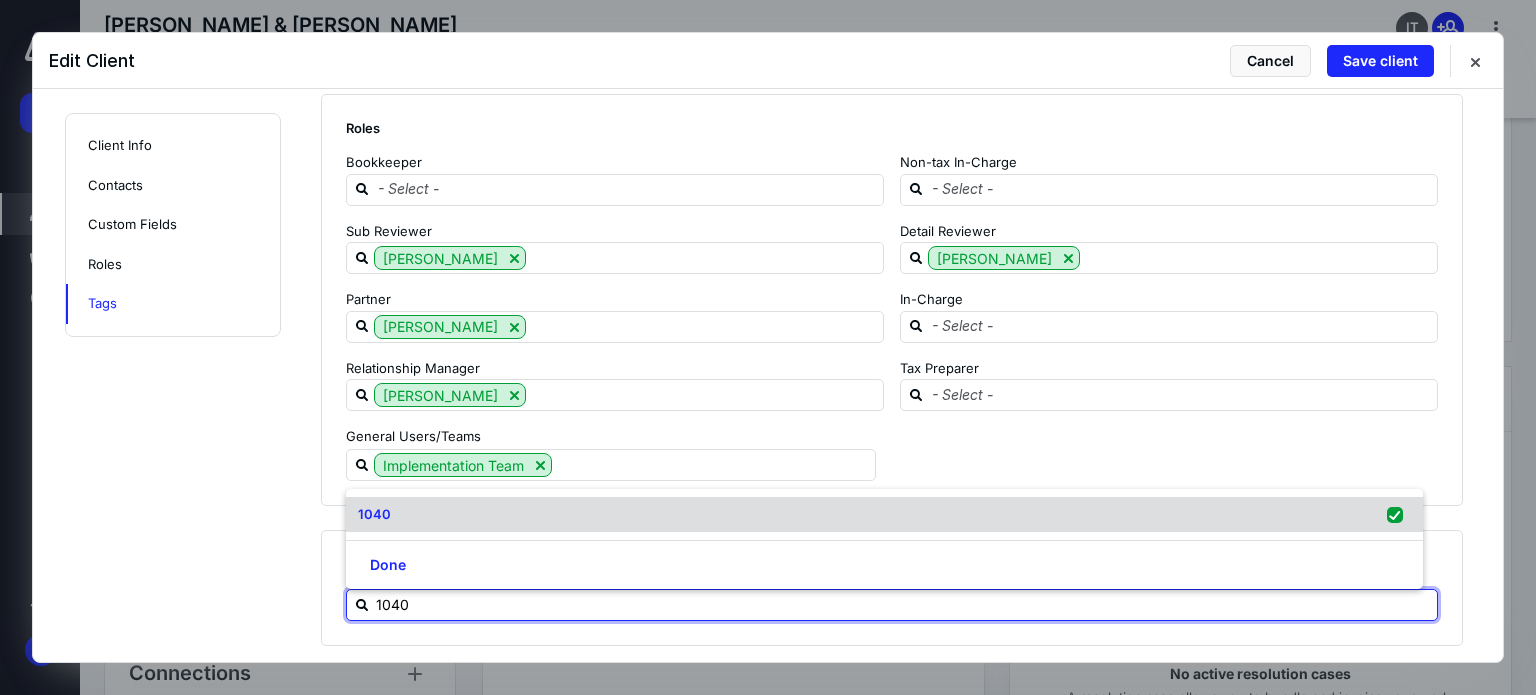 checkbox on "true" 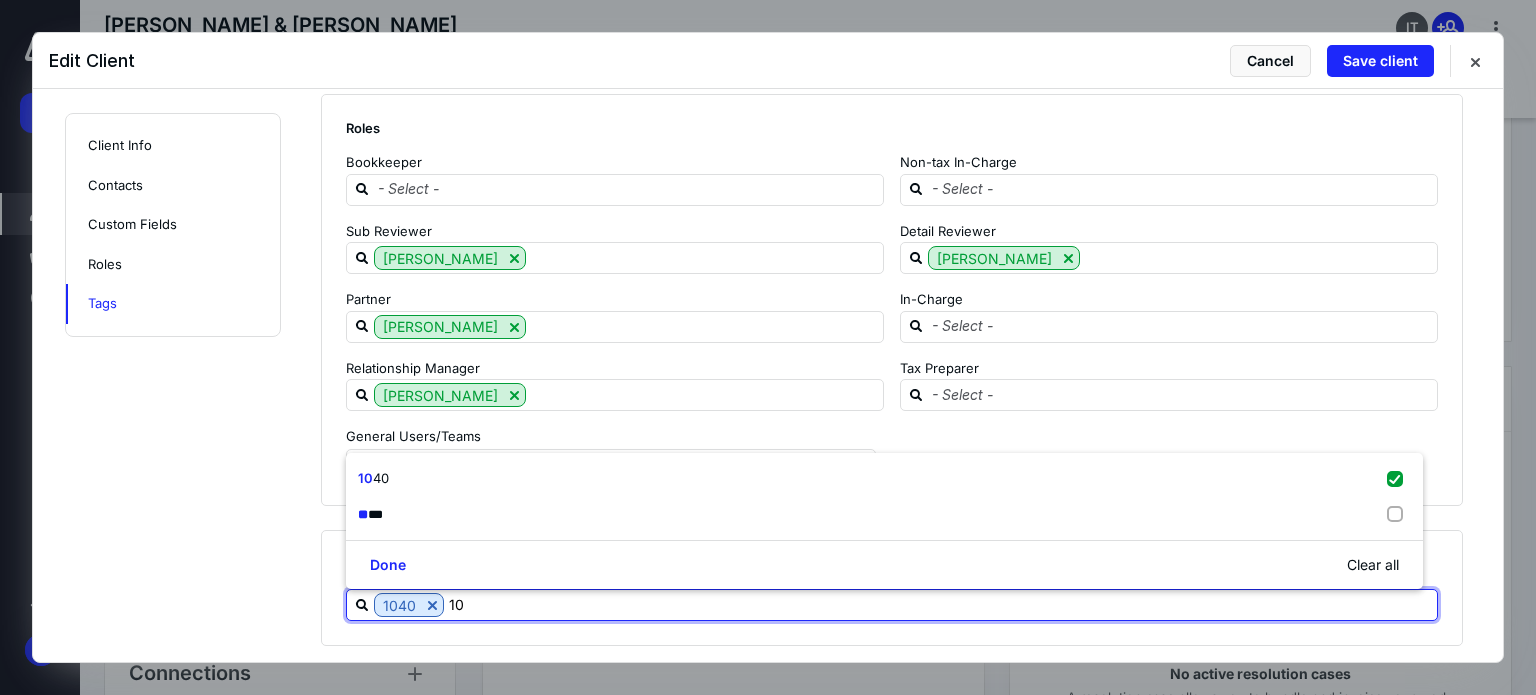 type on "1" 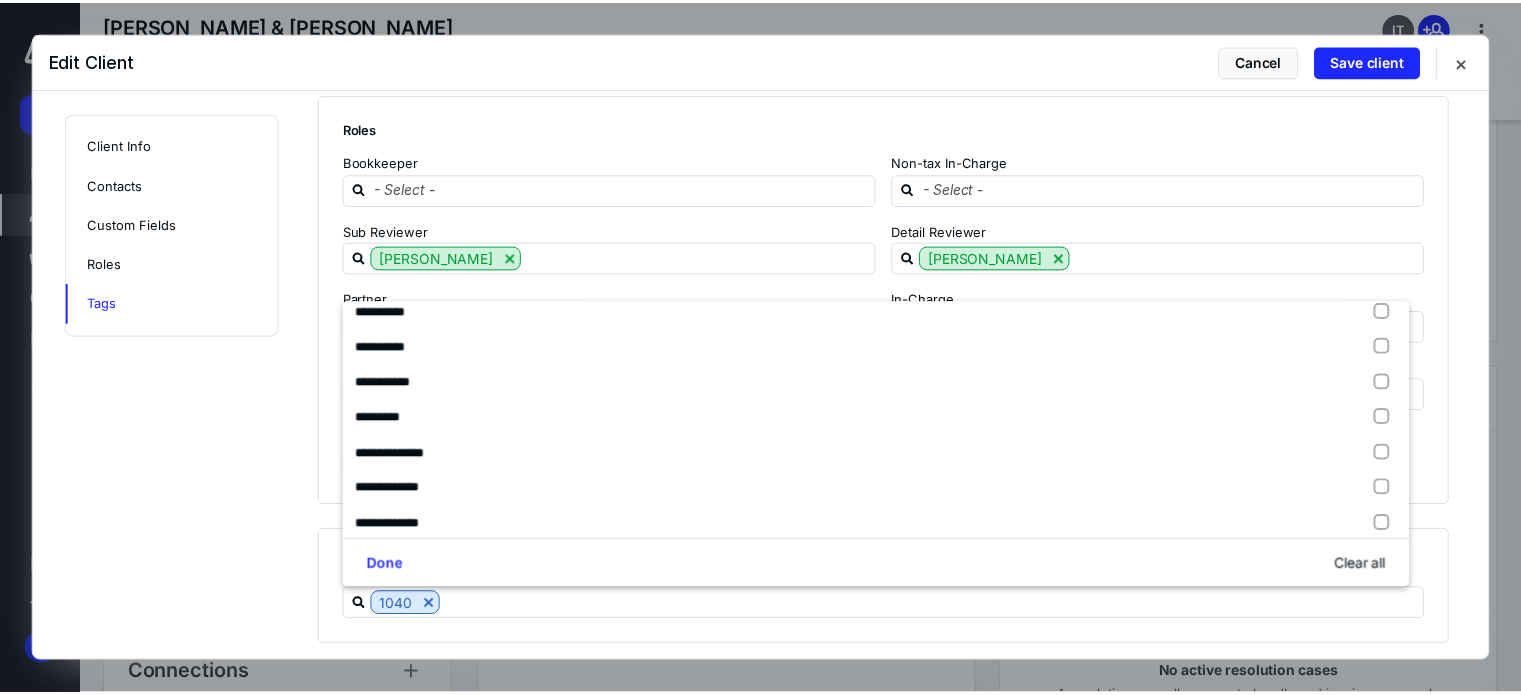 scroll, scrollTop: 1481, scrollLeft: 0, axis: vertical 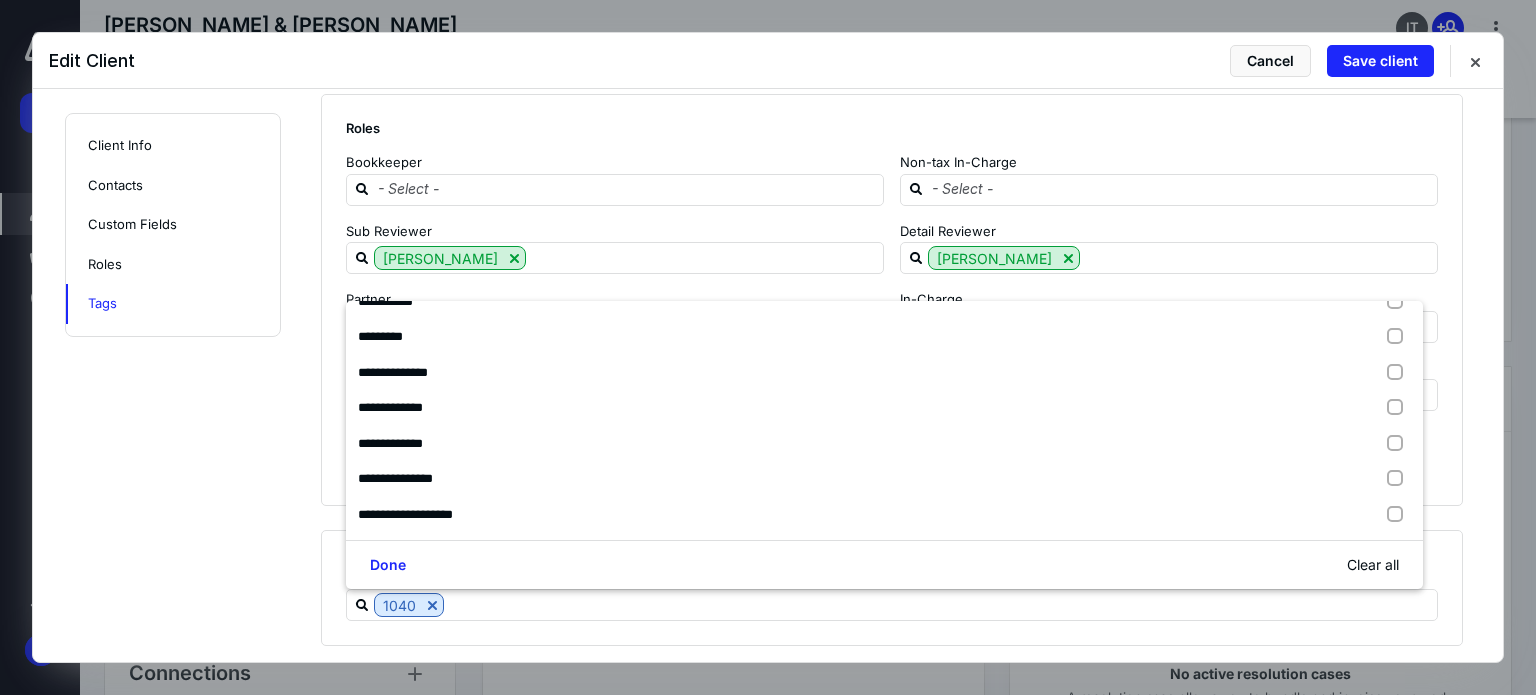 click on "Tags 1040" at bounding box center (892, 588) 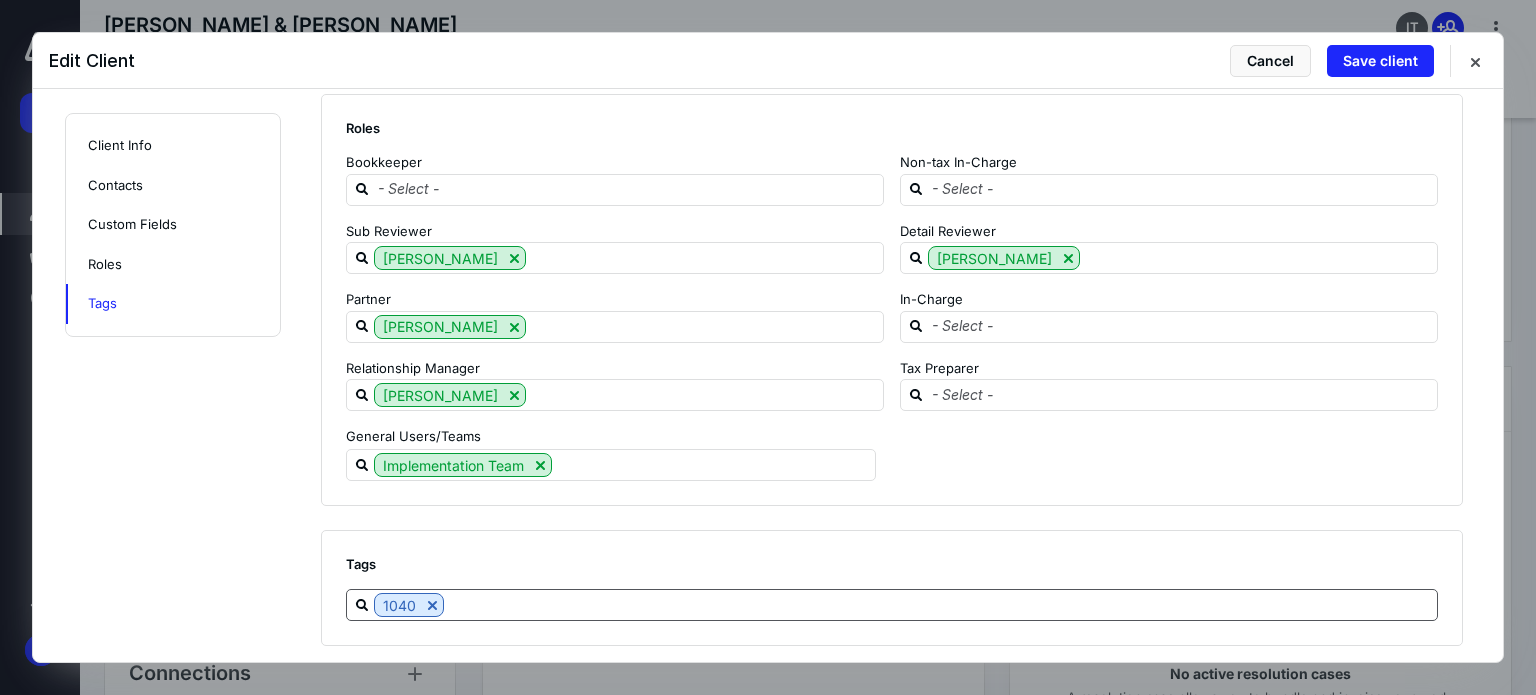 click at bounding box center (940, 604) 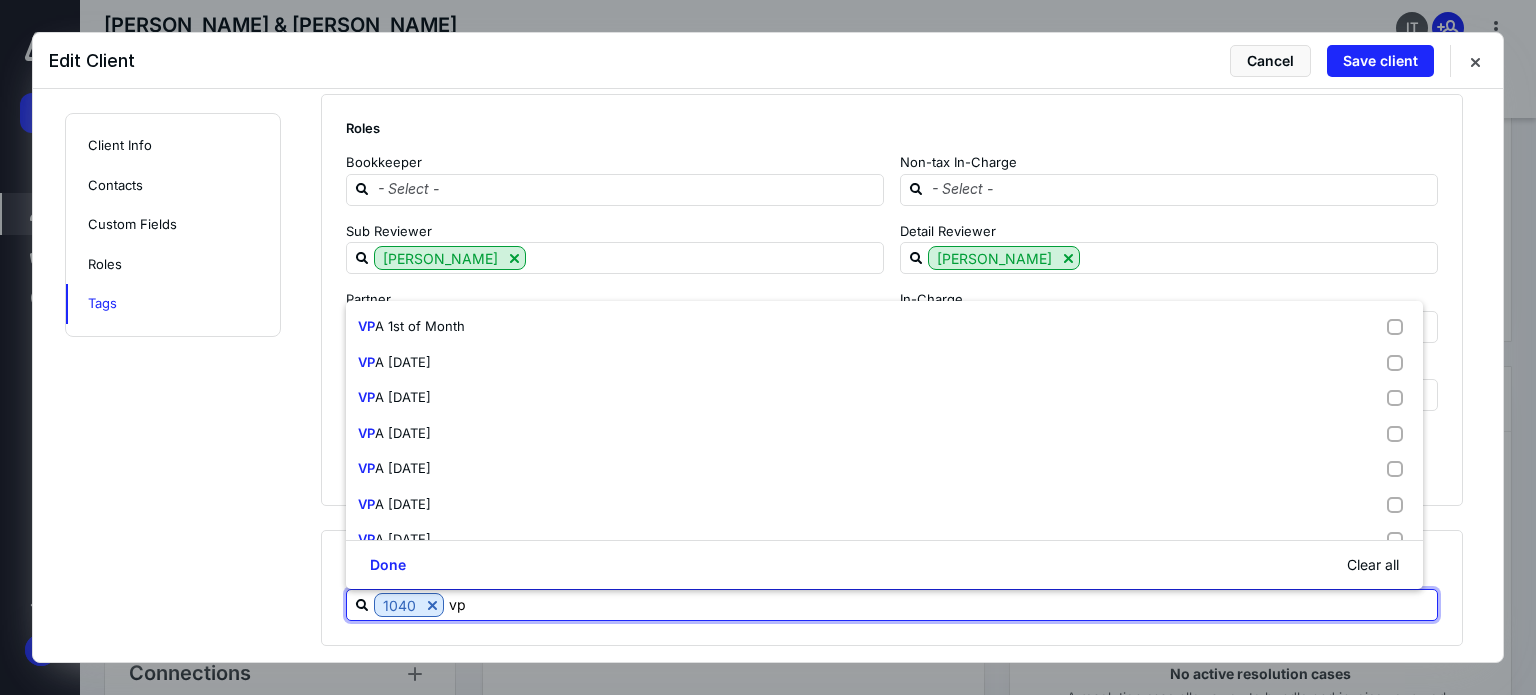 type on "vpa" 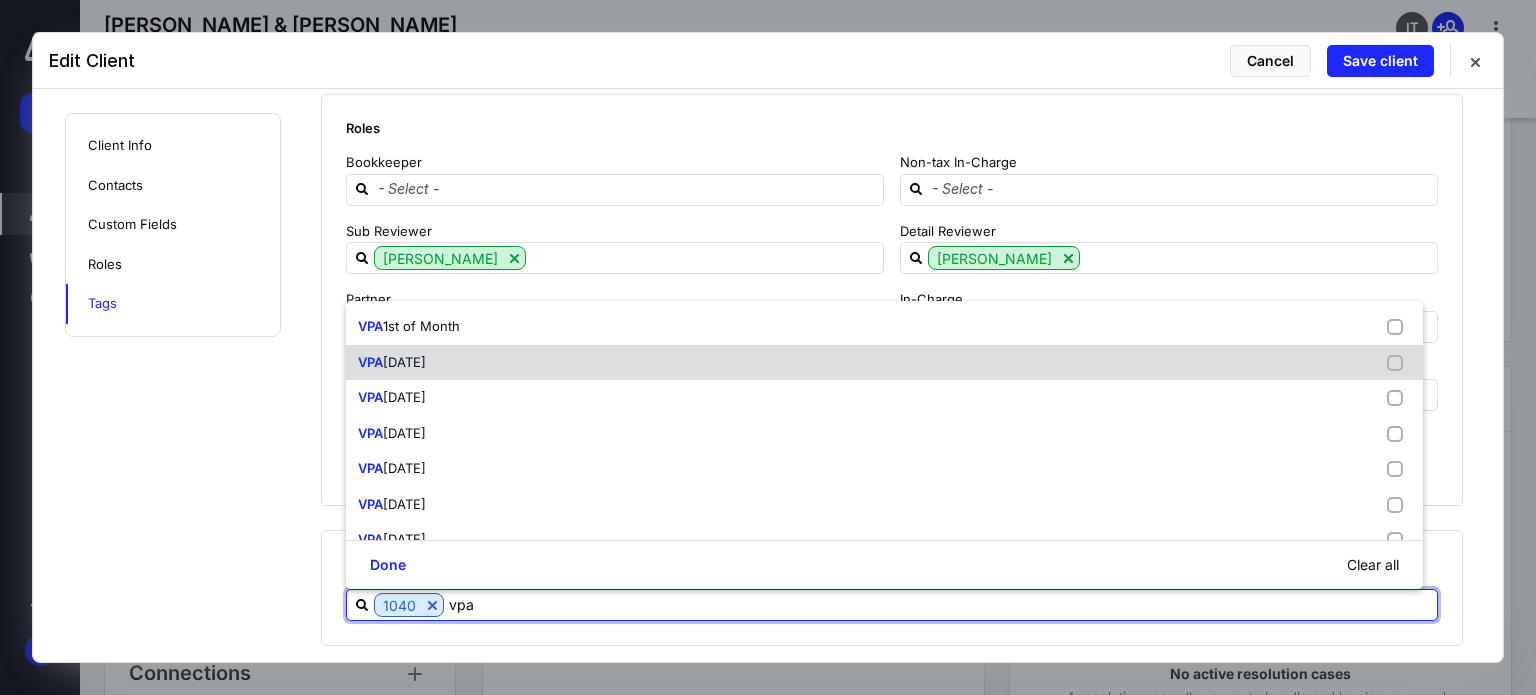 click on "[DATE]" at bounding box center (404, 362) 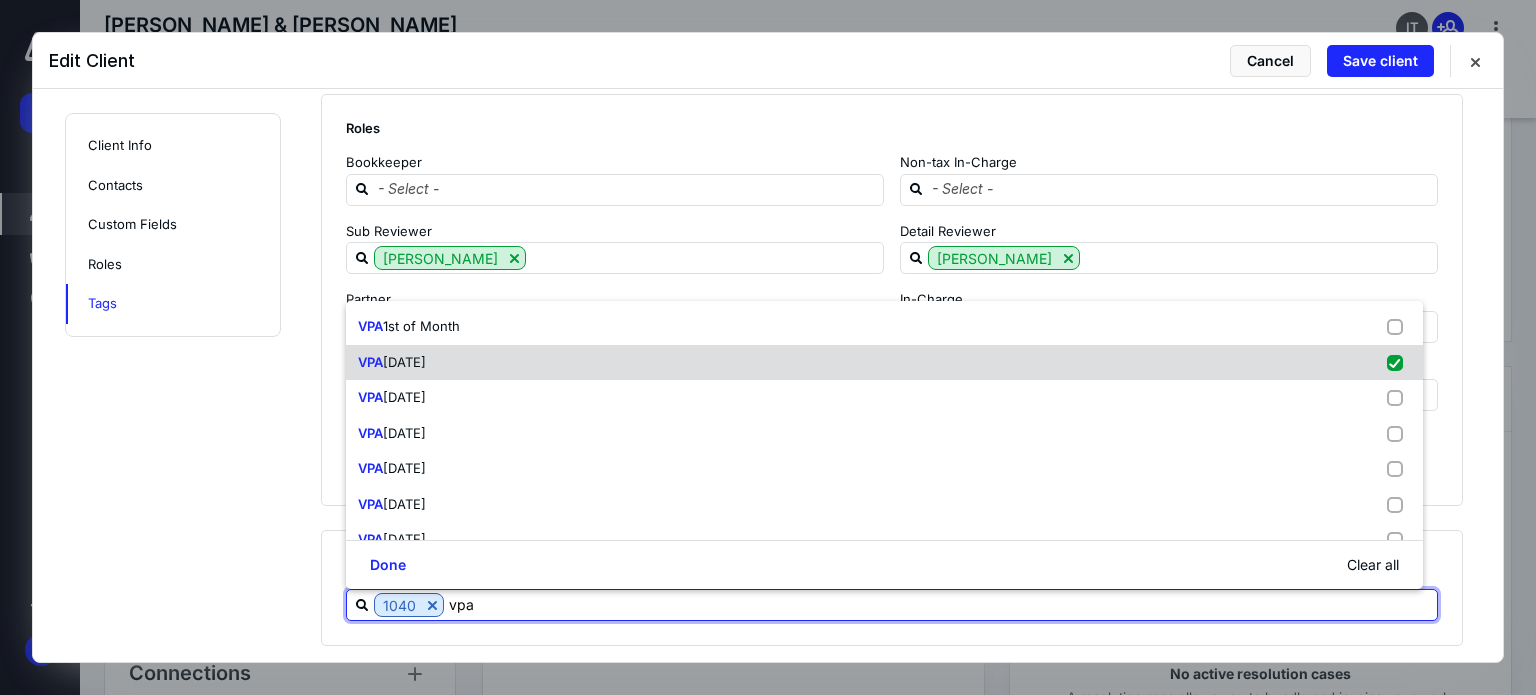 checkbox on "true" 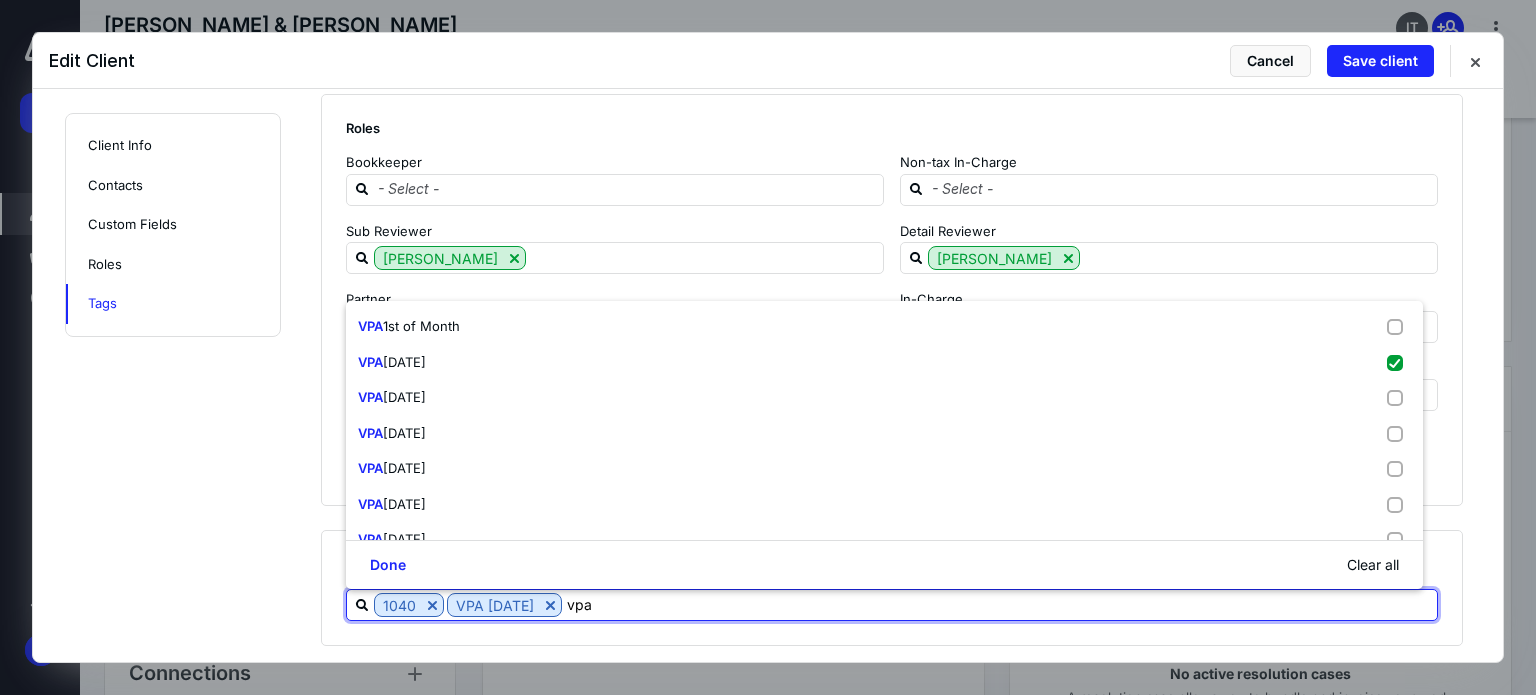 type on "vpa" 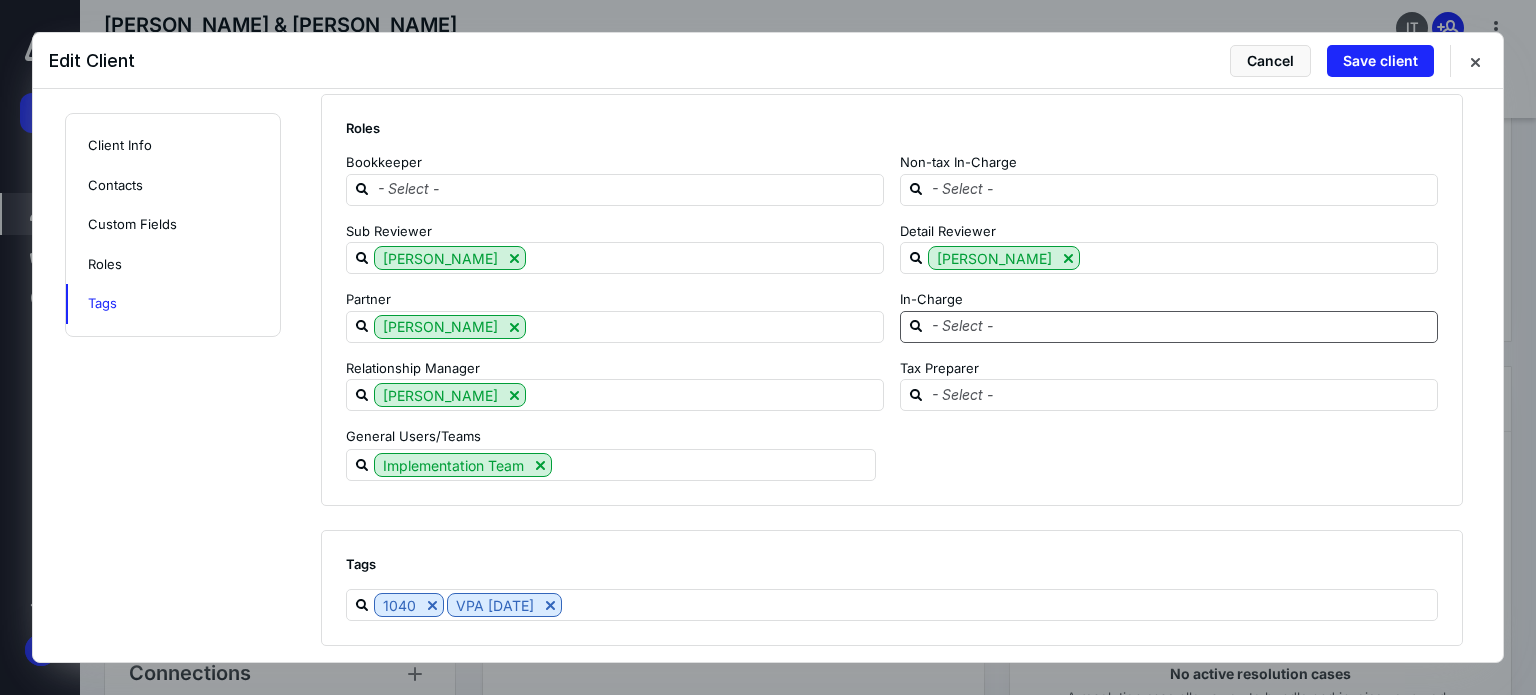 click at bounding box center [1181, 326] 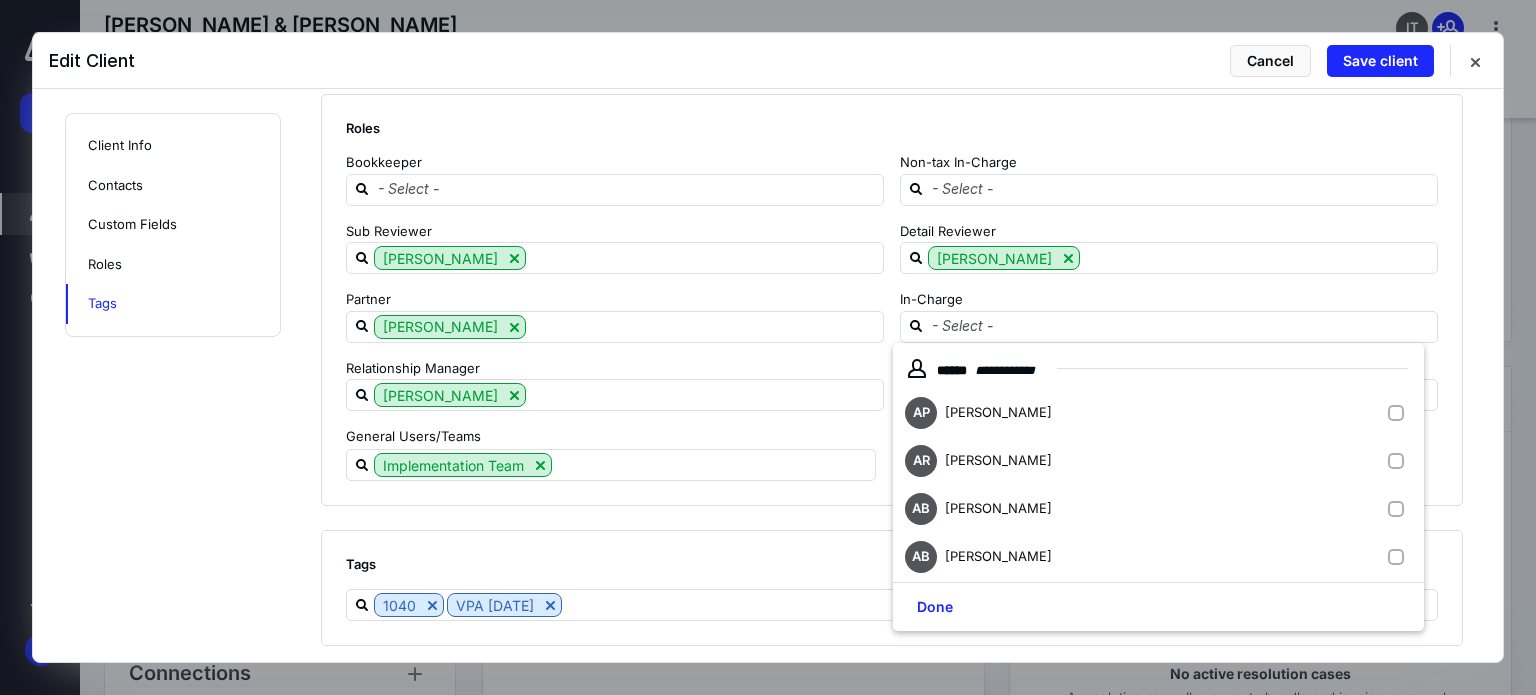 click on "**********" at bounding box center (768, -854) 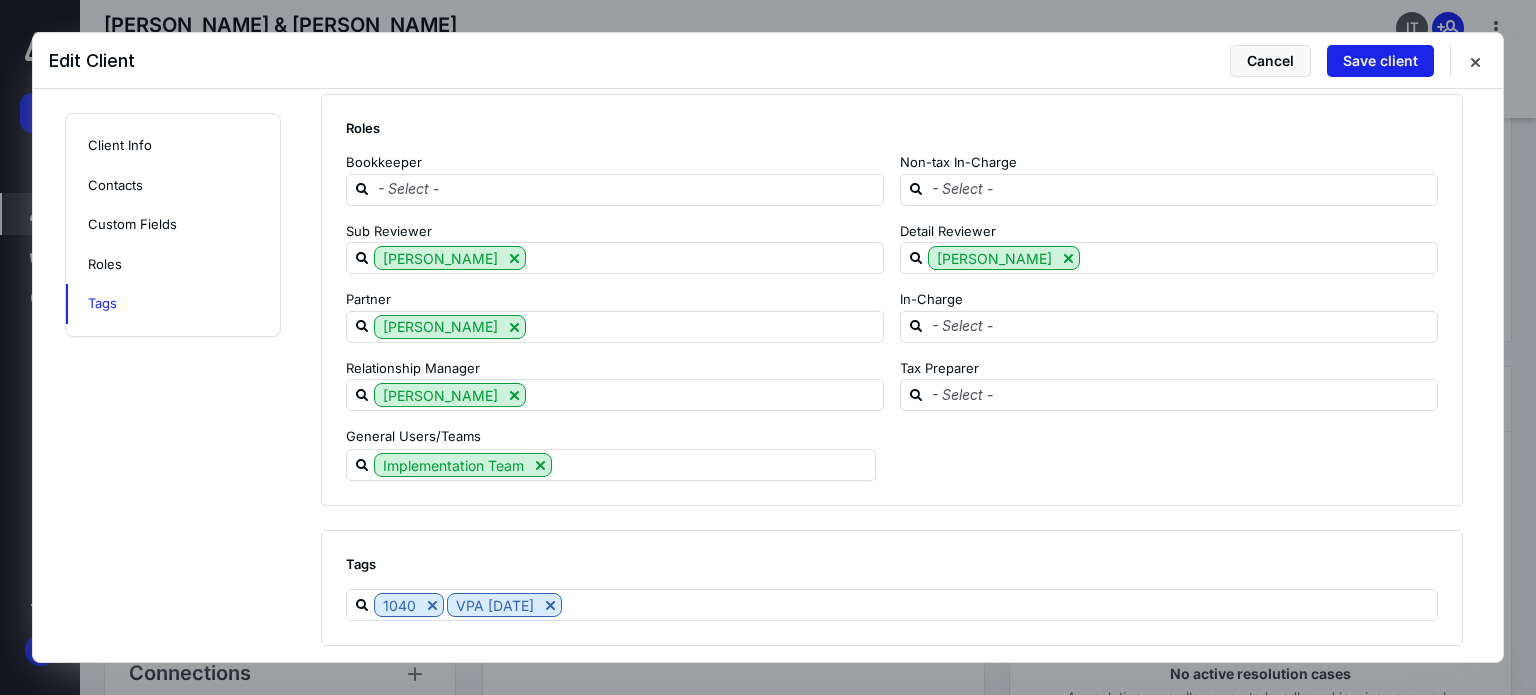 click on "Save client" at bounding box center [1380, 61] 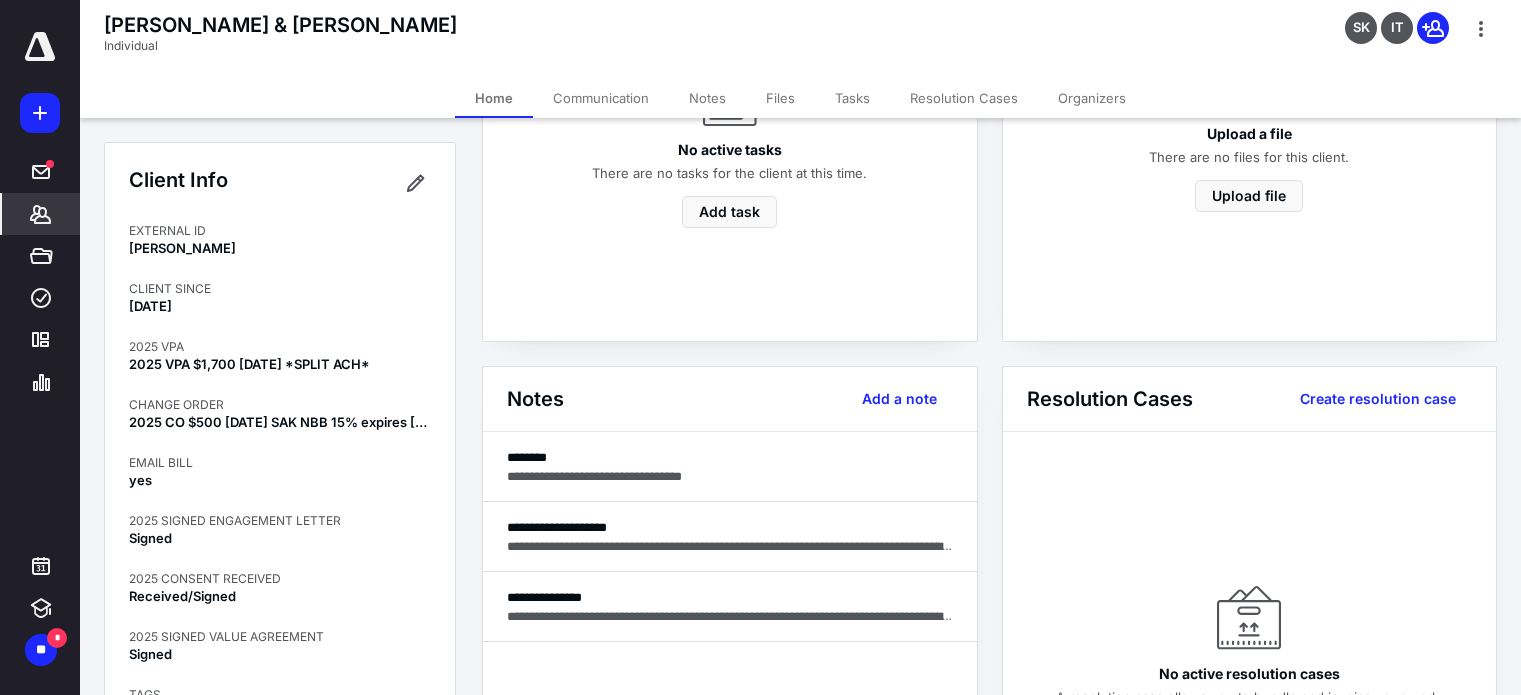 click on "*******" at bounding box center (41, 214) 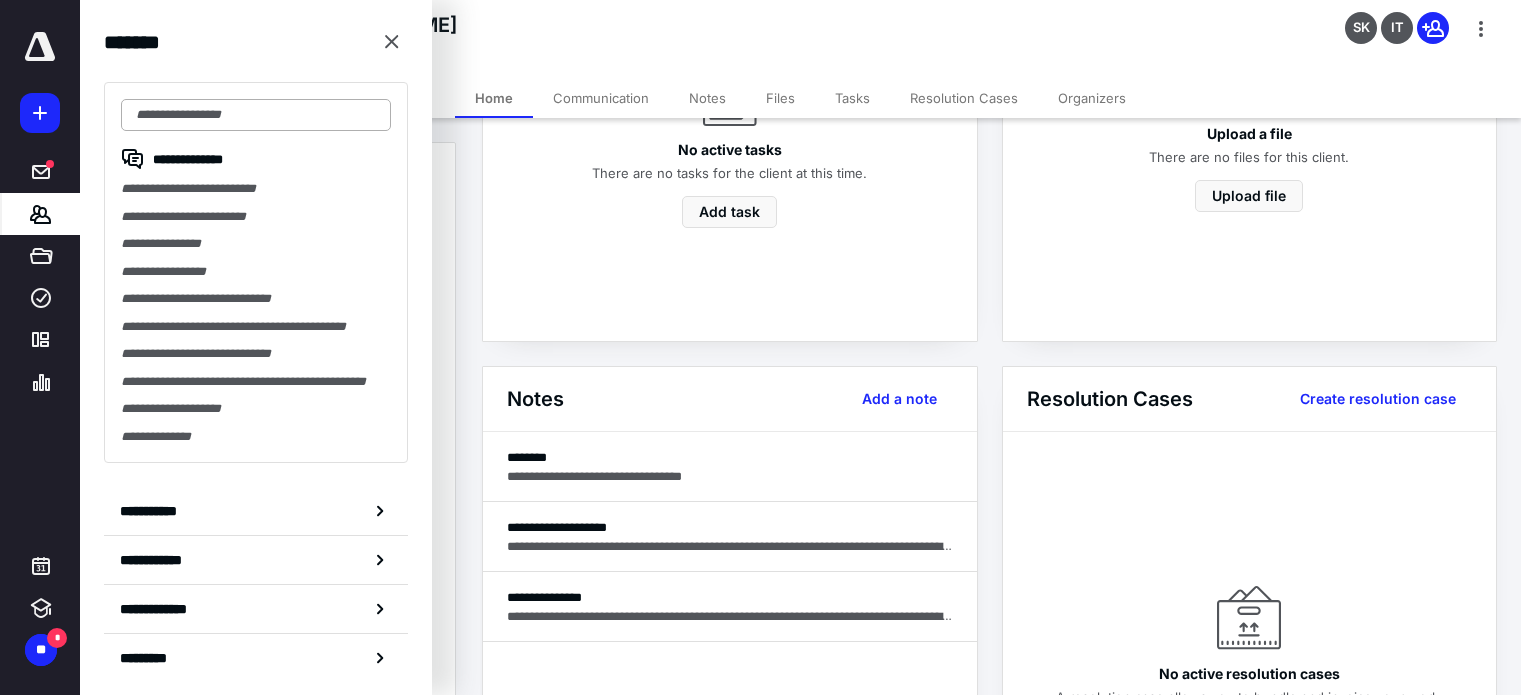 click at bounding box center (256, 115) 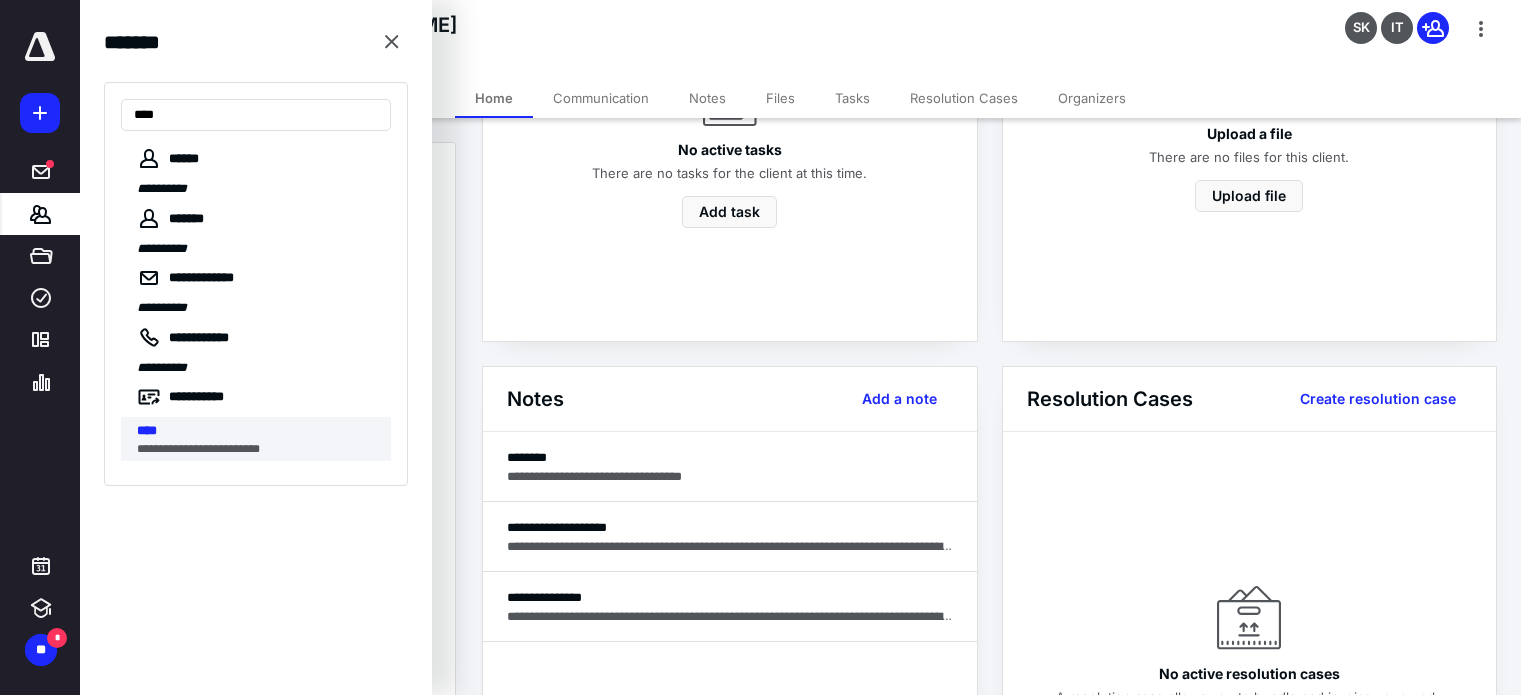 type on "****" 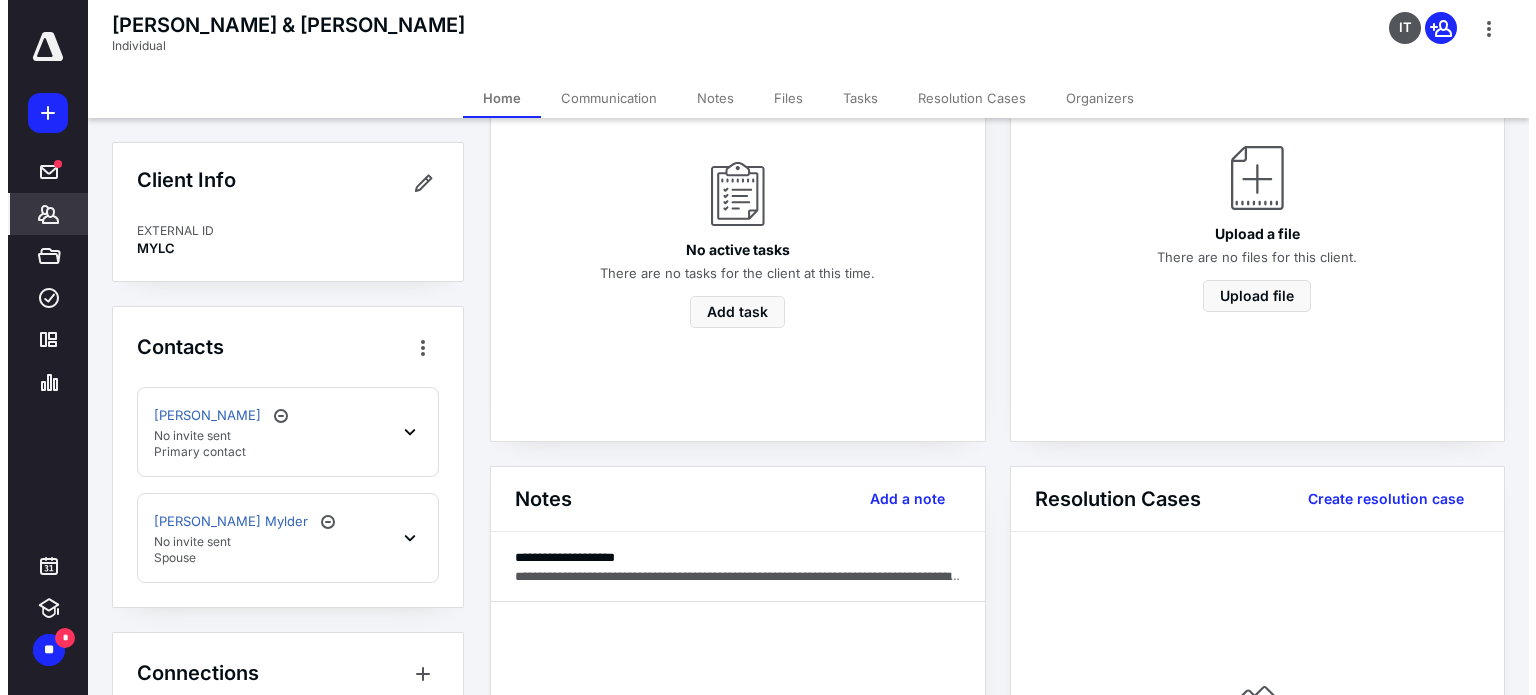 scroll, scrollTop: 300, scrollLeft: 0, axis: vertical 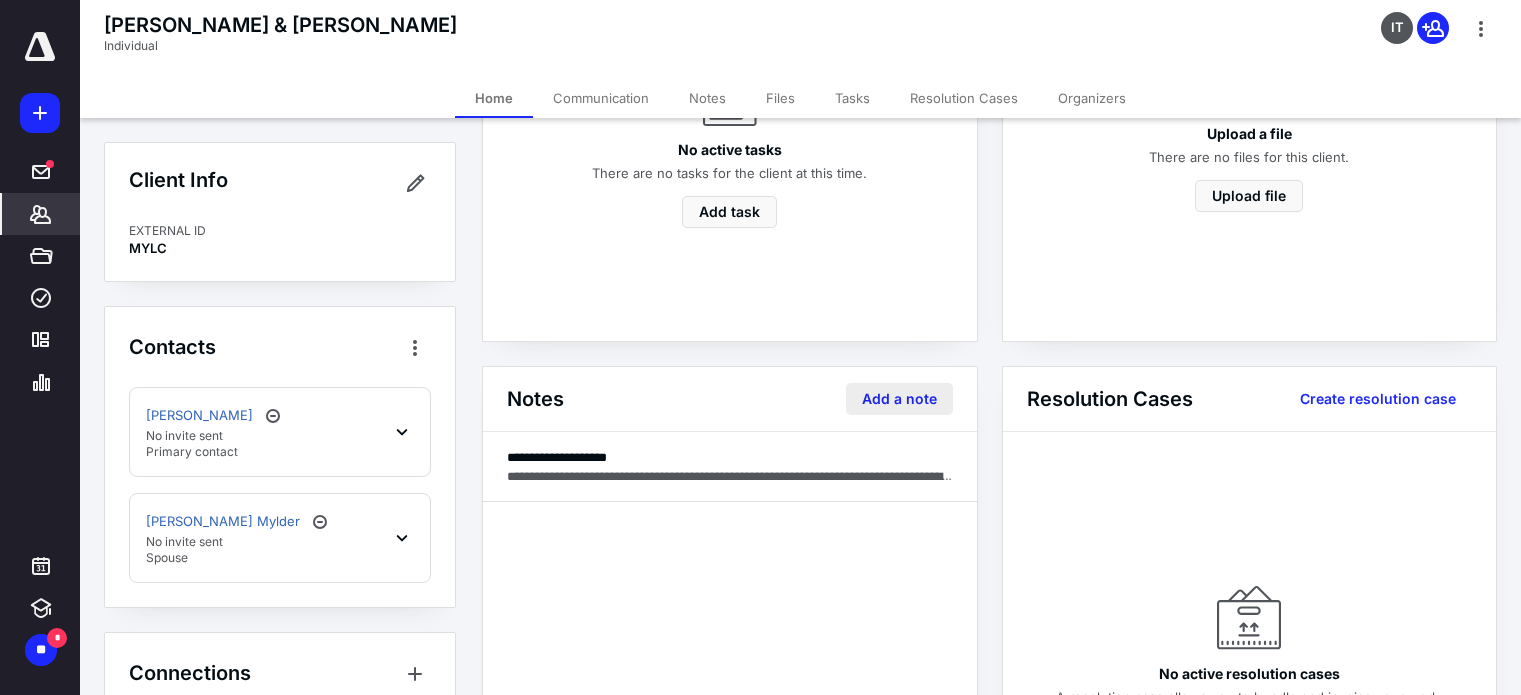 click on "Add a note" at bounding box center (899, 399) 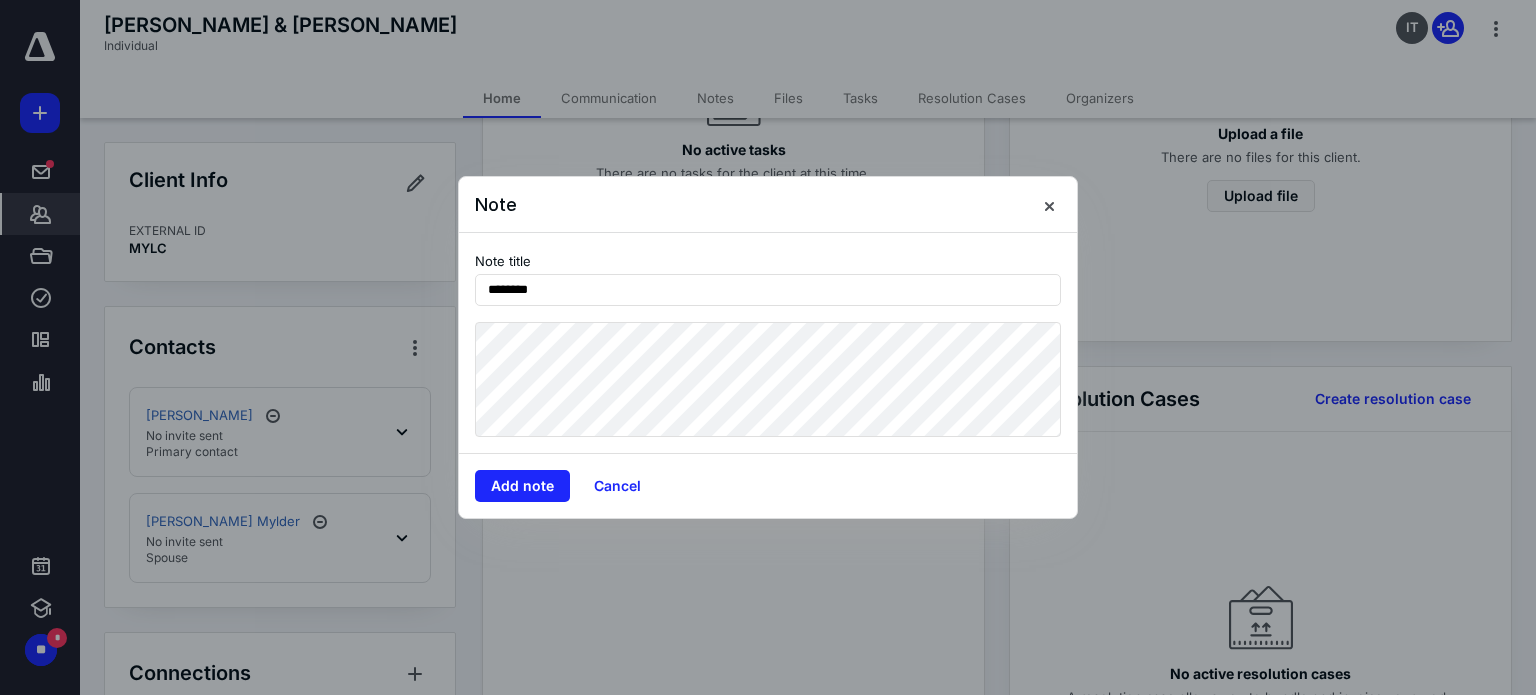 type on "********" 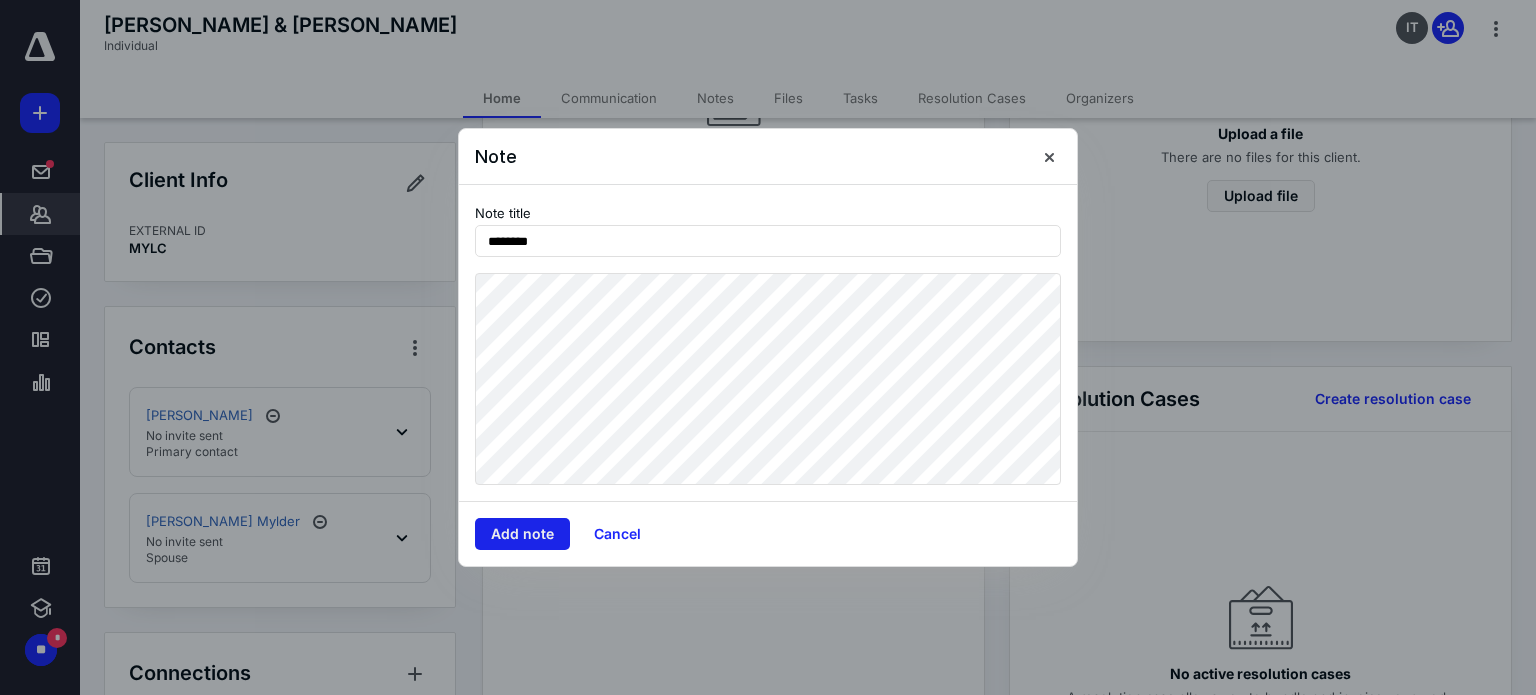 click on "Add note" at bounding box center (522, 534) 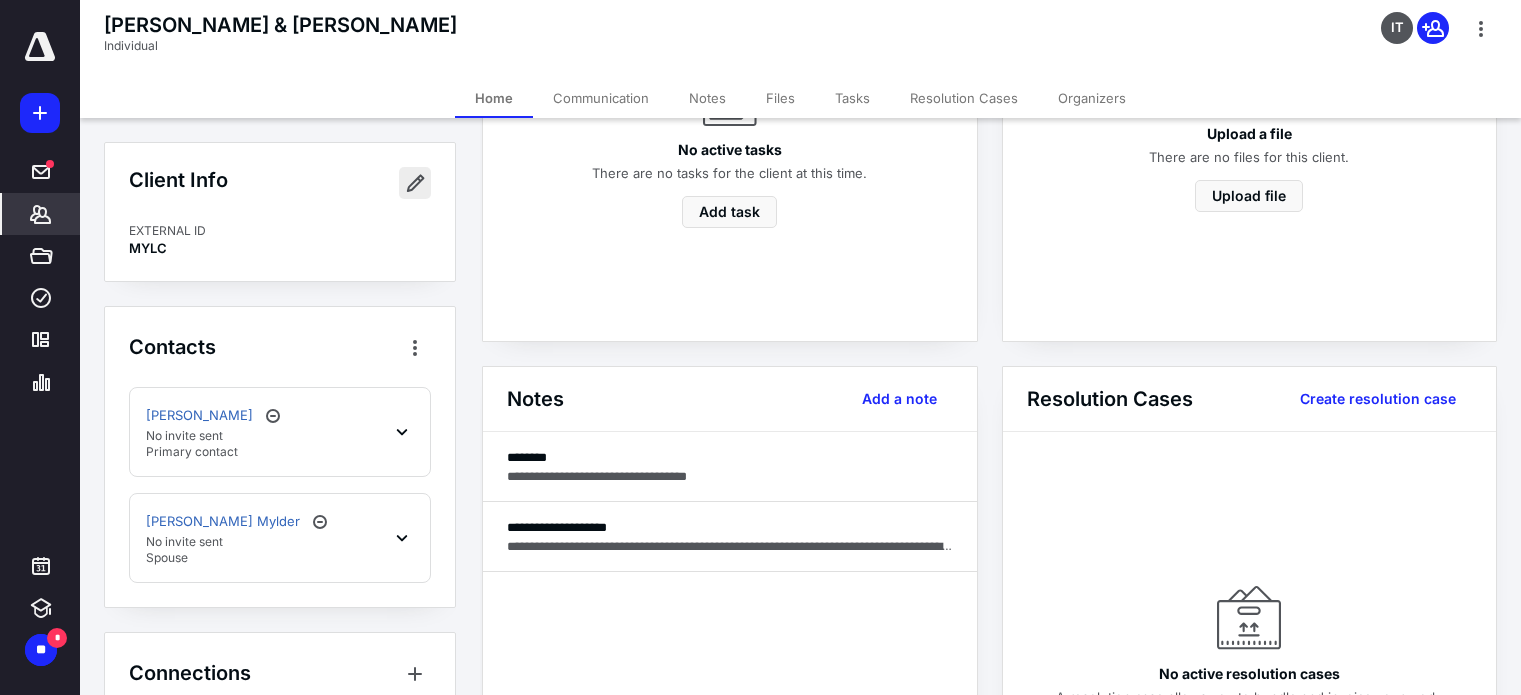 click at bounding box center [415, 183] 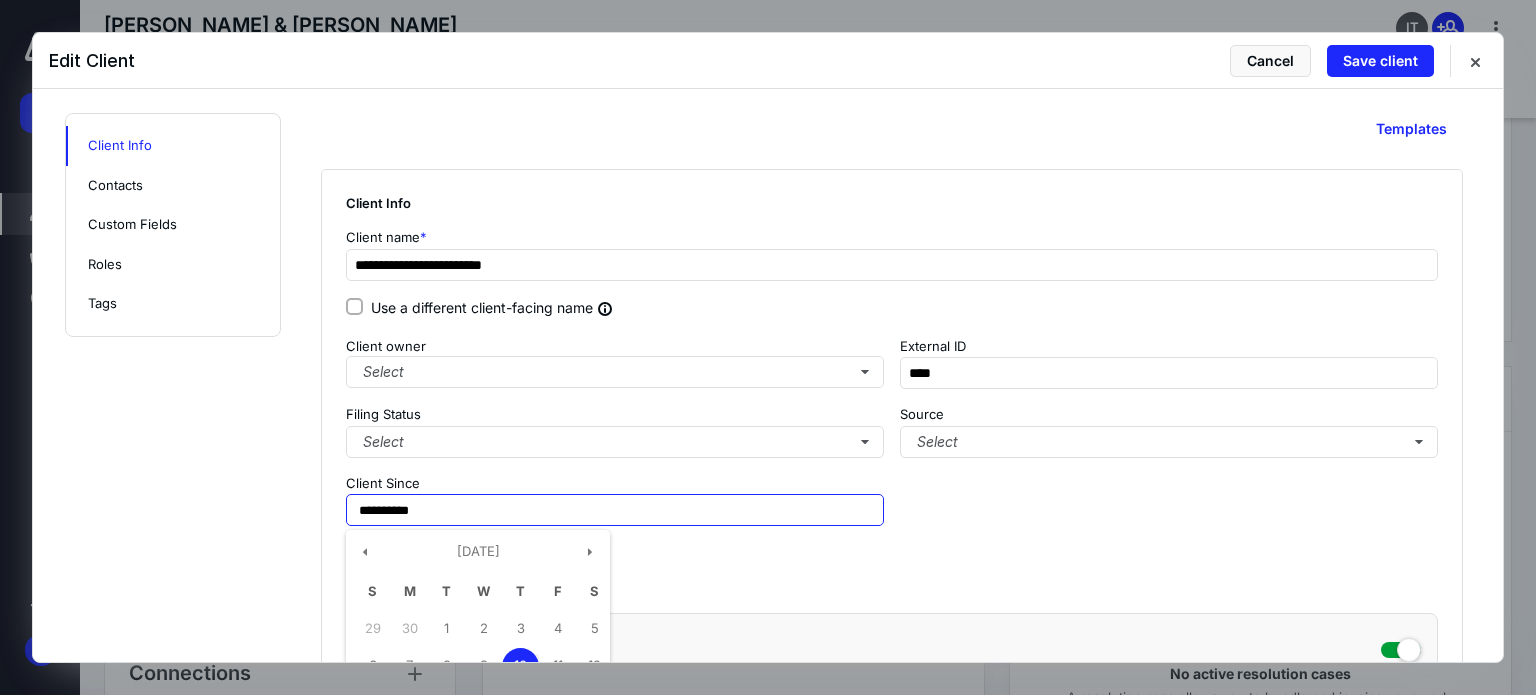 drag, startPoint x: 433, startPoint y: 501, endPoint x: 122, endPoint y: 491, distance: 311.16074 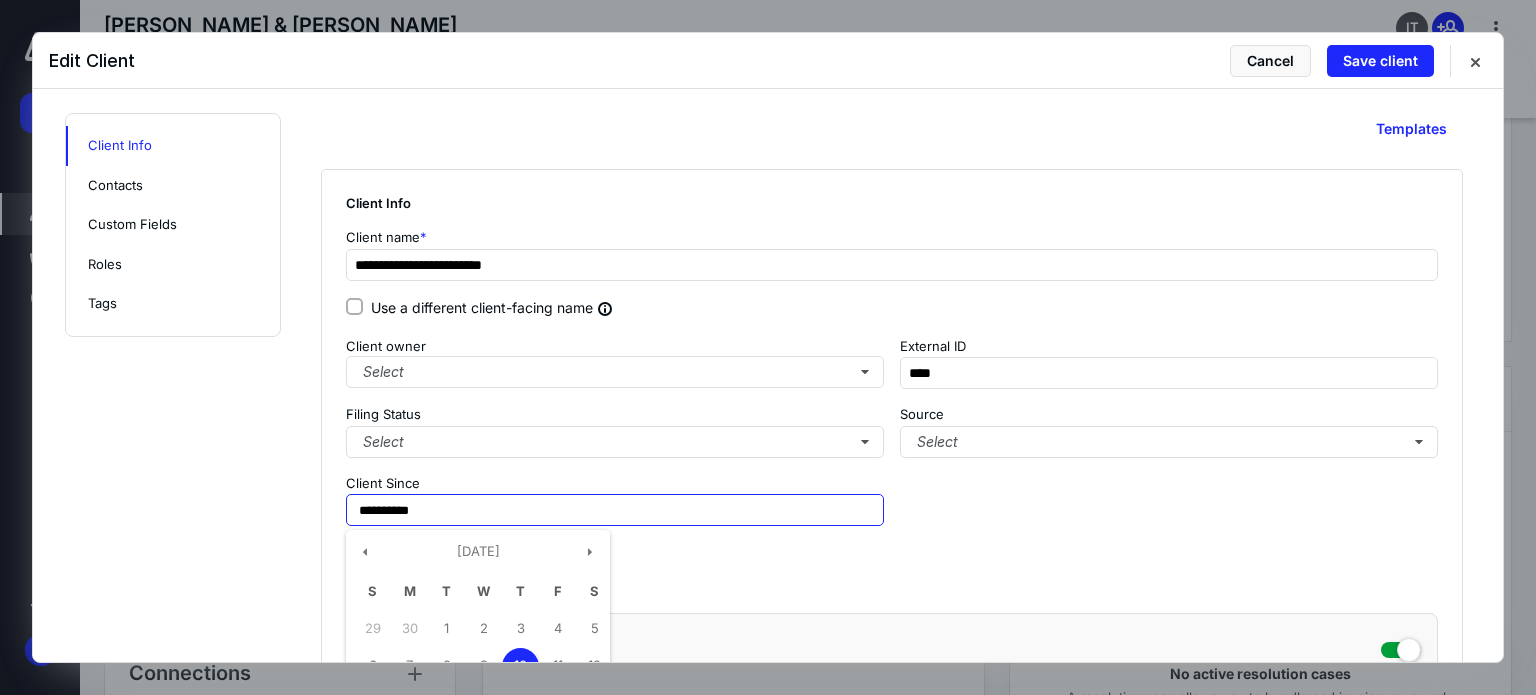 type on "**********" 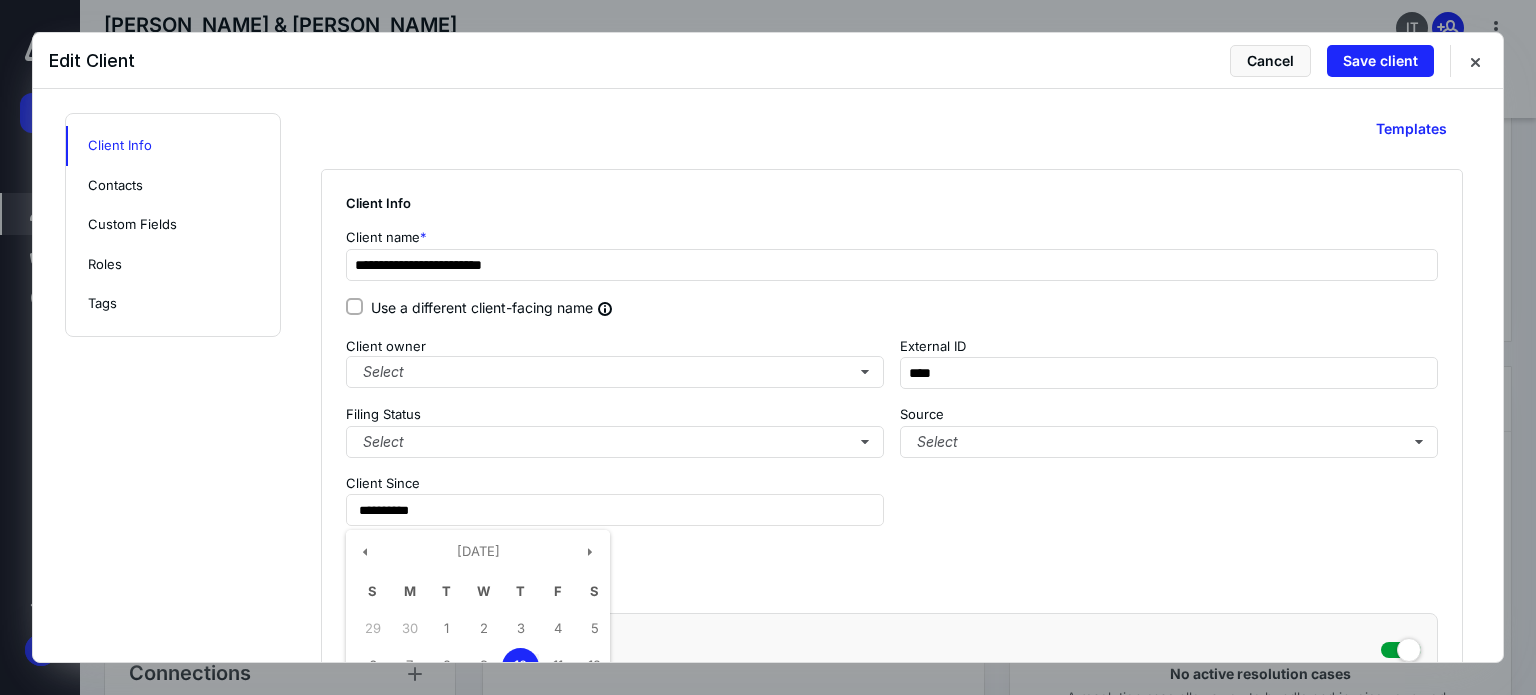 click on "**********" at bounding box center (768, 1604) 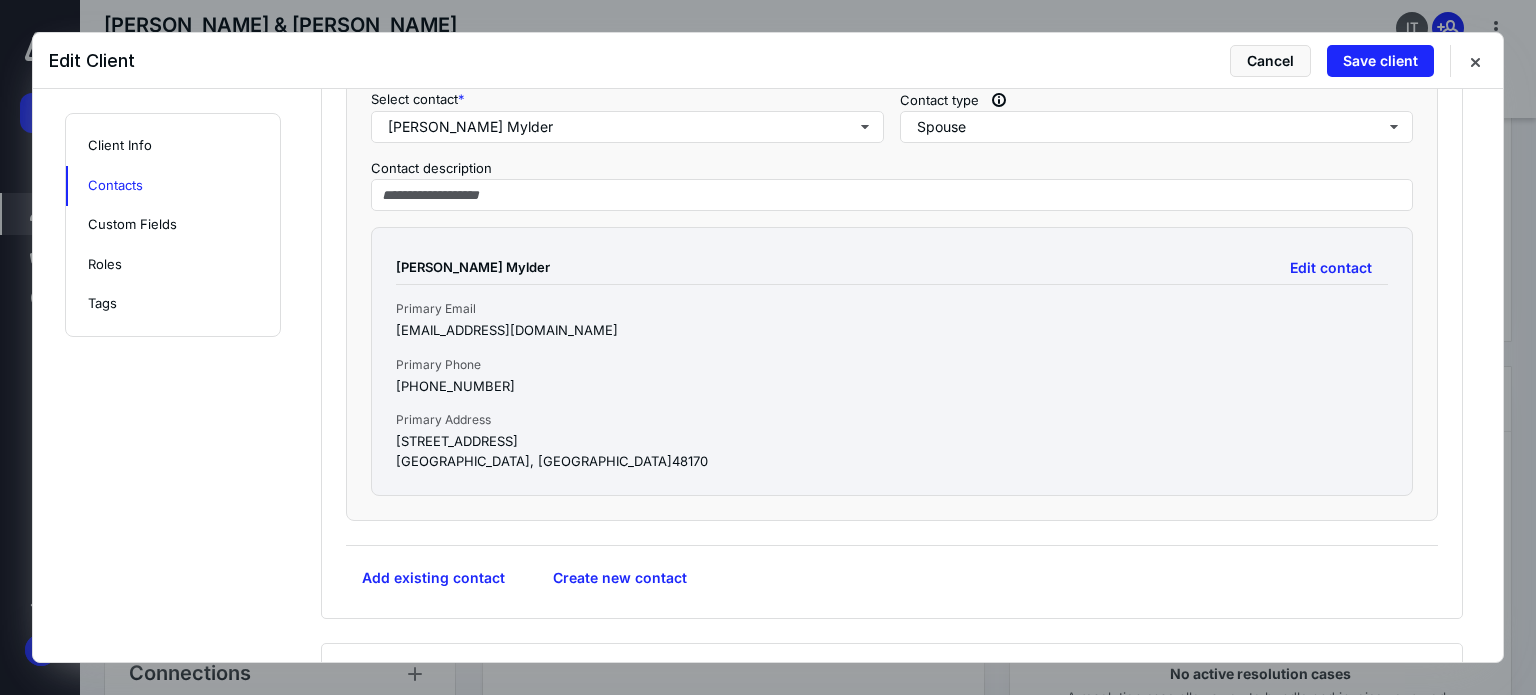 scroll, scrollTop: 1200, scrollLeft: 0, axis: vertical 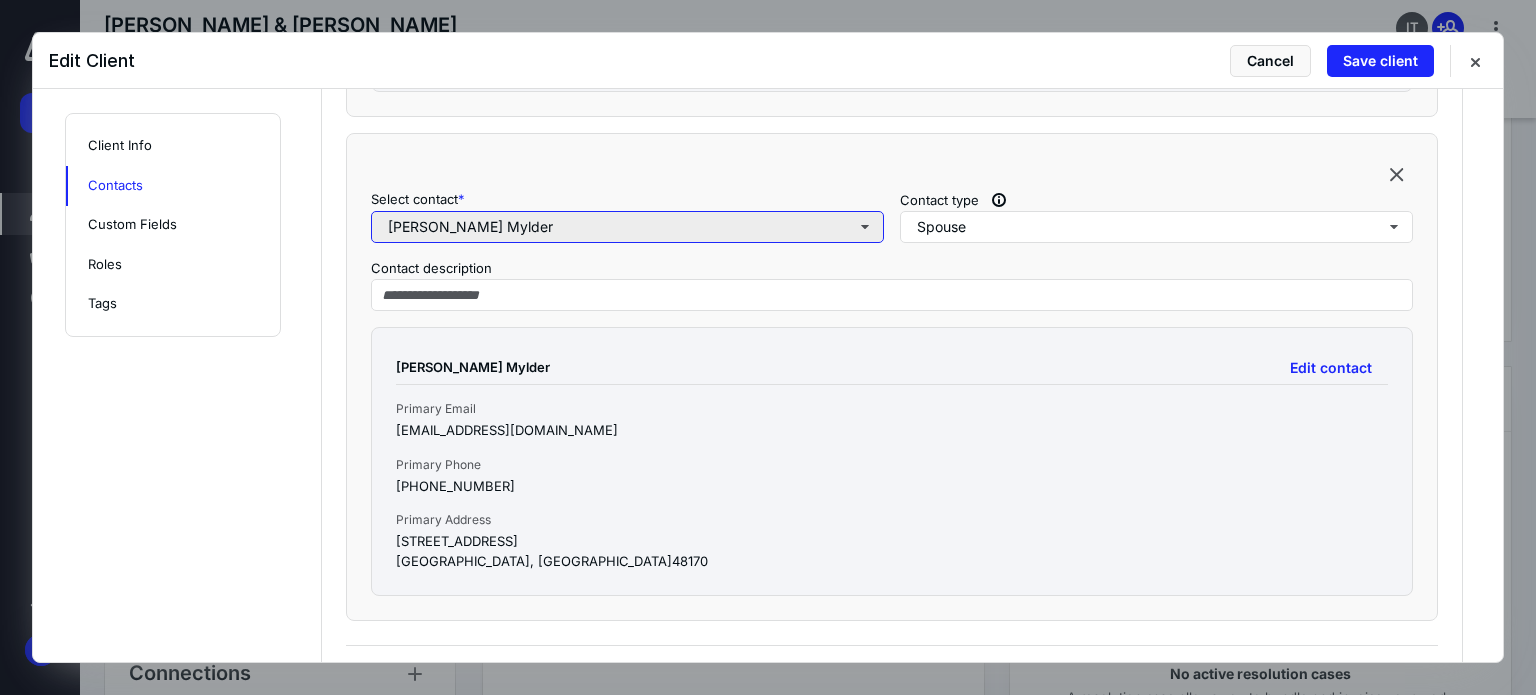 click on "[PERSON_NAME] Mylder" at bounding box center [627, 227] 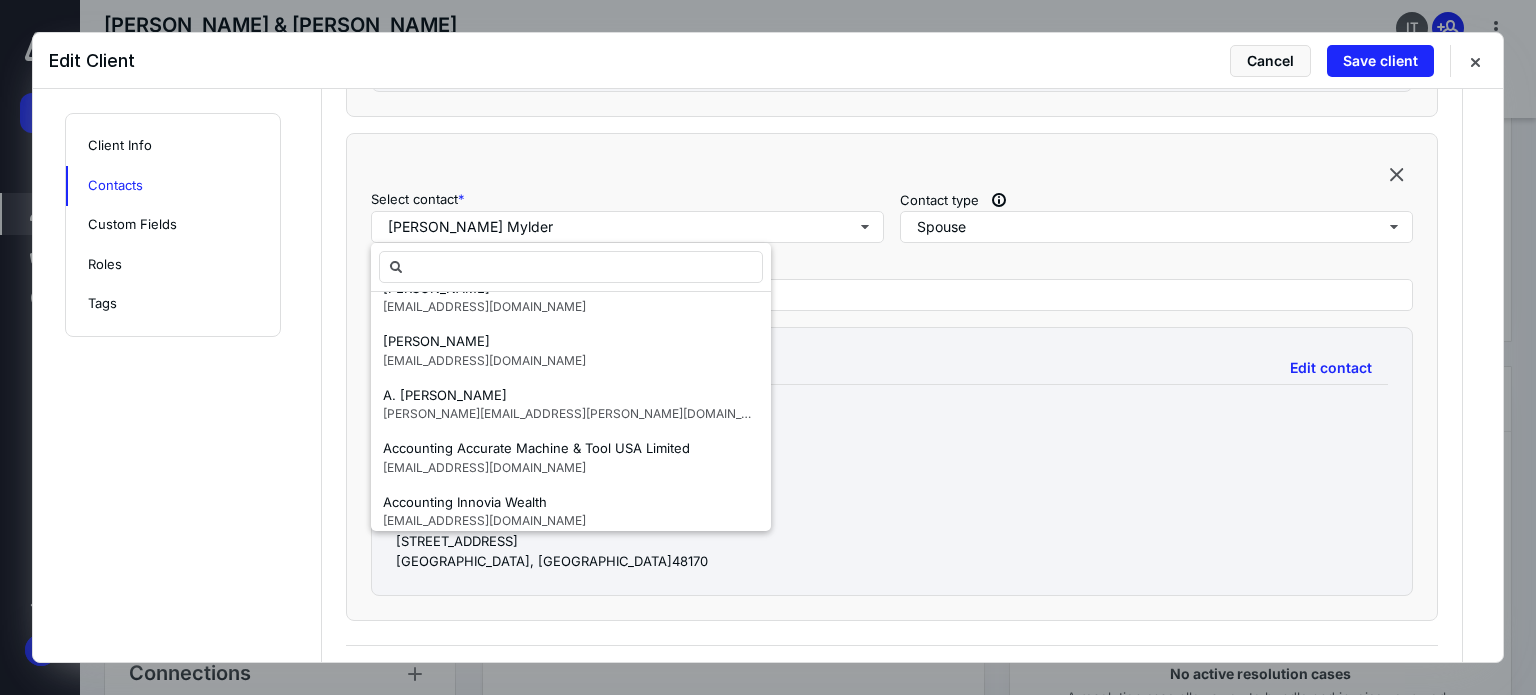 scroll, scrollTop: 700, scrollLeft: 0, axis: vertical 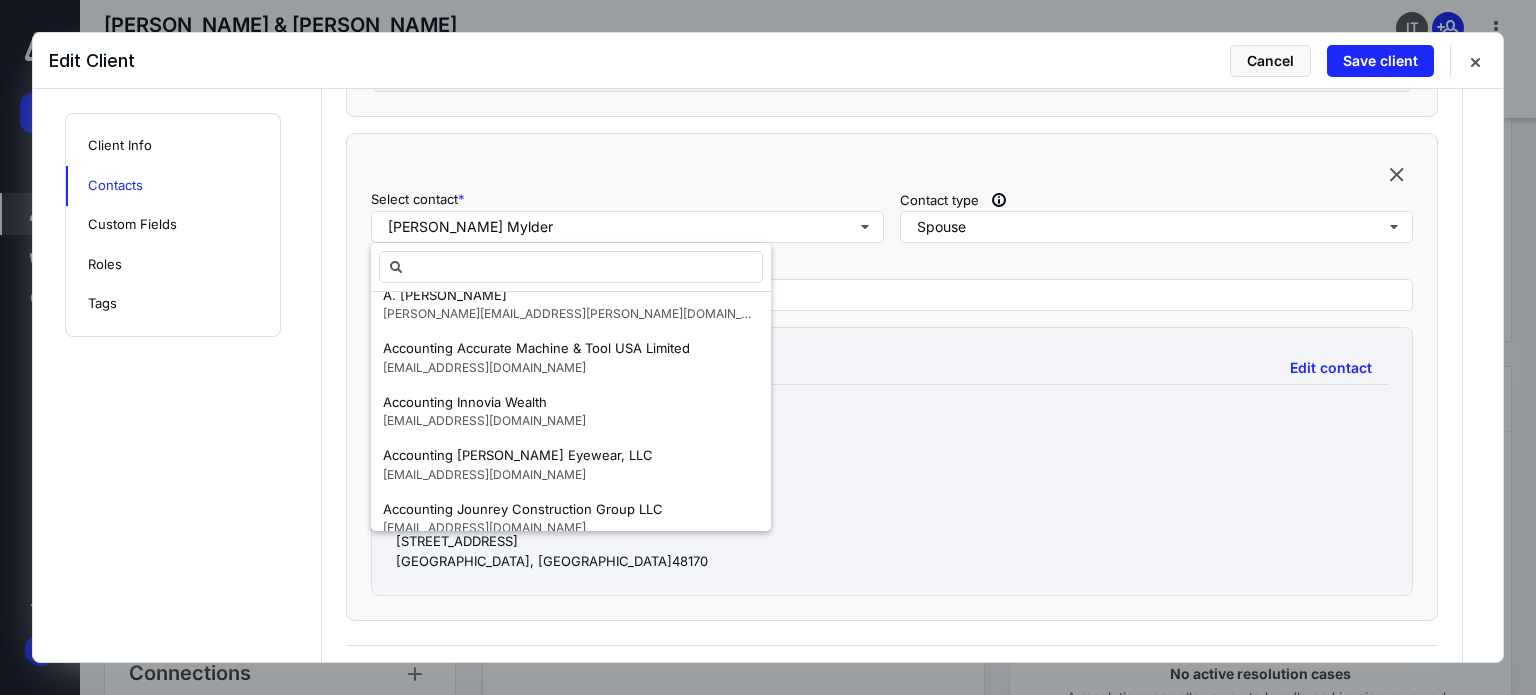 click on "**********" at bounding box center [768, 404] 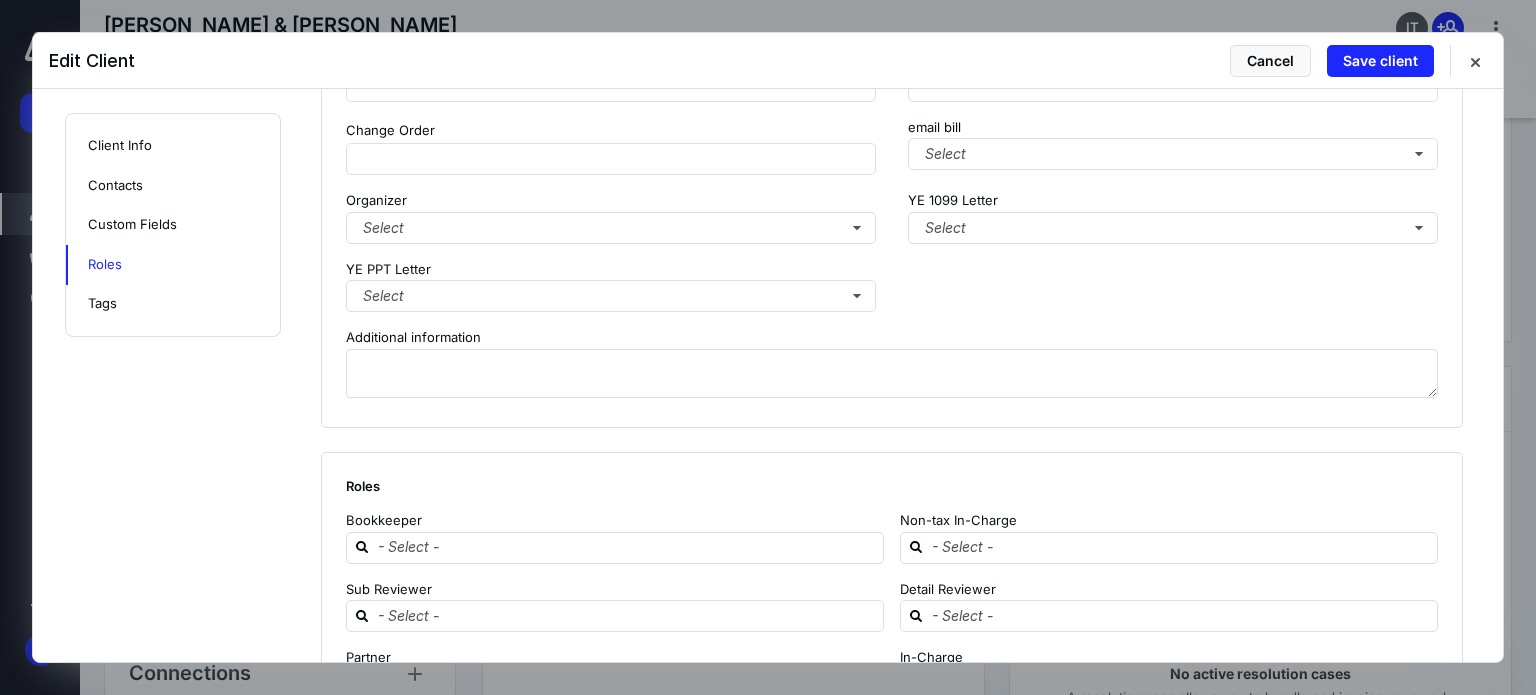 scroll, scrollTop: 2458, scrollLeft: 0, axis: vertical 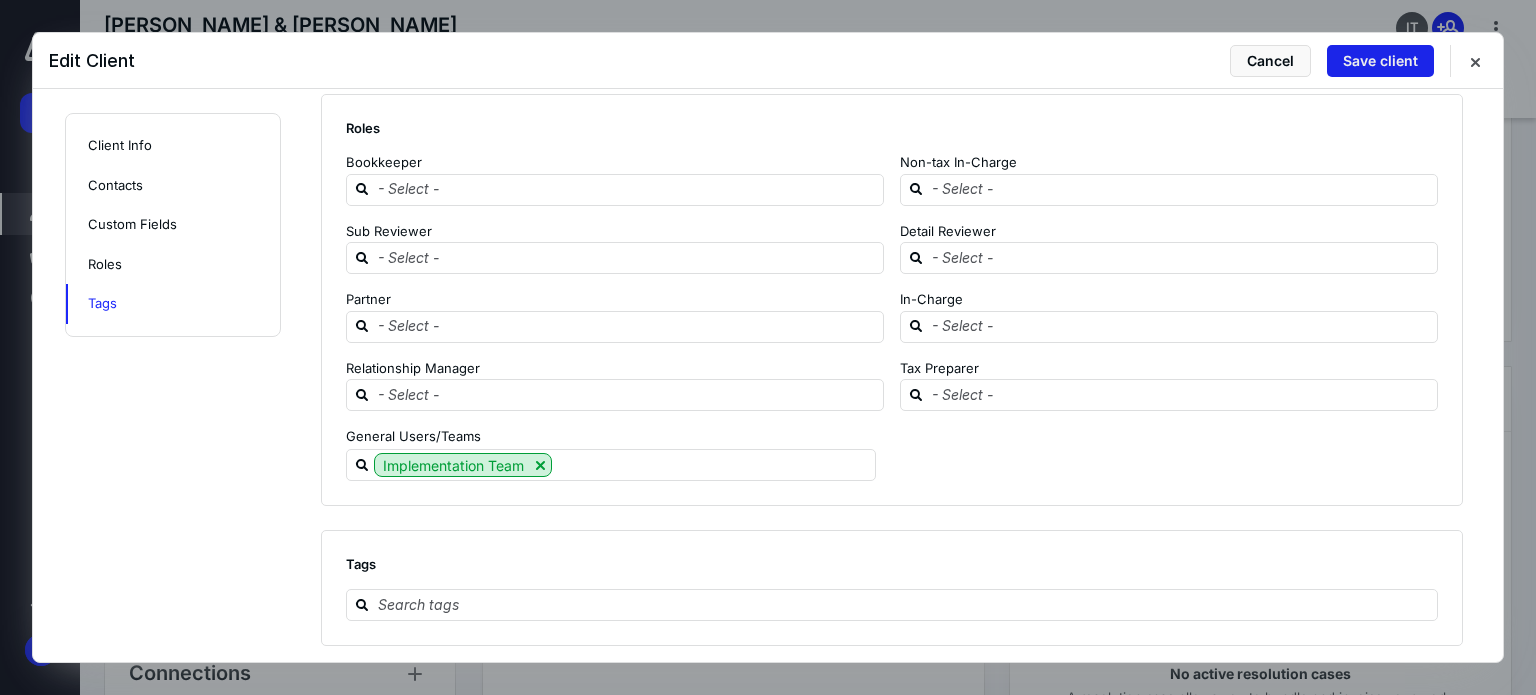 click on "Save client" at bounding box center (1380, 61) 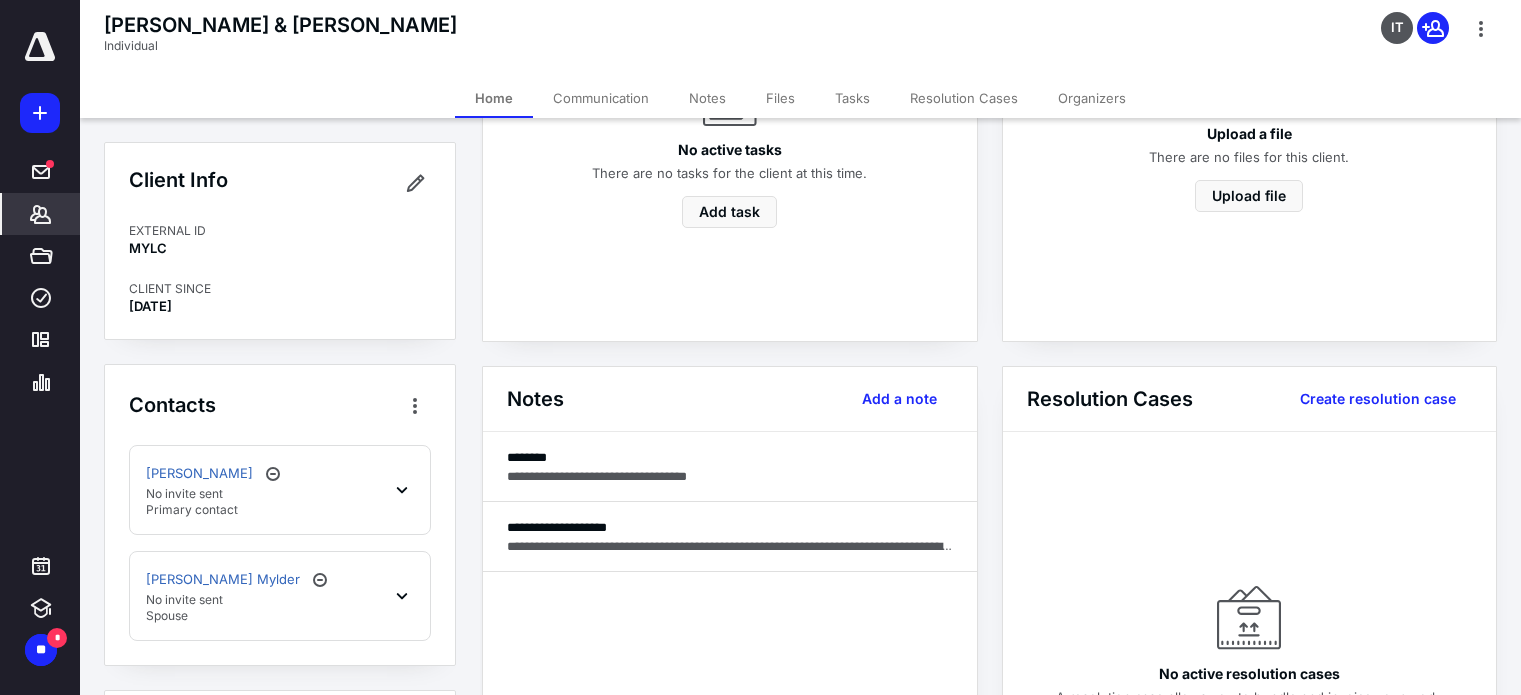 click 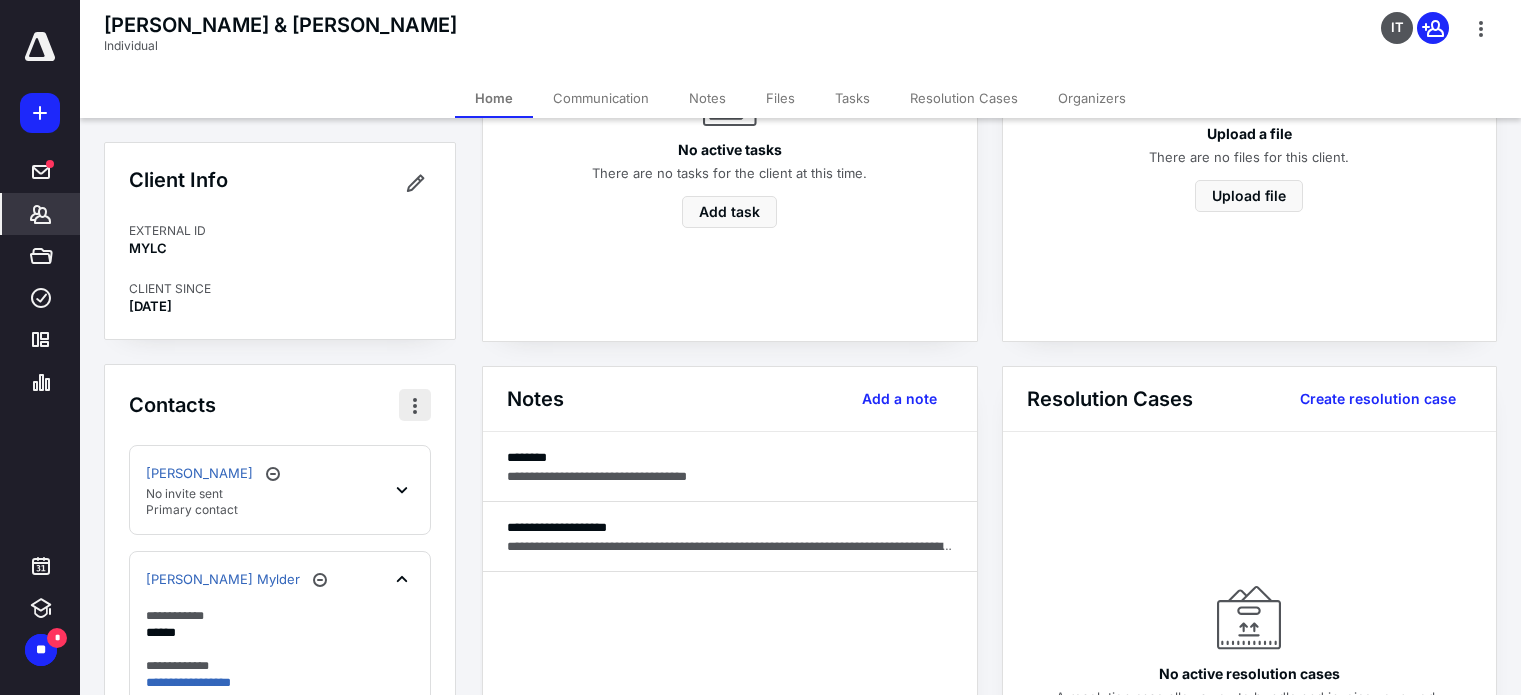 click at bounding box center (415, 405) 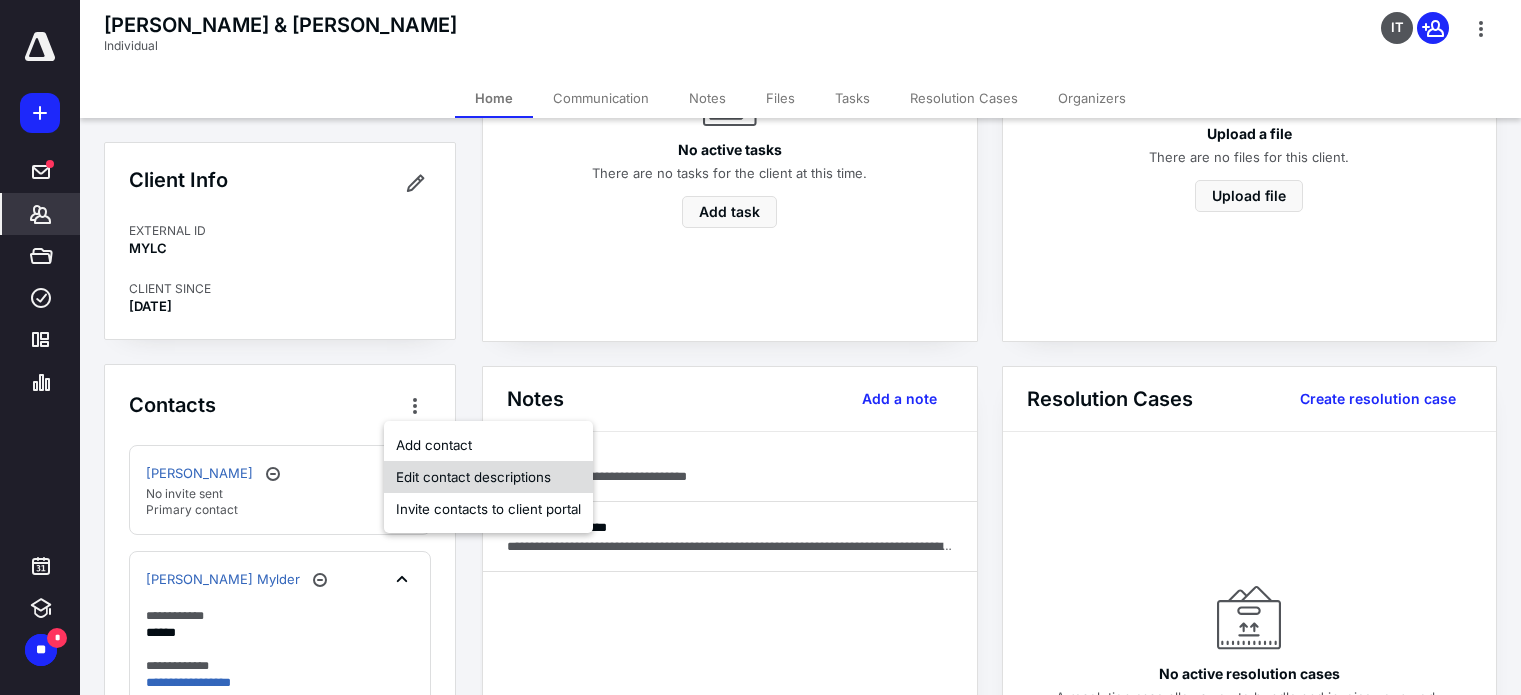 click on "Edit contact descriptions" at bounding box center (488, 477) 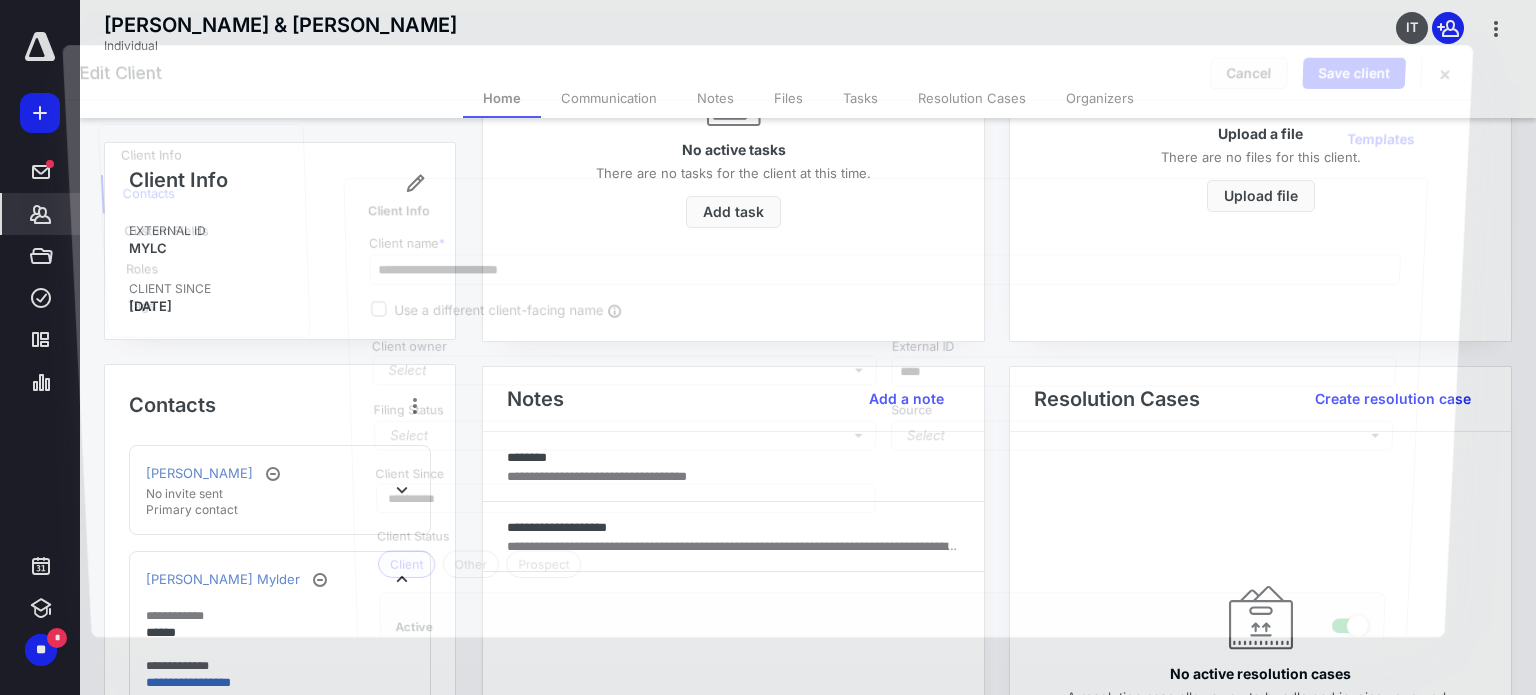 type on "**********" 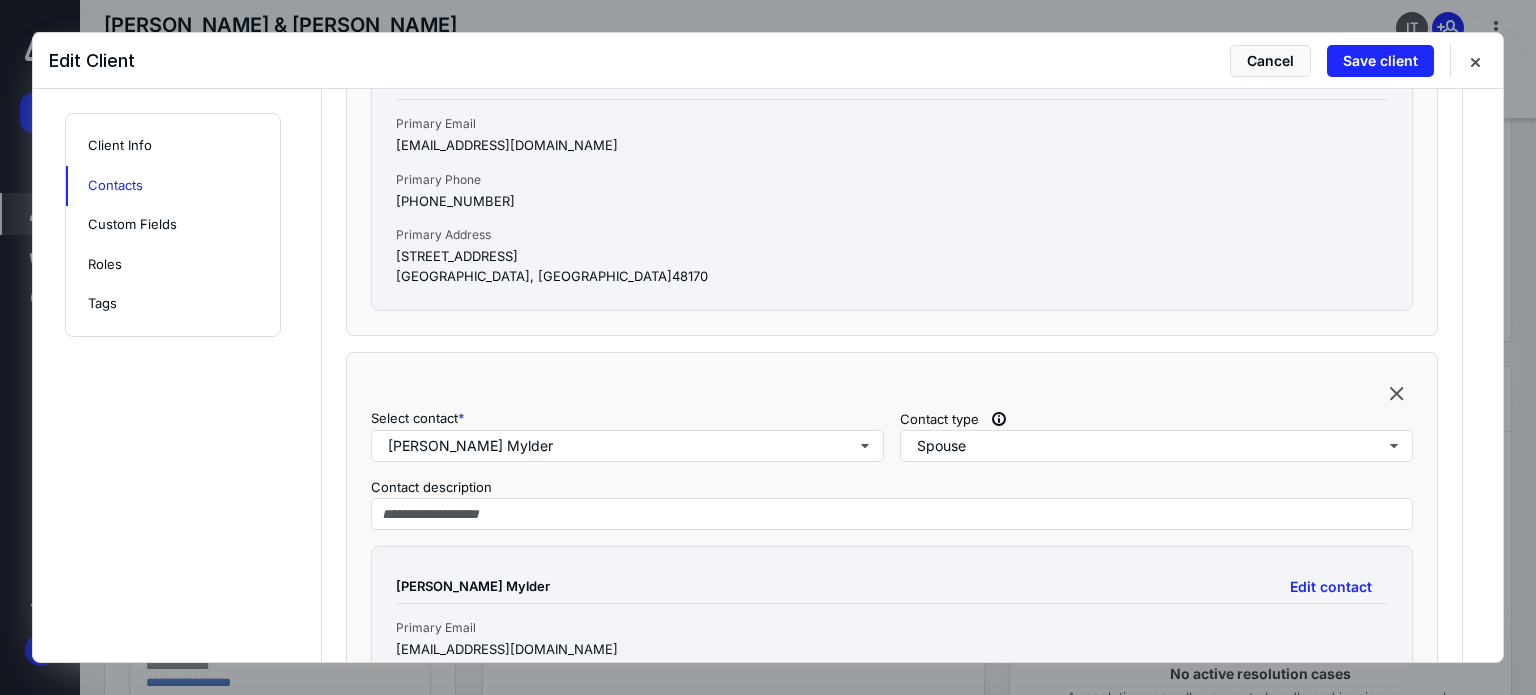 scroll, scrollTop: 1081, scrollLeft: 0, axis: vertical 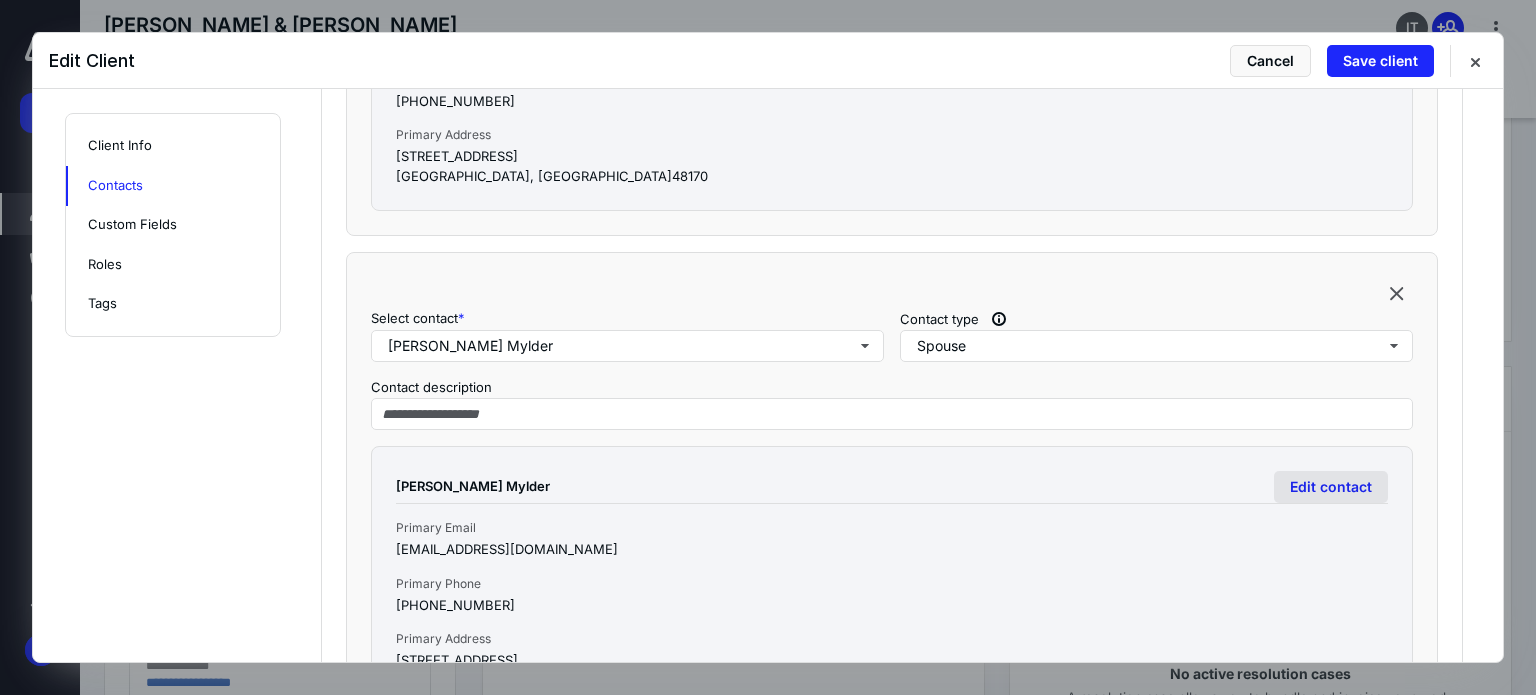 click on "Edit contact" at bounding box center (1331, 487) 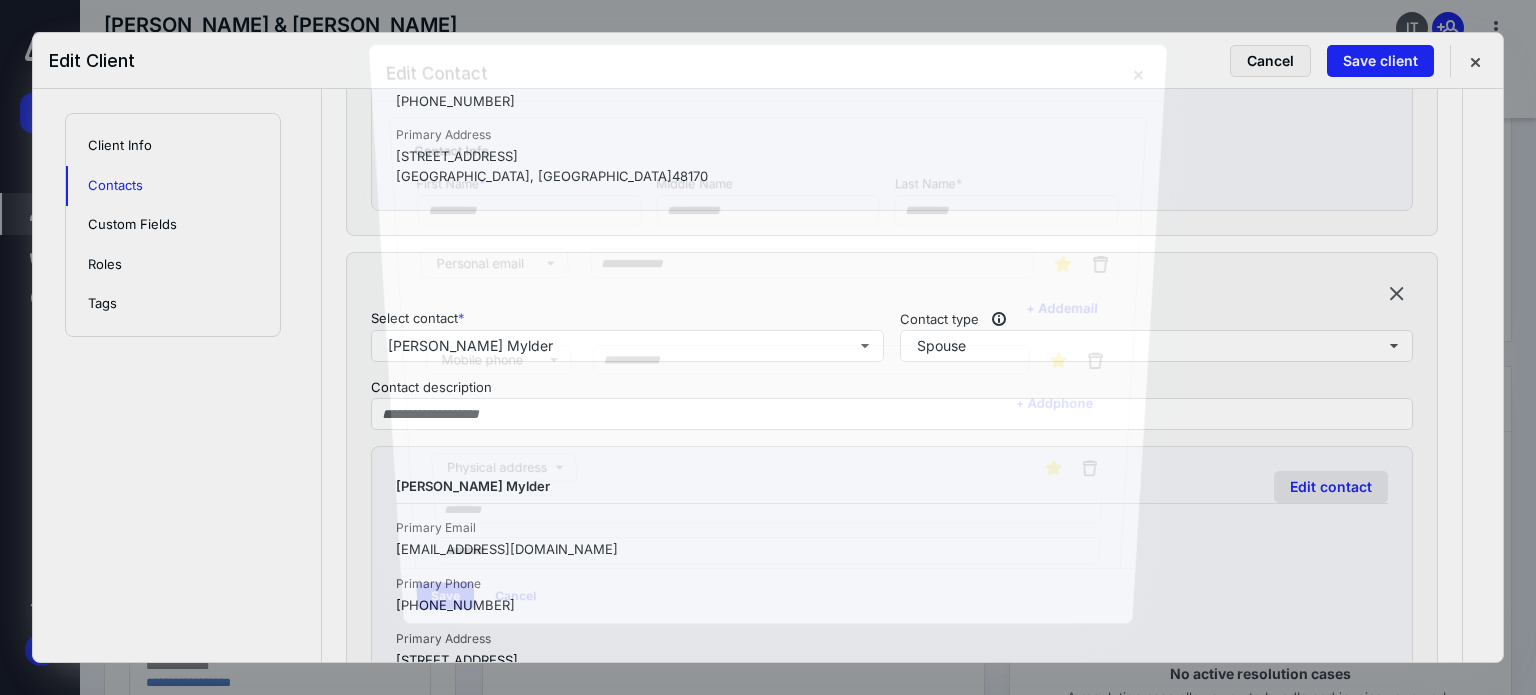 type on "********" 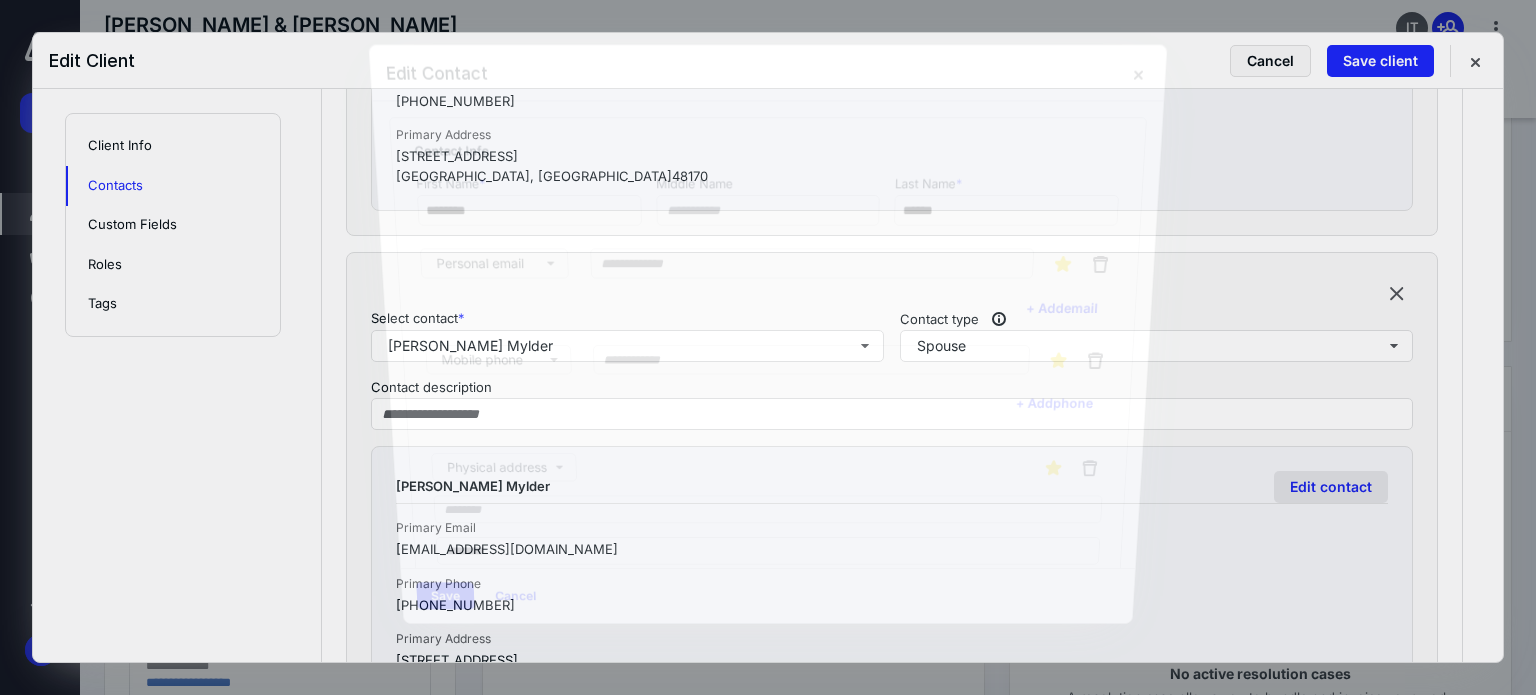 type on "**********" 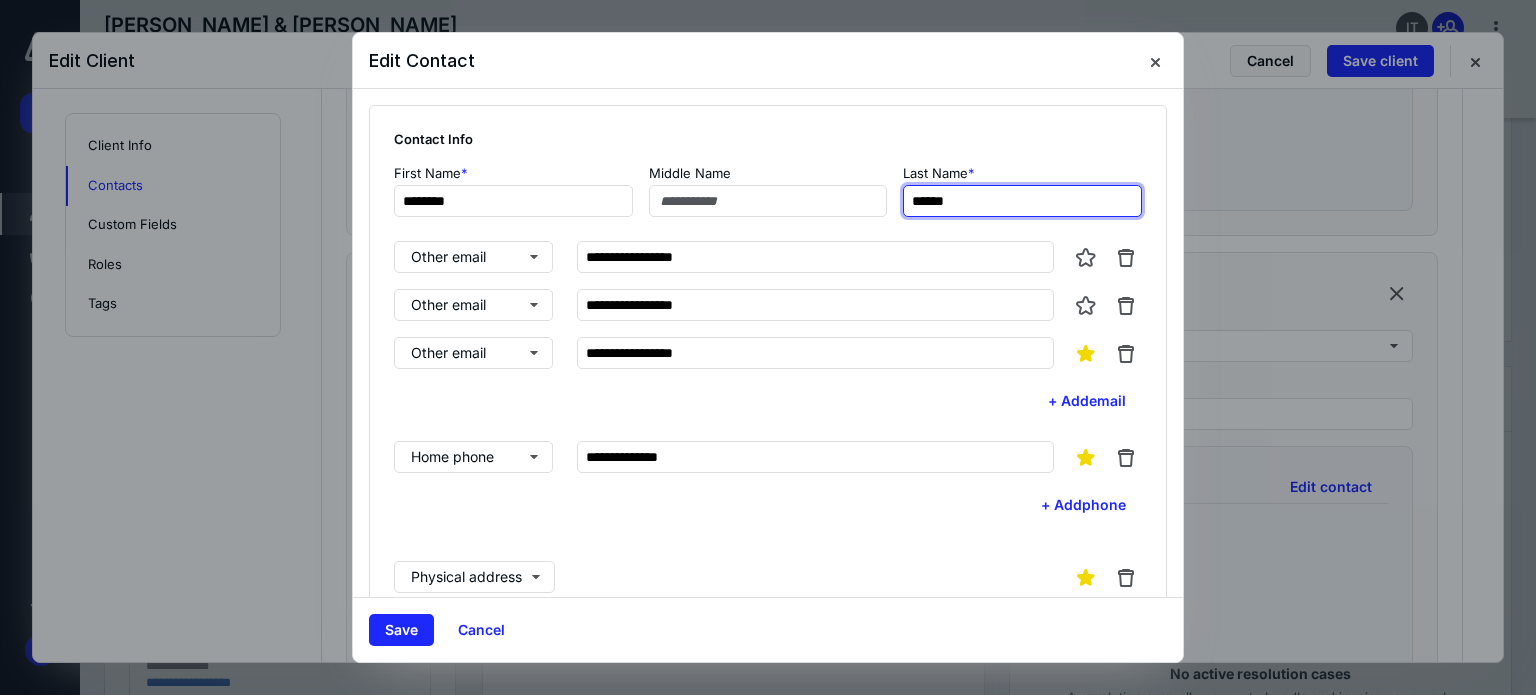 click on "******" at bounding box center [1022, 201] 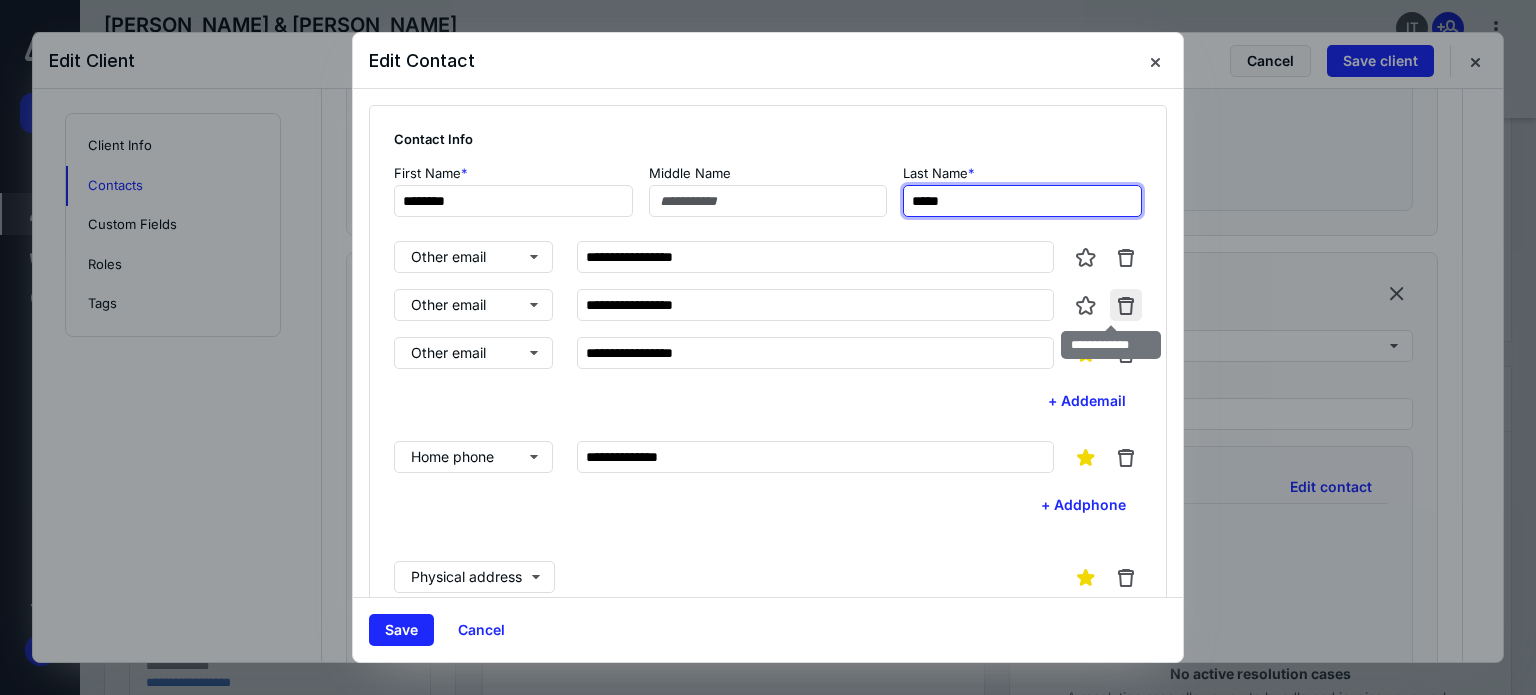type on "*****" 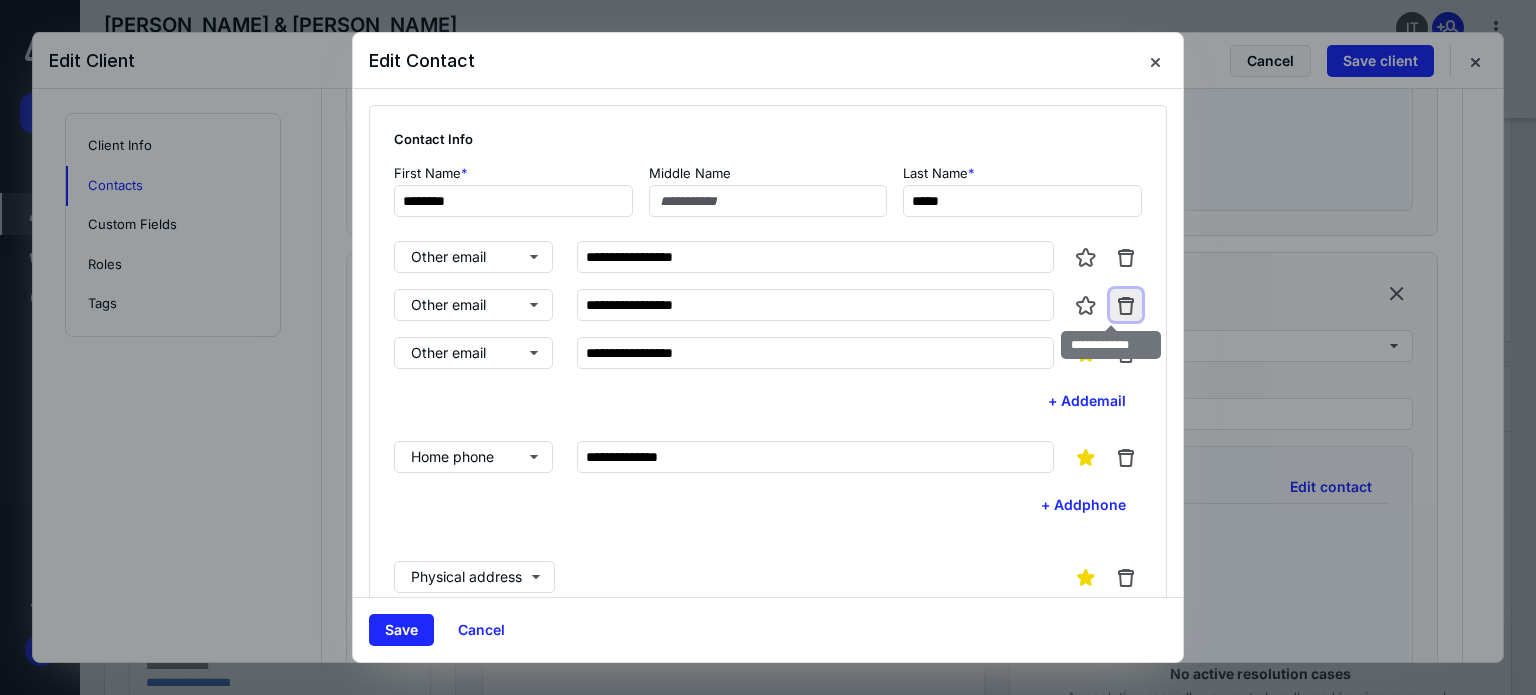click at bounding box center (1126, 305) 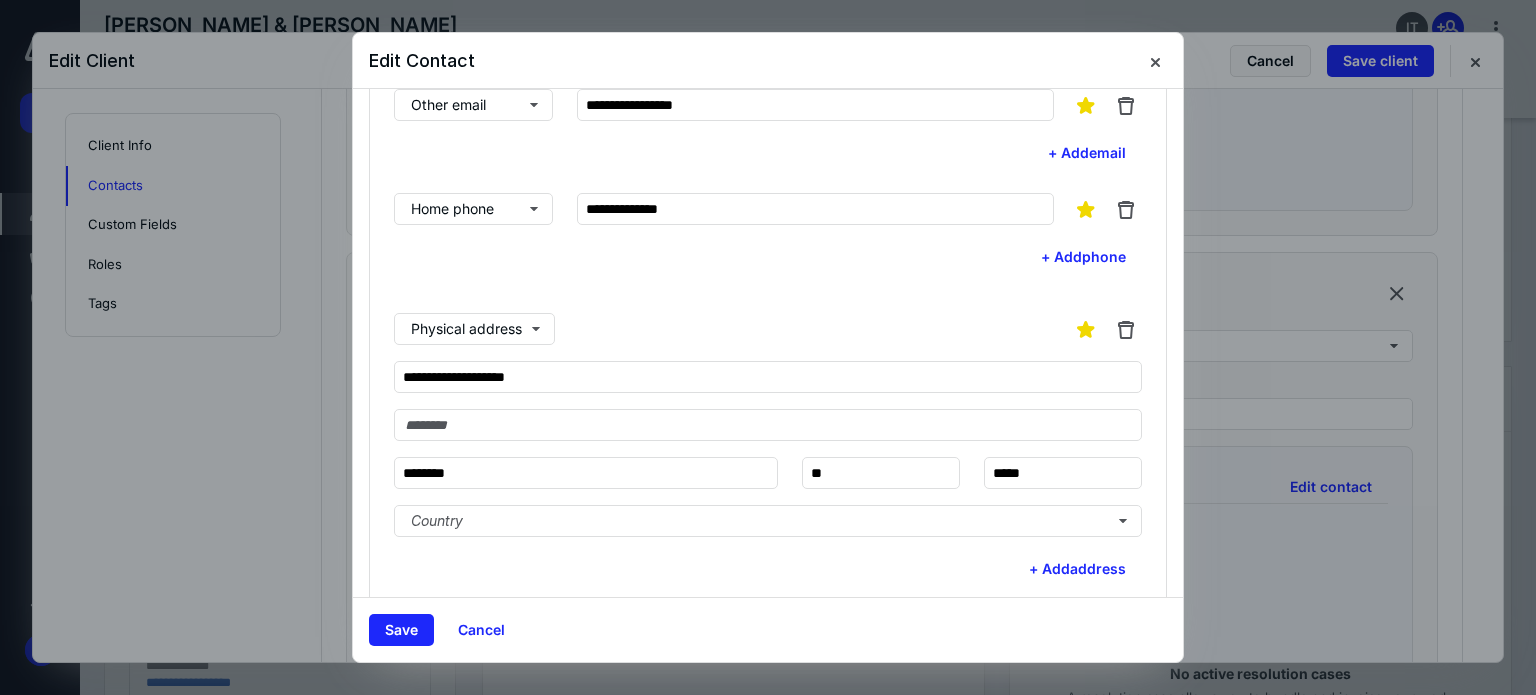 scroll, scrollTop: 382, scrollLeft: 0, axis: vertical 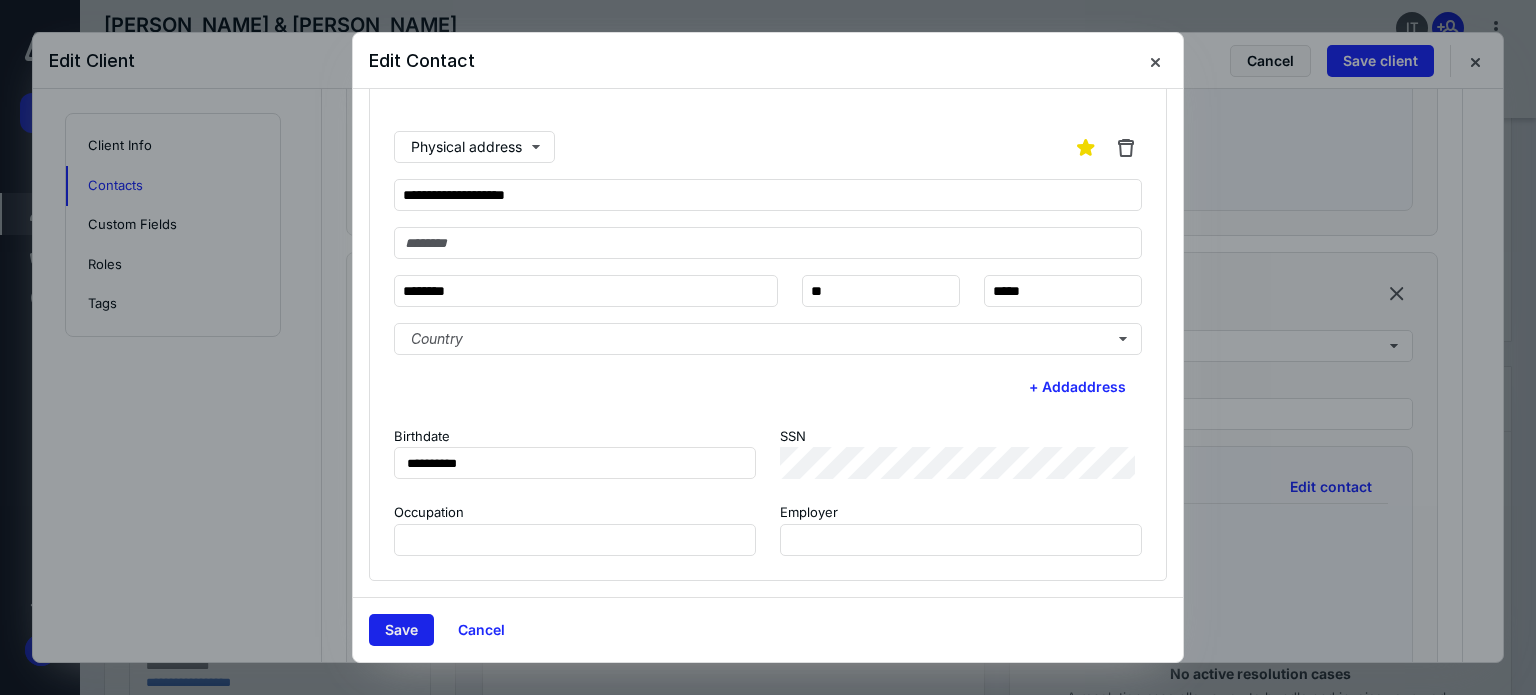 click on "Save" at bounding box center [401, 630] 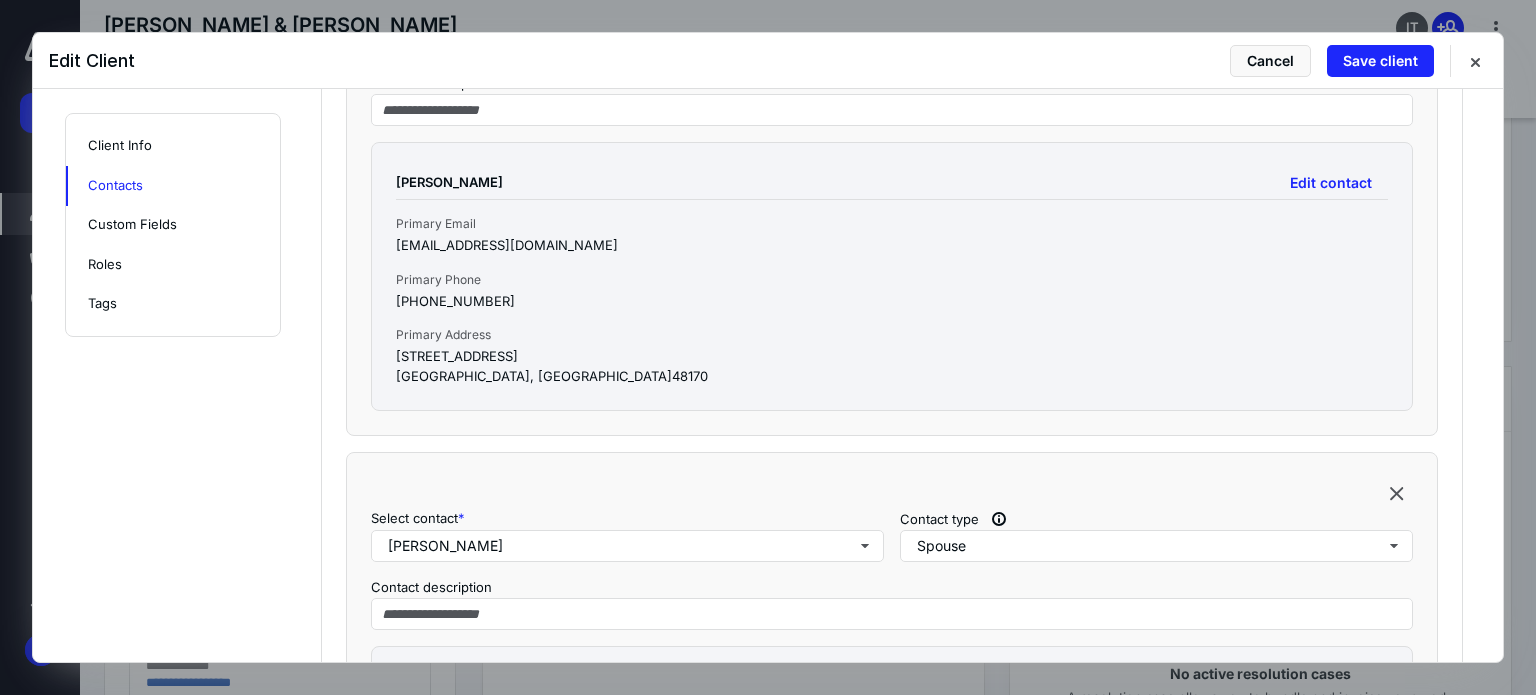 scroll, scrollTop: 781, scrollLeft: 0, axis: vertical 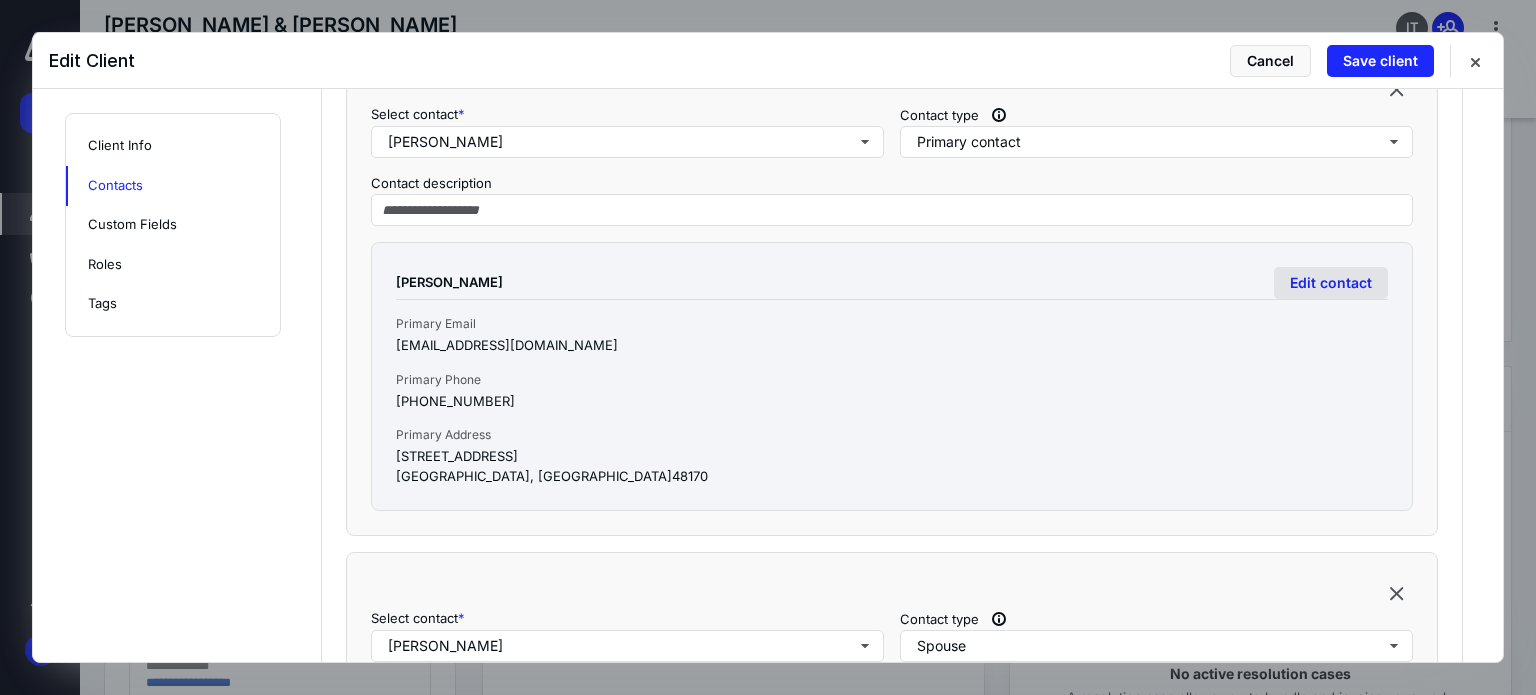 click on "Edit contact" at bounding box center (1331, 283) 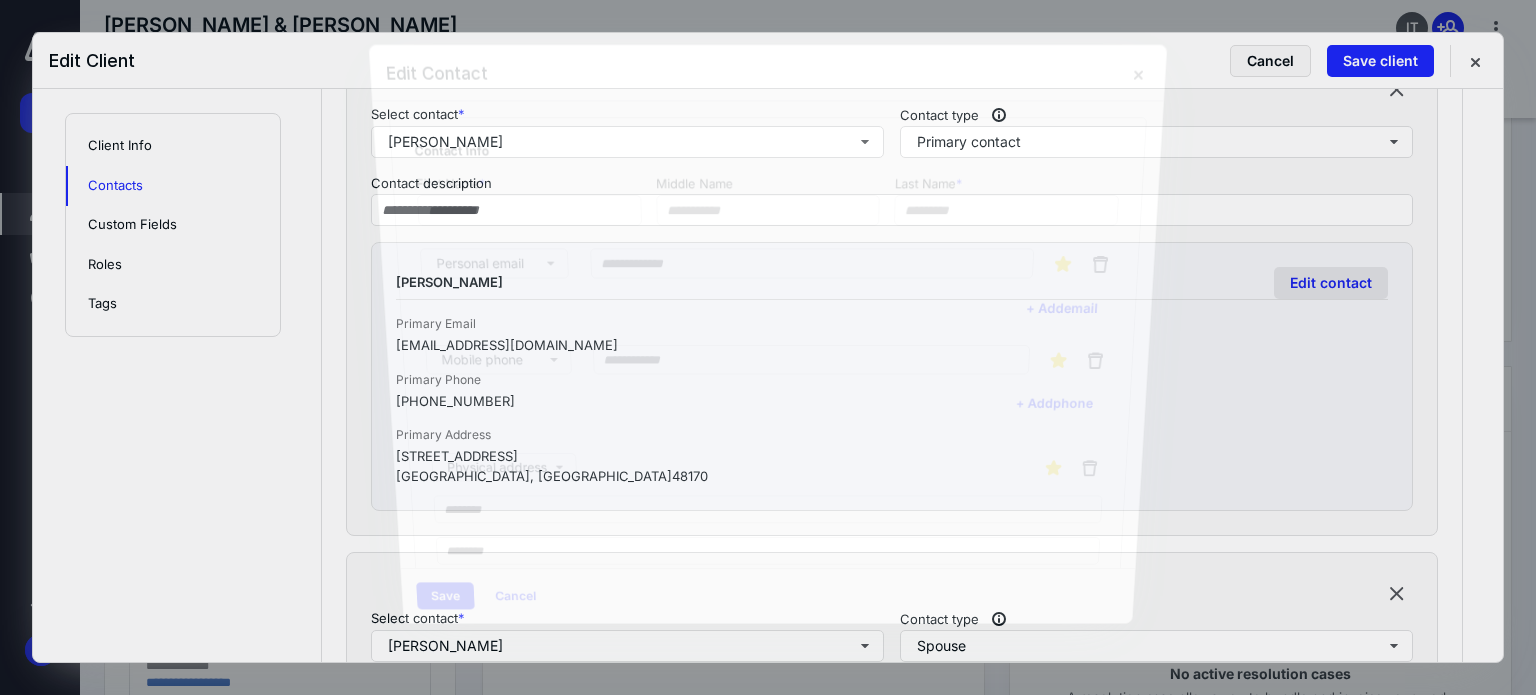 type on "*******" 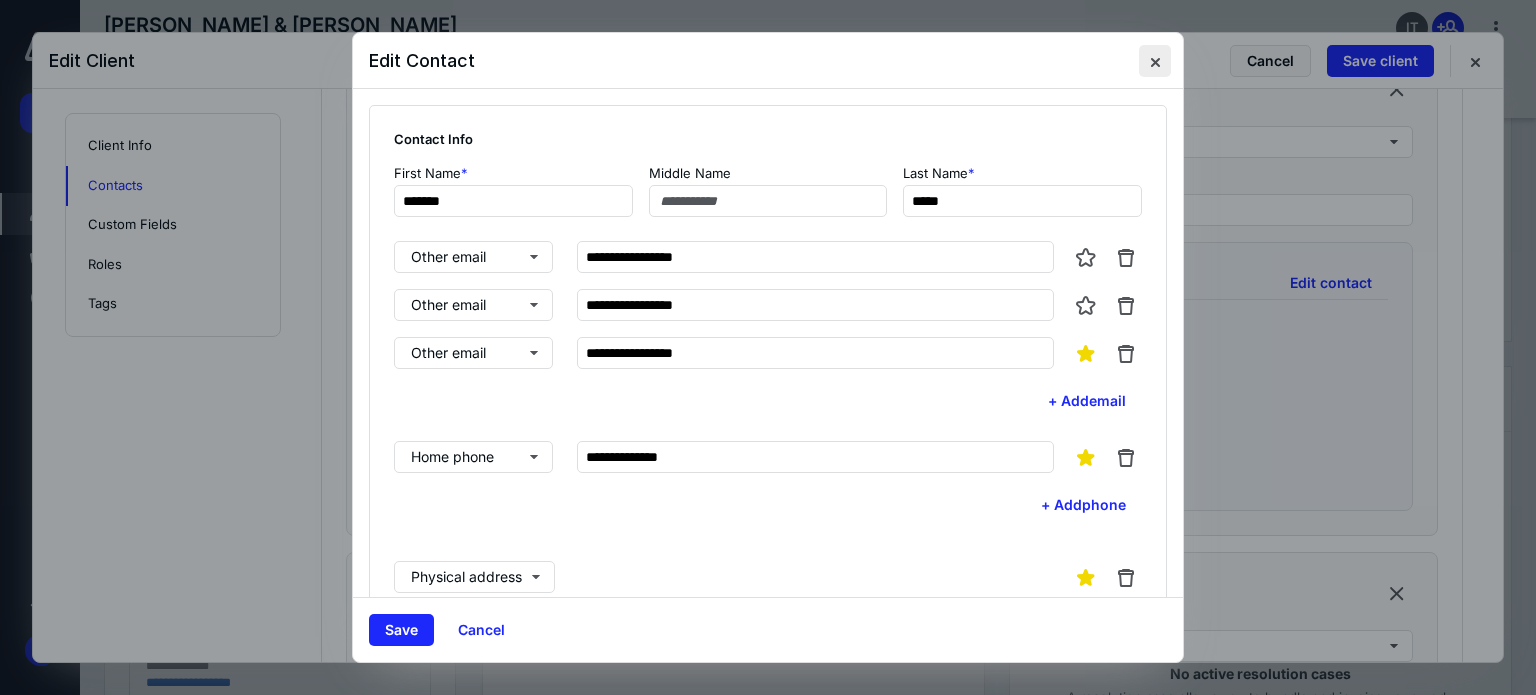 click at bounding box center [1155, 61] 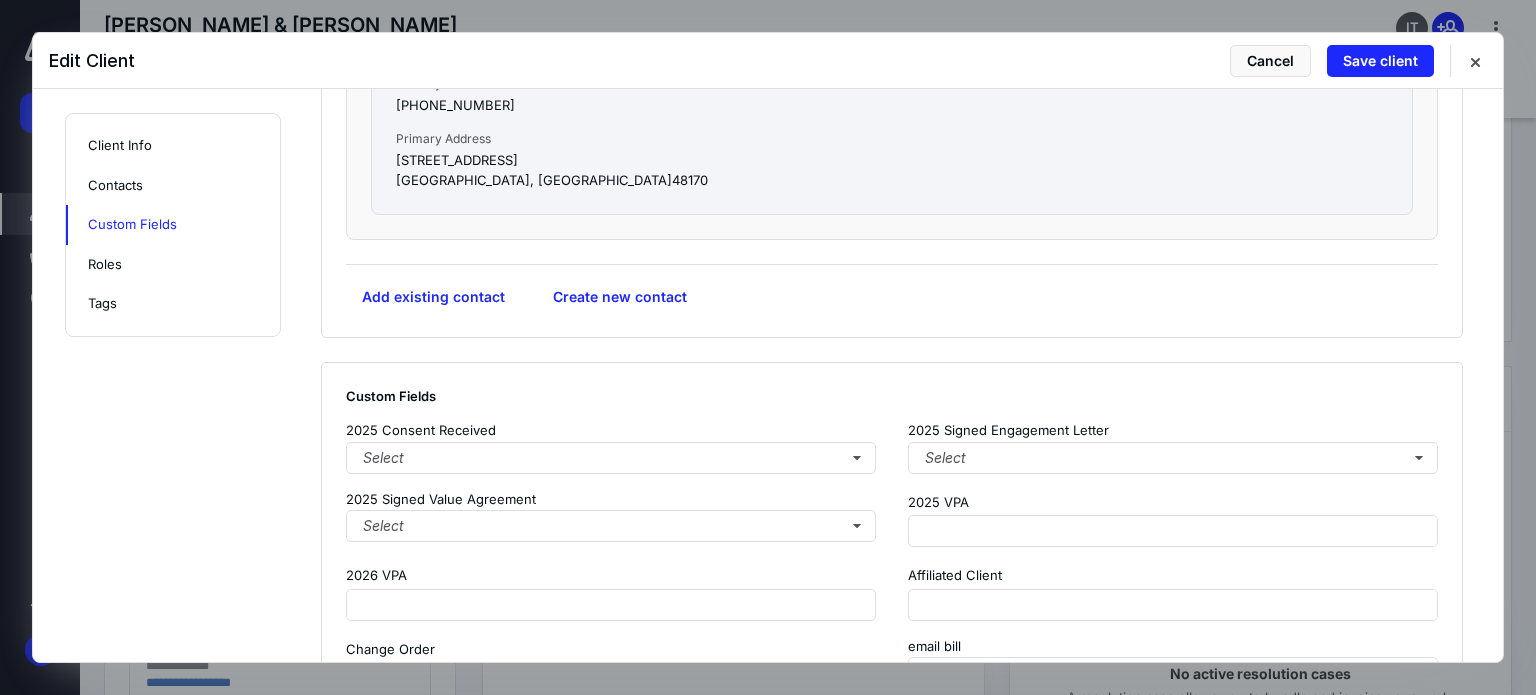 scroll, scrollTop: 1781, scrollLeft: 0, axis: vertical 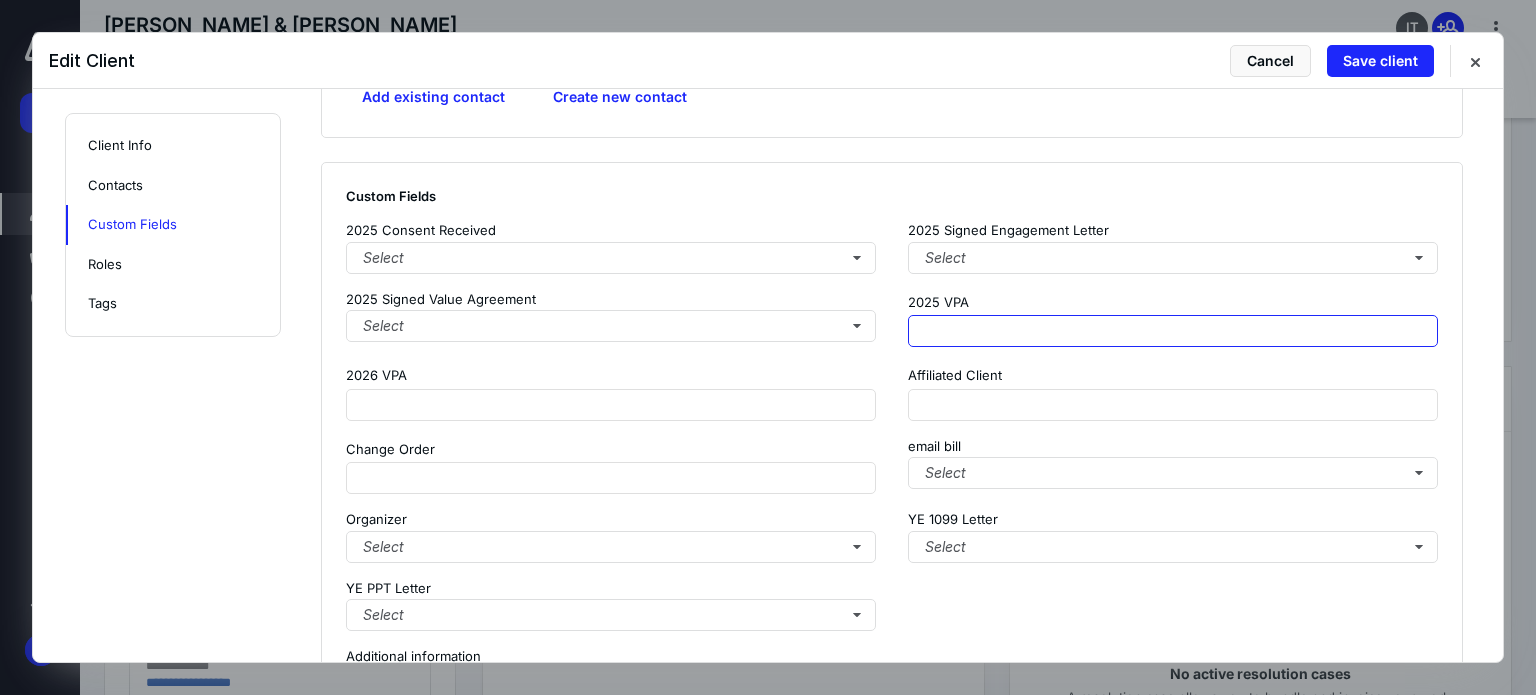 click at bounding box center [1173, 331] 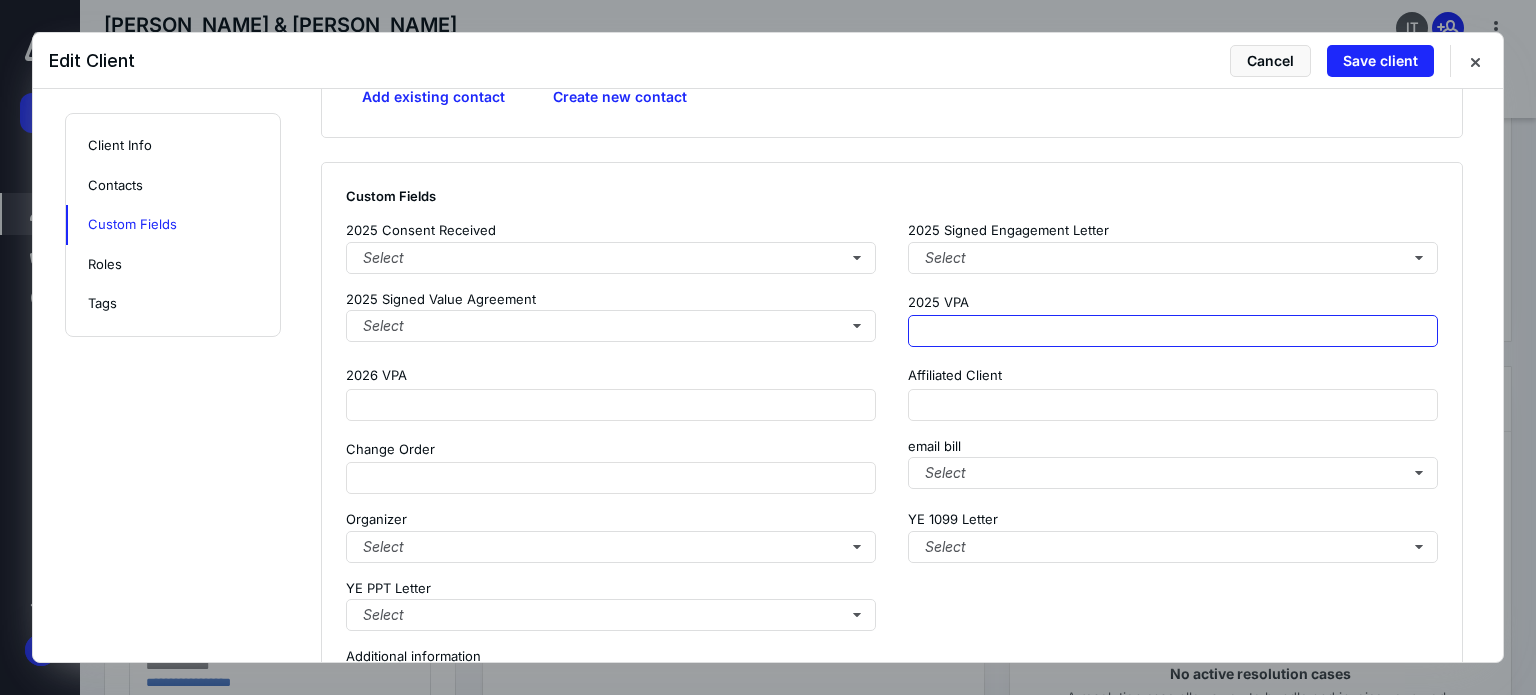 paste on "**********" 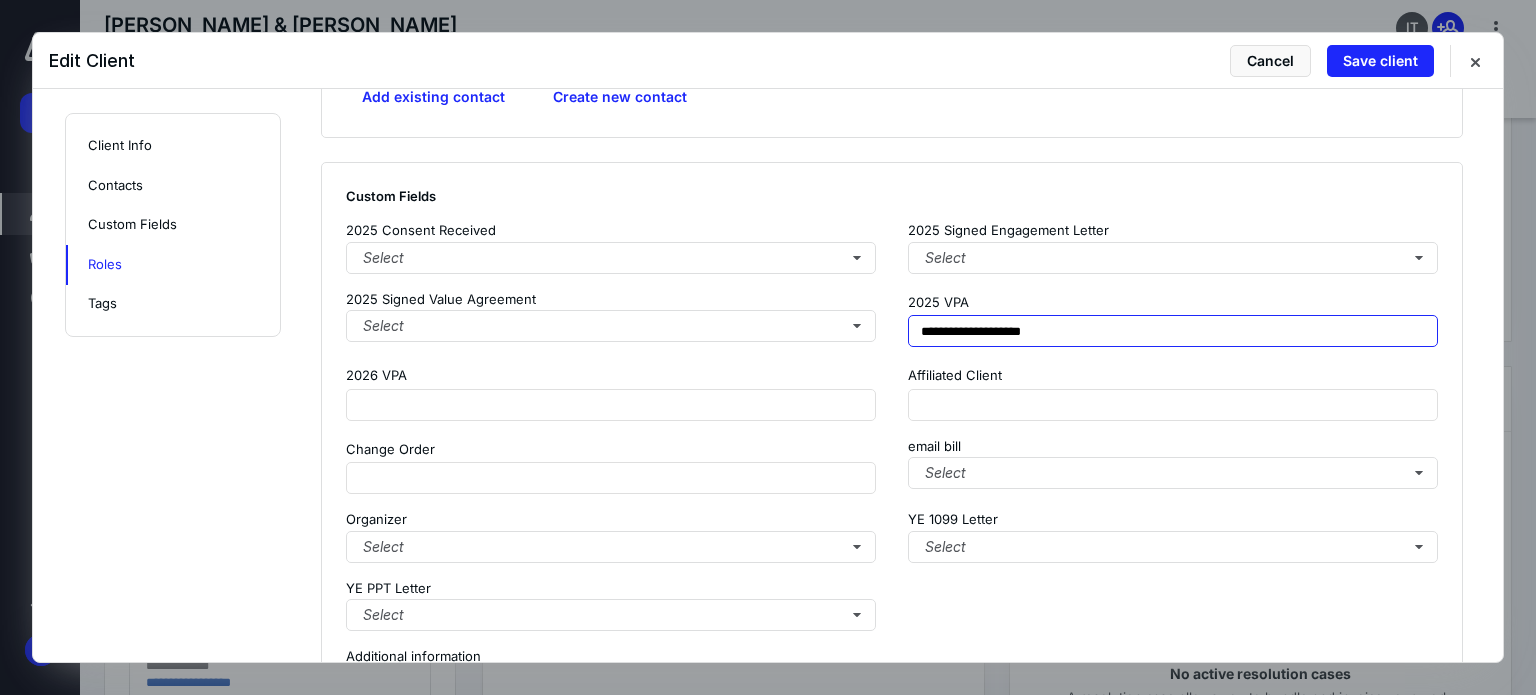 scroll, scrollTop: 2458, scrollLeft: 0, axis: vertical 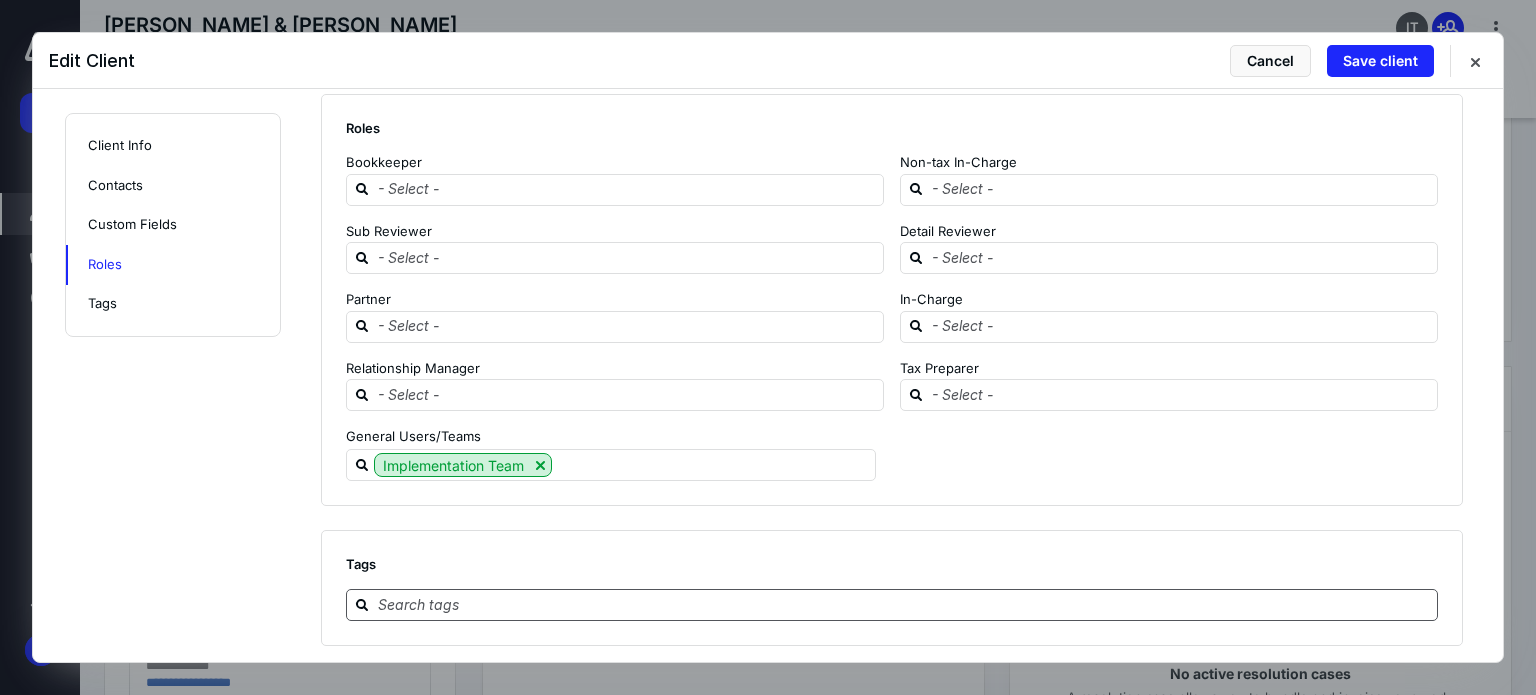 type on "**********" 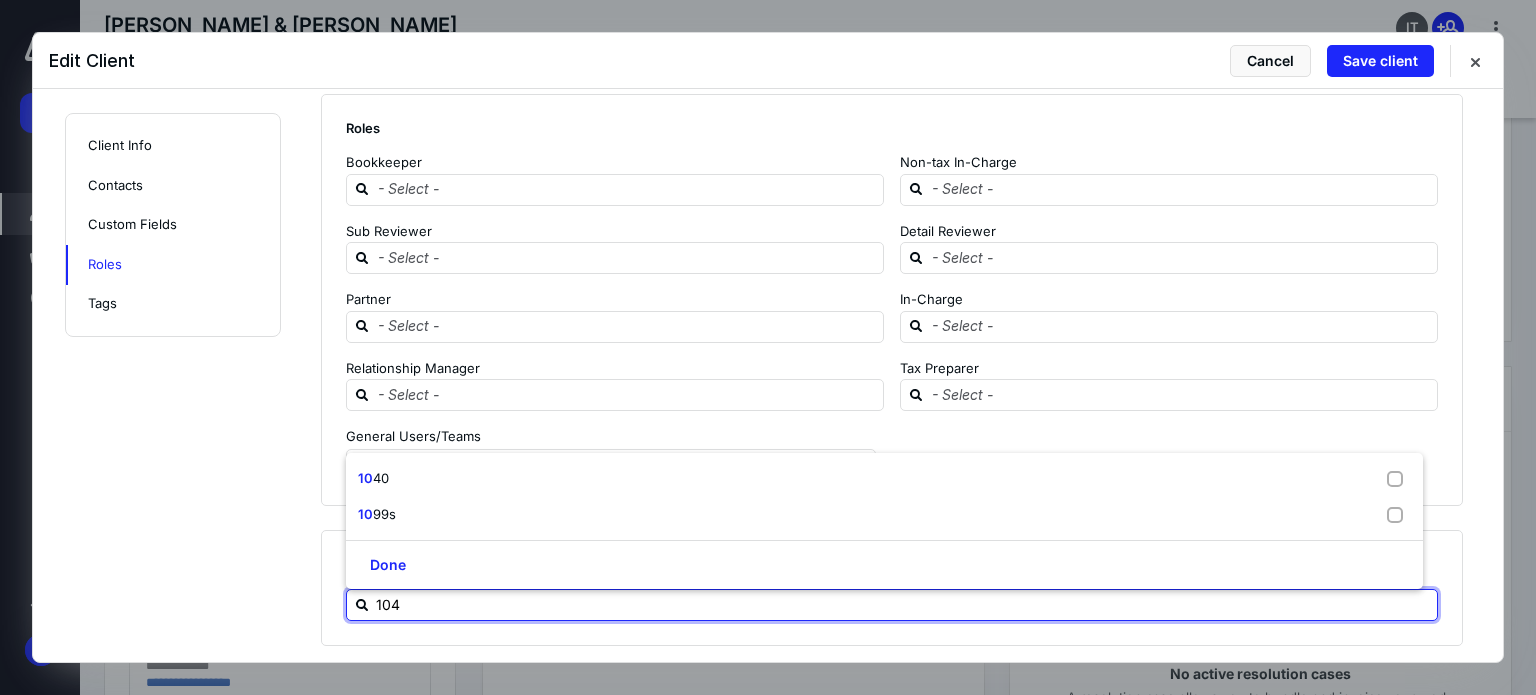 type on "1040" 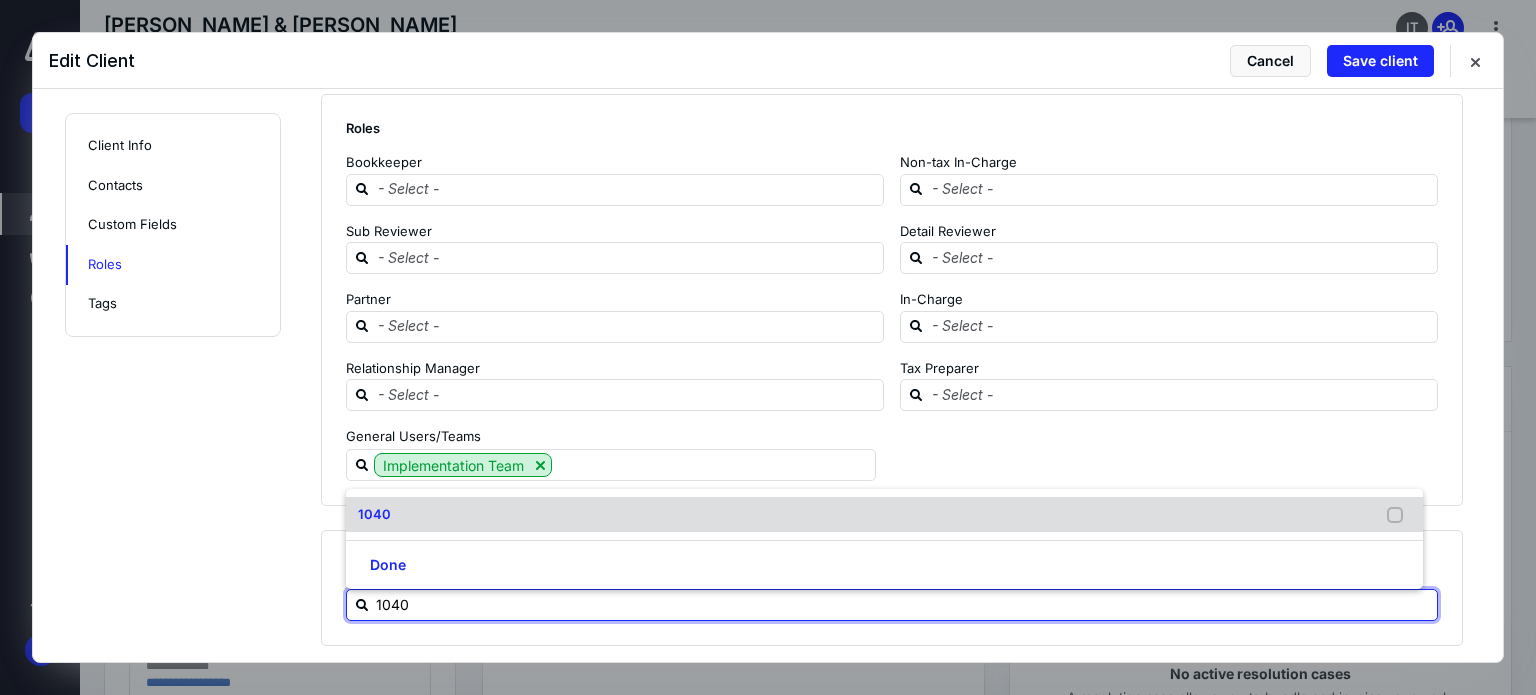 click on "1040" at bounding box center (884, 515) 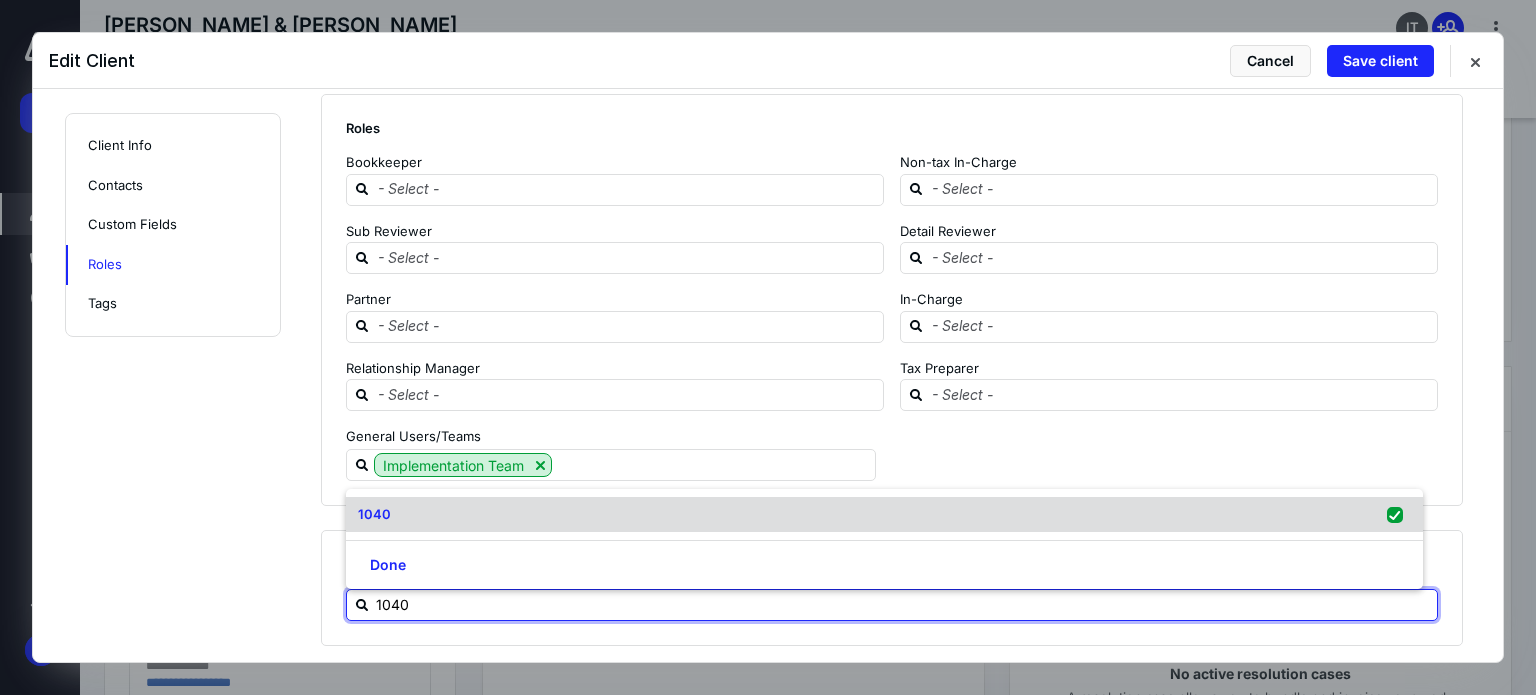 checkbox on "true" 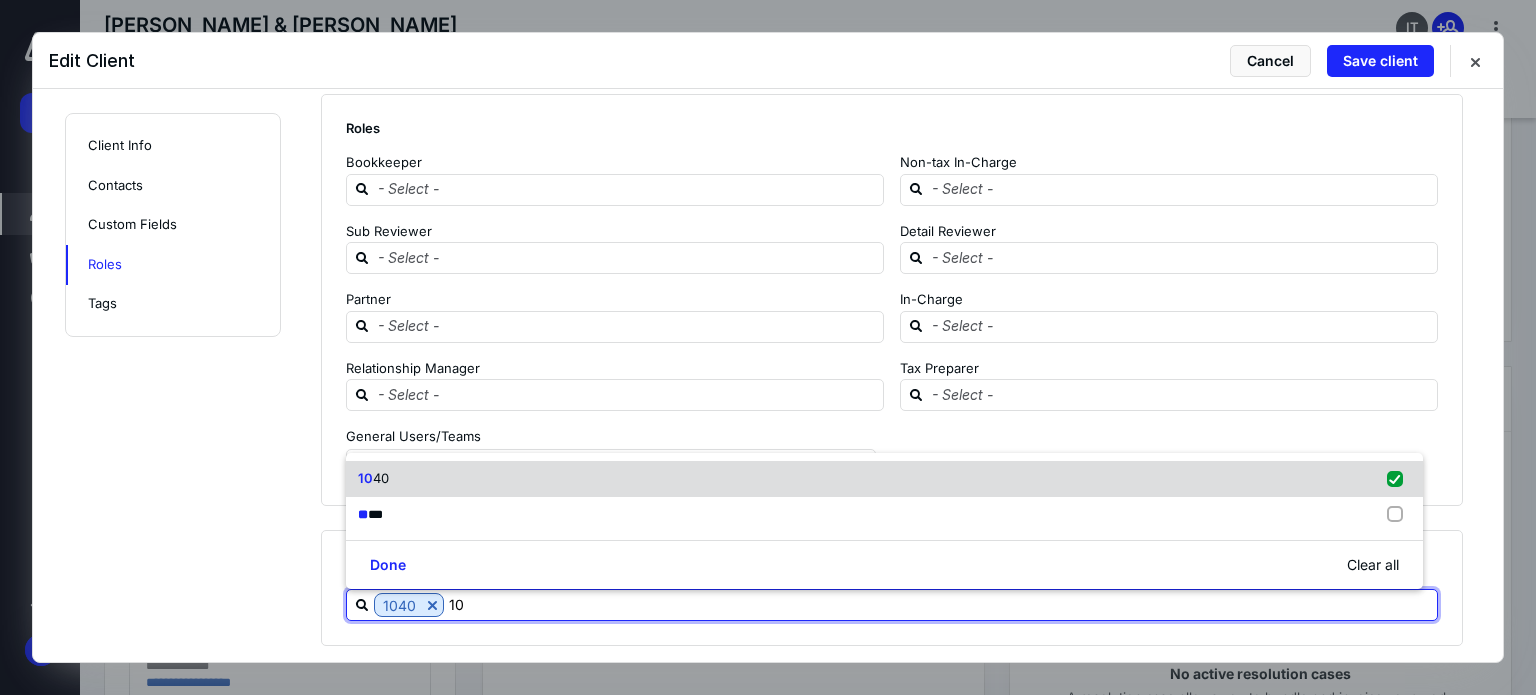 type on "1" 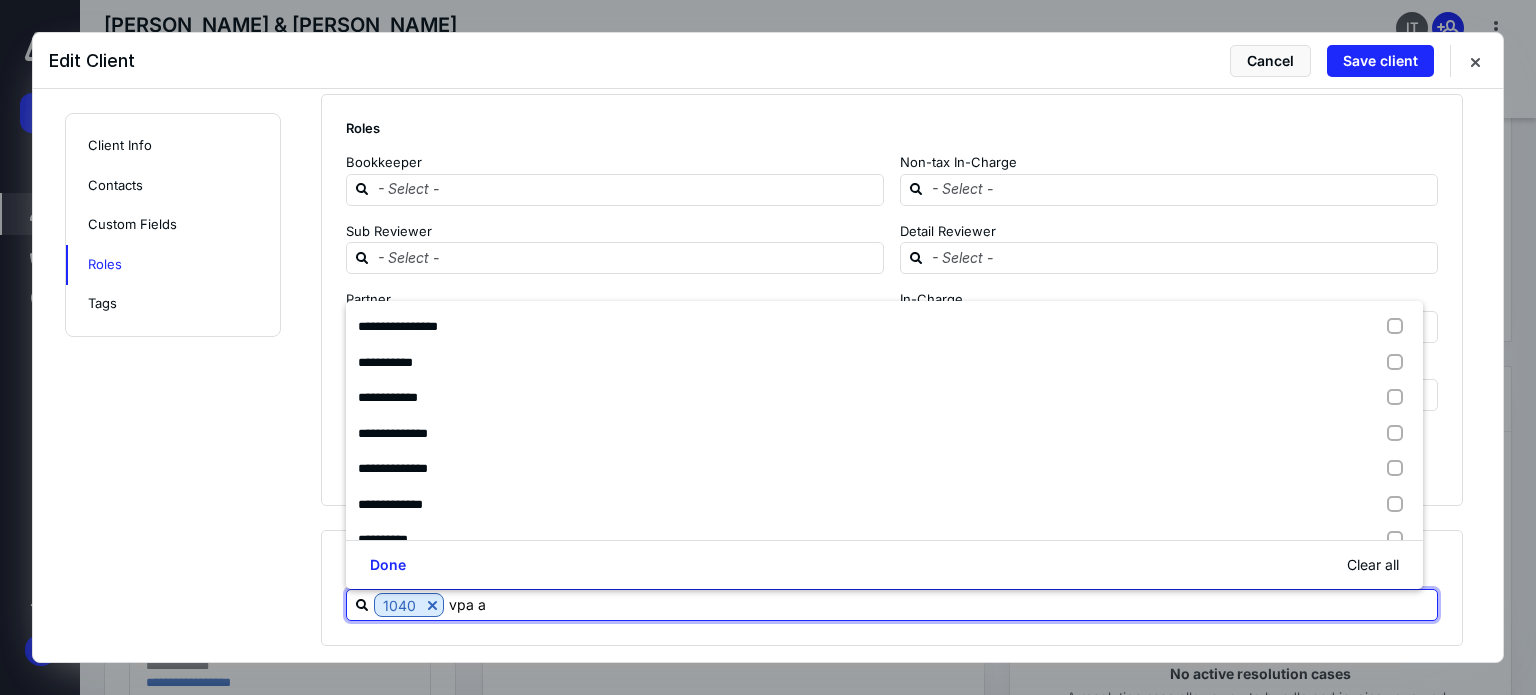 type on "vpa ap" 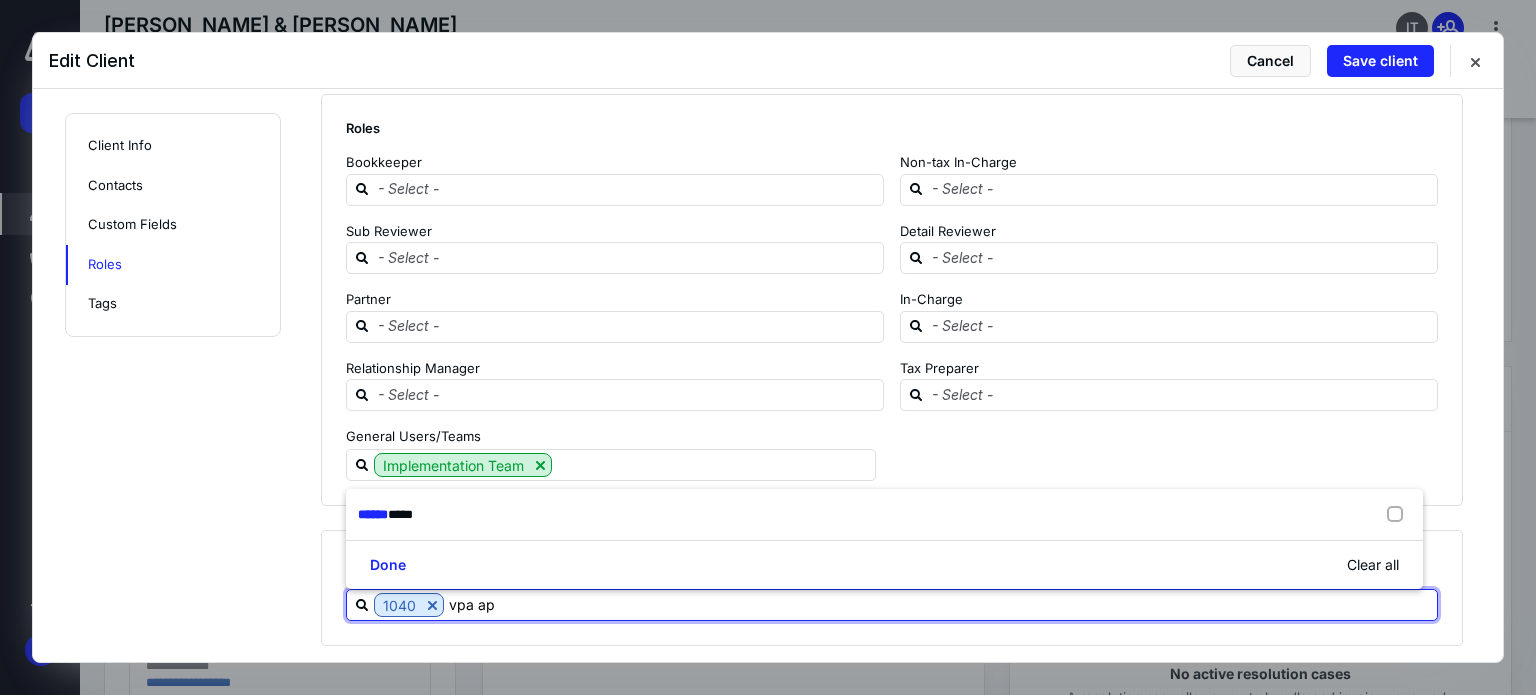 click on "****** *****" at bounding box center (884, 515) 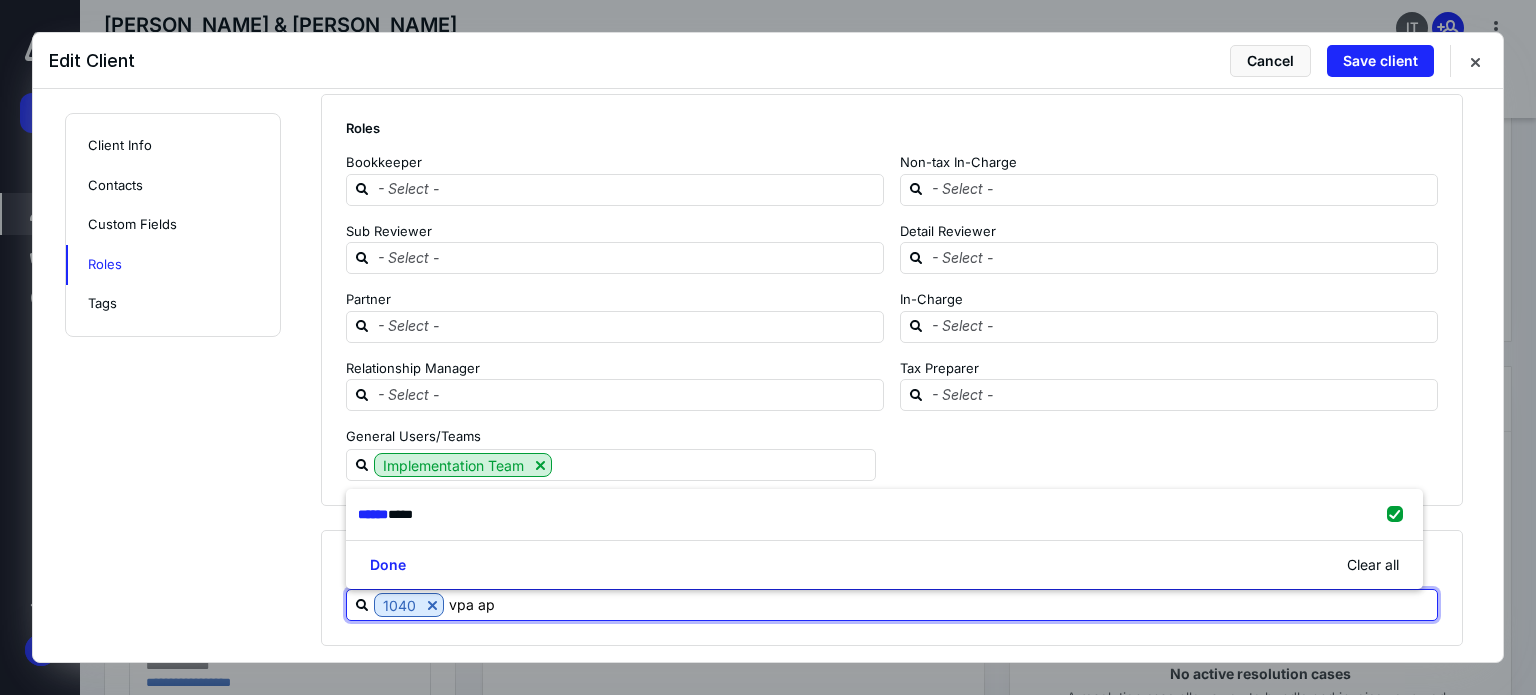 checkbox on "true" 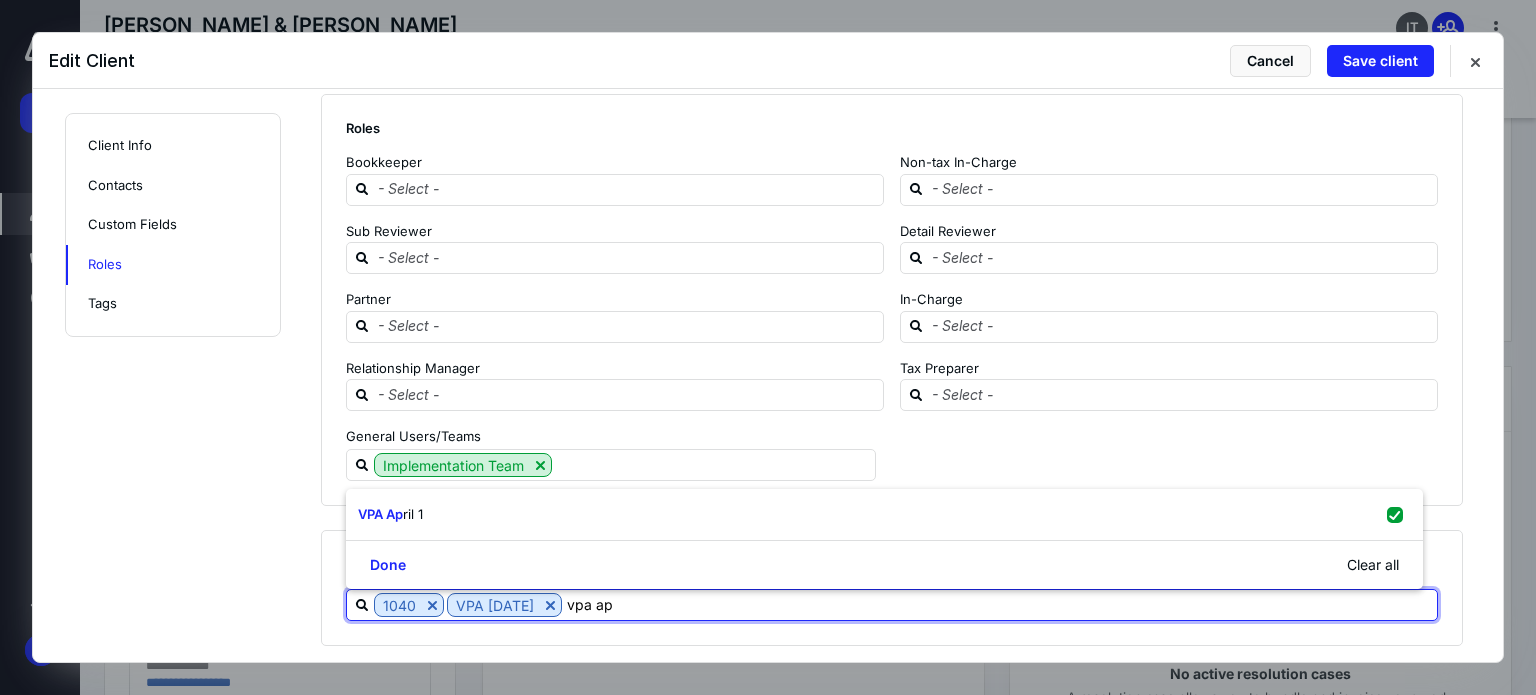 type on "vpa ap" 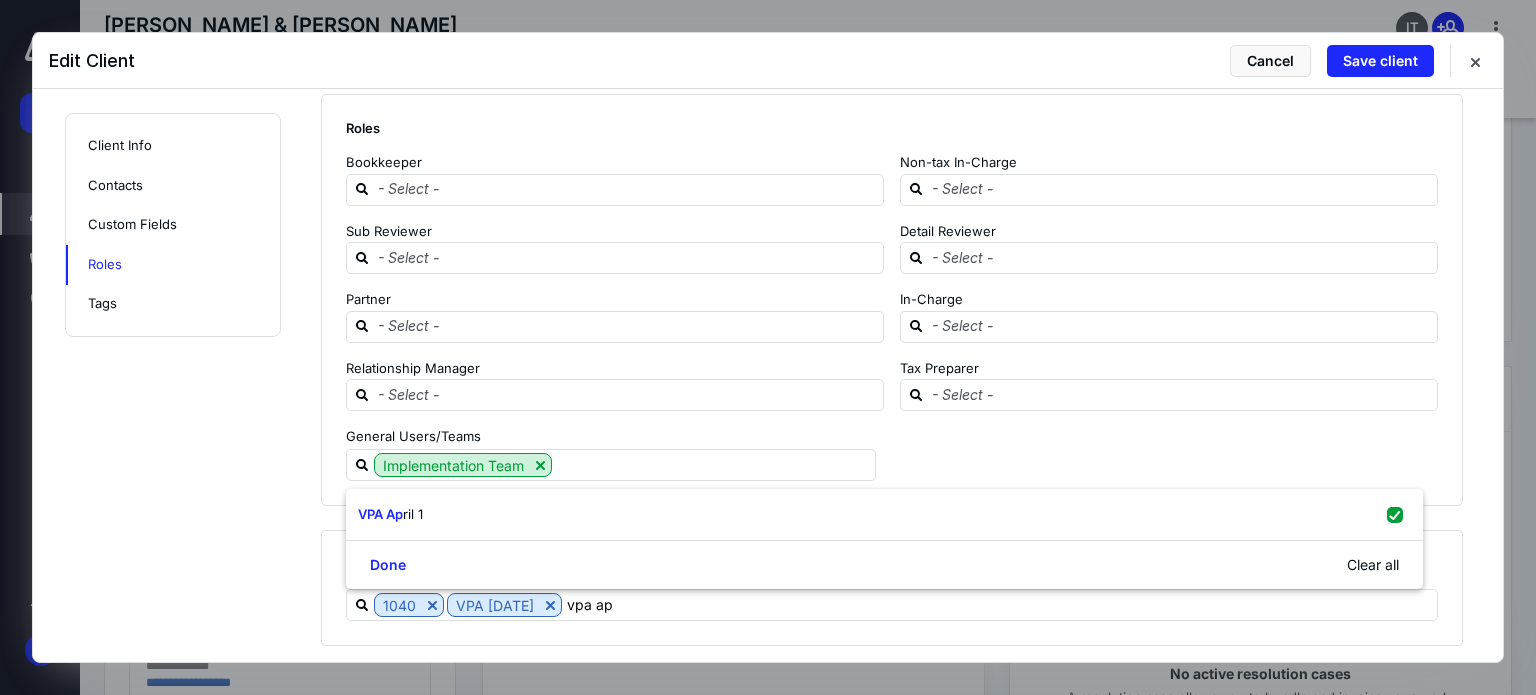 click on "**********" at bounding box center [768, -854] 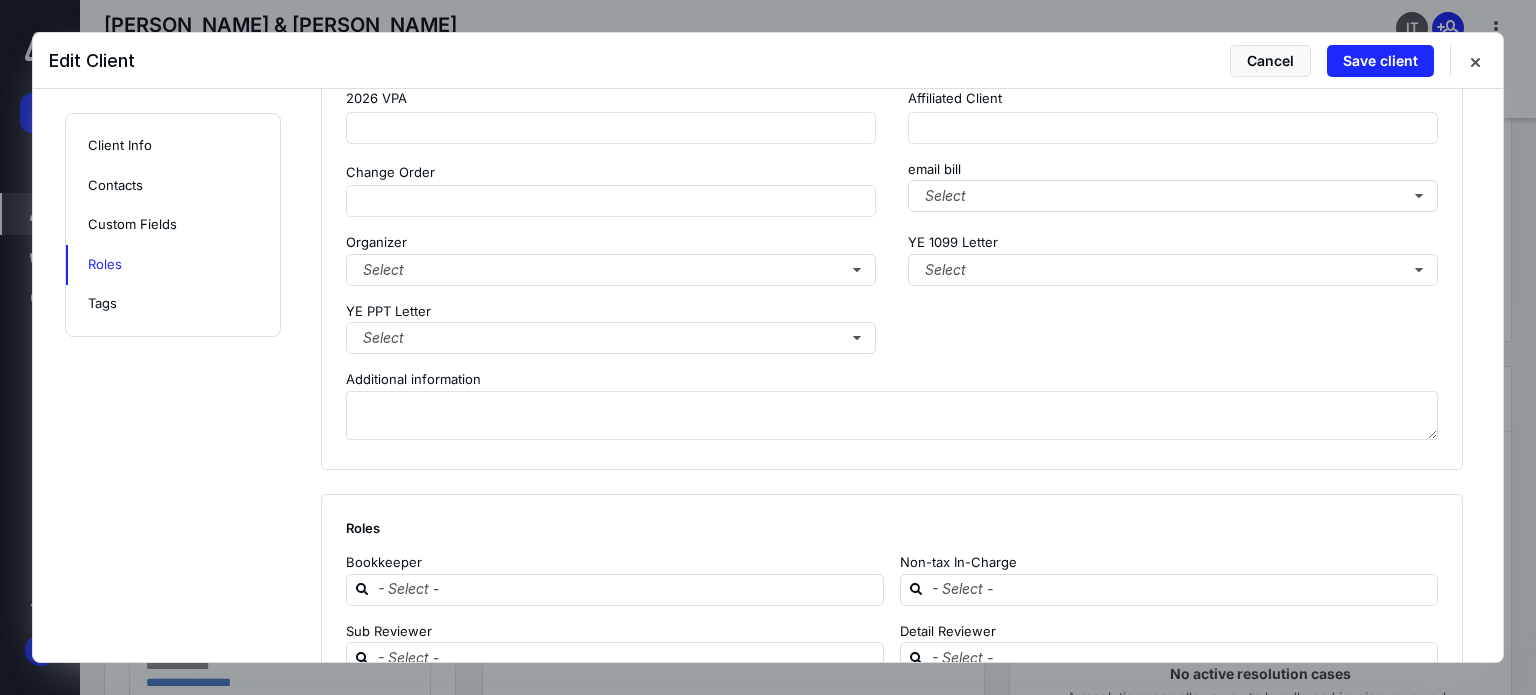 scroll, scrollTop: 1958, scrollLeft: 0, axis: vertical 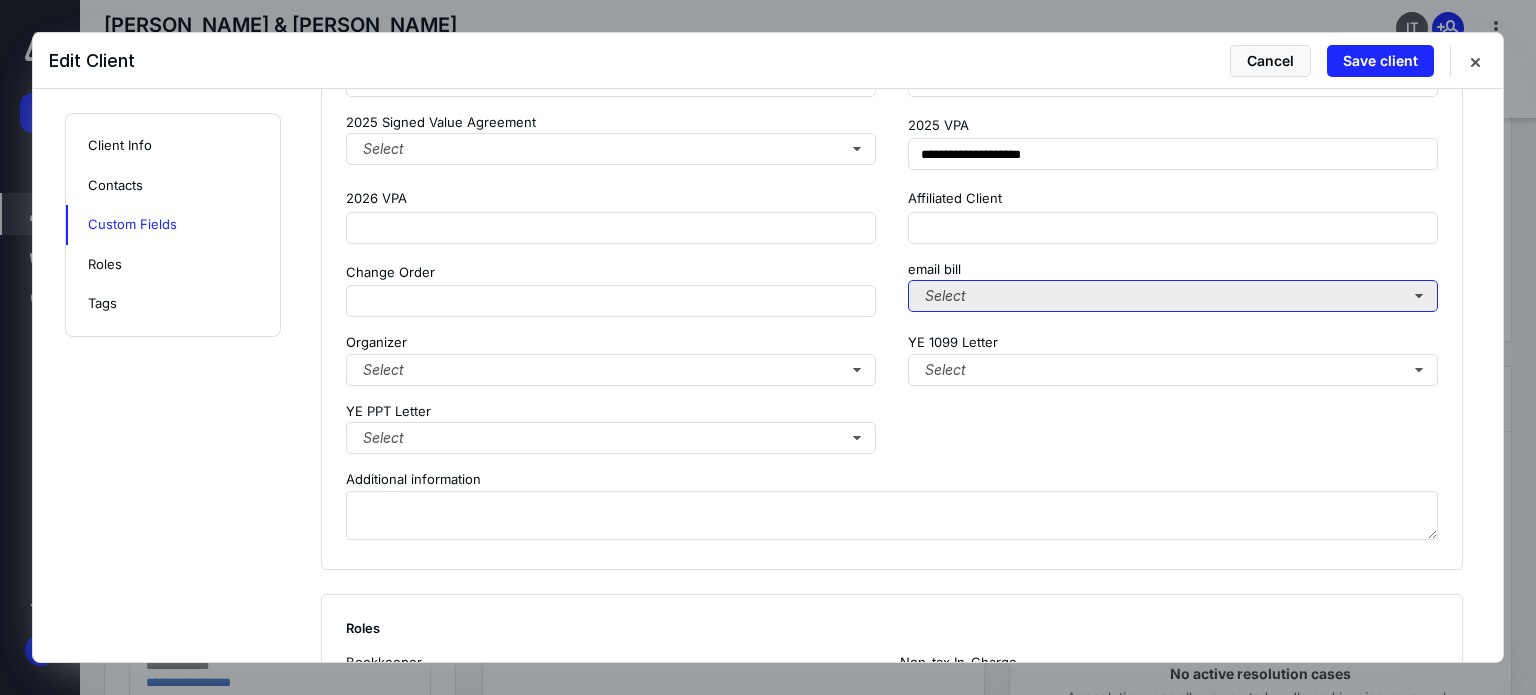 click on "Select" at bounding box center [1173, 296] 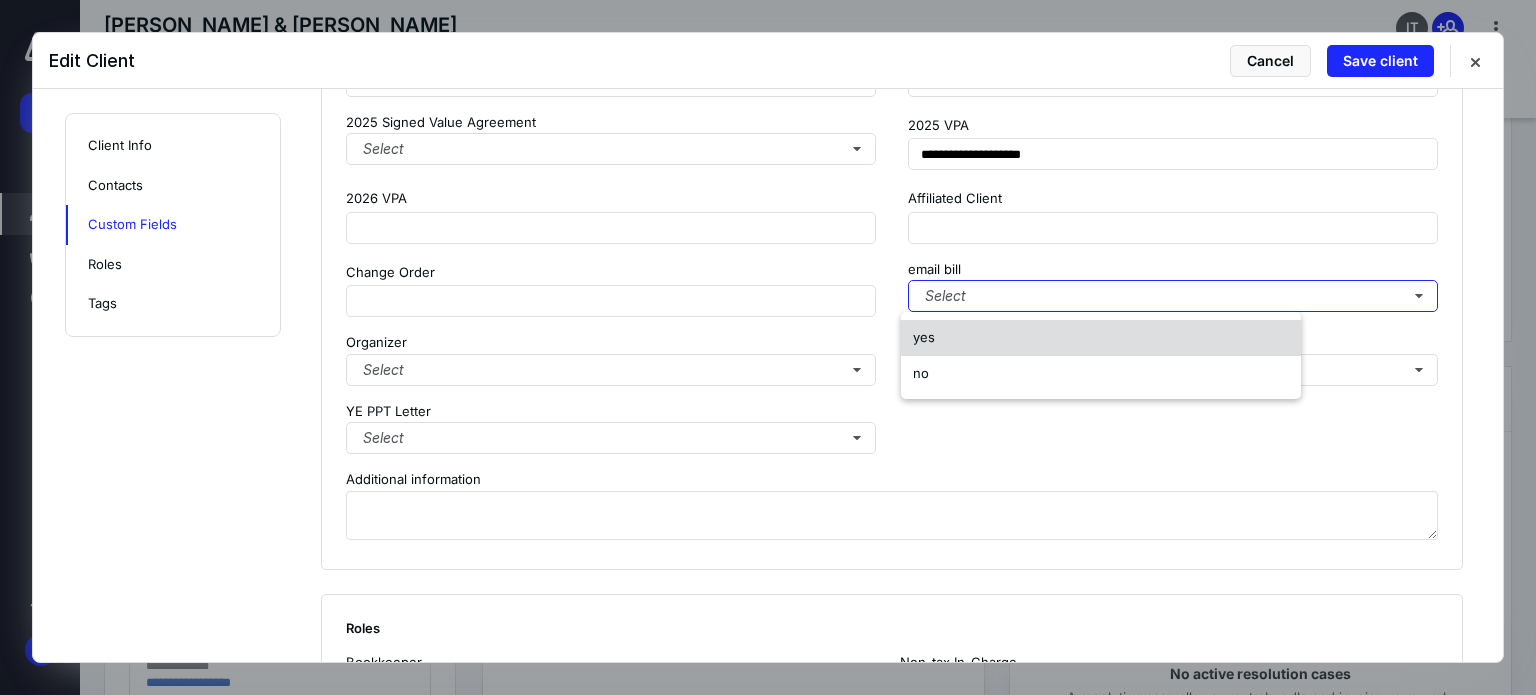 click on "yes" at bounding box center [1101, 338] 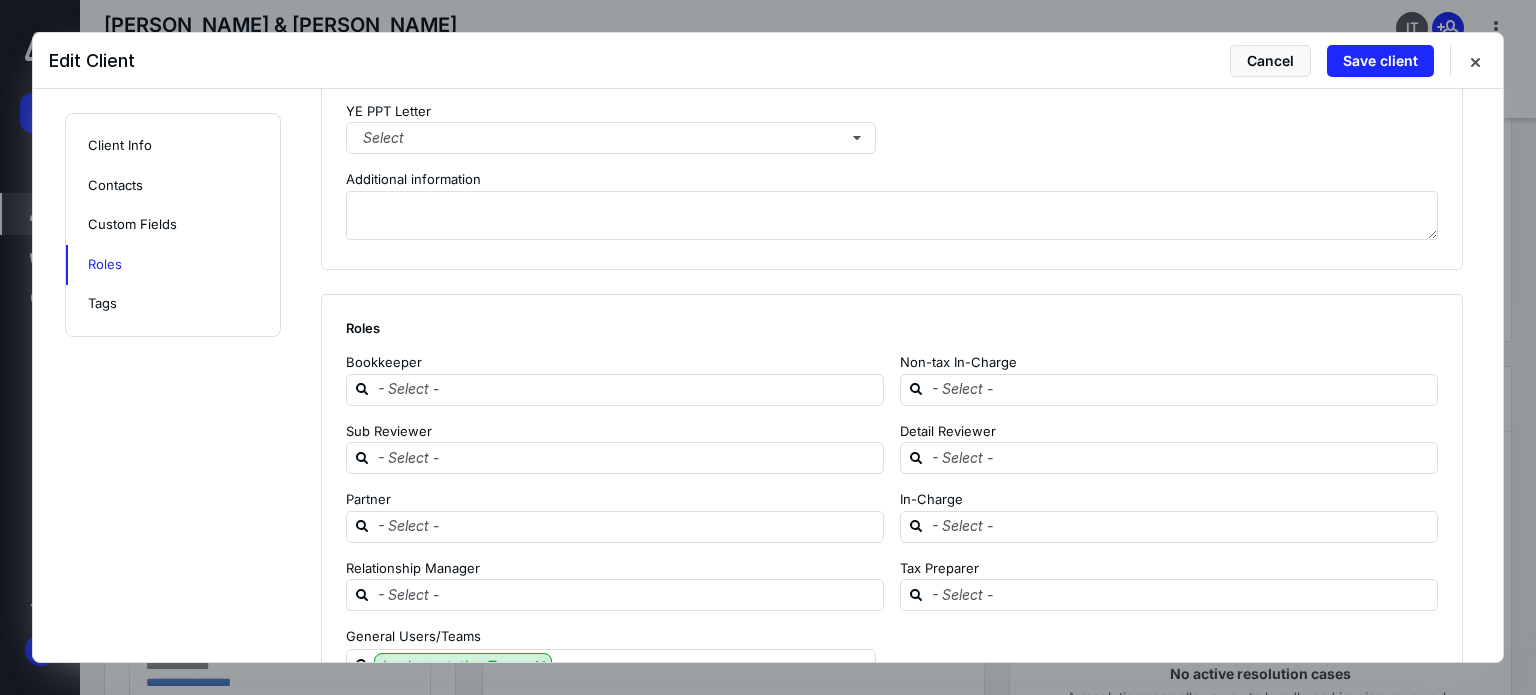 scroll, scrollTop: 2358, scrollLeft: 0, axis: vertical 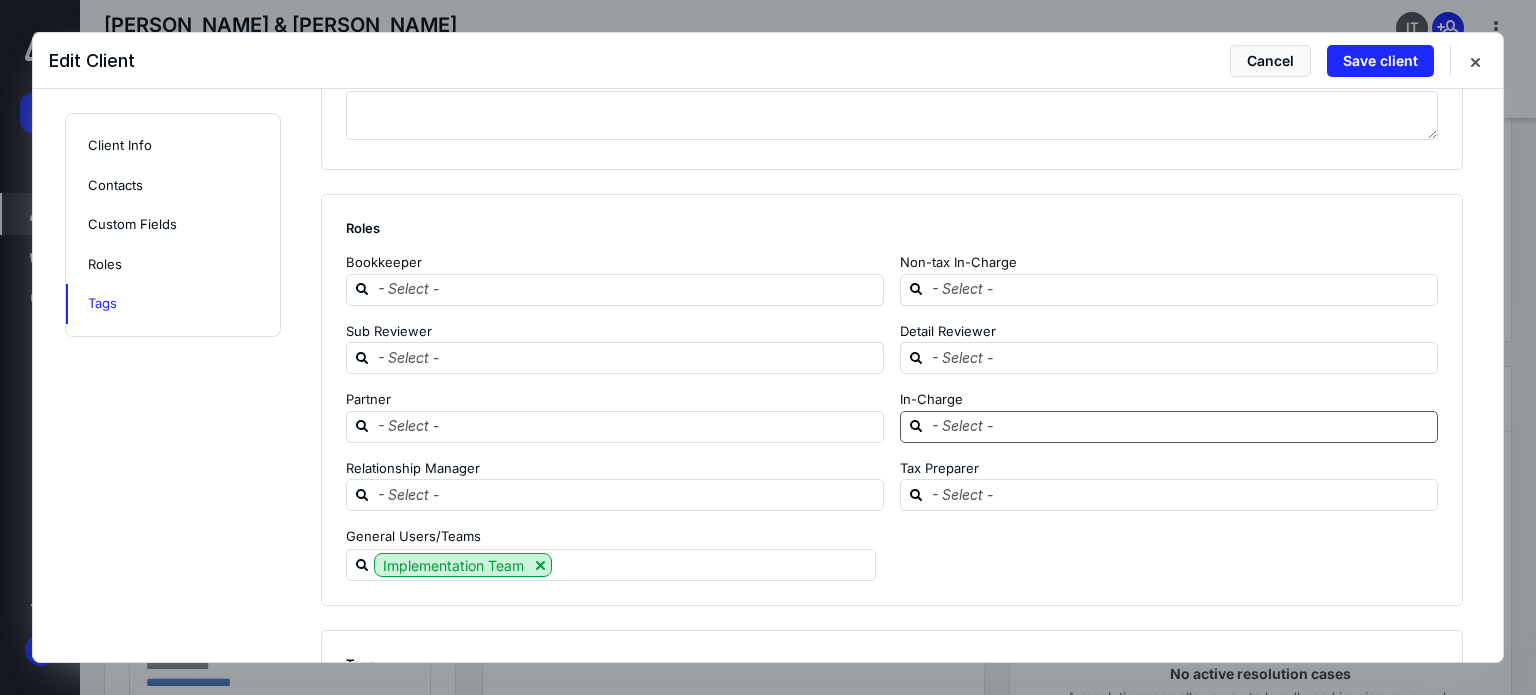 click at bounding box center (1181, 426) 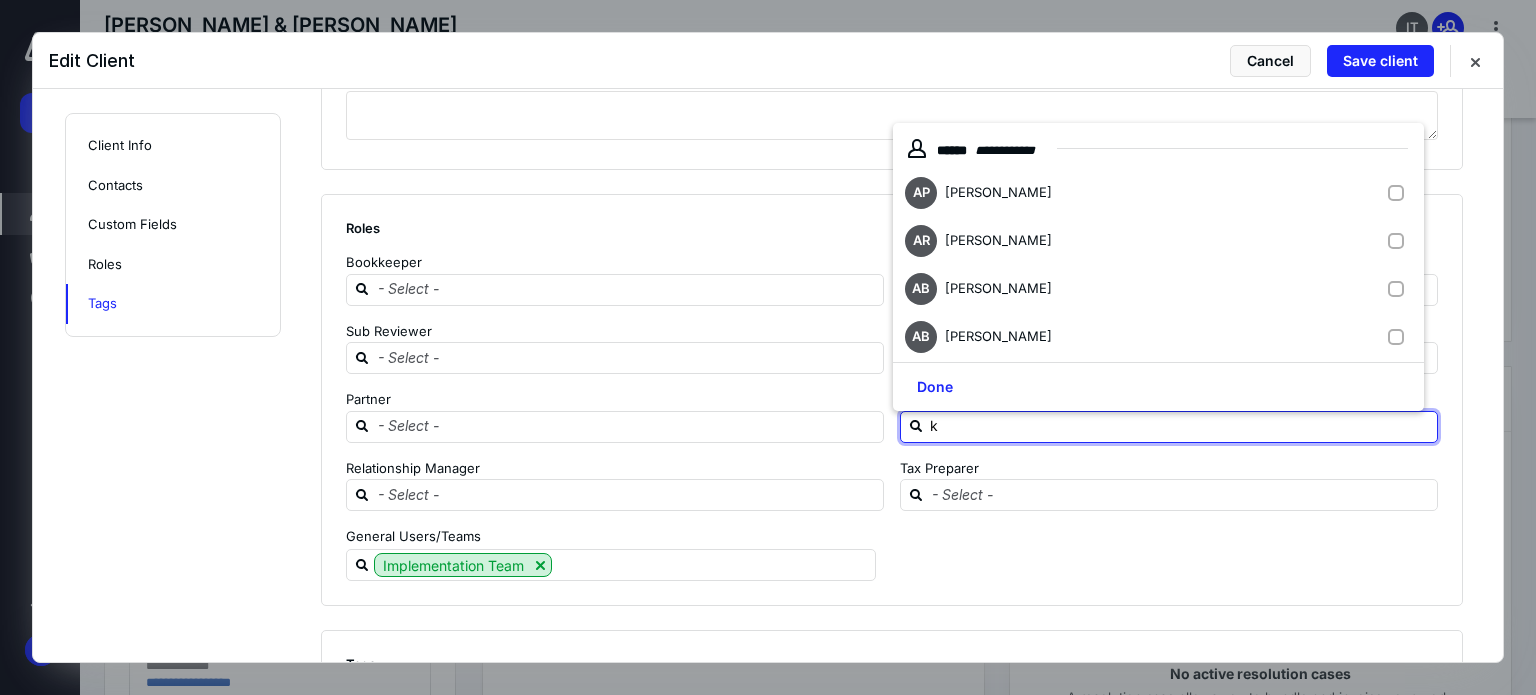 type 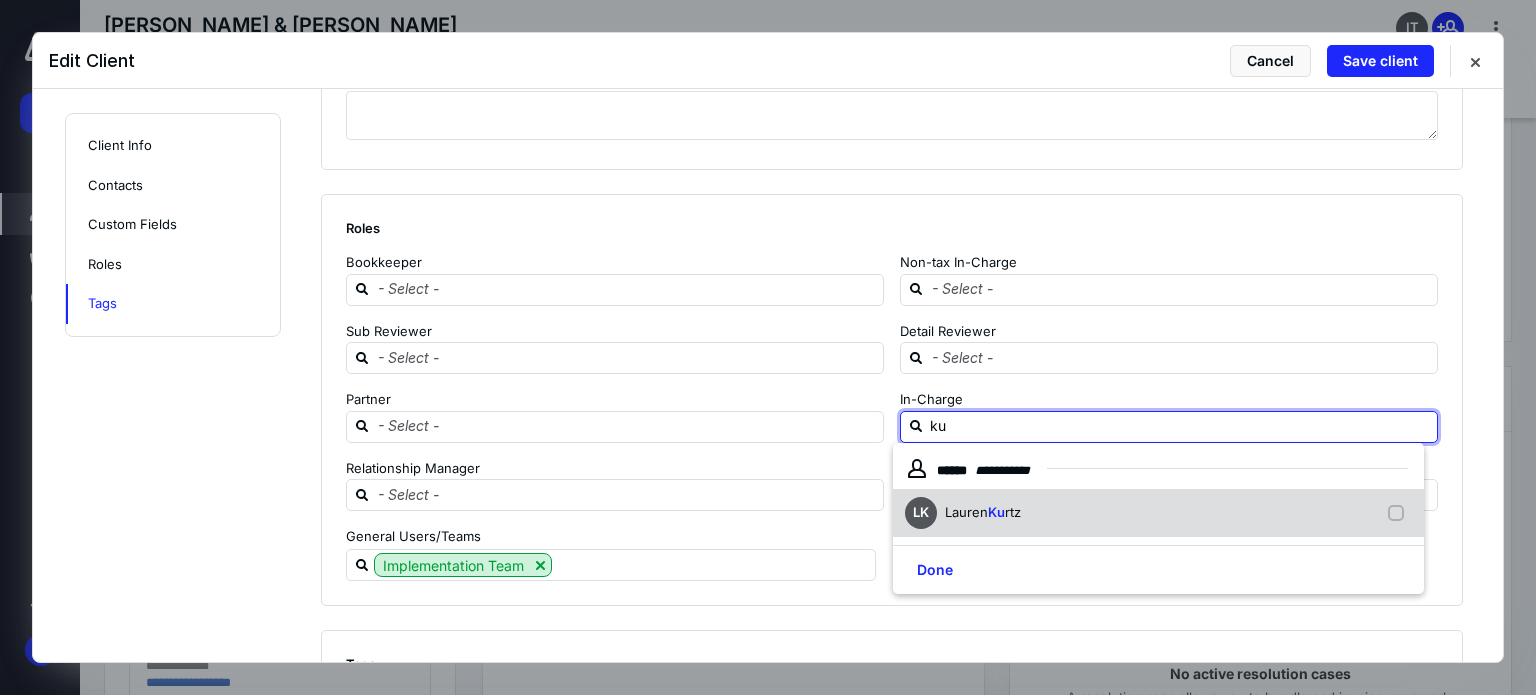 click on "Lauren" at bounding box center (966, 512) 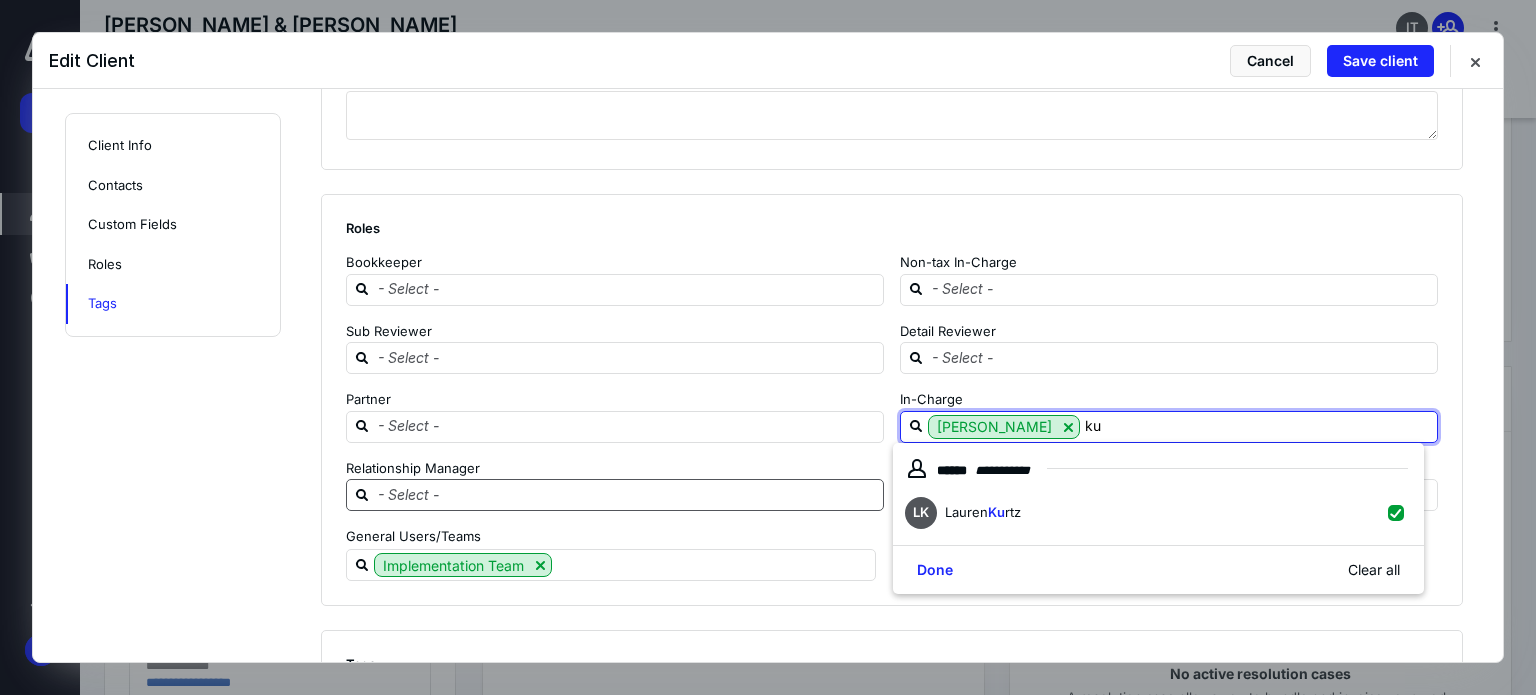 click at bounding box center [627, 494] 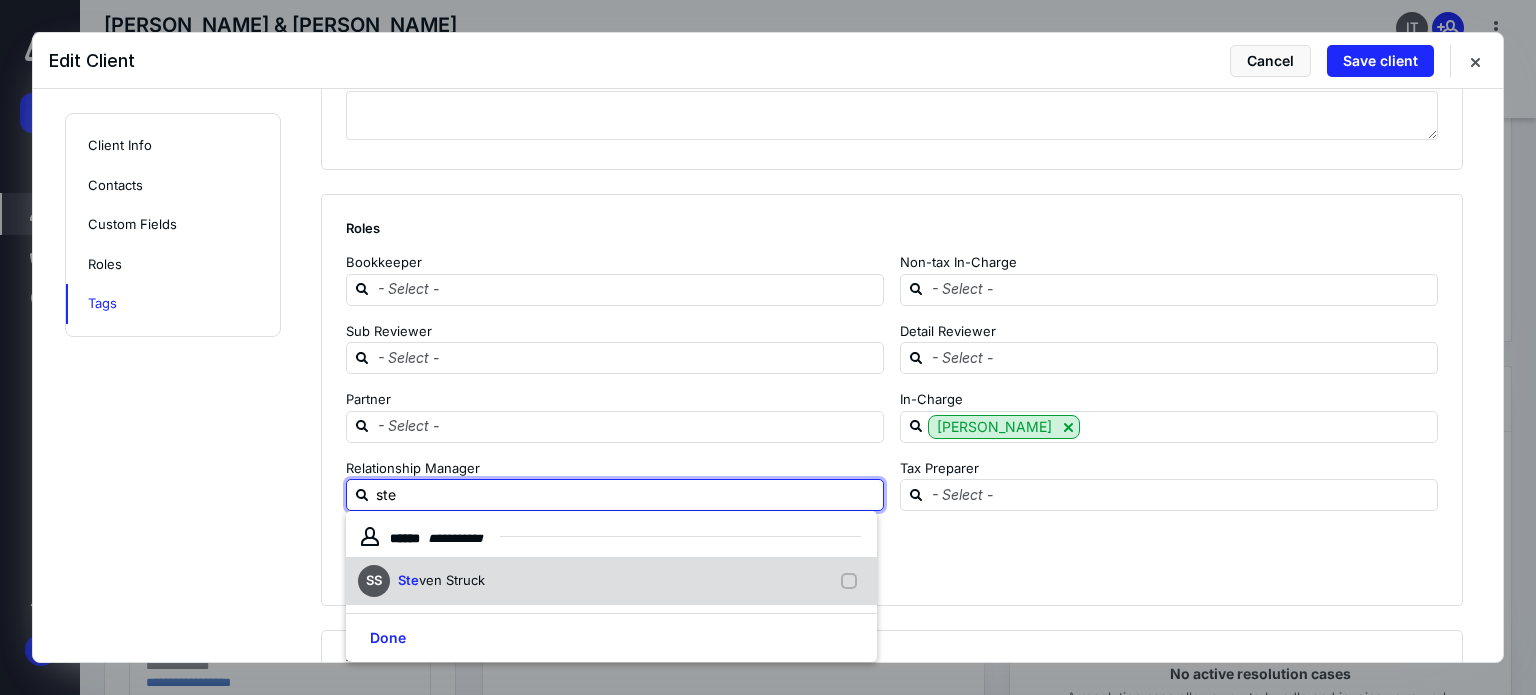 click on "SS Ste ven Struck" at bounding box center (611, 581) 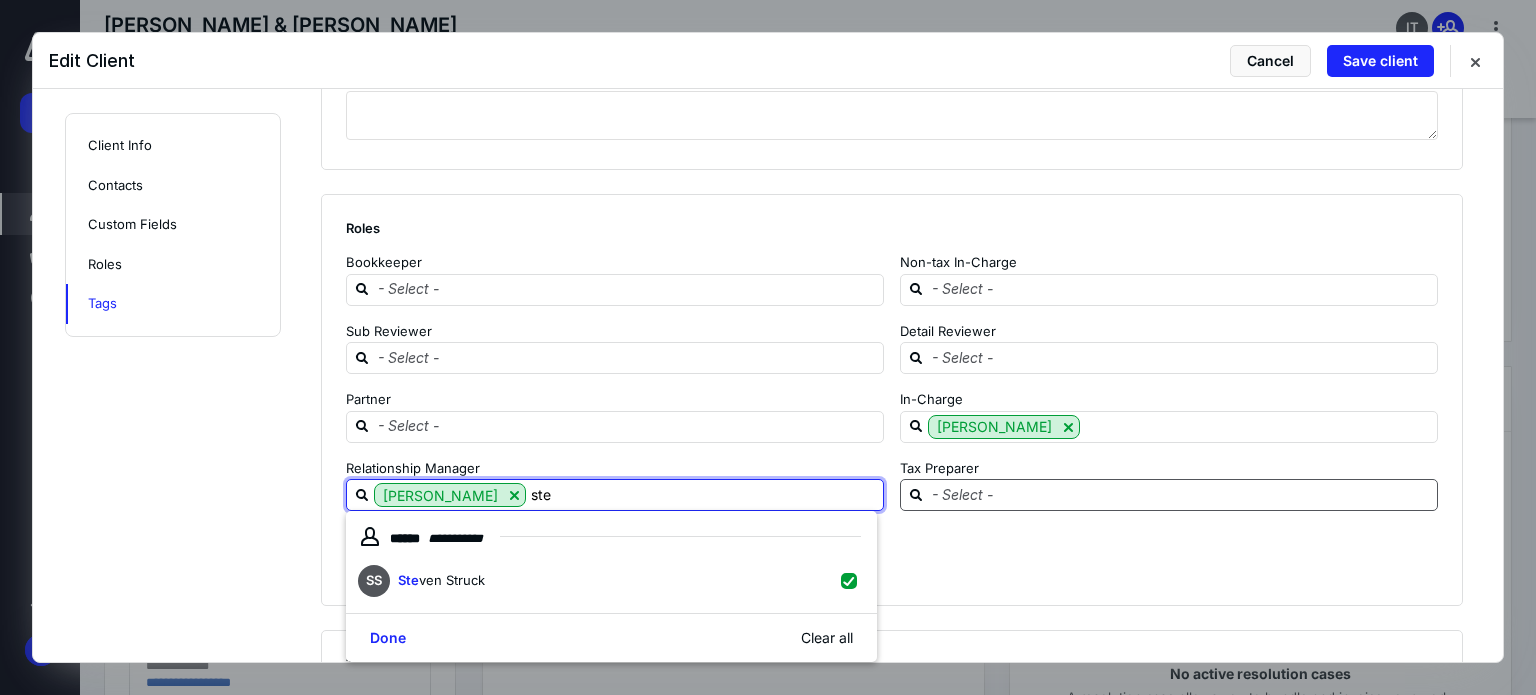 click at bounding box center [1181, 494] 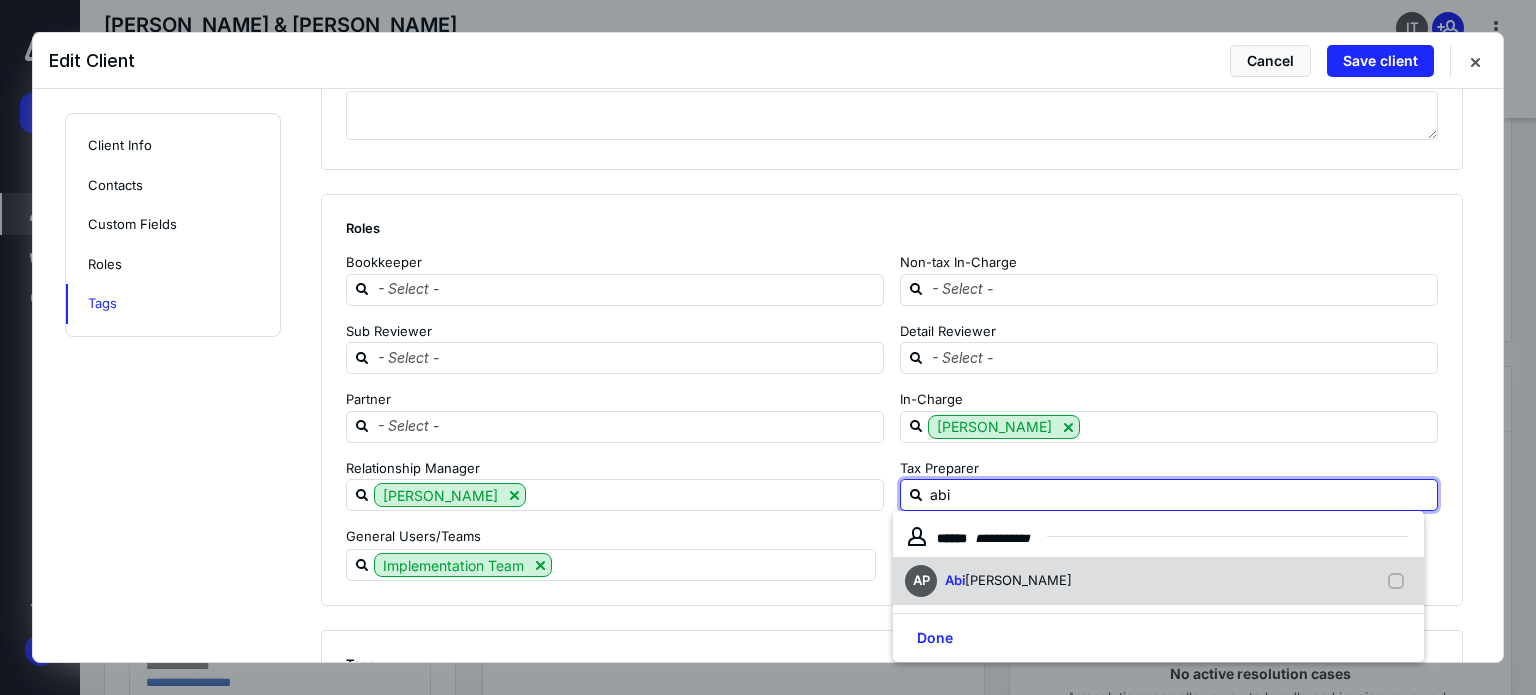 click on "AP [PERSON_NAME]" at bounding box center (992, 581) 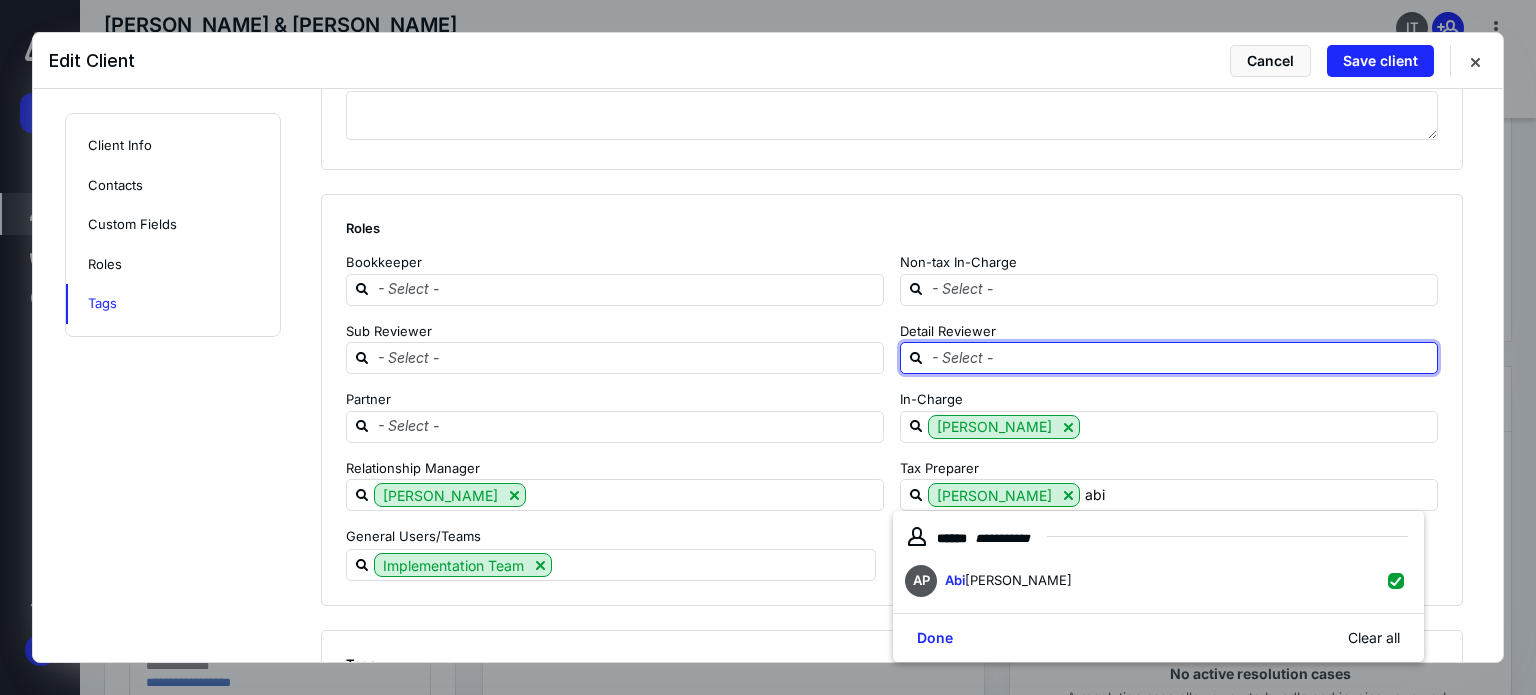 click at bounding box center (1181, 357) 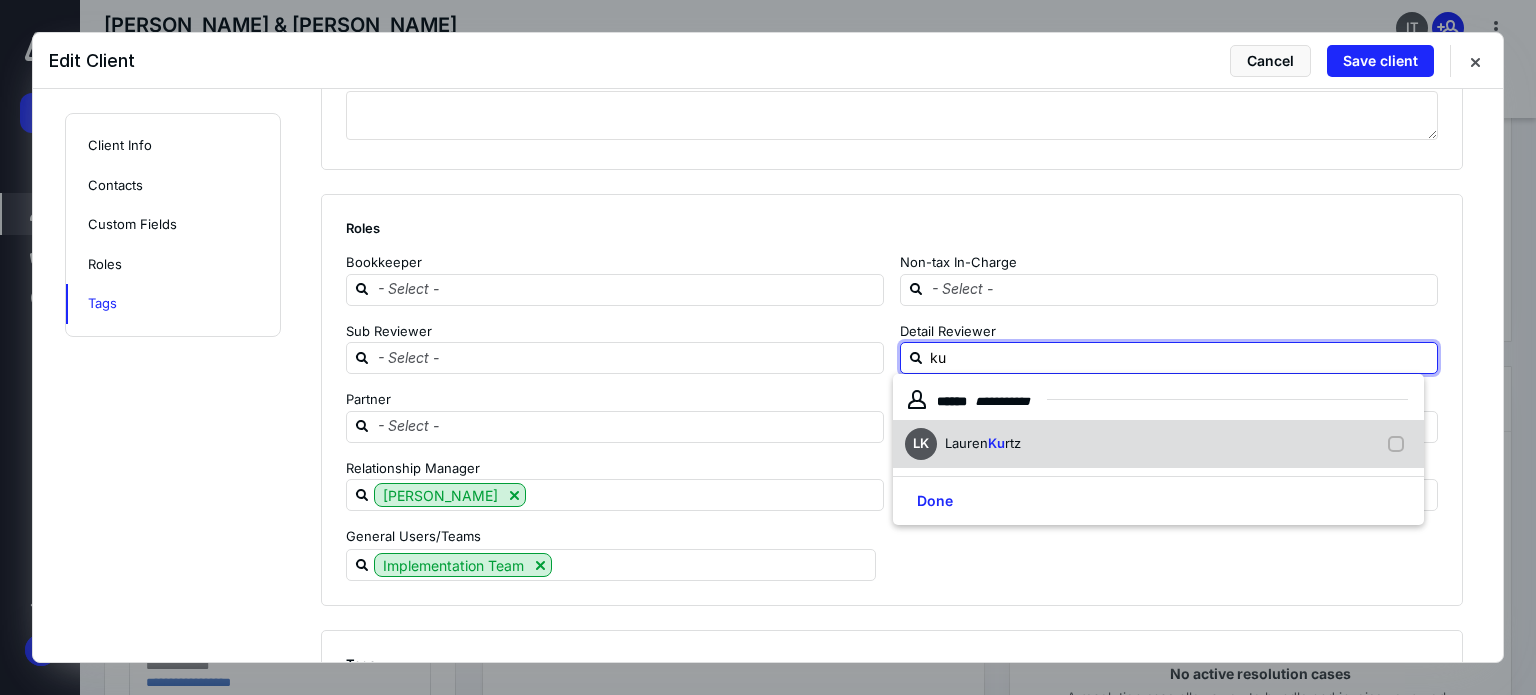click on "[PERSON_NAME]  Ku rtz" at bounding box center [1158, 444] 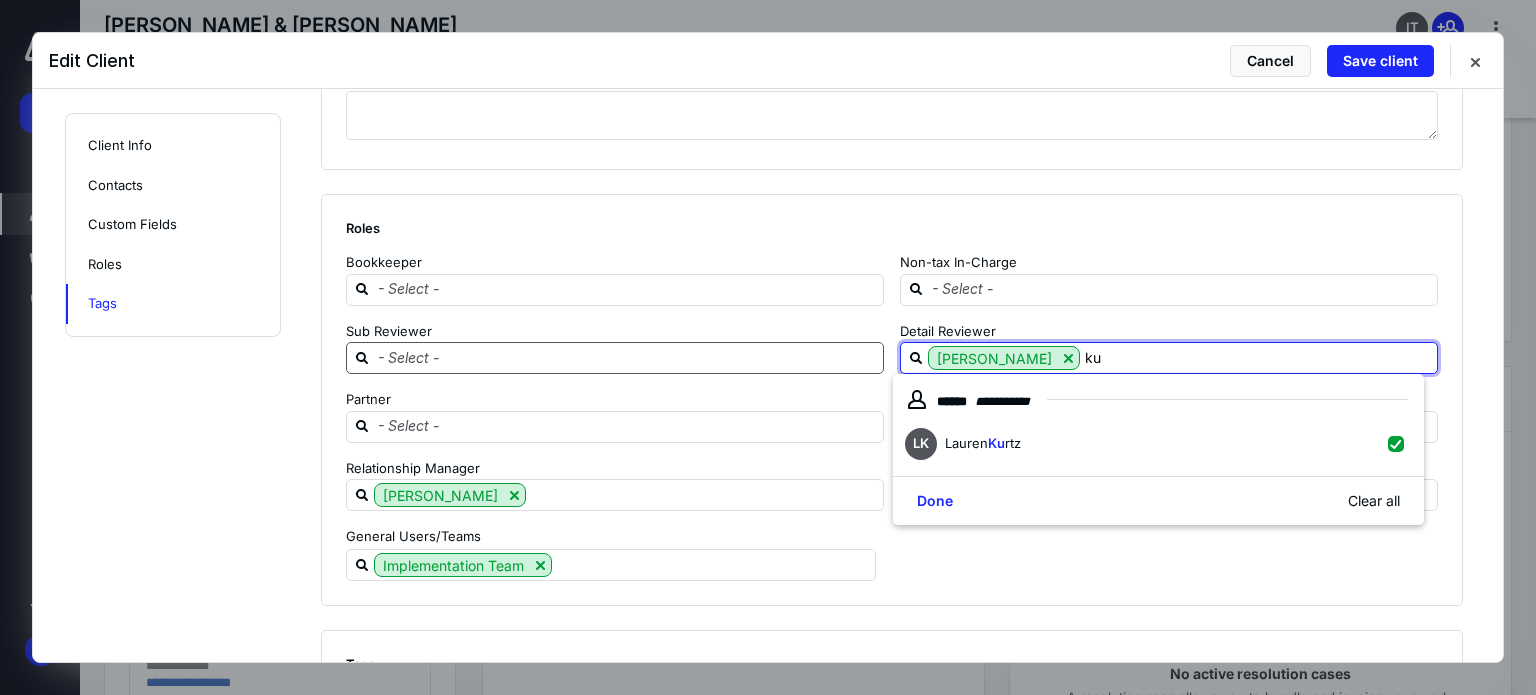 click at bounding box center [627, 357] 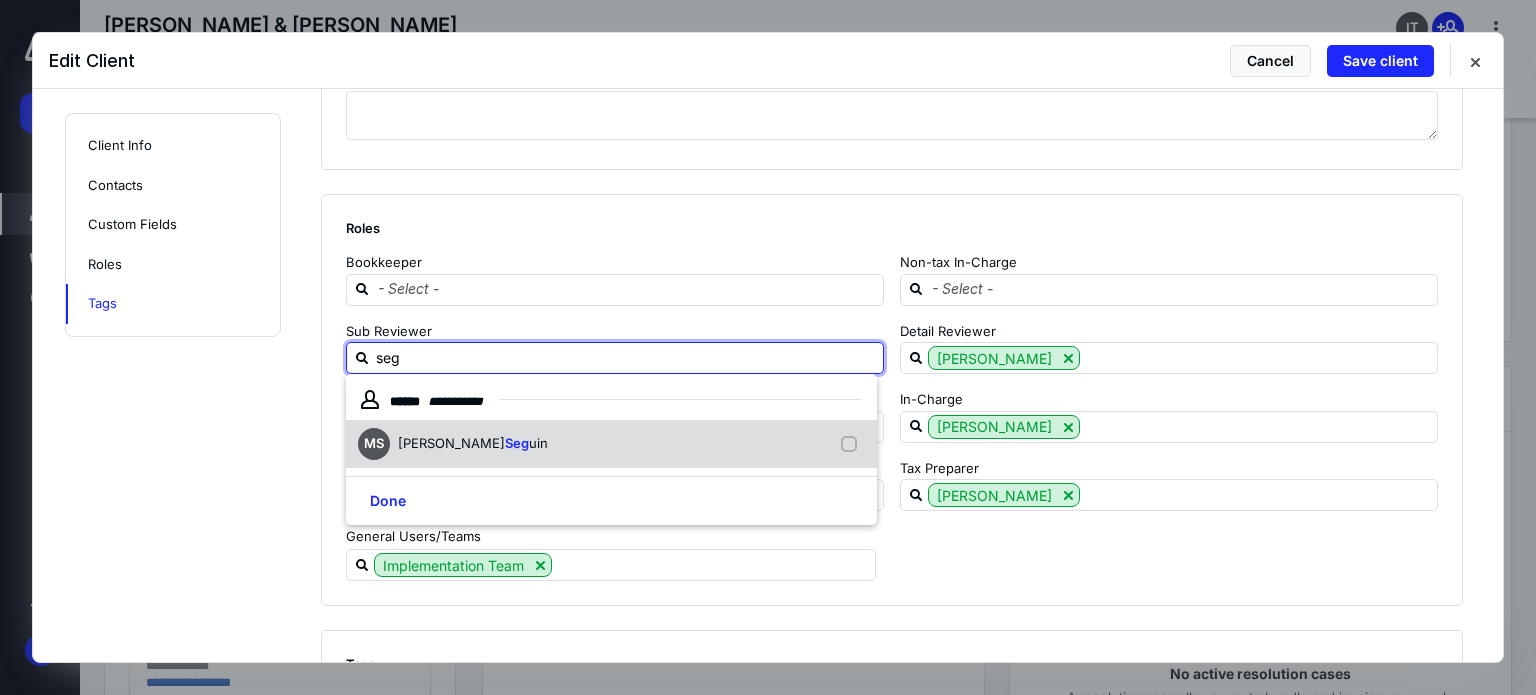 click on "MS [PERSON_NAME] uin" at bounding box center [611, 444] 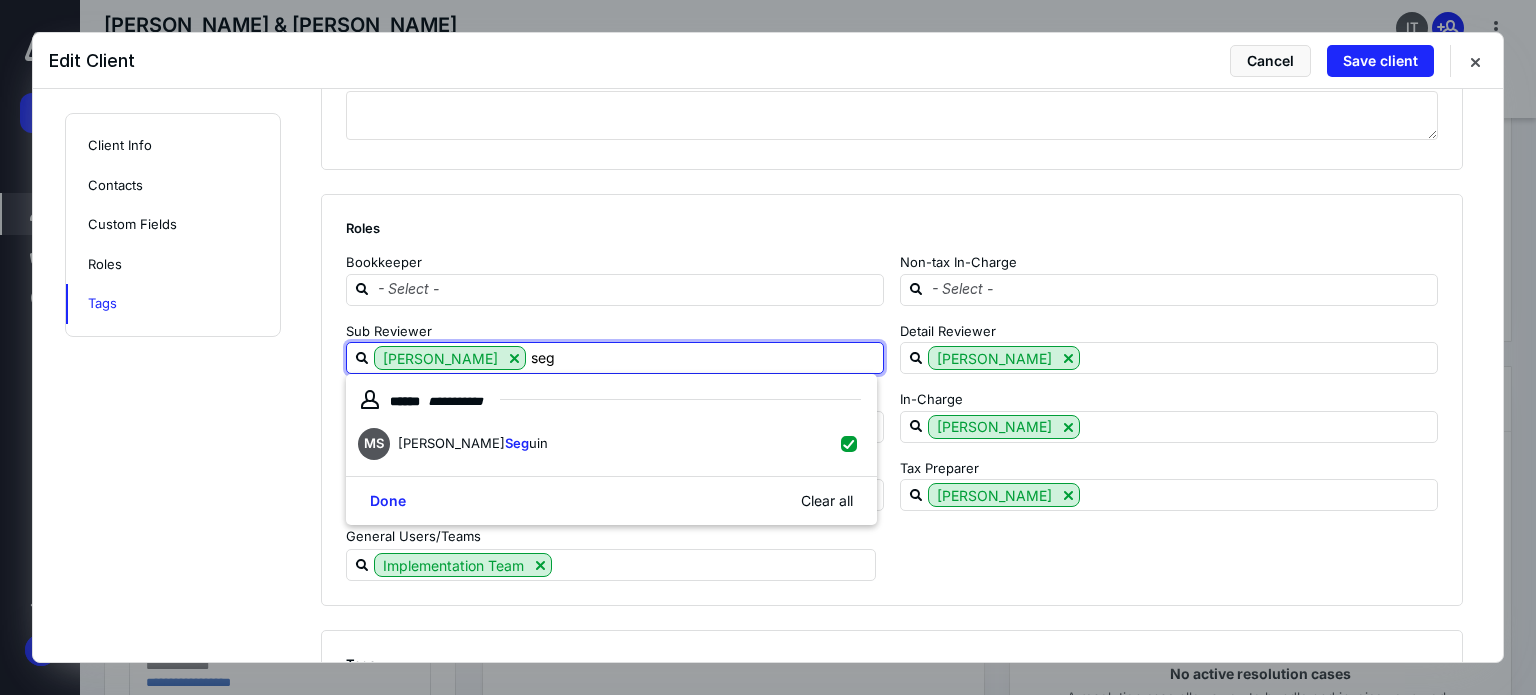 click on "**********" at bounding box center (768, -754) 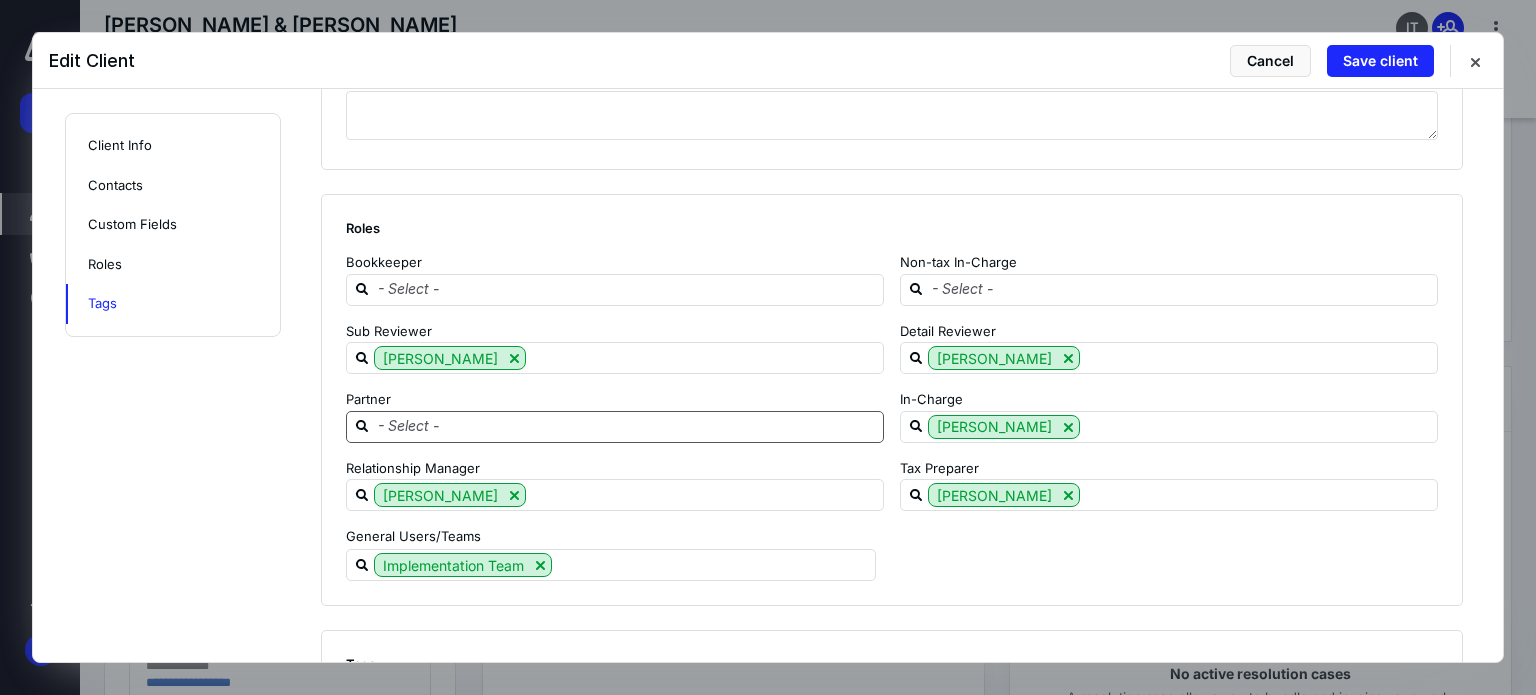 click at bounding box center (627, 426) 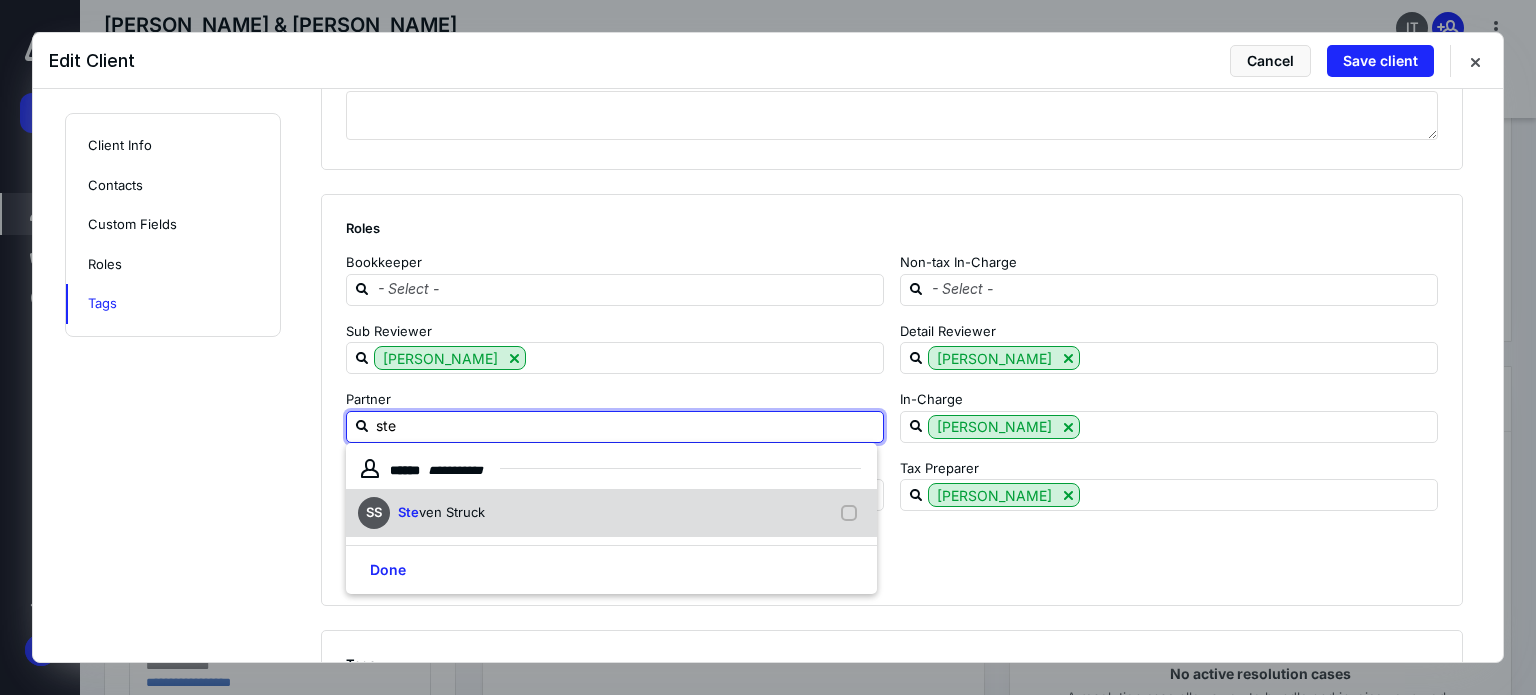 click on "ven Struck" at bounding box center [452, 512] 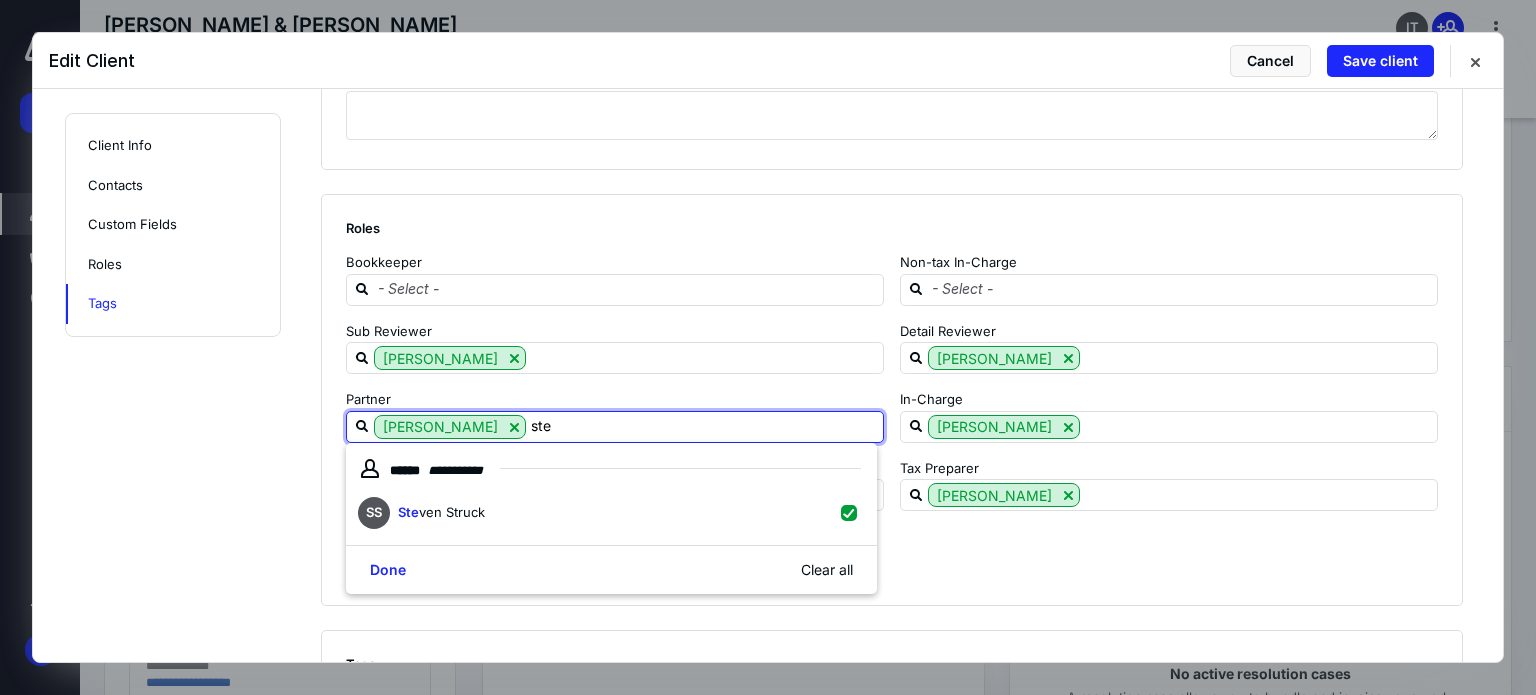 click on "Implementation Team" at bounding box center (884, 565) 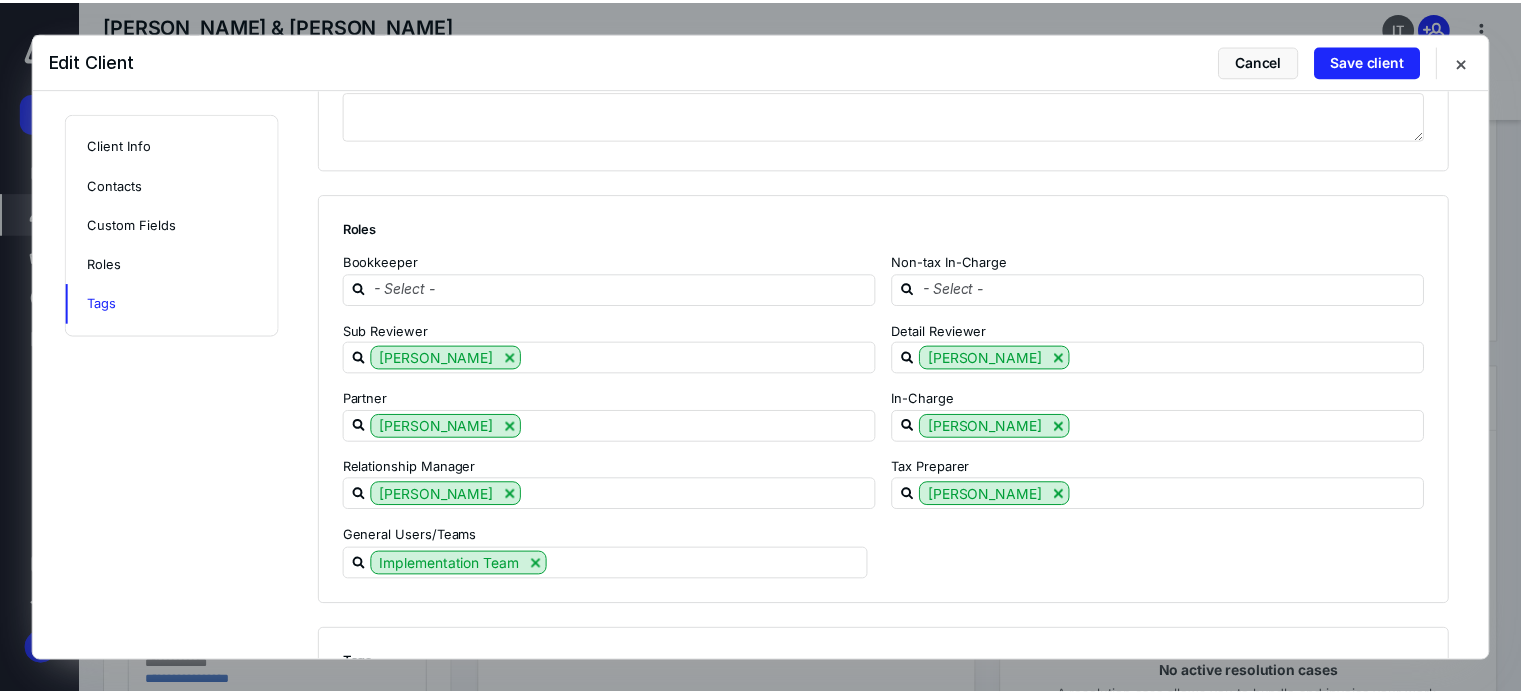scroll, scrollTop: 2458, scrollLeft: 0, axis: vertical 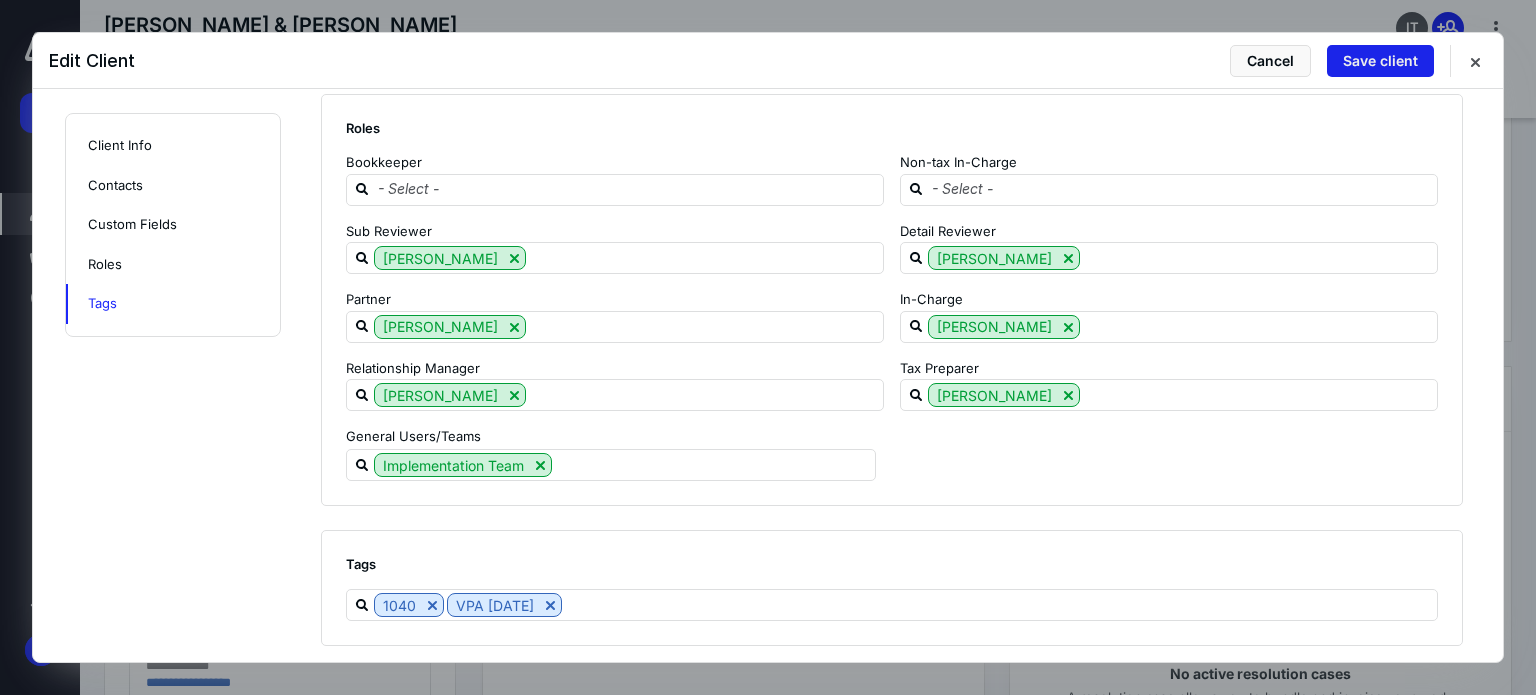 click on "Save client" at bounding box center (1380, 61) 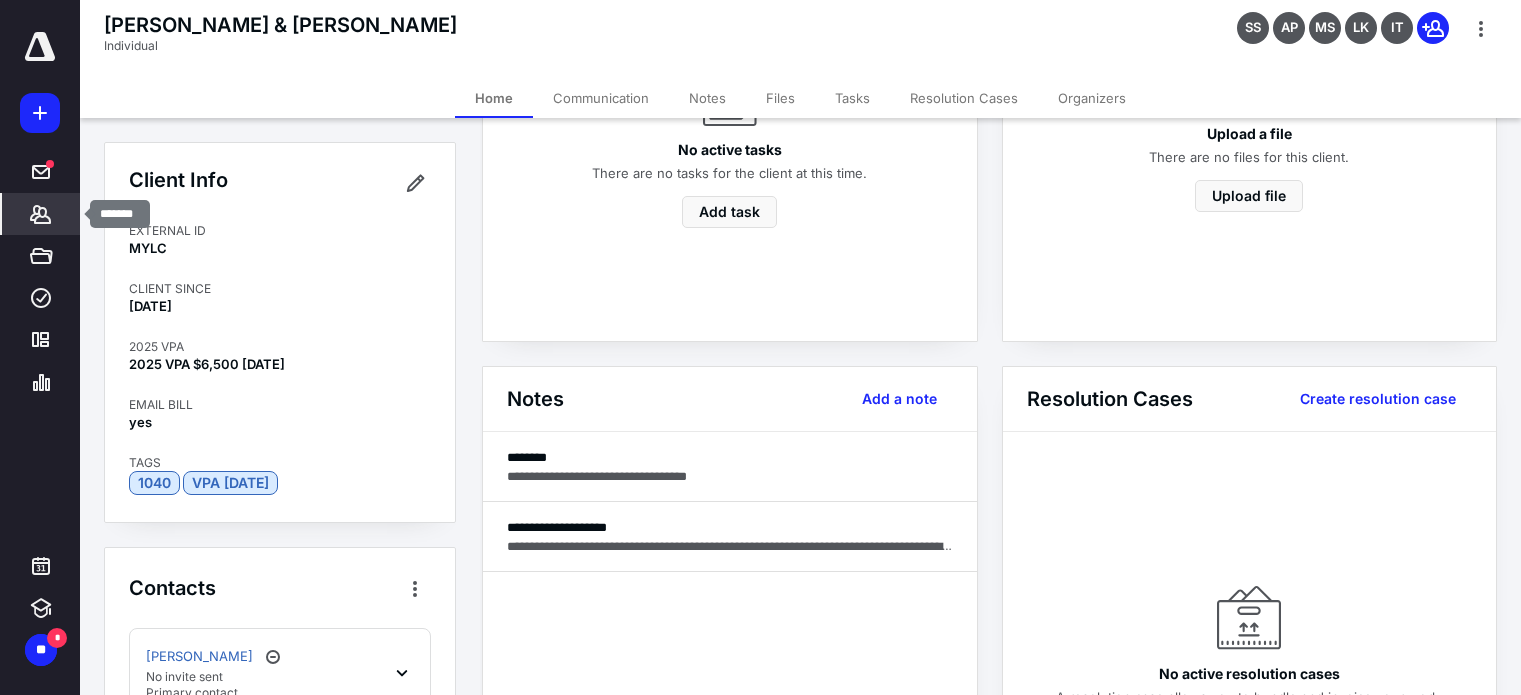click 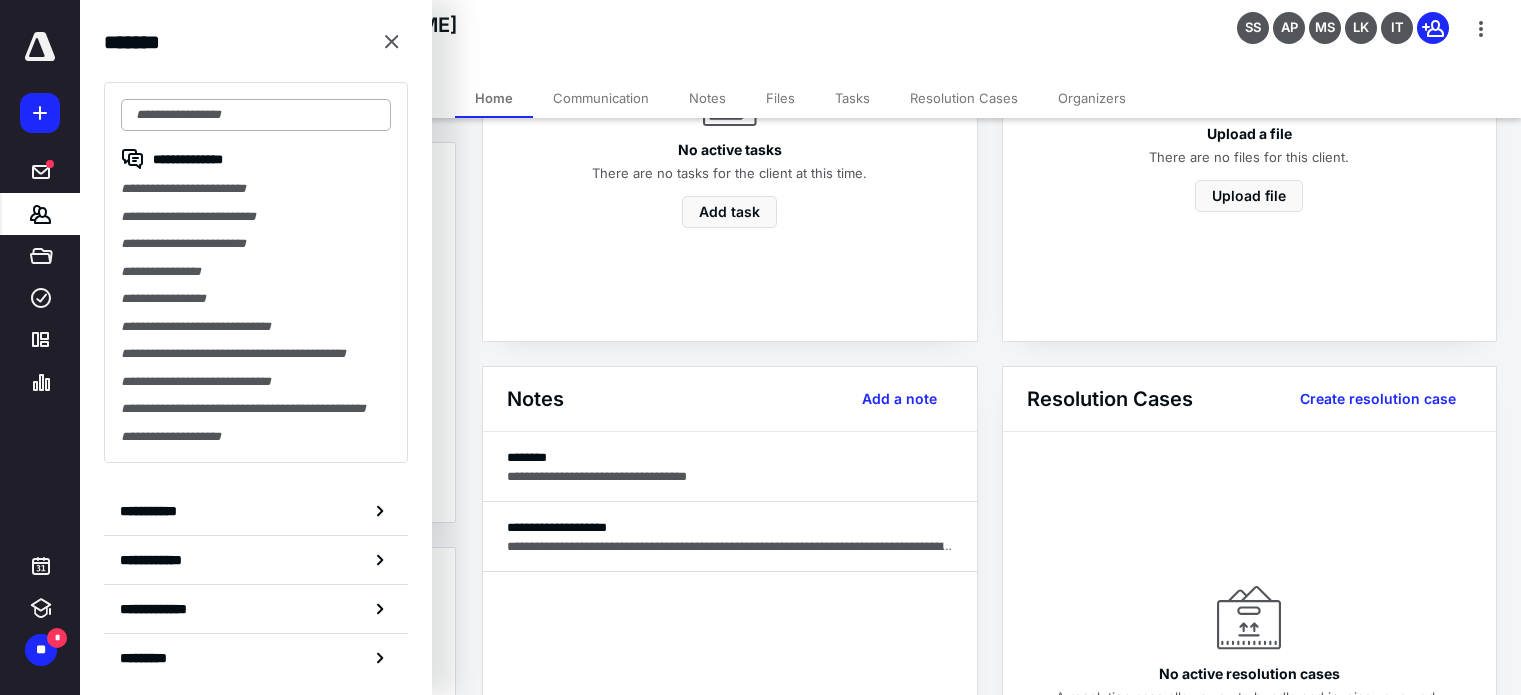 click at bounding box center [256, 115] 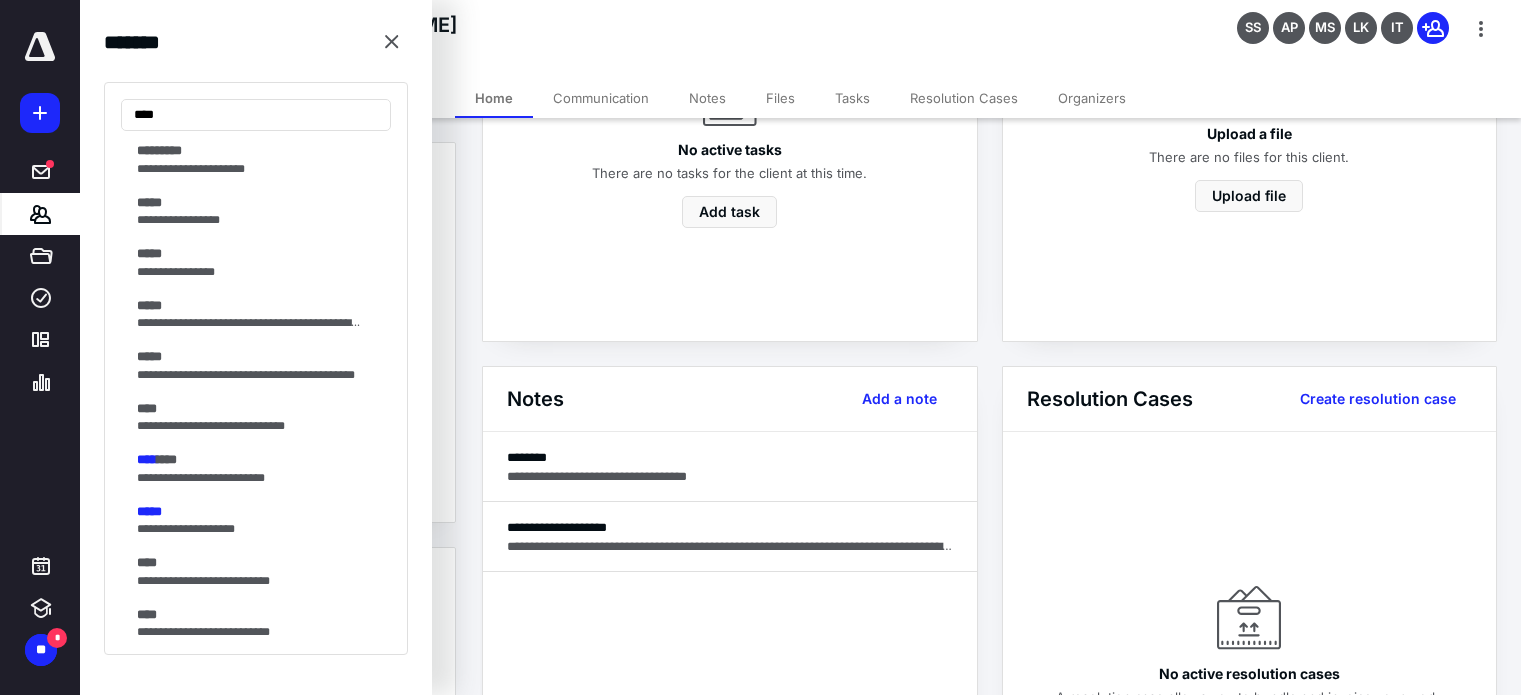 scroll, scrollTop: 6607, scrollLeft: 0, axis: vertical 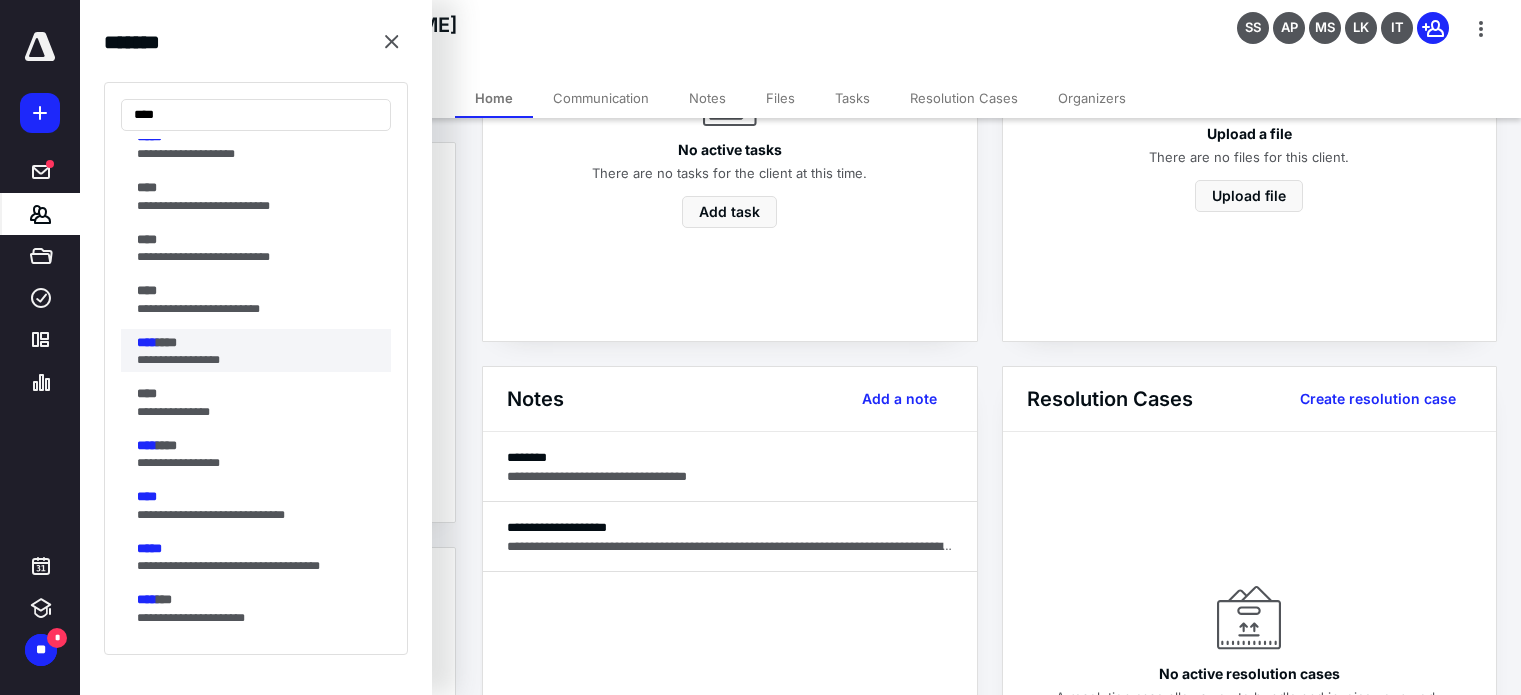 click on "**********" at bounding box center (250, 360) 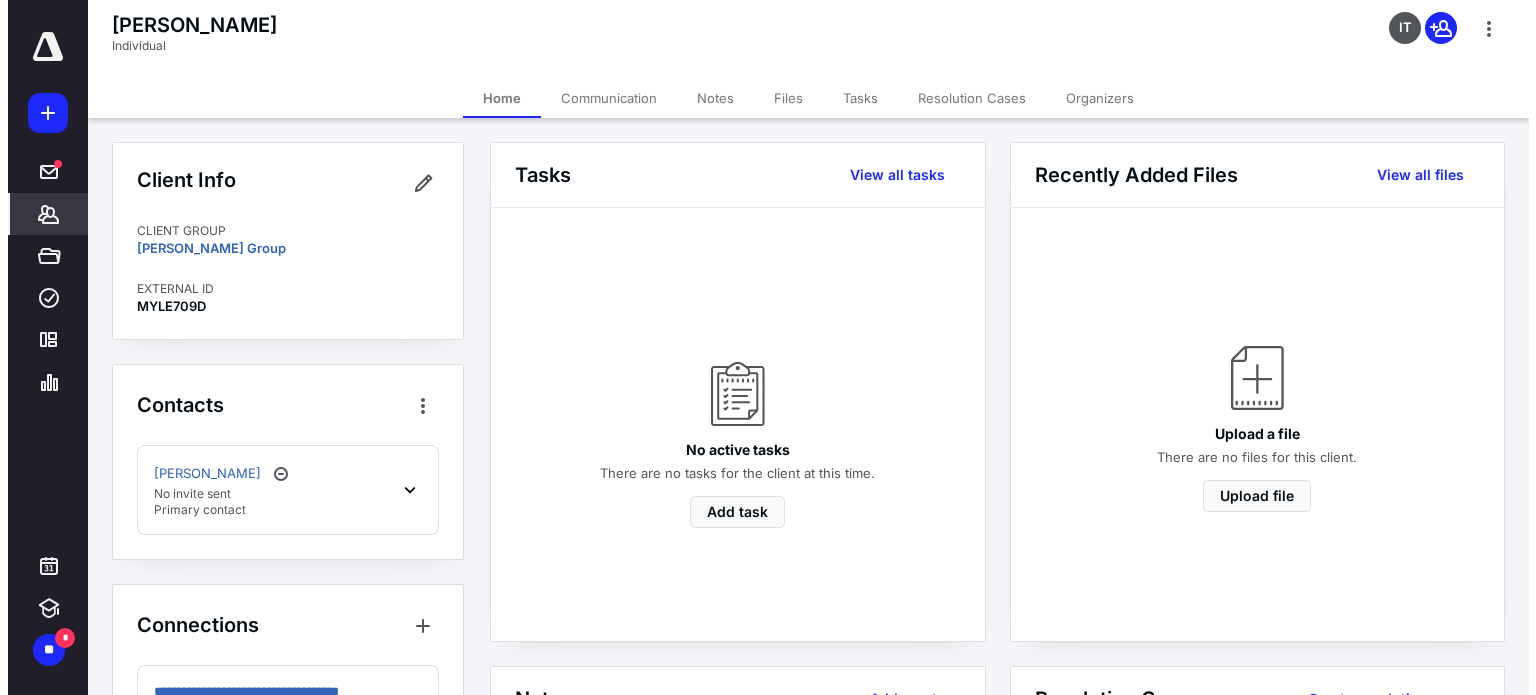 scroll, scrollTop: 300, scrollLeft: 0, axis: vertical 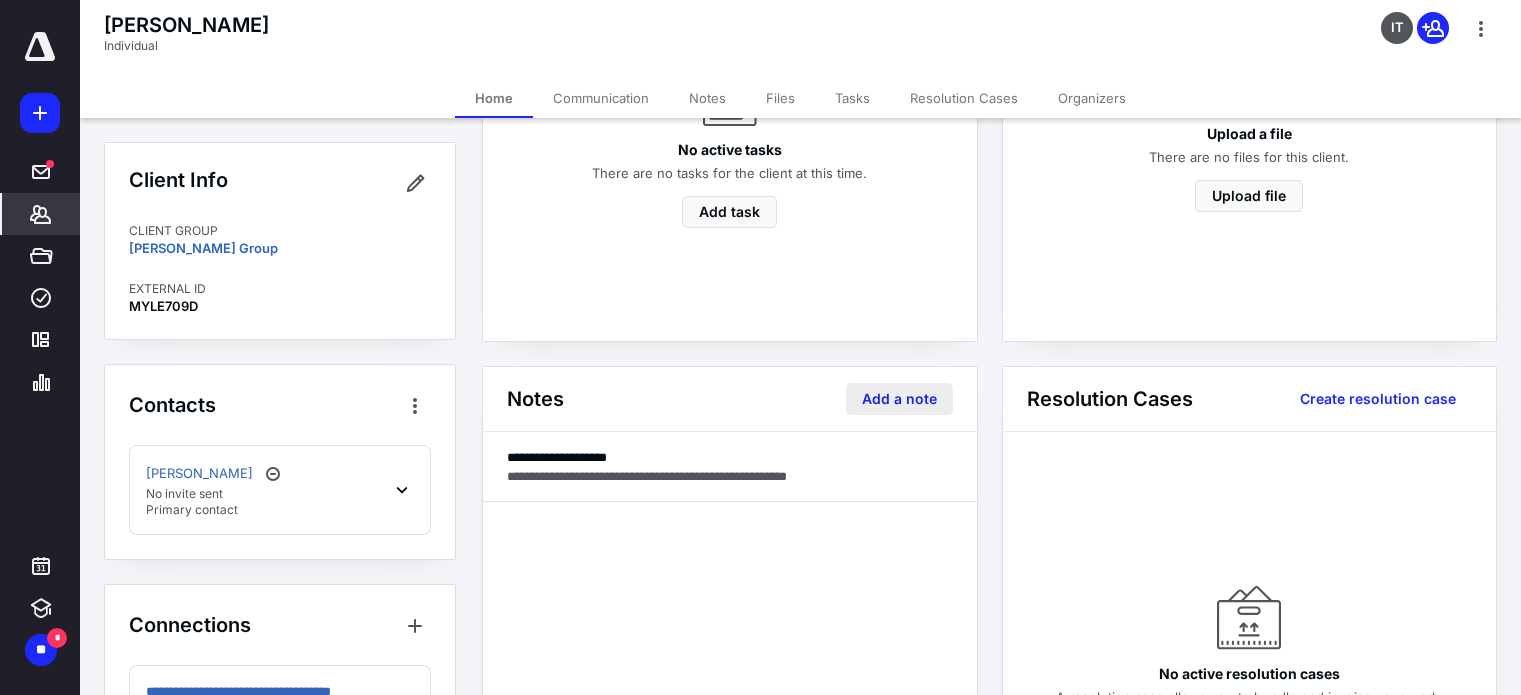 click on "Add a note" at bounding box center (899, 399) 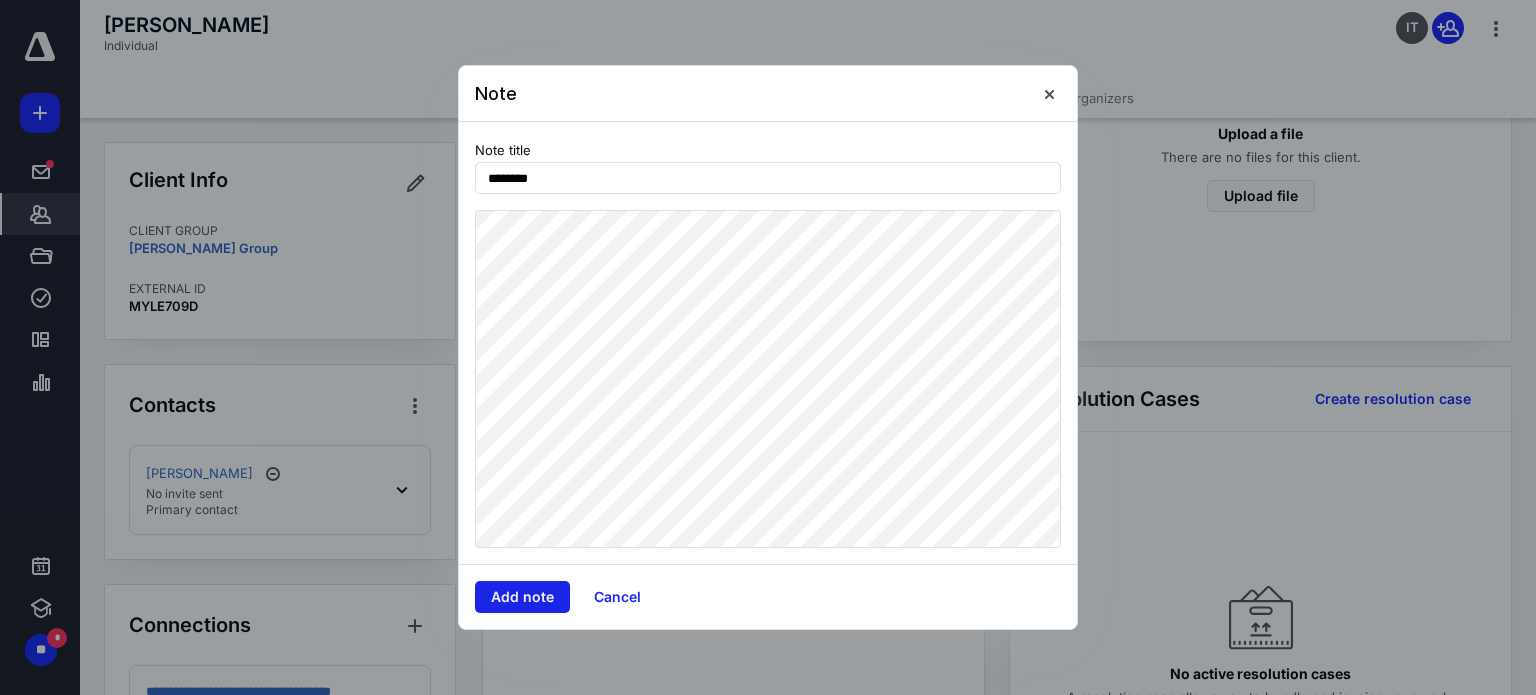 click on "Add note" at bounding box center (522, 597) 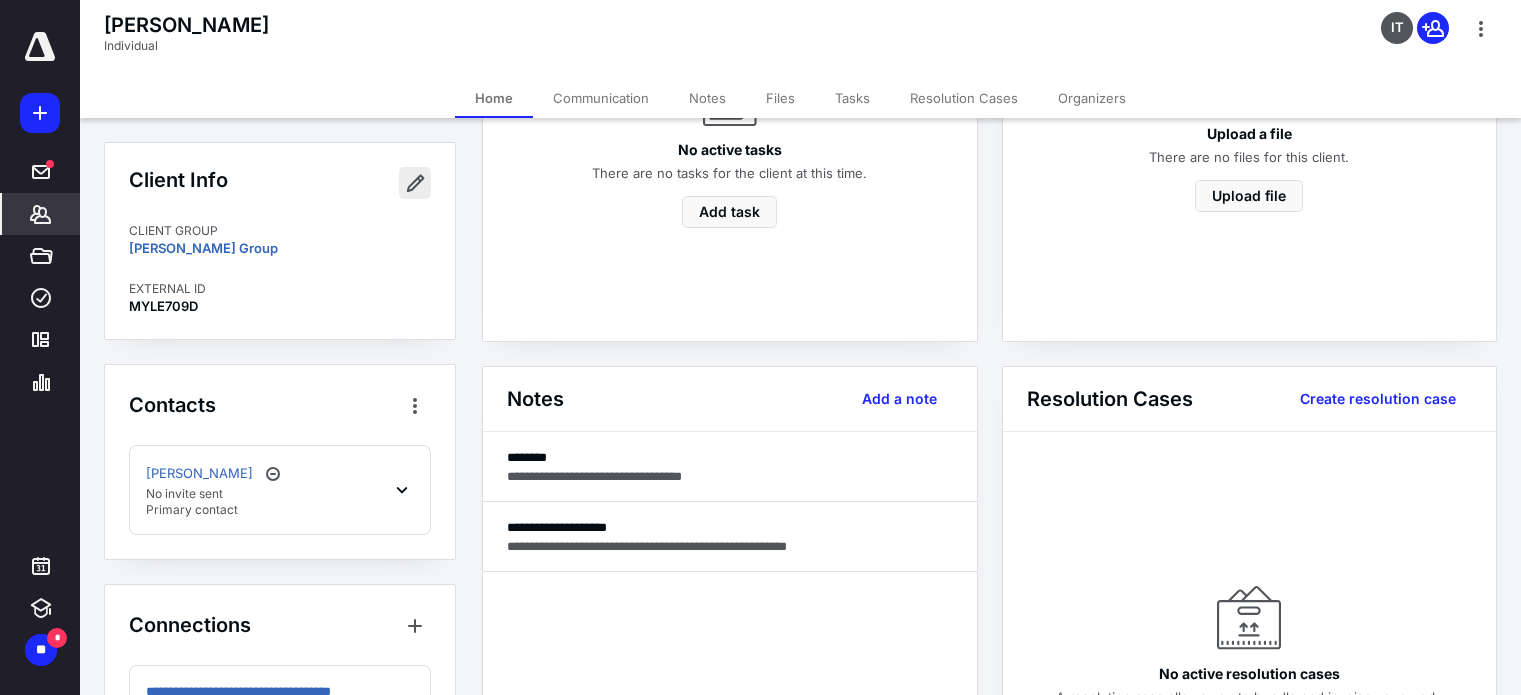 click at bounding box center (415, 183) 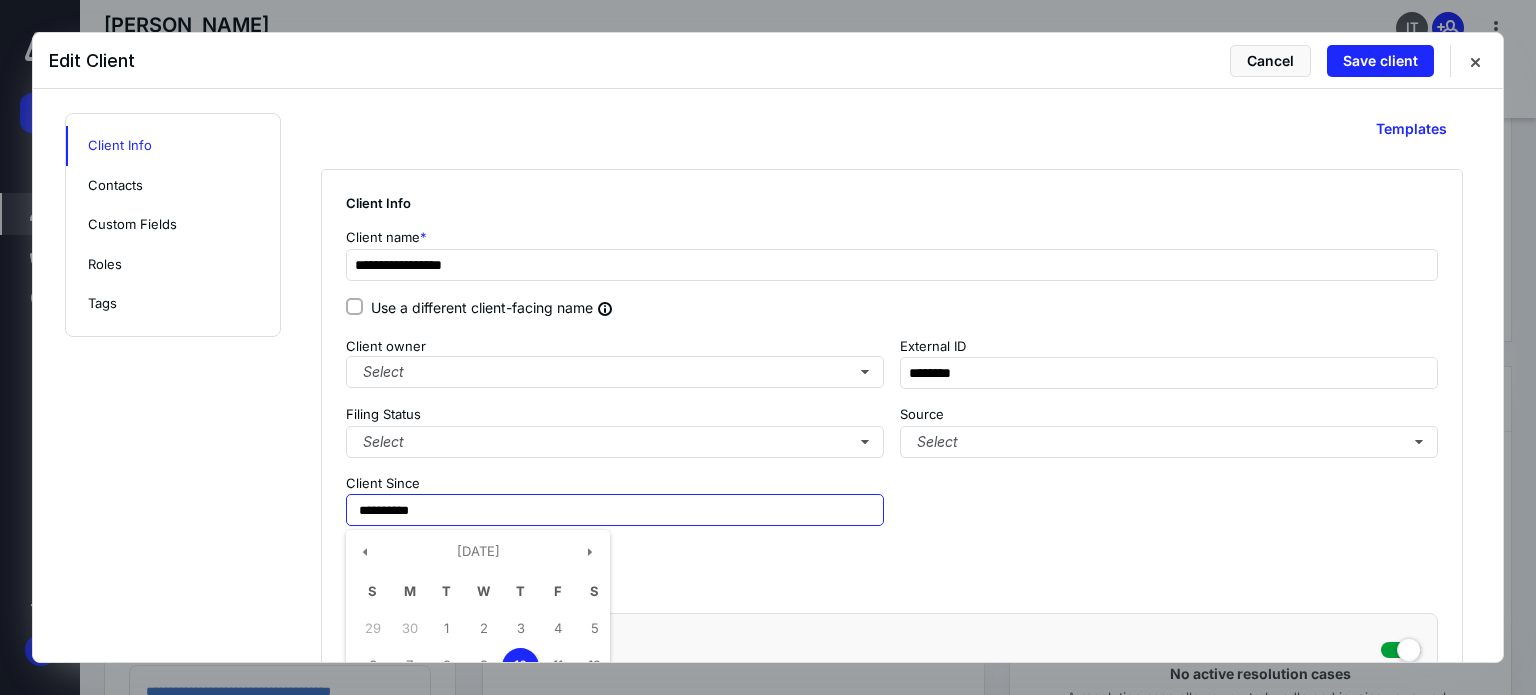 drag, startPoint x: 510, startPoint y: 508, endPoint x: 119, endPoint y: 495, distance: 391.21606 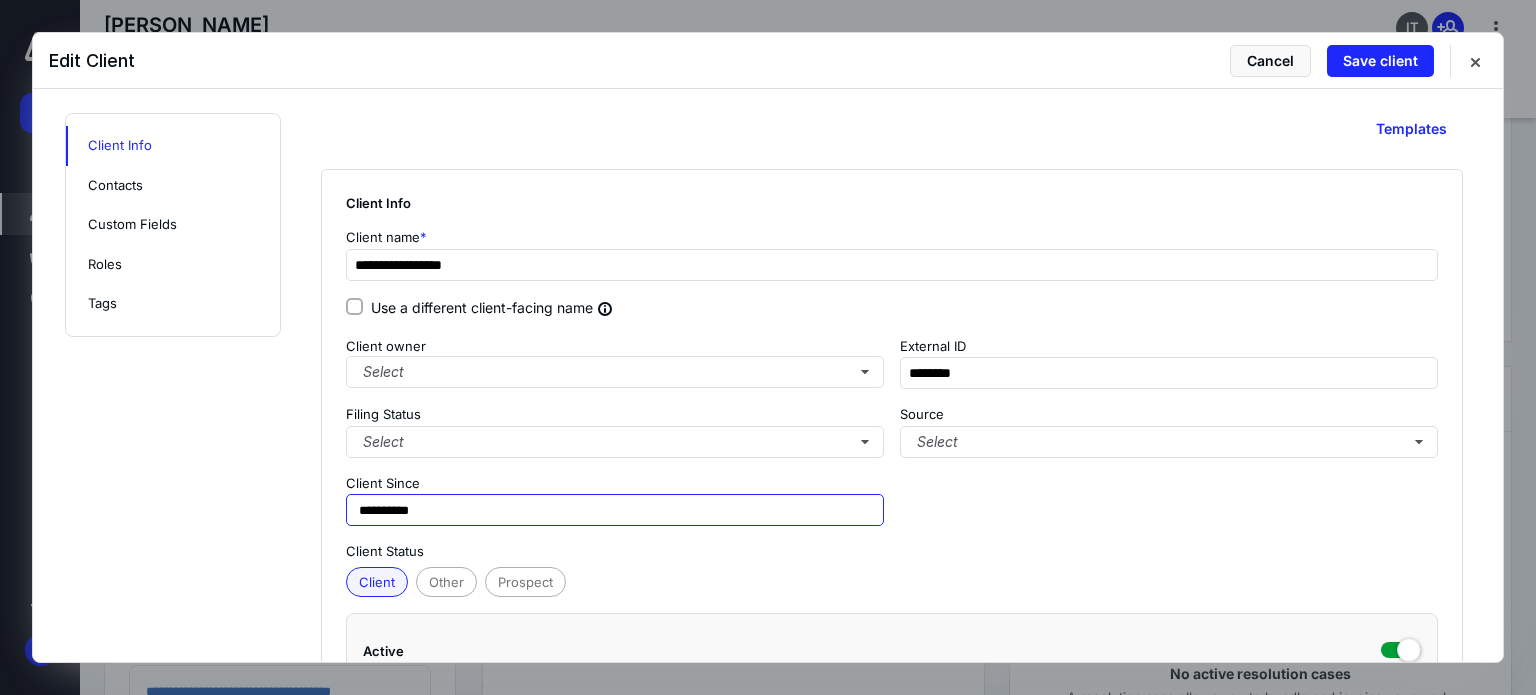 click on "**********" at bounding box center [615, 510] 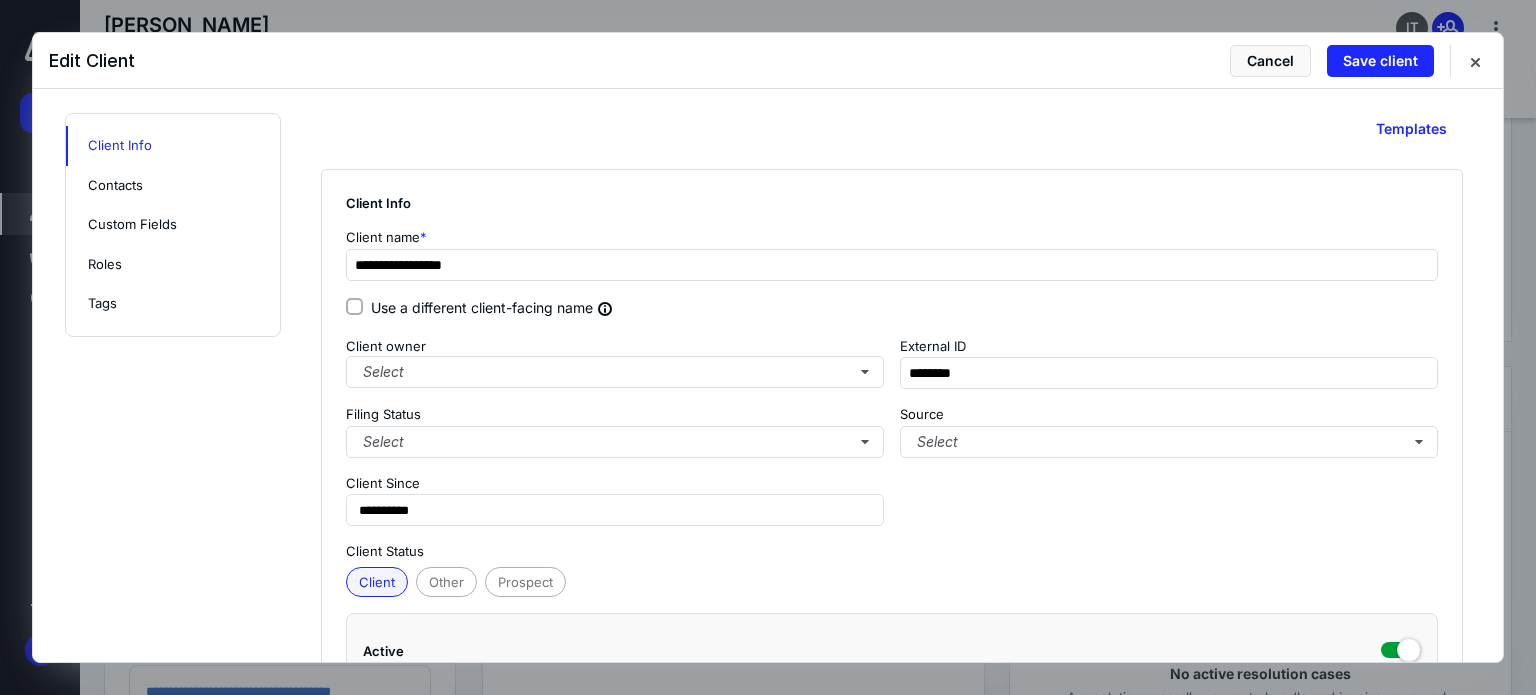 click on "**********" at bounding box center [892, 457] 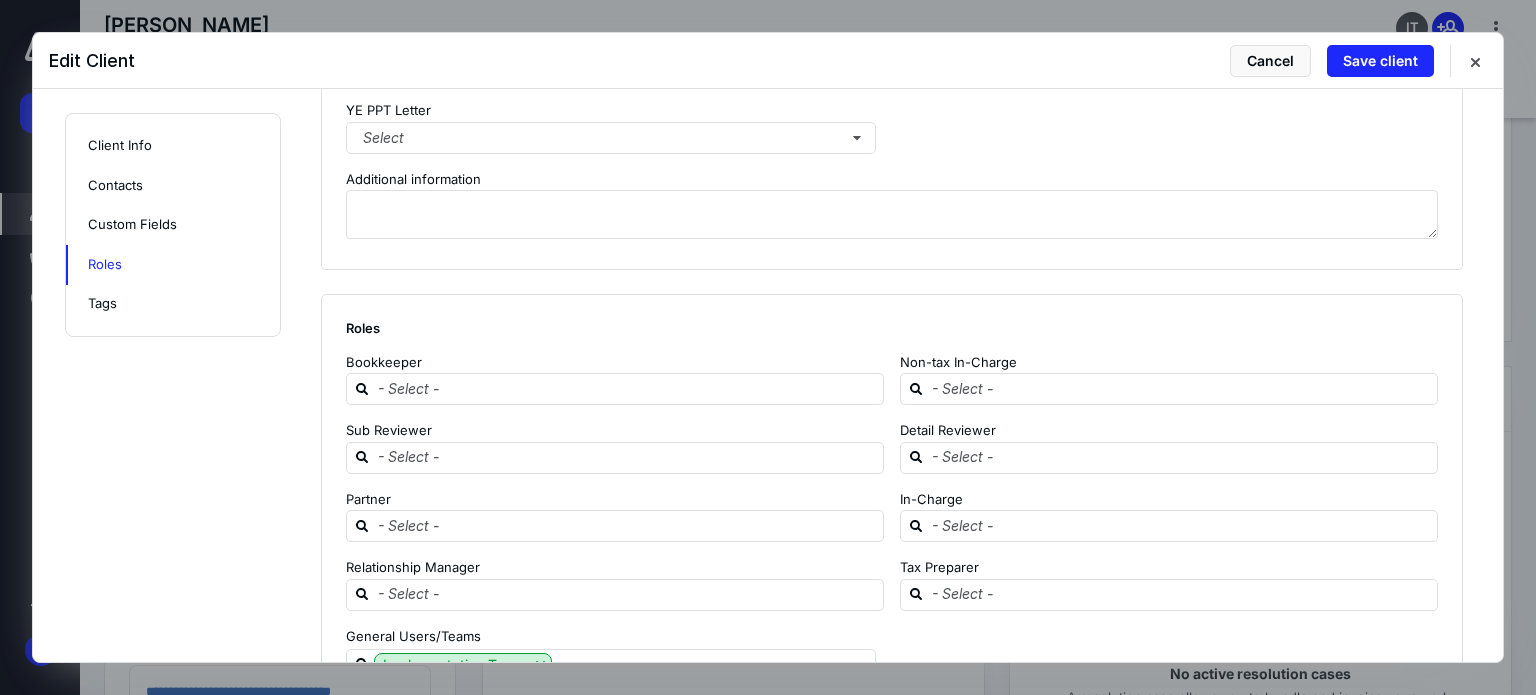 scroll, scrollTop: 1974, scrollLeft: 0, axis: vertical 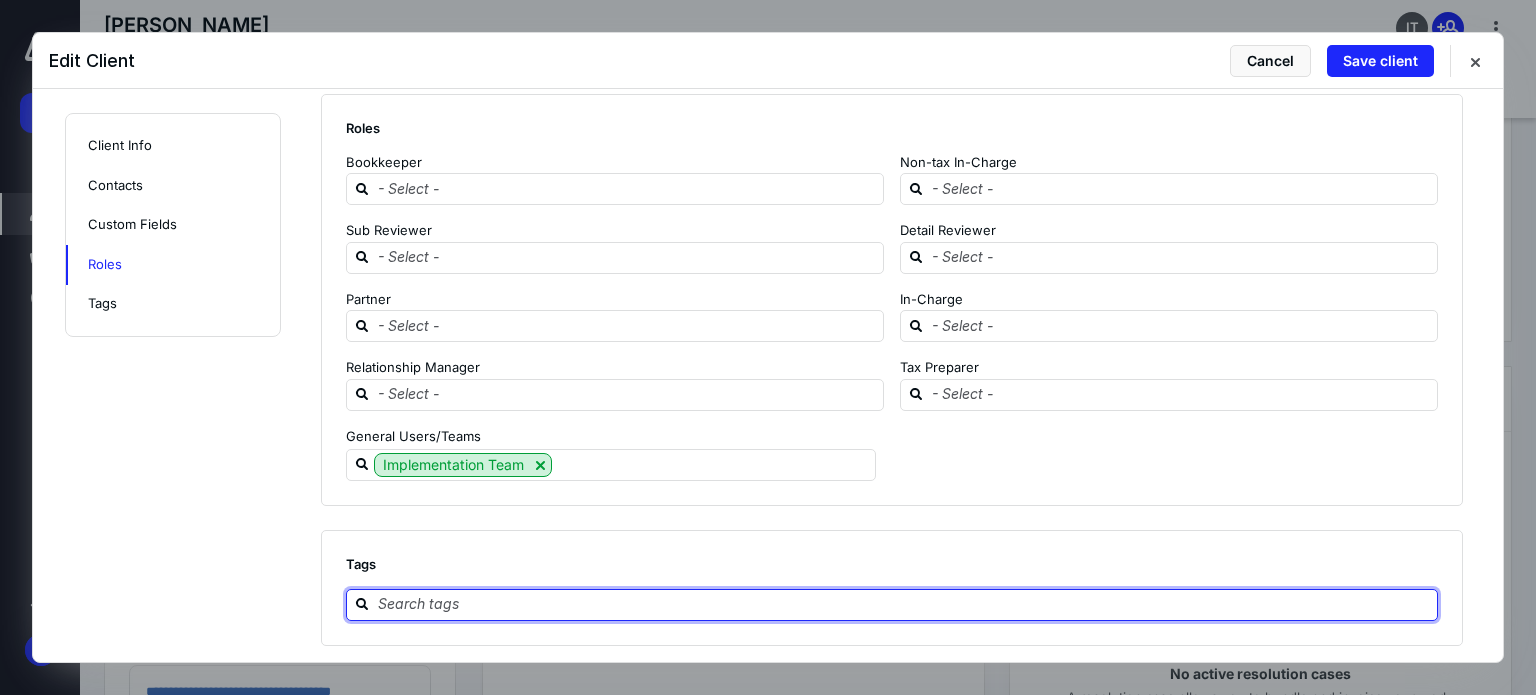 click at bounding box center (904, 604) 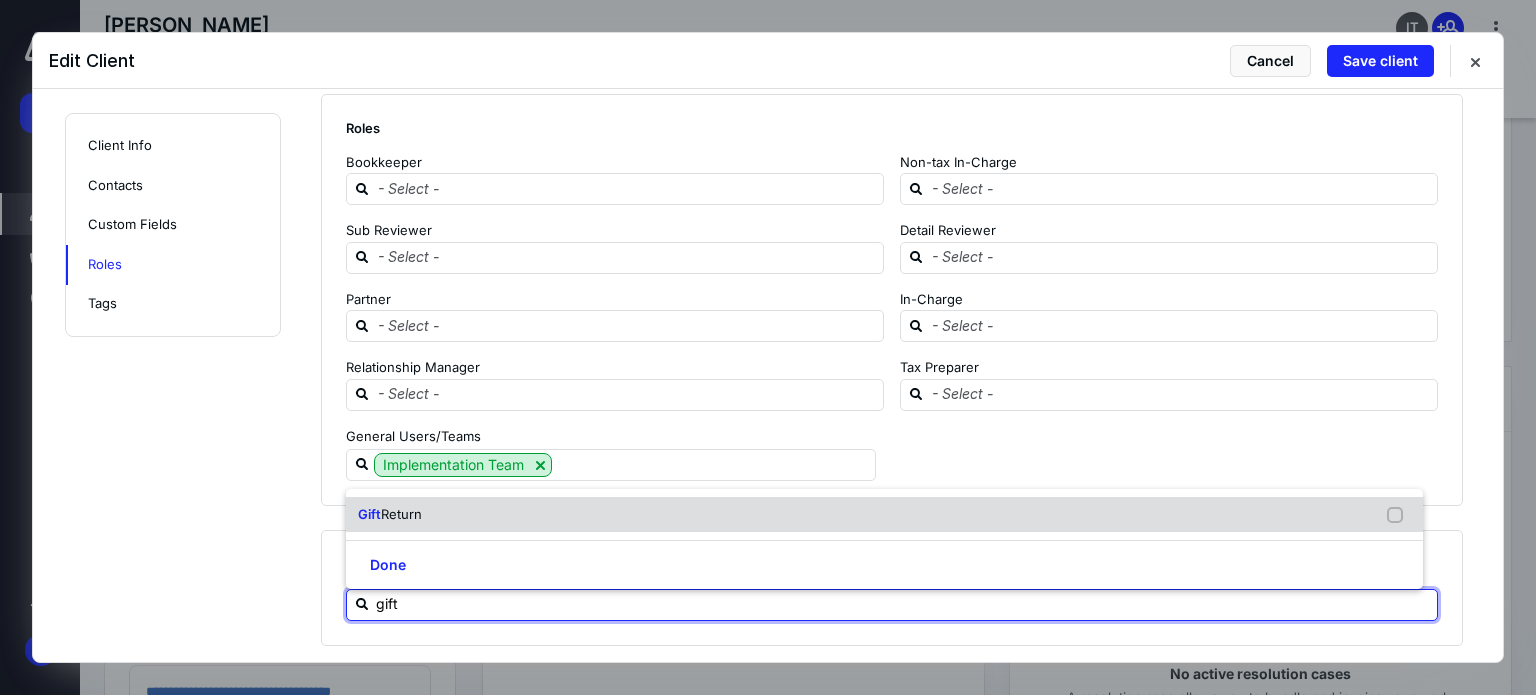click on "Return" at bounding box center [401, 514] 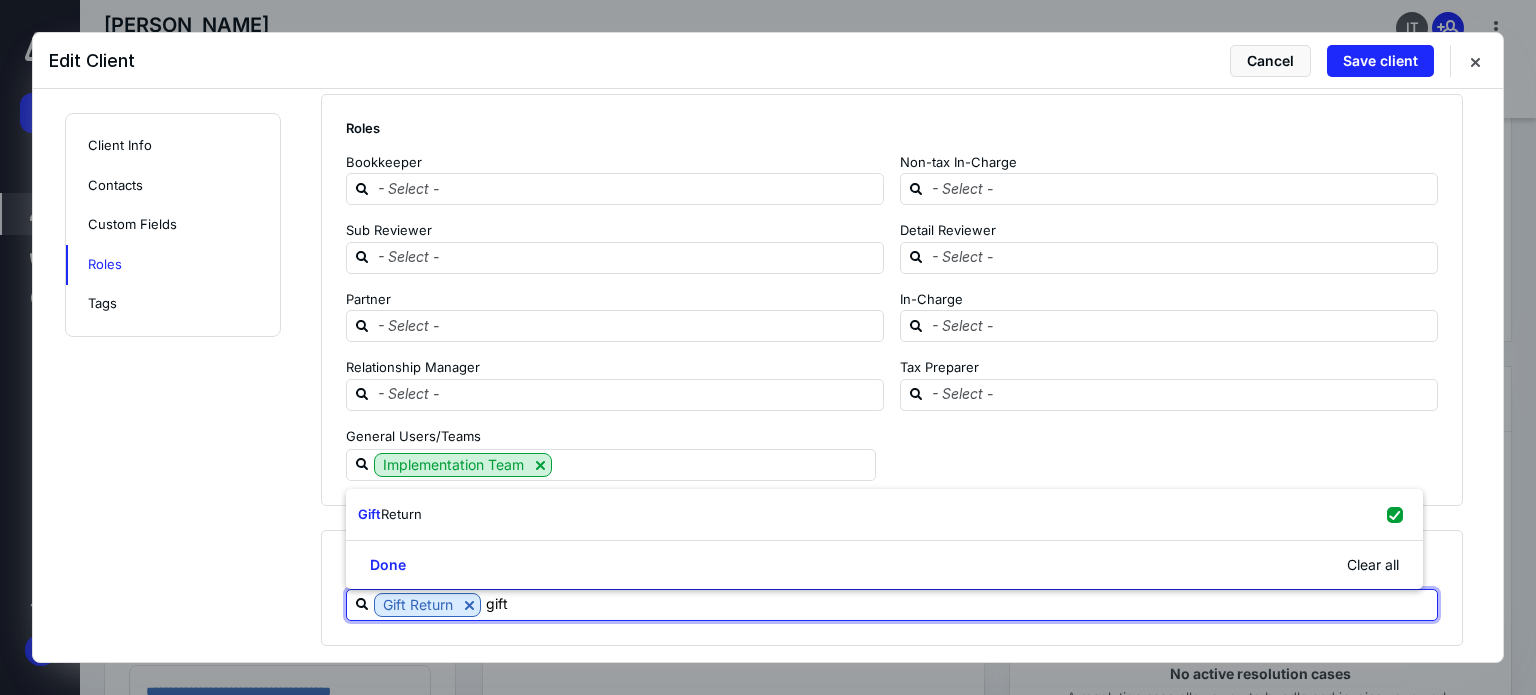 click on "**********" at bounding box center [768, -612] 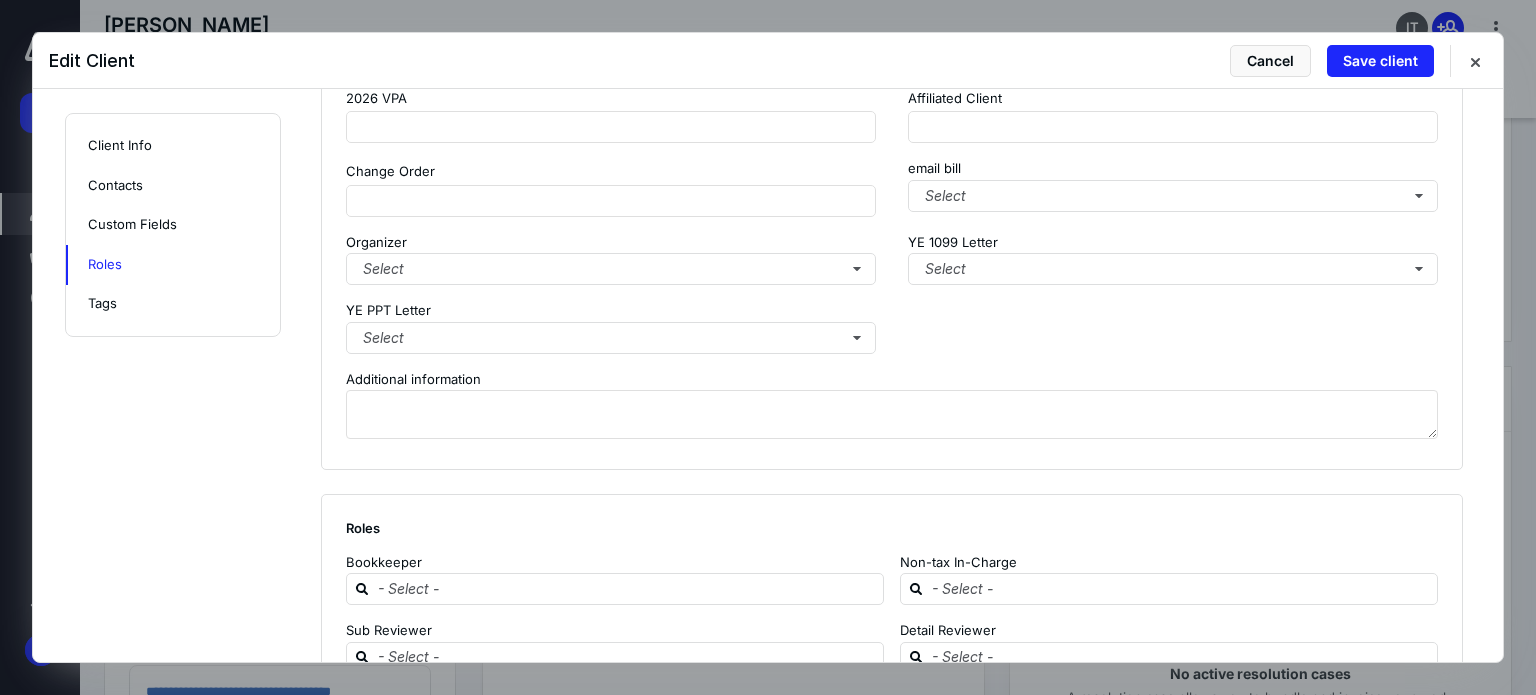 scroll, scrollTop: 1374, scrollLeft: 0, axis: vertical 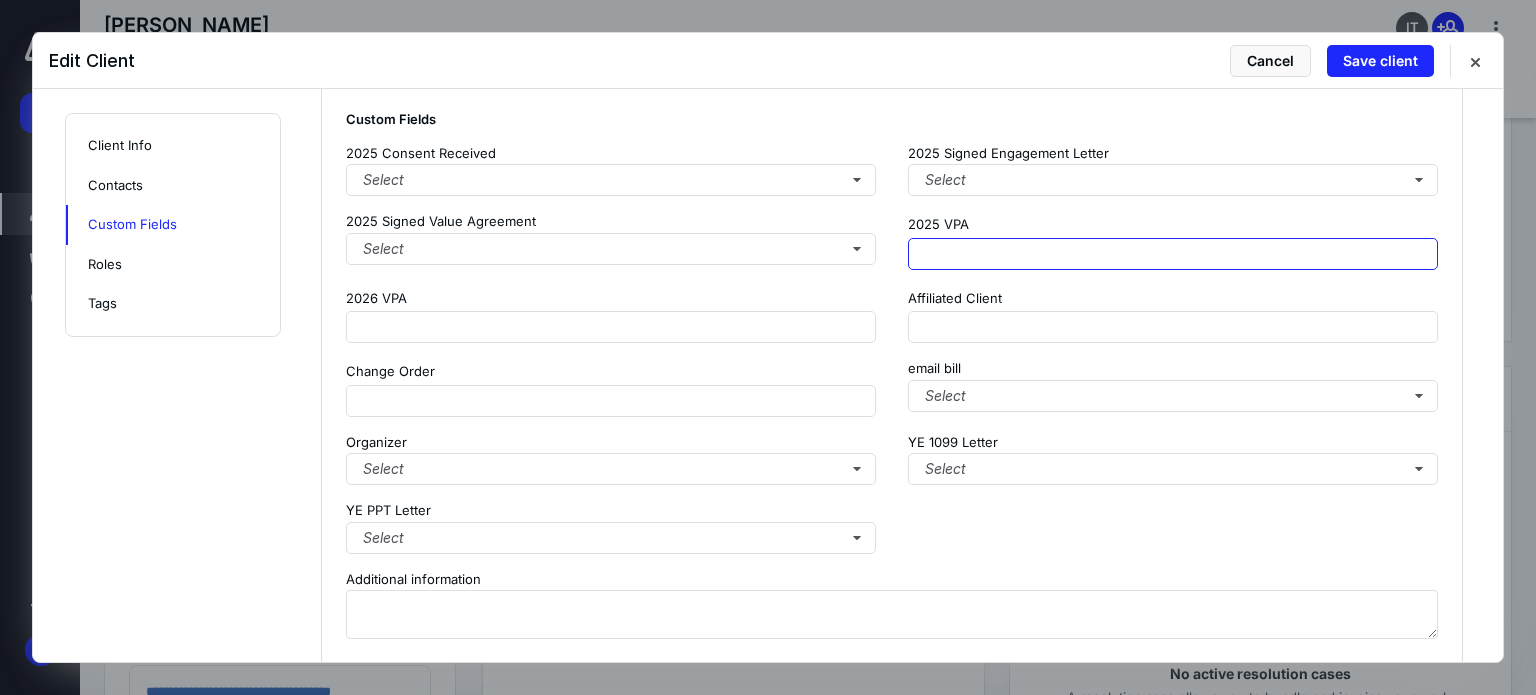 click at bounding box center (1173, 254) 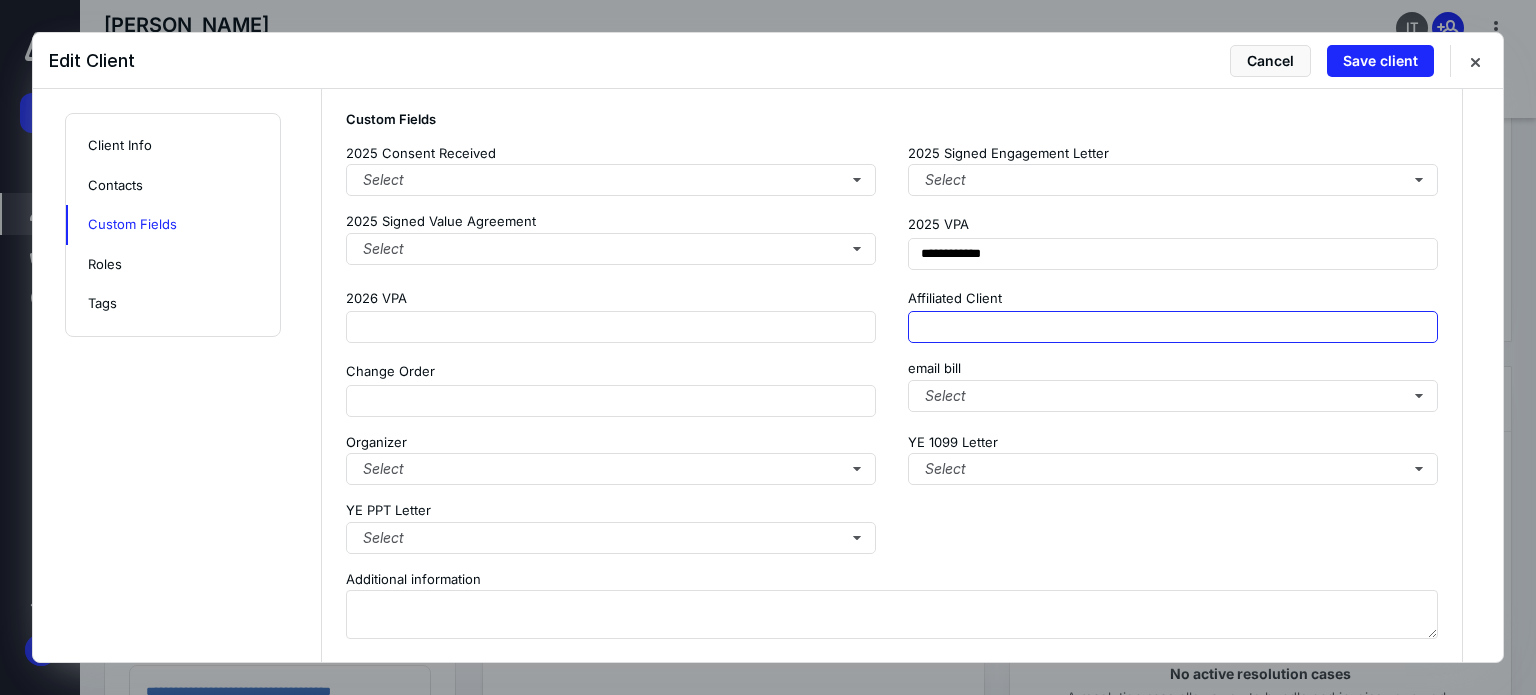 click at bounding box center (1173, 327) 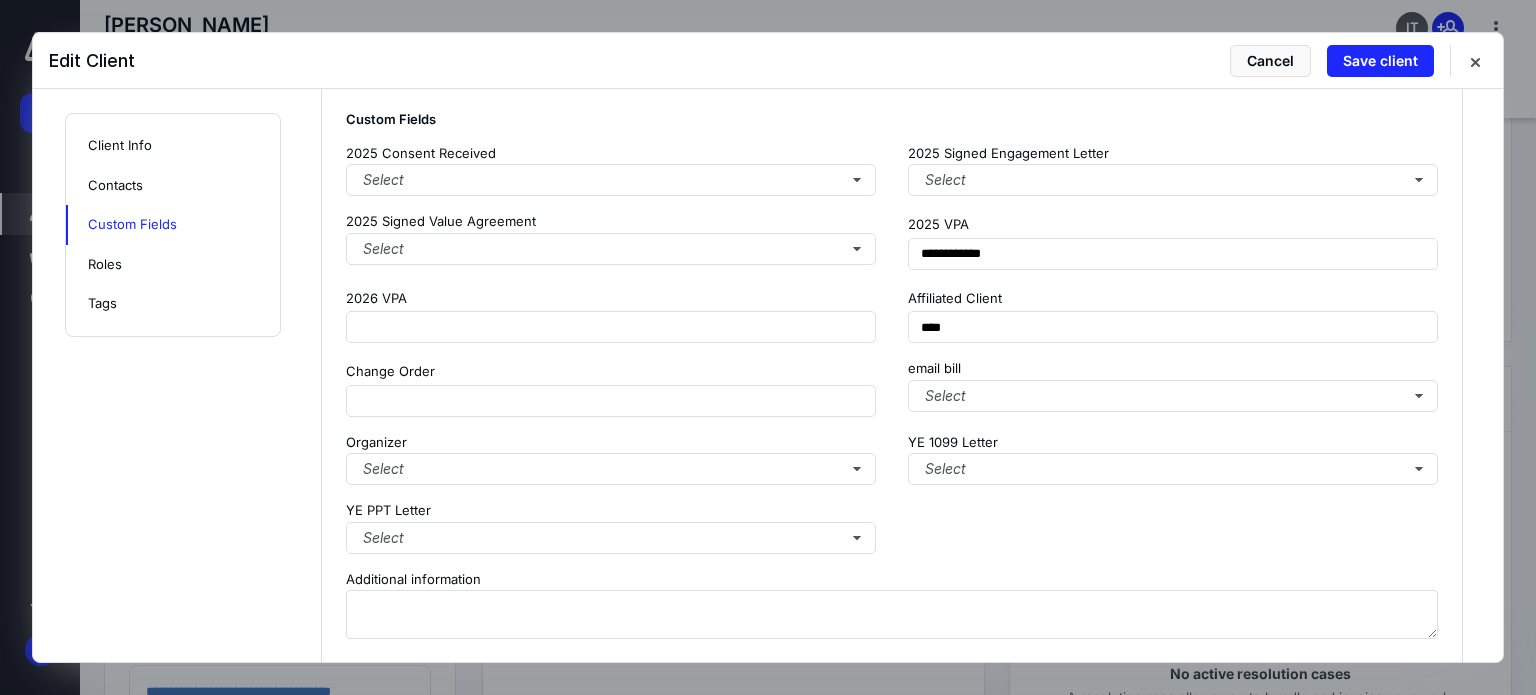 click on "email bill Select" at bounding box center (1173, 388) 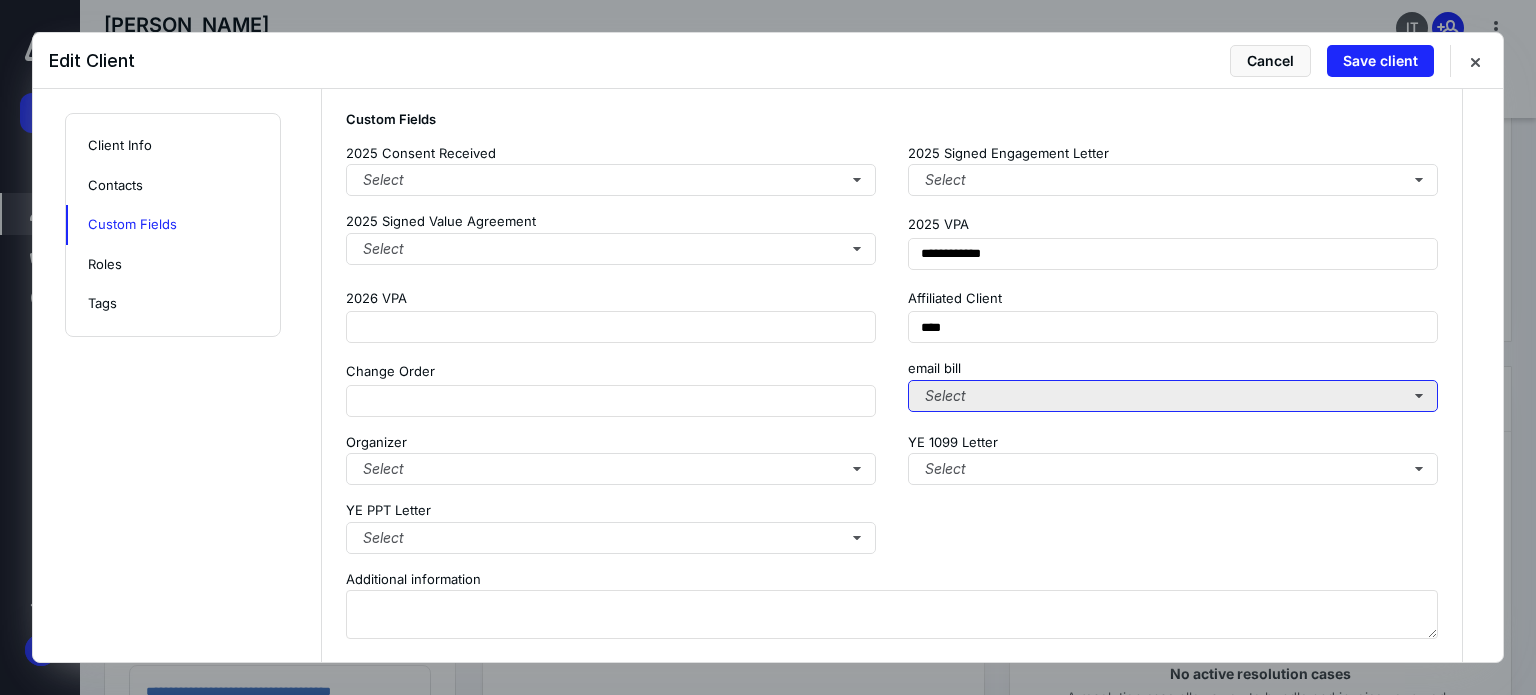 click on "Select" at bounding box center [1173, 396] 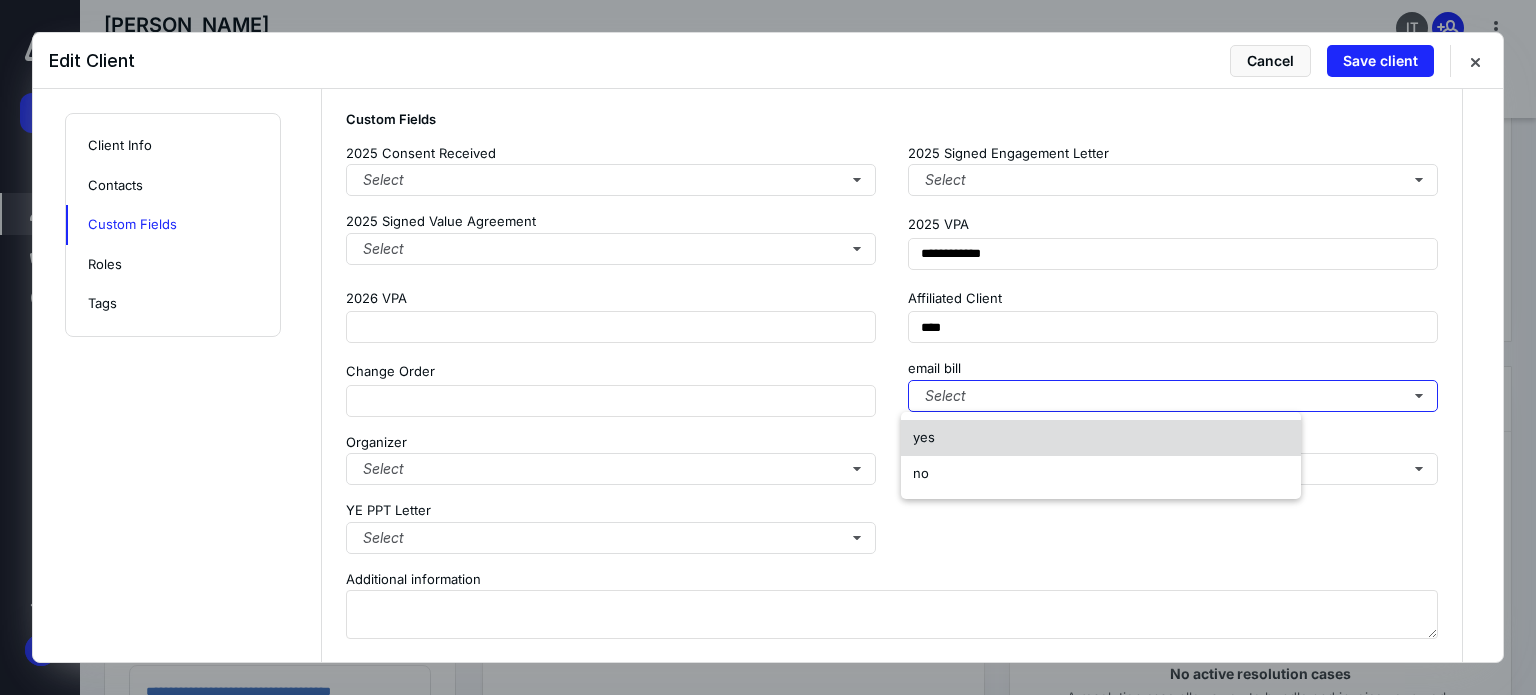 click on "yes" at bounding box center [1101, 438] 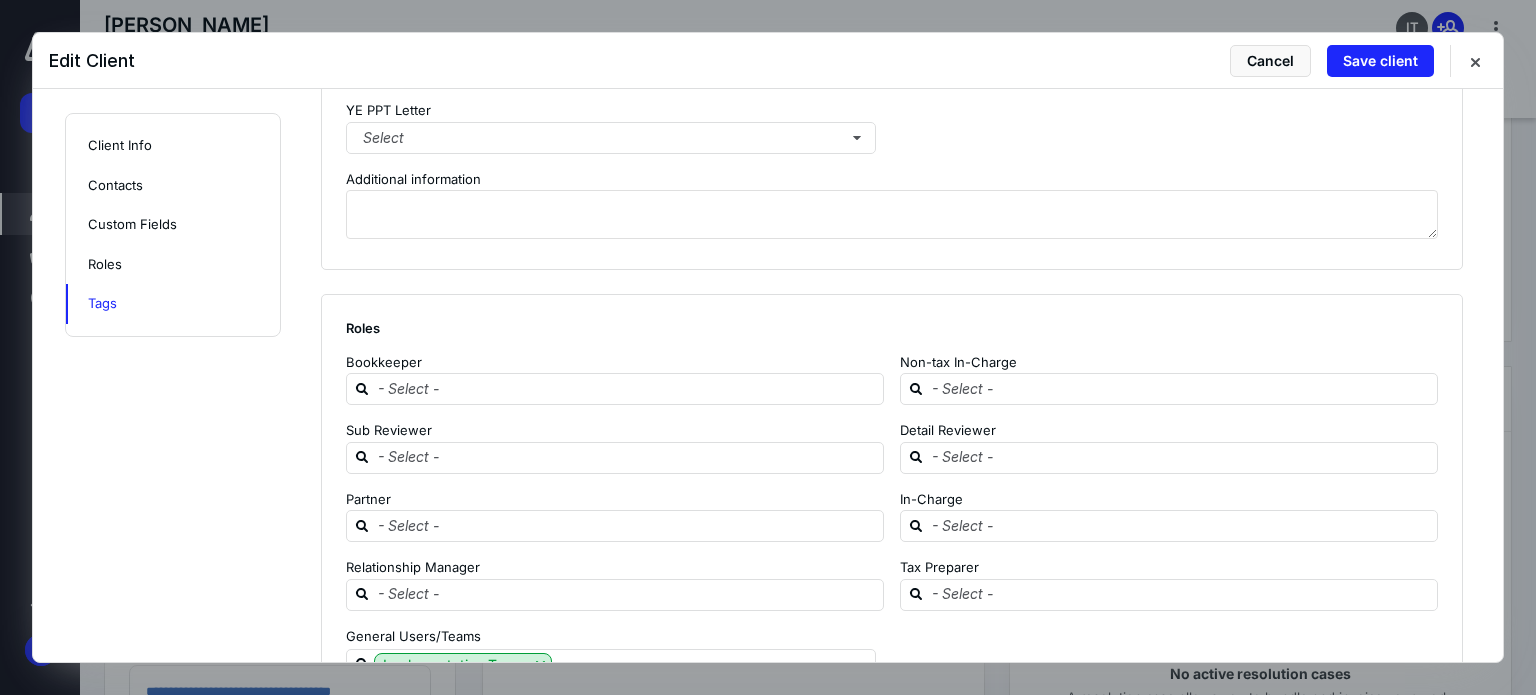scroll, scrollTop: 1874, scrollLeft: 0, axis: vertical 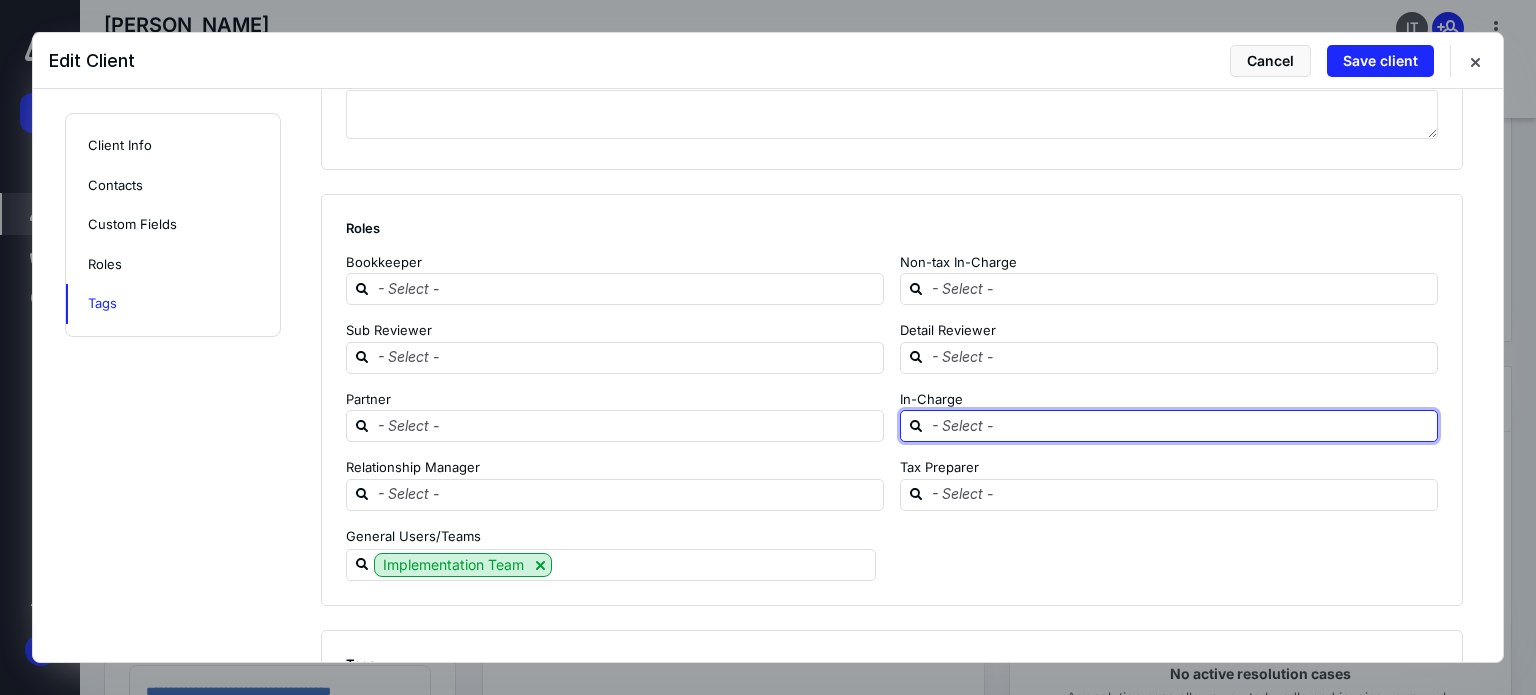 click at bounding box center (1181, 425) 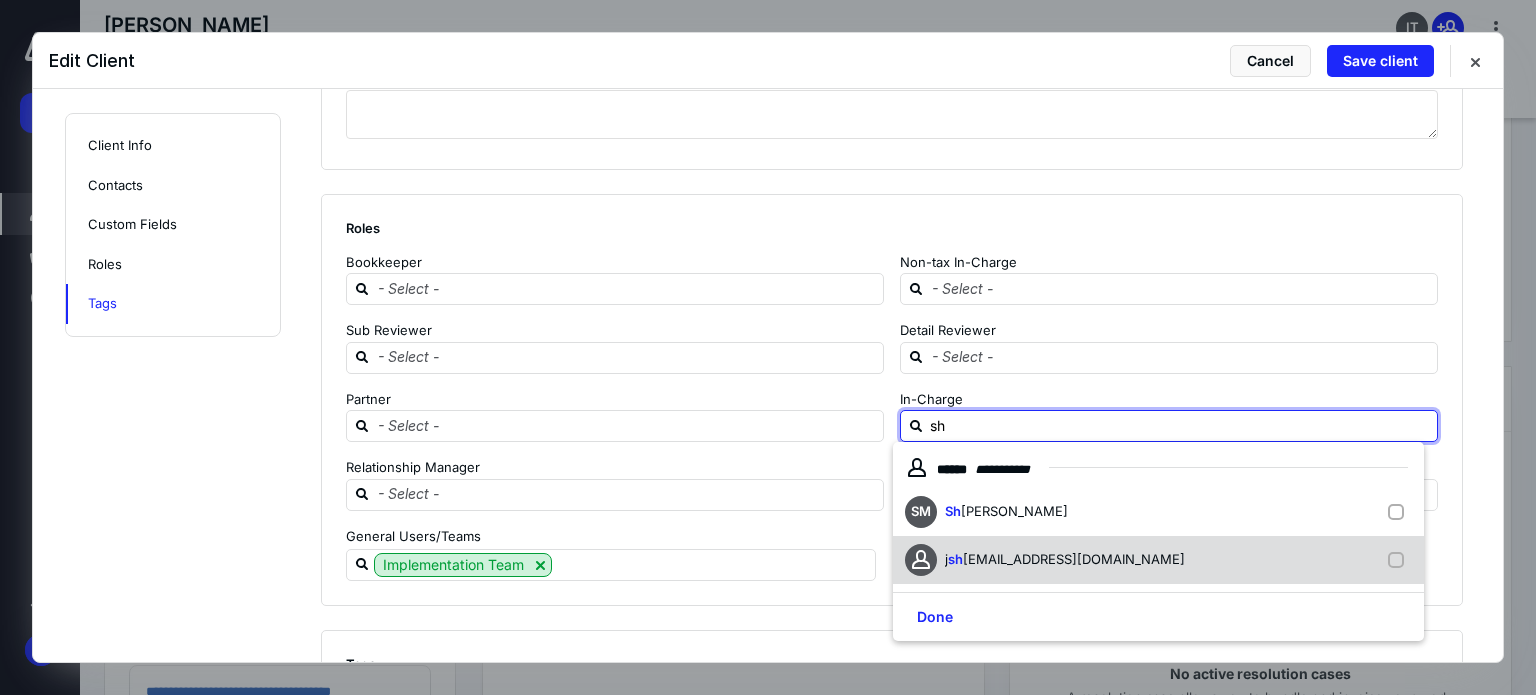 click on "[EMAIL_ADDRESS][DOMAIN_NAME]" at bounding box center [1074, 559] 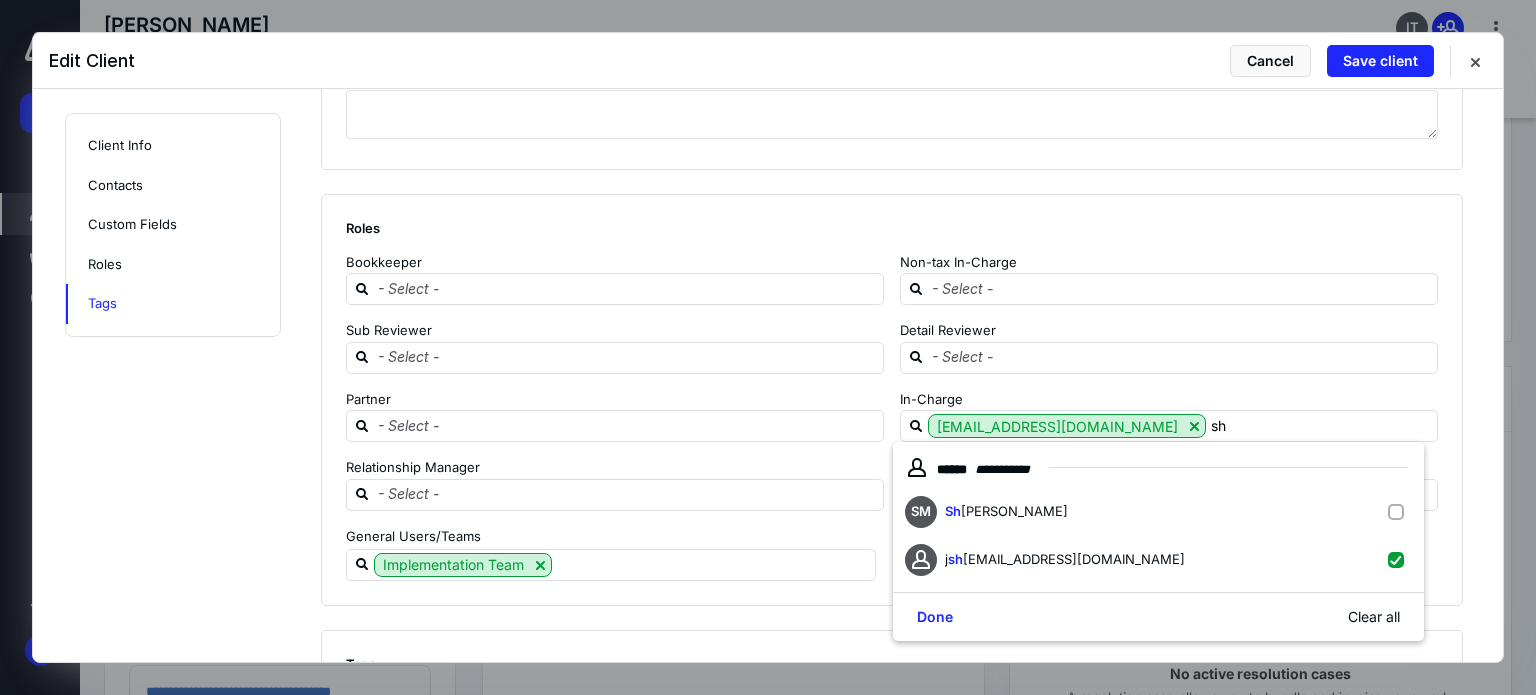 click on "Relationship Manager" at bounding box center (615, 468) 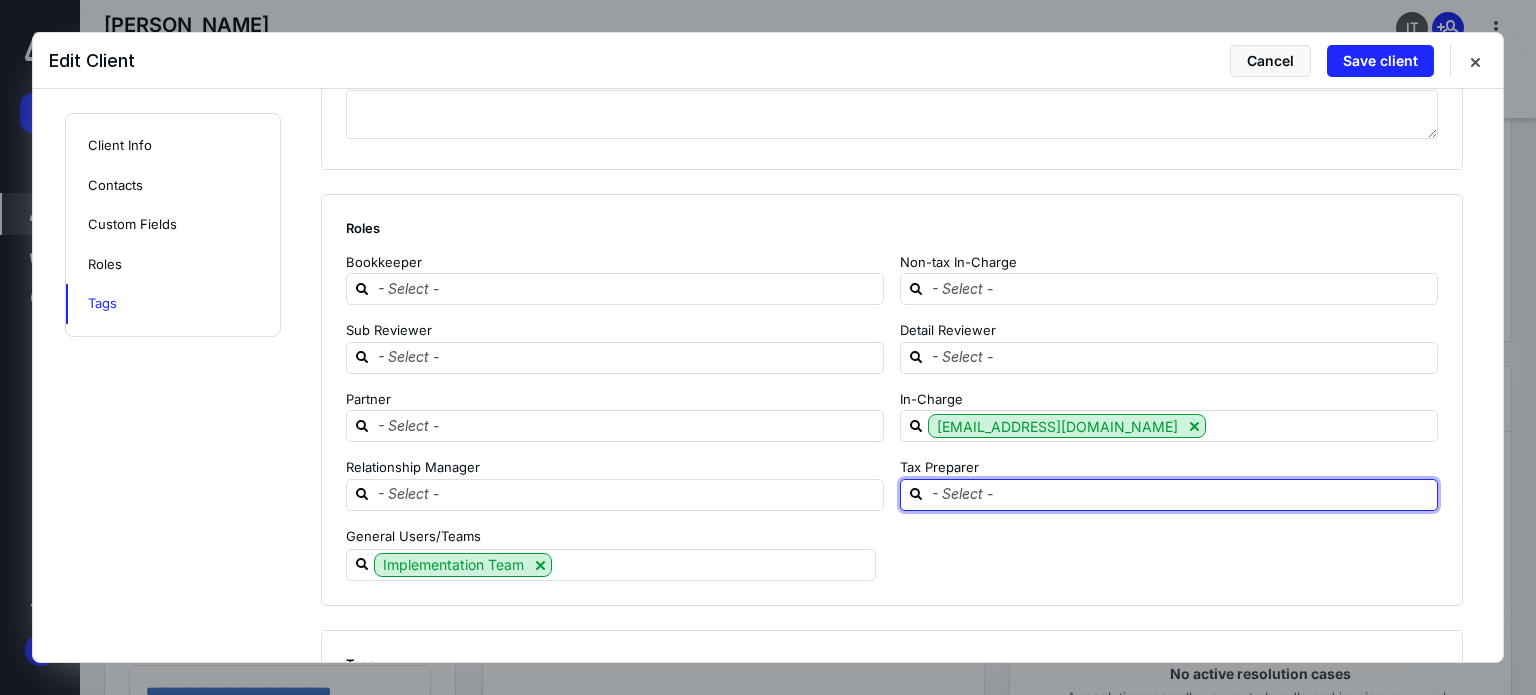 click at bounding box center [1181, 494] 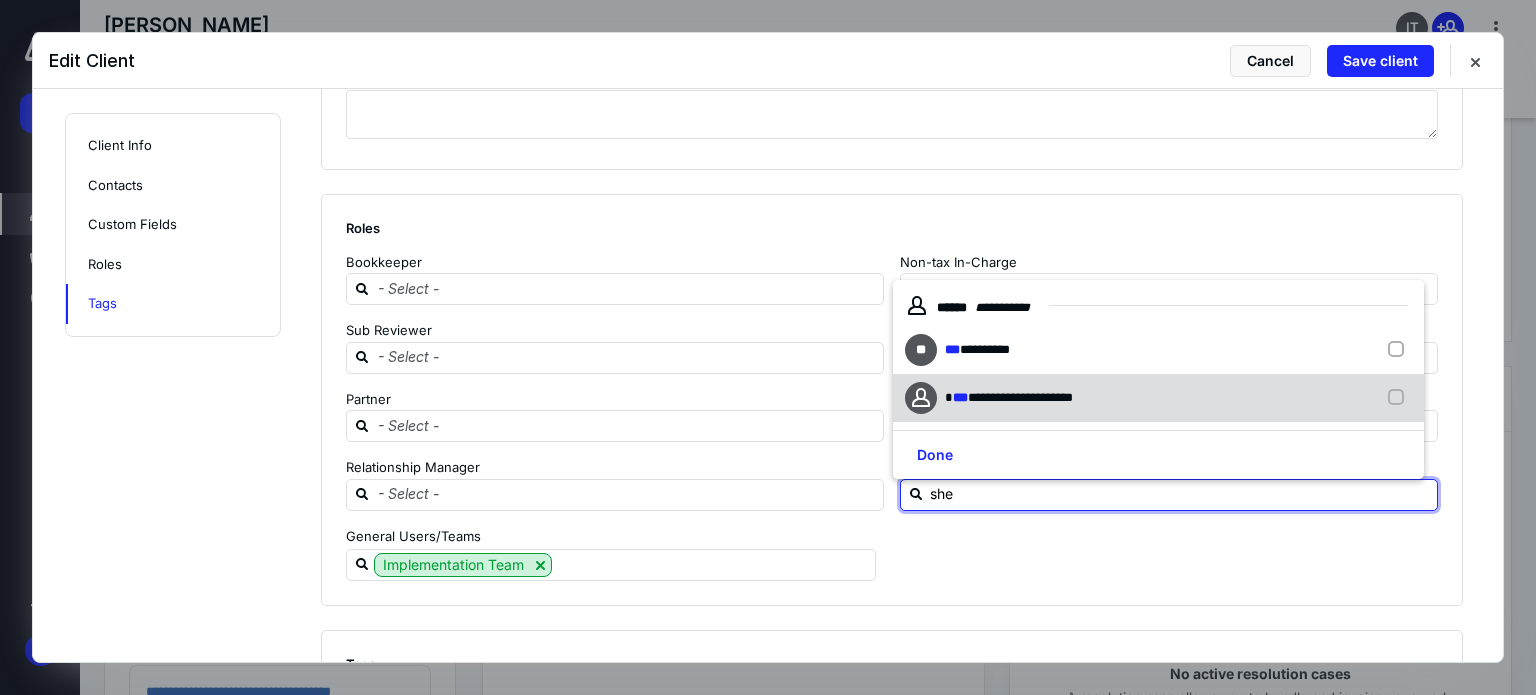 click on "**********" at bounding box center (1020, 397) 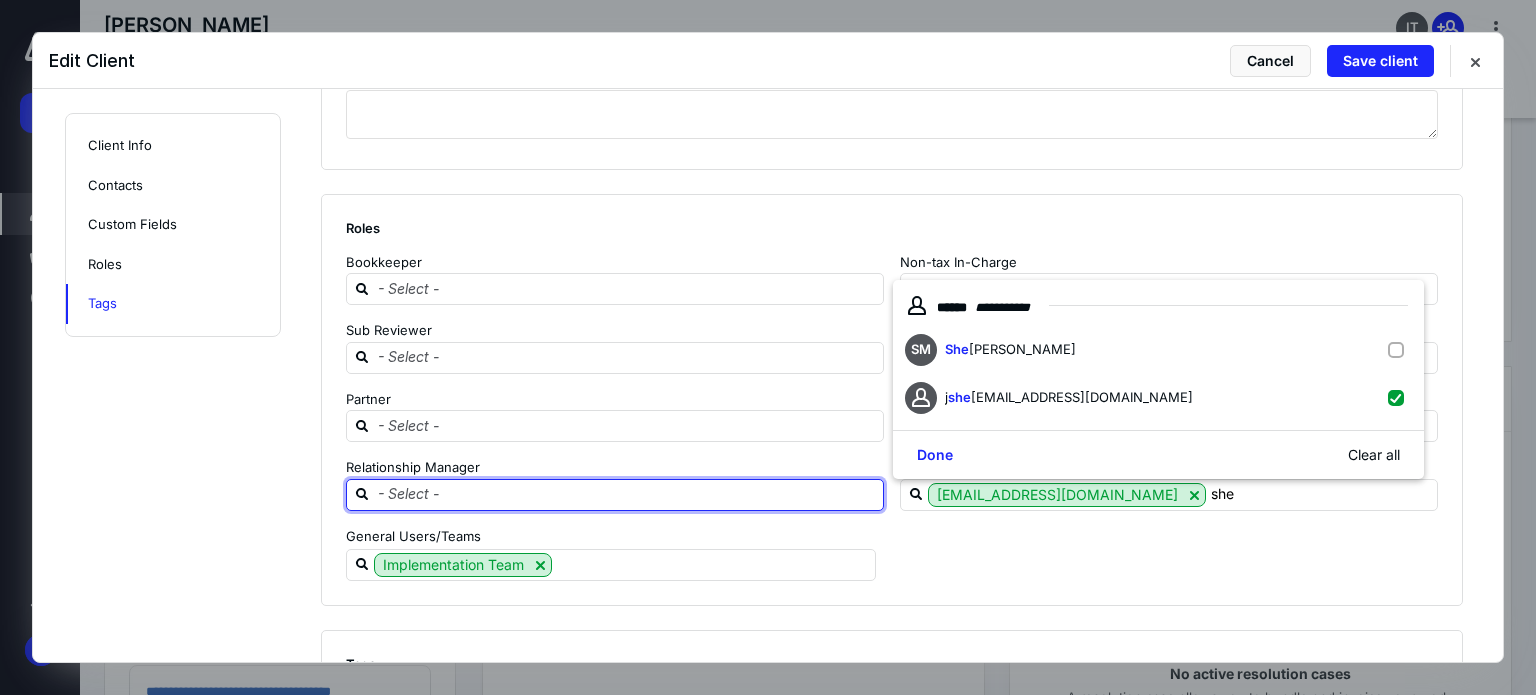 click at bounding box center (627, 494) 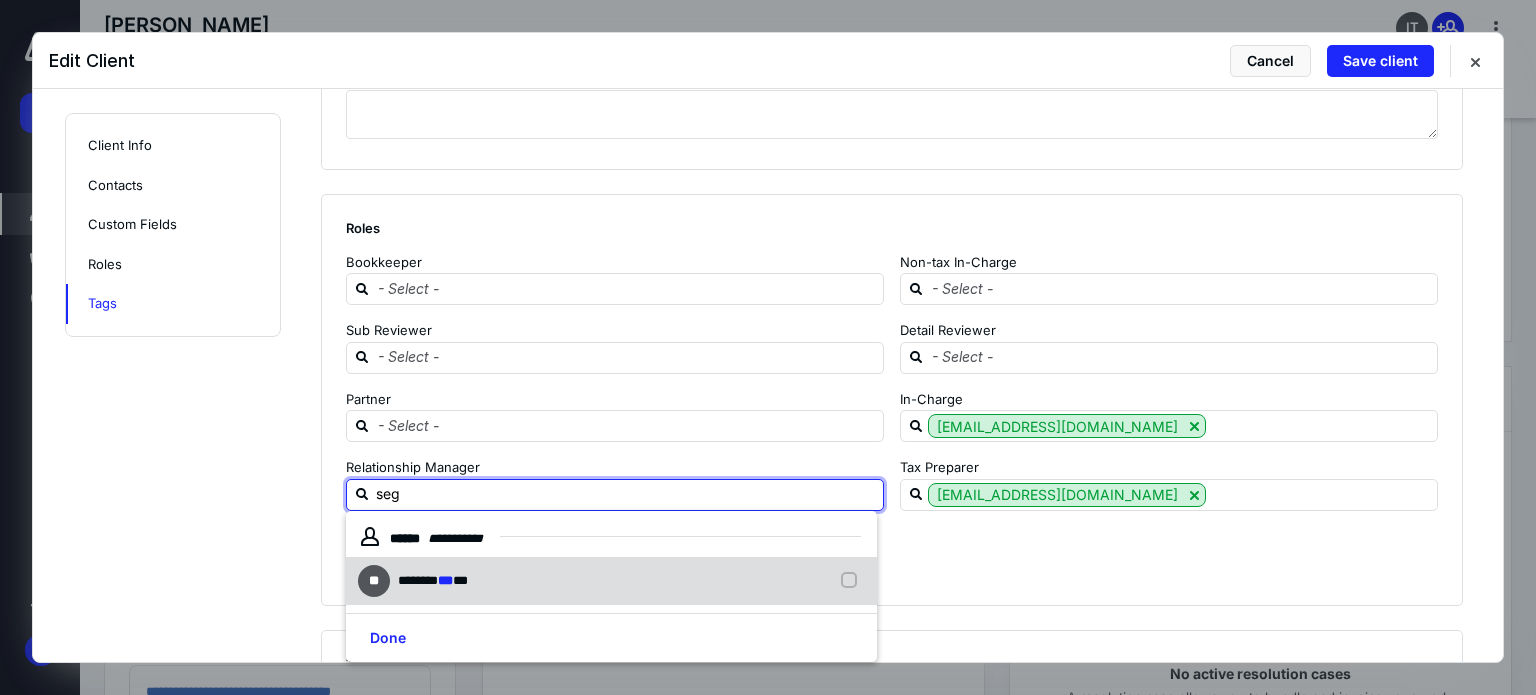 click on "** ******* *** ***" at bounding box center [611, 581] 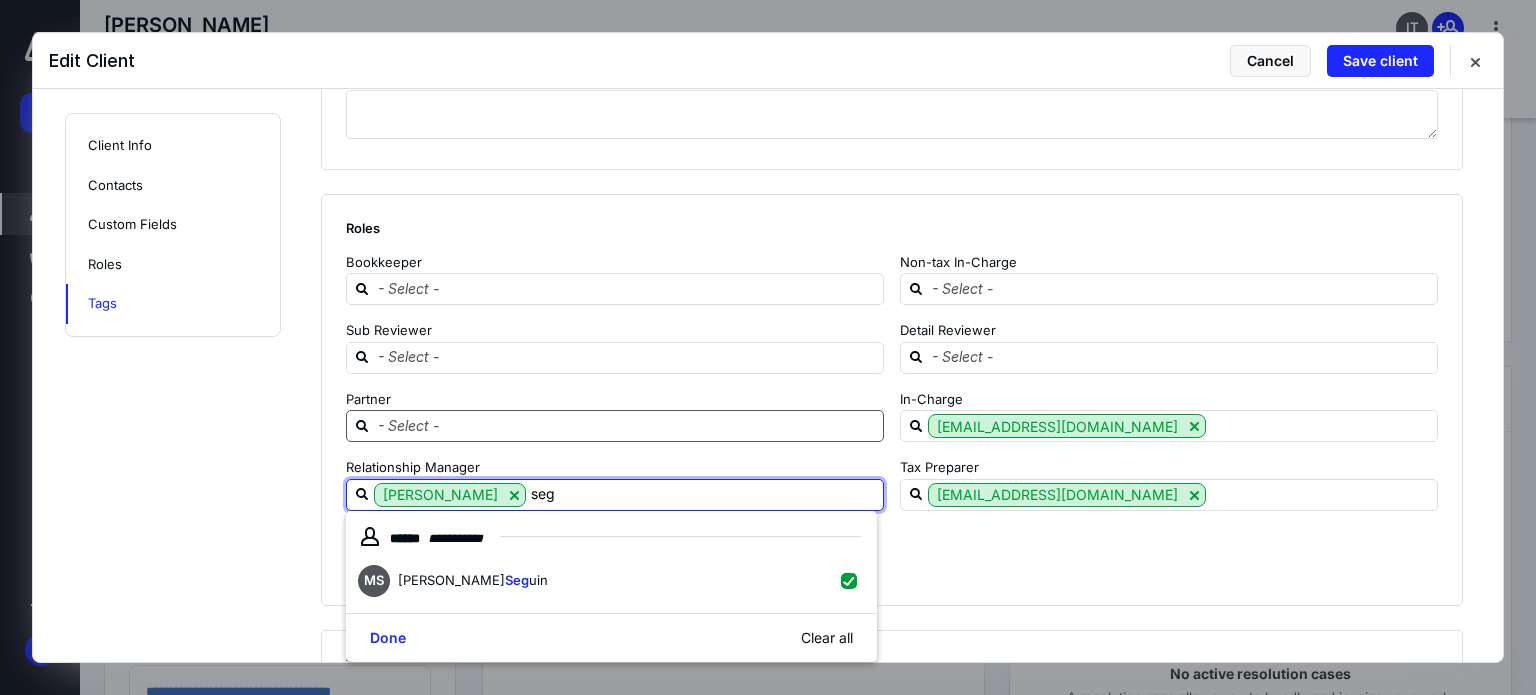 click at bounding box center (627, 425) 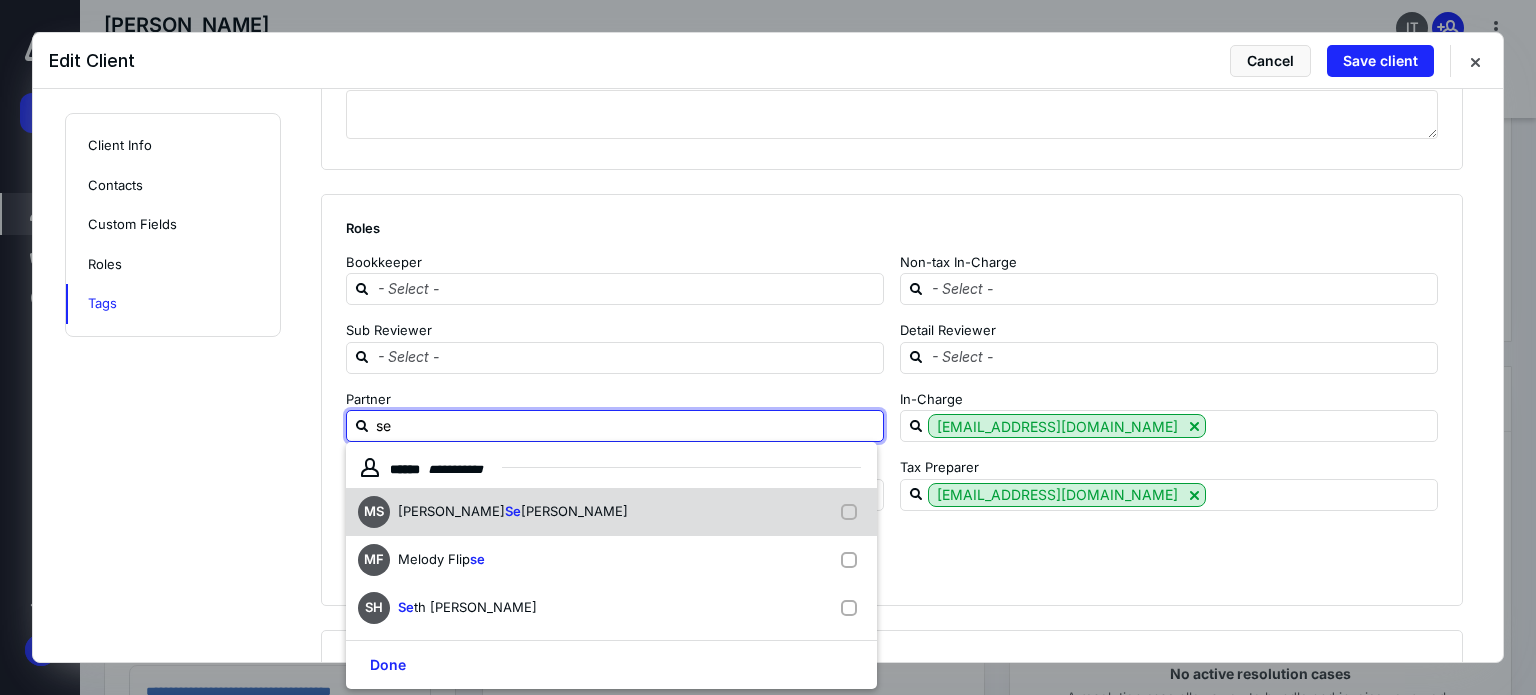 click on "MS [PERSON_NAME]  [PERSON_NAME]" at bounding box center (611, 512) 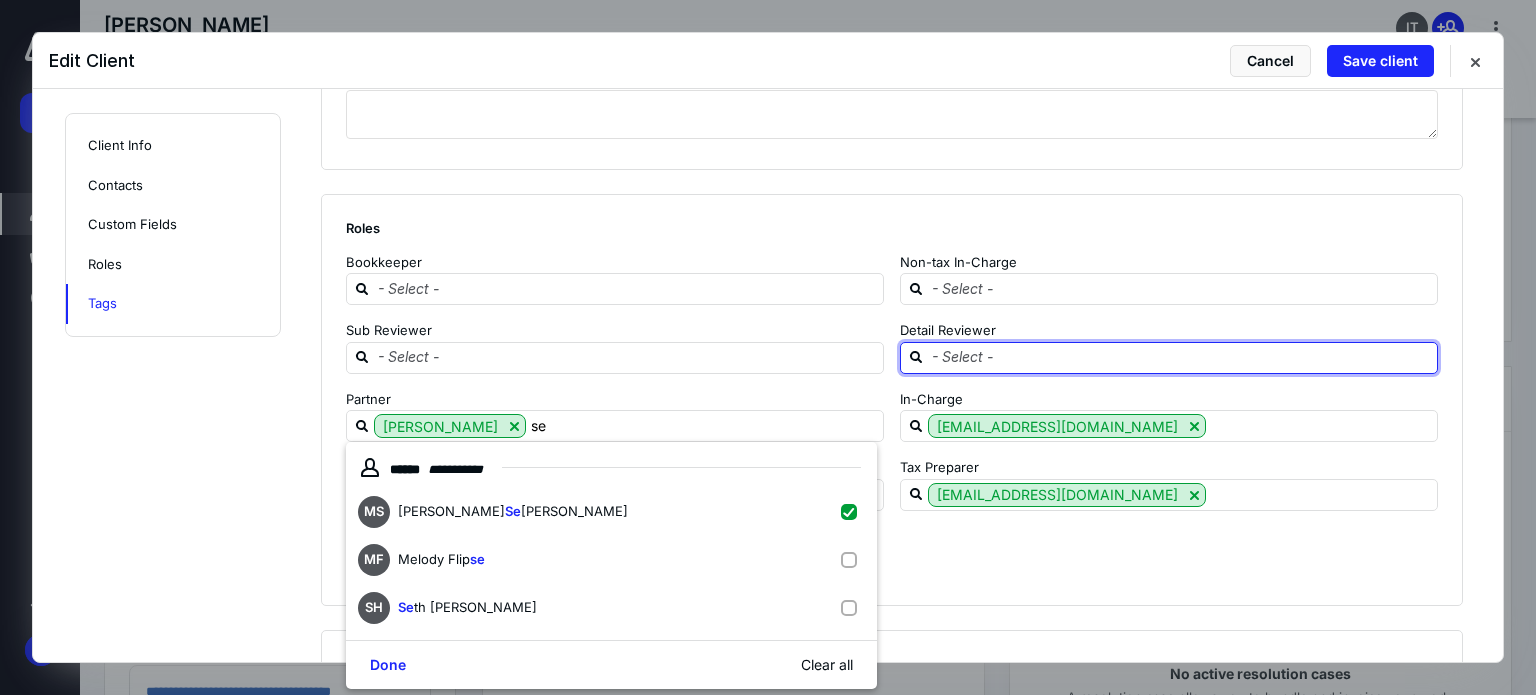 click at bounding box center [1181, 357] 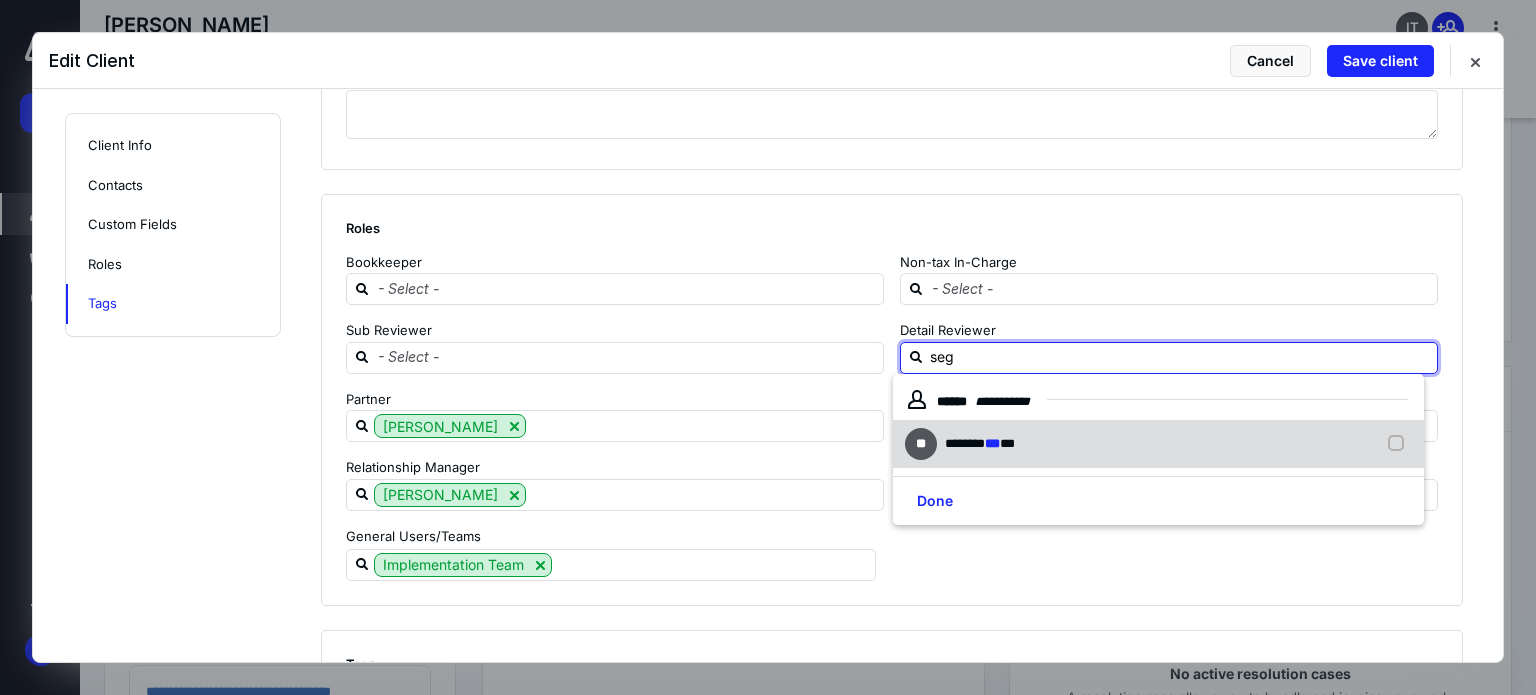 click on "*******" at bounding box center (965, 443) 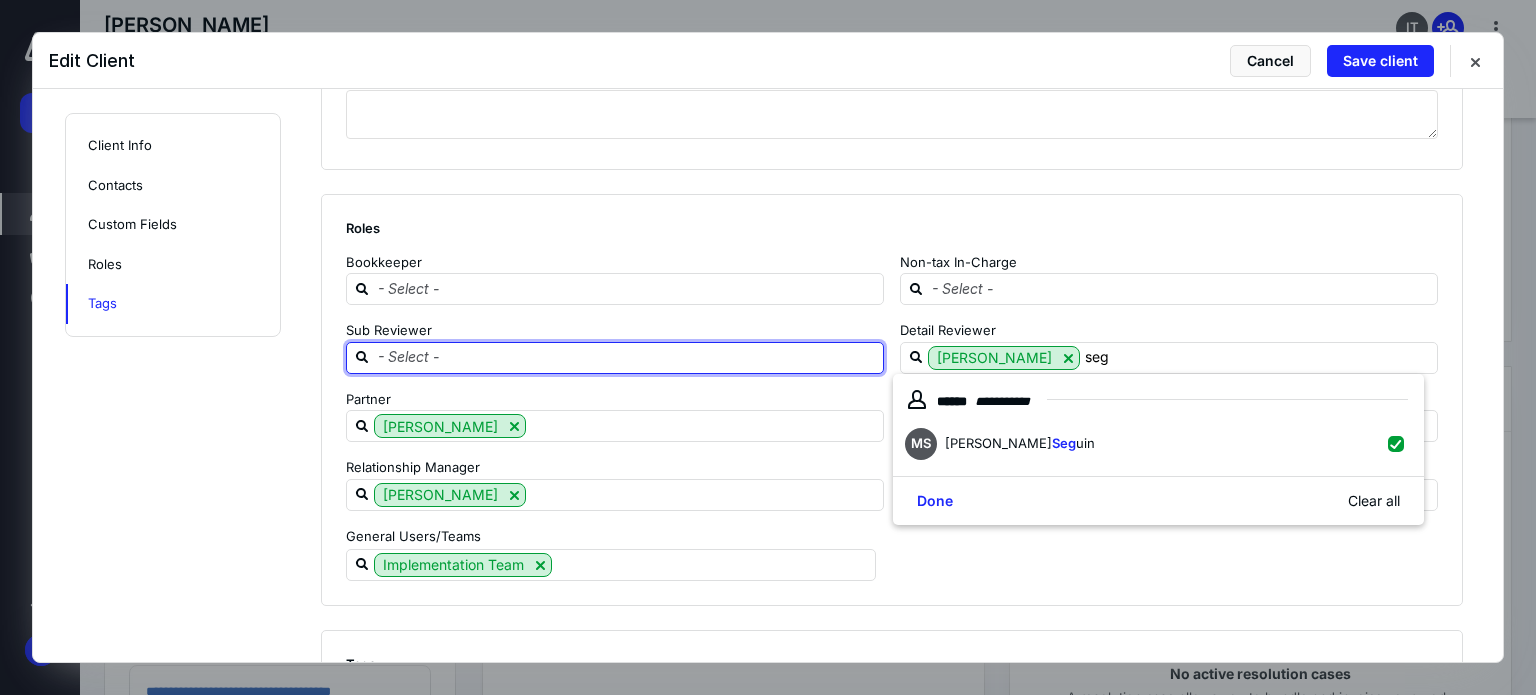 click at bounding box center [627, 357] 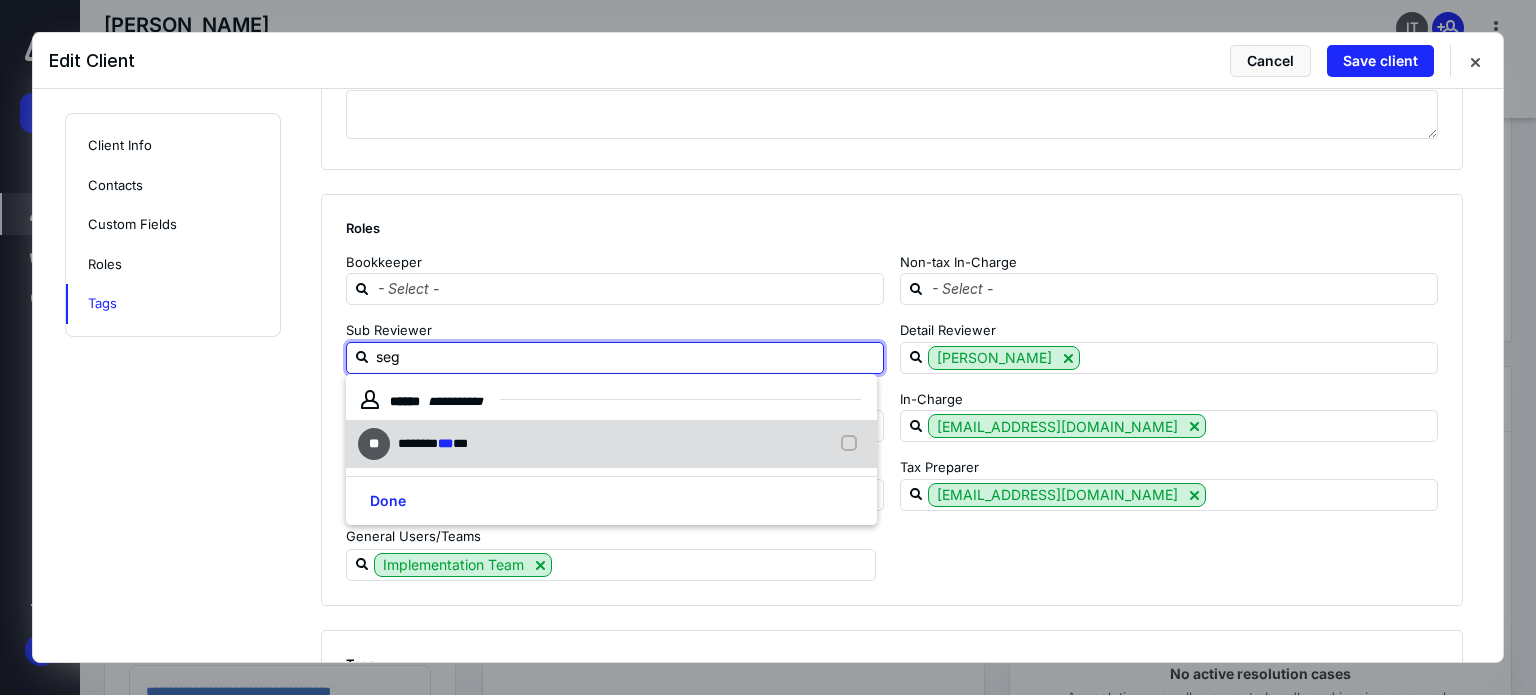 click on "** ******* *** ***" at bounding box center (611, 444) 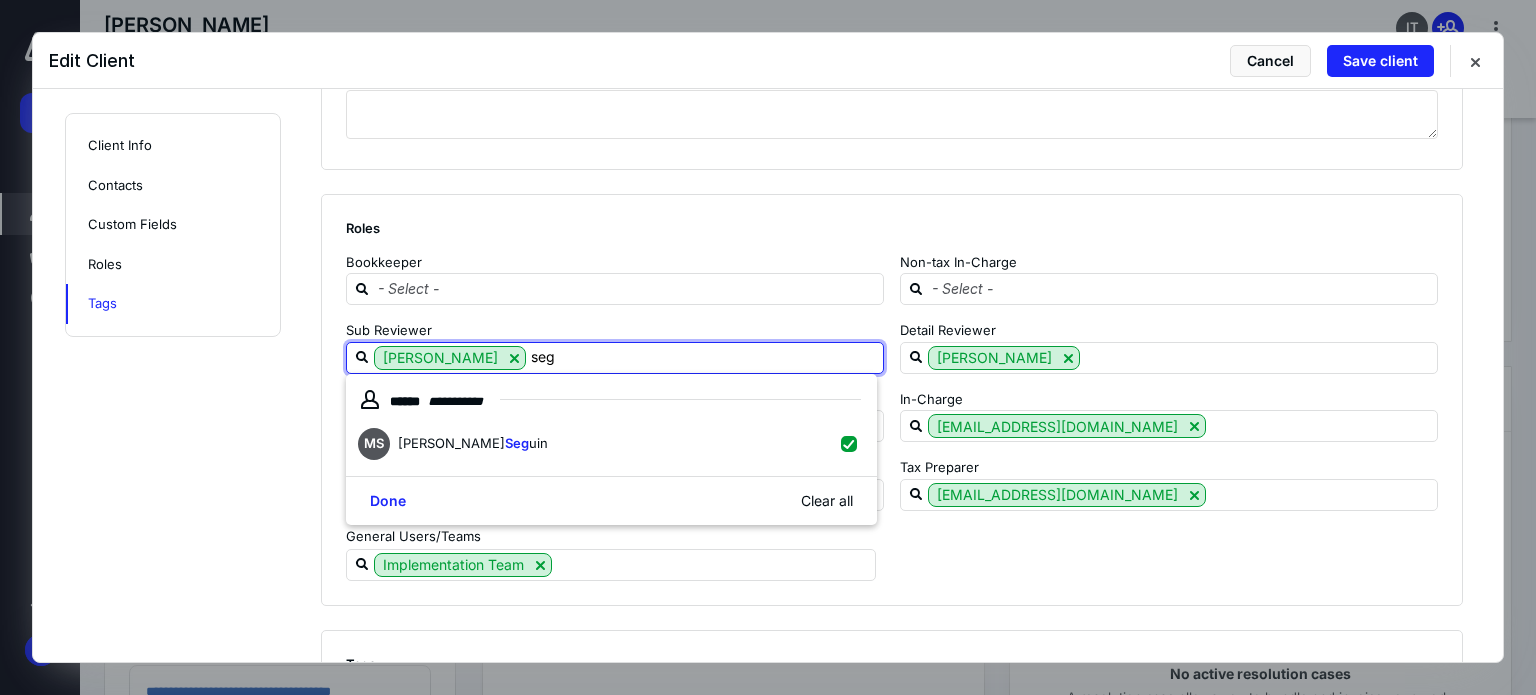 click on "General Users/Teams" at bounding box center (892, 536) 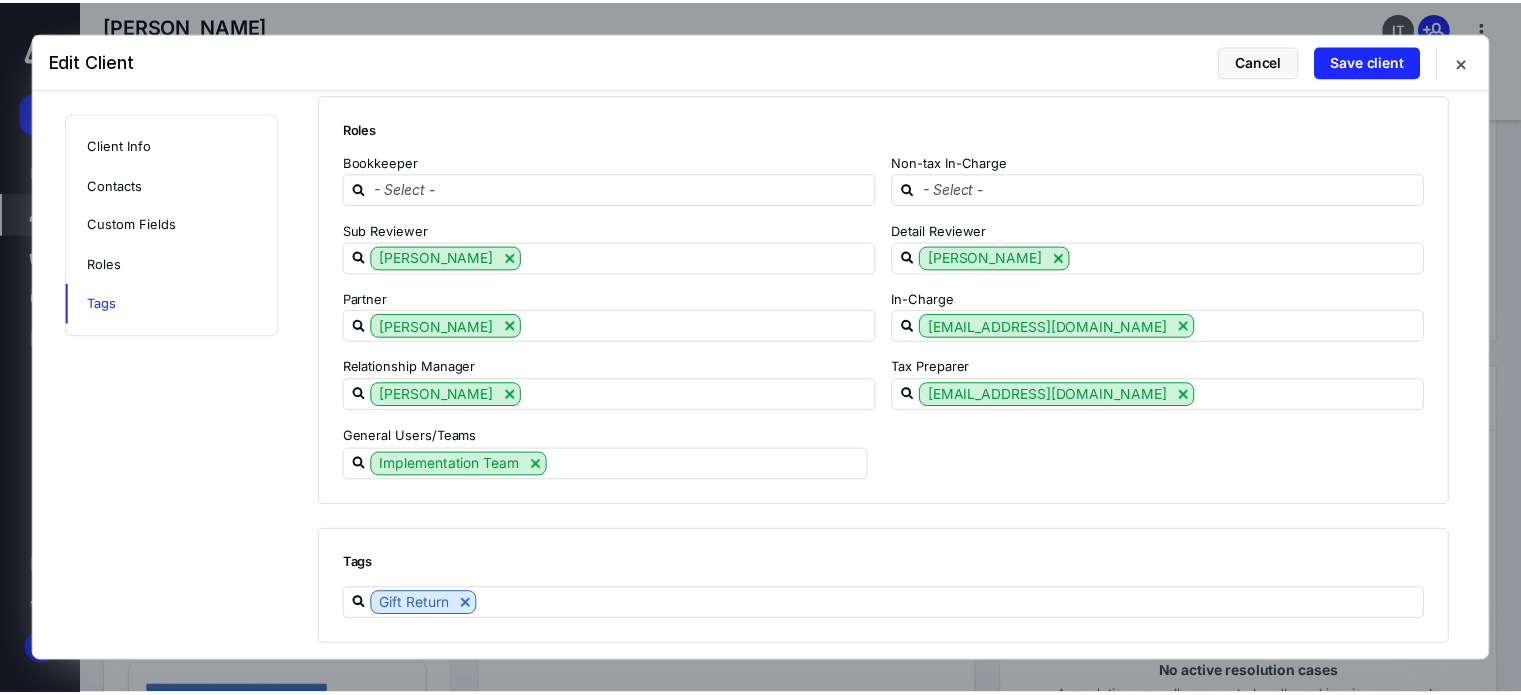 scroll, scrollTop: 1674, scrollLeft: 0, axis: vertical 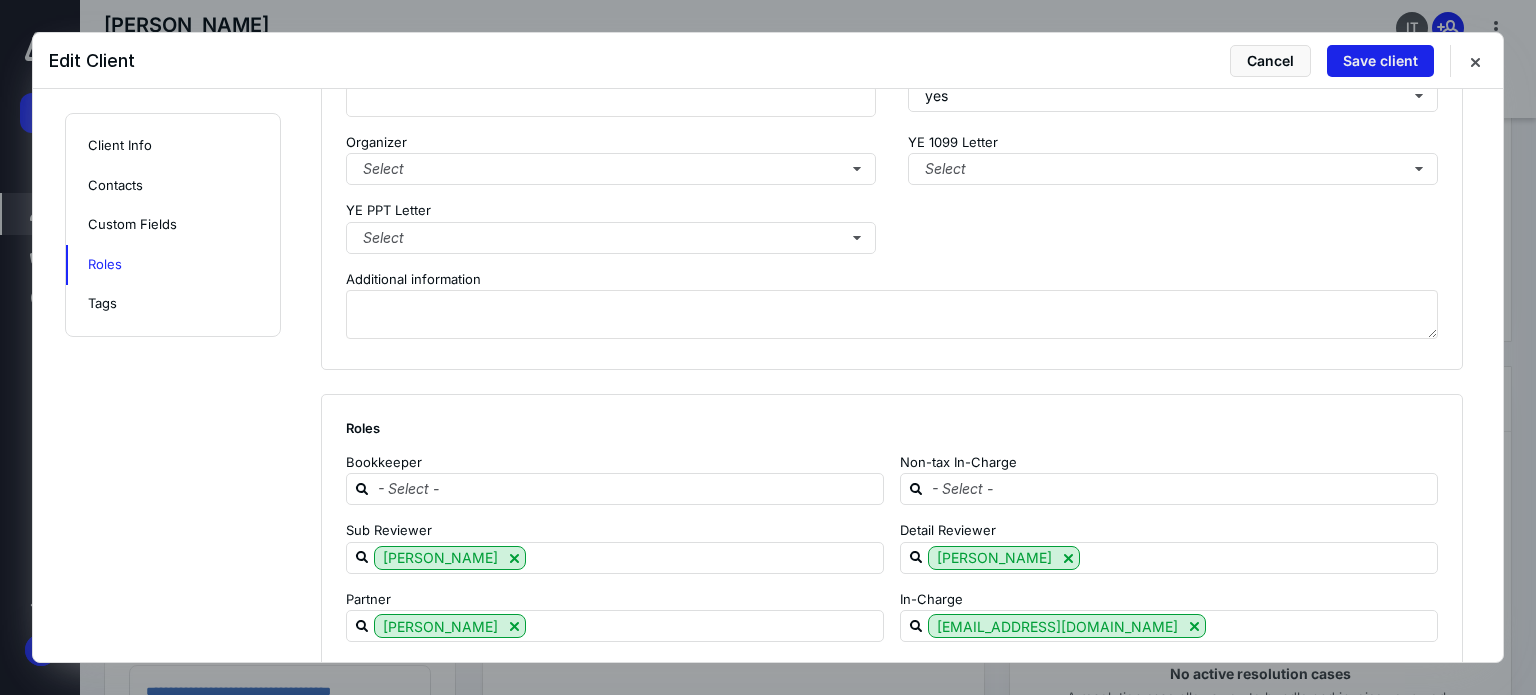 click on "Save client" at bounding box center [1380, 61] 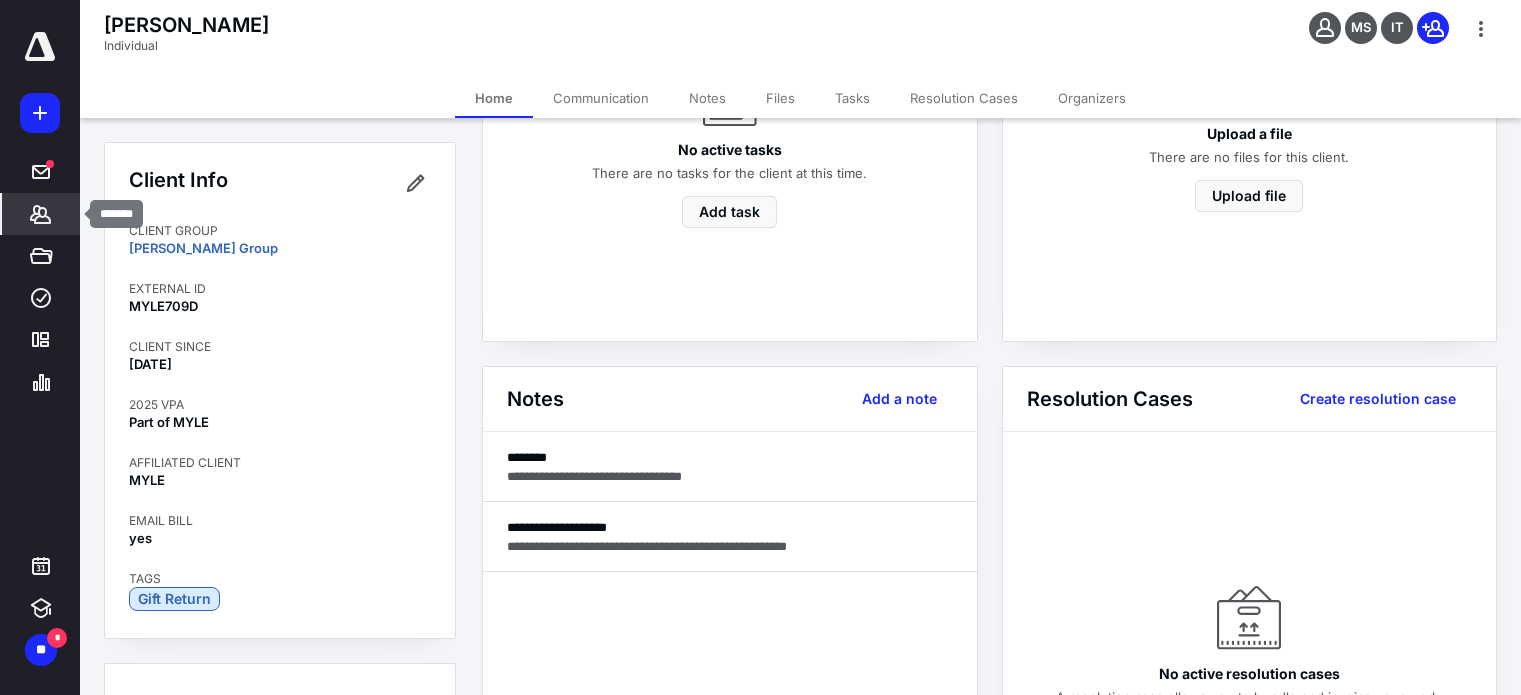 click 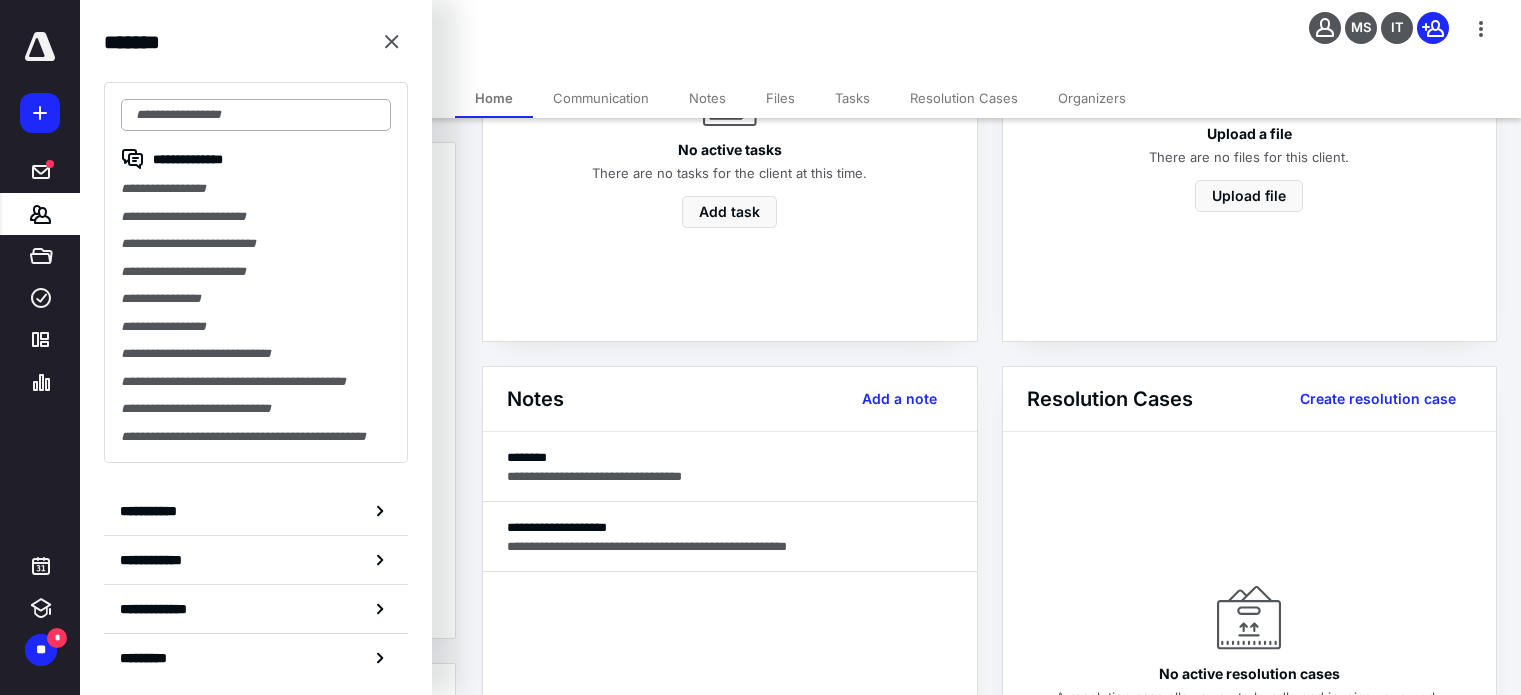 click at bounding box center [256, 115] 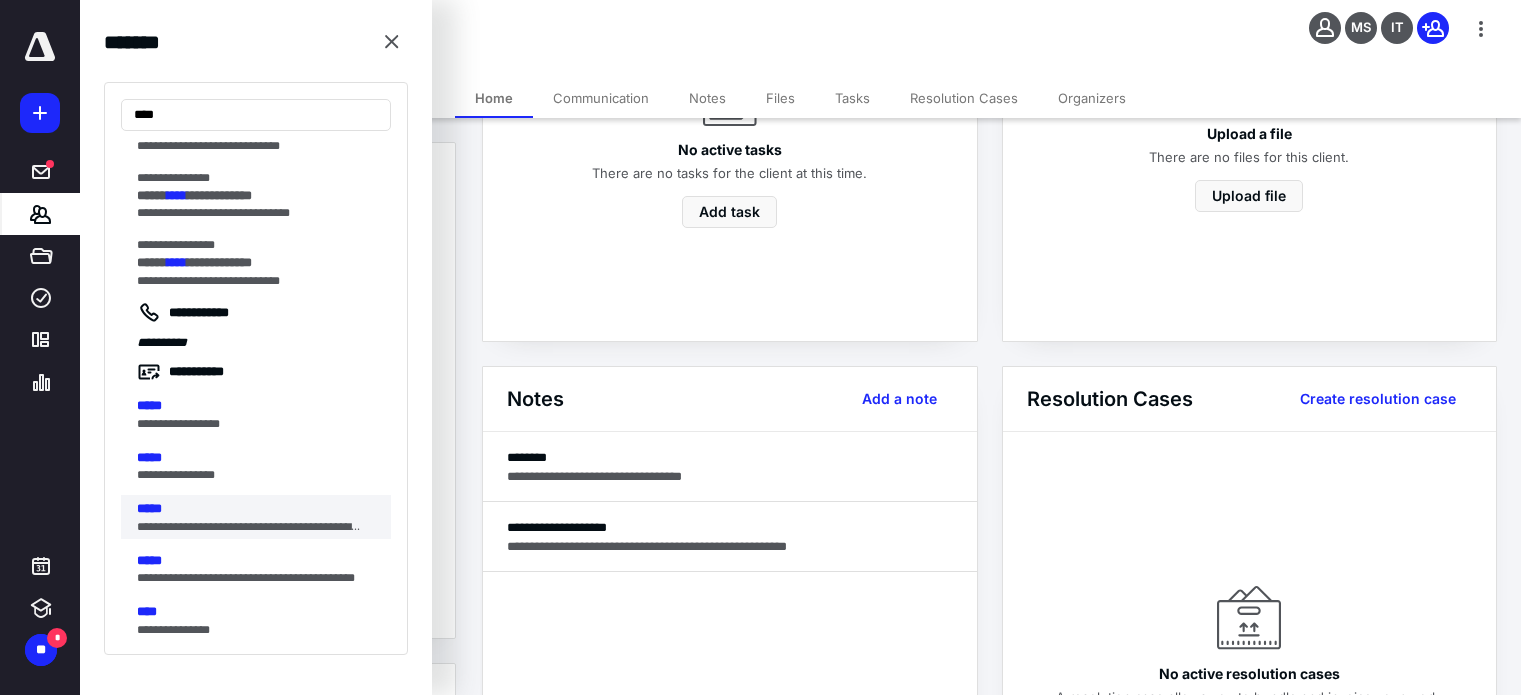 scroll, scrollTop: 212, scrollLeft: 0, axis: vertical 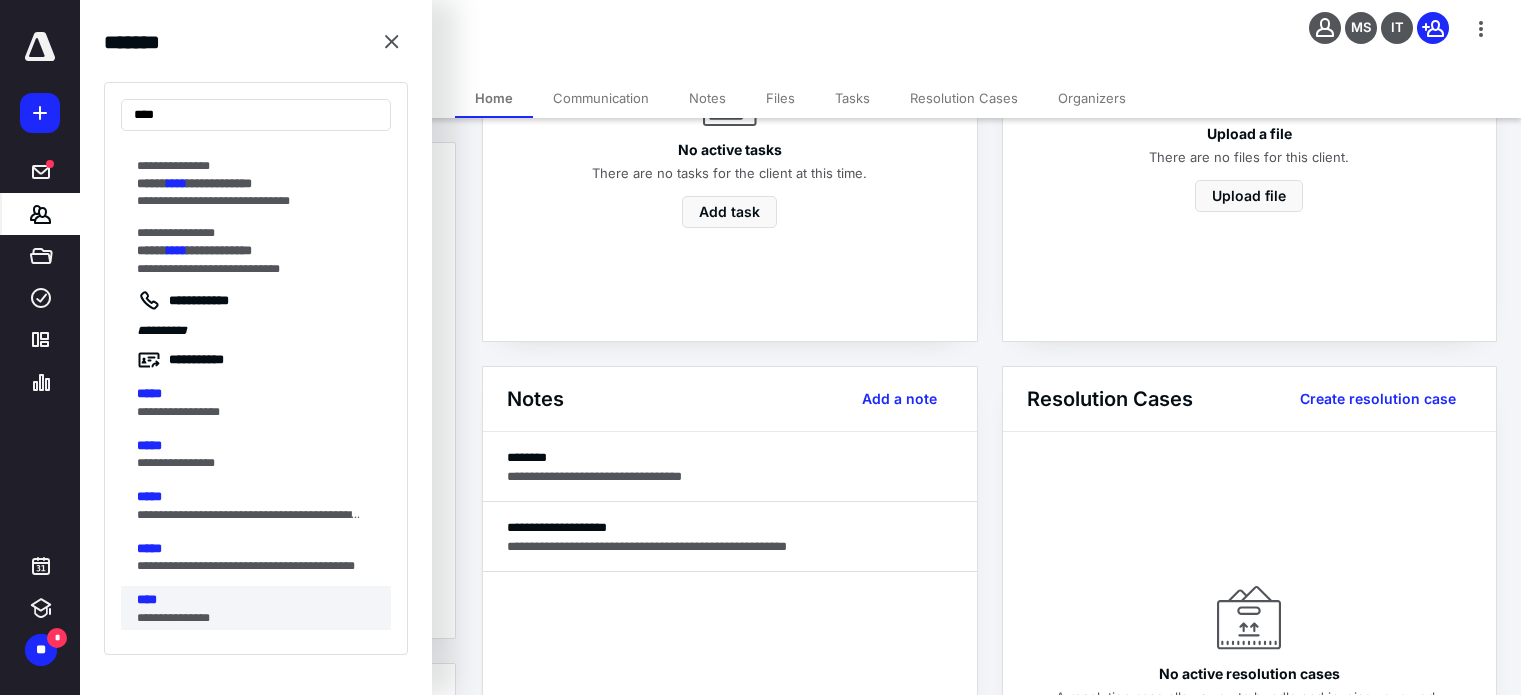 click on "****" at bounding box center (258, 600) 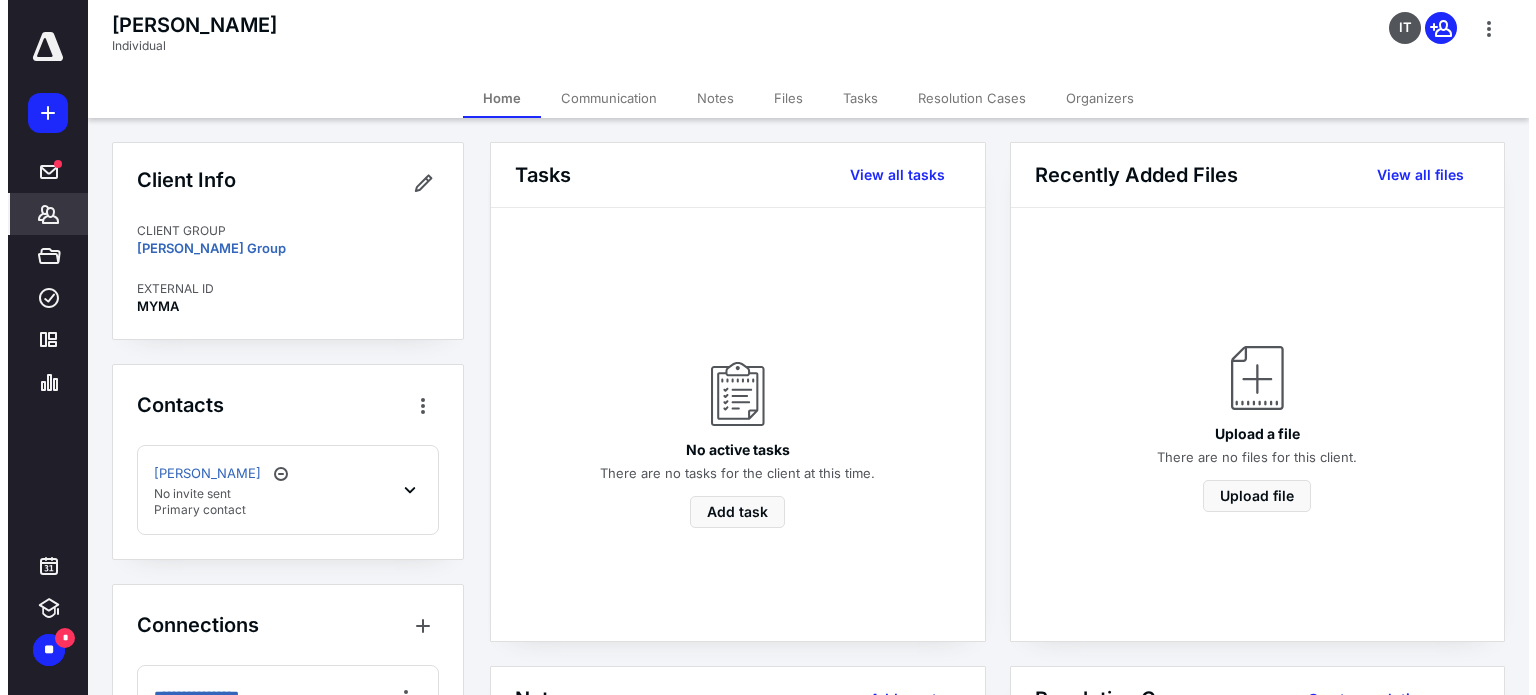 scroll, scrollTop: 200, scrollLeft: 0, axis: vertical 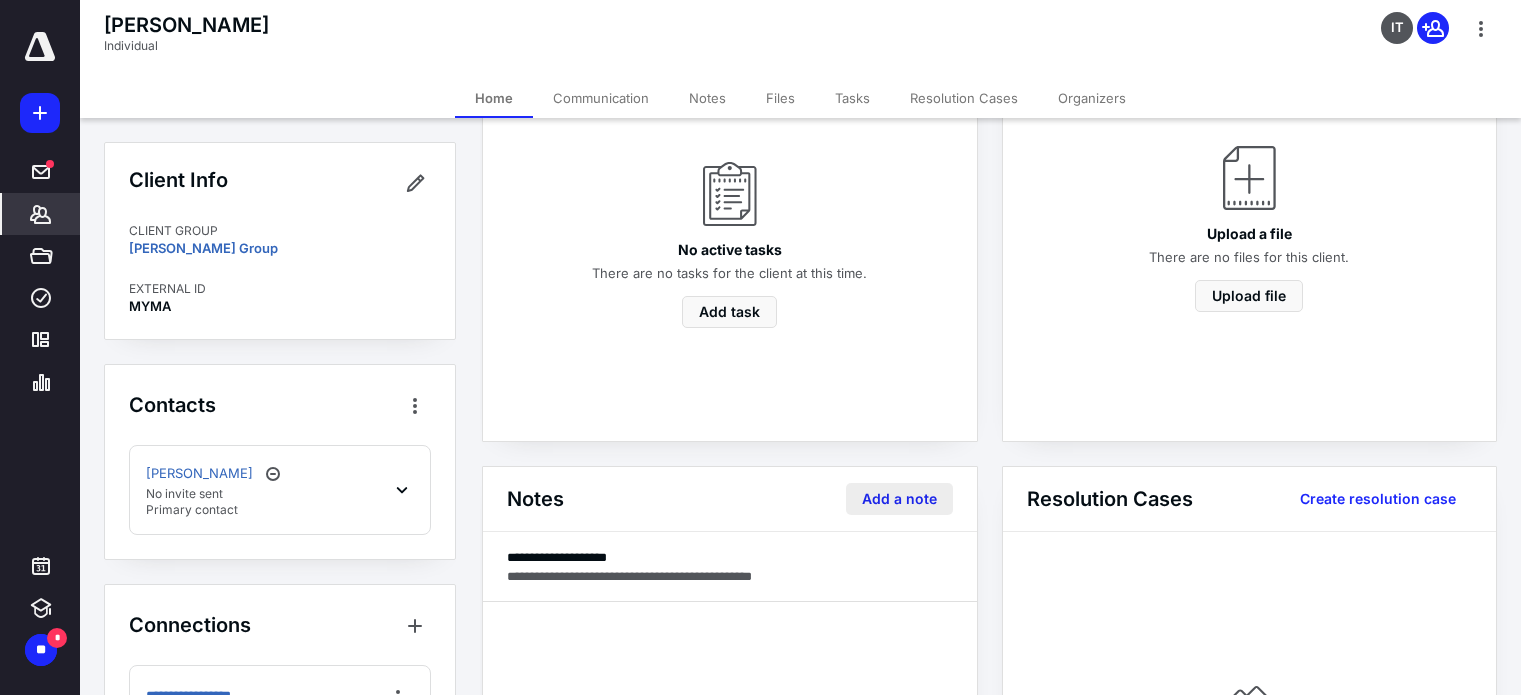 click on "Add a note" at bounding box center [899, 499] 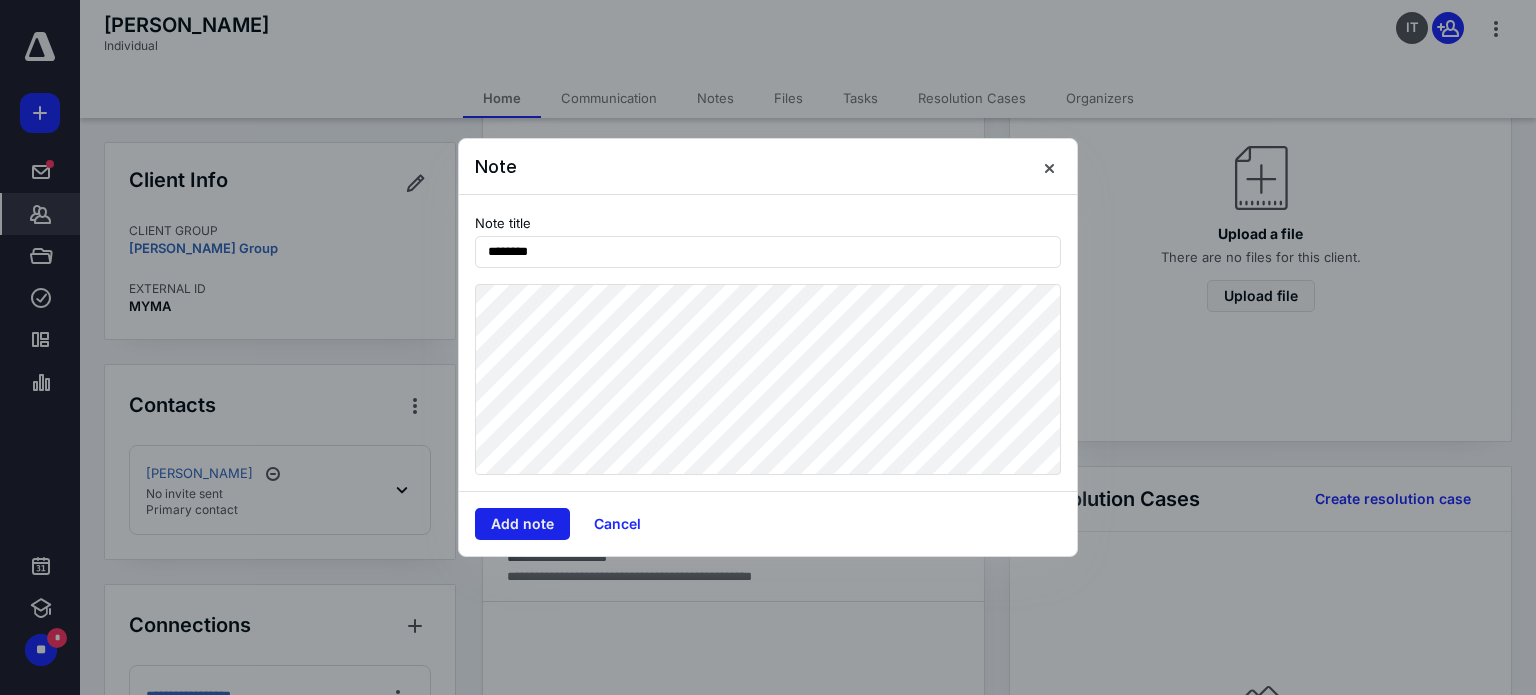 click on "Add note" at bounding box center (522, 524) 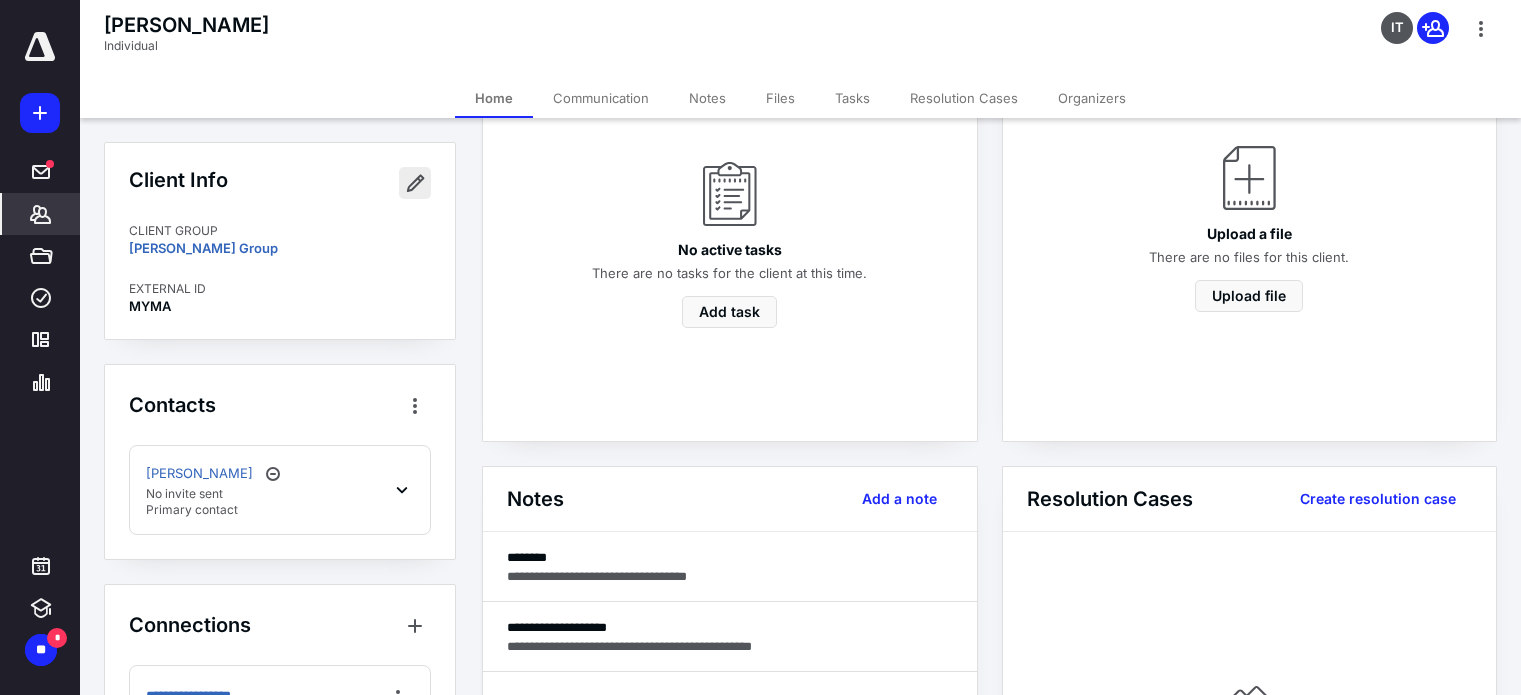 click at bounding box center (415, 183) 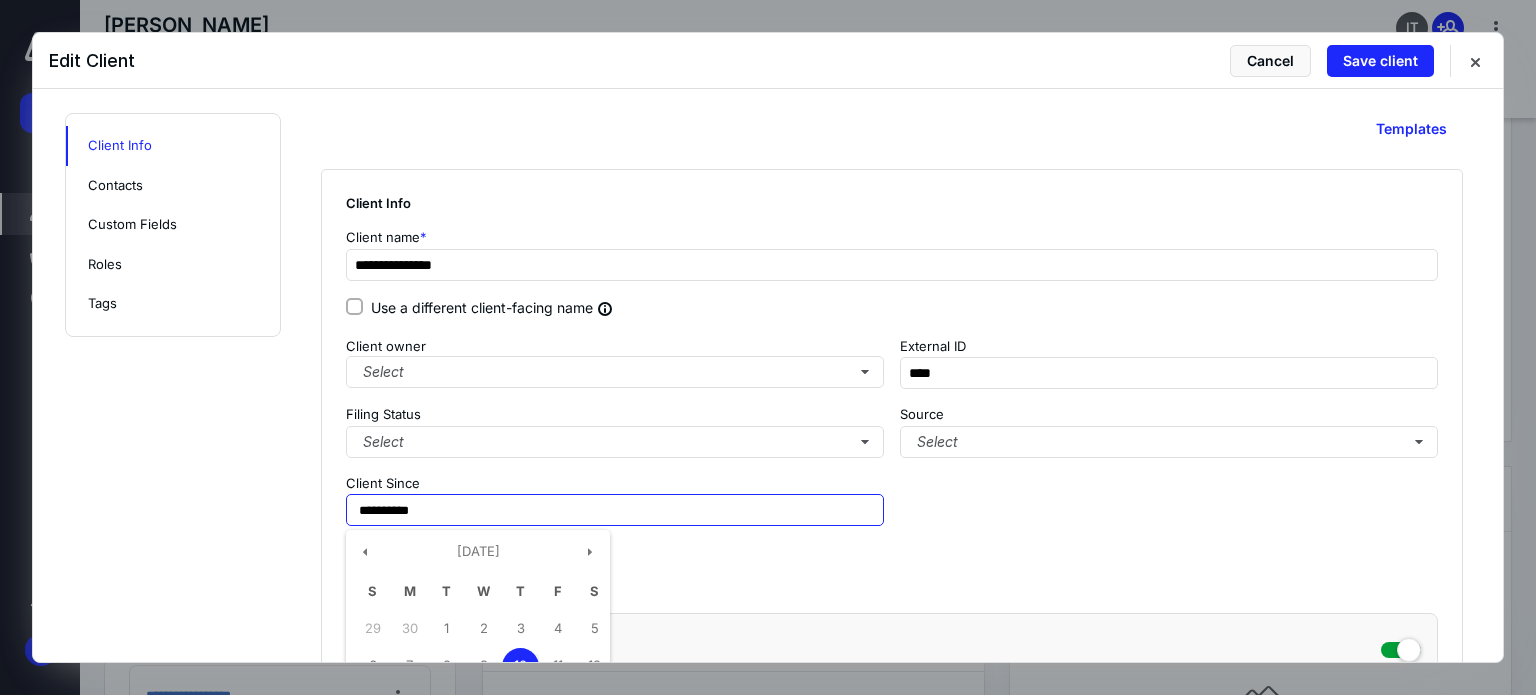 drag, startPoint x: 429, startPoint y: 510, endPoint x: 208, endPoint y: 499, distance: 221.27359 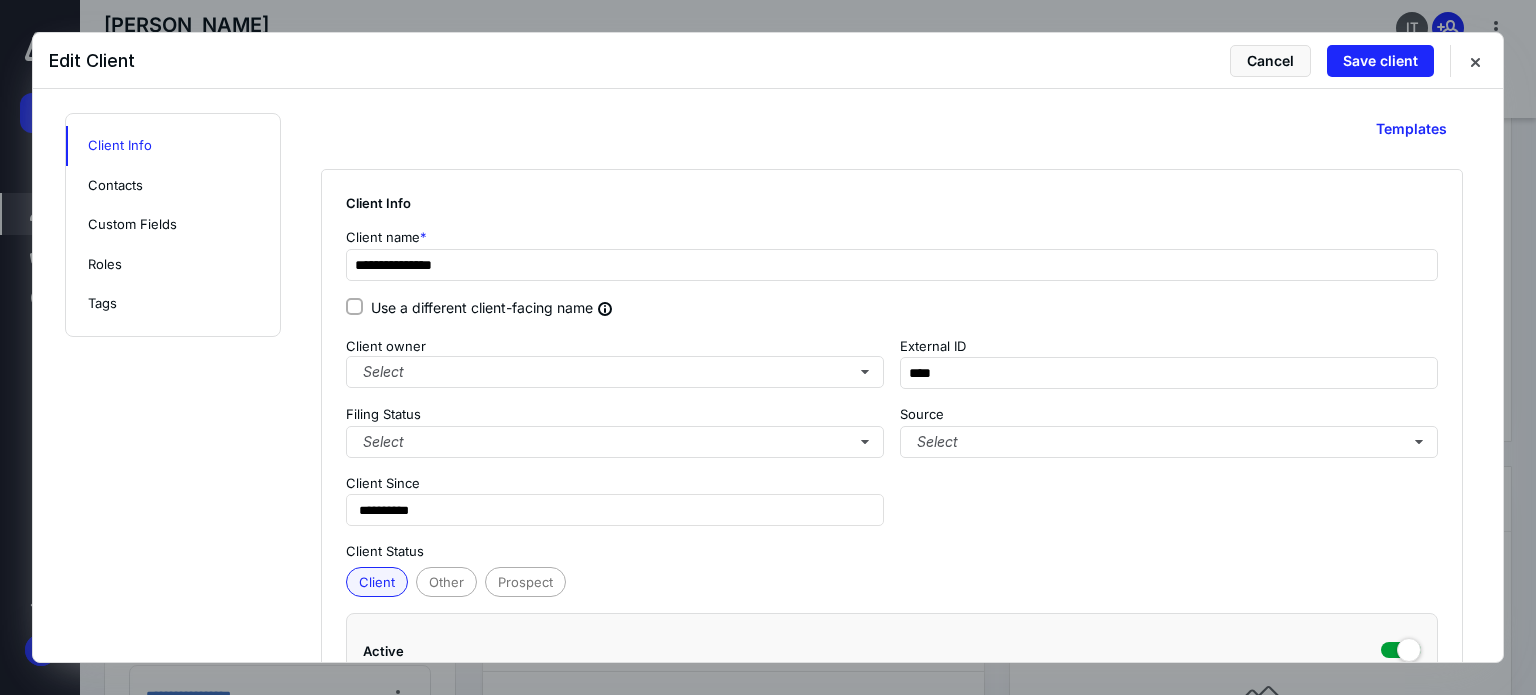 click on "**********" at bounding box center (768, 1352) 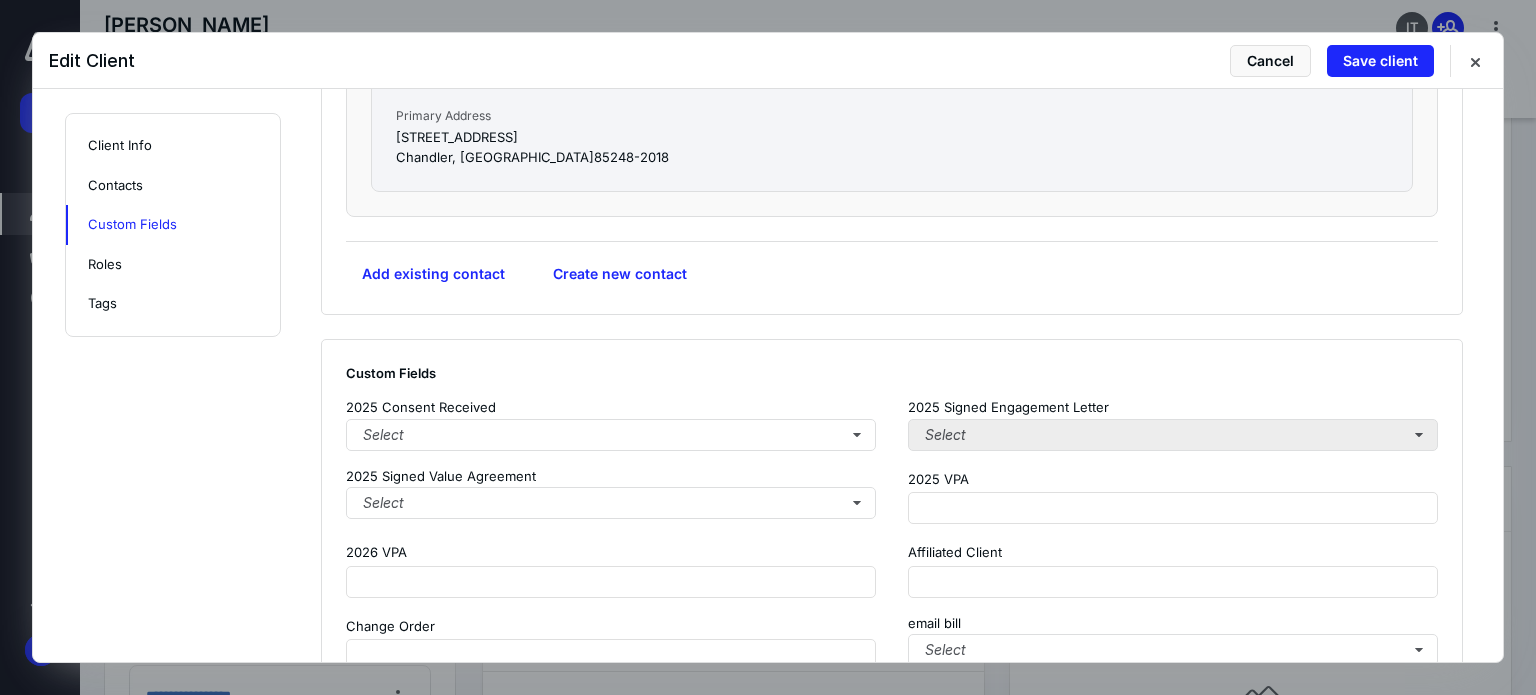 scroll, scrollTop: 1300, scrollLeft: 0, axis: vertical 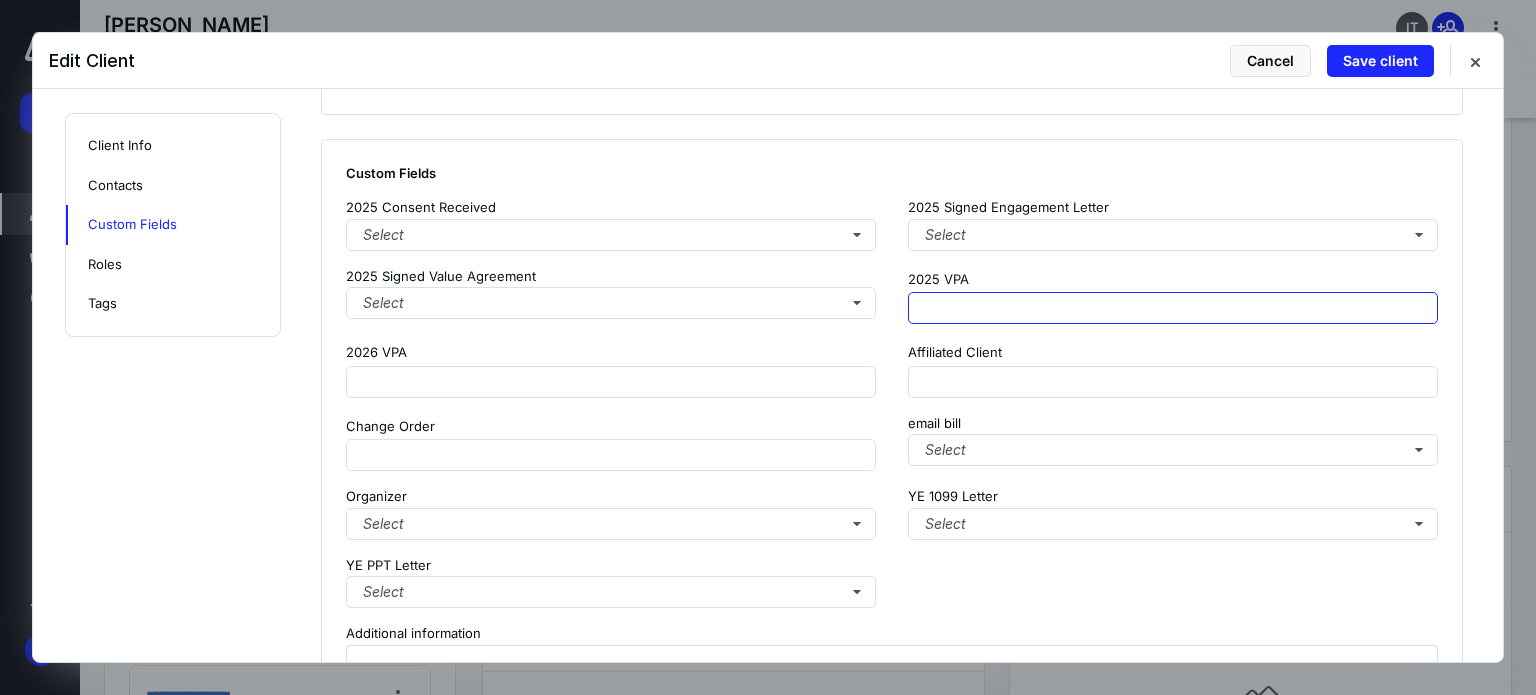 click at bounding box center (1173, 308) 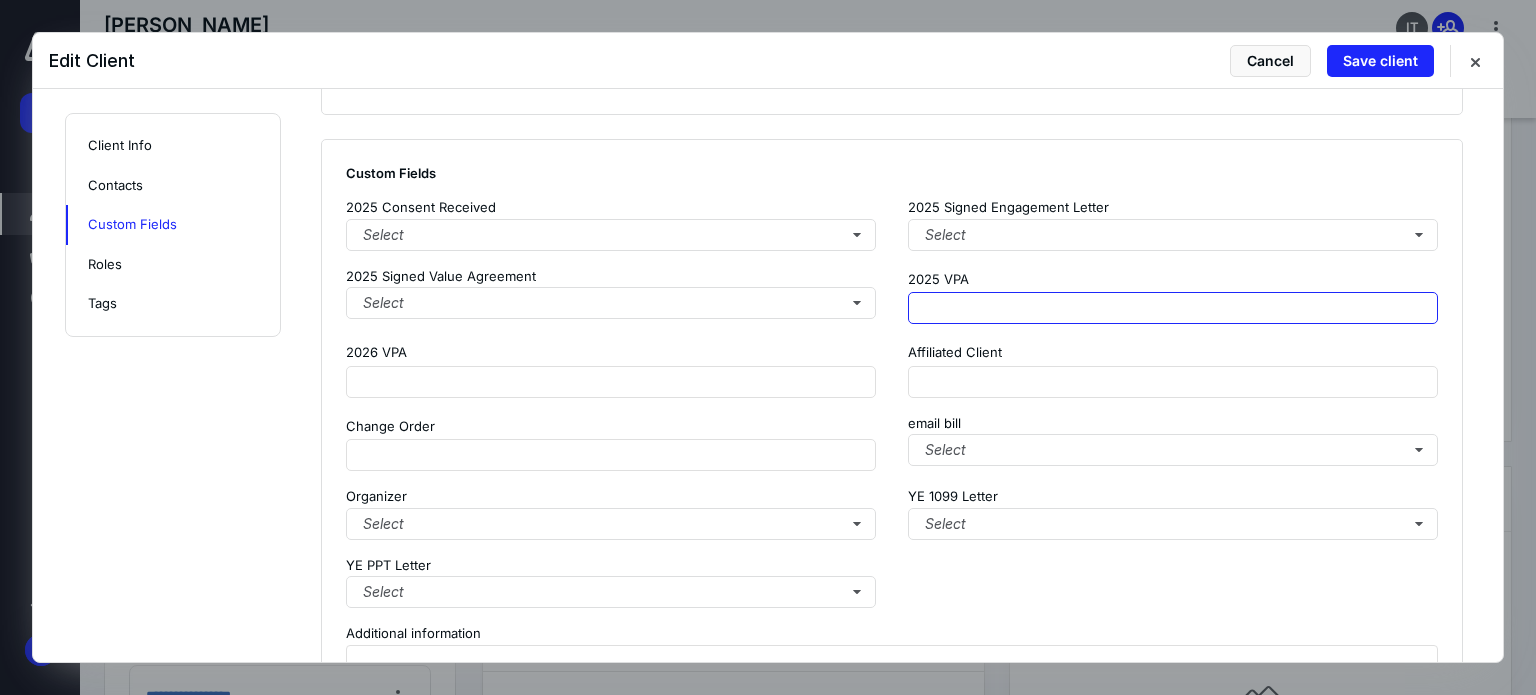 paste on "**********" 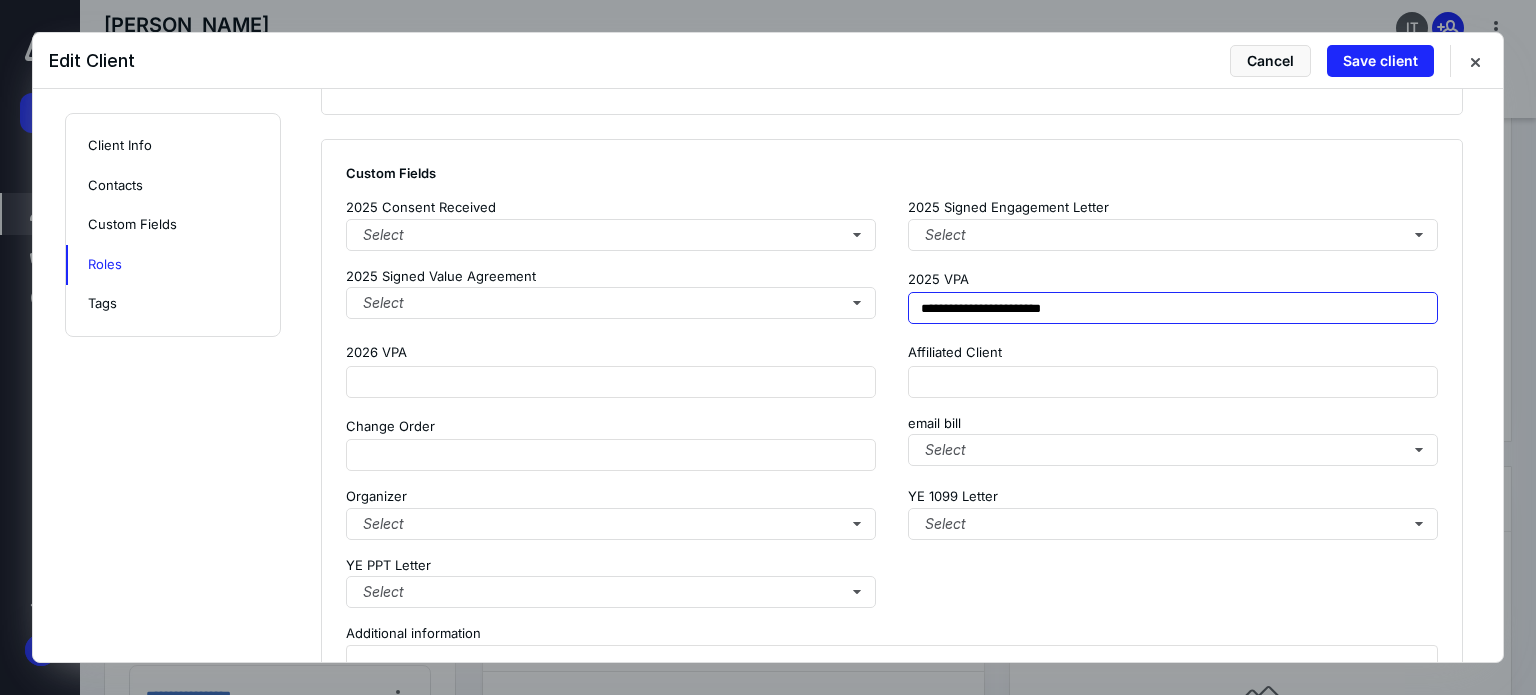 scroll, scrollTop: 1954, scrollLeft: 0, axis: vertical 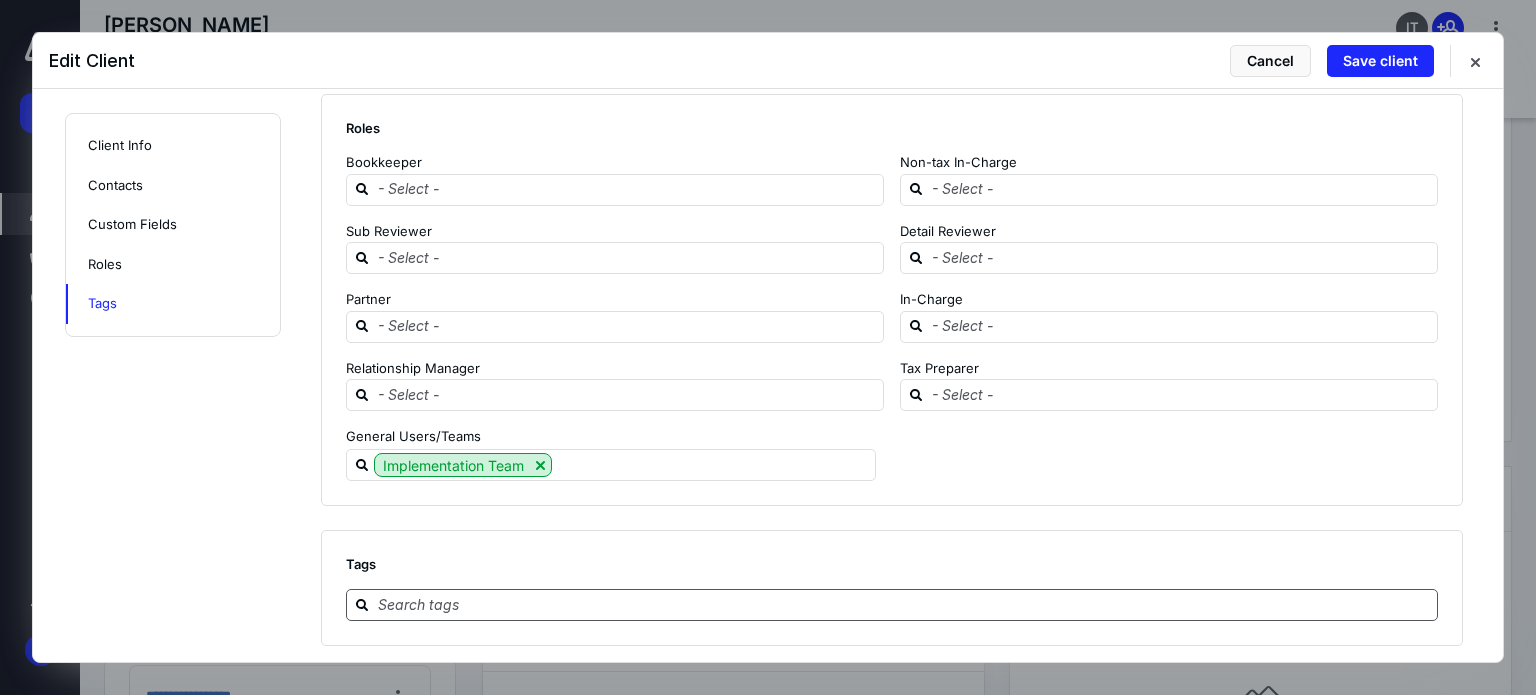 click at bounding box center (904, 604) 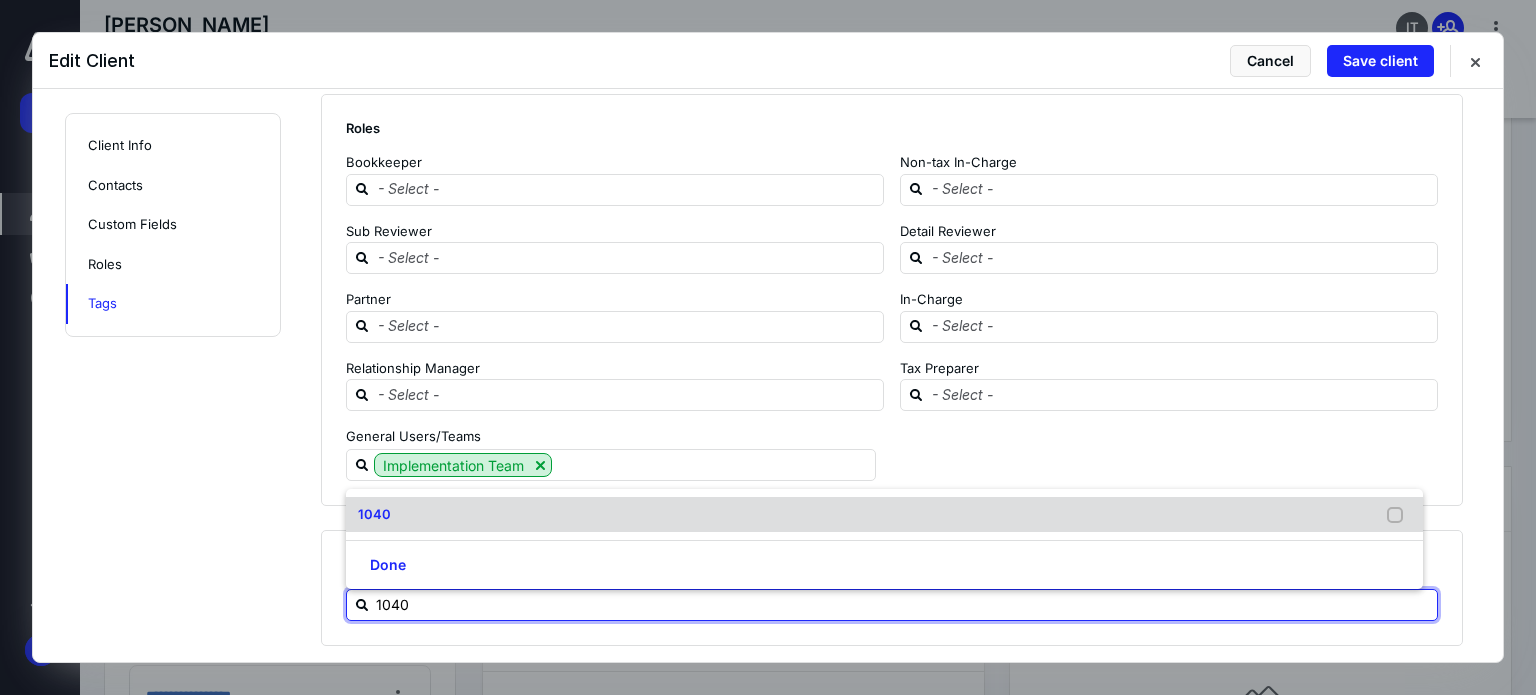 click on "1040" at bounding box center [884, 515] 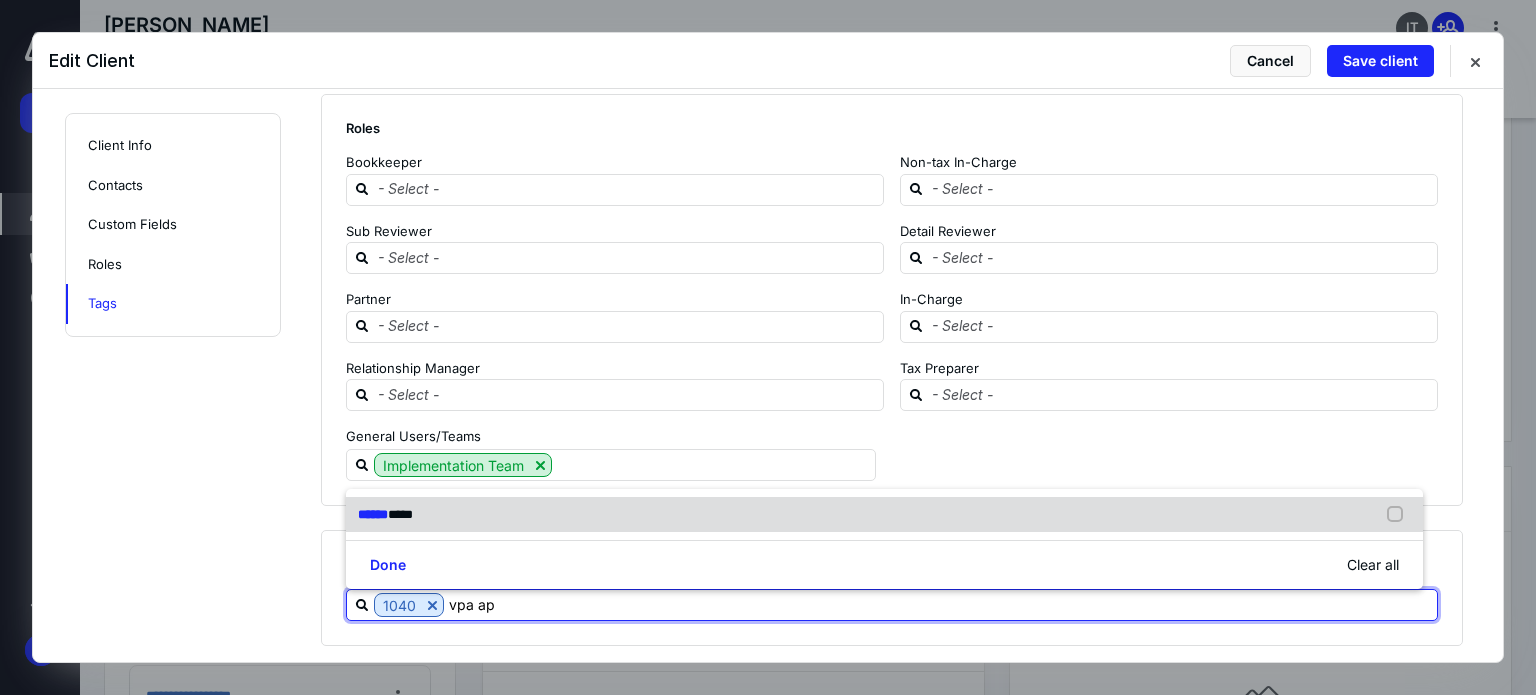 click on "****** *****" at bounding box center [385, 515] 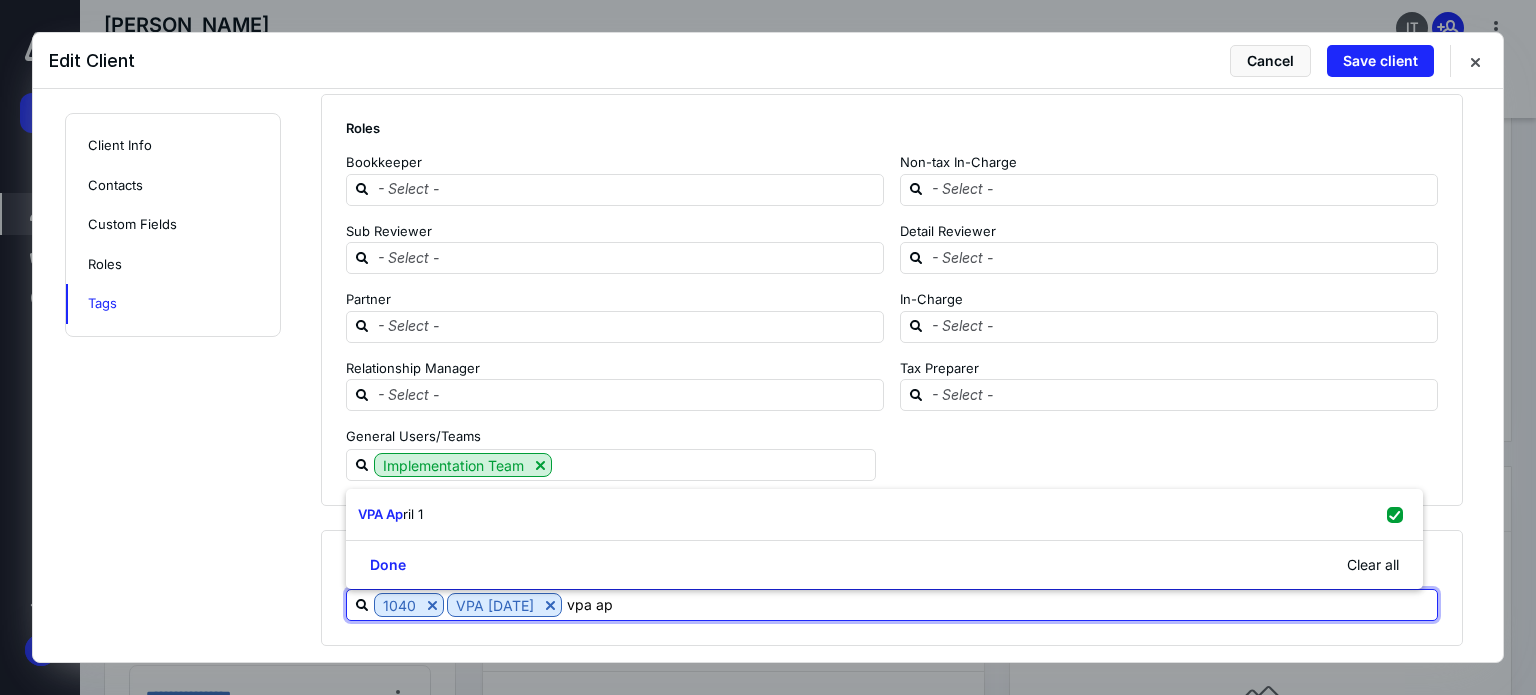 click on "**********" at bounding box center [768, -602] 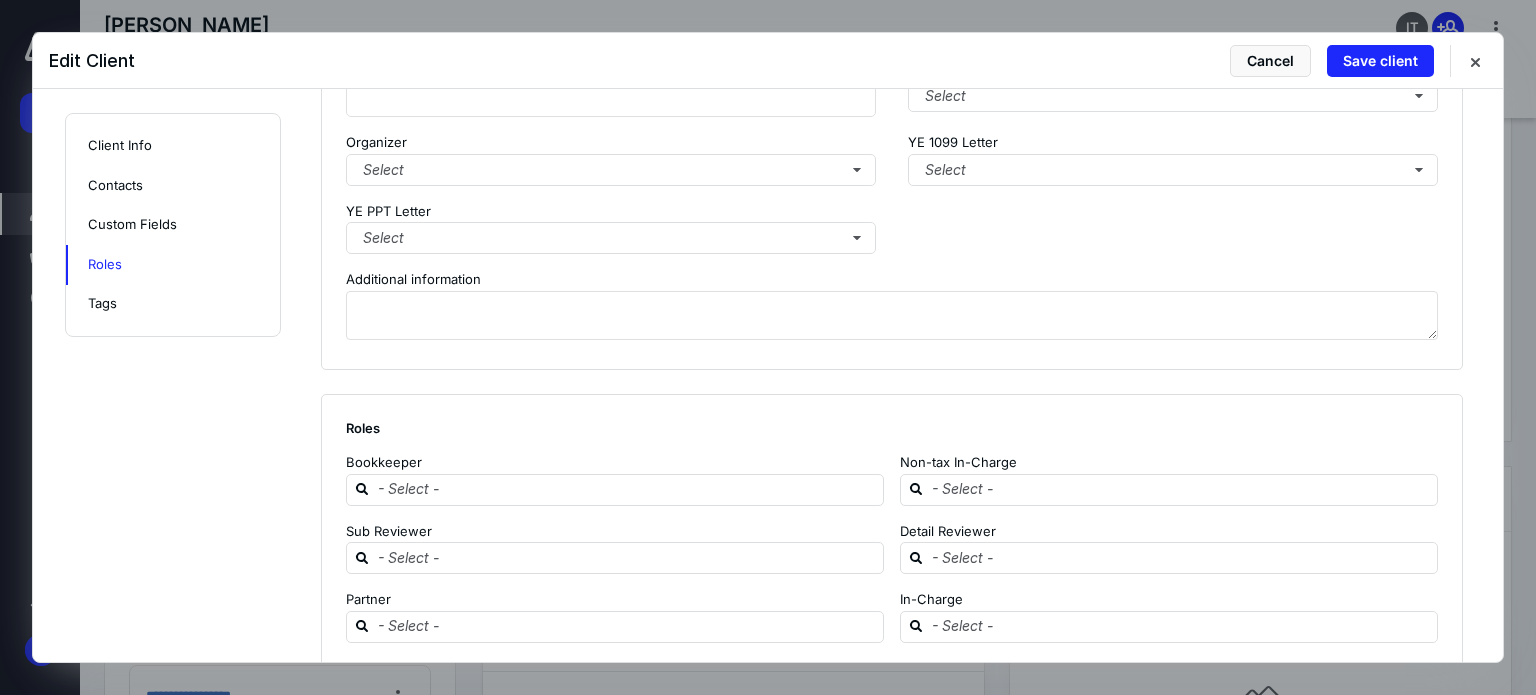 scroll, scrollTop: 1154, scrollLeft: 0, axis: vertical 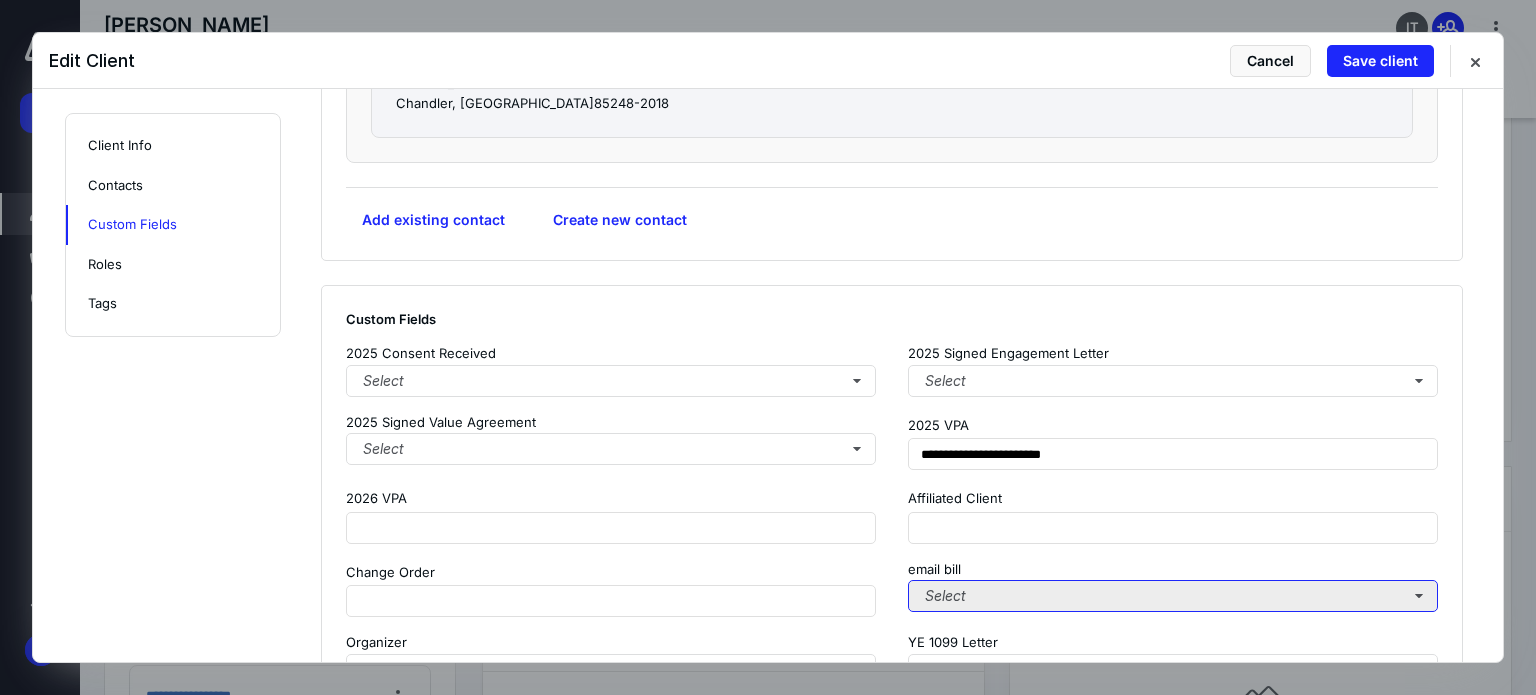 click on "Select" at bounding box center [1173, 596] 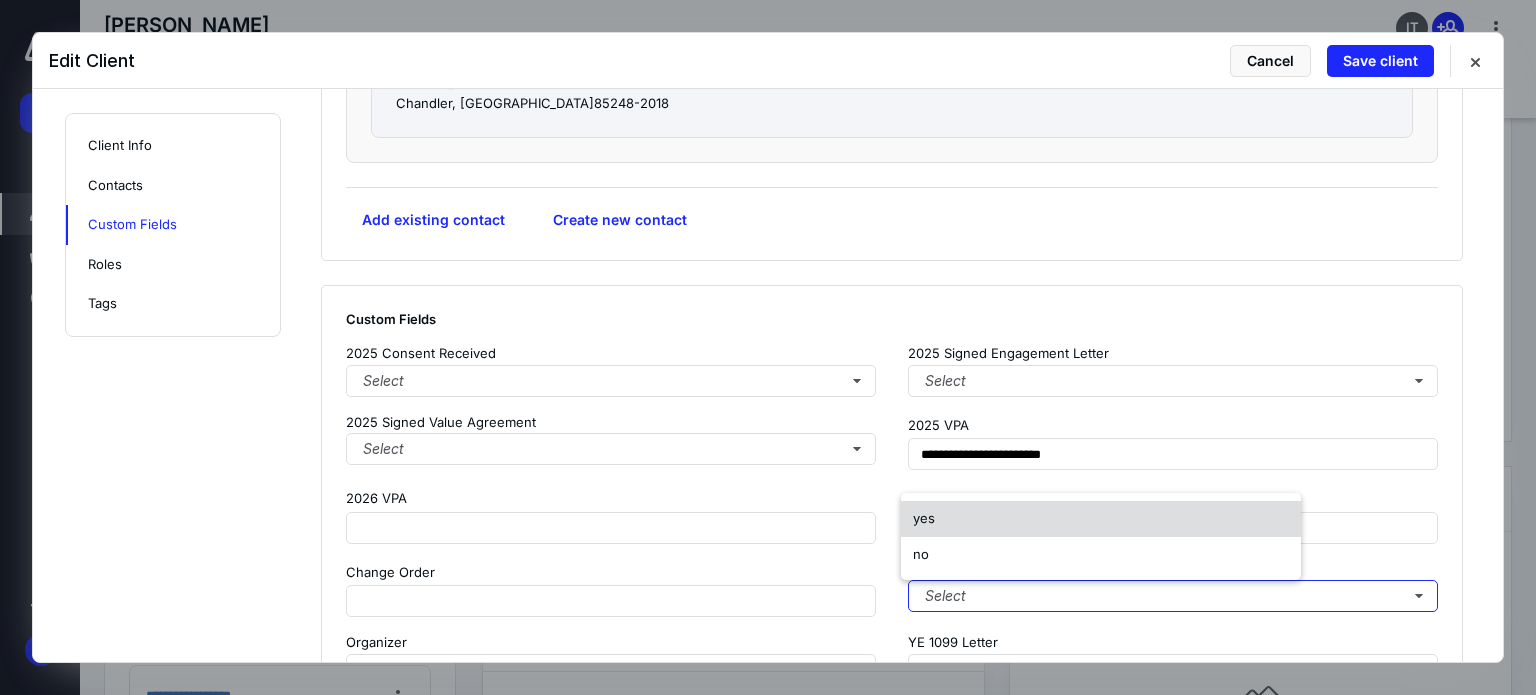 click on "yes" at bounding box center (1101, 519) 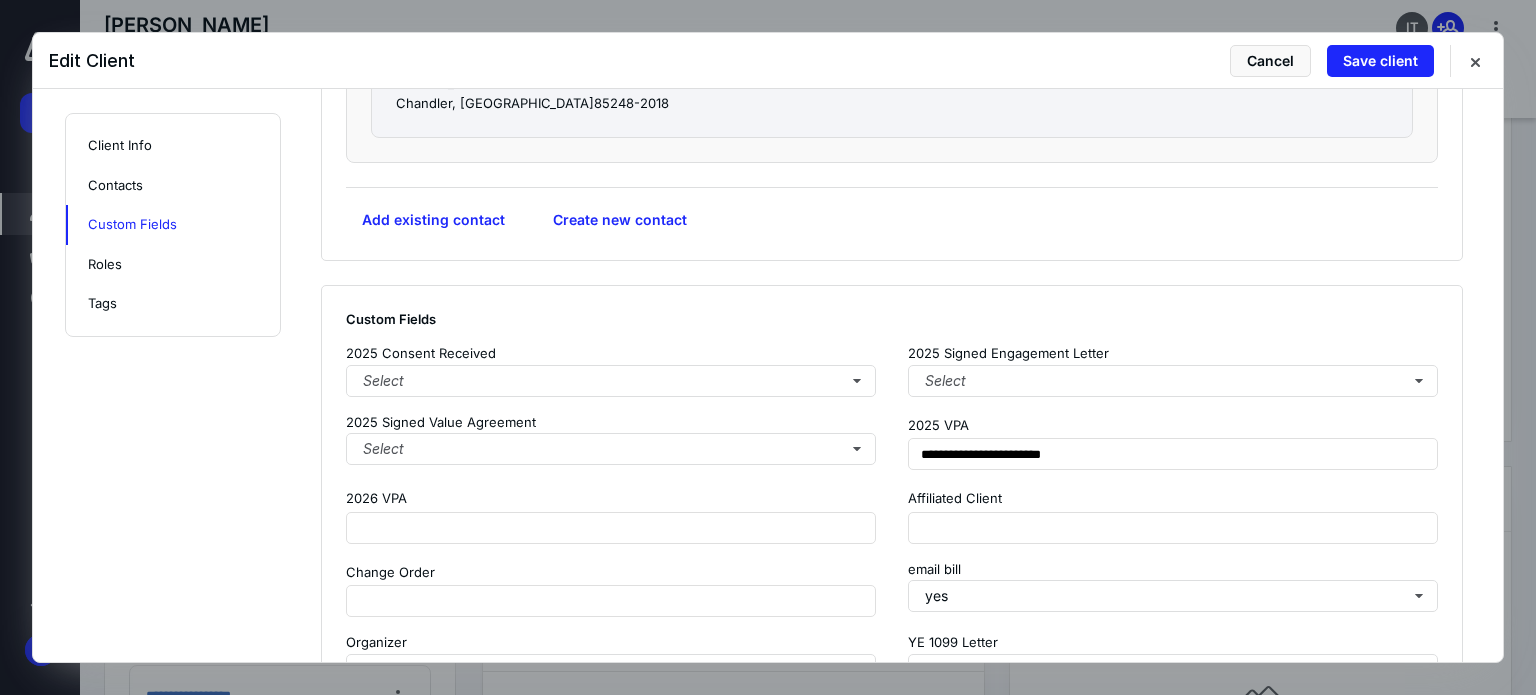 click on "2025 Signed Engagement Letter" at bounding box center [1173, 354] 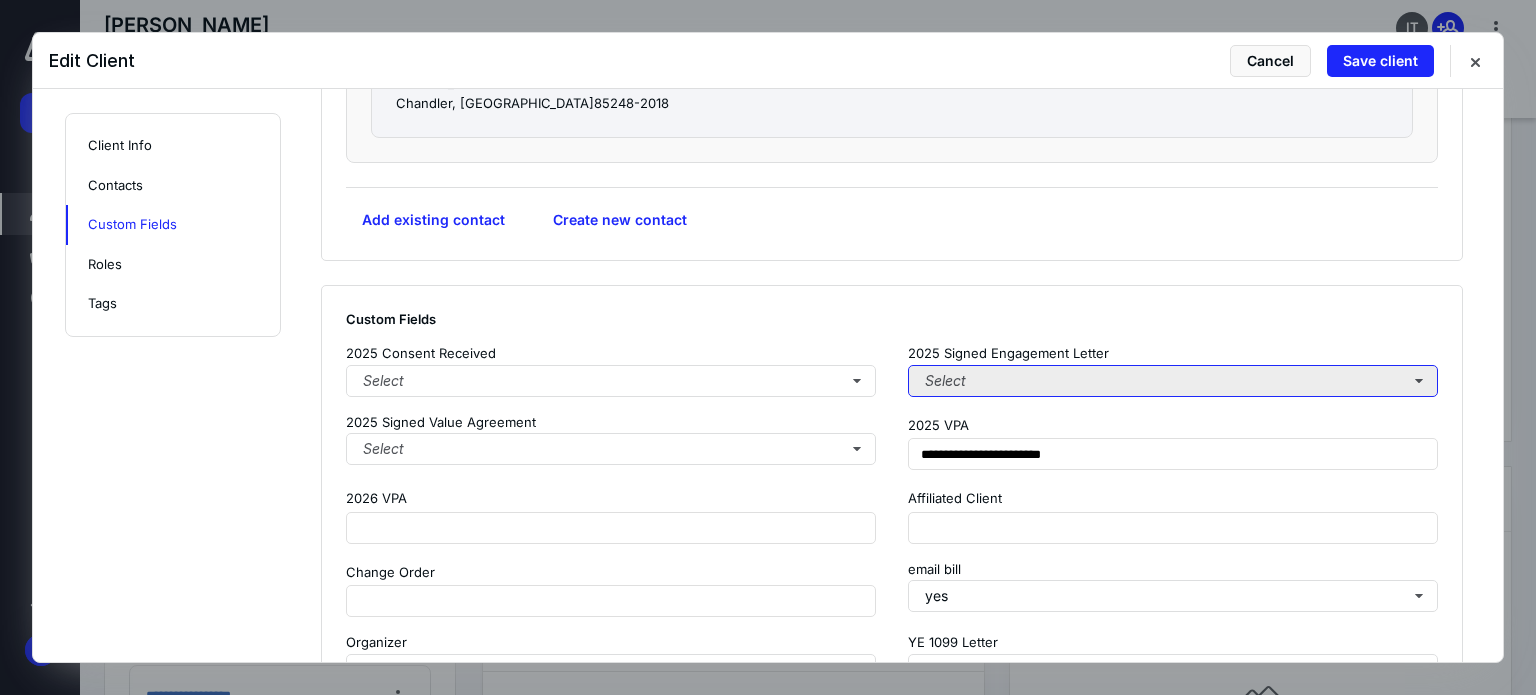 click on "Select" at bounding box center (1173, 381) 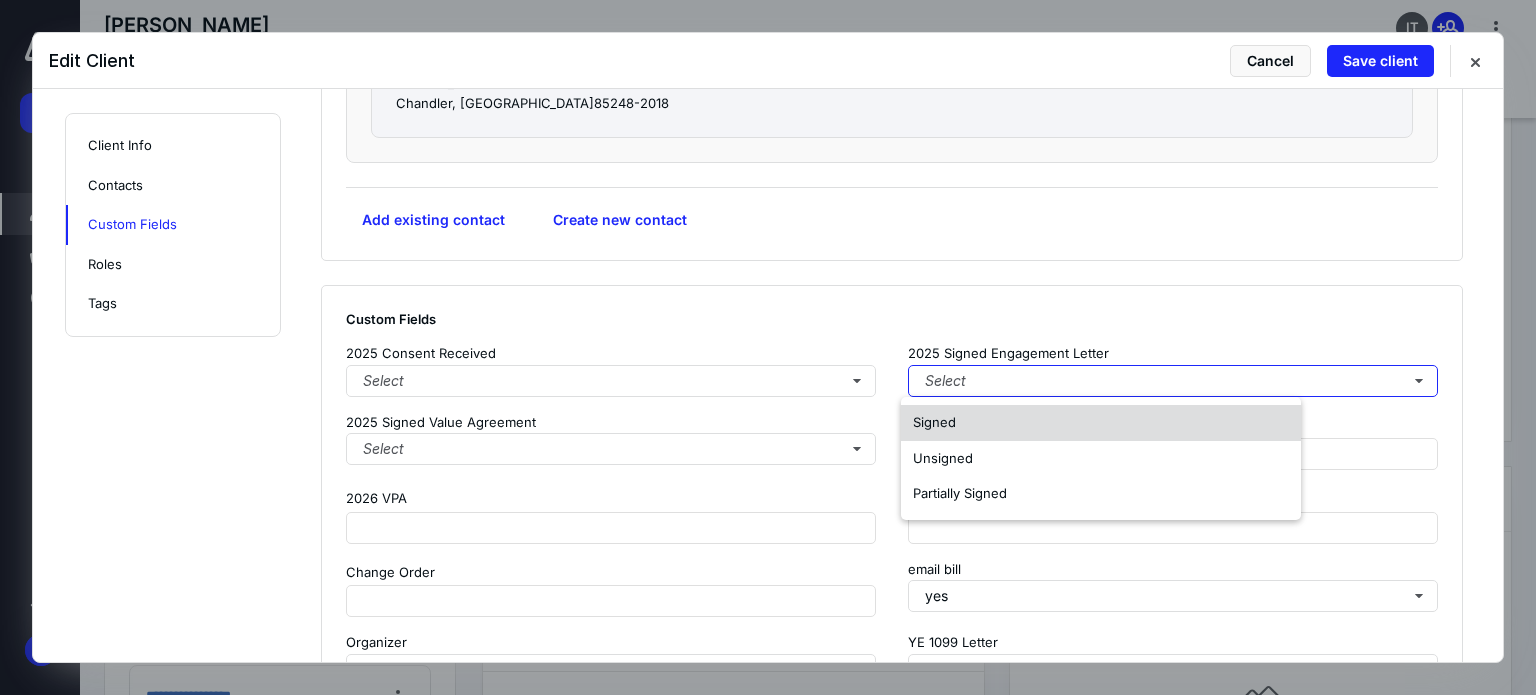 drag, startPoint x: 956, startPoint y: 433, endPoint x: 946, endPoint y: 427, distance: 11.661903 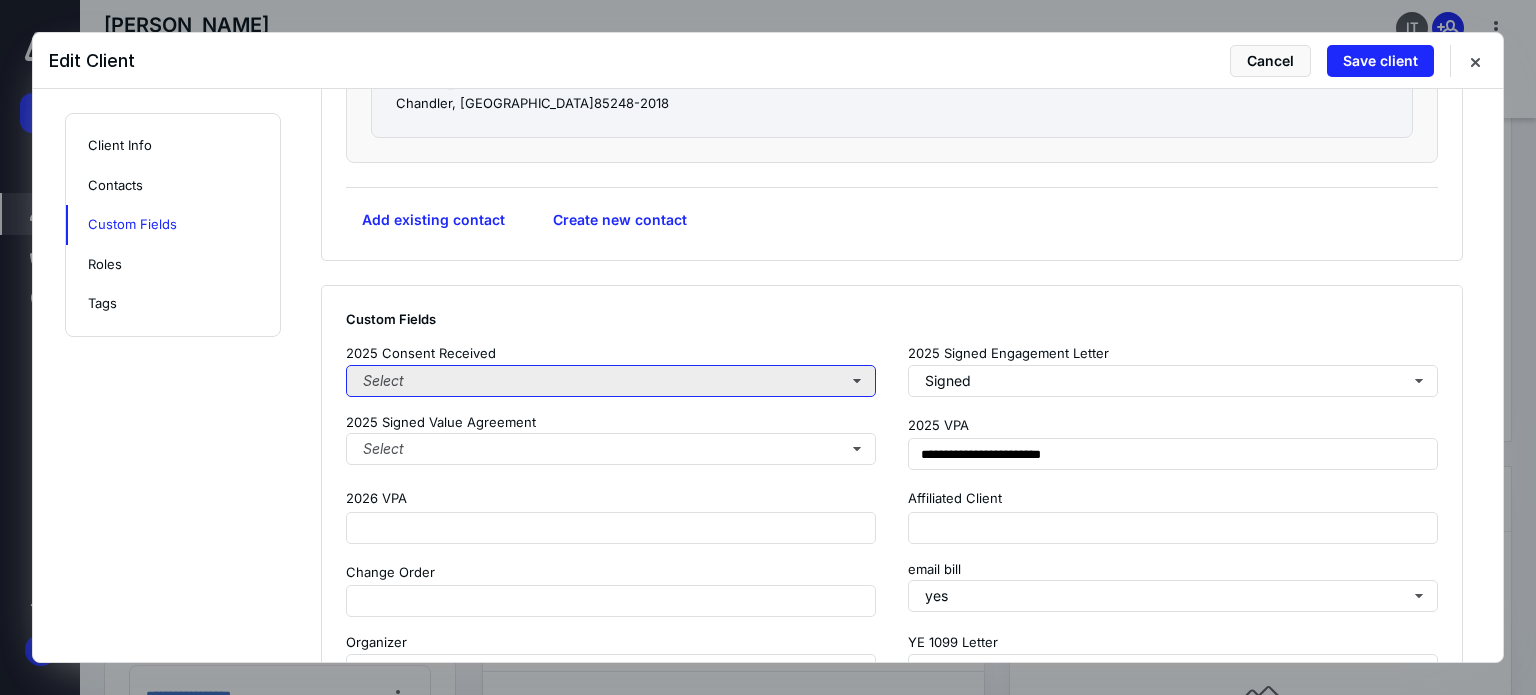 click on "Select" at bounding box center [611, 381] 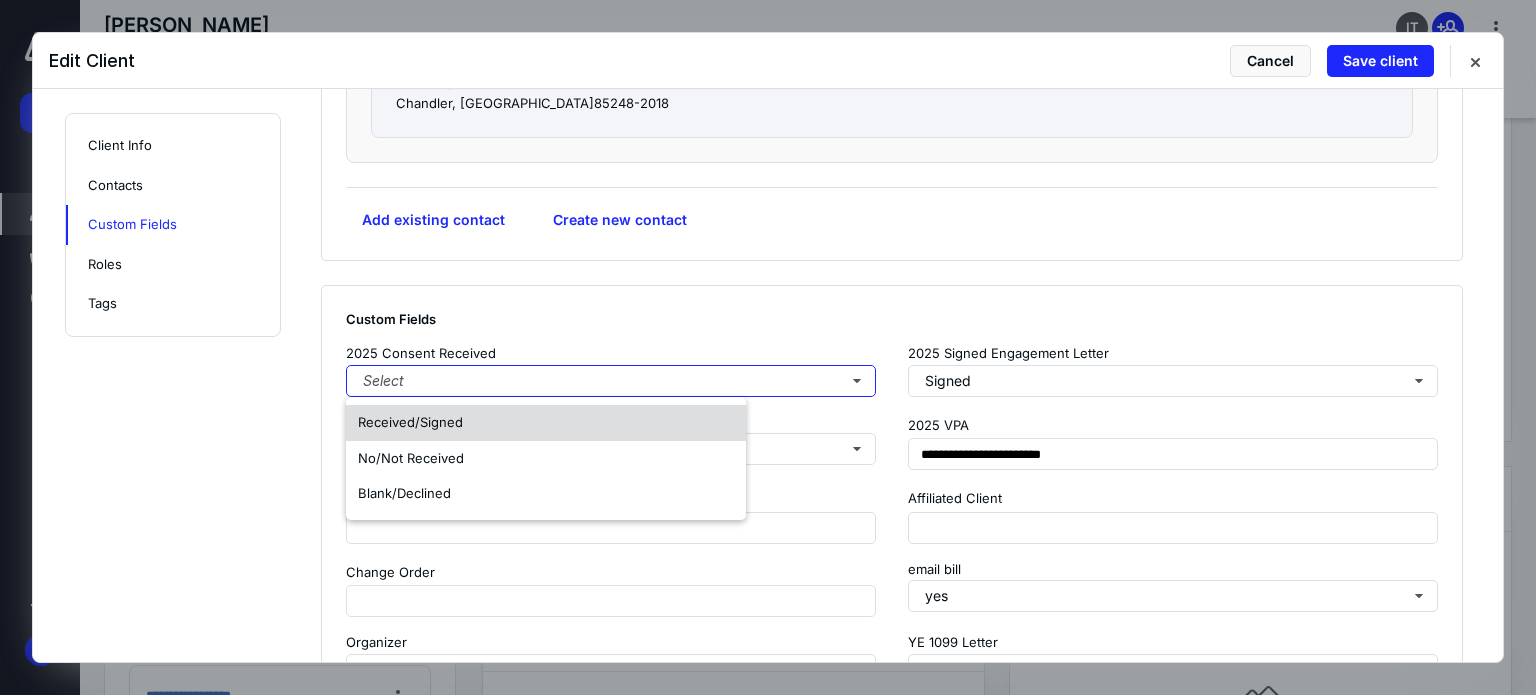 click on "Received/Signed" at bounding box center (546, 423) 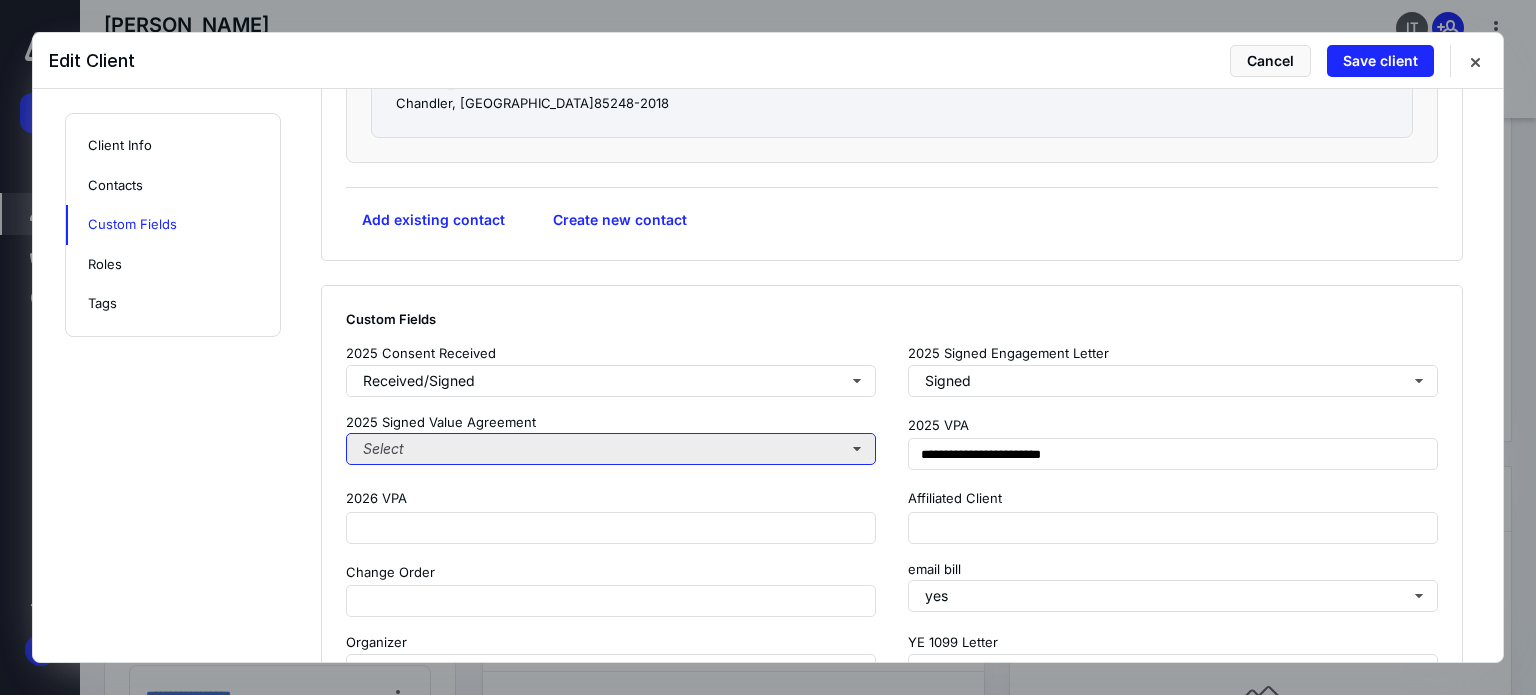 click on "Select" at bounding box center [611, 449] 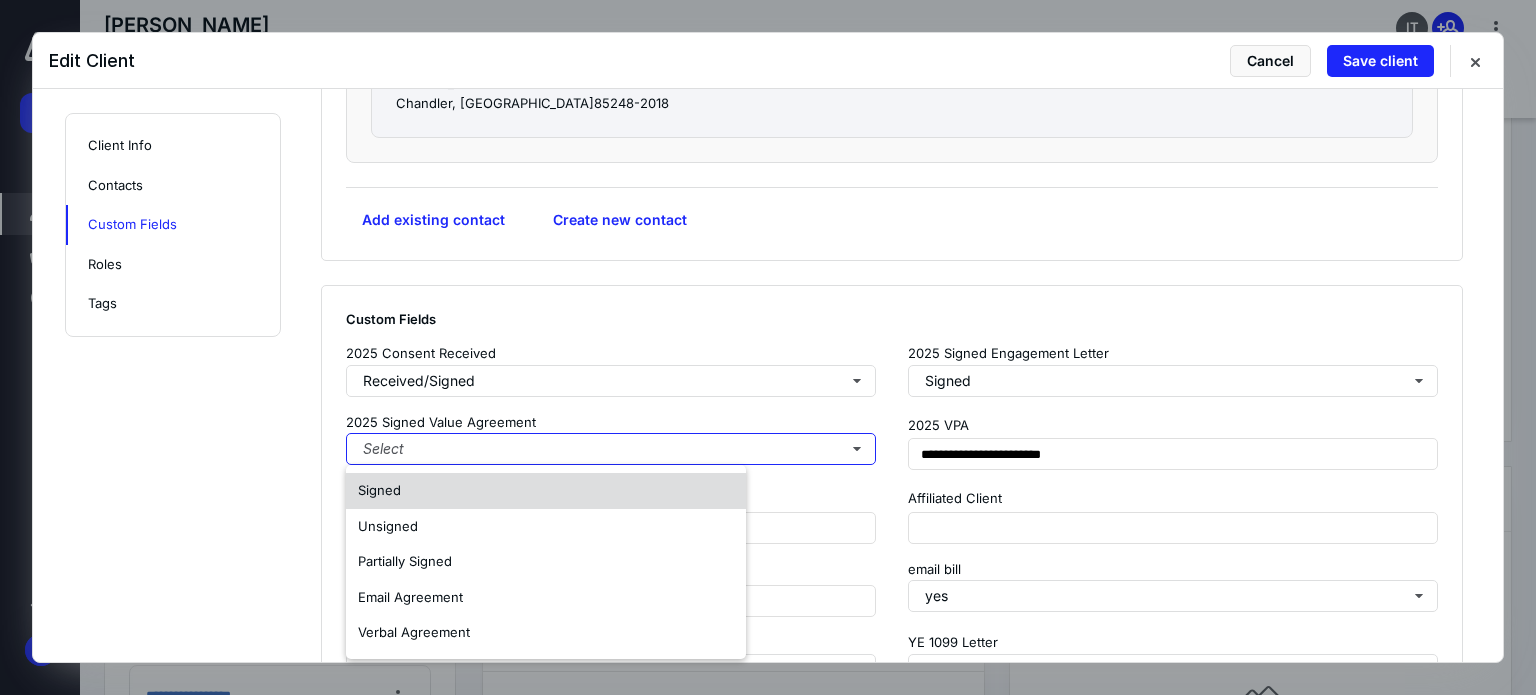 click on "Signed" at bounding box center [546, 491] 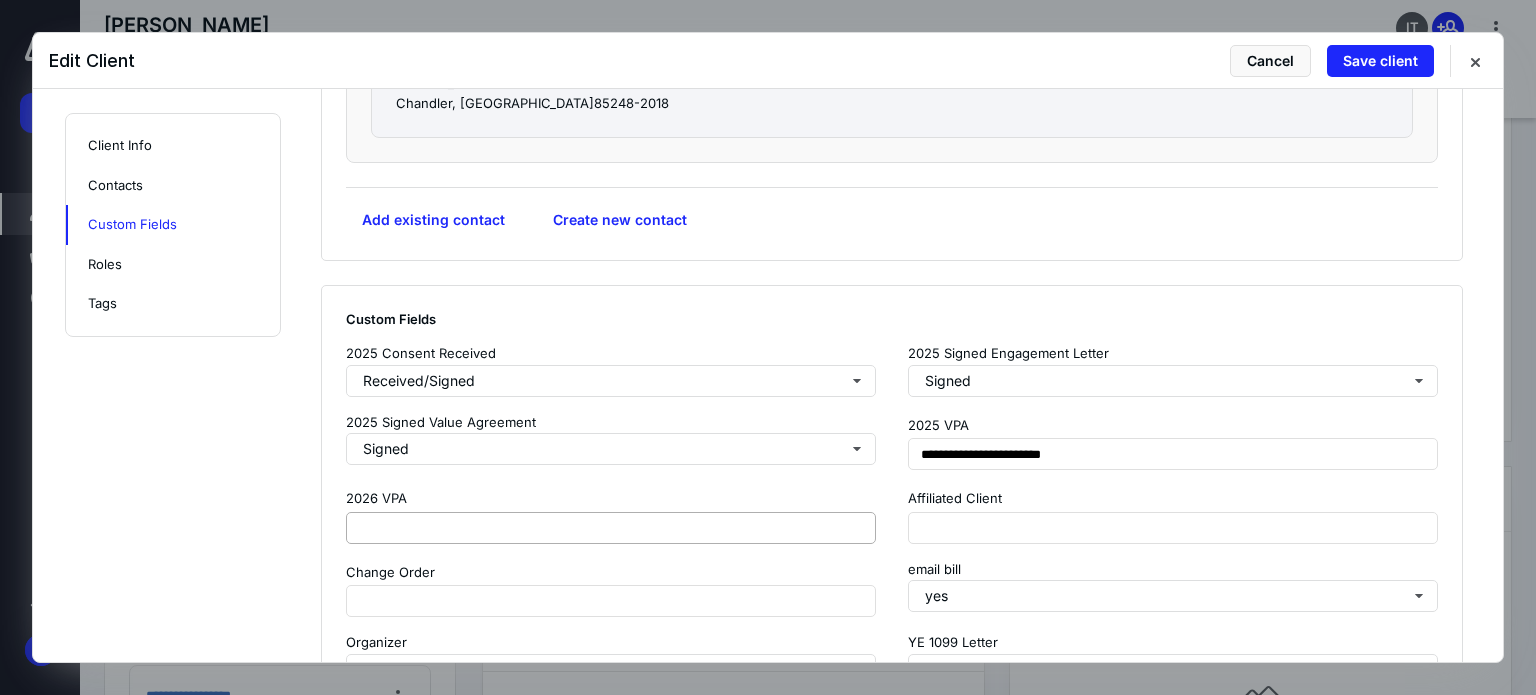 drag, startPoint x: 243, startPoint y: 512, endPoint x: 403, endPoint y: 519, distance: 160.15305 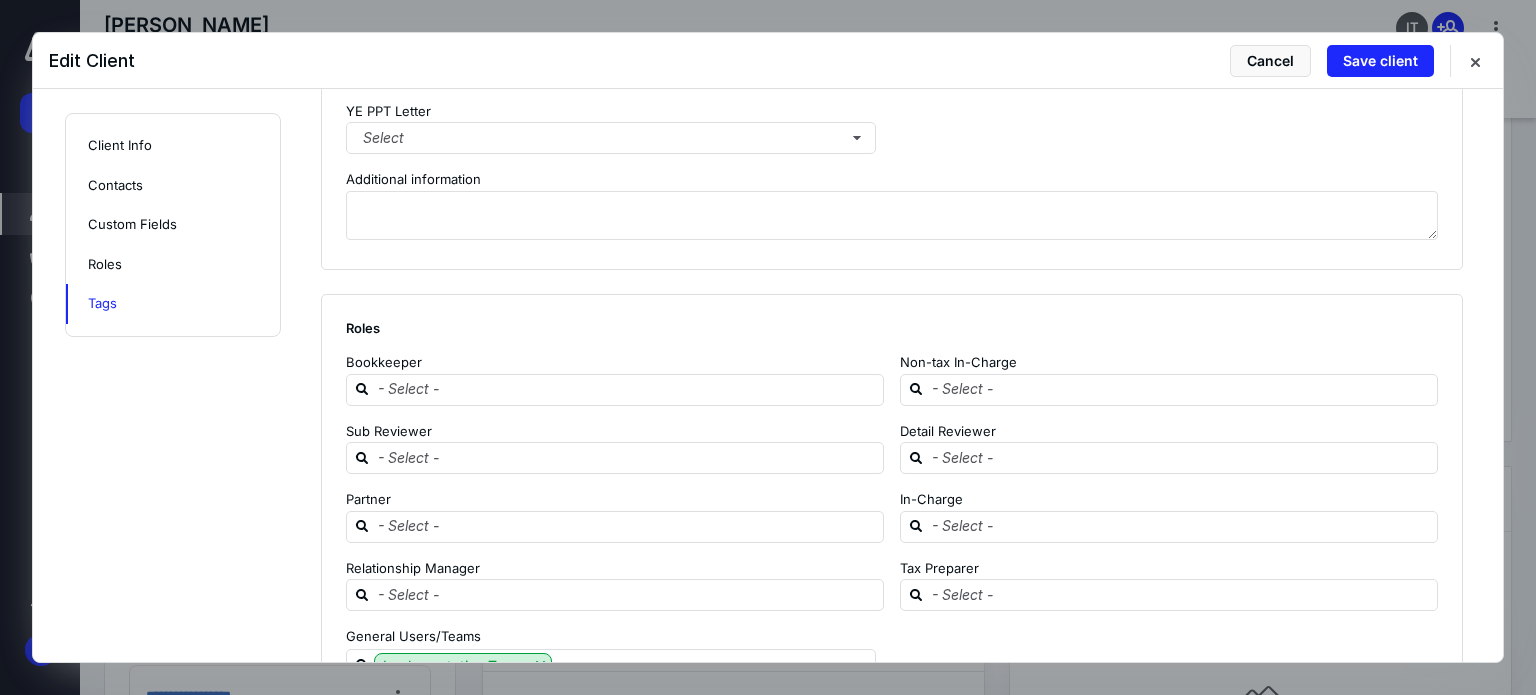 scroll, scrollTop: 1954, scrollLeft: 0, axis: vertical 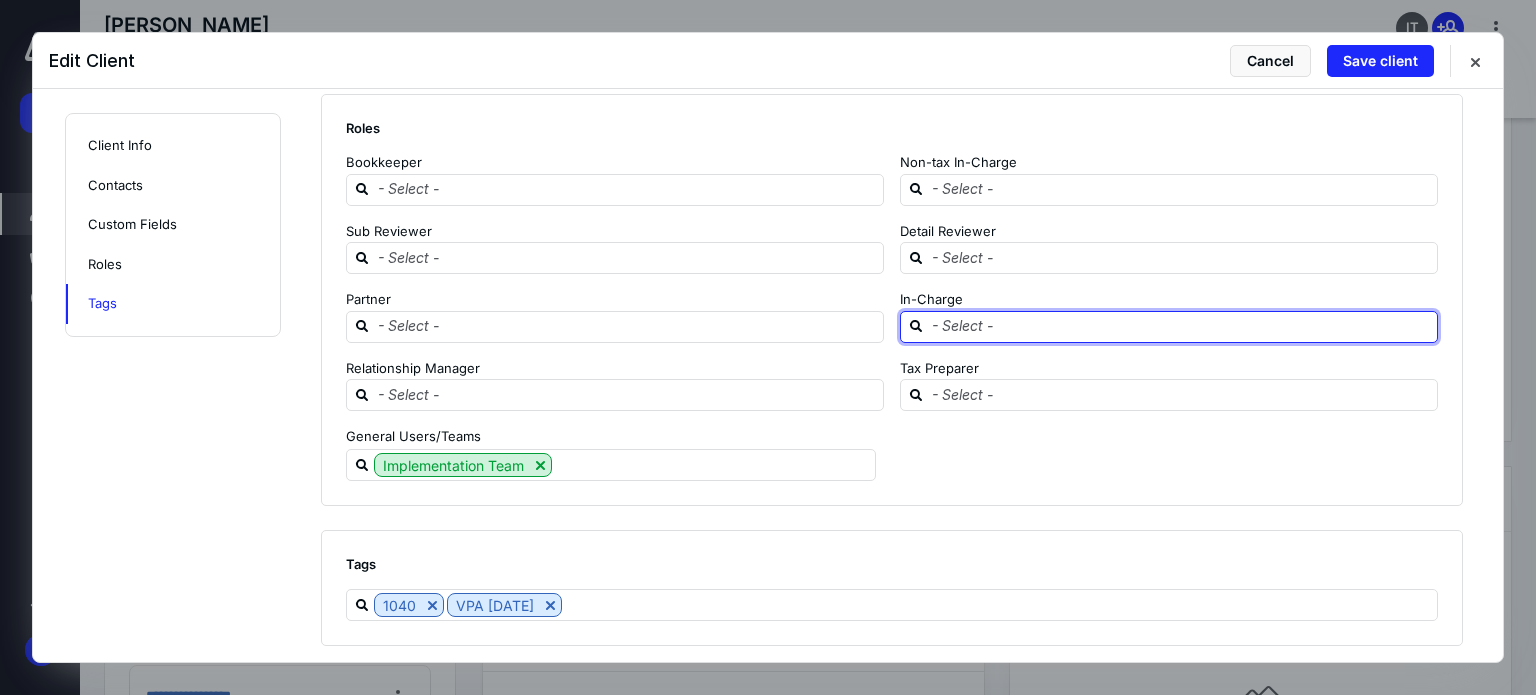 click at bounding box center (1181, 326) 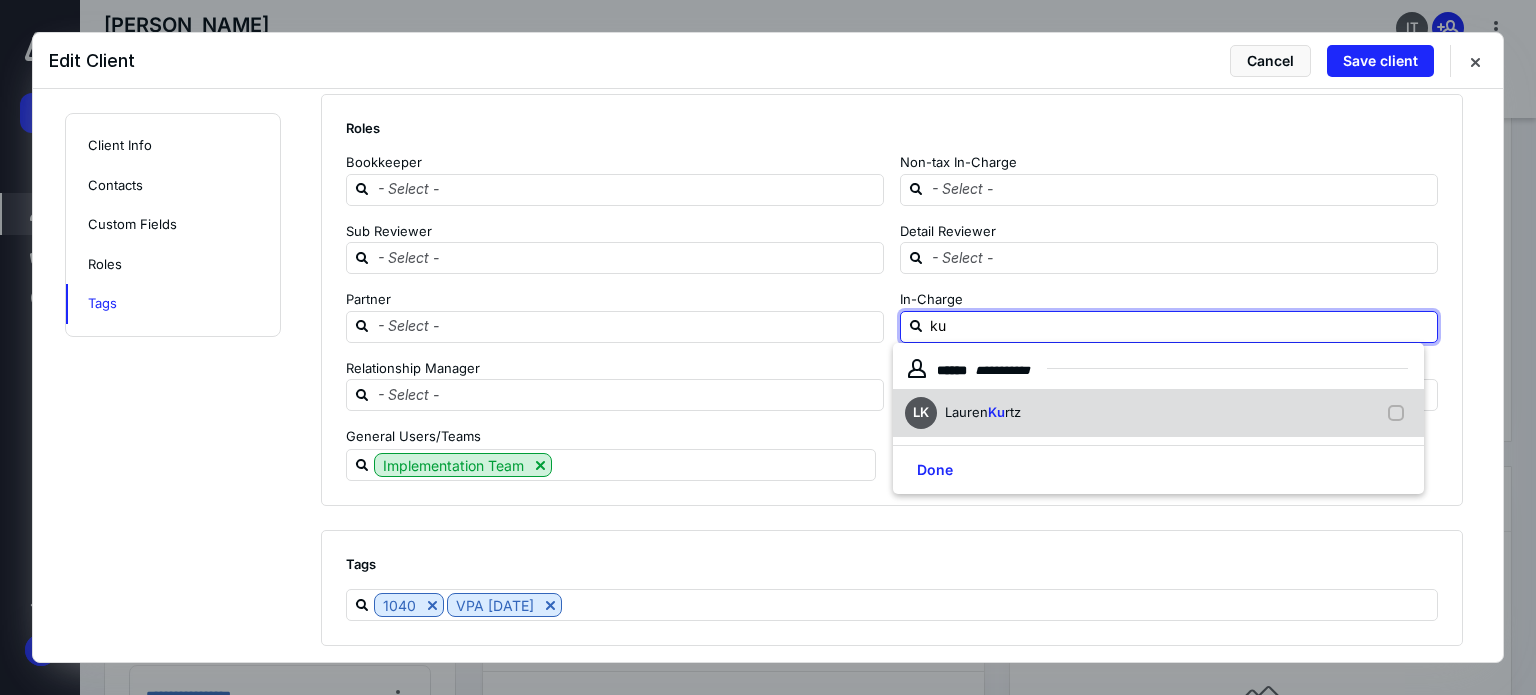click on "rtz" at bounding box center [1013, 412] 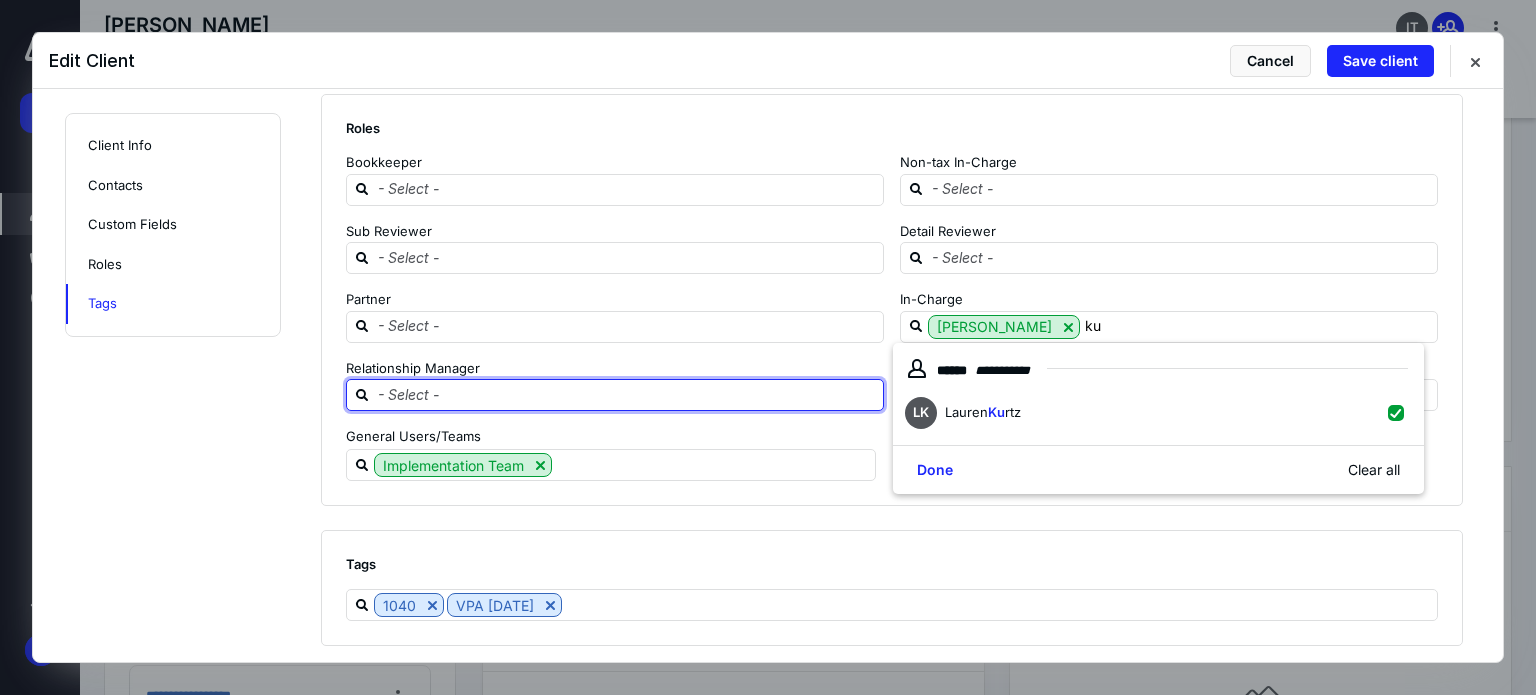 click at bounding box center (627, 394) 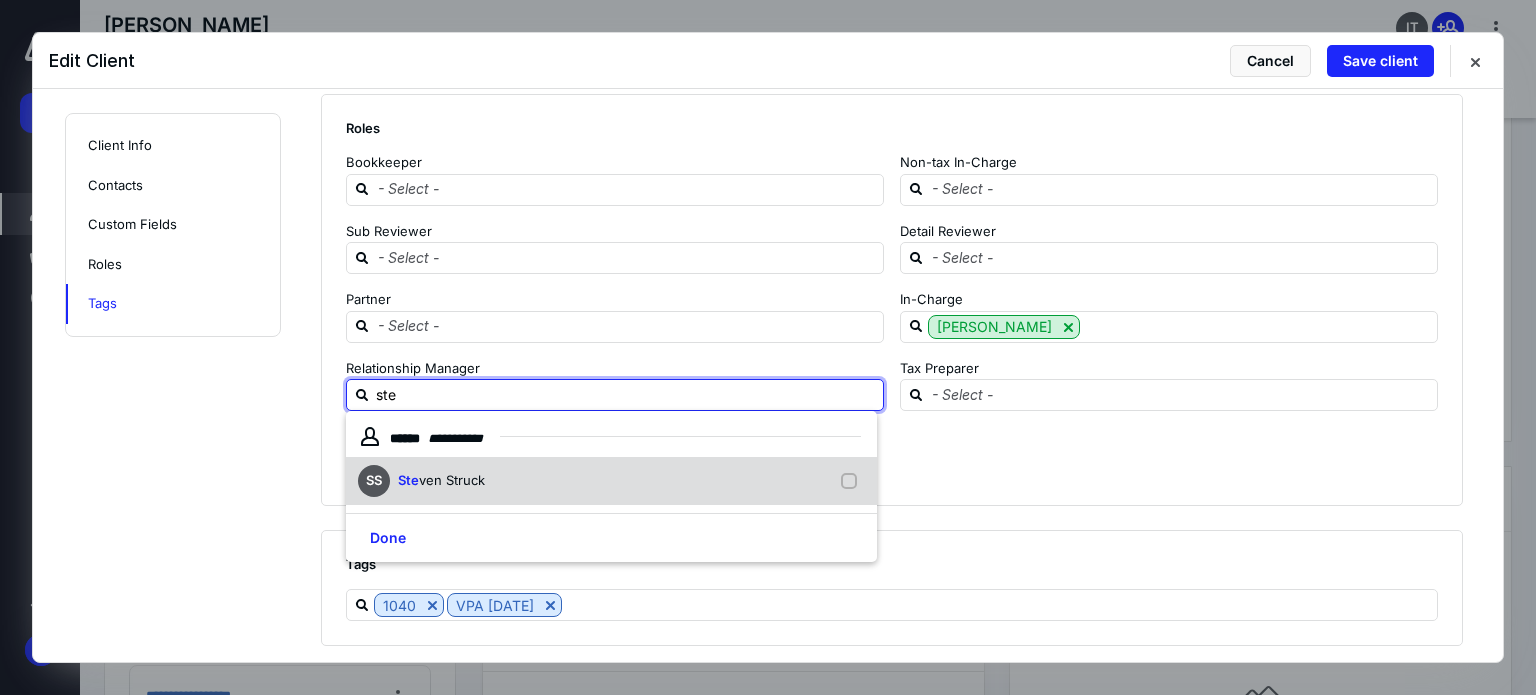 click on "SS Ste ven Struck" at bounding box center (611, 481) 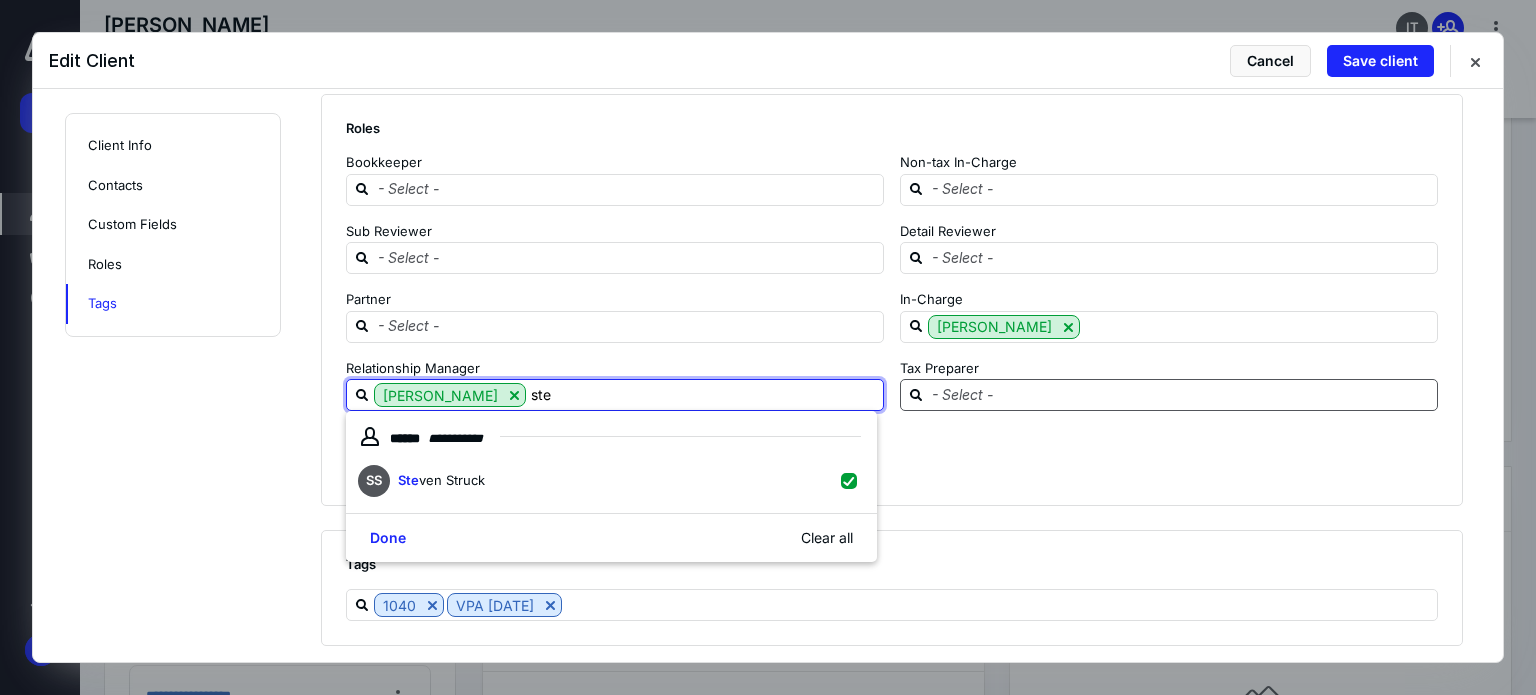 click at bounding box center [1181, 394] 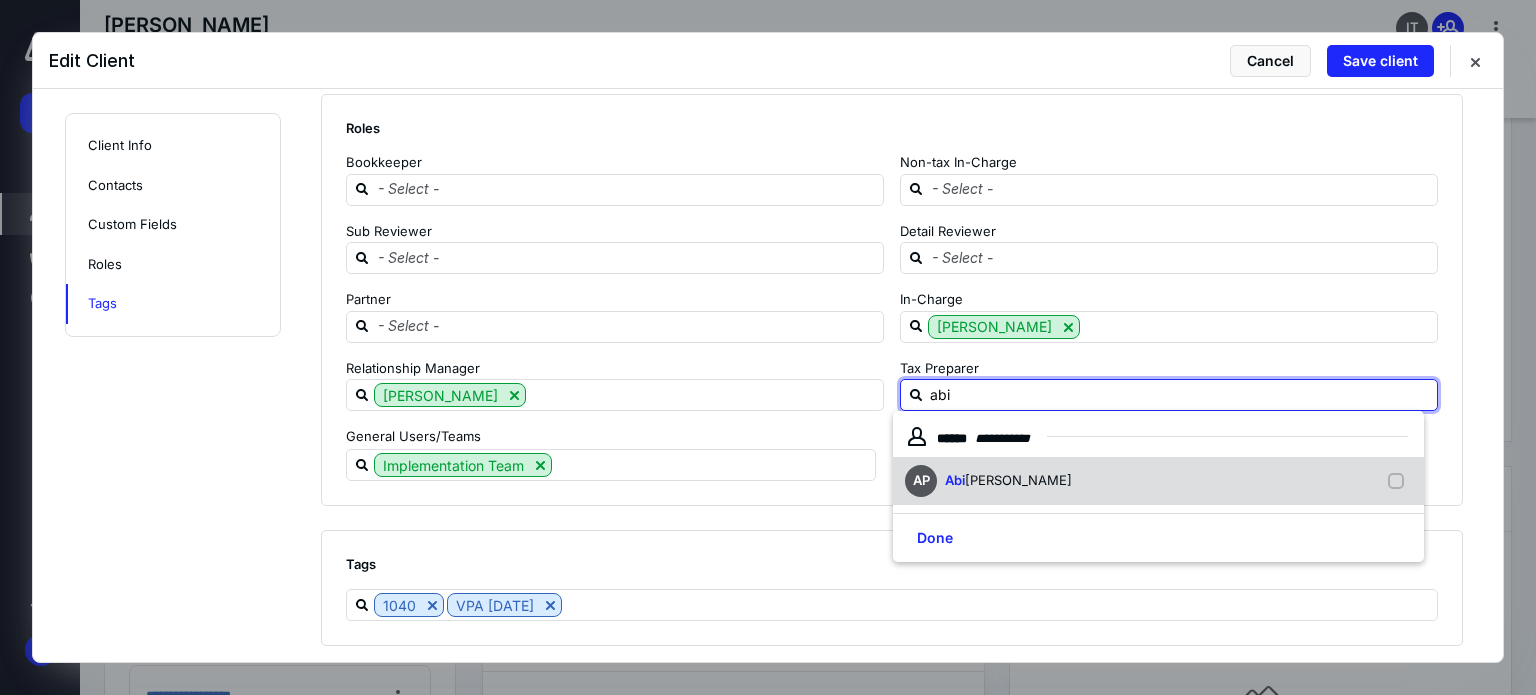 click on "[PERSON_NAME]" at bounding box center (1018, 480) 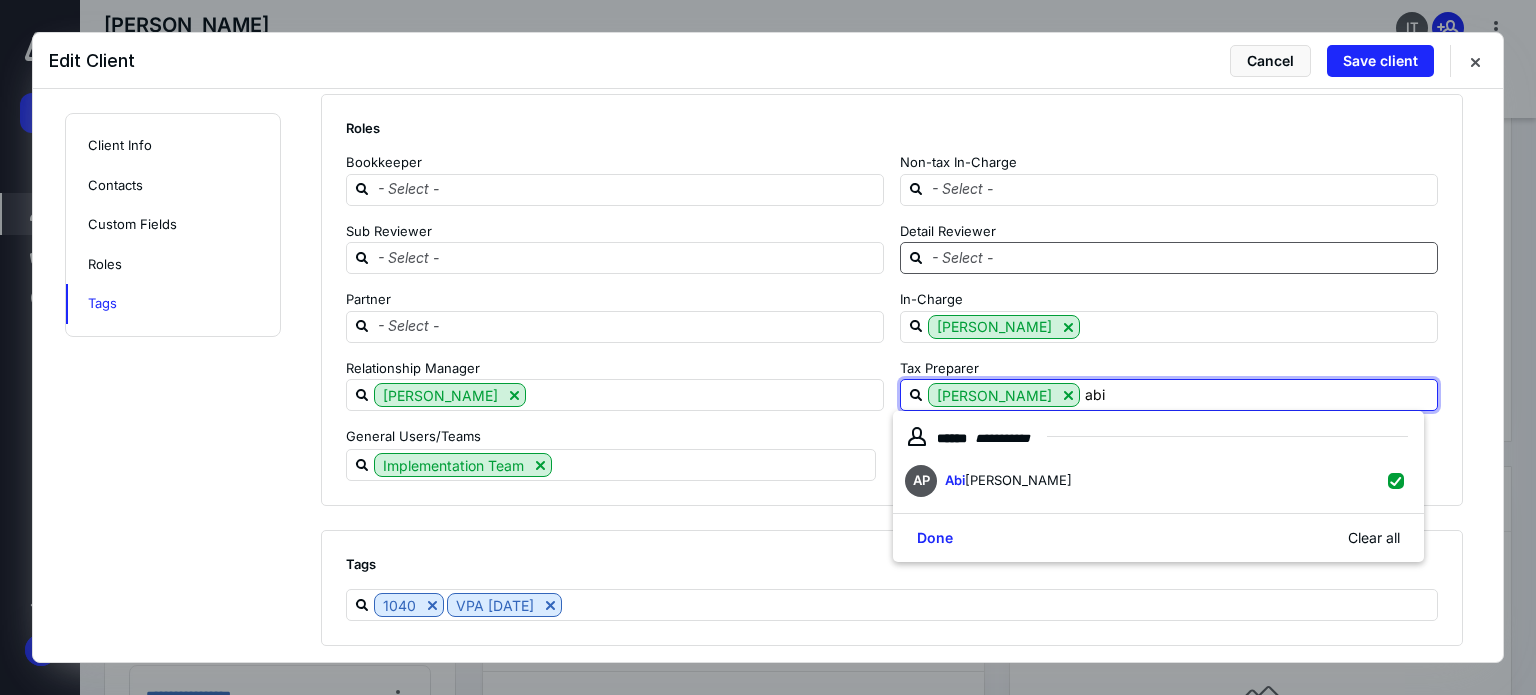 click at bounding box center [1181, 257] 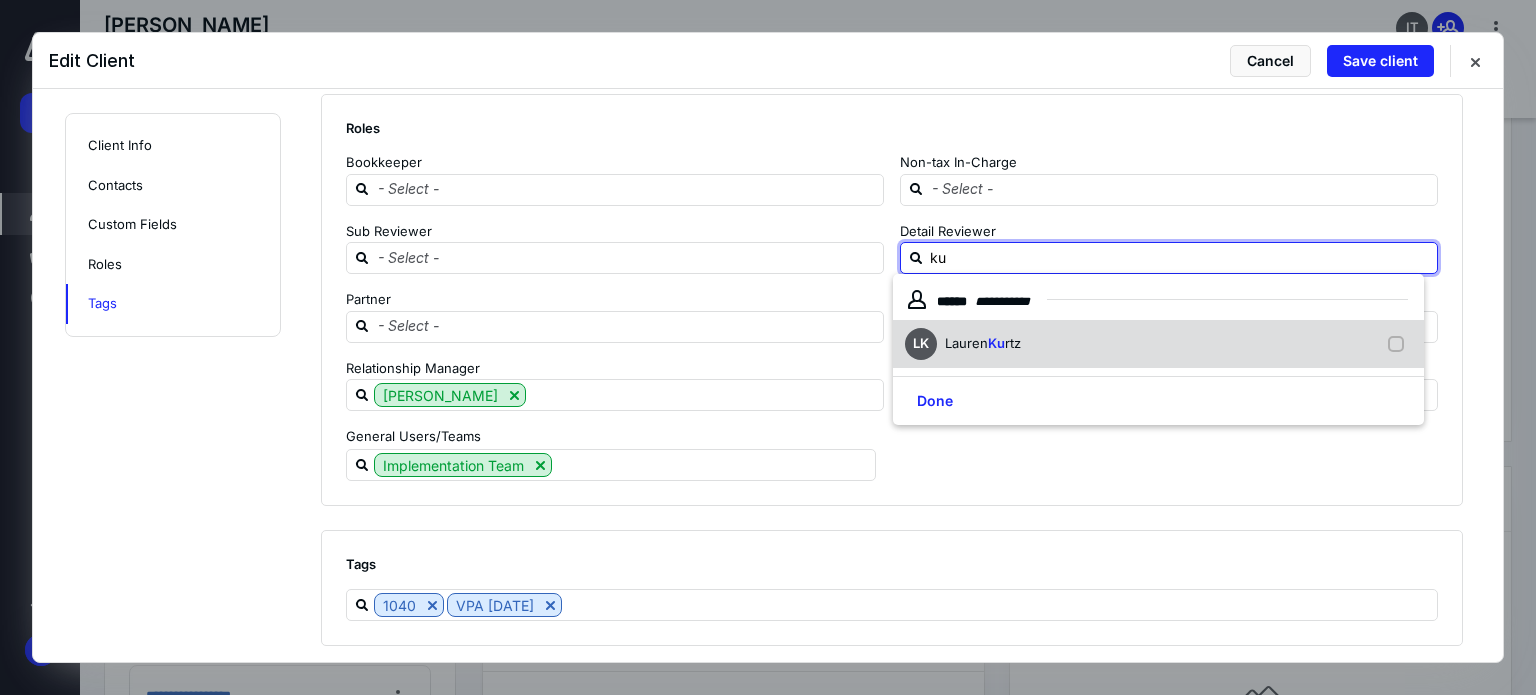 click on "[PERSON_NAME]  Ku rtz" at bounding box center (1158, 344) 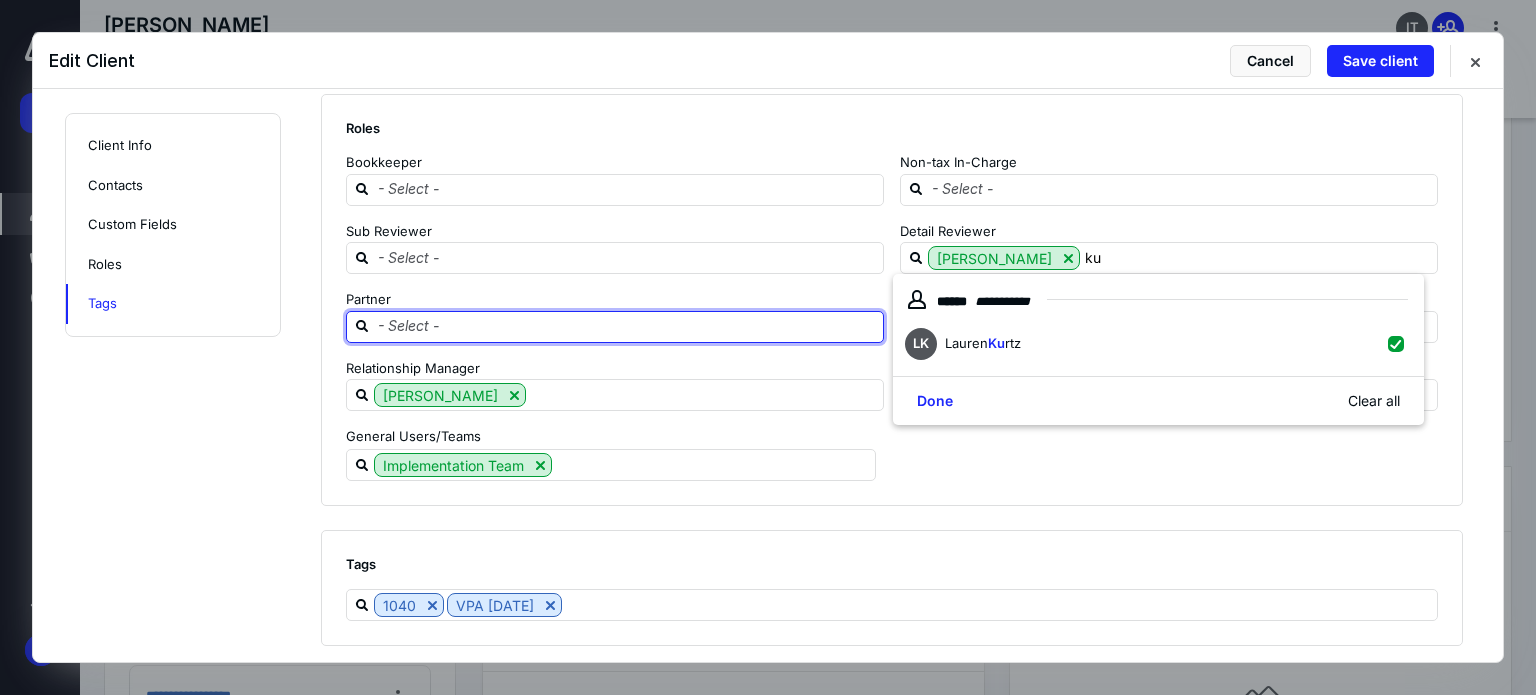 click at bounding box center [627, 326] 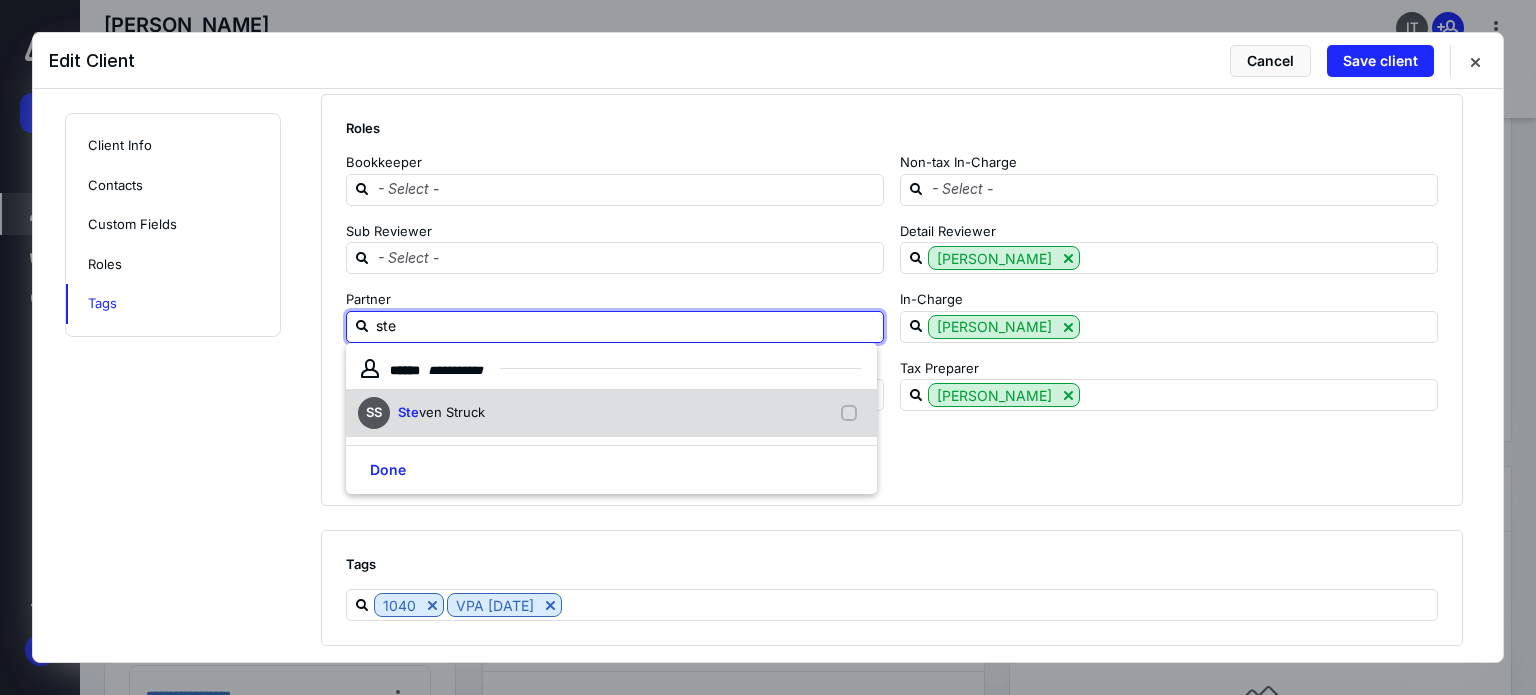 click on "ven Struck" at bounding box center [452, 412] 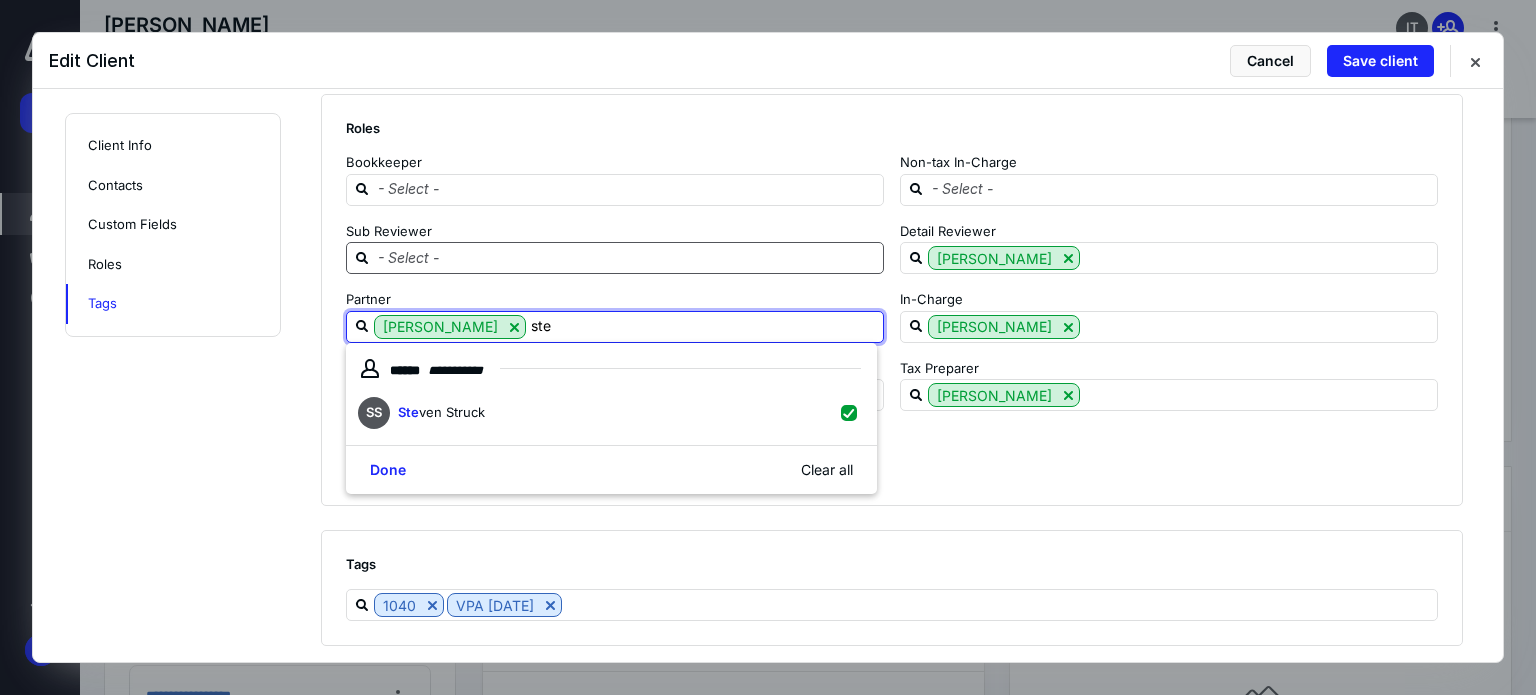 click at bounding box center (627, 257) 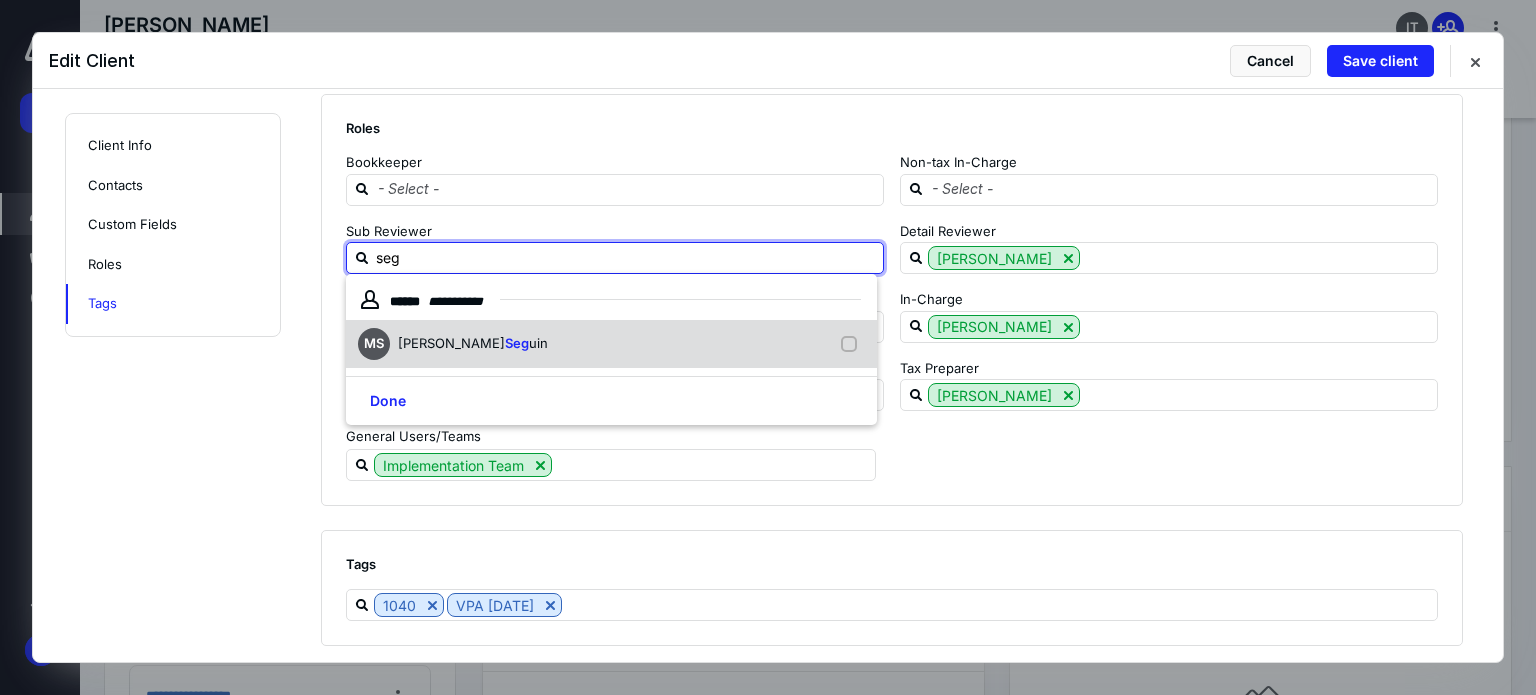 click on "uin" at bounding box center (538, 343) 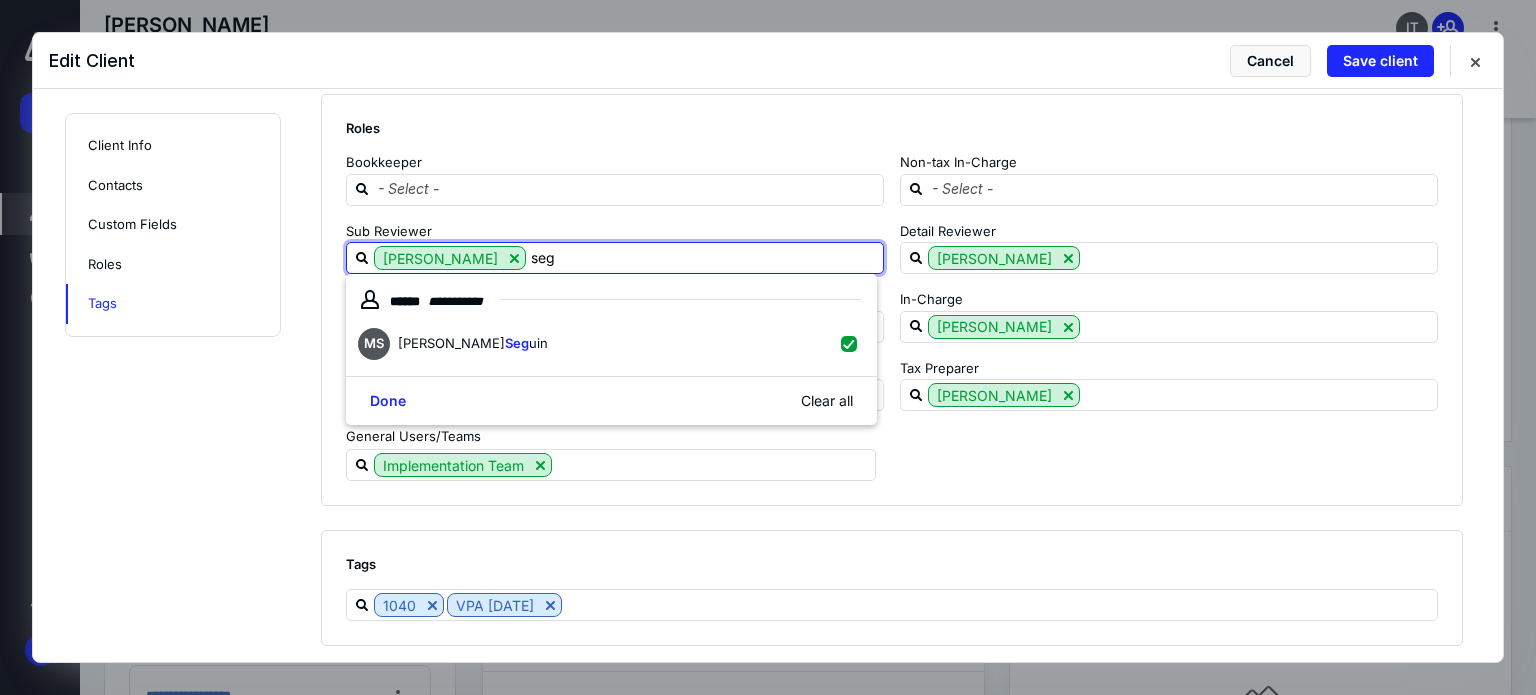 click on "General Users/Teams" at bounding box center [892, 436] 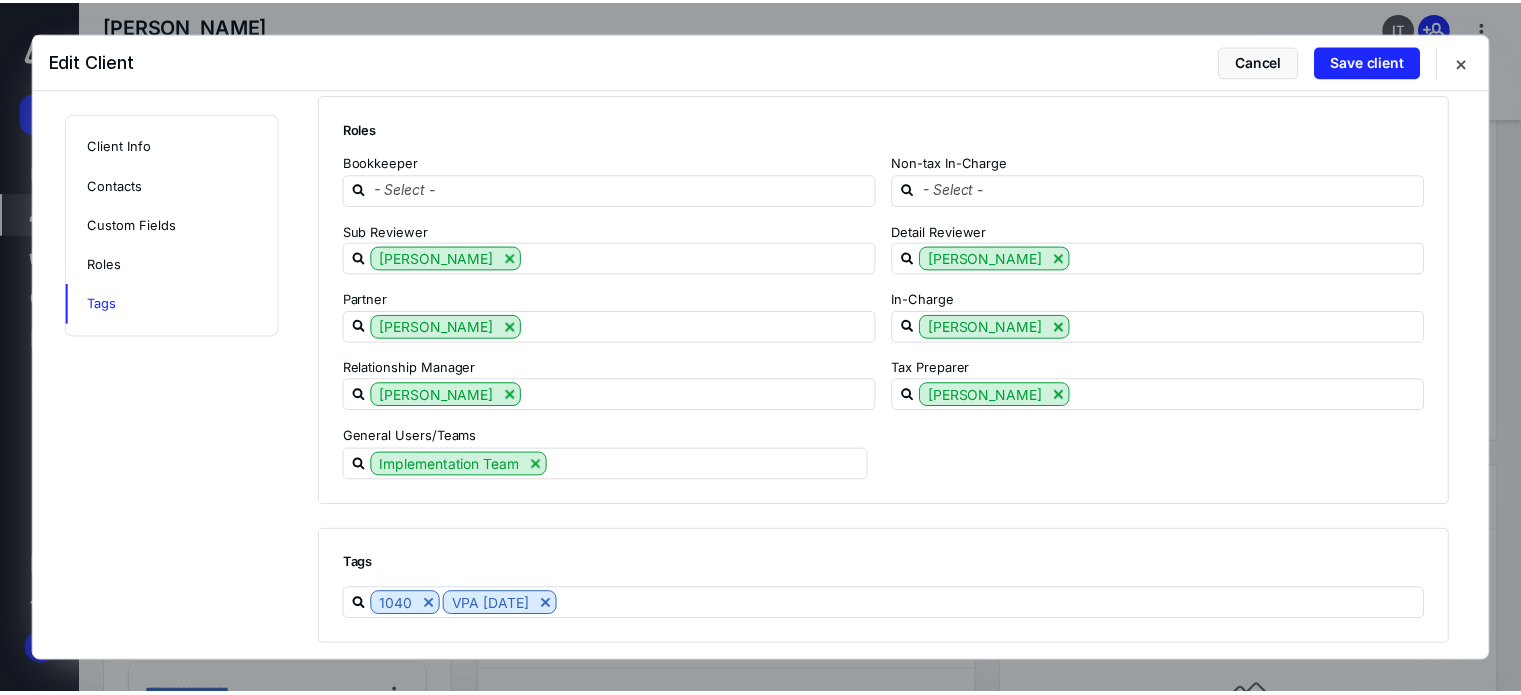 scroll, scrollTop: 1454, scrollLeft: 0, axis: vertical 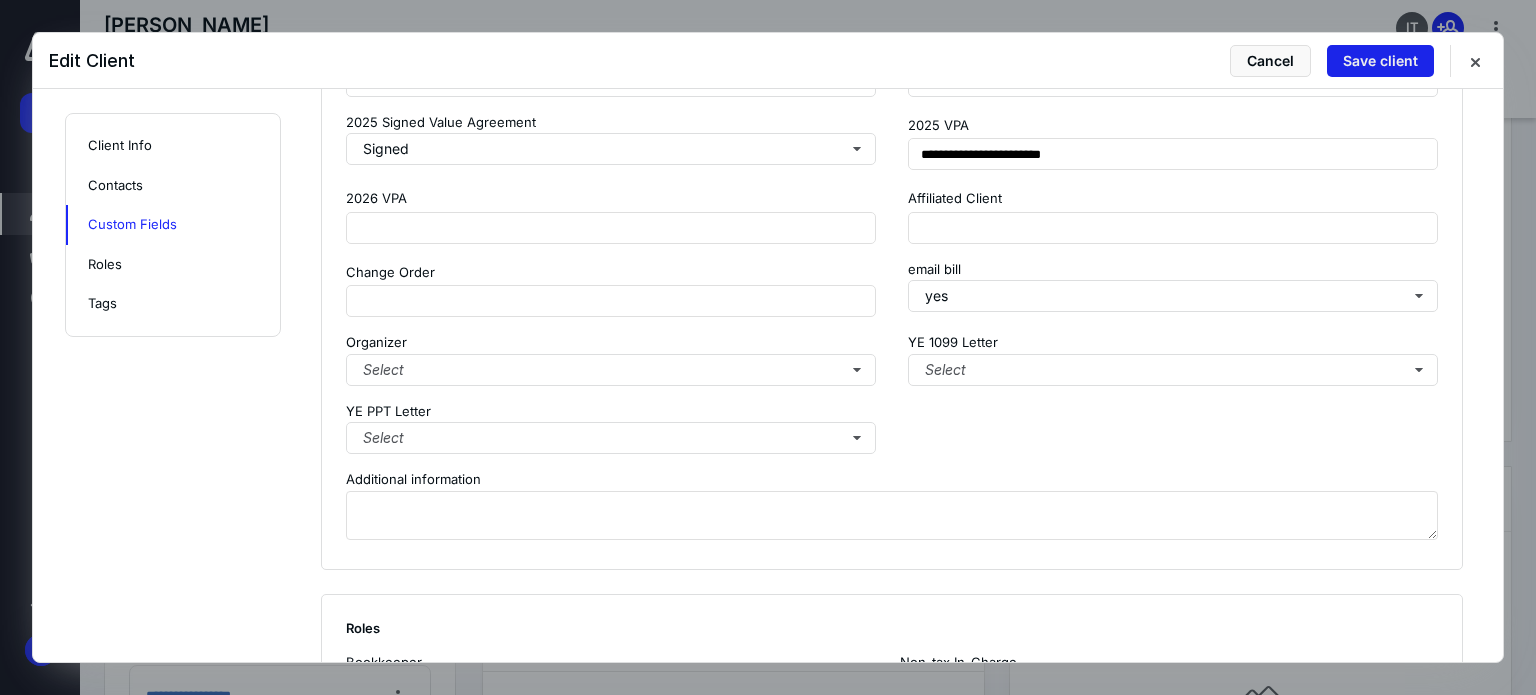 click on "Save client" at bounding box center (1380, 61) 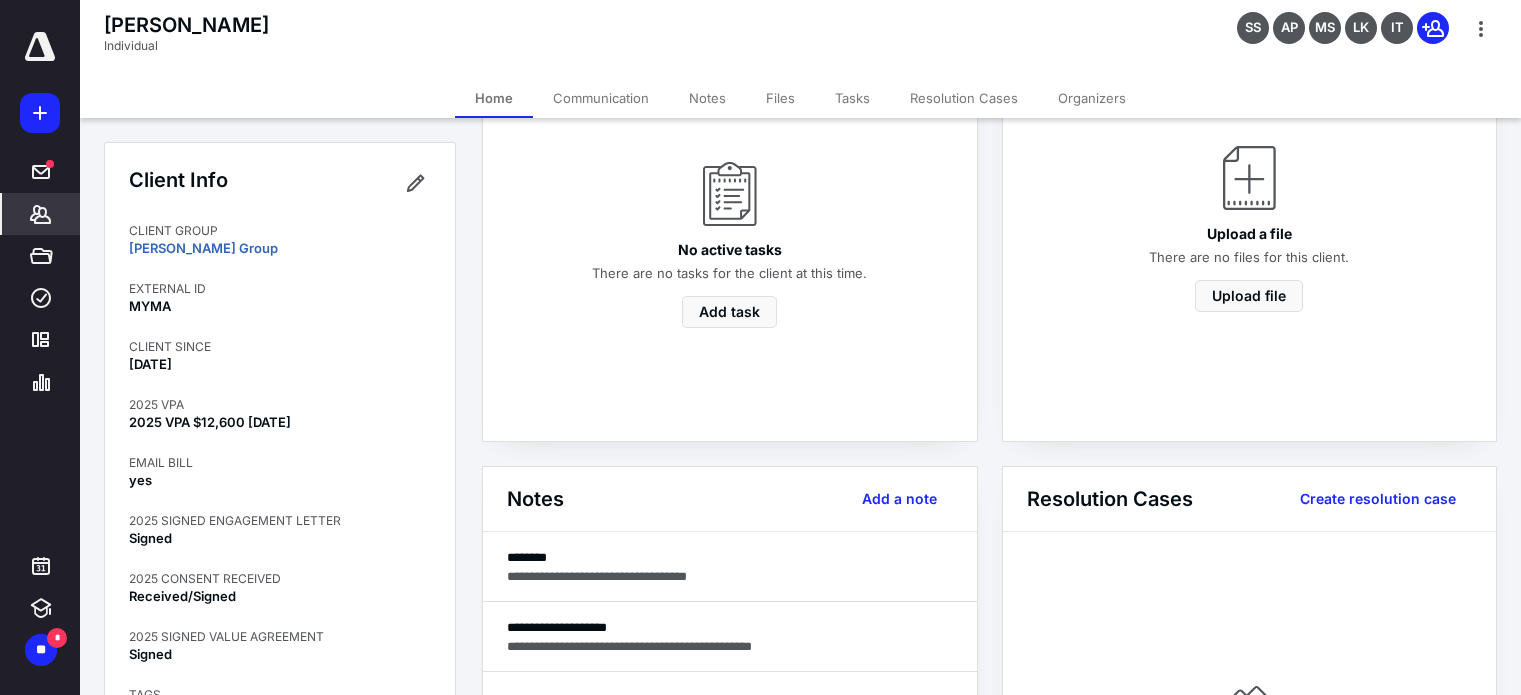 click 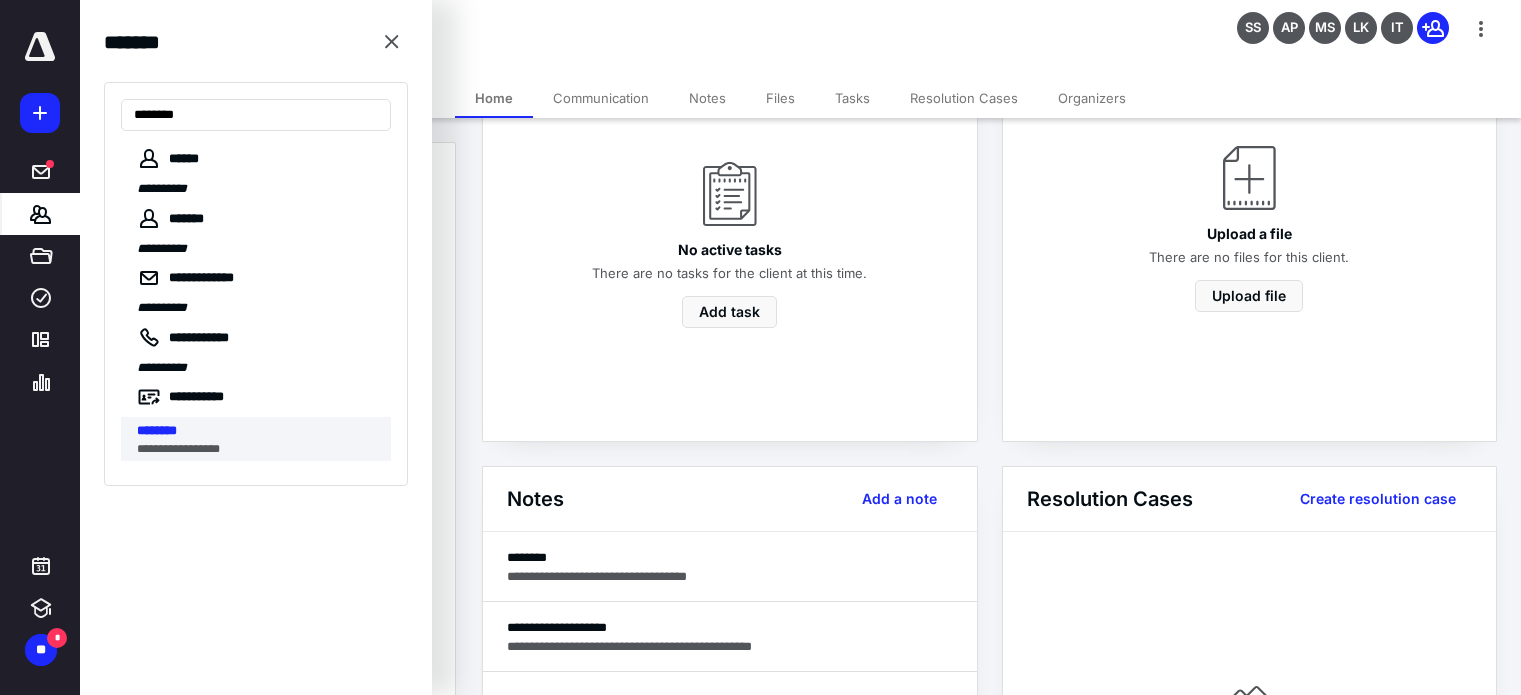 click on "**********" at bounding box center (258, 449) 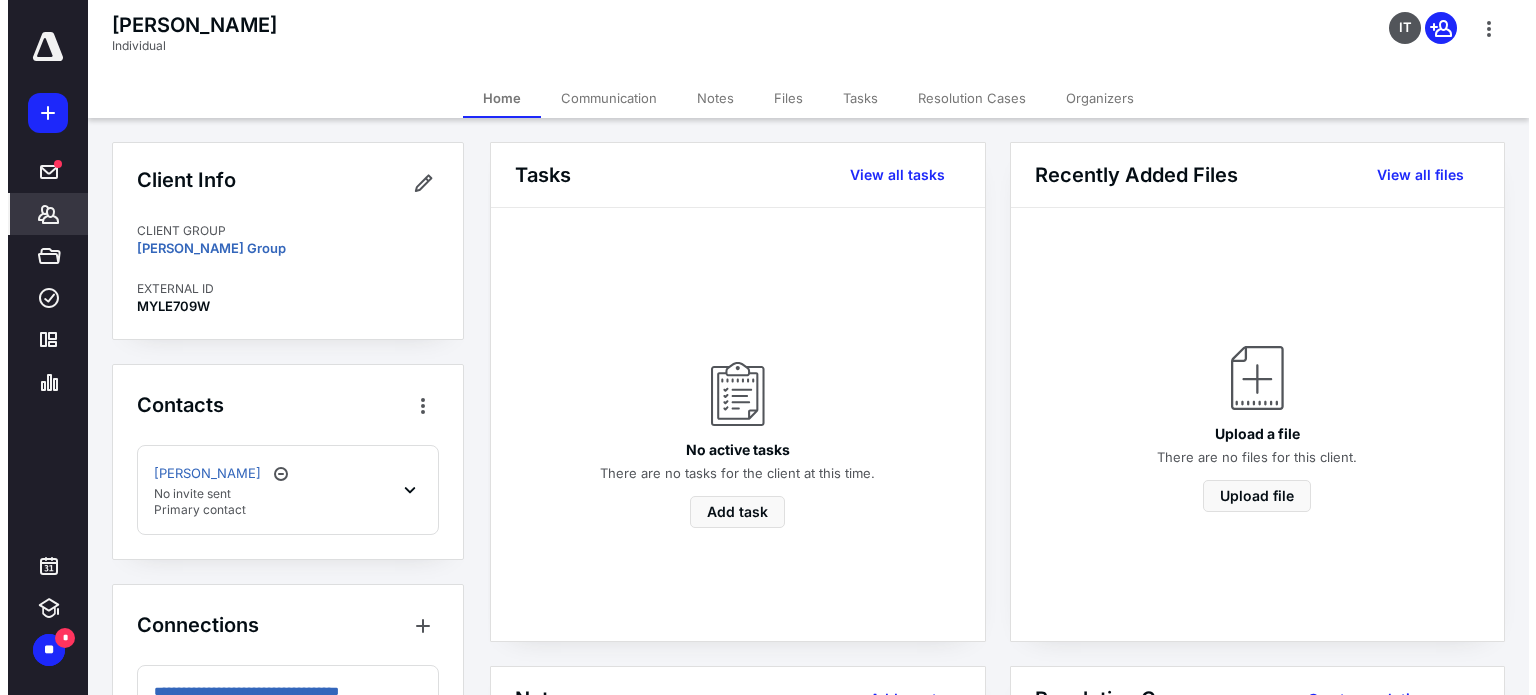 scroll, scrollTop: 400, scrollLeft: 0, axis: vertical 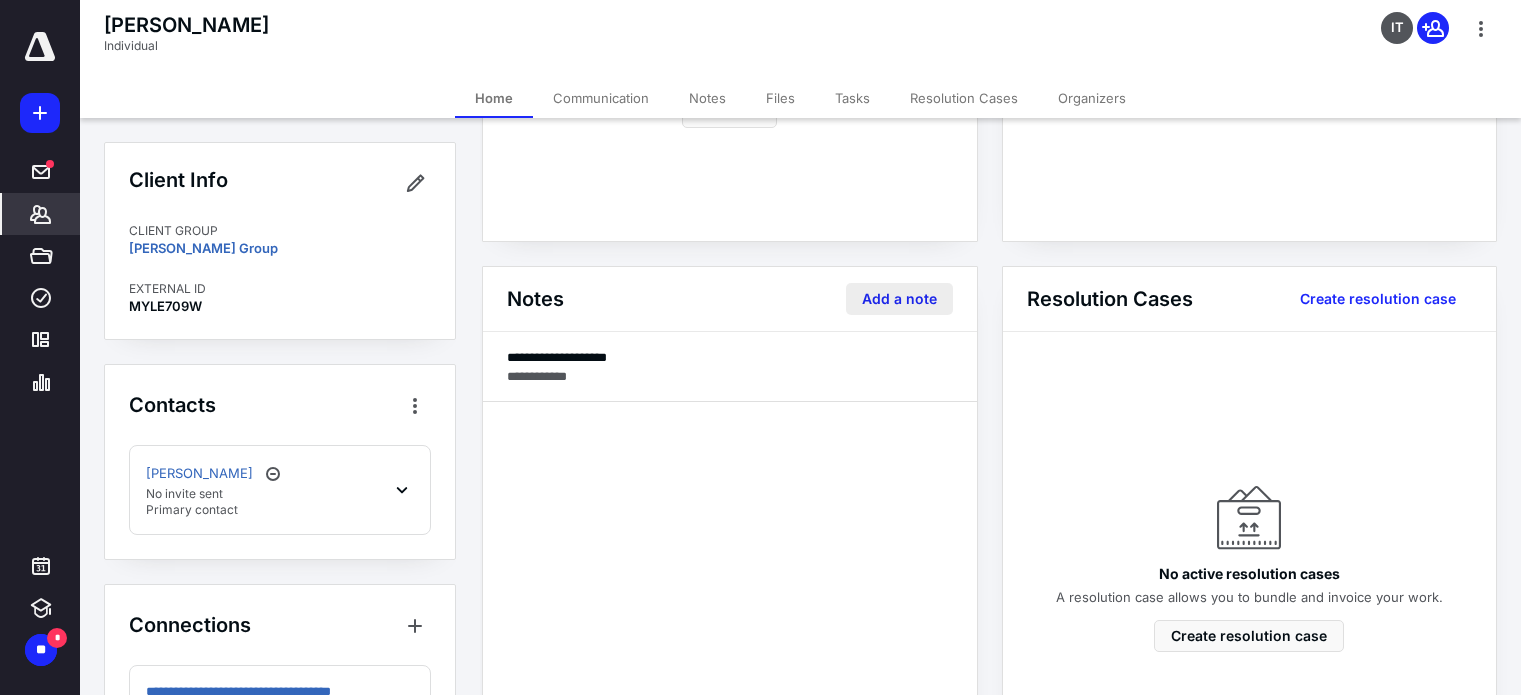 click on "Add a note" at bounding box center (899, 299) 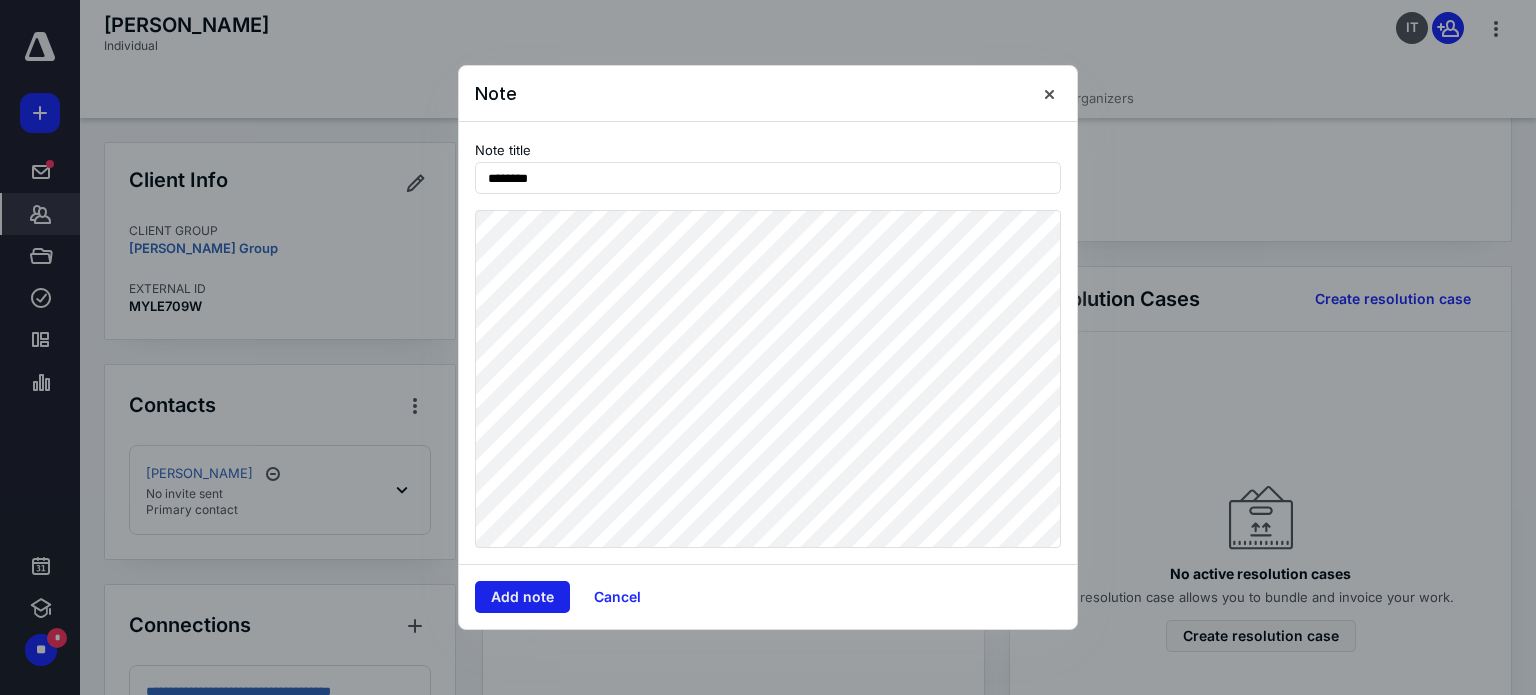 click on "Add note" at bounding box center (522, 597) 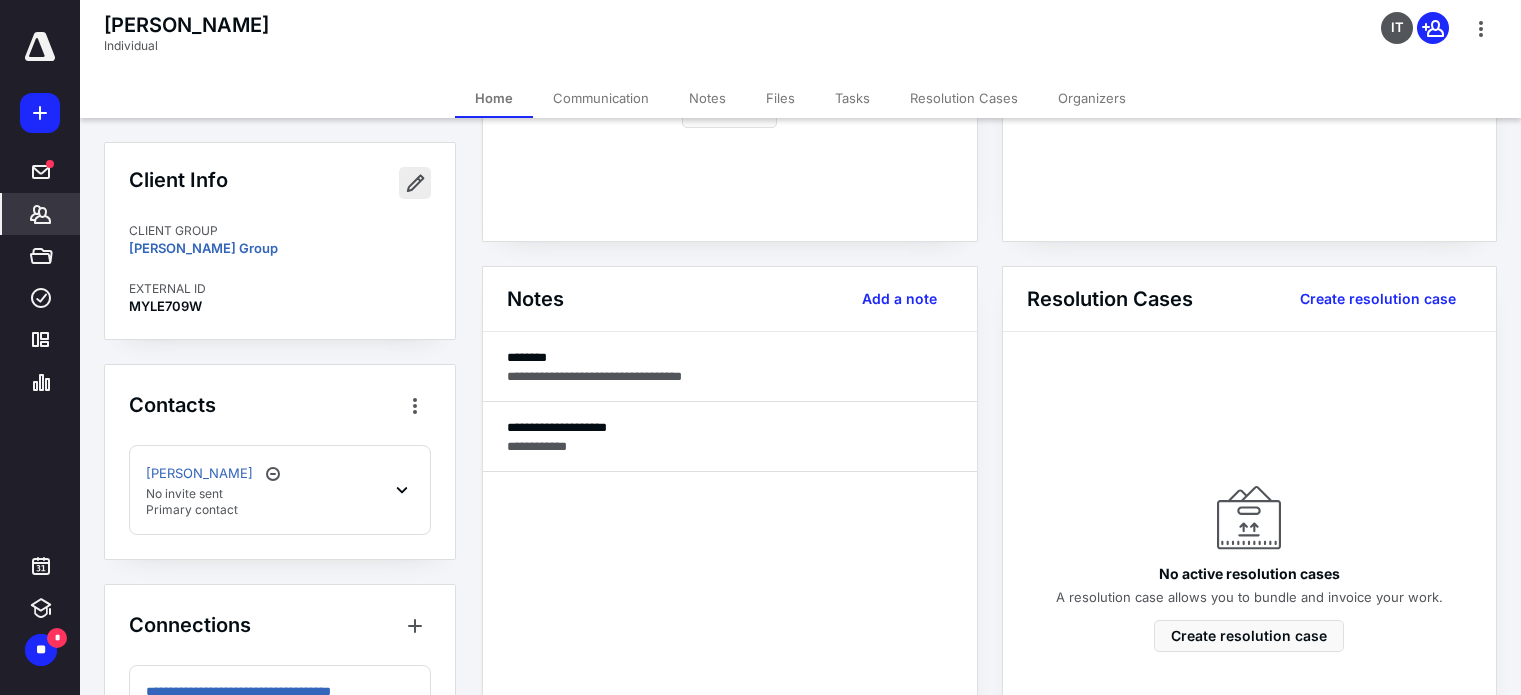 click at bounding box center [415, 183] 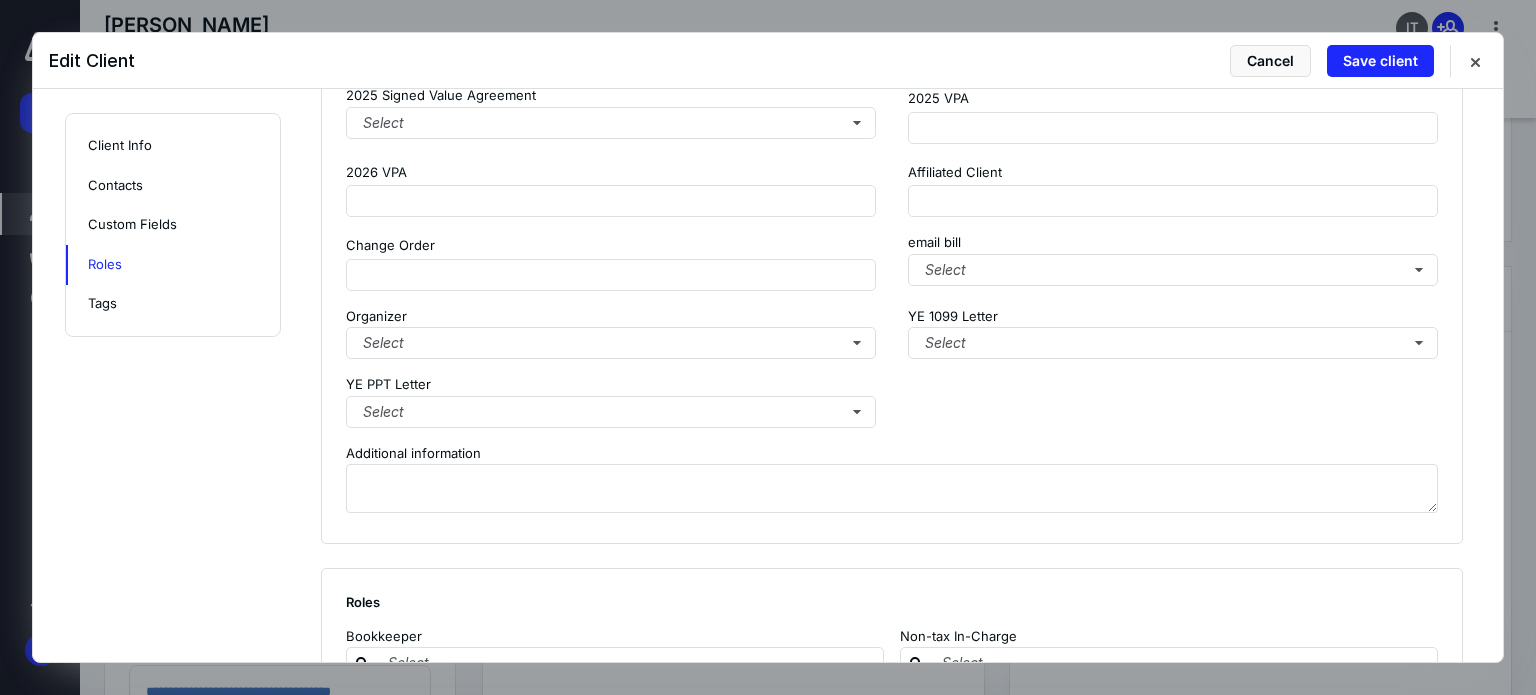 scroll, scrollTop: 1974, scrollLeft: 0, axis: vertical 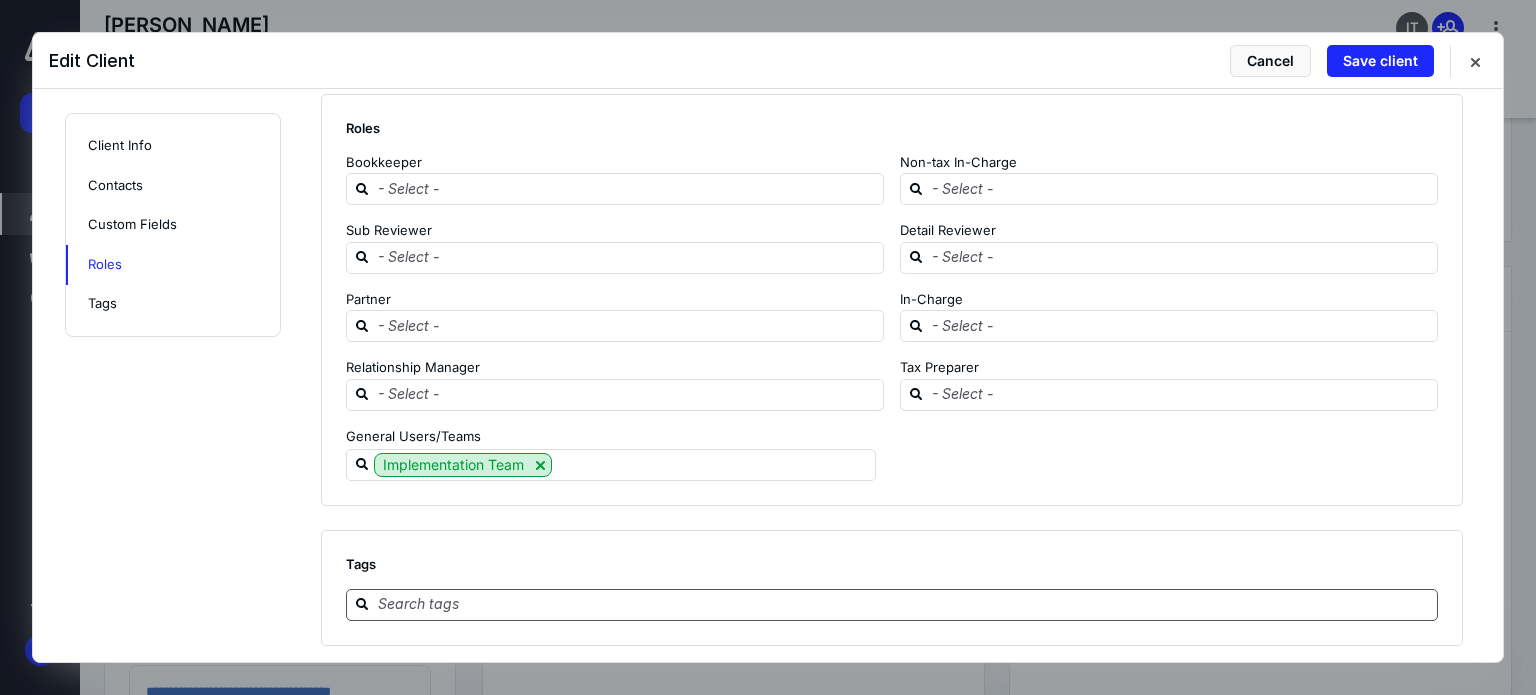 click at bounding box center [904, 604] 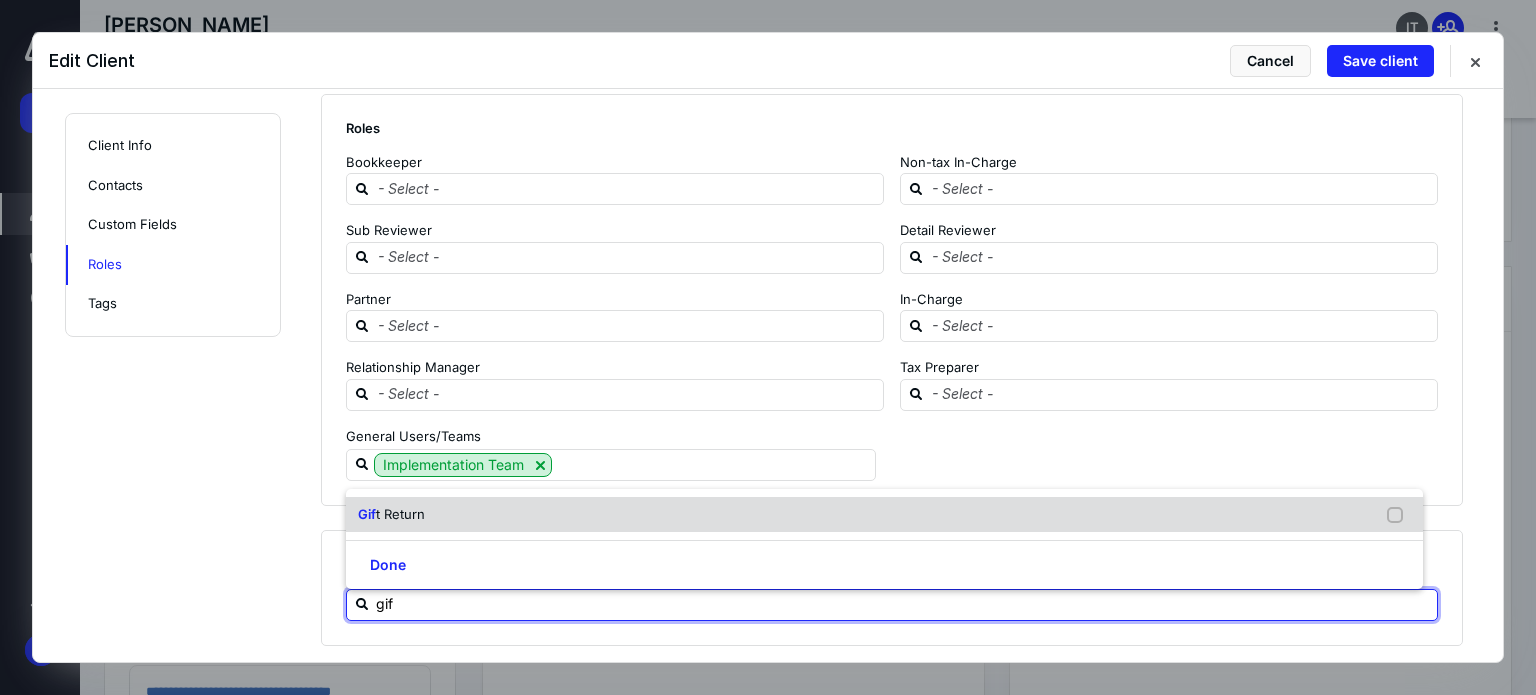 click on "t Return" at bounding box center (400, 514) 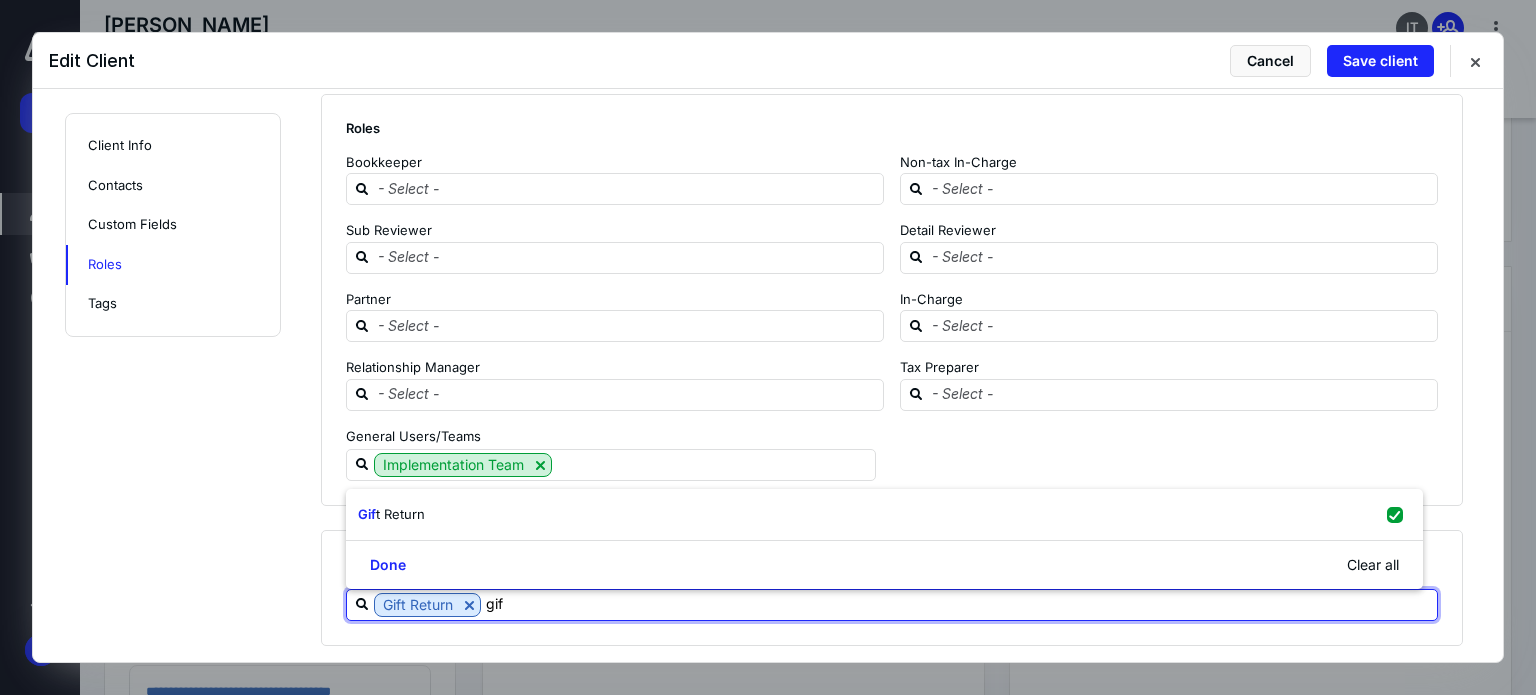 click on "Implementation Team" at bounding box center [884, 465] 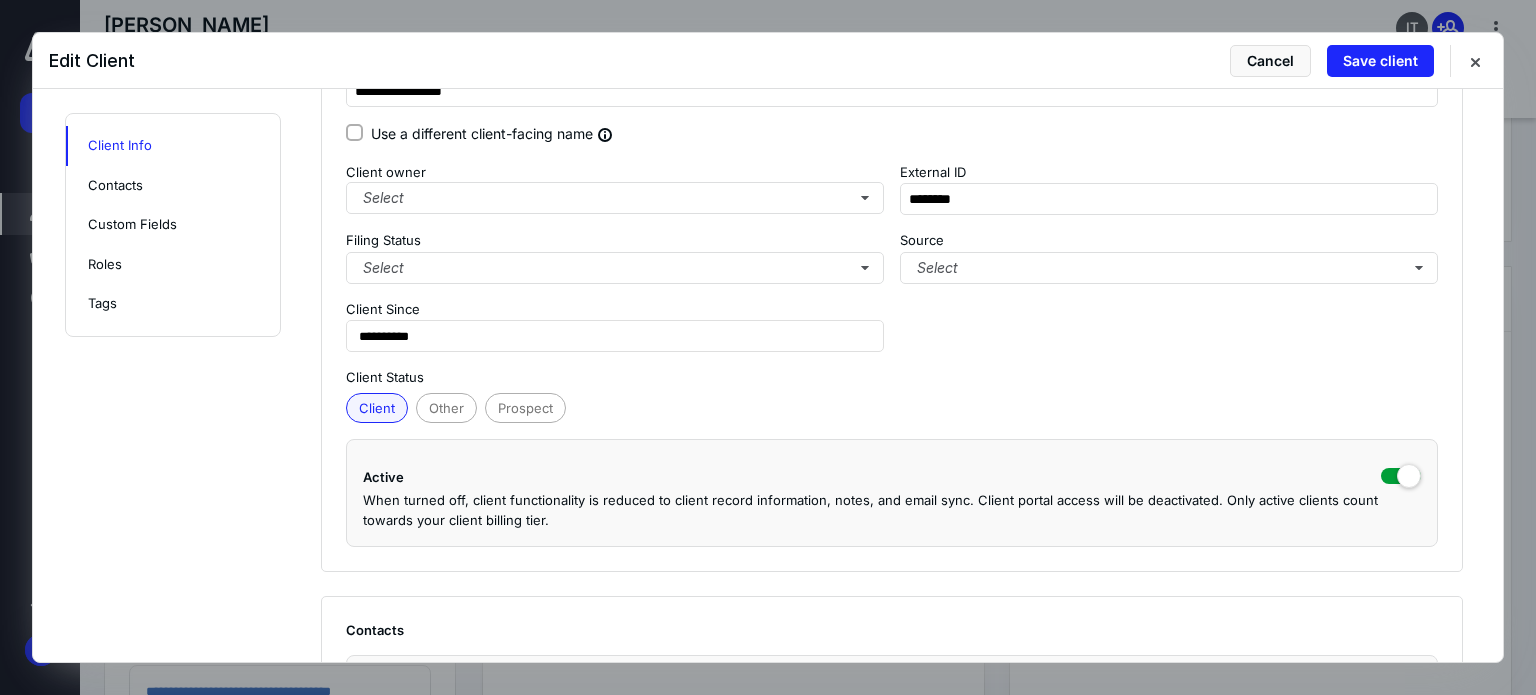 scroll, scrollTop: 74, scrollLeft: 0, axis: vertical 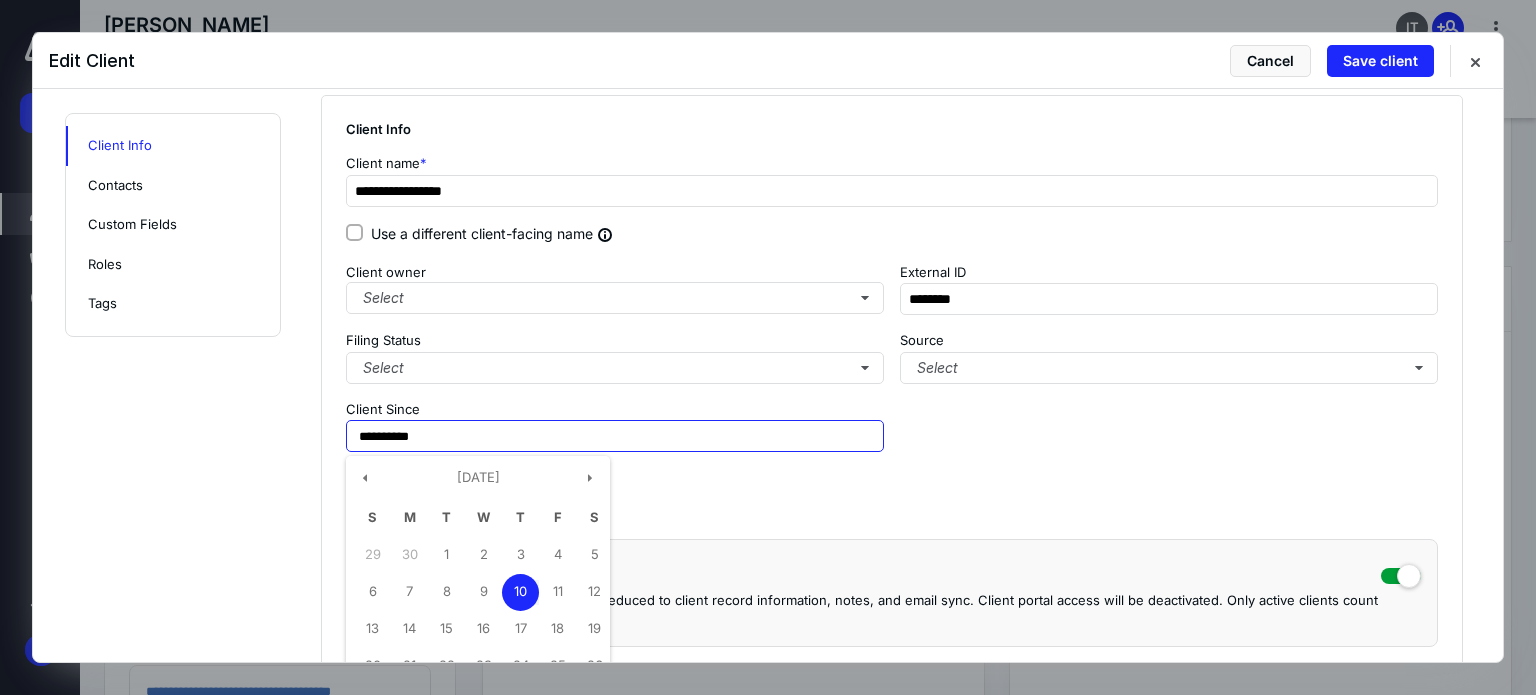 drag, startPoint x: 484, startPoint y: 433, endPoint x: 87, endPoint y: 412, distance: 397.55502 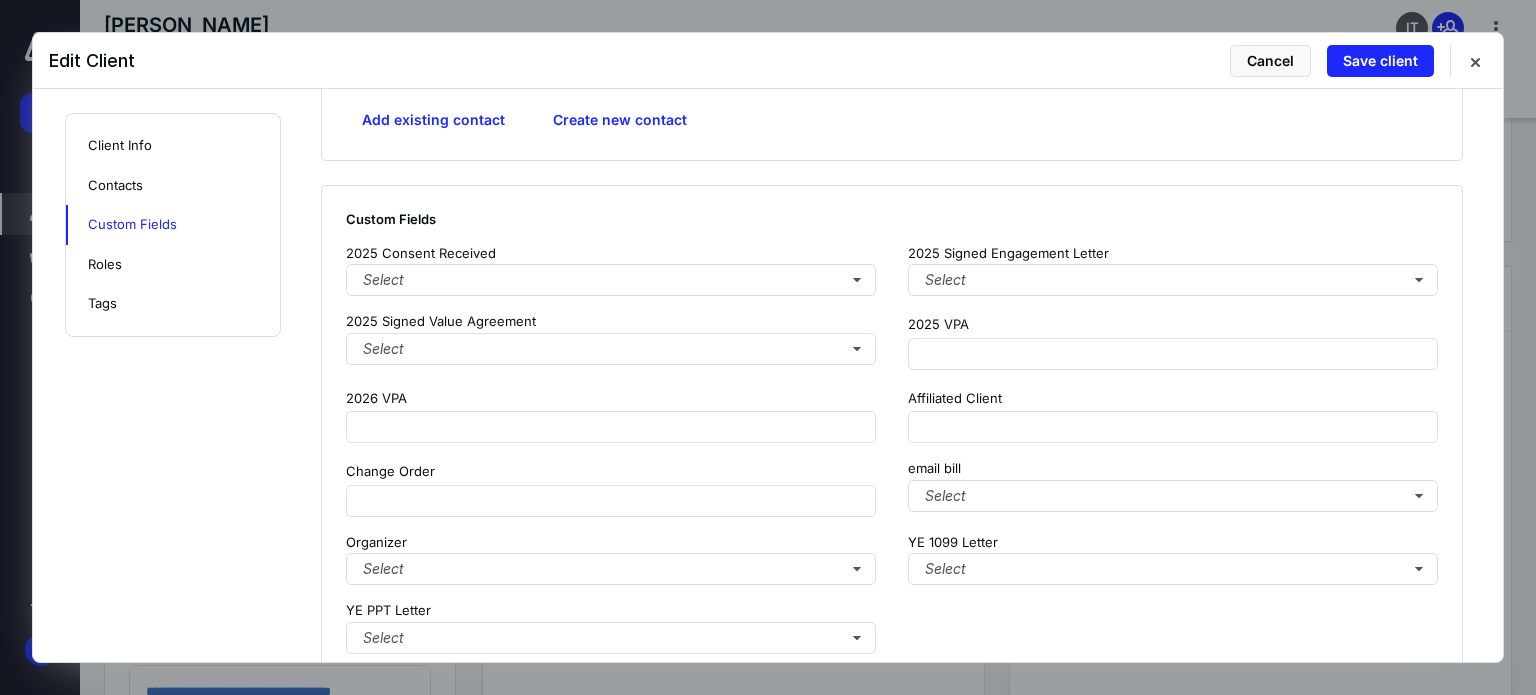 scroll, scrollTop: 1374, scrollLeft: 0, axis: vertical 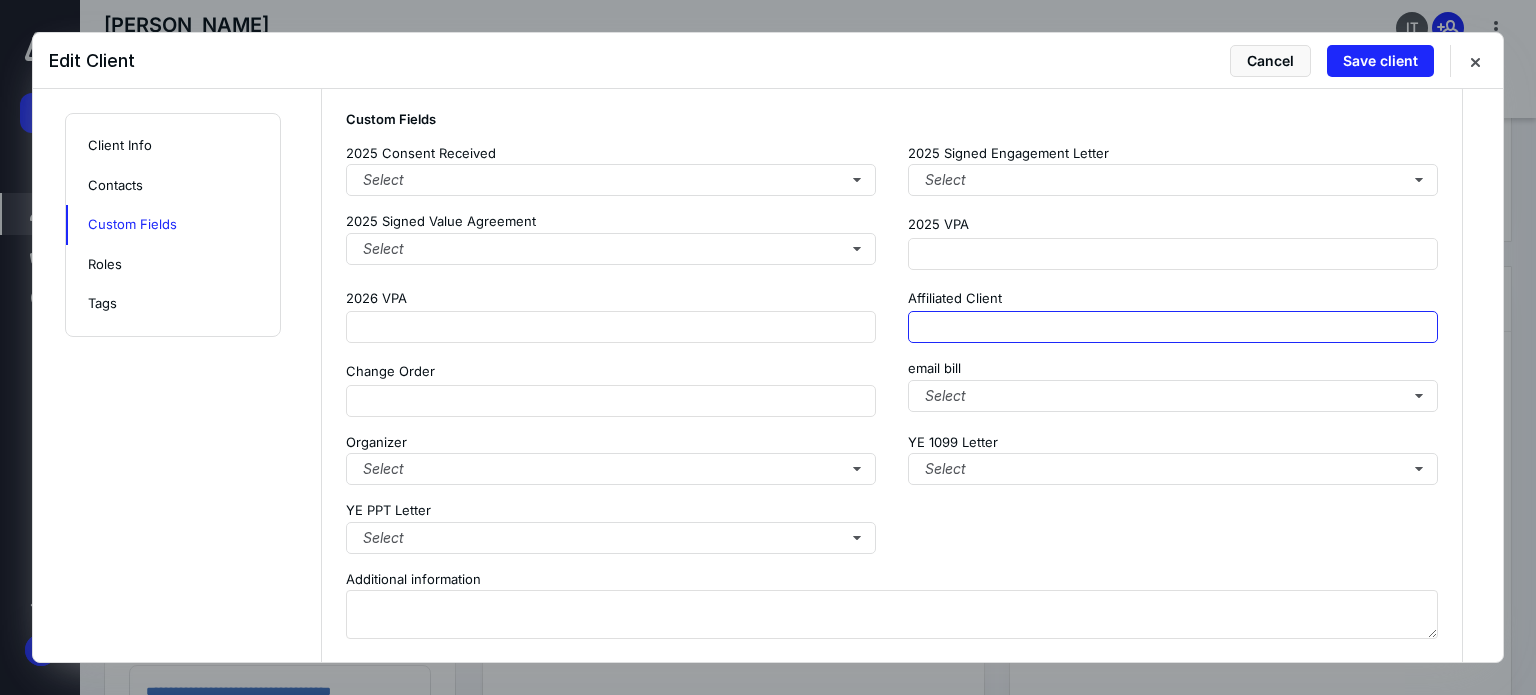click at bounding box center [1173, 327] 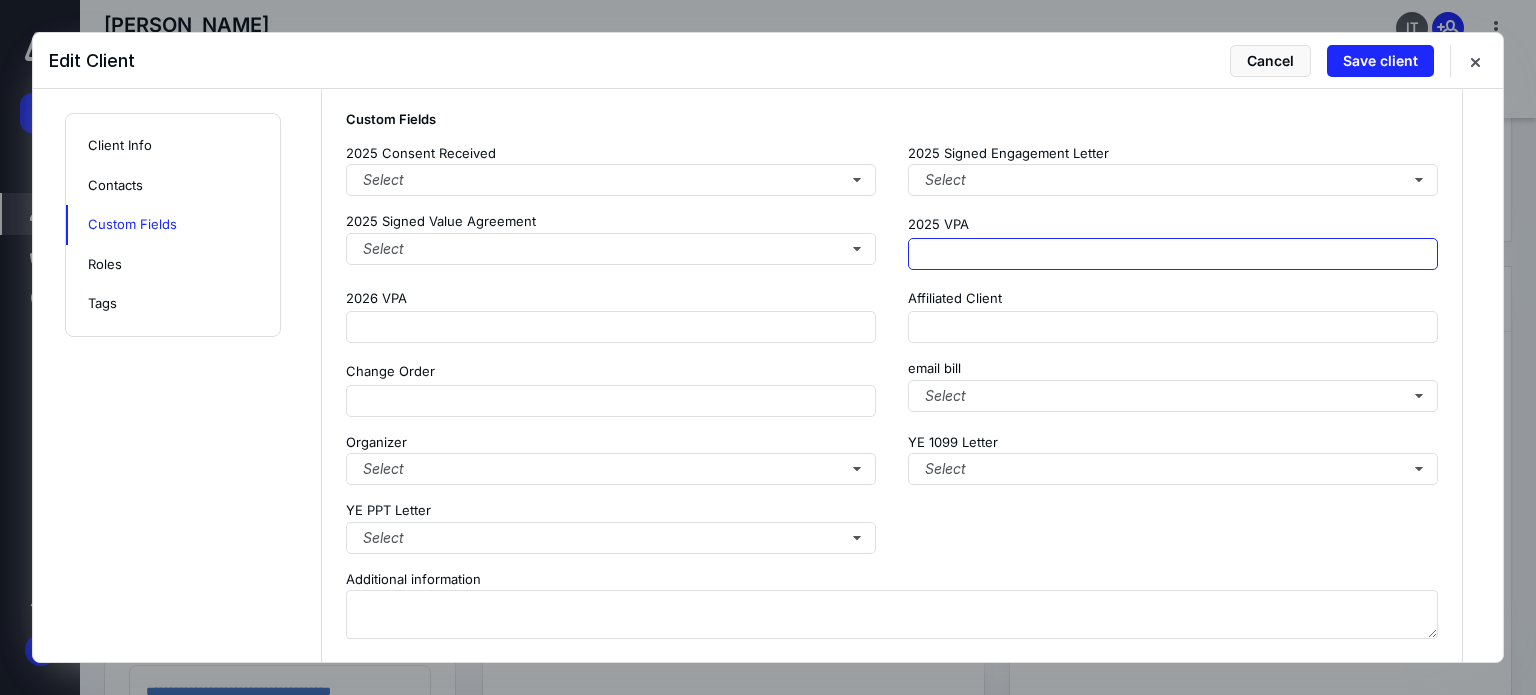 click at bounding box center (1173, 254) 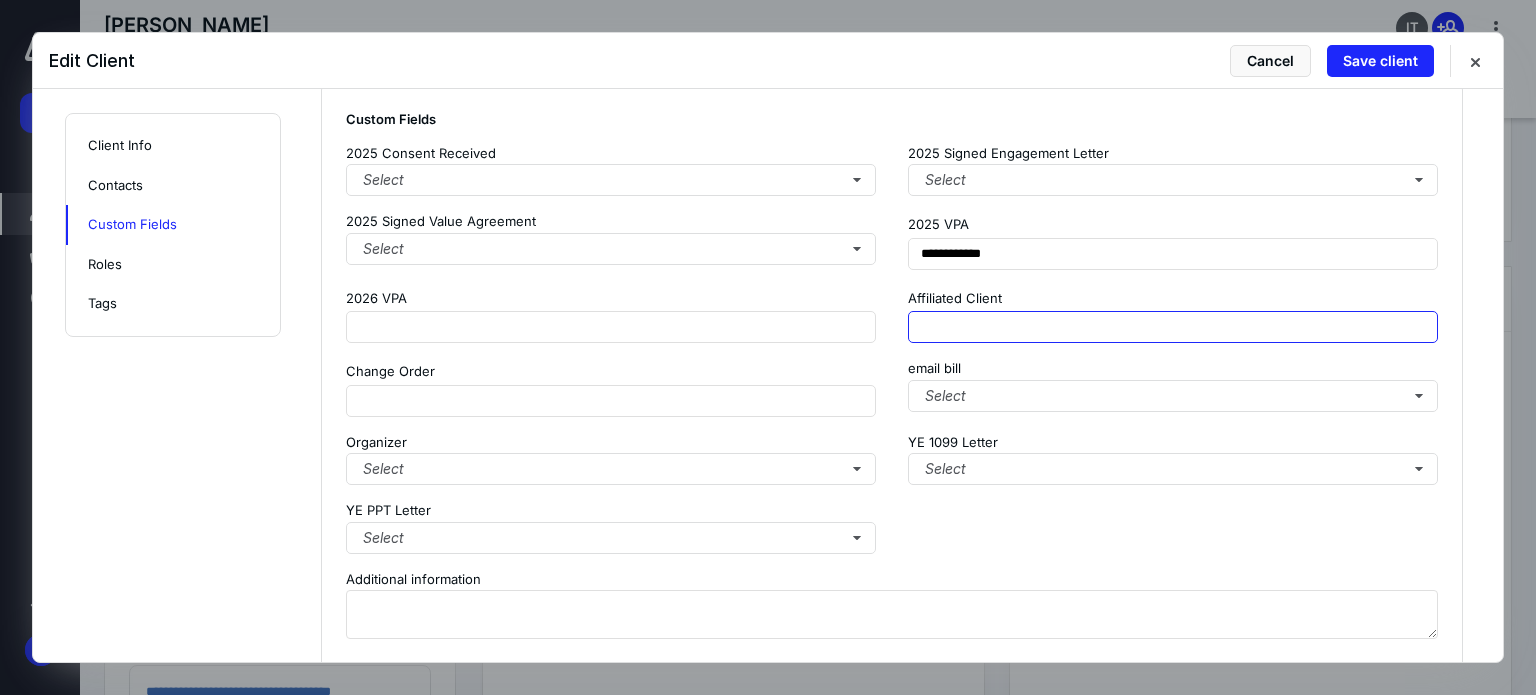 click at bounding box center (1173, 327) 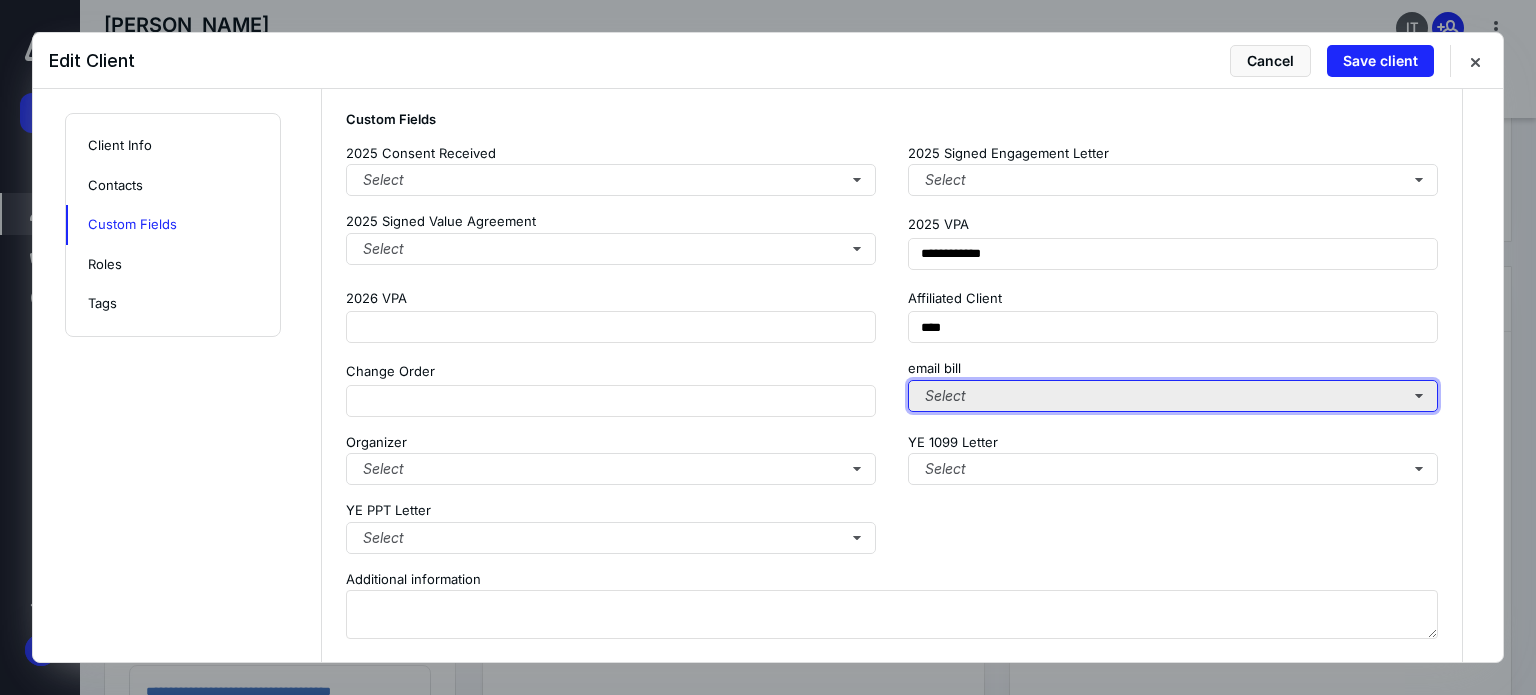 click on "Select" at bounding box center [1173, 396] 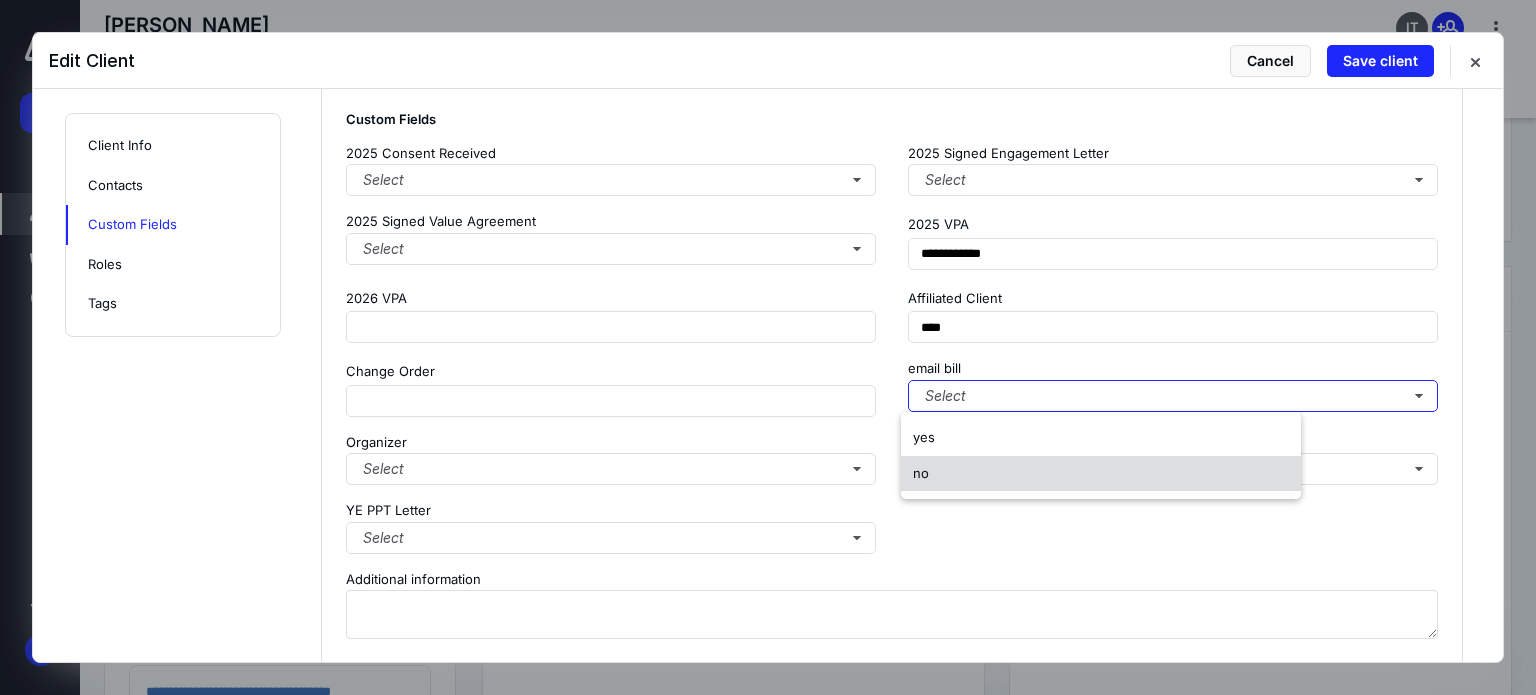 click on "no" at bounding box center (1101, 474) 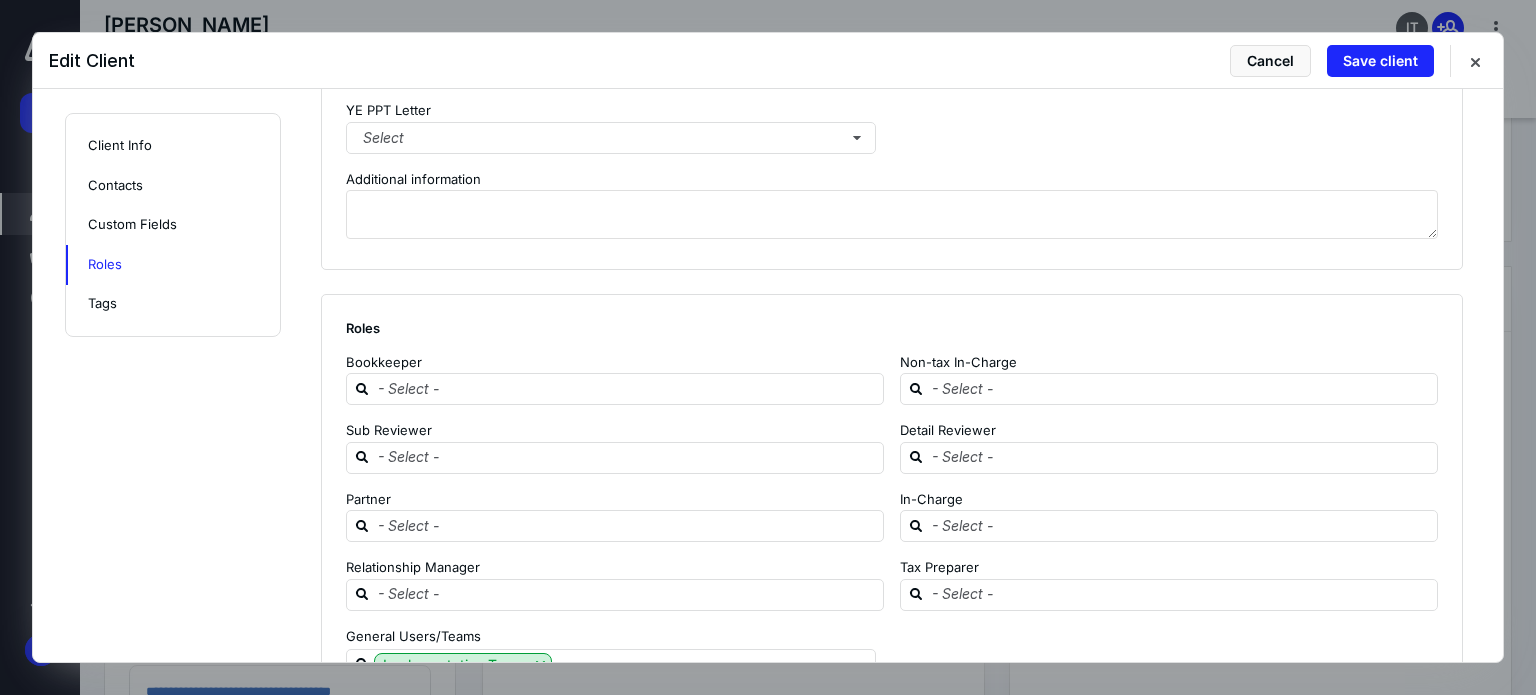 scroll, scrollTop: 1974, scrollLeft: 0, axis: vertical 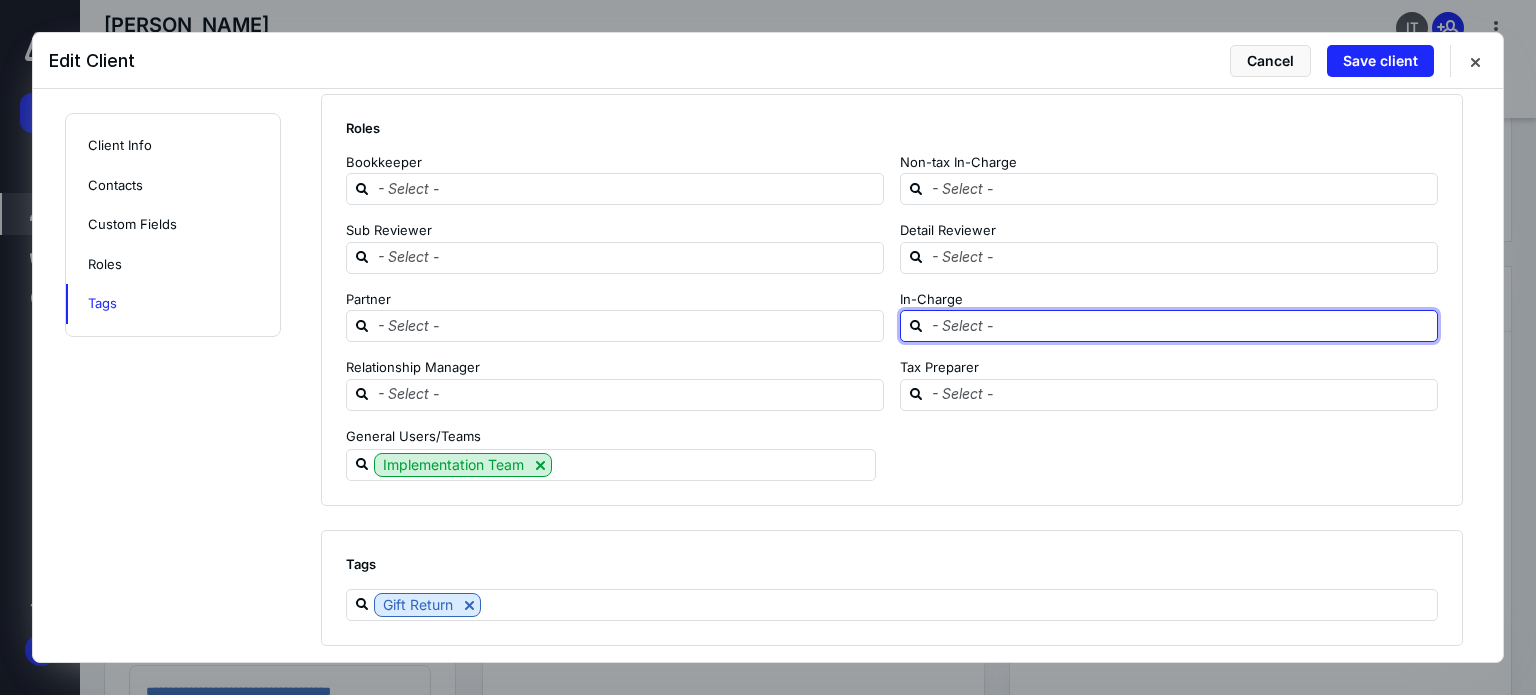 click at bounding box center [1181, 325] 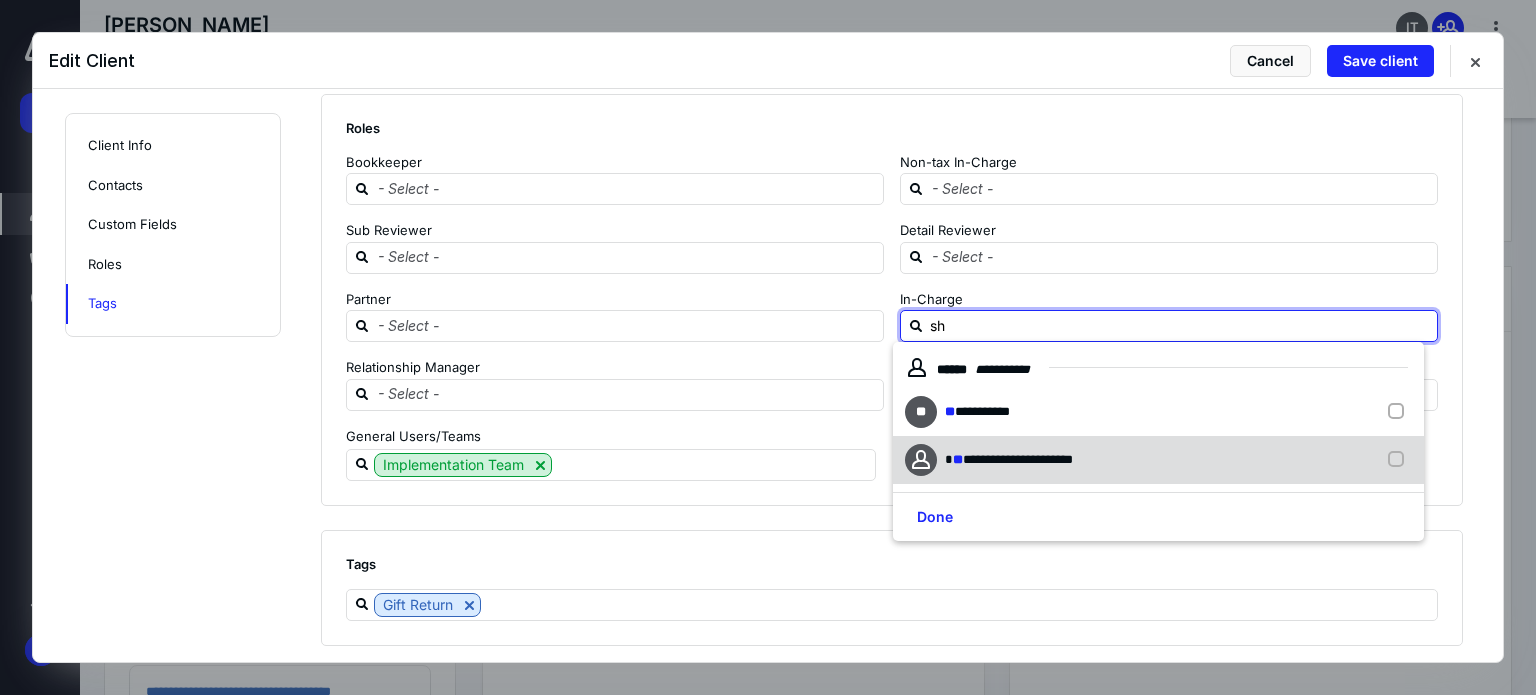 click on "**********" at bounding box center (1018, 459) 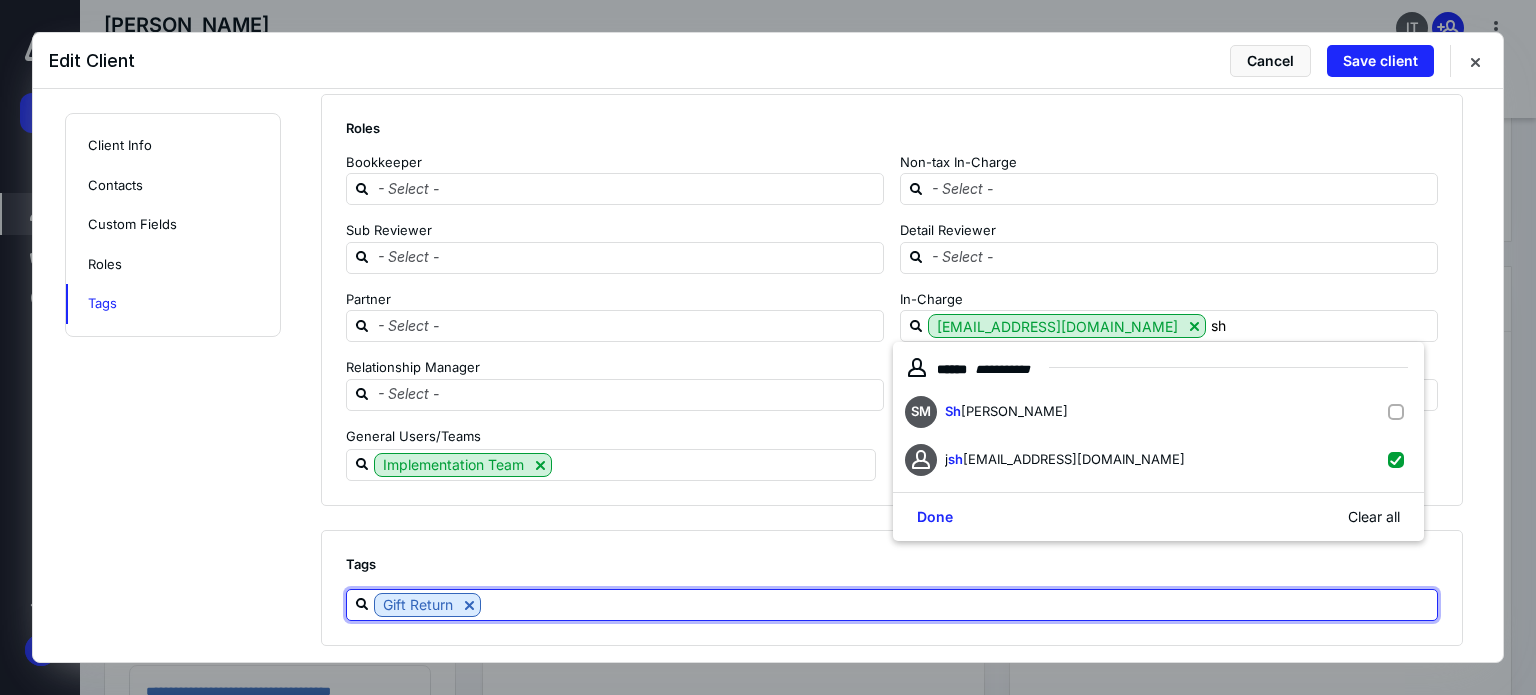 click at bounding box center [959, 604] 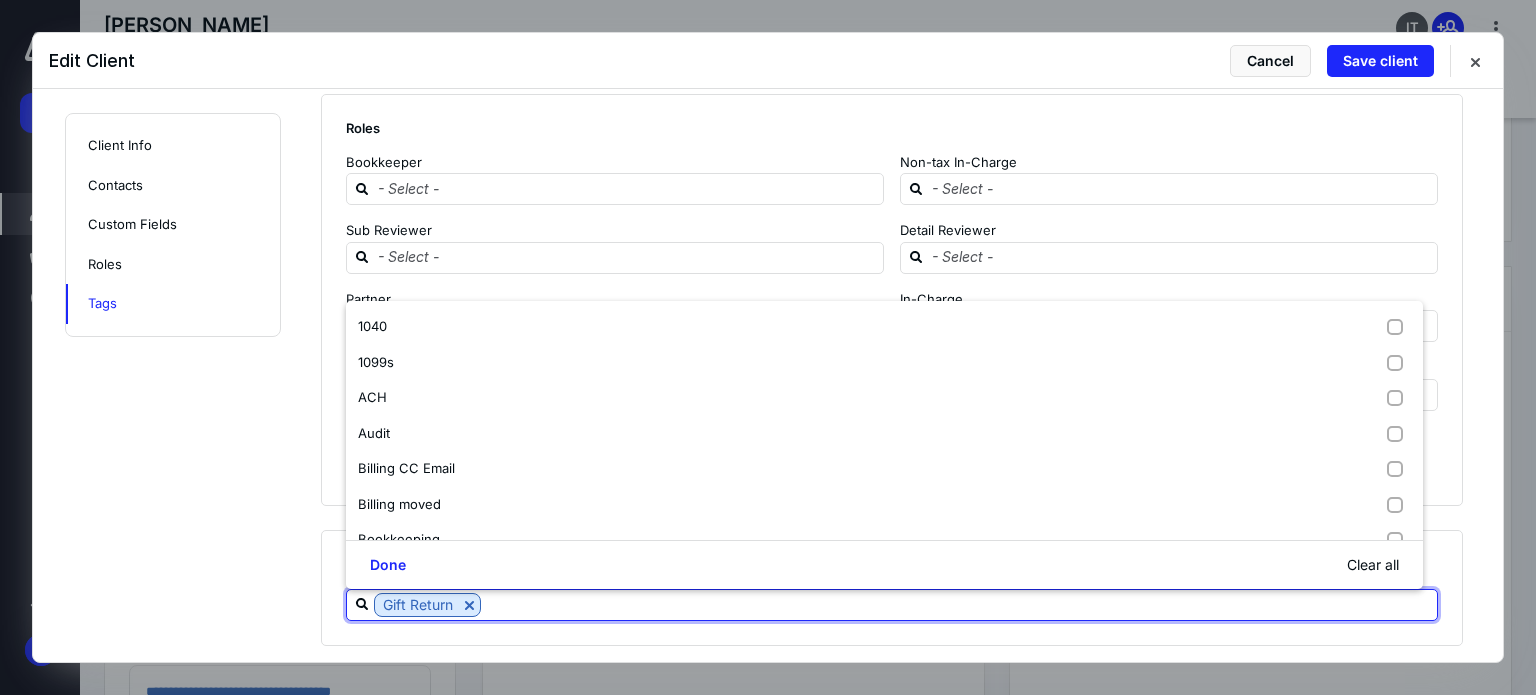click on "**********" at bounding box center (768, -612) 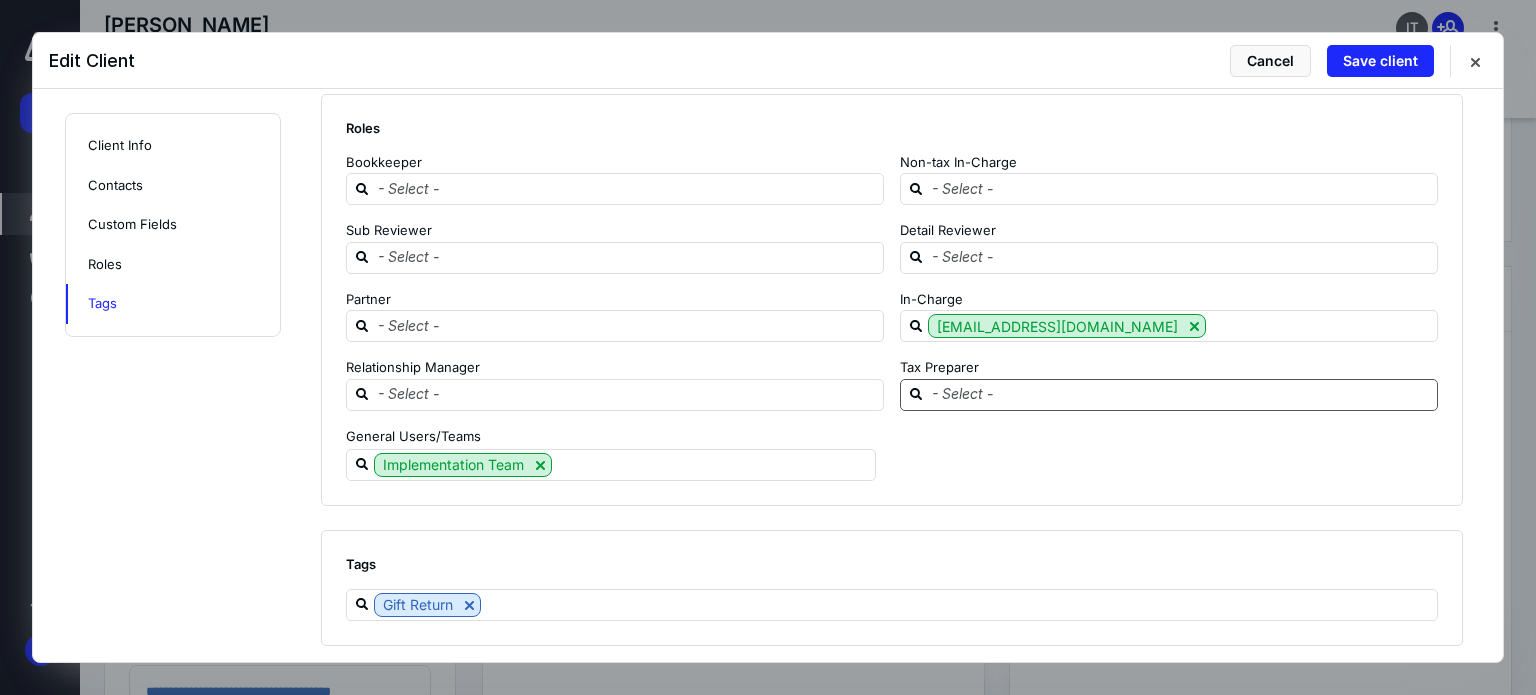 click at bounding box center (1181, 394) 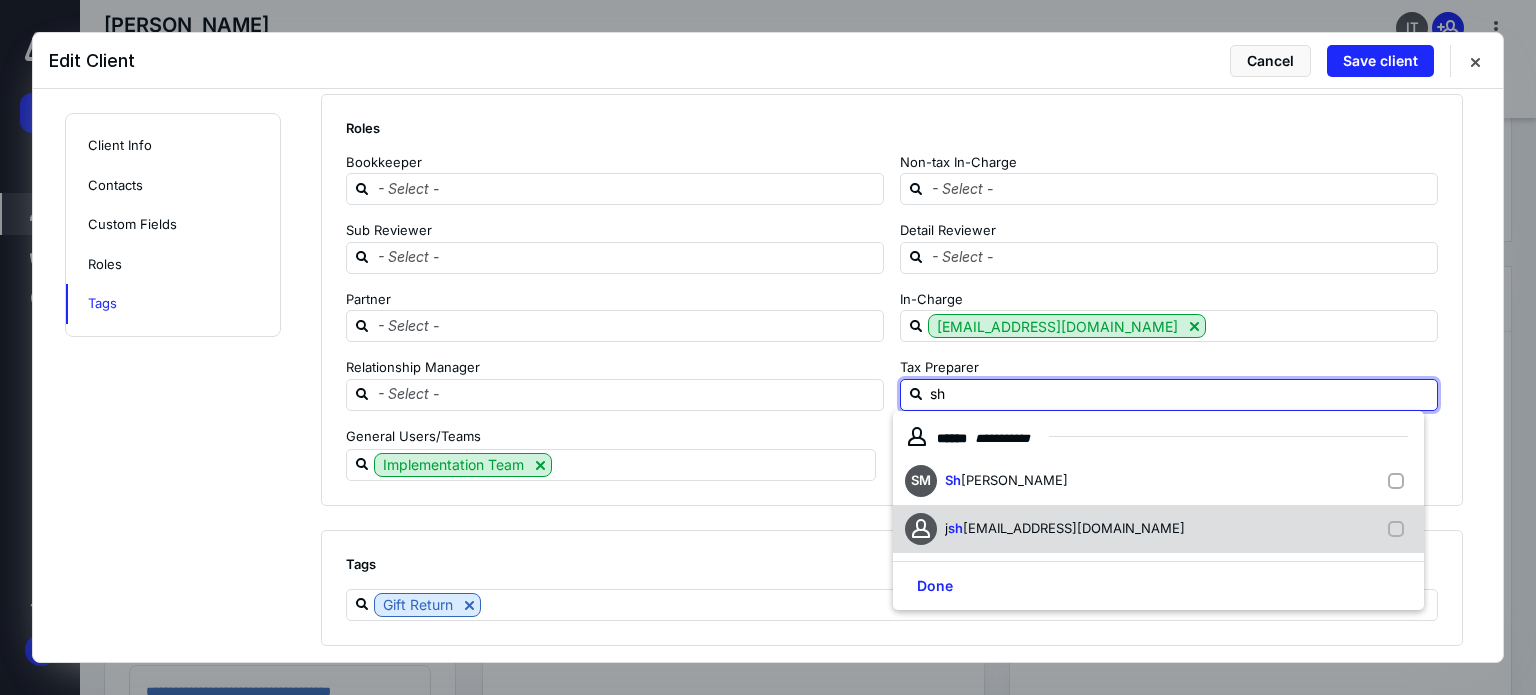 click on "[EMAIL_ADDRESS][DOMAIN_NAME]" at bounding box center (1074, 528) 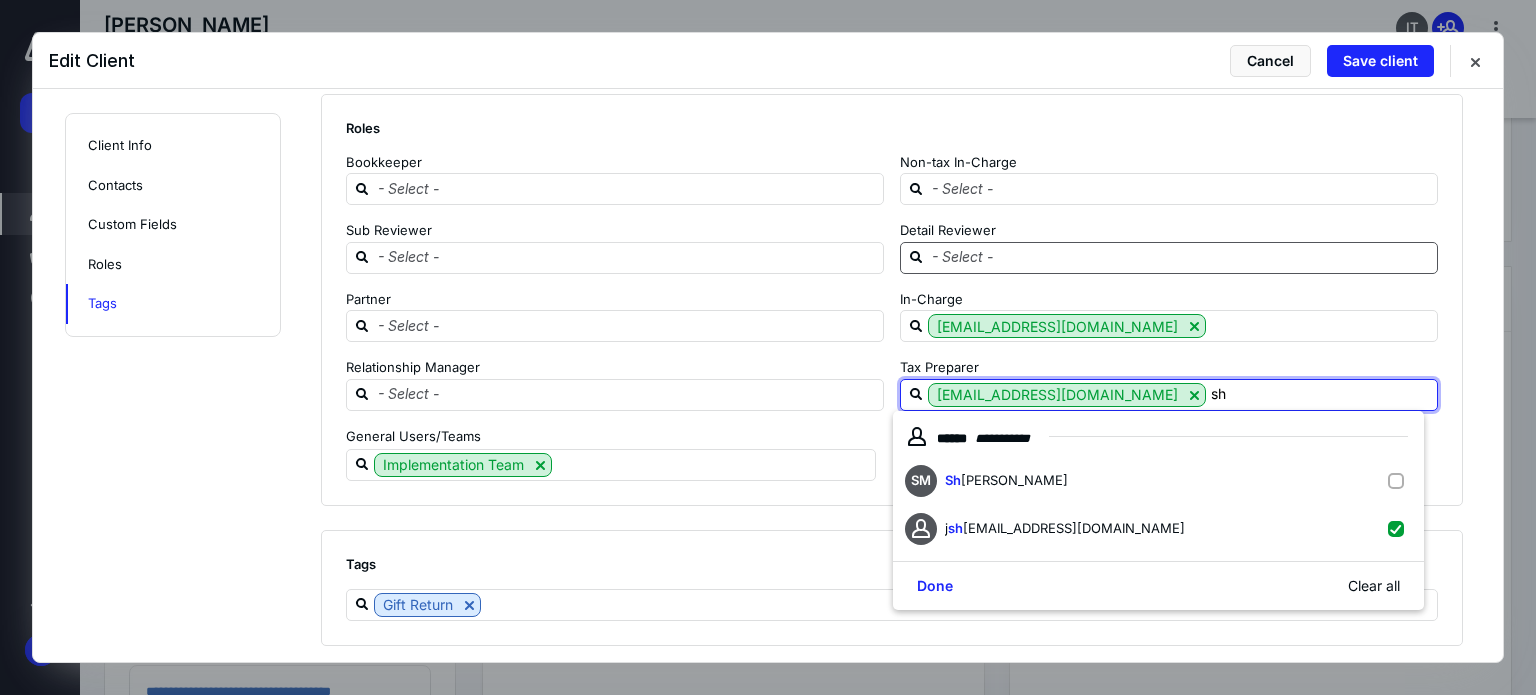 click at bounding box center (1181, 257) 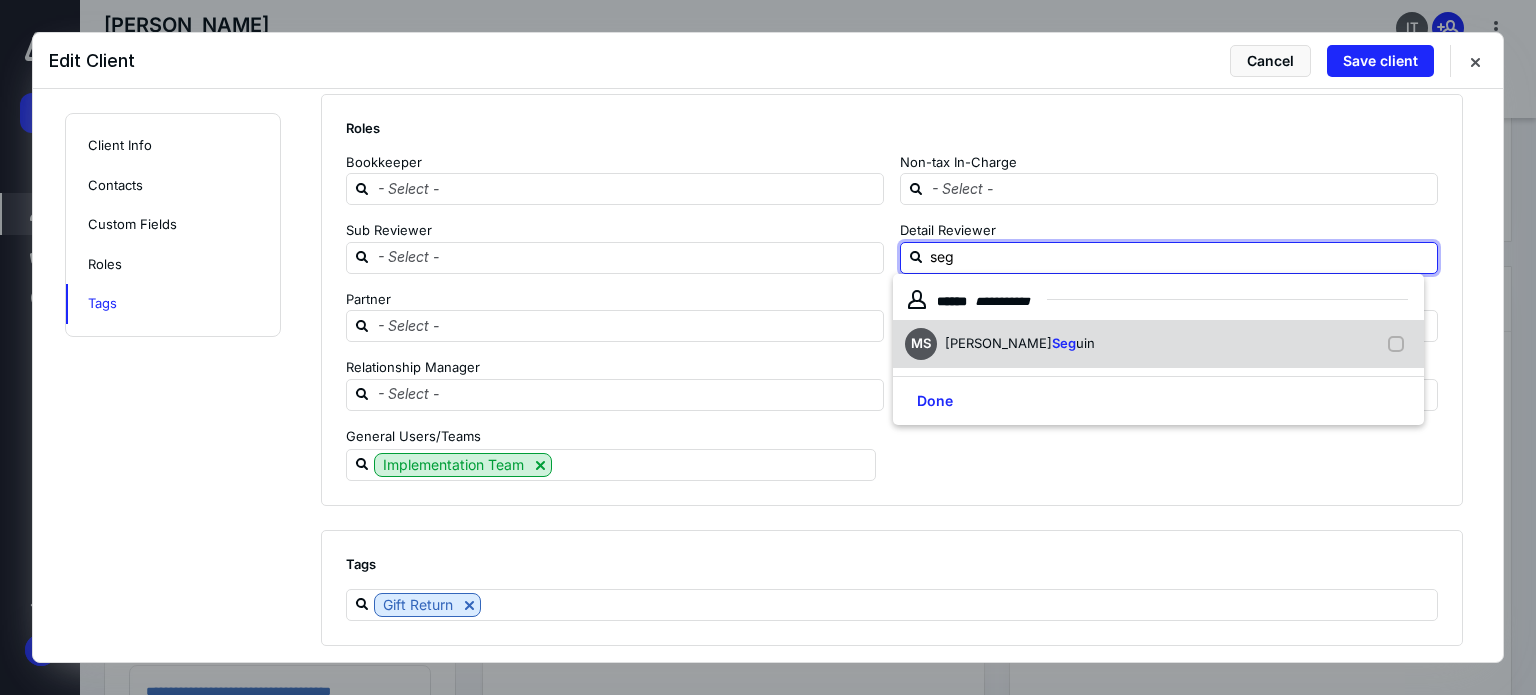 click on "[PERSON_NAME] uin" at bounding box center [1020, 344] 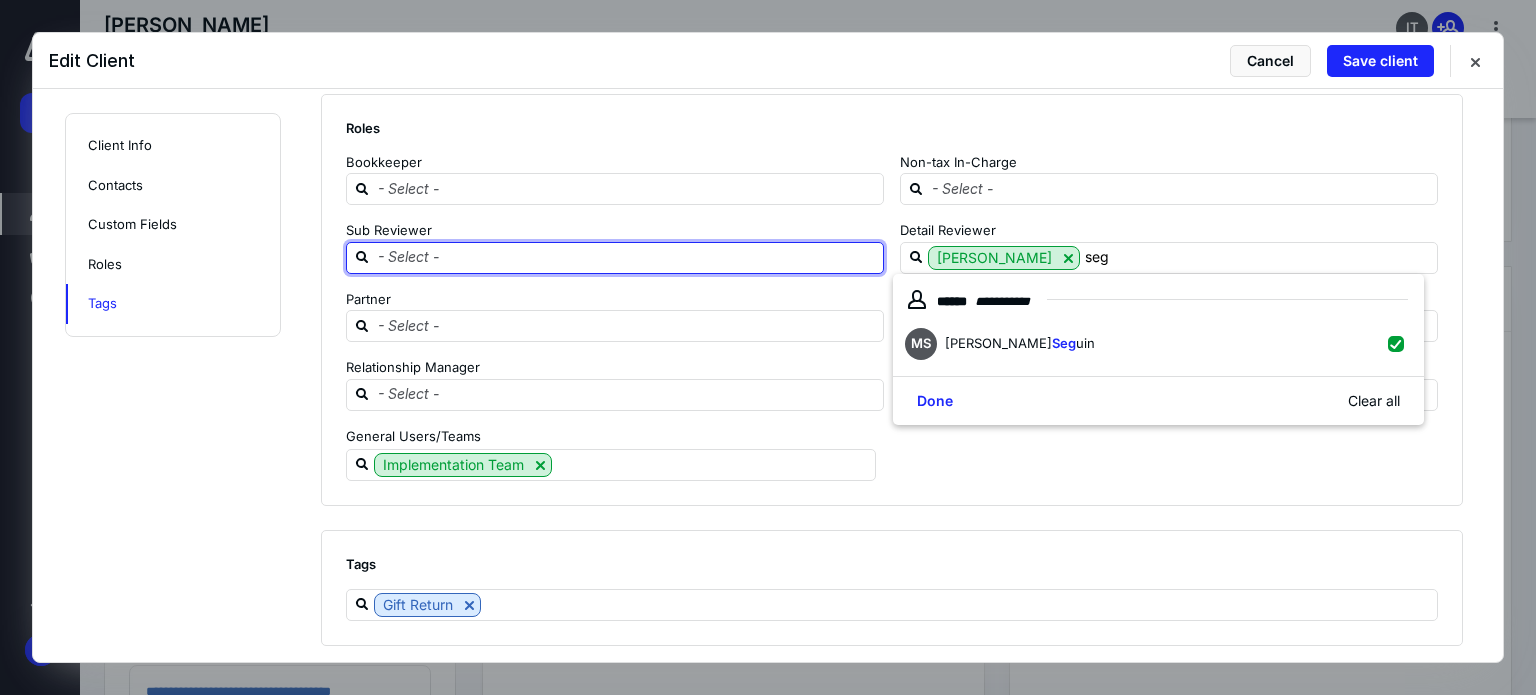 click at bounding box center (627, 257) 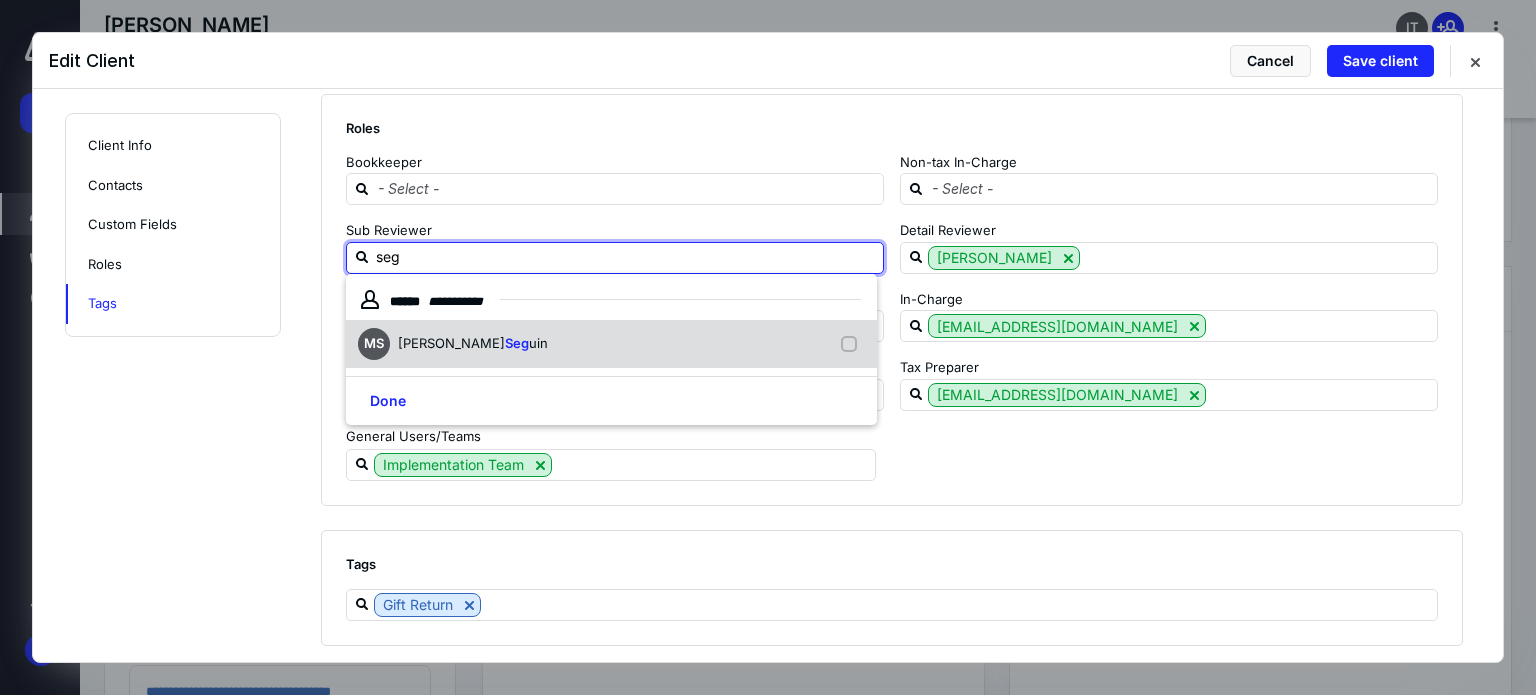 click on "MS [PERSON_NAME] uin" at bounding box center [611, 344] 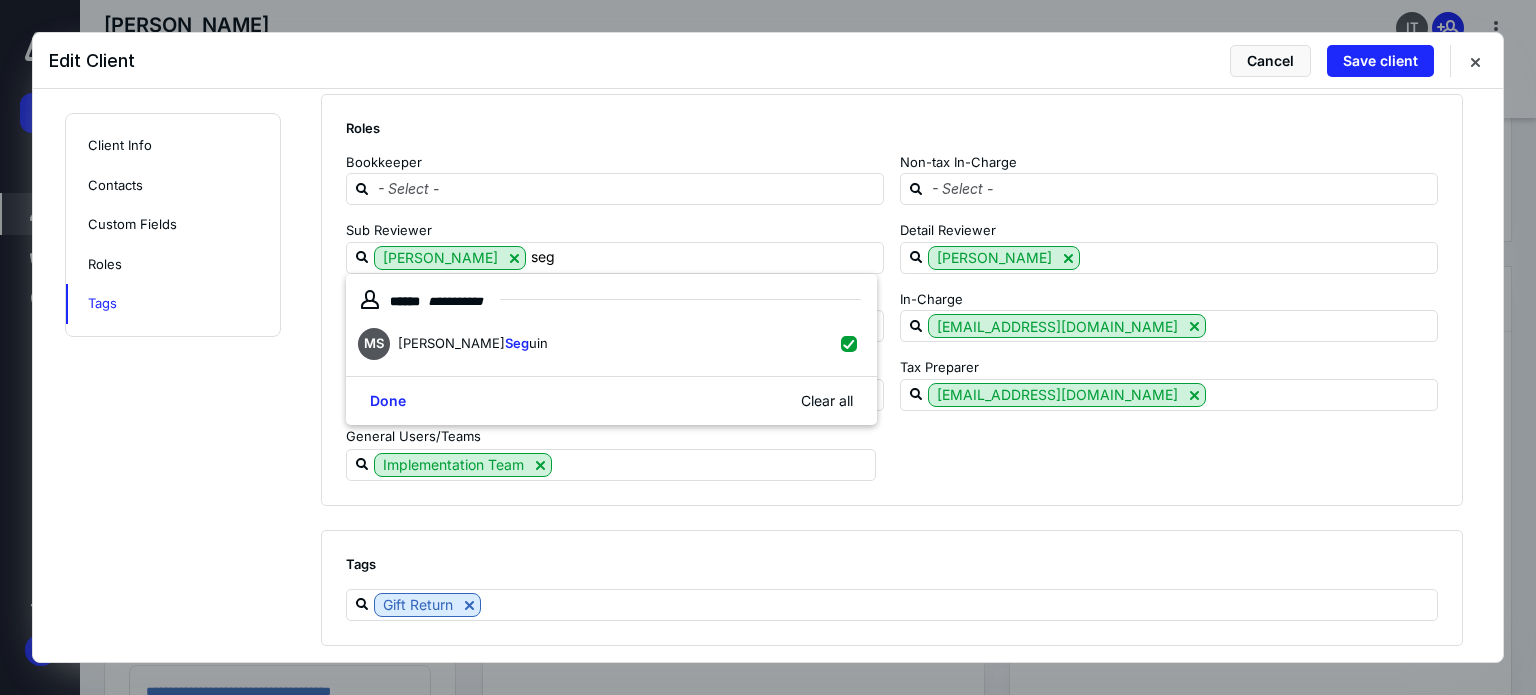 click on "**********" at bounding box center [768, -612] 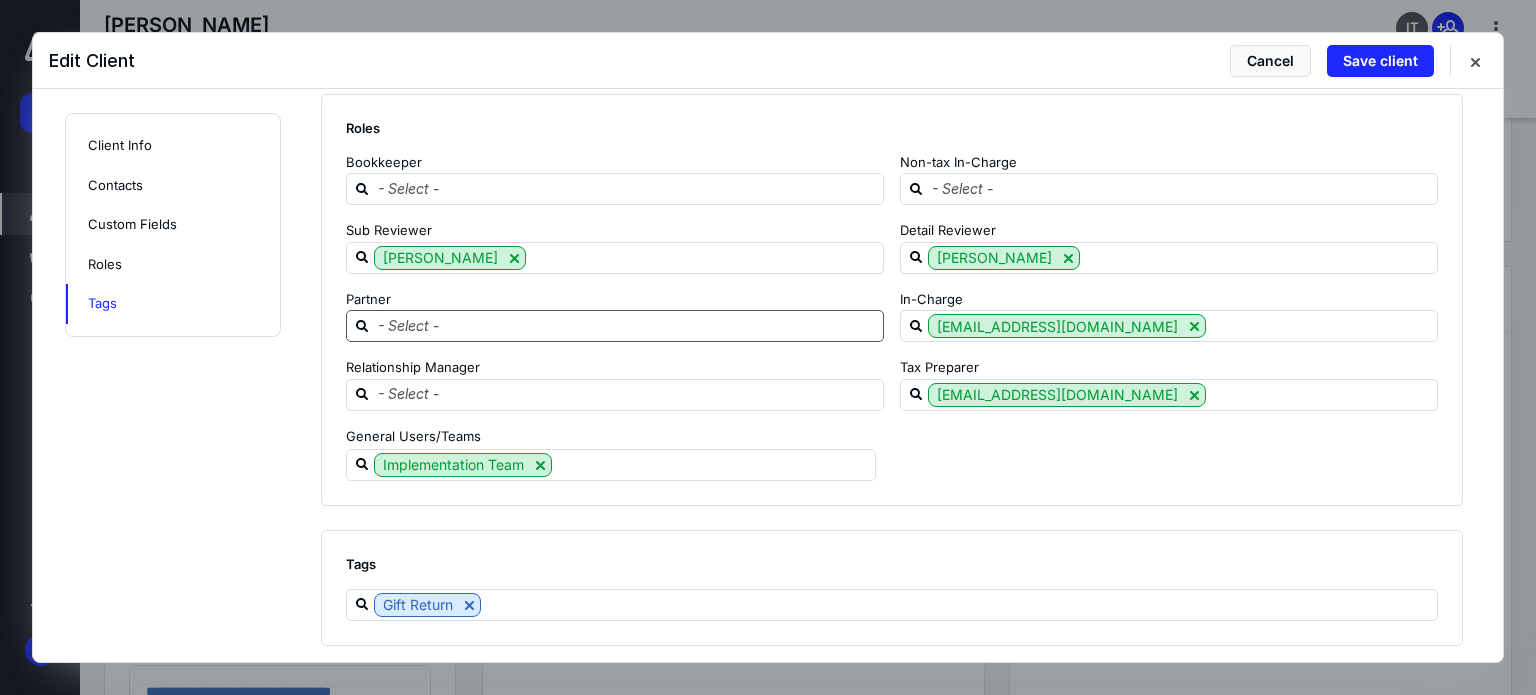 click at bounding box center [627, 325] 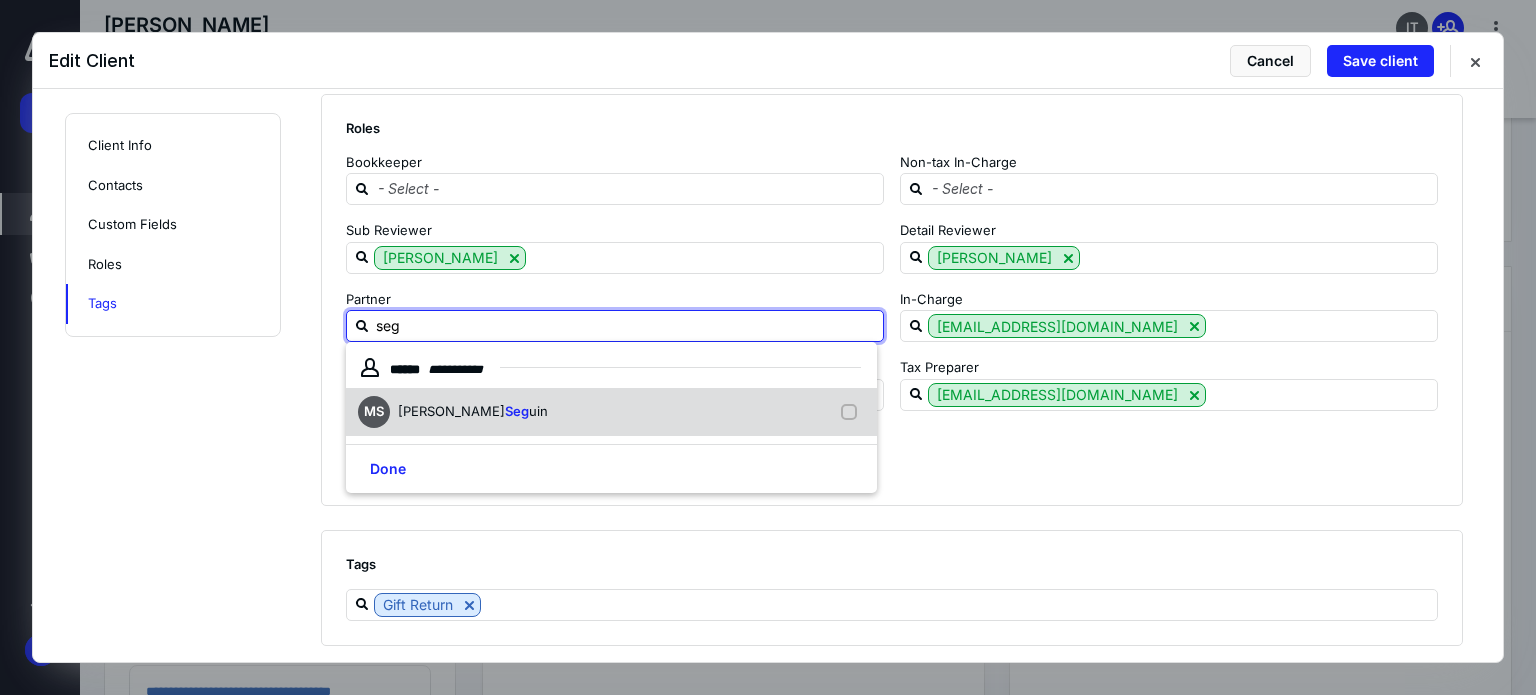 click on "MS [PERSON_NAME] uin" at bounding box center (457, 412) 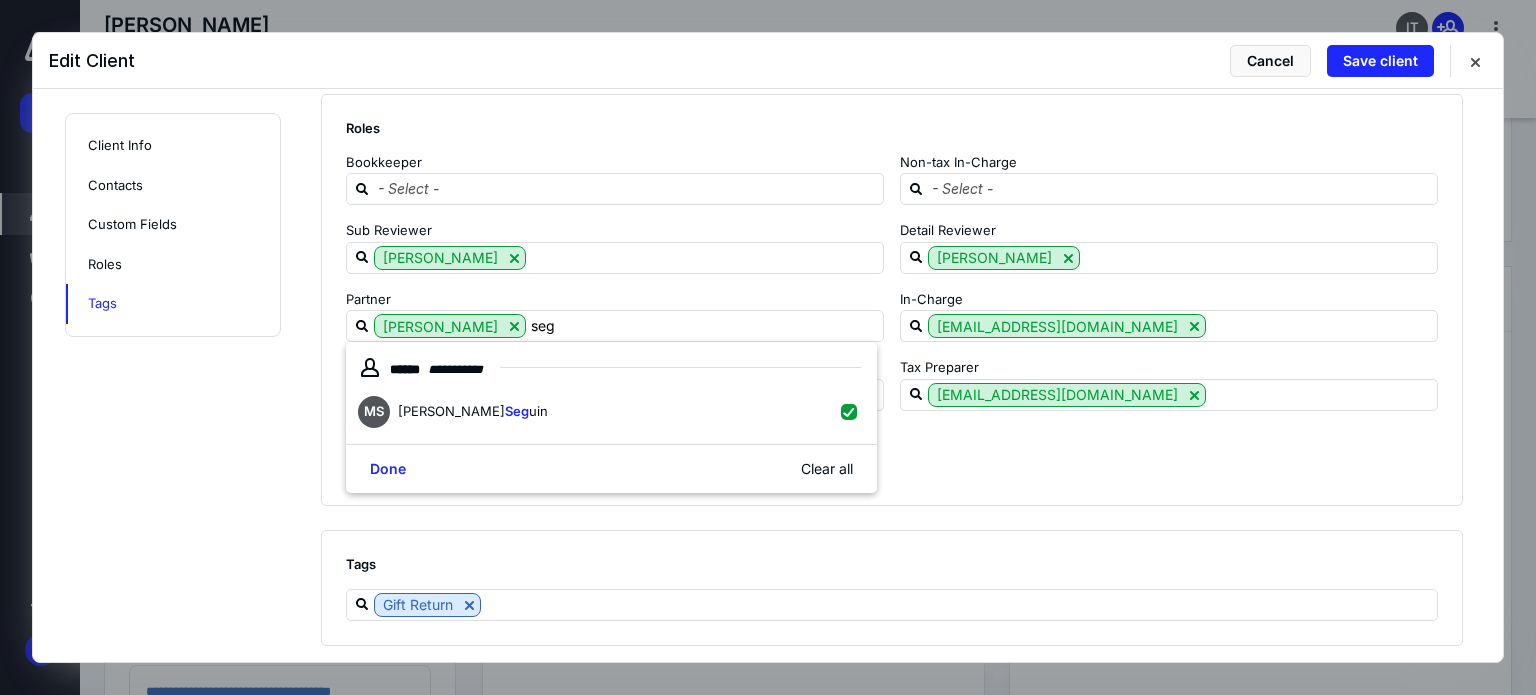 drag, startPoint x: 177, startPoint y: 438, endPoint x: 276, endPoint y: 431, distance: 99.24717 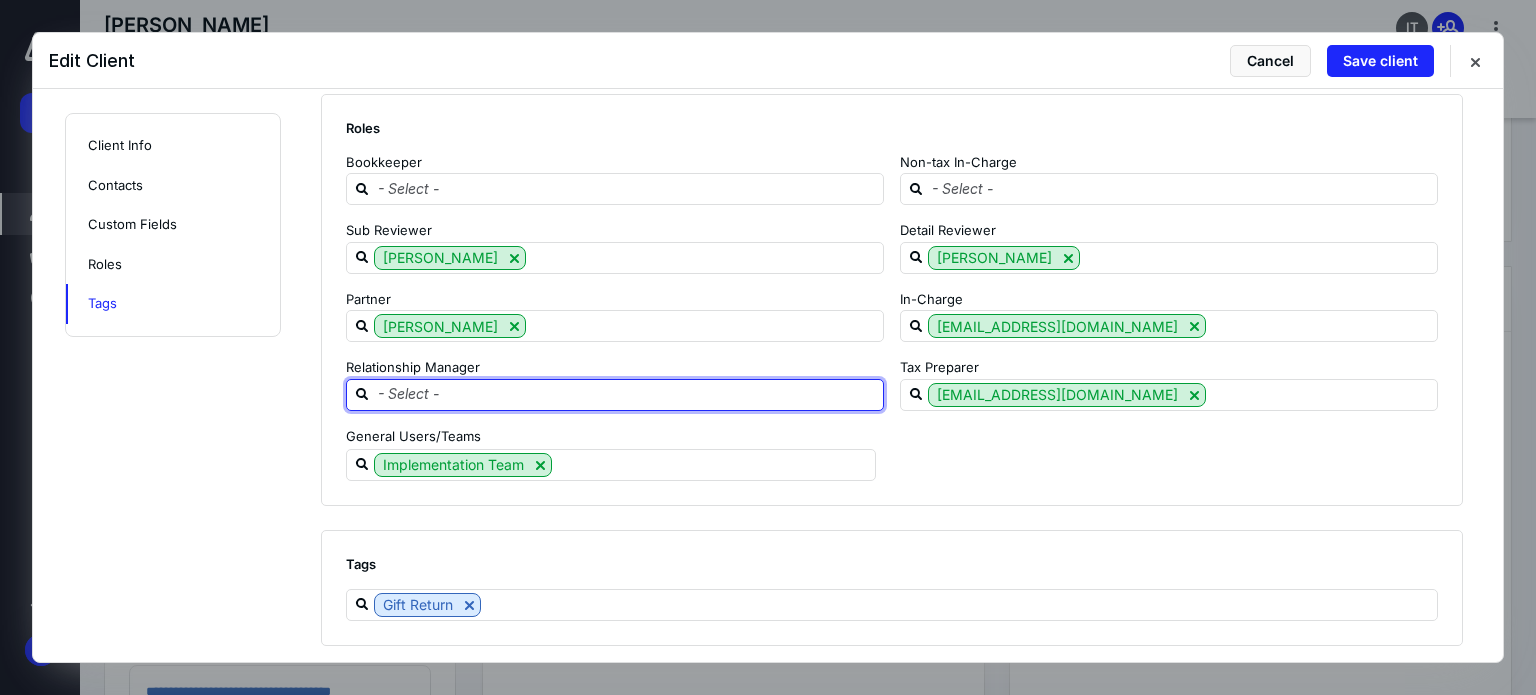 click at bounding box center (627, 394) 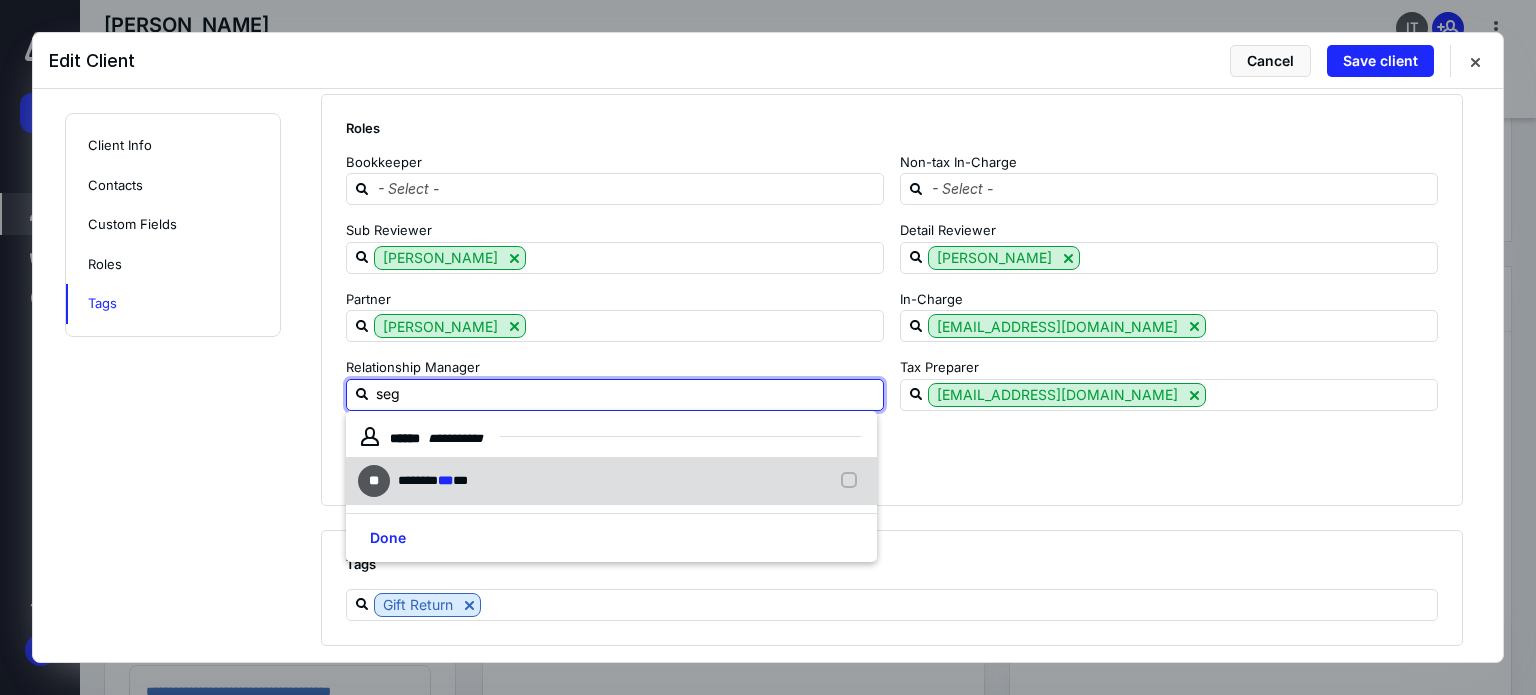 click on "***" at bounding box center (460, 480) 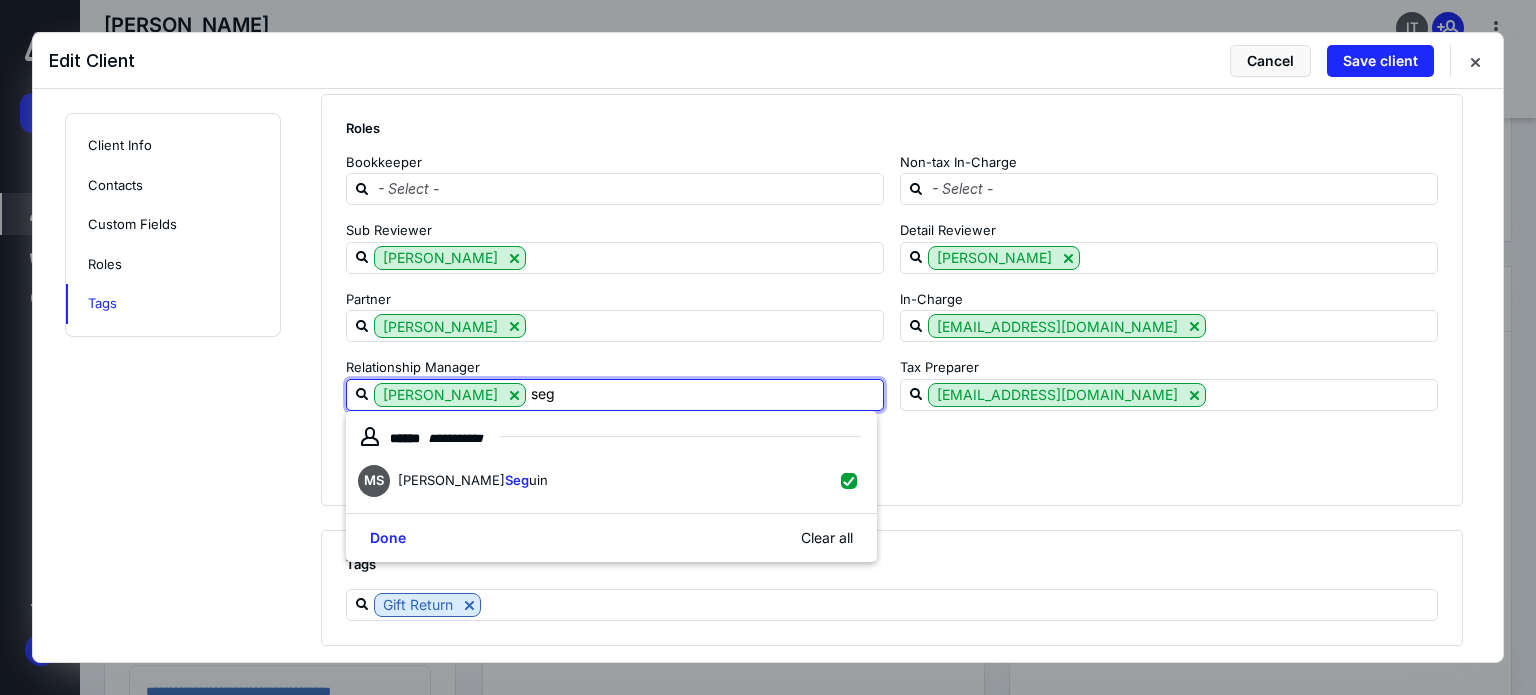 click on "Implementation Team" at bounding box center (884, 465) 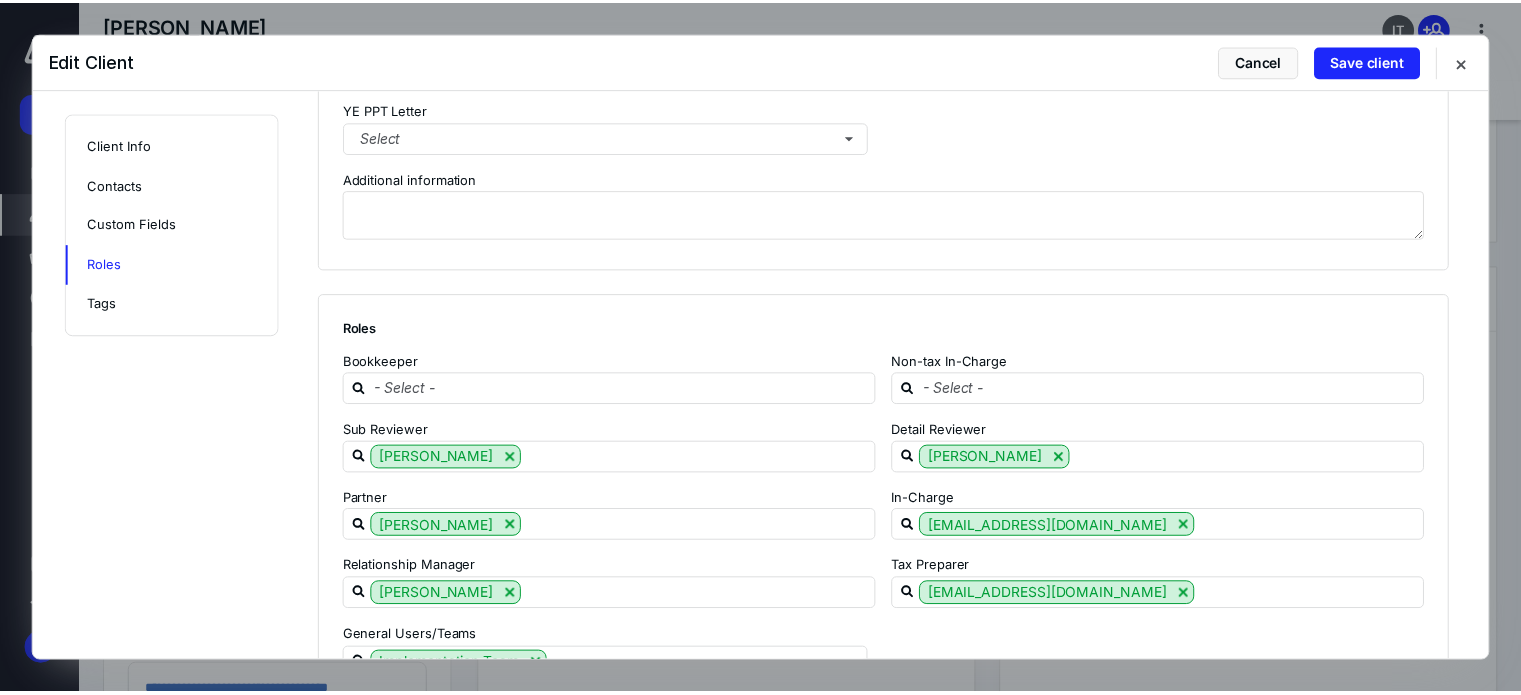 scroll, scrollTop: 1674, scrollLeft: 0, axis: vertical 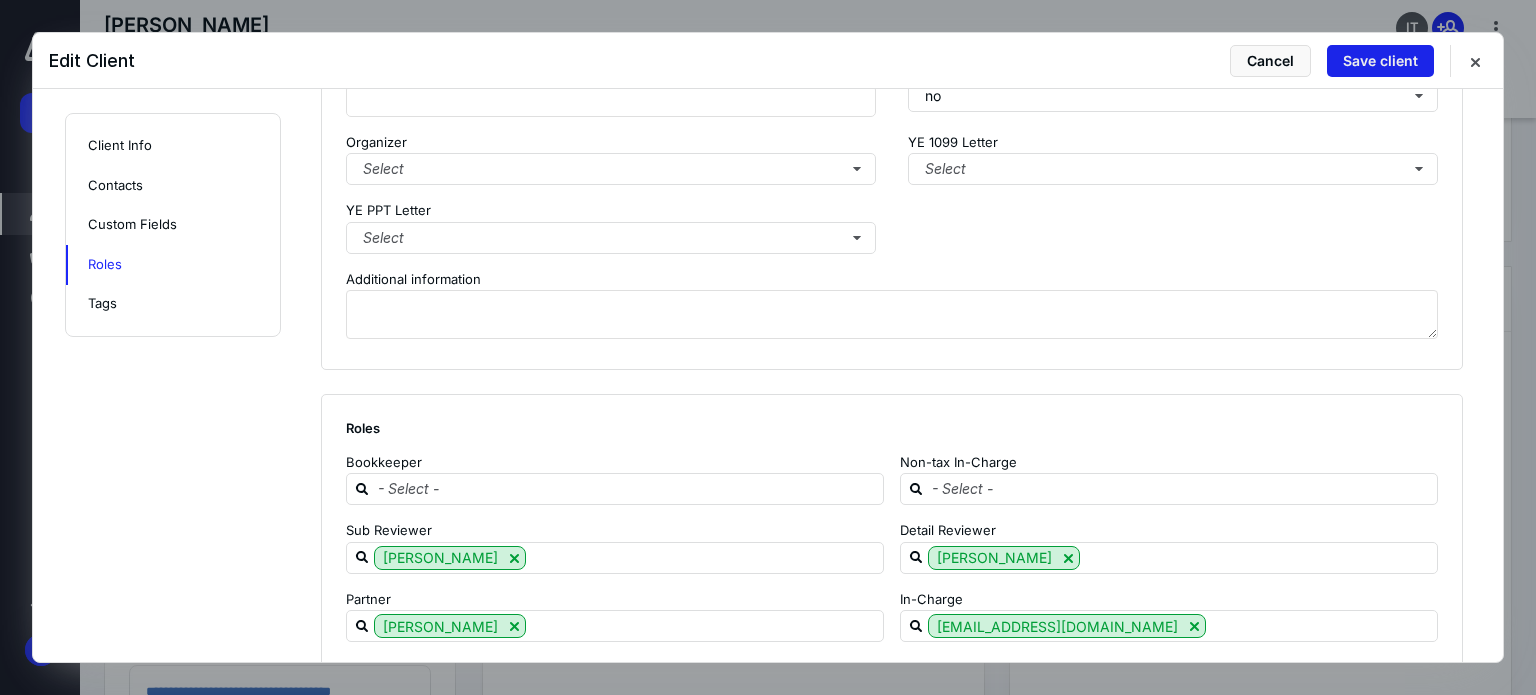 click on "Save client" at bounding box center (1380, 61) 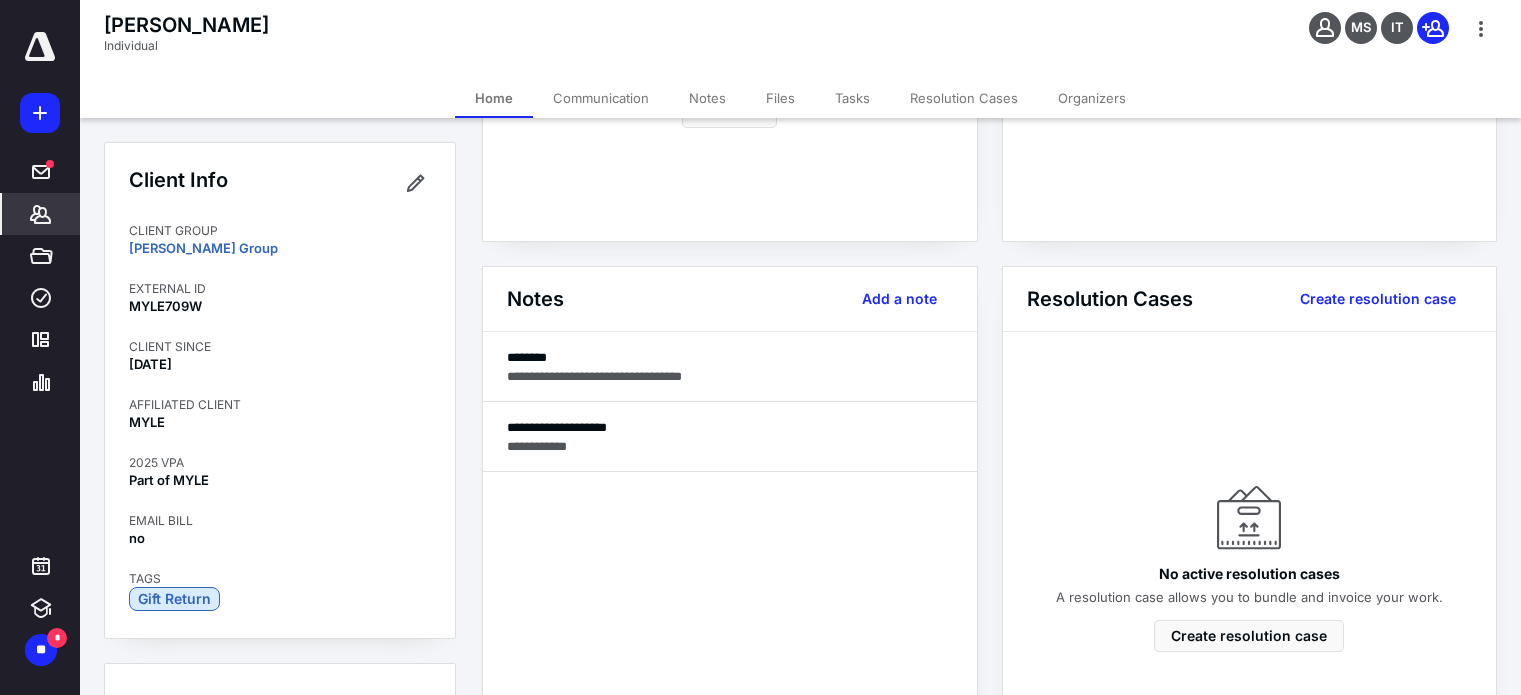 click 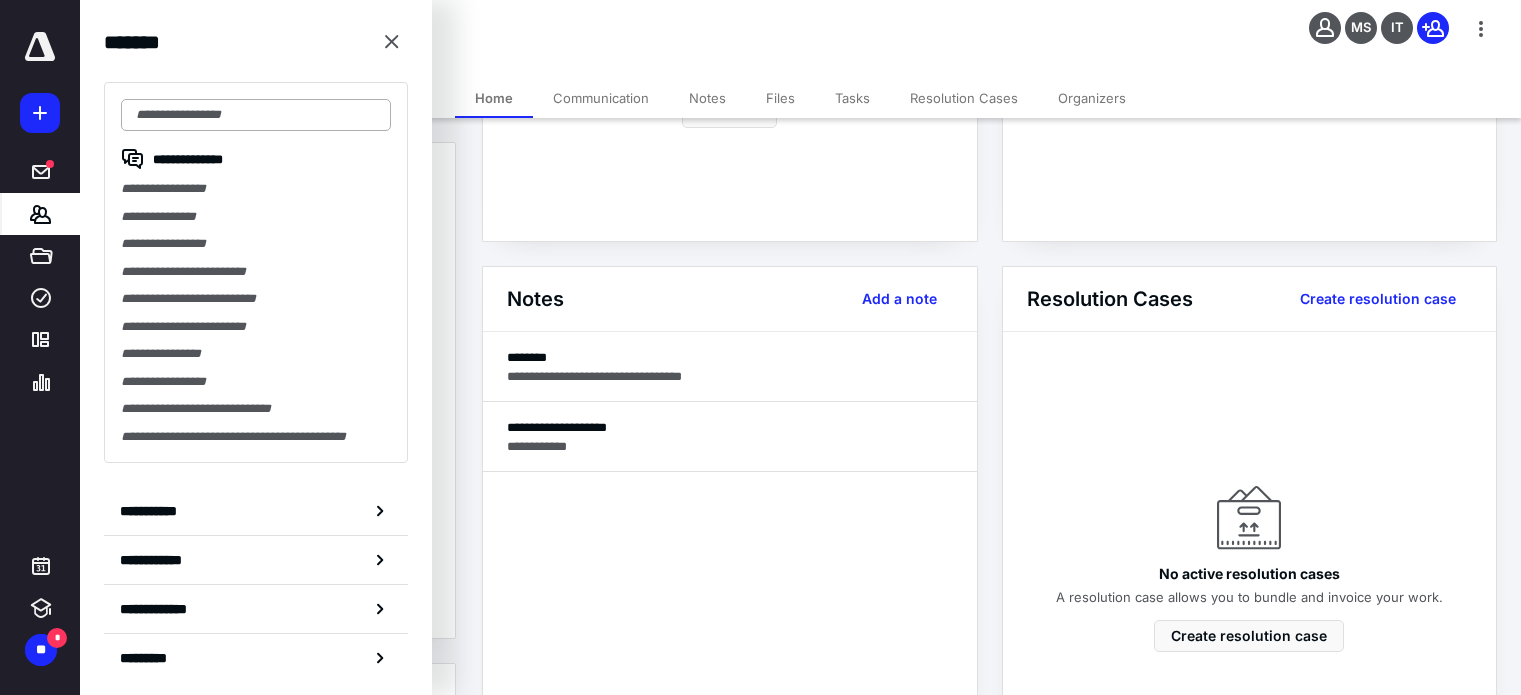 click at bounding box center [256, 115] 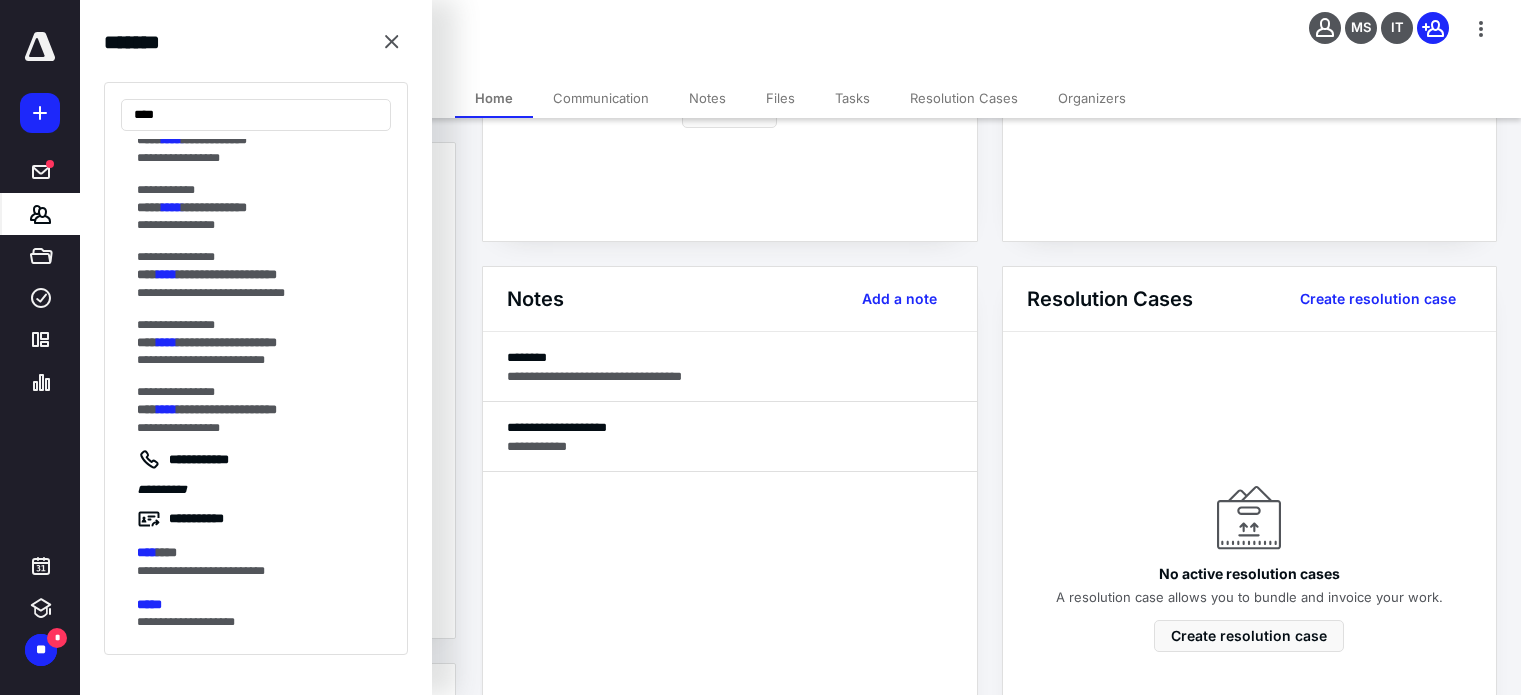 scroll, scrollTop: 2562, scrollLeft: 0, axis: vertical 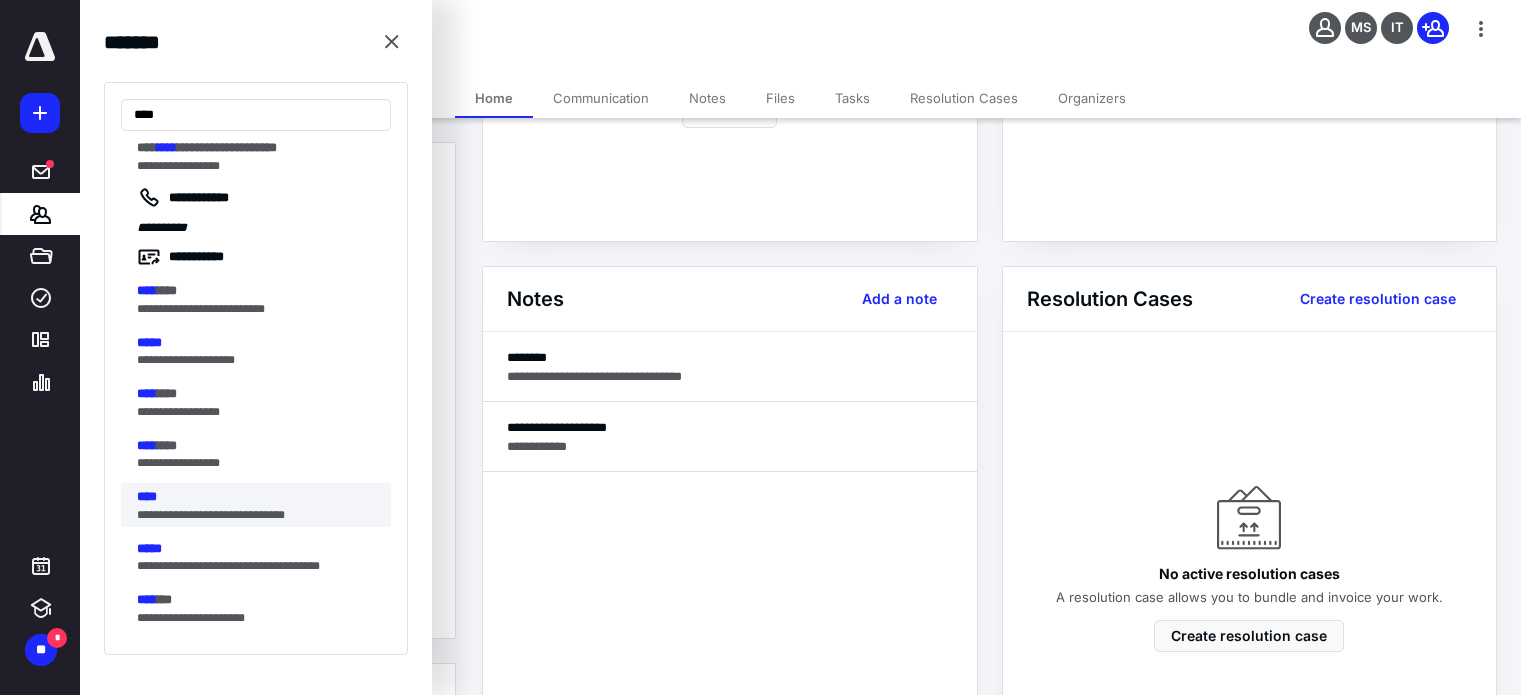 click on "**********" at bounding box center (250, 515) 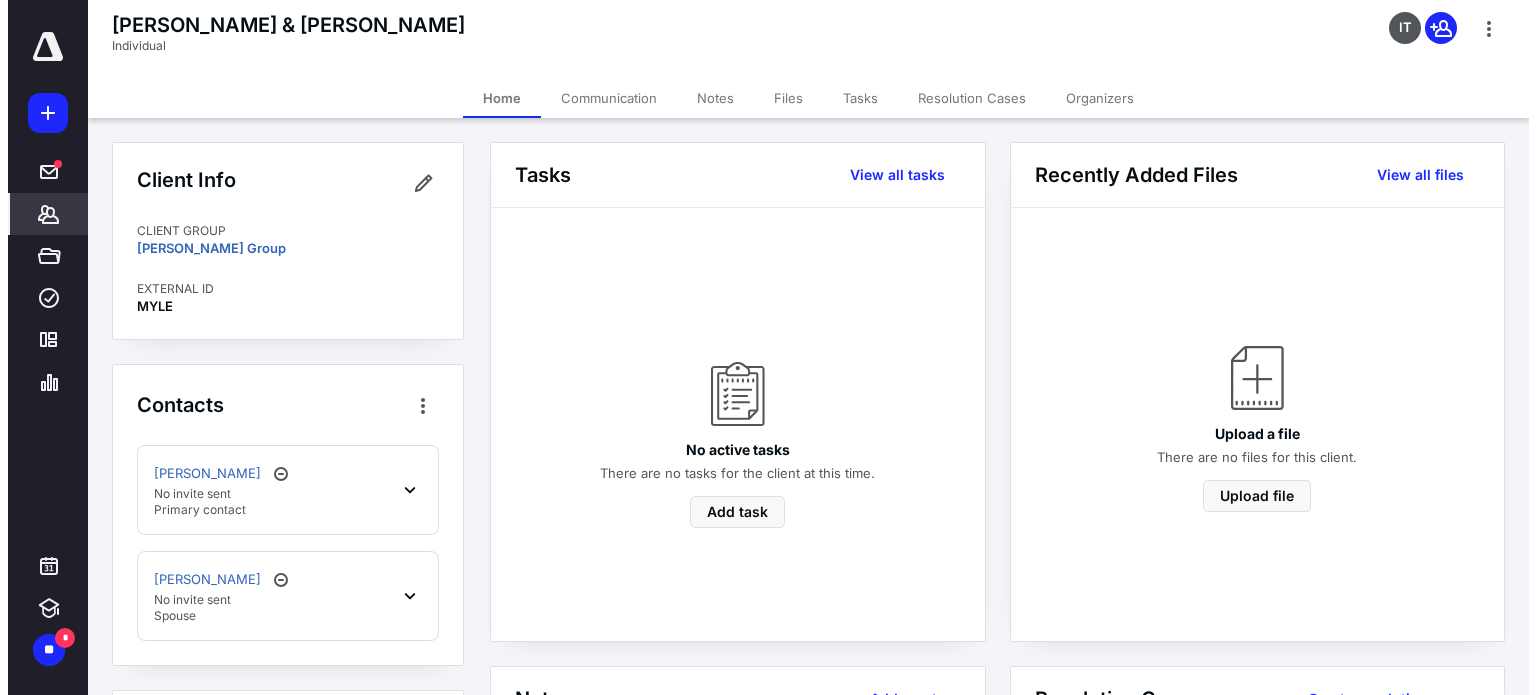 scroll, scrollTop: 300, scrollLeft: 0, axis: vertical 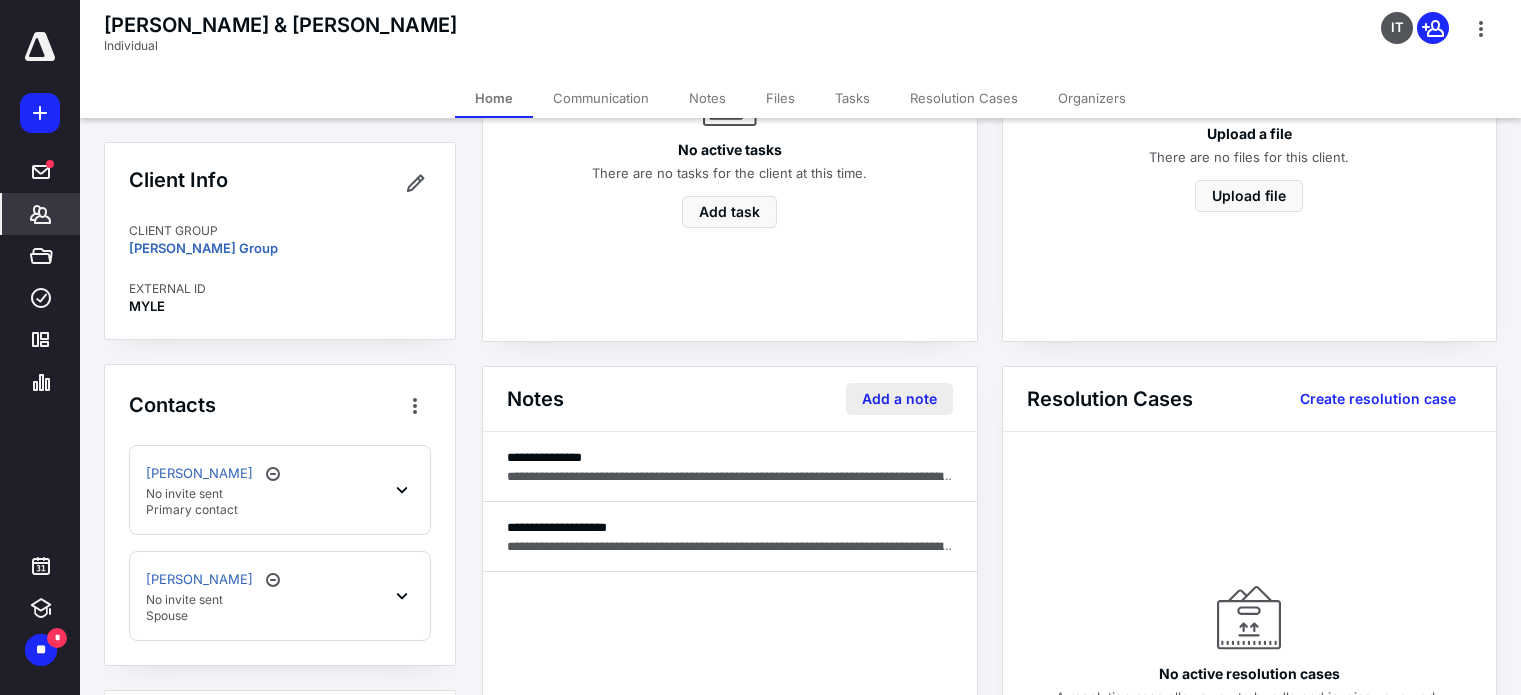 click on "Add a note" at bounding box center (899, 399) 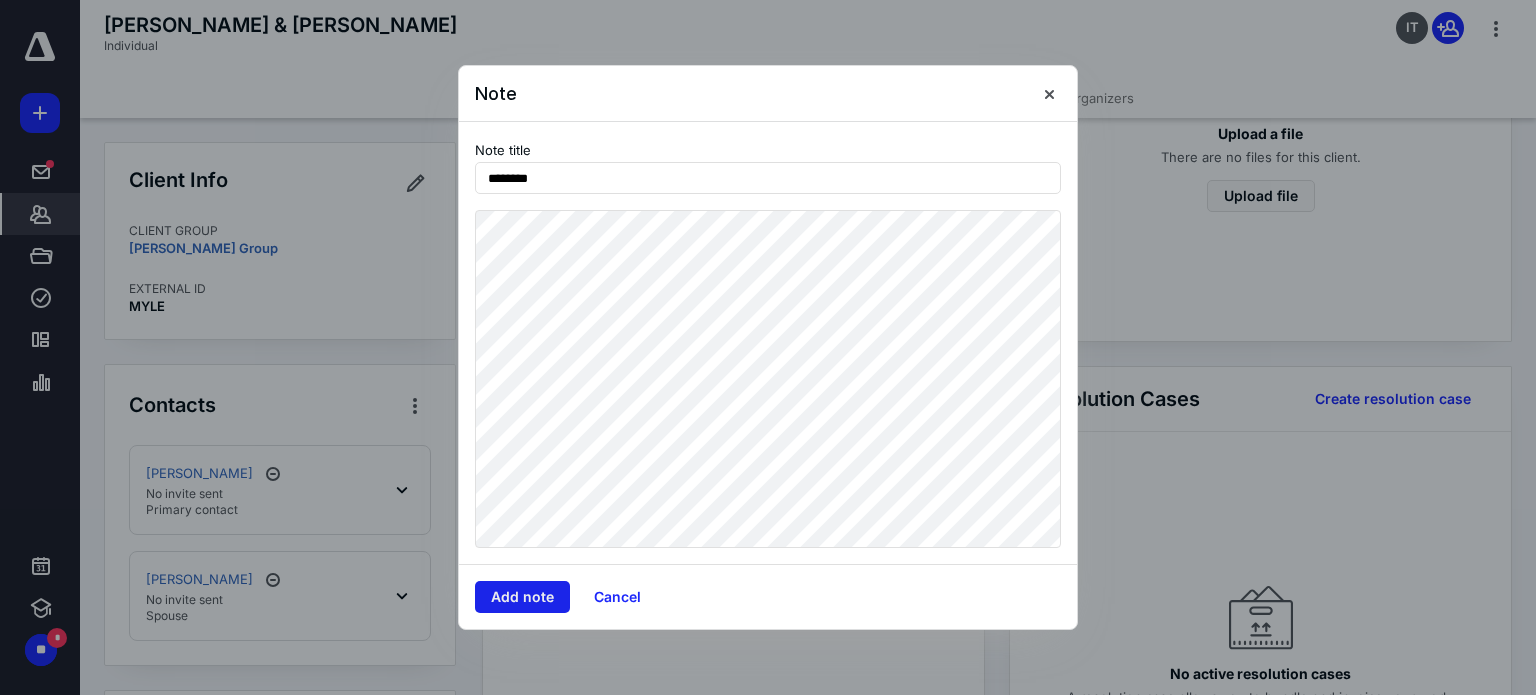 click on "Add note" at bounding box center [522, 597] 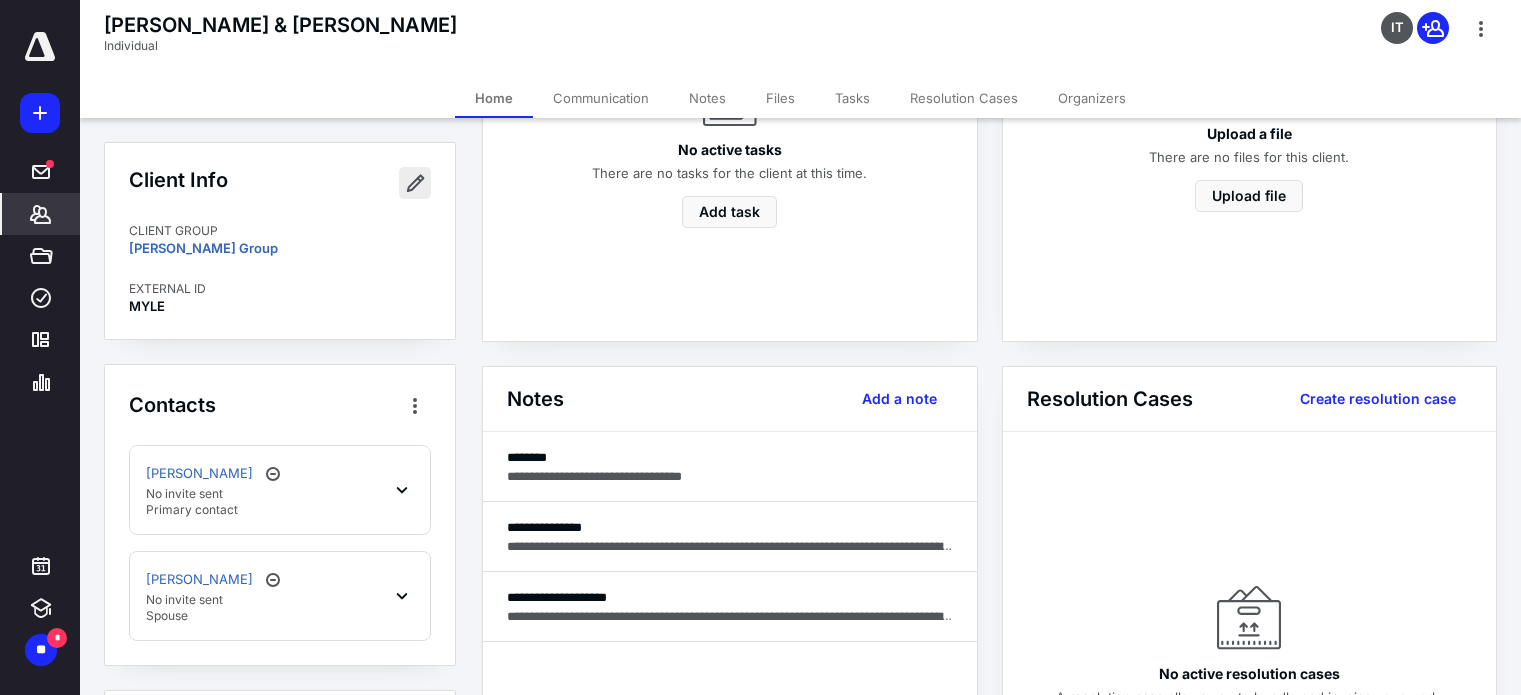 click at bounding box center [415, 183] 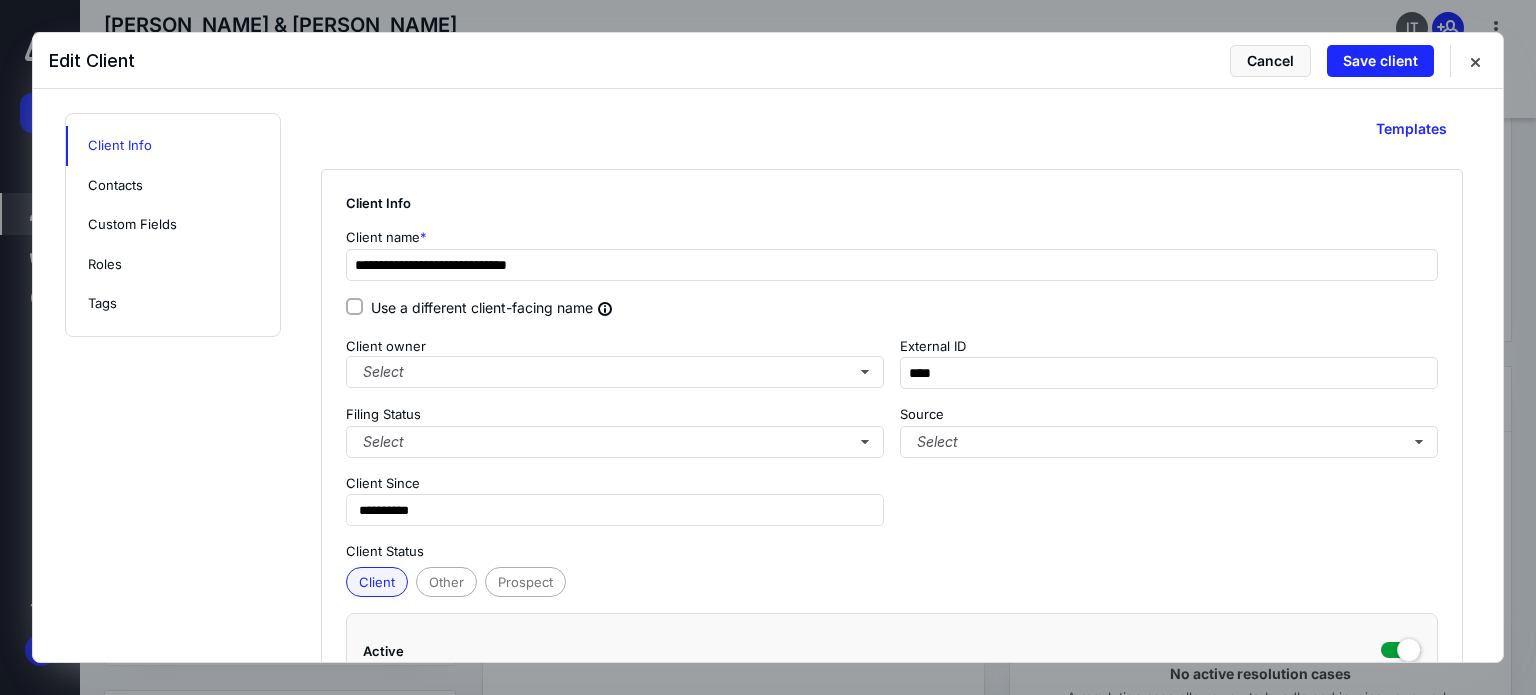 scroll, scrollTop: 200, scrollLeft: 0, axis: vertical 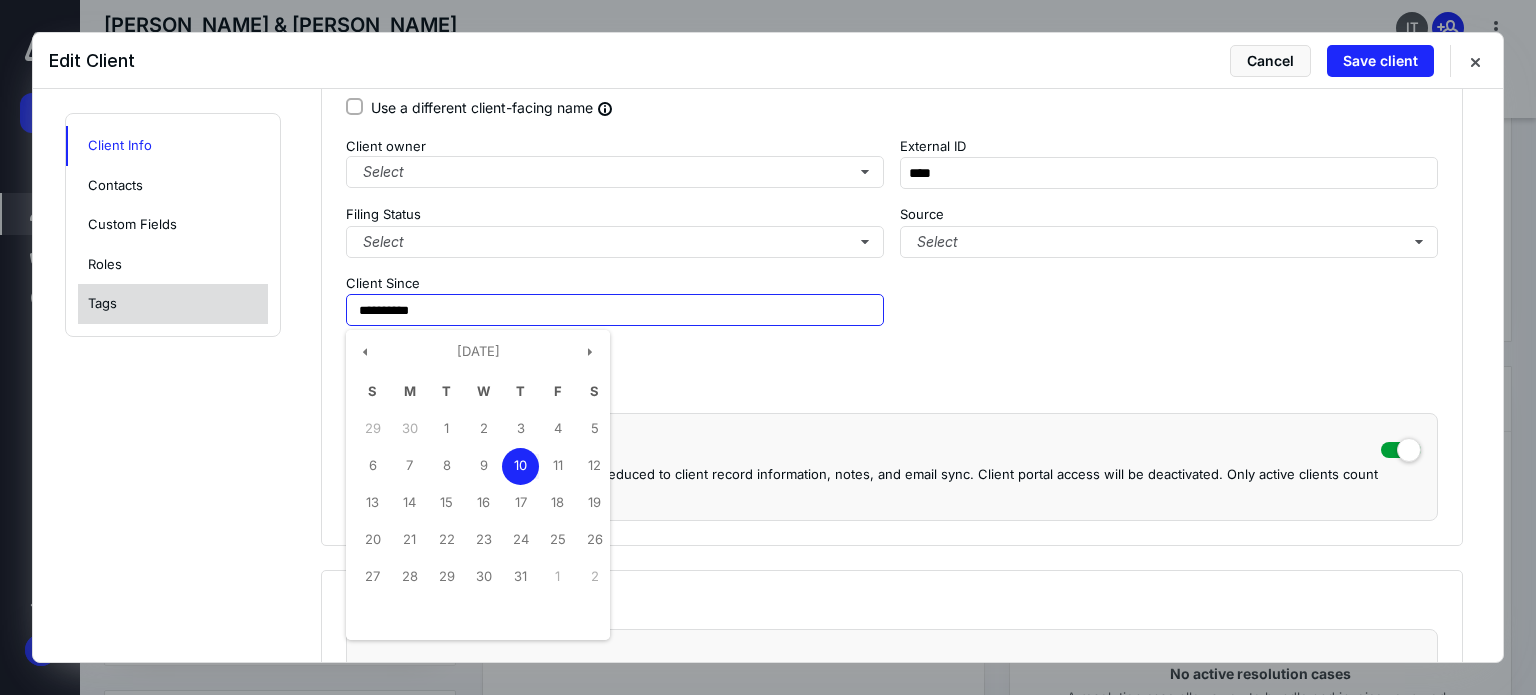 drag, startPoint x: 466, startPoint y: 313, endPoint x: 220, endPoint y: 296, distance: 246.5867 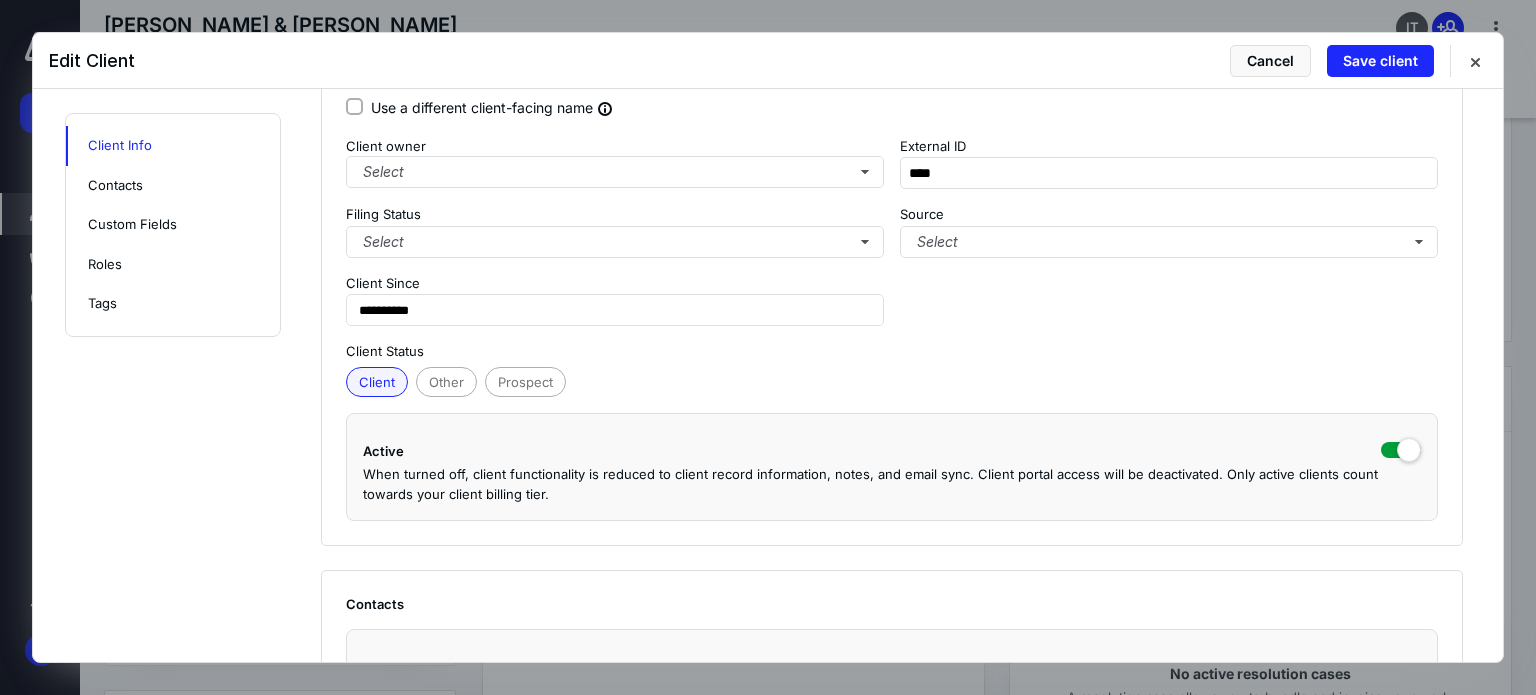click on "**********" at bounding box center [892, 232] 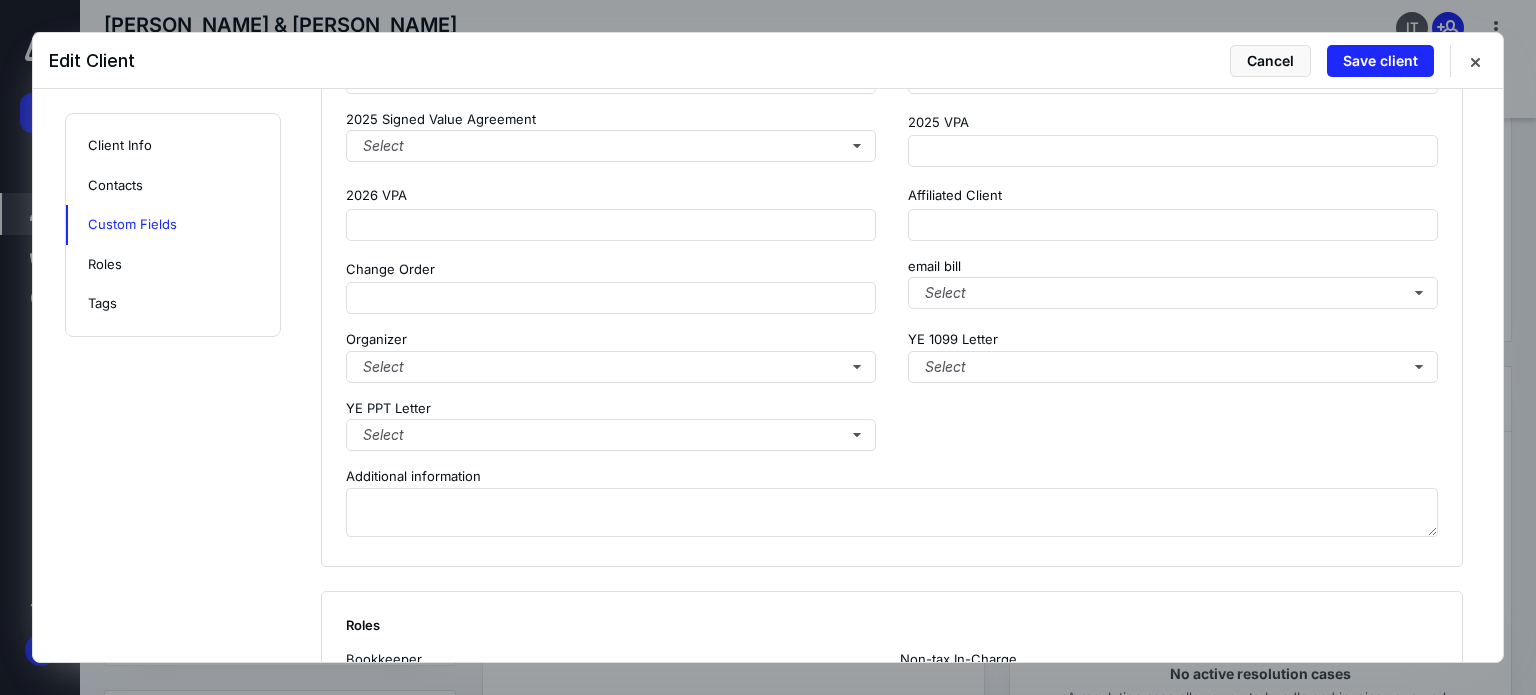 scroll, scrollTop: 1800, scrollLeft: 0, axis: vertical 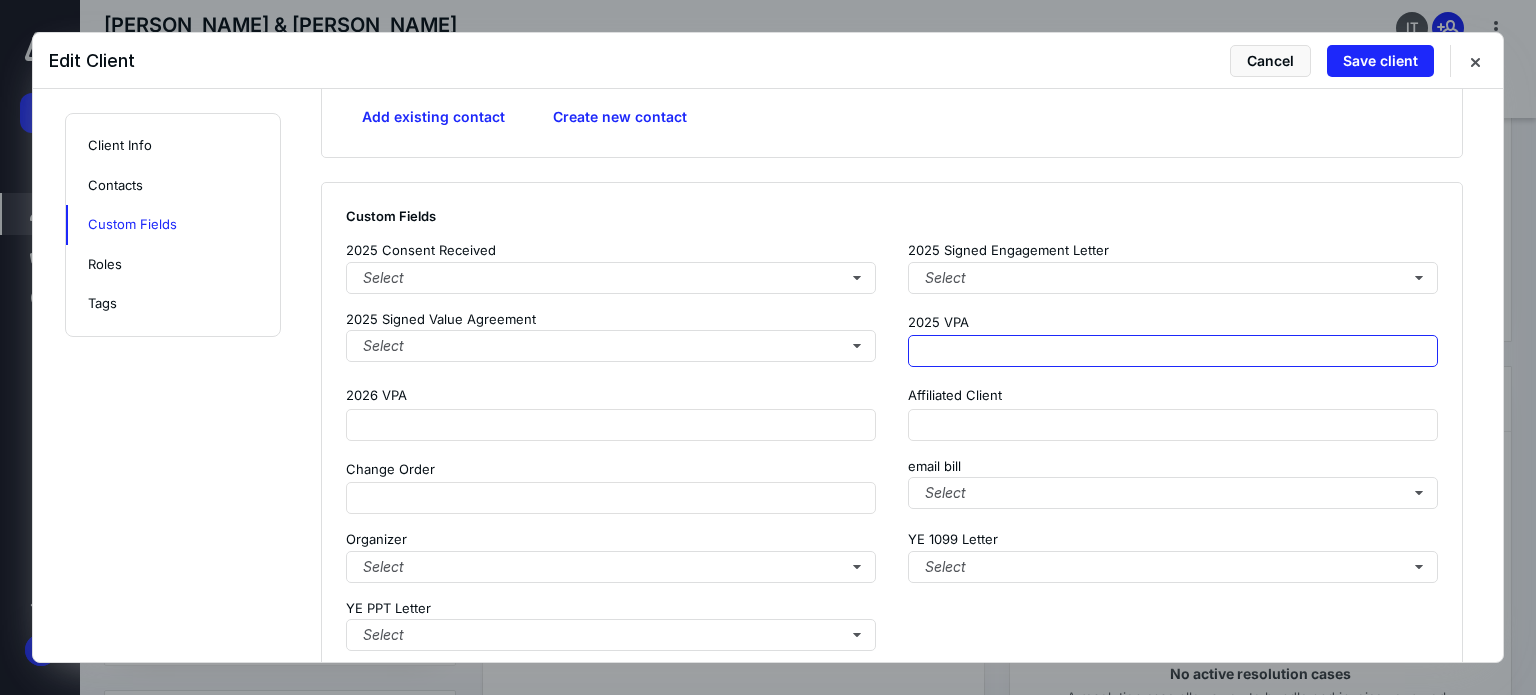 click at bounding box center (1173, 351) 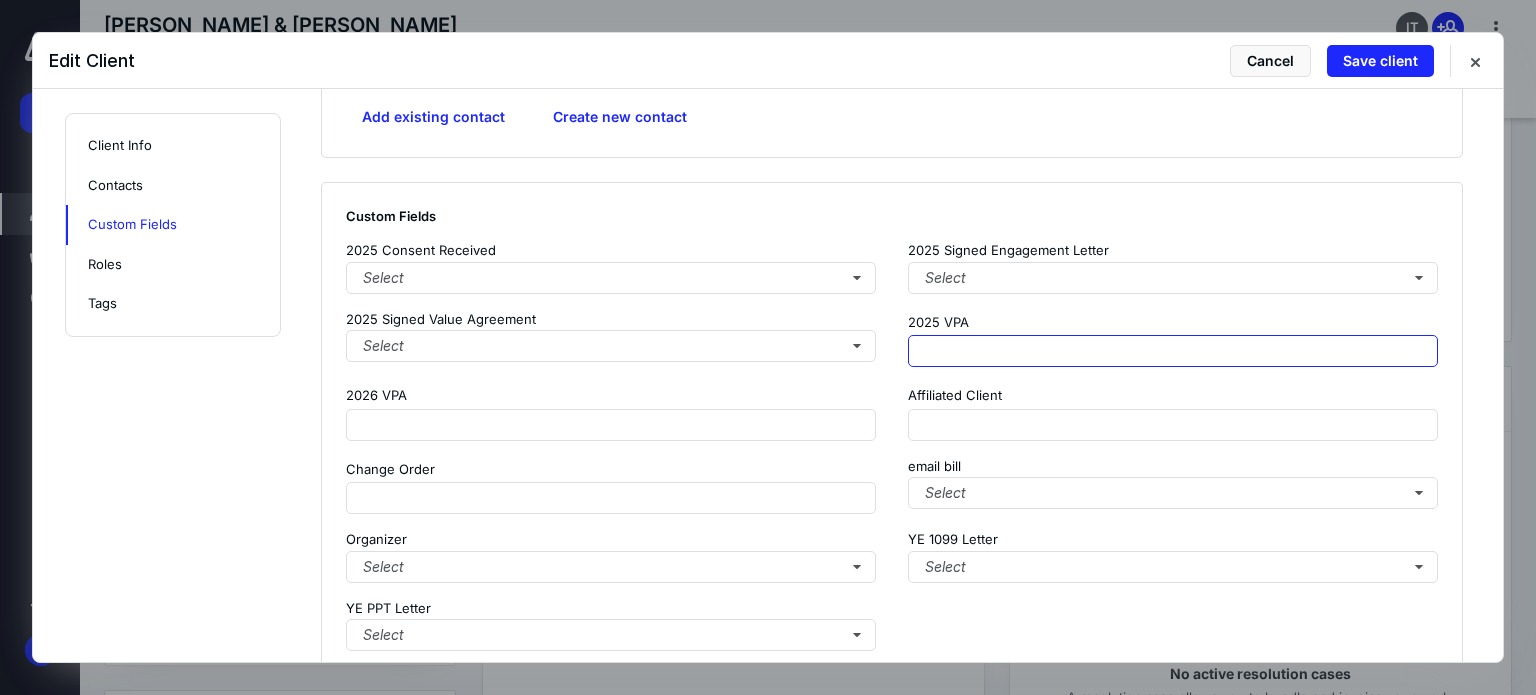 paste on "**********" 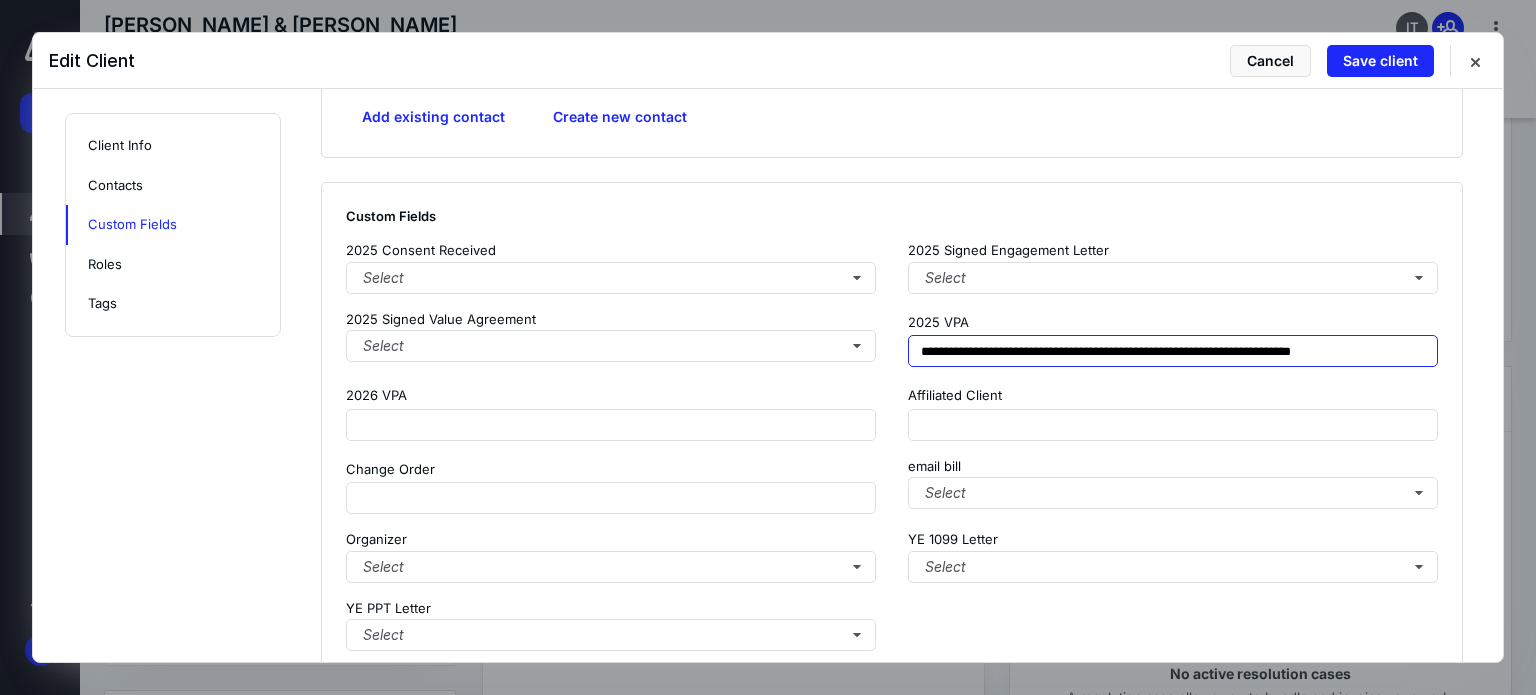 scroll, scrollTop: 2497, scrollLeft: 0, axis: vertical 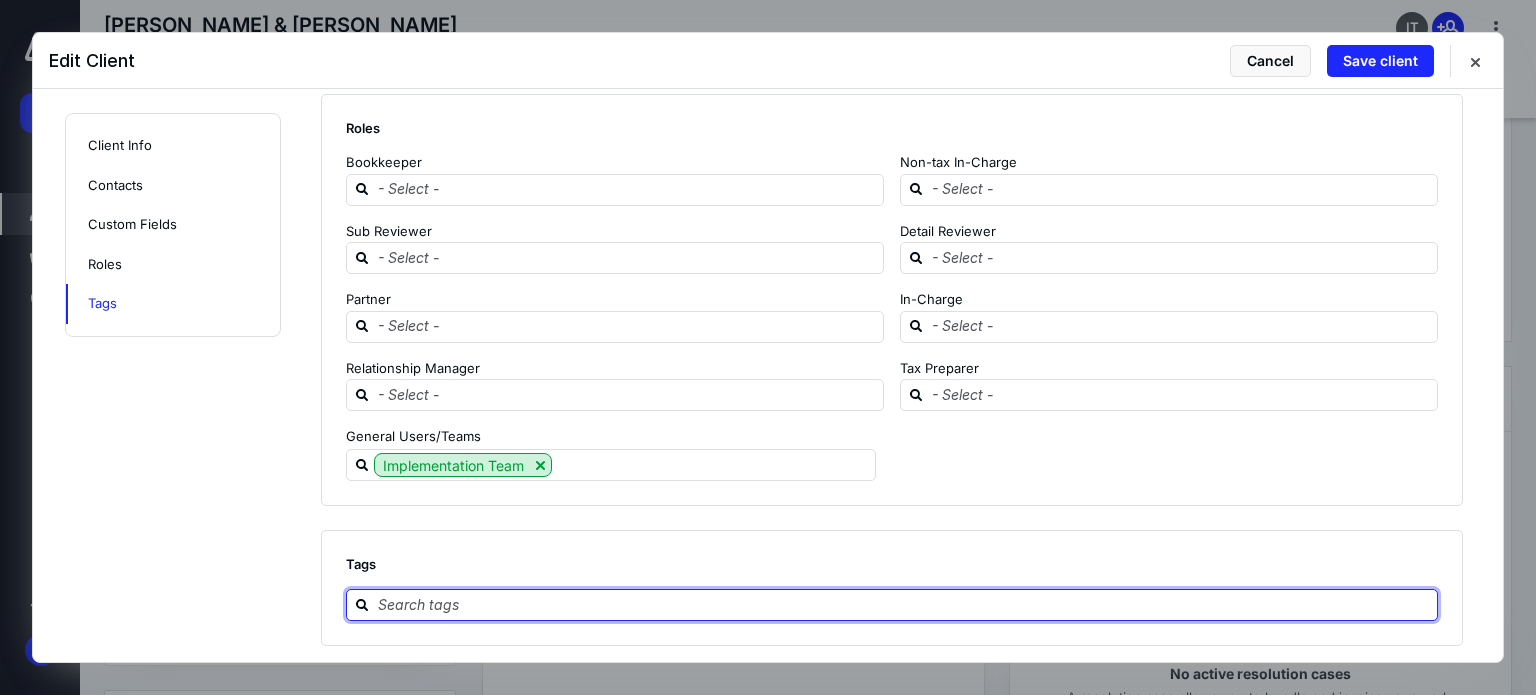 click at bounding box center (904, 604) 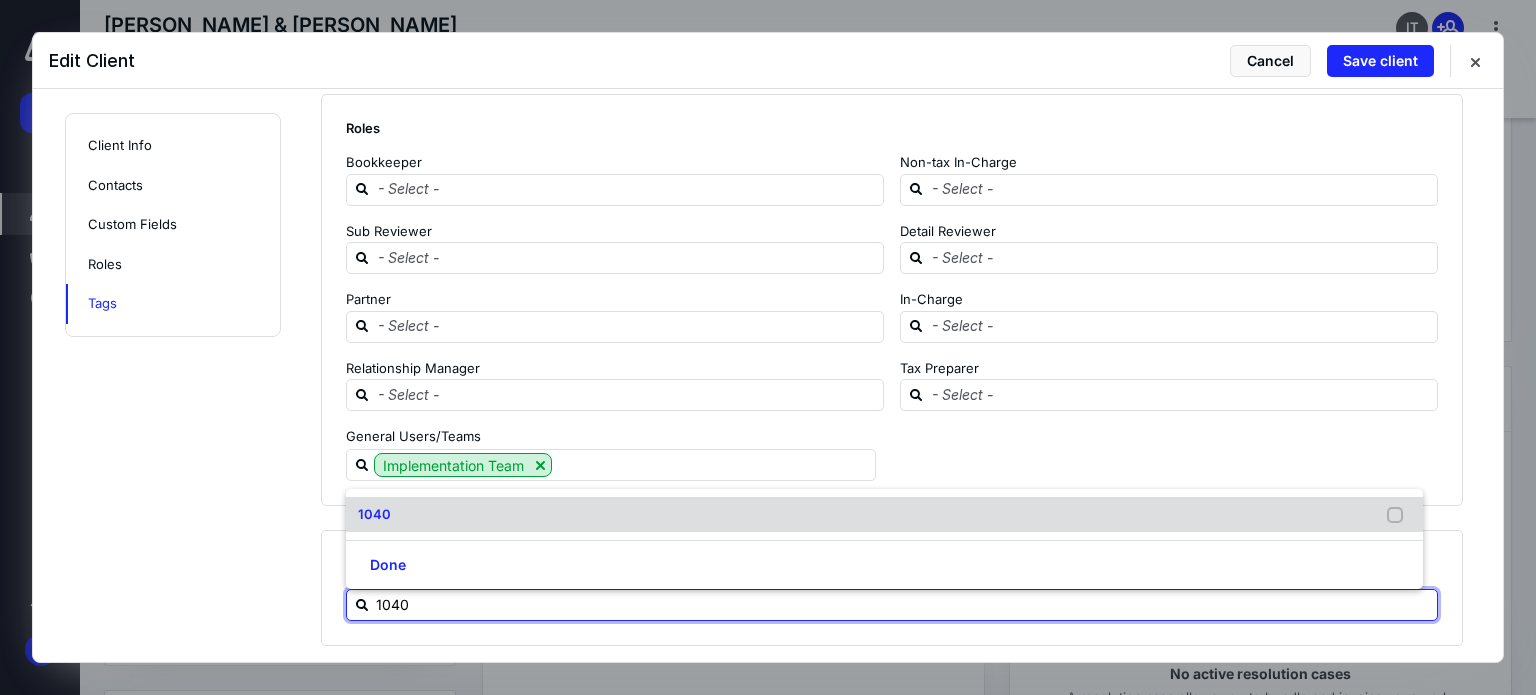 click on "1040" at bounding box center [884, 515] 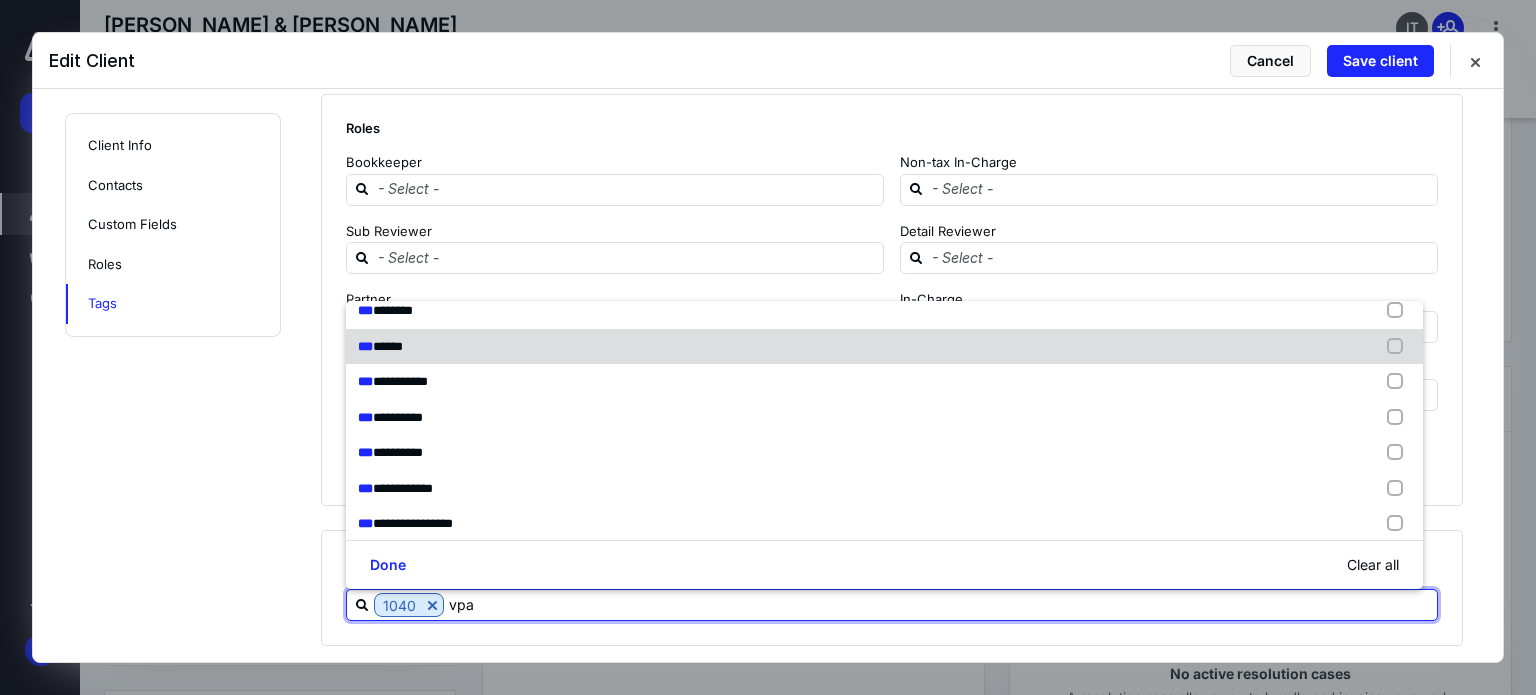 scroll, scrollTop: 310, scrollLeft: 0, axis: vertical 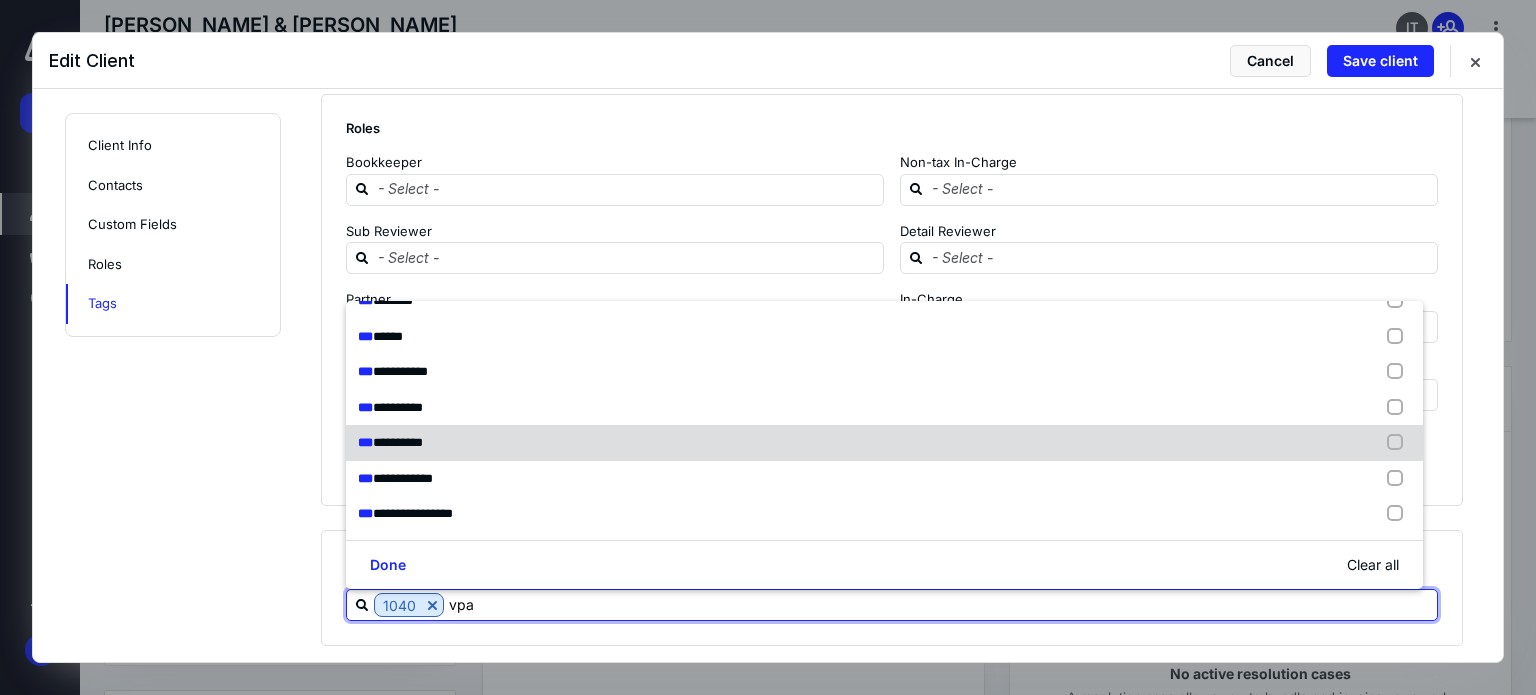click on "*** *********" at bounding box center [884, 443] 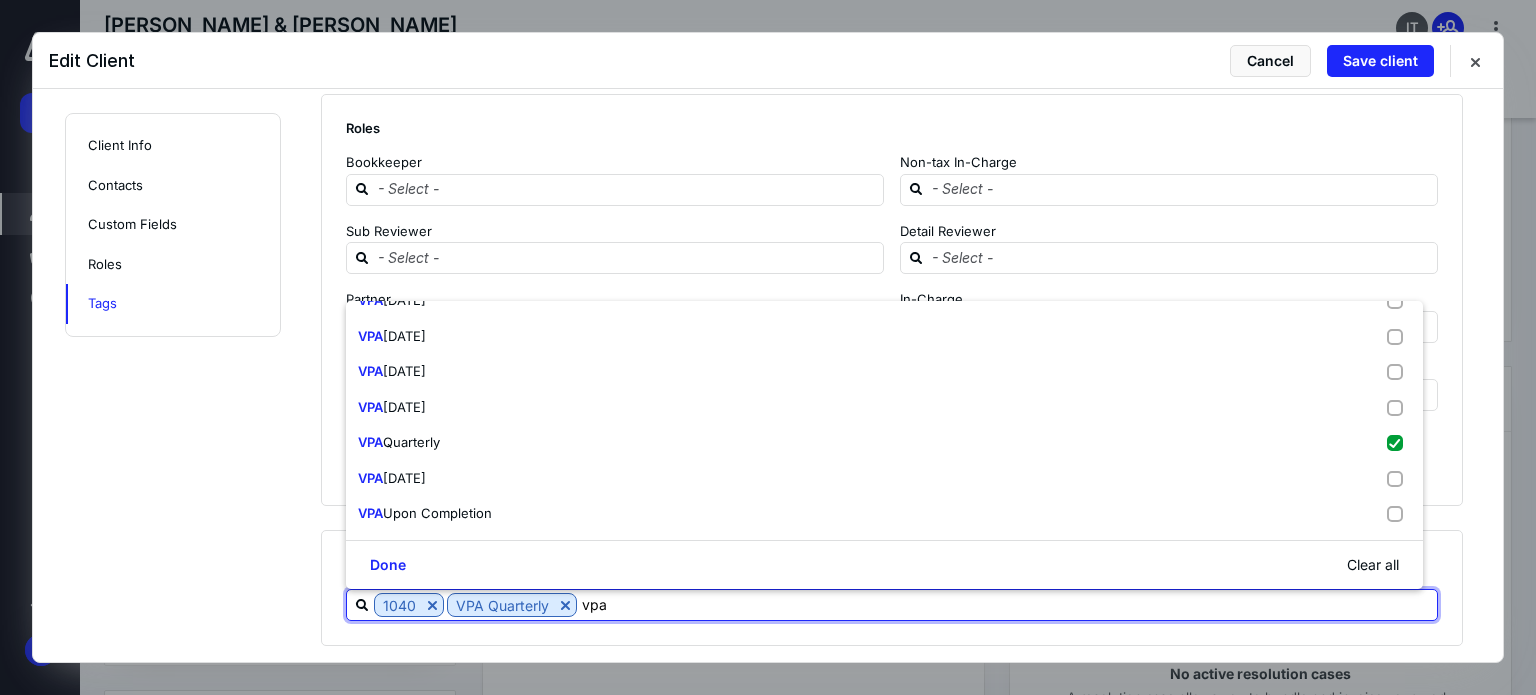 click on "**********" at bounding box center (768, -873) 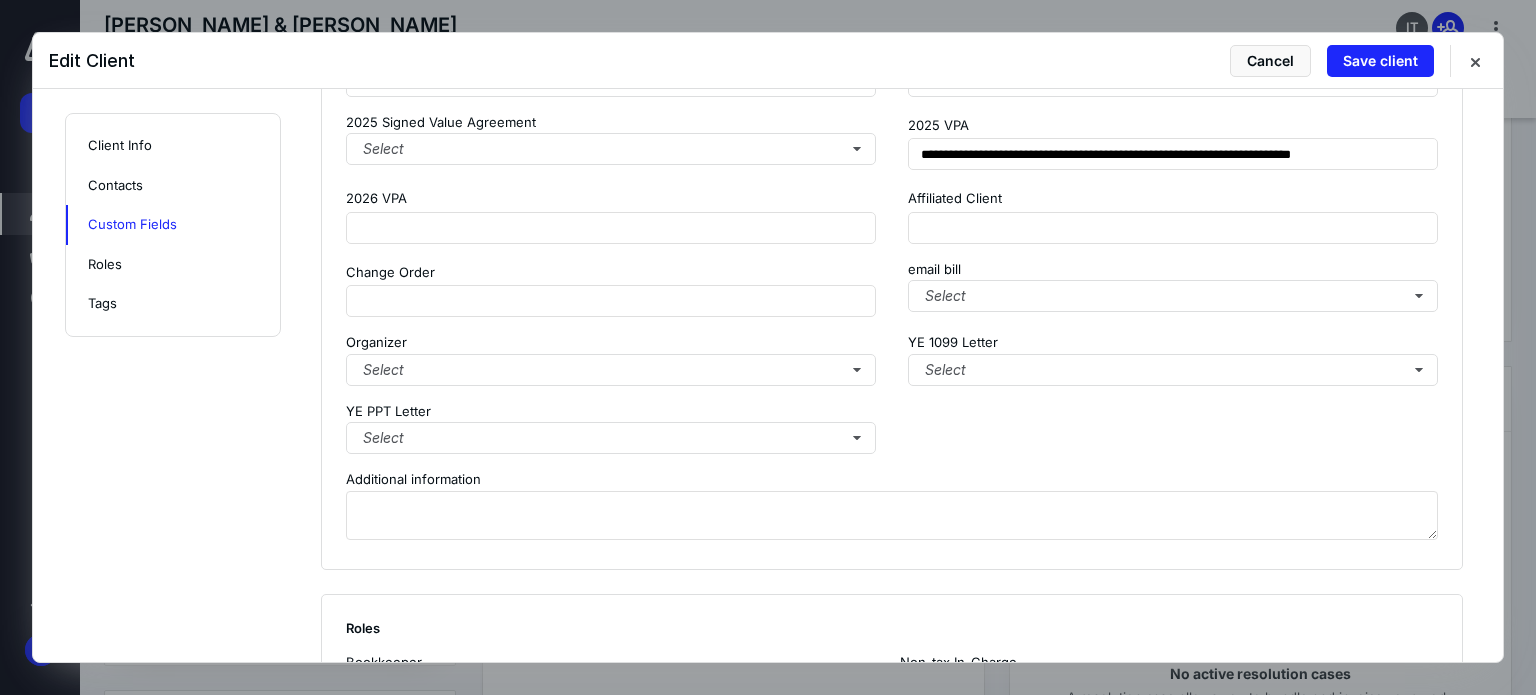 scroll, scrollTop: 1897, scrollLeft: 0, axis: vertical 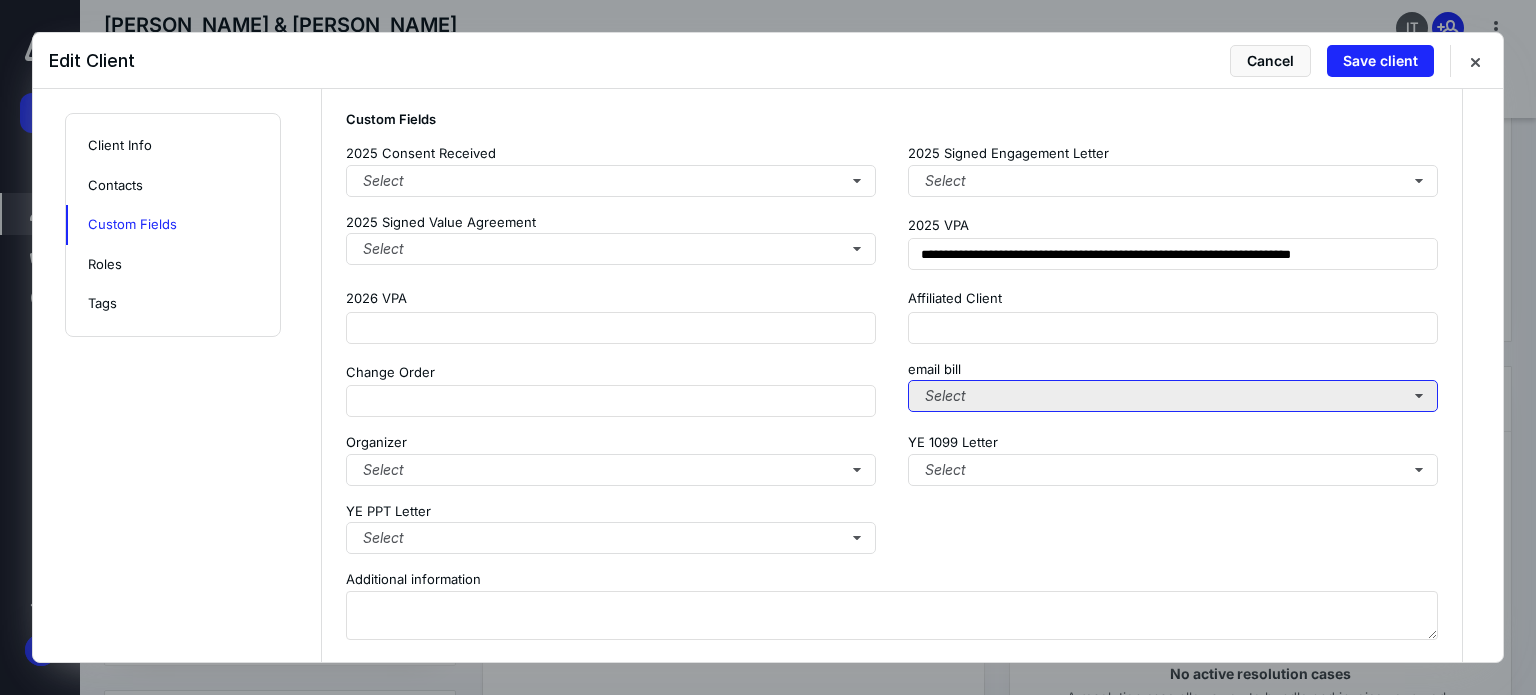 click on "Select" at bounding box center (1173, 396) 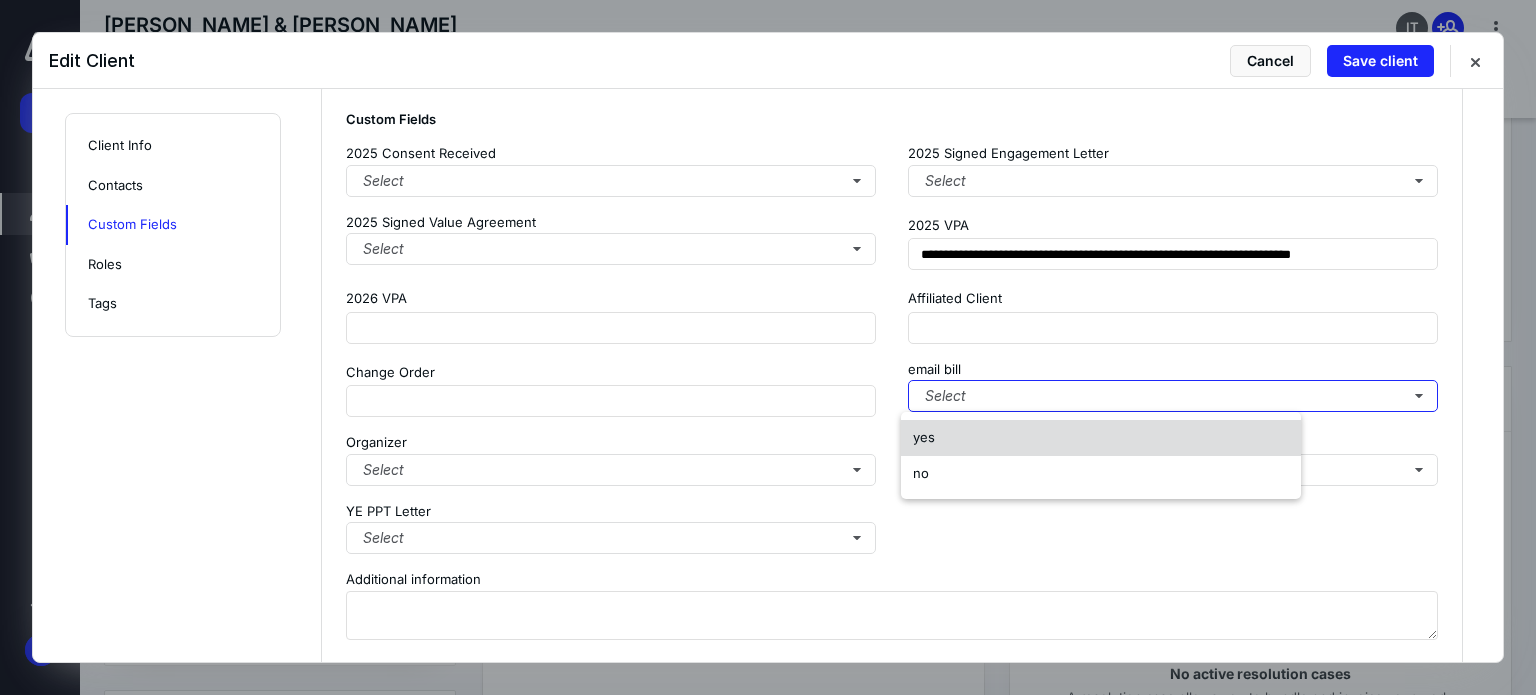 click on "yes" at bounding box center [1101, 438] 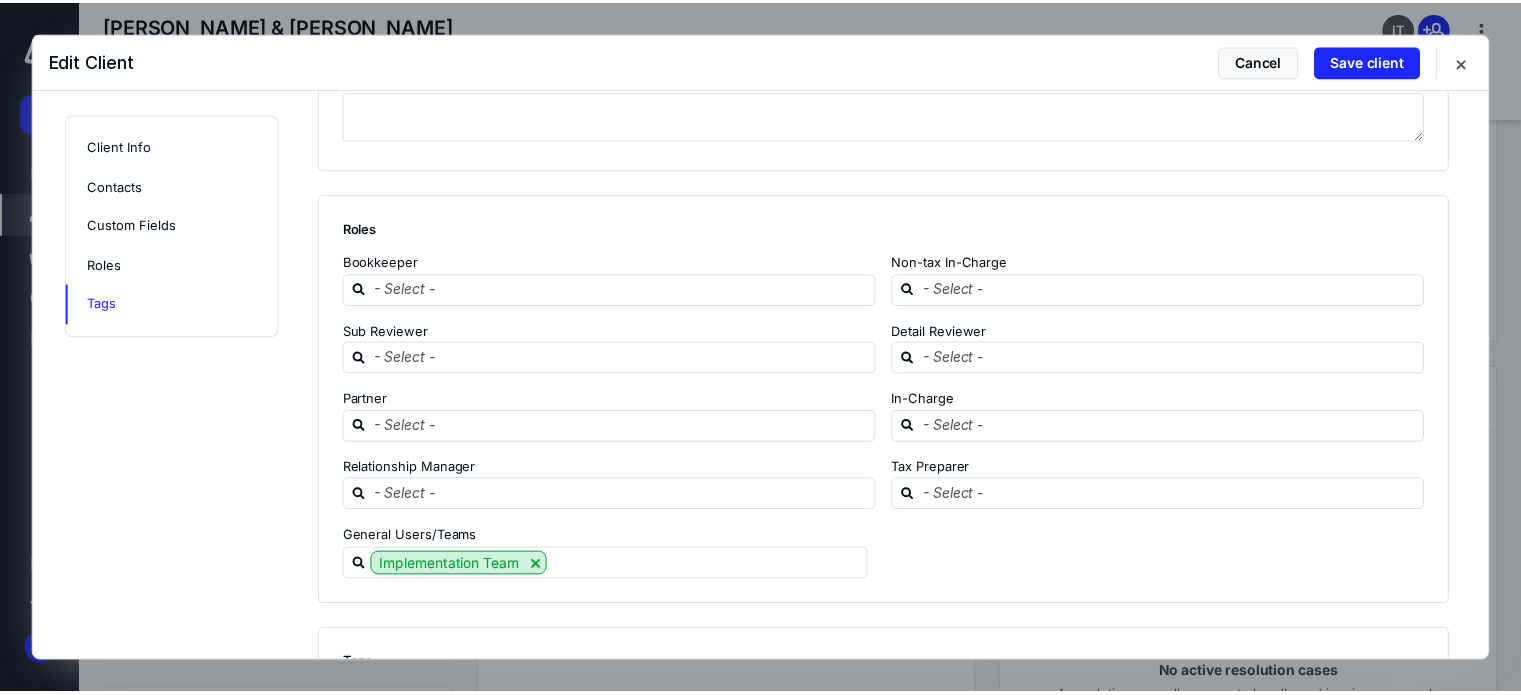 scroll, scrollTop: 2497, scrollLeft: 0, axis: vertical 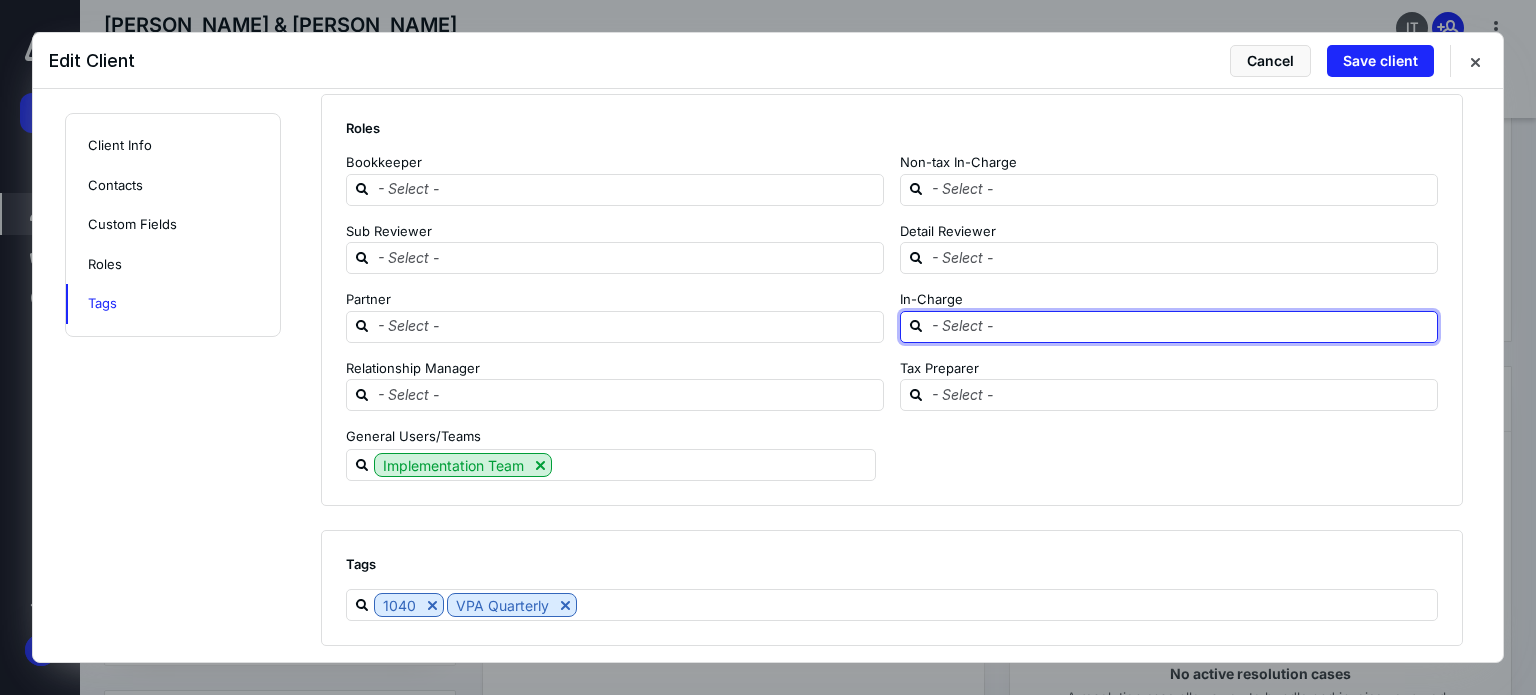click at bounding box center (1181, 326) 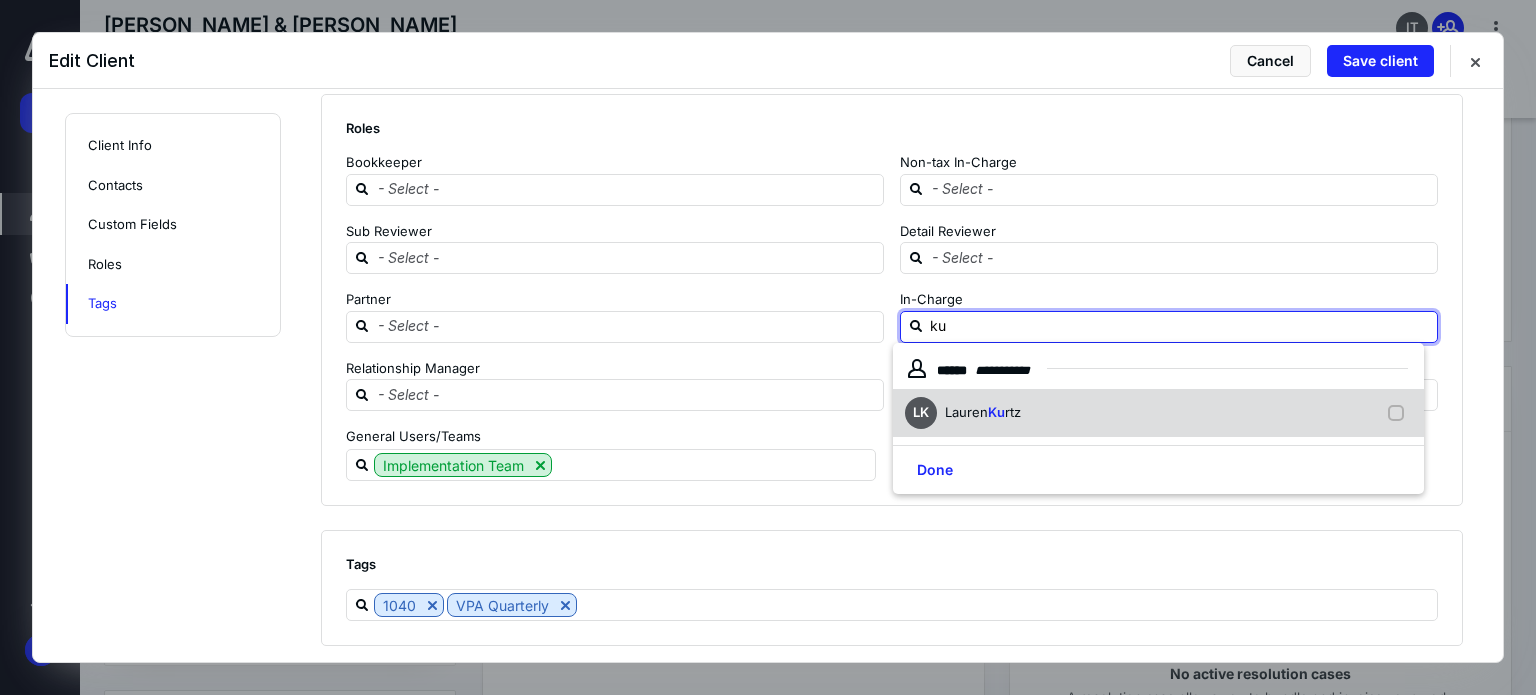 click on "[PERSON_NAME]  Ku rtz" at bounding box center [1158, 413] 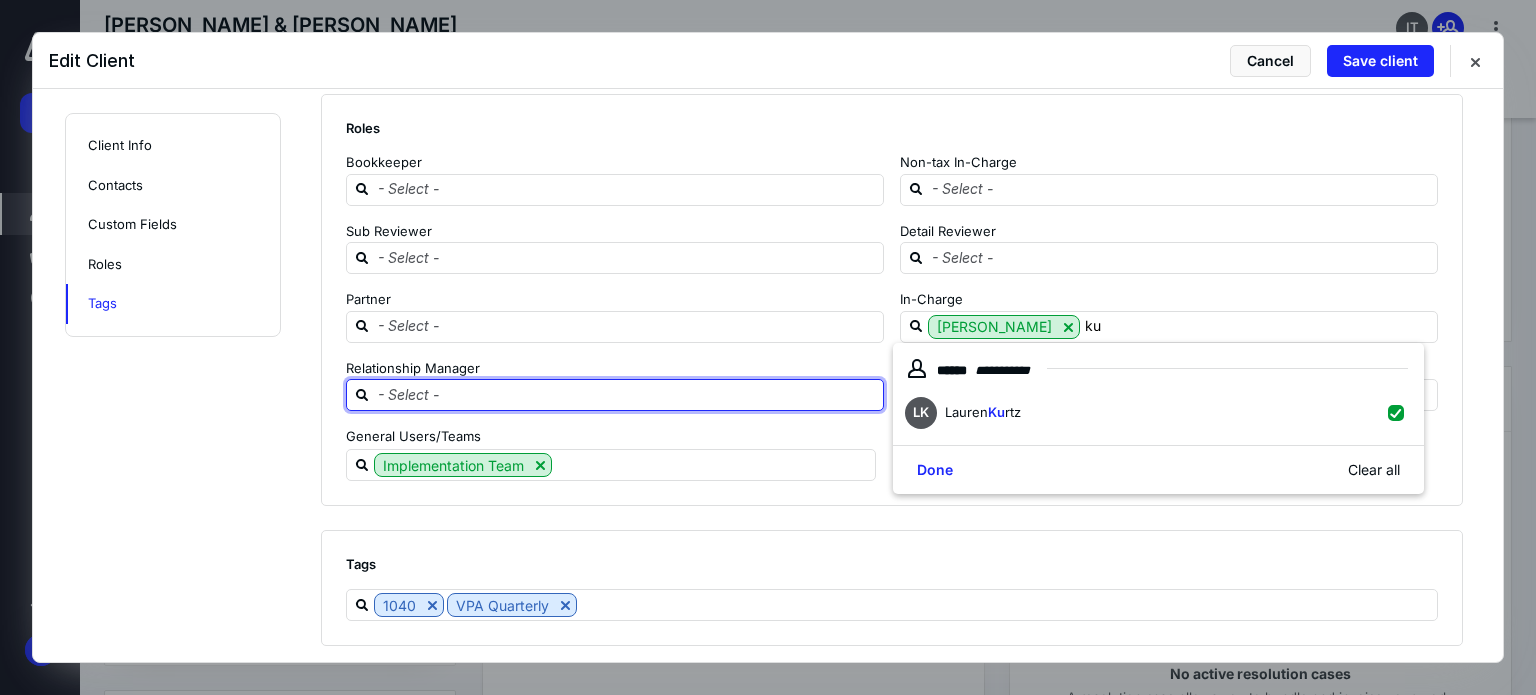 click at bounding box center (627, 394) 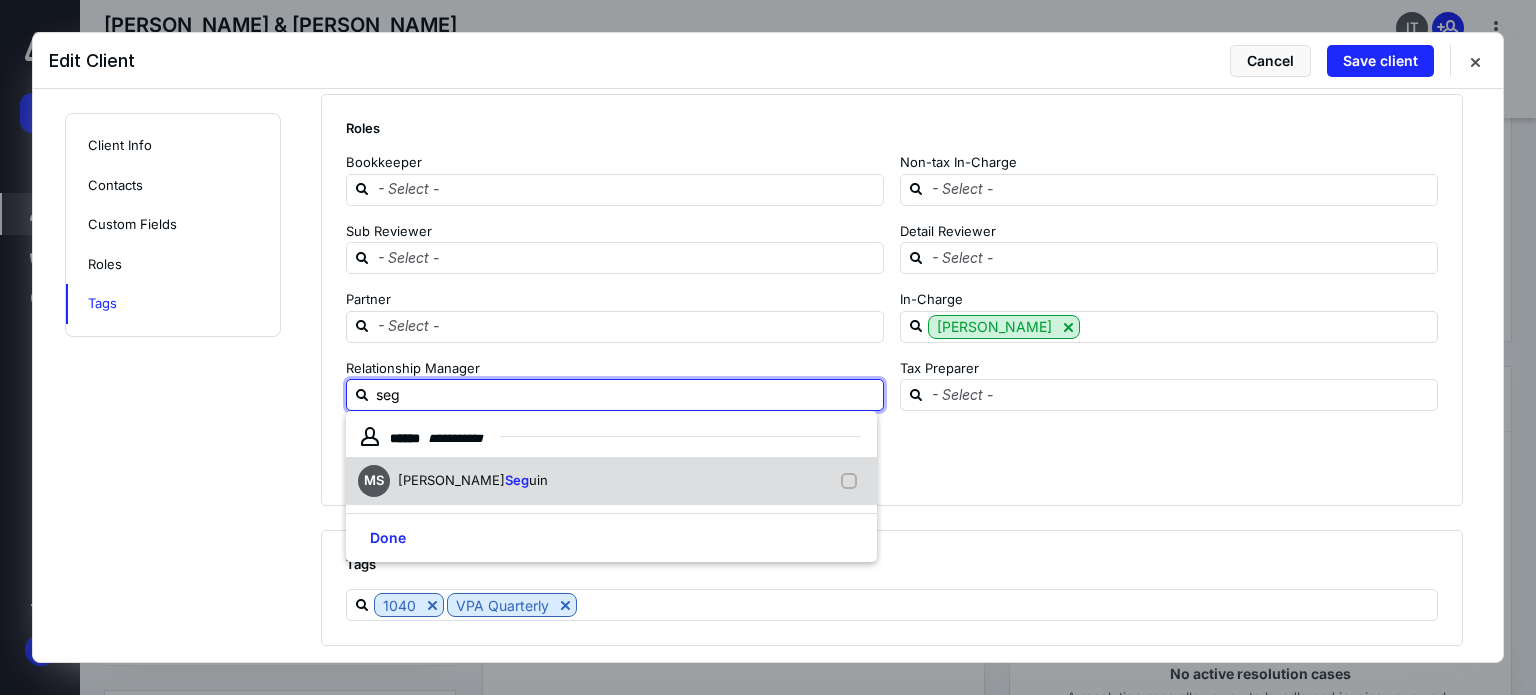 click on "MS [PERSON_NAME] uin" at bounding box center (611, 481) 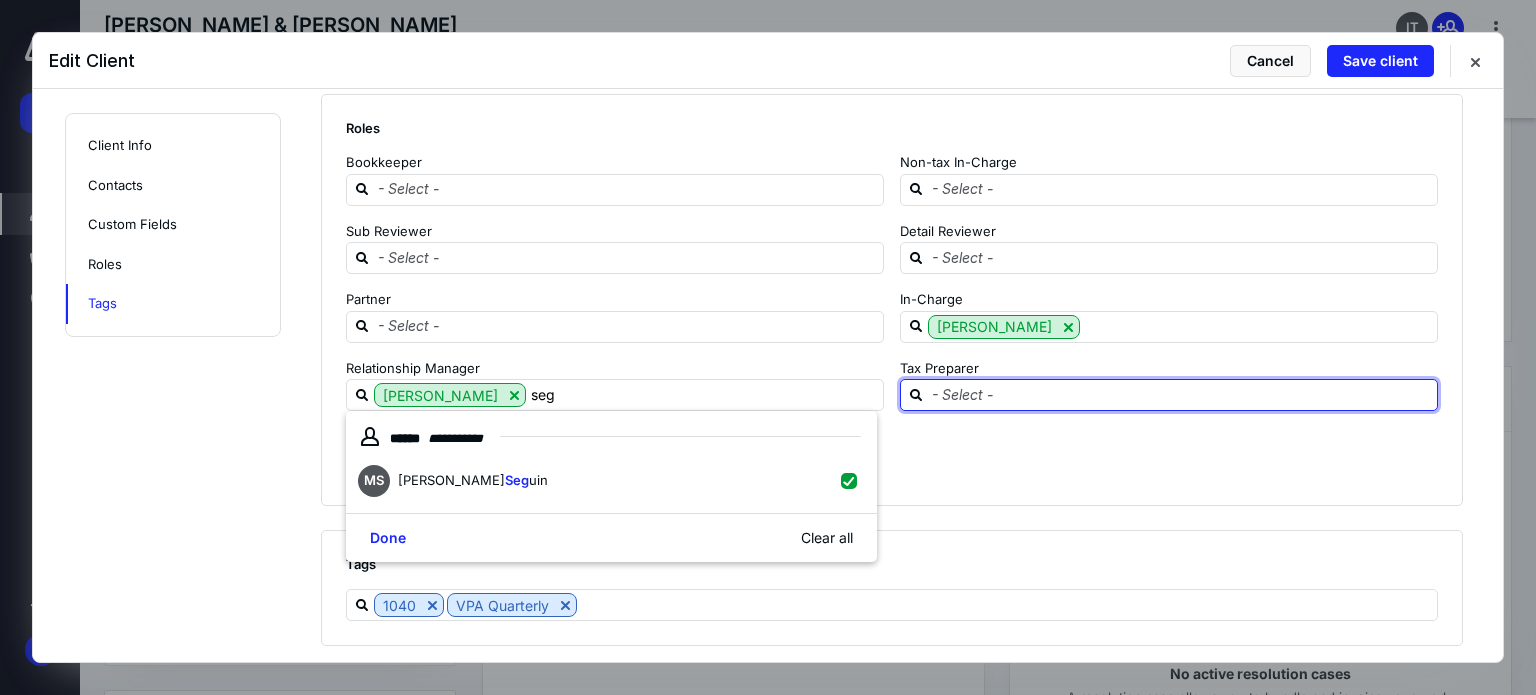 click at bounding box center (1181, 394) 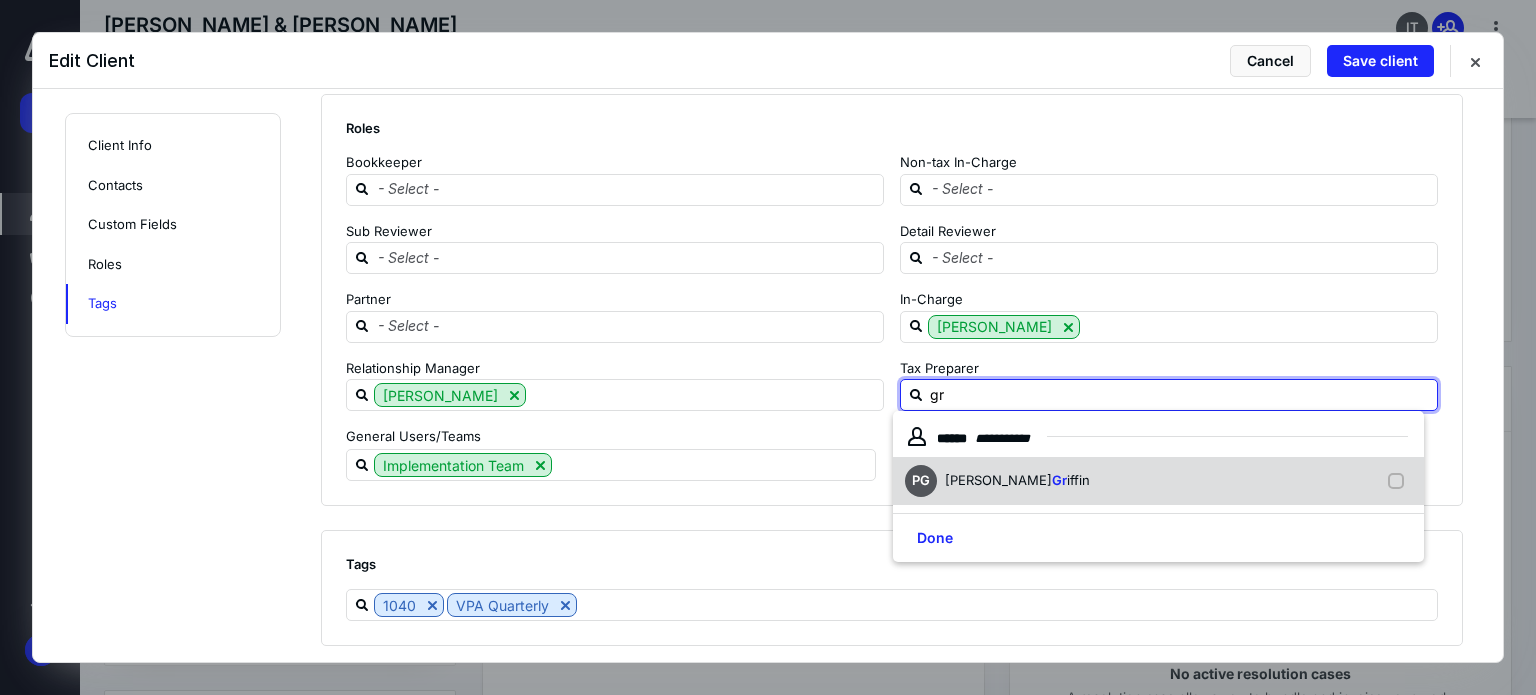 click on "[PERSON_NAME]  Gr iffin" at bounding box center [1158, 481] 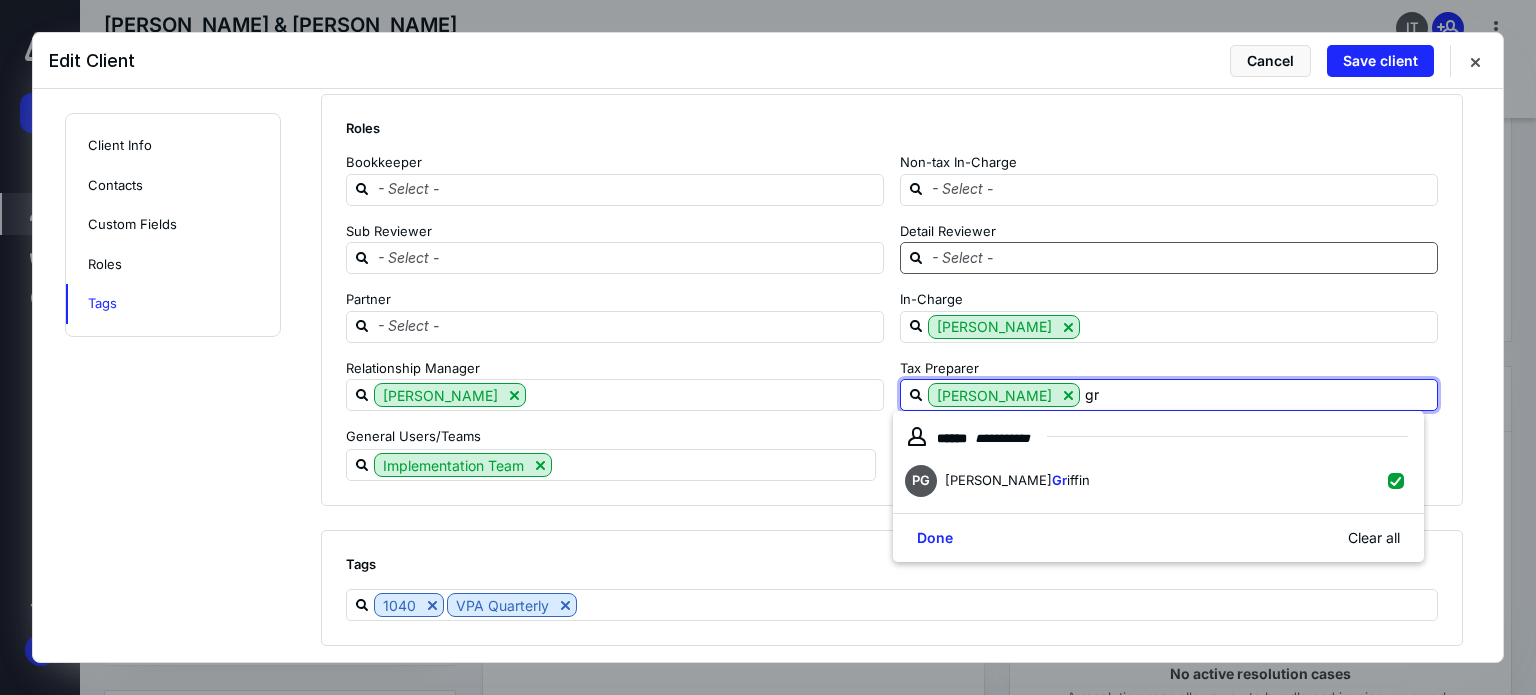 click at bounding box center (1181, 257) 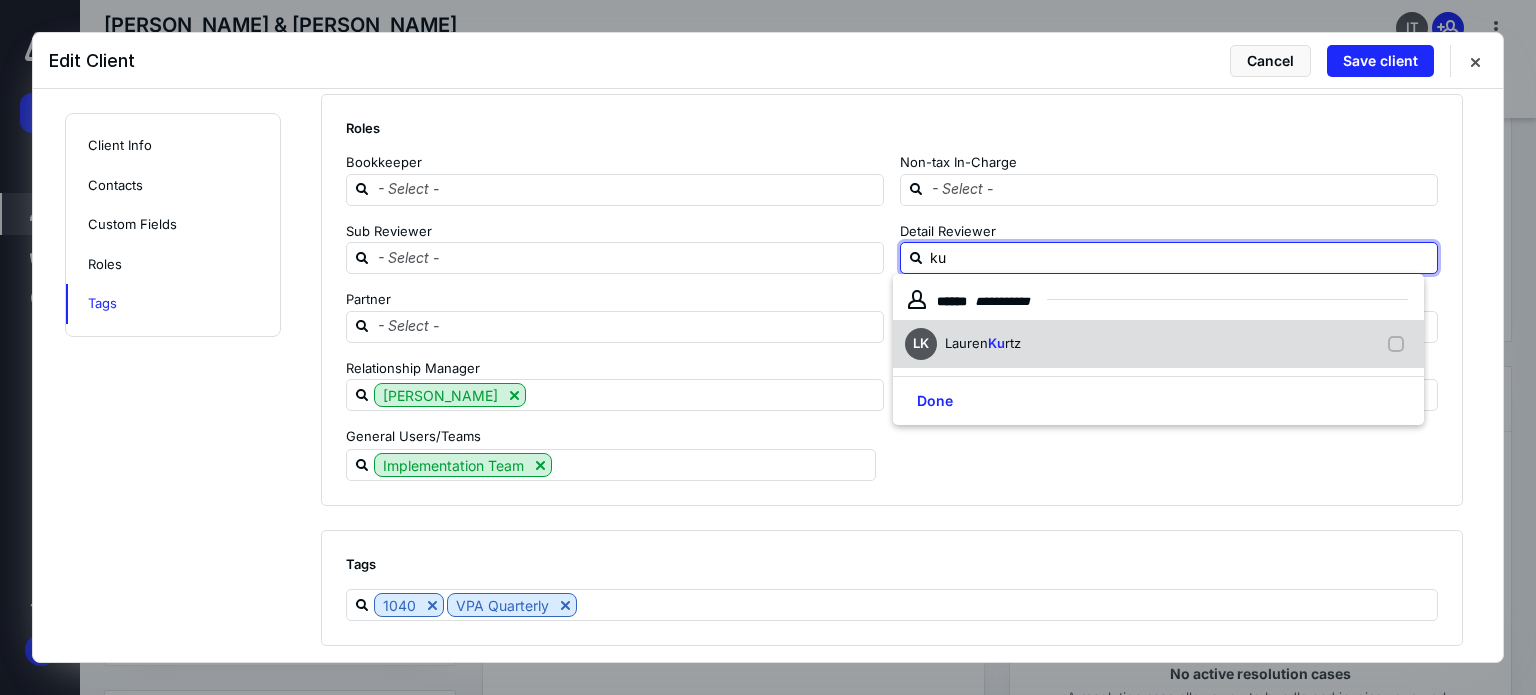 click on "[PERSON_NAME]  Ku rtz" at bounding box center (1158, 344) 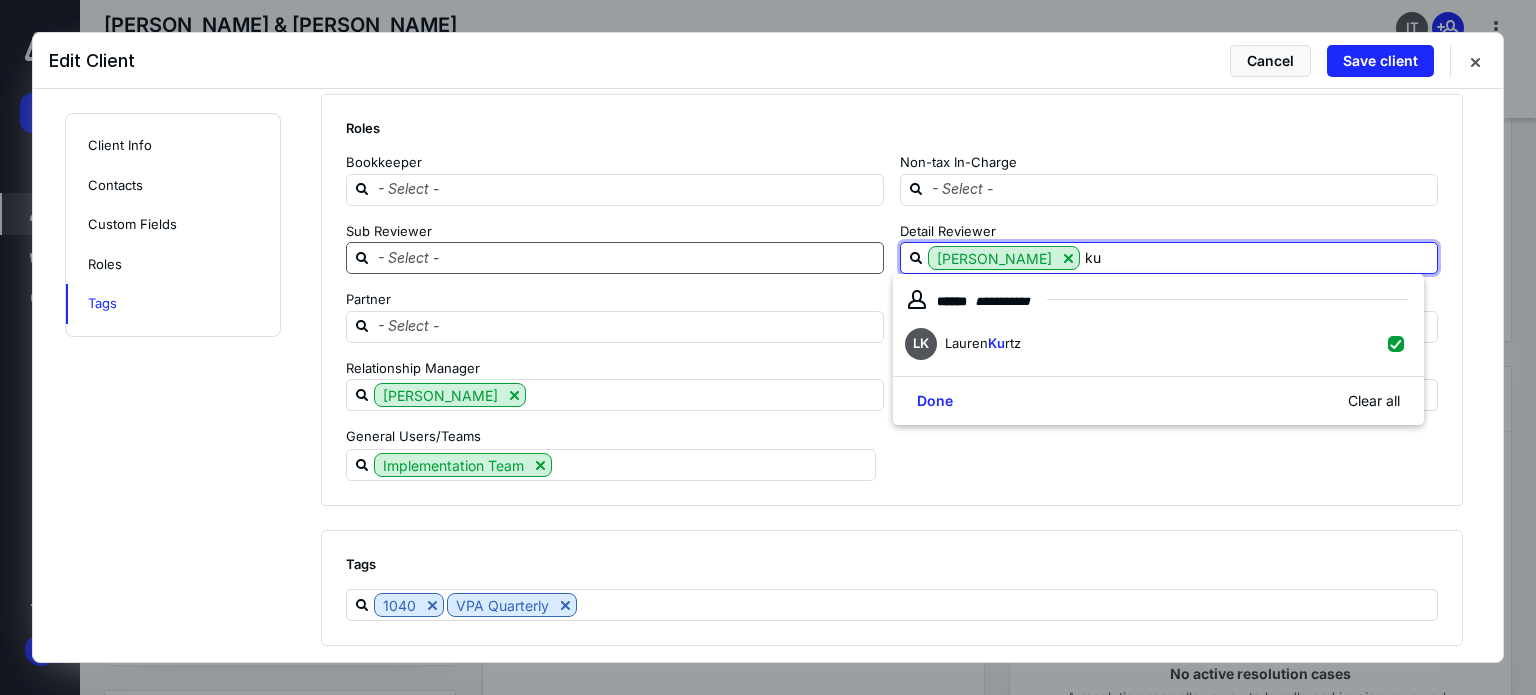 click at bounding box center [627, 257] 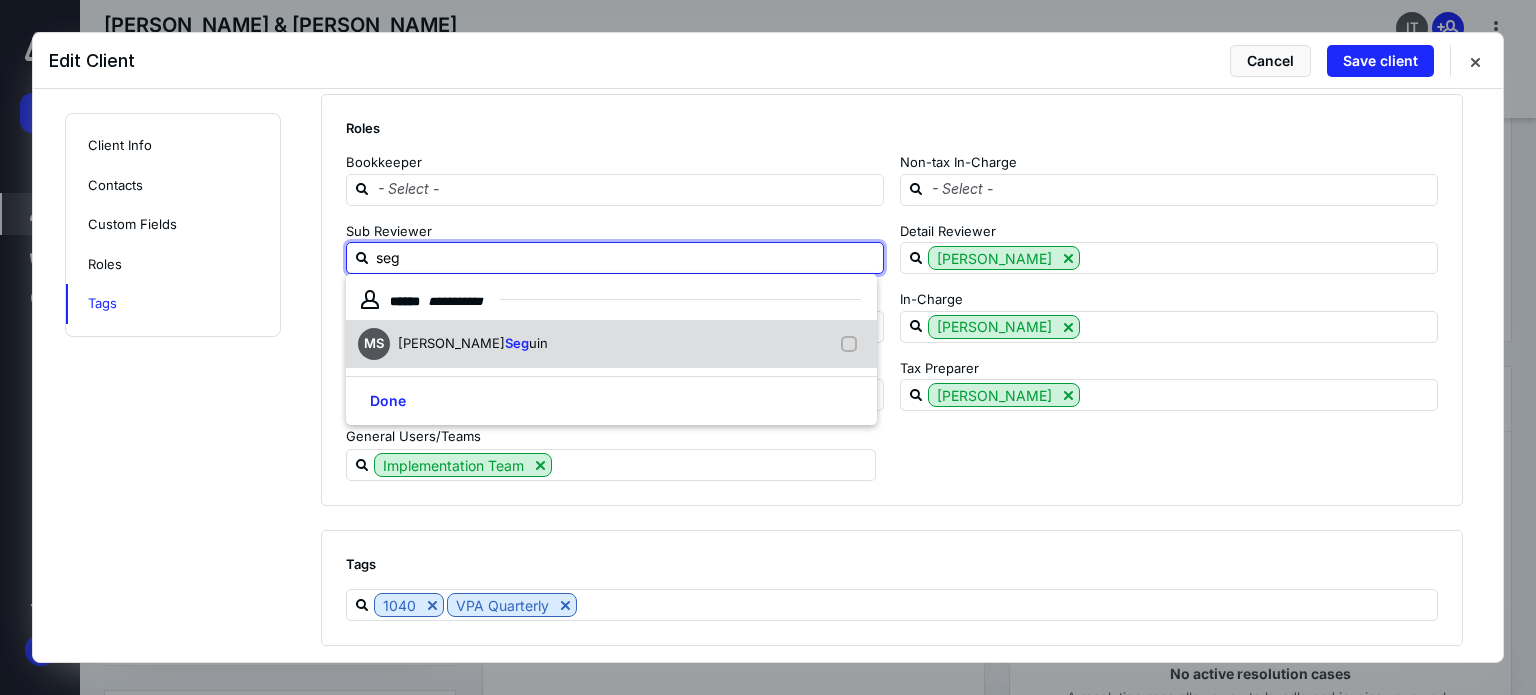 click on "MS [PERSON_NAME] uin" at bounding box center (611, 344) 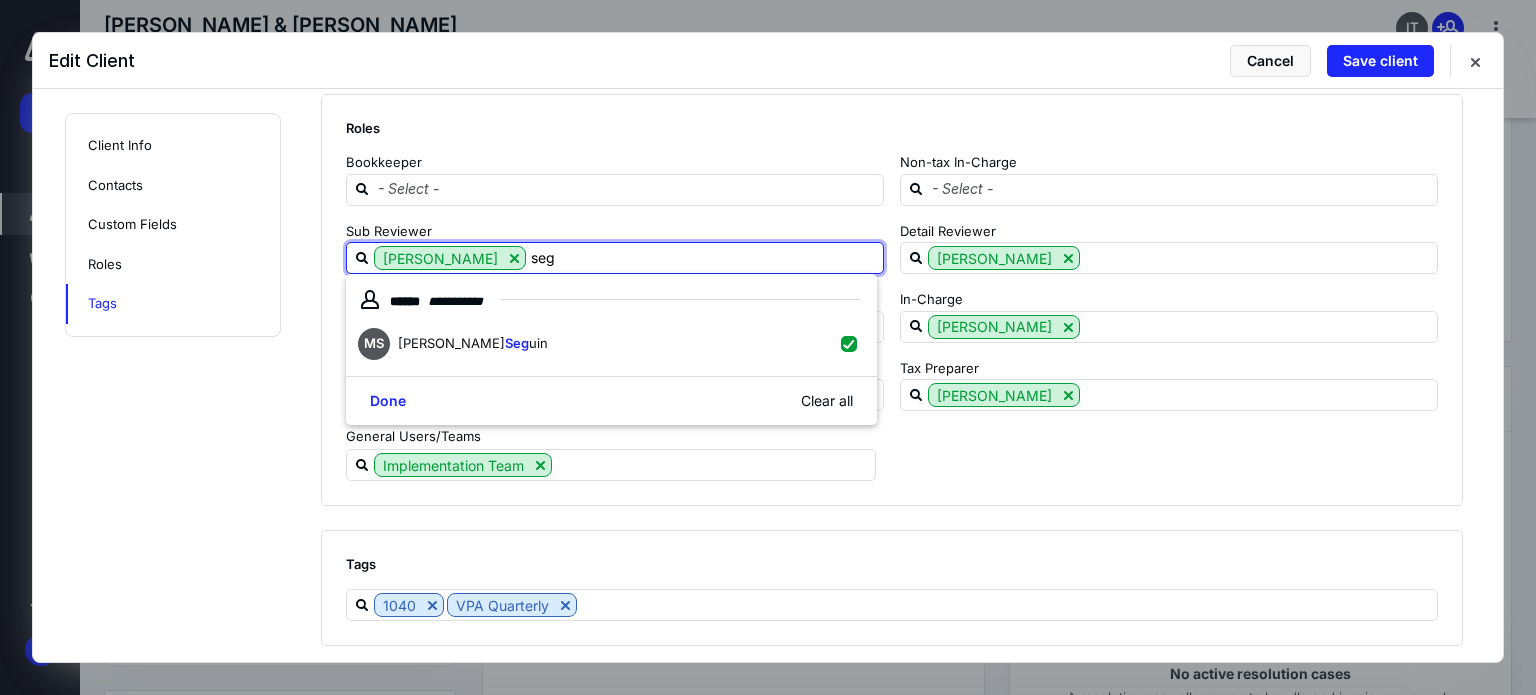 click on "**********" at bounding box center (768, -873) 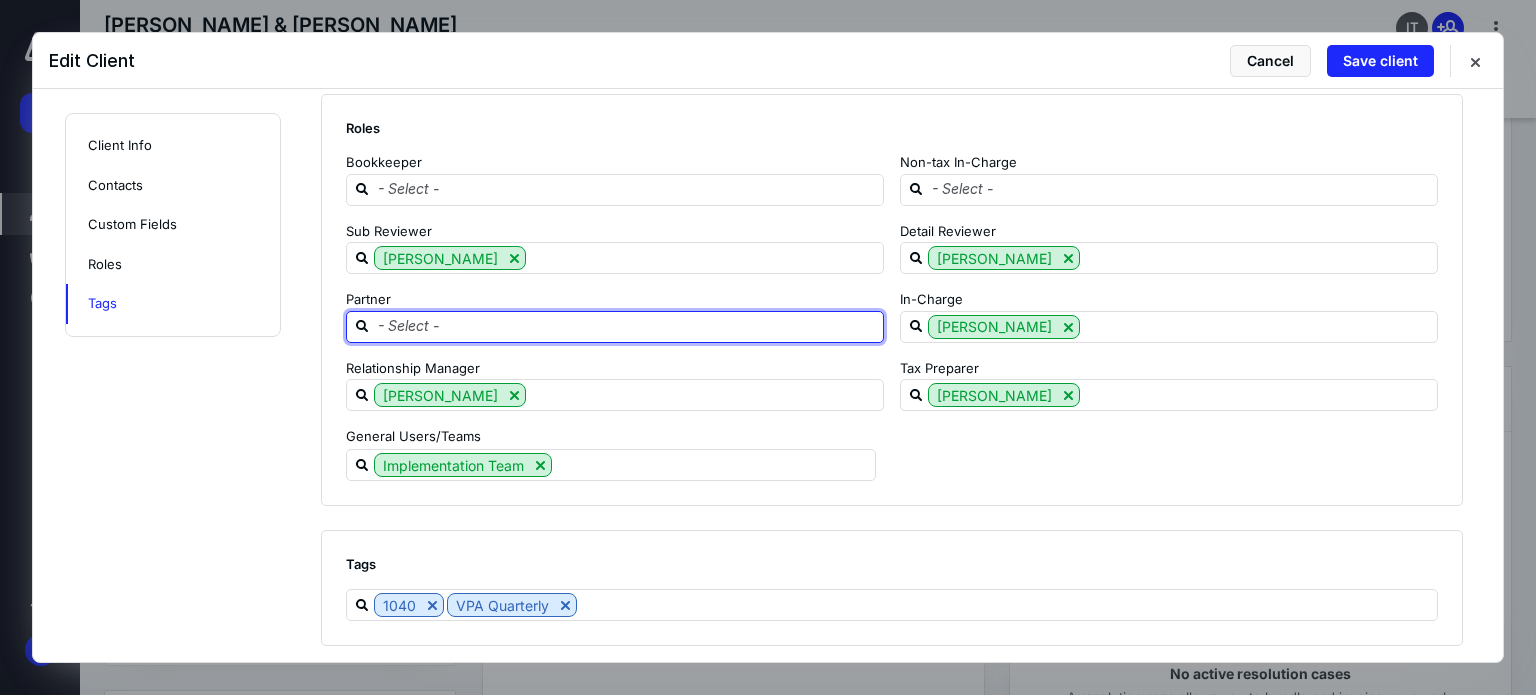 click at bounding box center (627, 326) 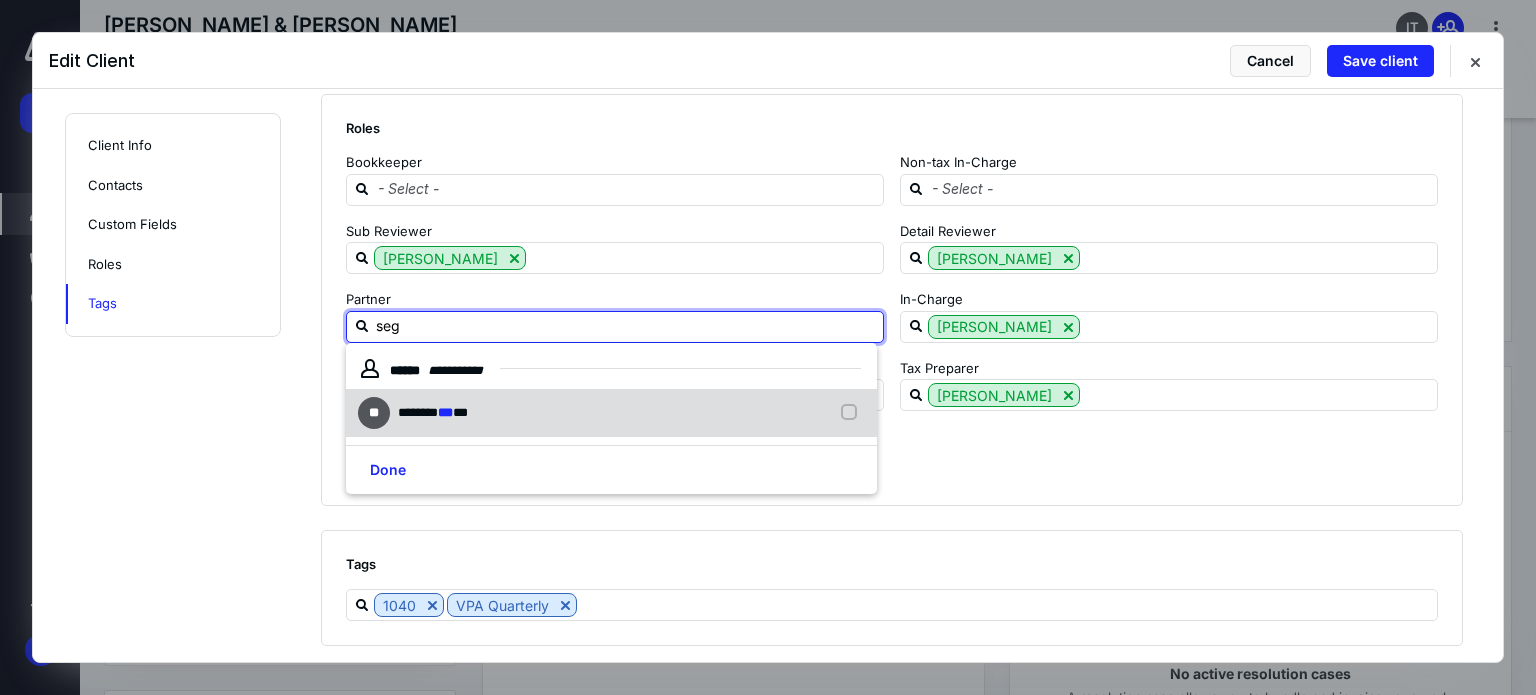 click on "******* *** ***" at bounding box center (437, 413) 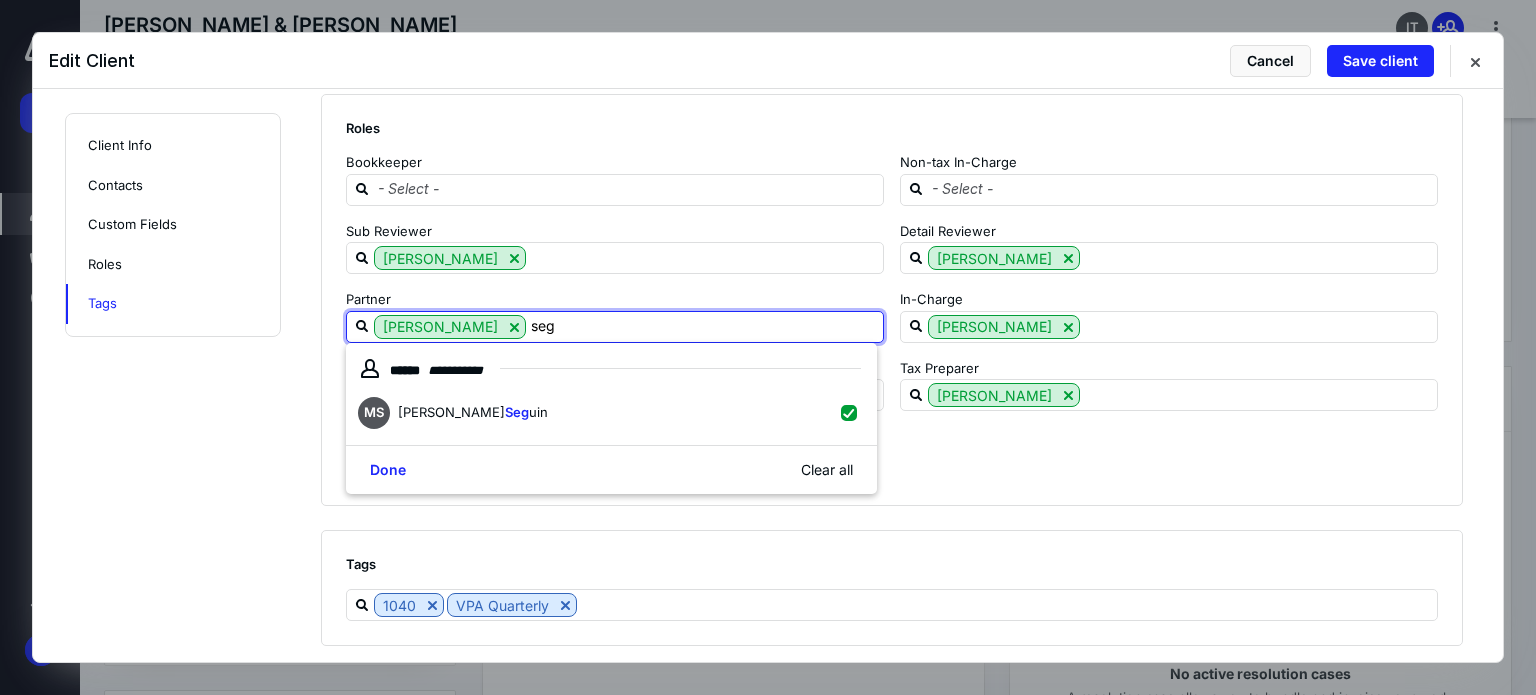 click on "Implementation Team" at bounding box center (884, 465) 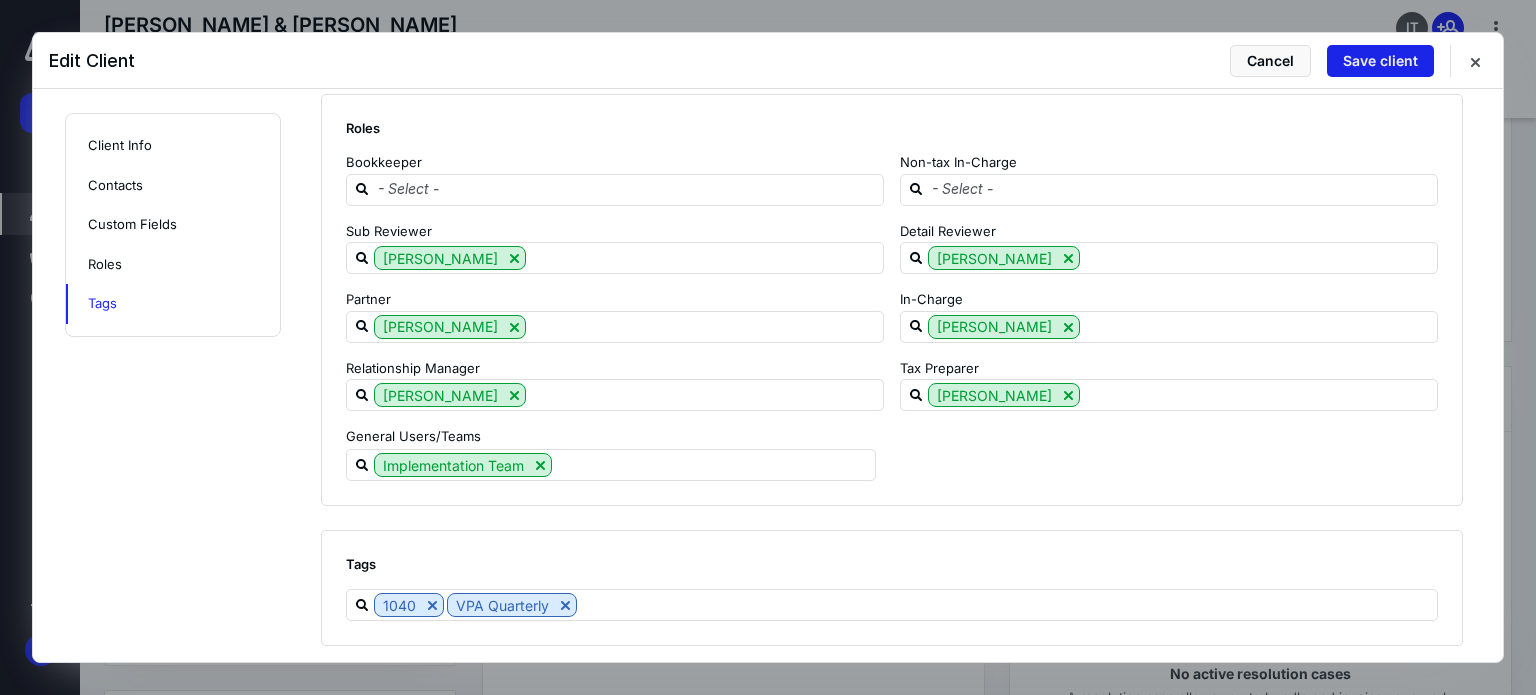 click on "Save client" at bounding box center [1380, 61] 